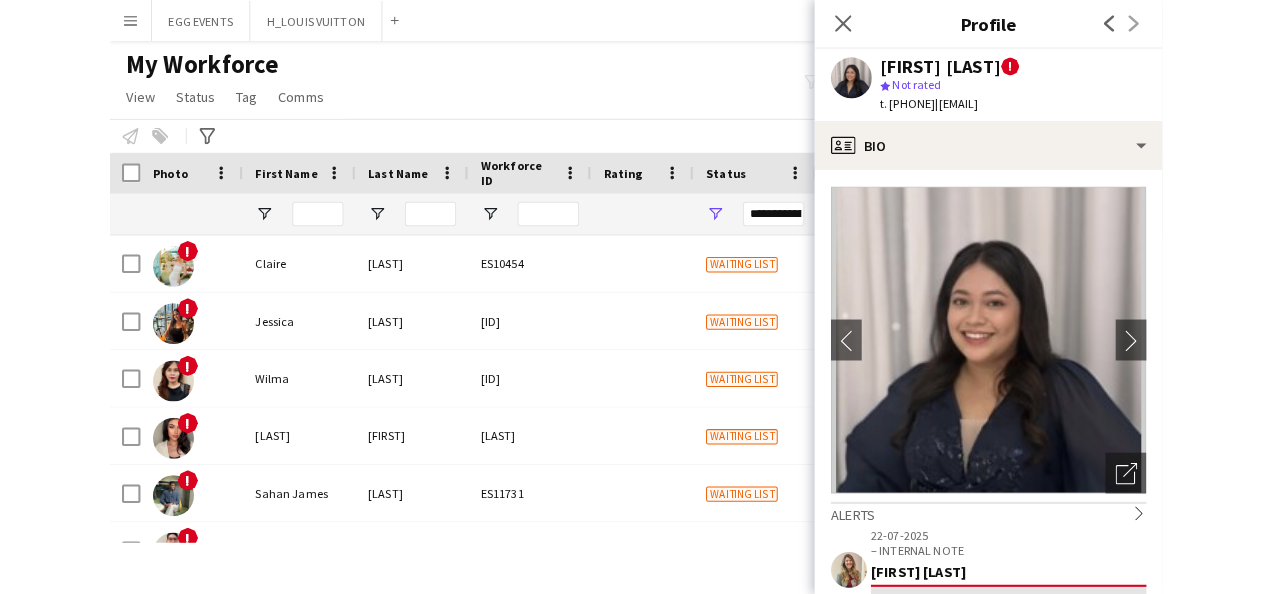 scroll, scrollTop: 0, scrollLeft: 0, axis: both 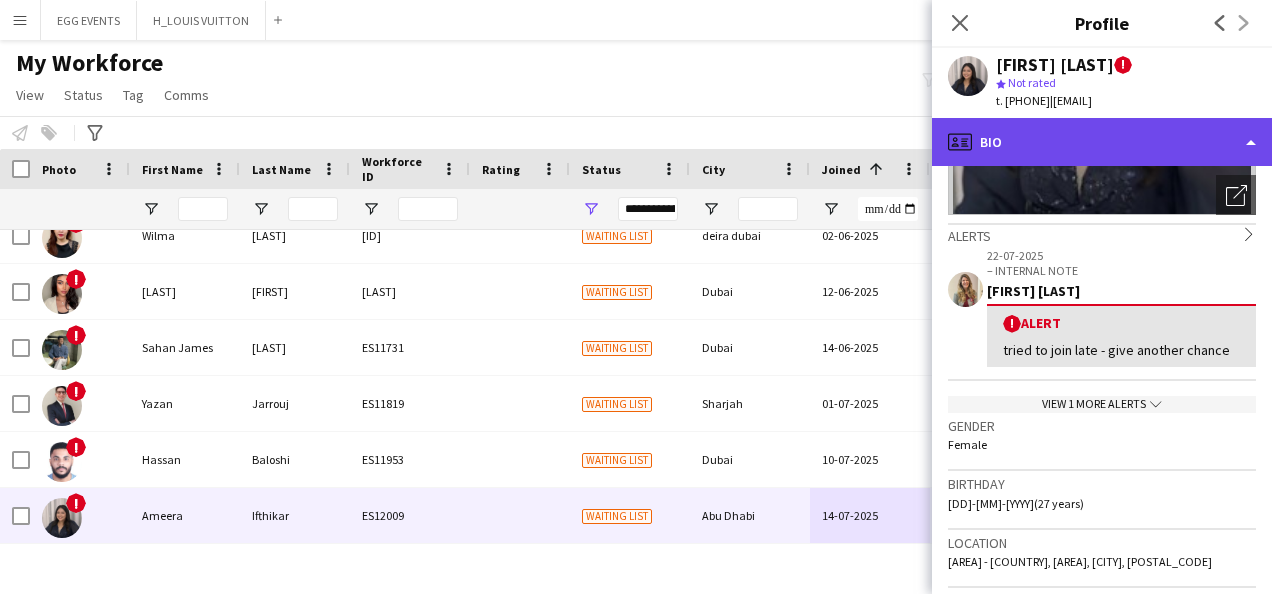 click on "profile
Bio" 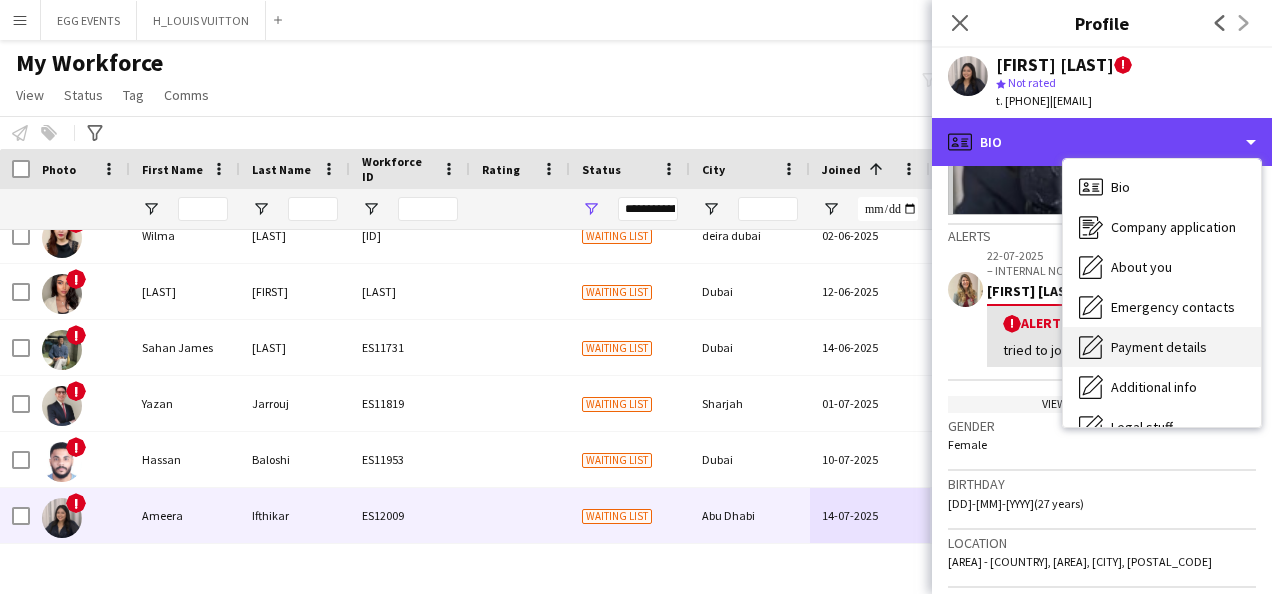 scroll, scrollTop: 108, scrollLeft: 0, axis: vertical 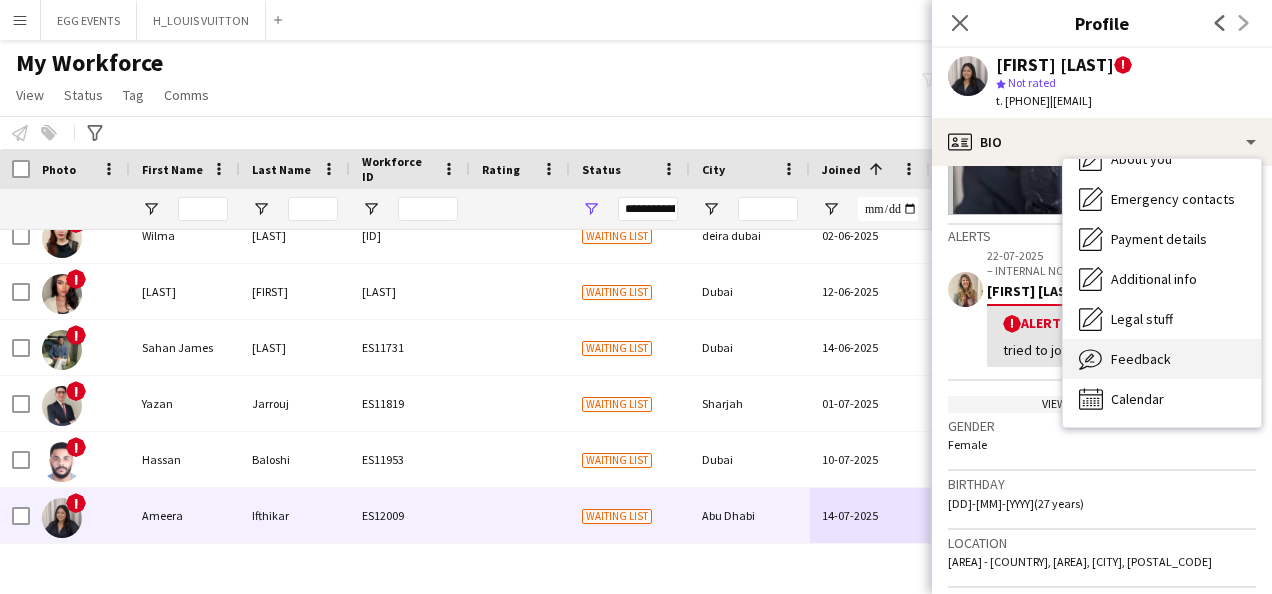 click on "Feedback" at bounding box center (1141, 359) 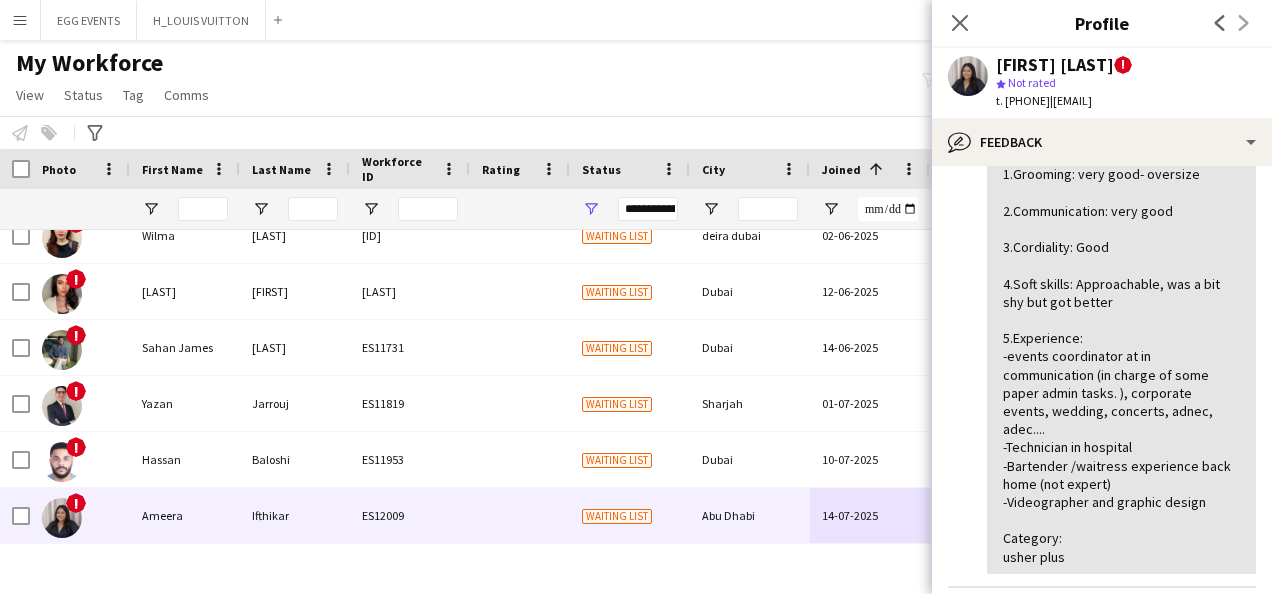 scroll, scrollTop: 459, scrollLeft: 0, axis: vertical 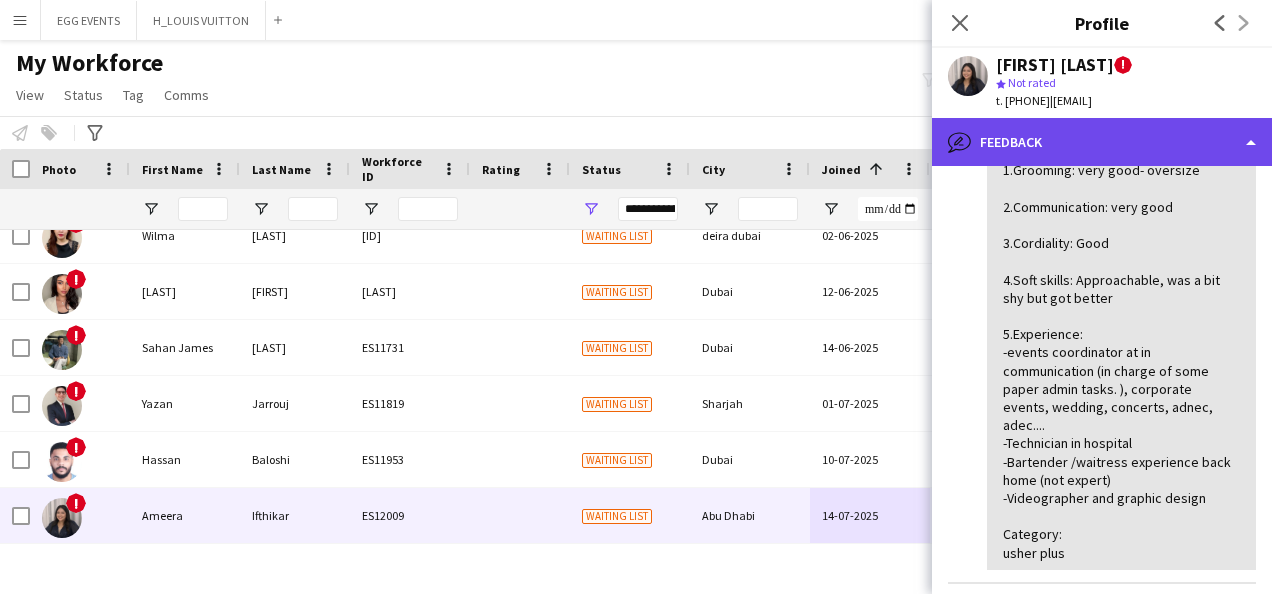 click on "bubble-pencil
Feedback" 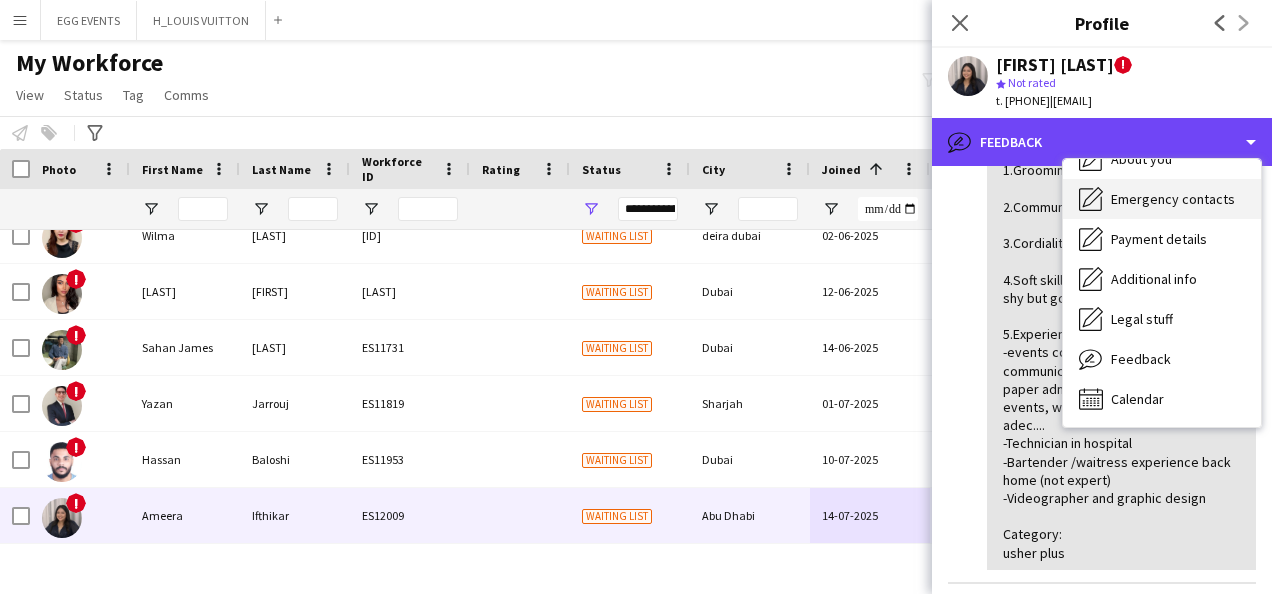 scroll, scrollTop: 0, scrollLeft: 0, axis: both 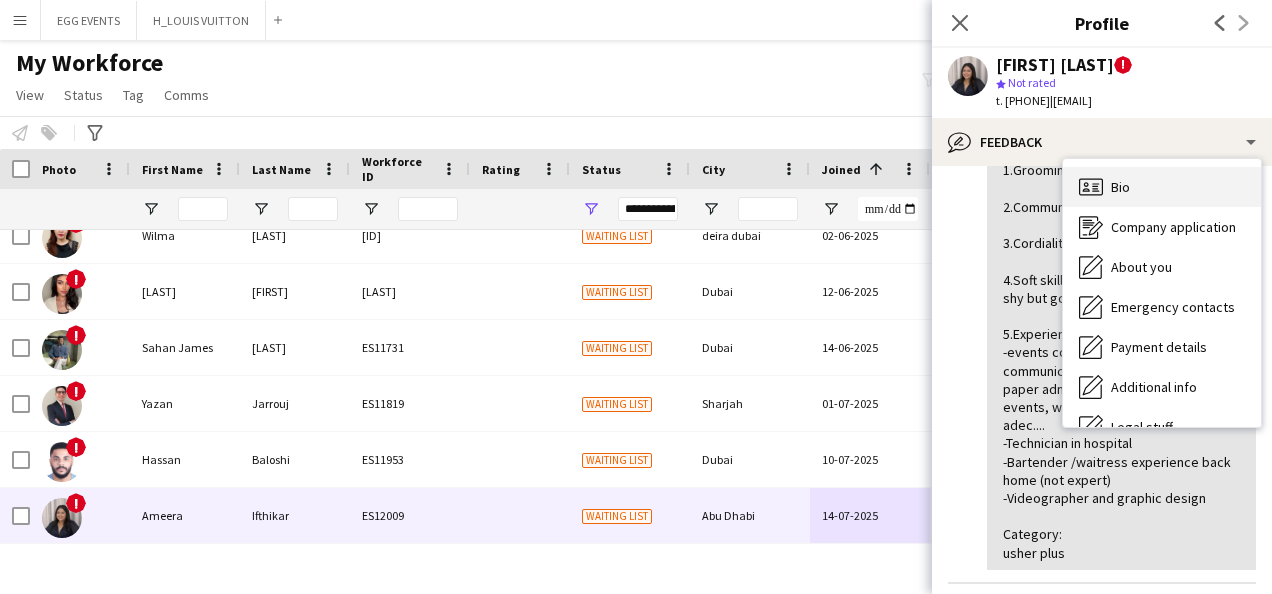 click on "Bio
Bio" at bounding box center (1162, 187) 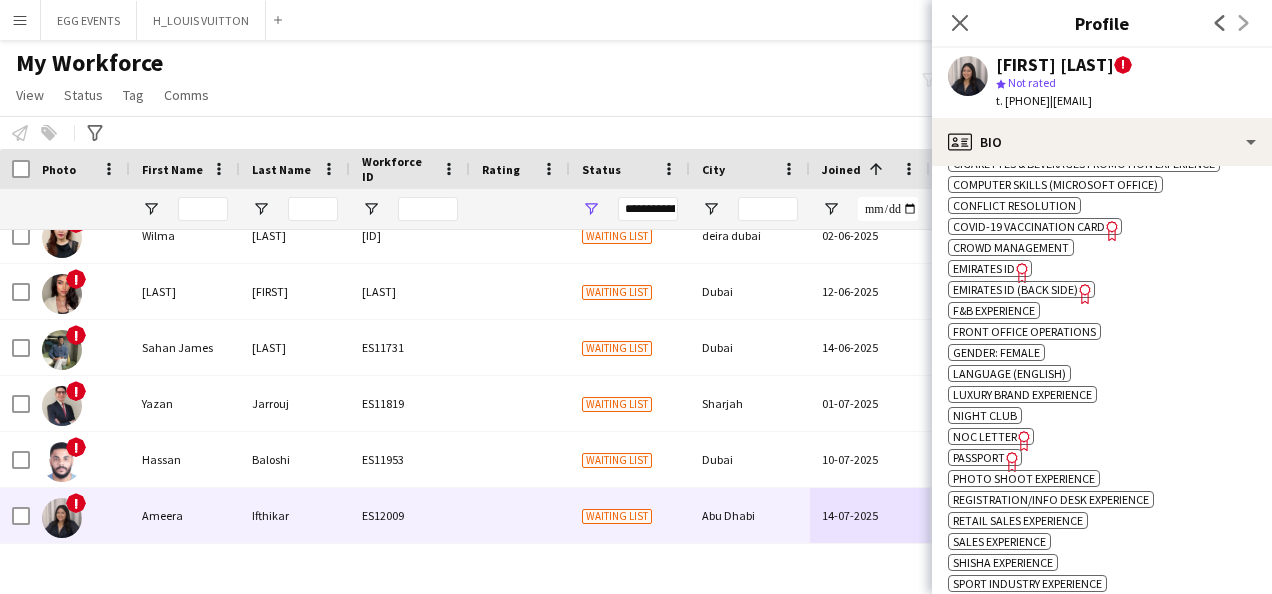 scroll, scrollTop: 1576, scrollLeft: 0, axis: vertical 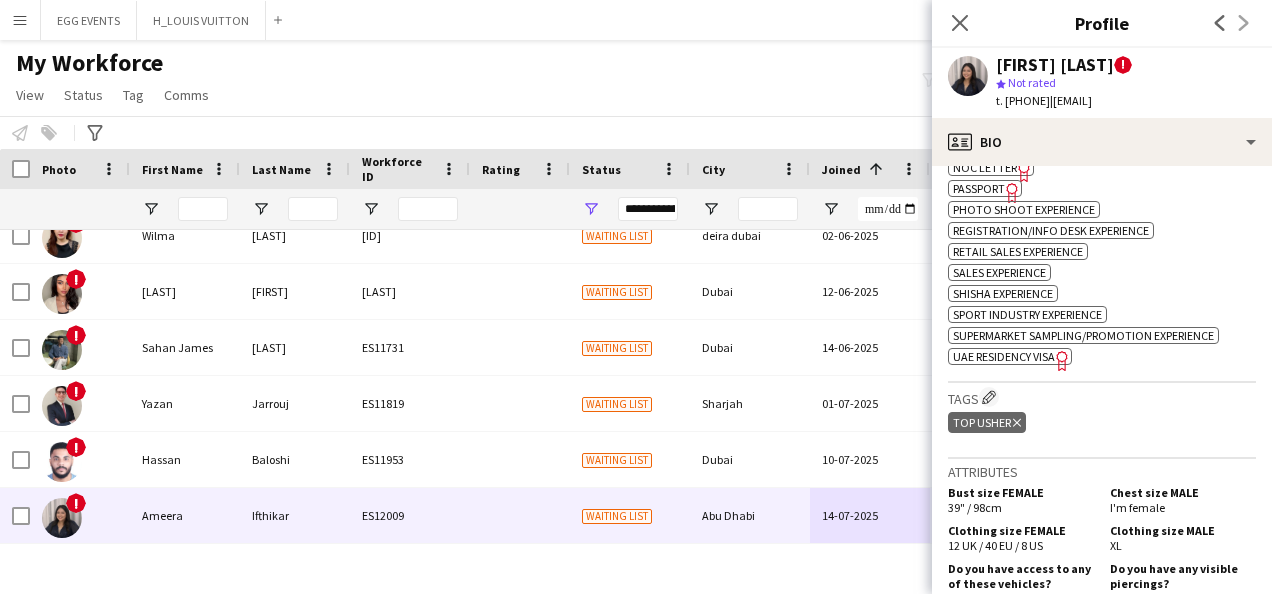 click on "UAE Residency Visa" 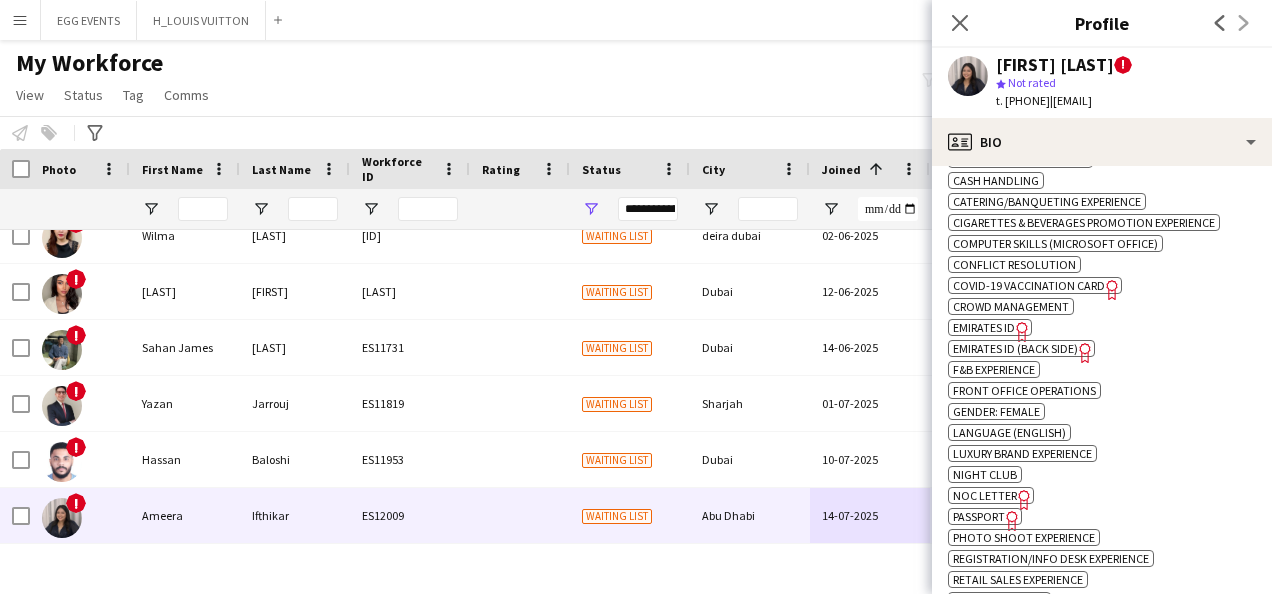 scroll, scrollTop: 1247, scrollLeft: 0, axis: vertical 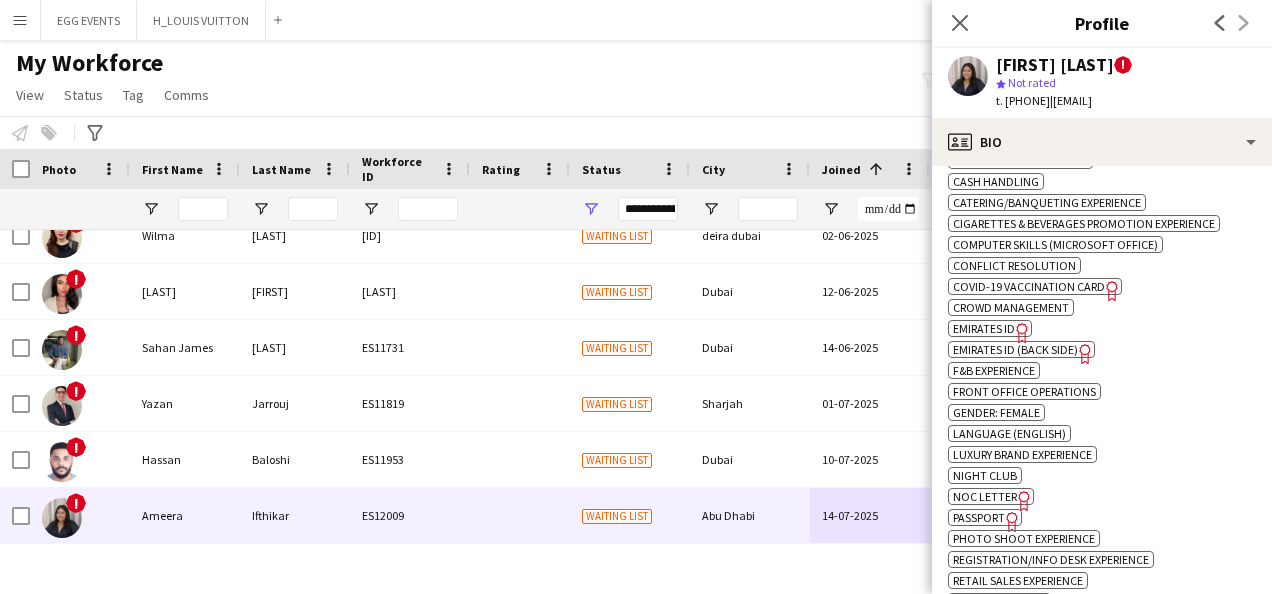 click on "Emirates ID" 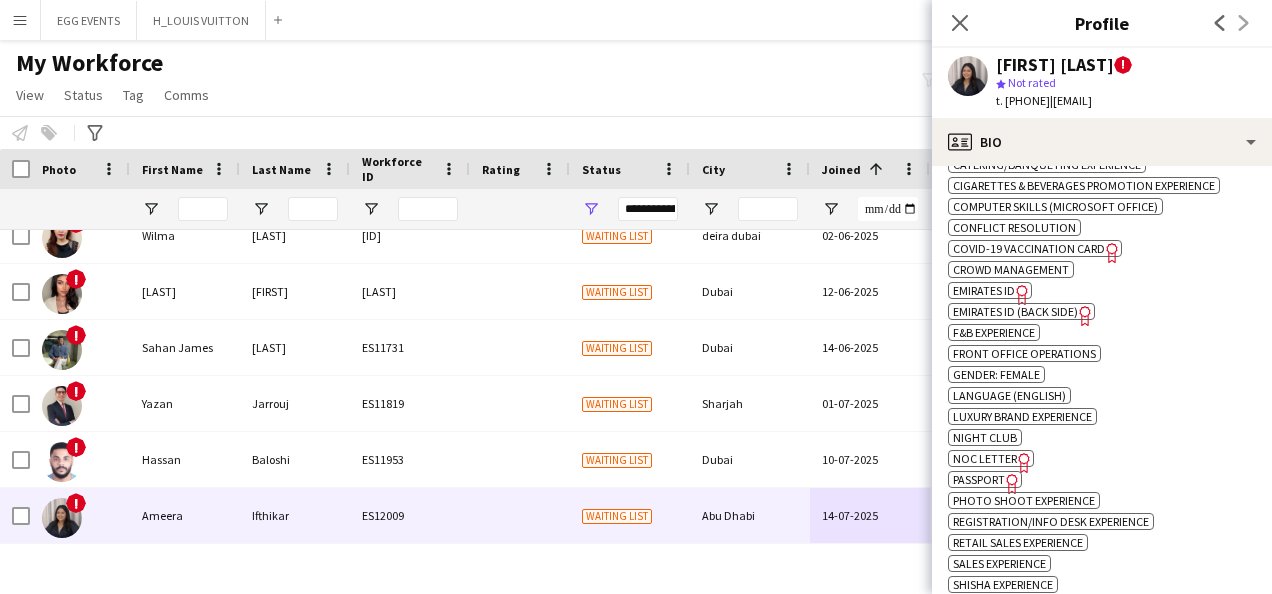 click on "Passport" 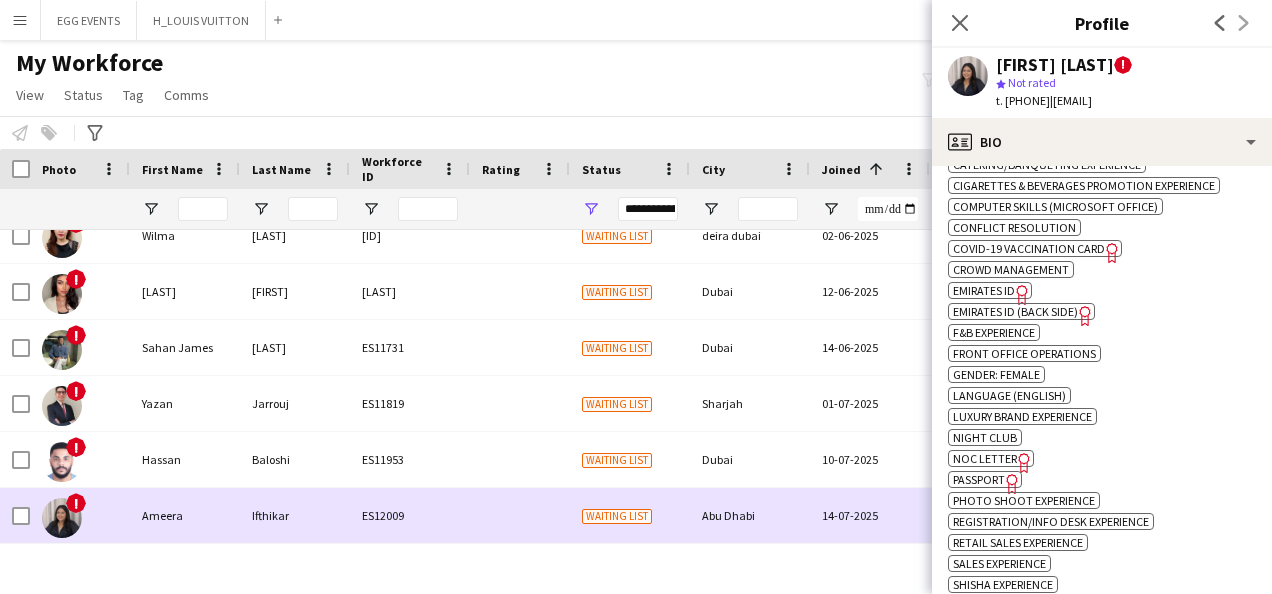 click on "ES12009" at bounding box center [410, 515] 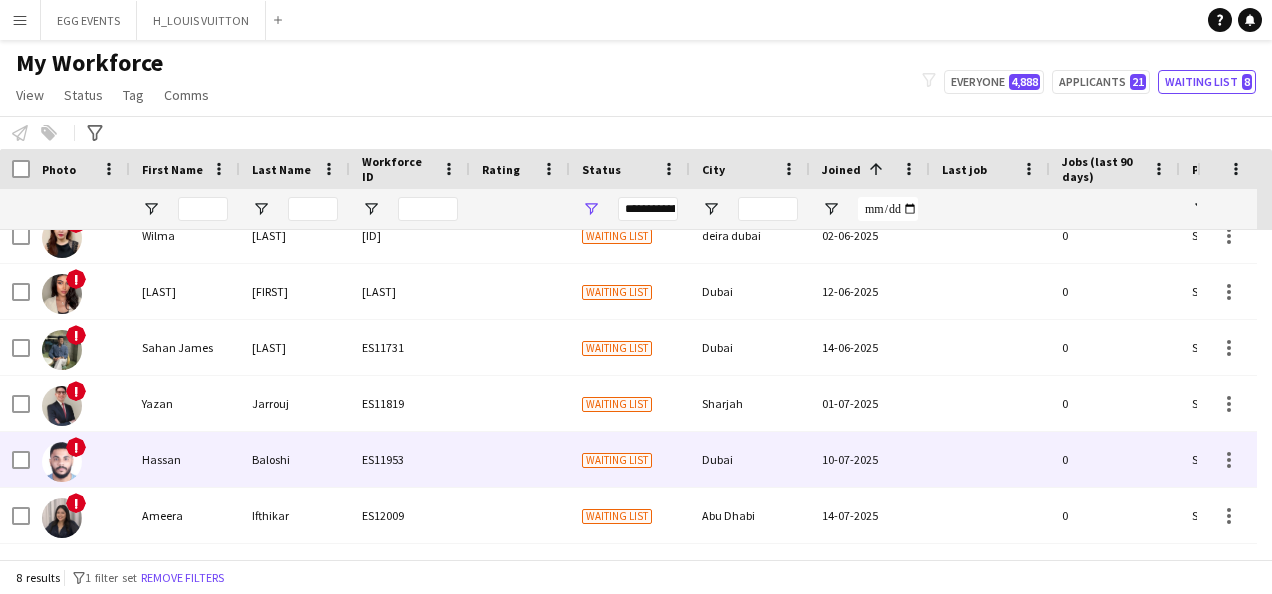 click on "ES11953" at bounding box center [410, 459] 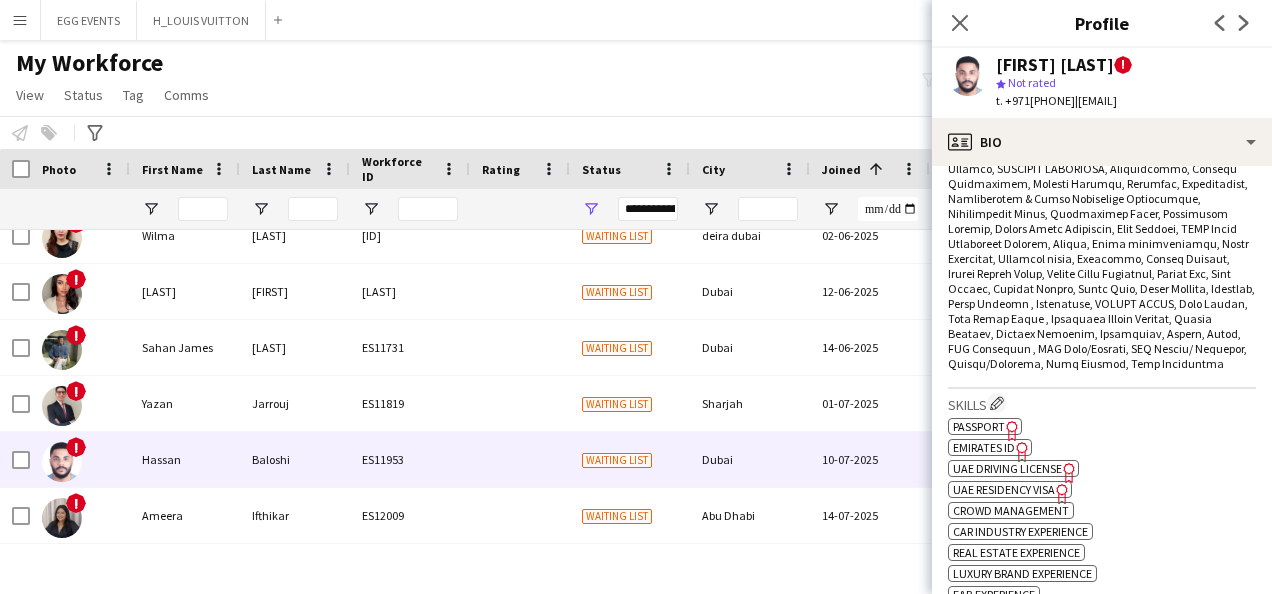scroll, scrollTop: 1103, scrollLeft: 0, axis: vertical 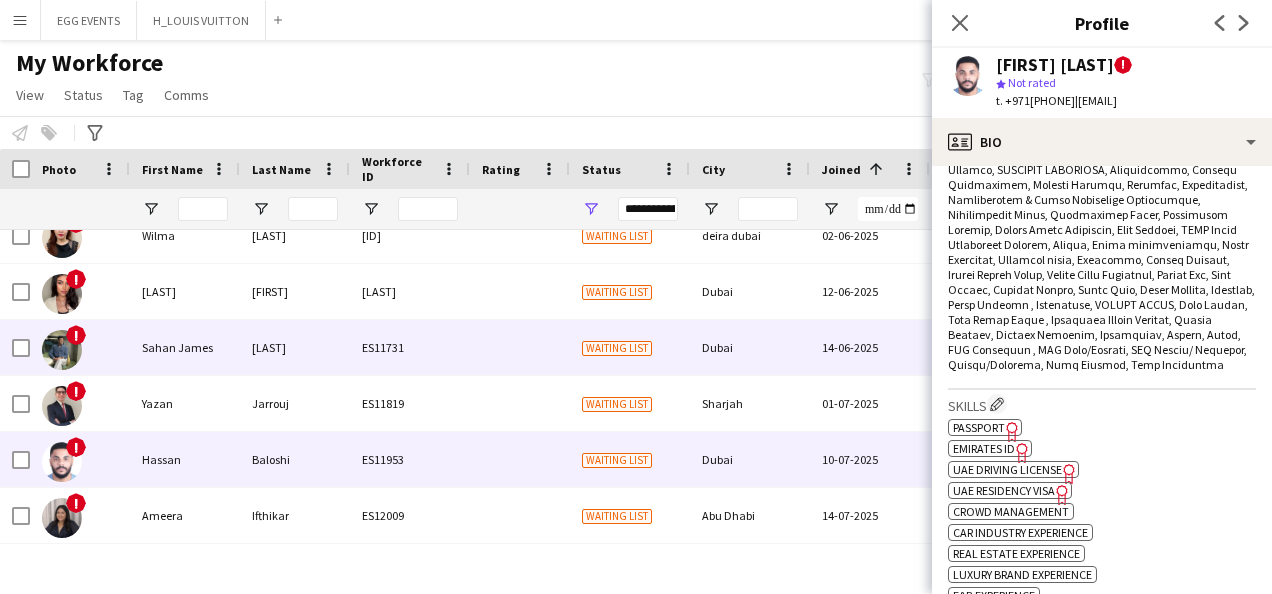 click on "Dubai" at bounding box center [750, 347] 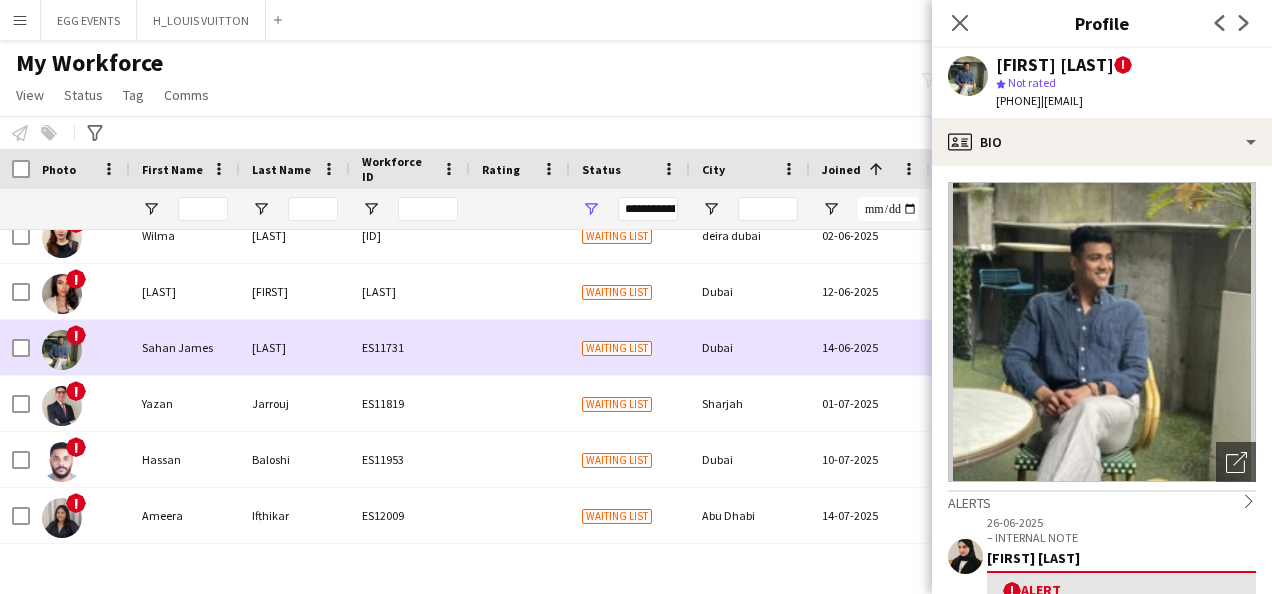 click on "Dubai" at bounding box center [750, 347] 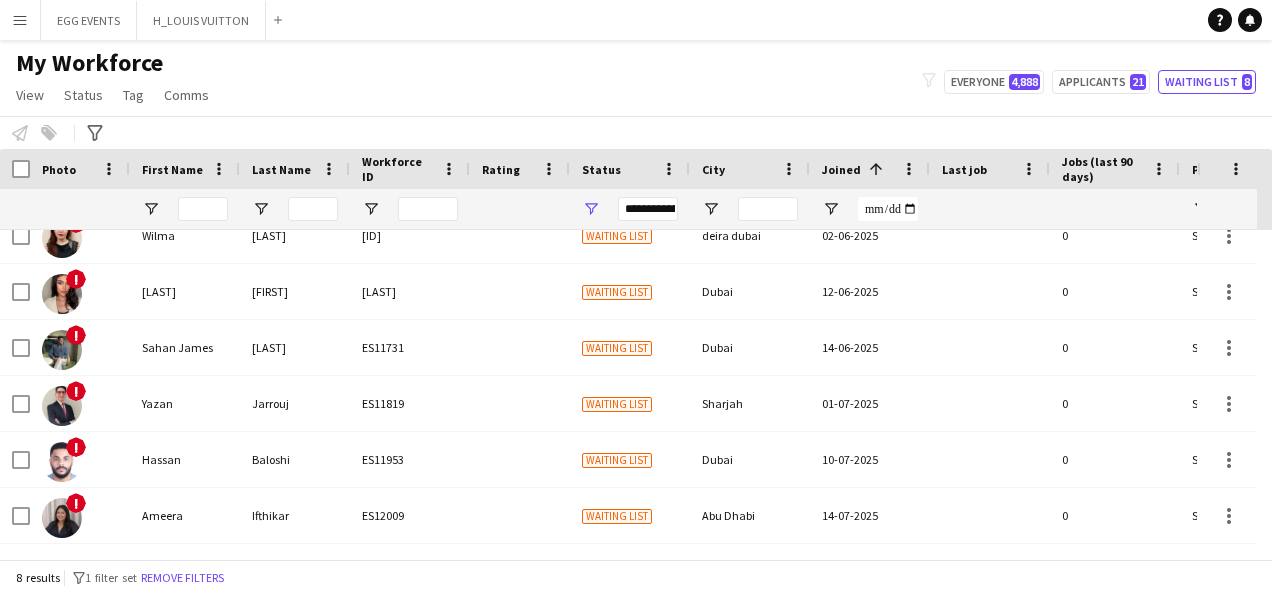 click on "**********" at bounding box center [648, 209] 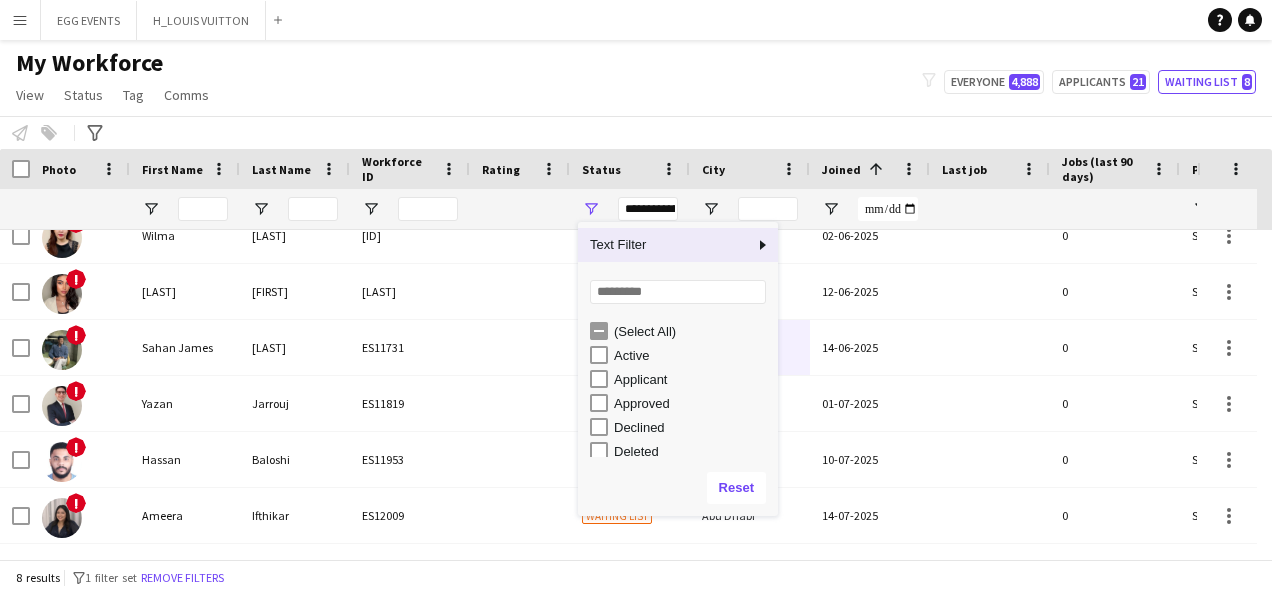 scroll, scrollTop: 126, scrollLeft: 0, axis: vertical 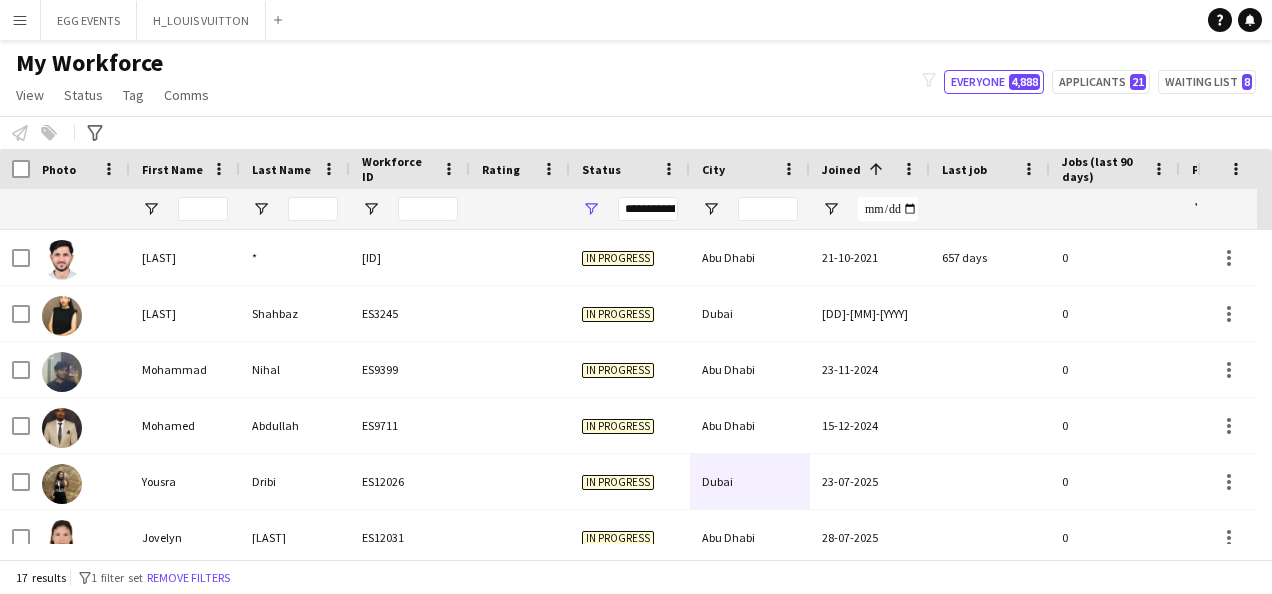 click on "My Workforce   View   Views  Default view New view Update view Delete view Edit name Customise view Customise filters Reset Filters Reset View Reset All  Status  Edit  Tag  New tag  Edit tag  ARABIC SPEAKER (2097) CABIN CREW (365) CHINESE SPEAKER (38) CONTACTED BY ANASTASIIA (25) CONTACTED BY MARIA (1) CONTACTED BY SARAH W (7) CONTACTED BY VIVIANE  (95) DRESSER (7) FOH EXPO (31) FOLLOW UP  (56) FRENCH SPEAKER (514) Generic Portfolio - Arabic Speaker  (7) Generic Portfolio - Jewerlly  Model (5) Generic Portfolio - Luxury  (23) Generic Portfolio - Models (14) Generic Portfolio - Promoters (20) Generic Portfolio - Supervisors (11) Generic Portfolio - Tall Hostess (21) Generic Portfolio - Ushers (16) Generic portfolio -VIP Hostess (25) ITALIAN SPEAKER (65) JAPANESE SPEAKER (8) KOREAN SPEAKER (5) LUXURY RETAIL (424) MANAGER LEVEL (120) MC (21) MUA (17) OPERATION (31) PRODUCTION (9) PROJECT MANAGER  (54) SPANISH SPEAKER (202) STAGE MANAGER (81) SUPERVISOR (195) THA HOSPITALITY (804) TOP BARISTA (44)  Add to tag" 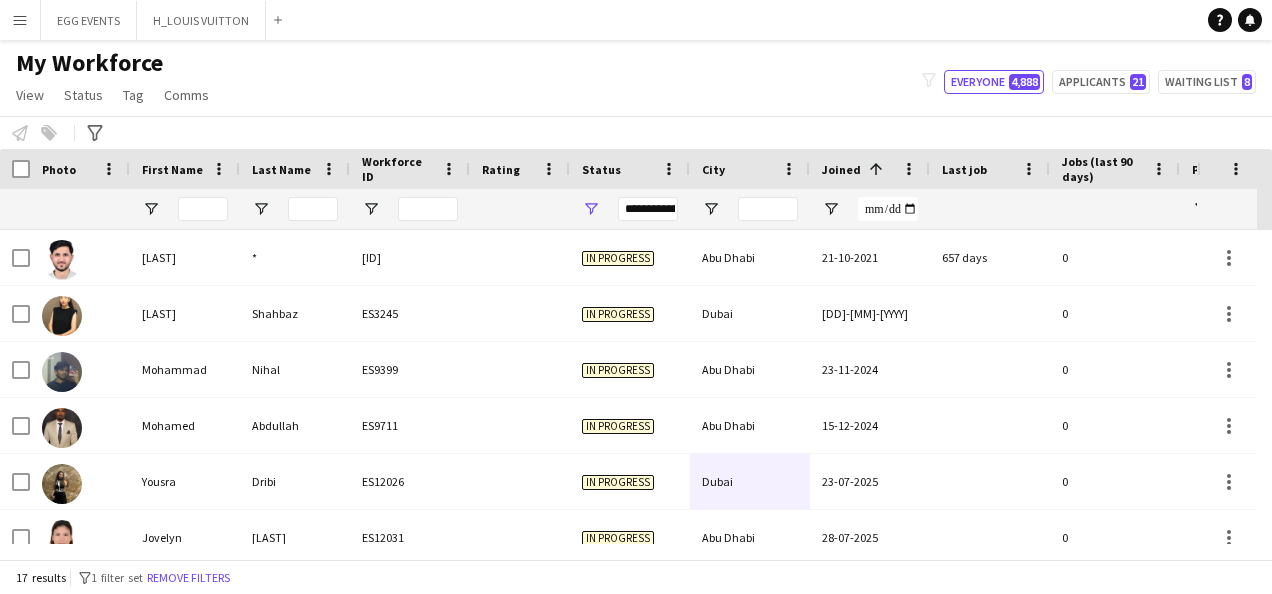 scroll, scrollTop: 638, scrollLeft: 0, axis: vertical 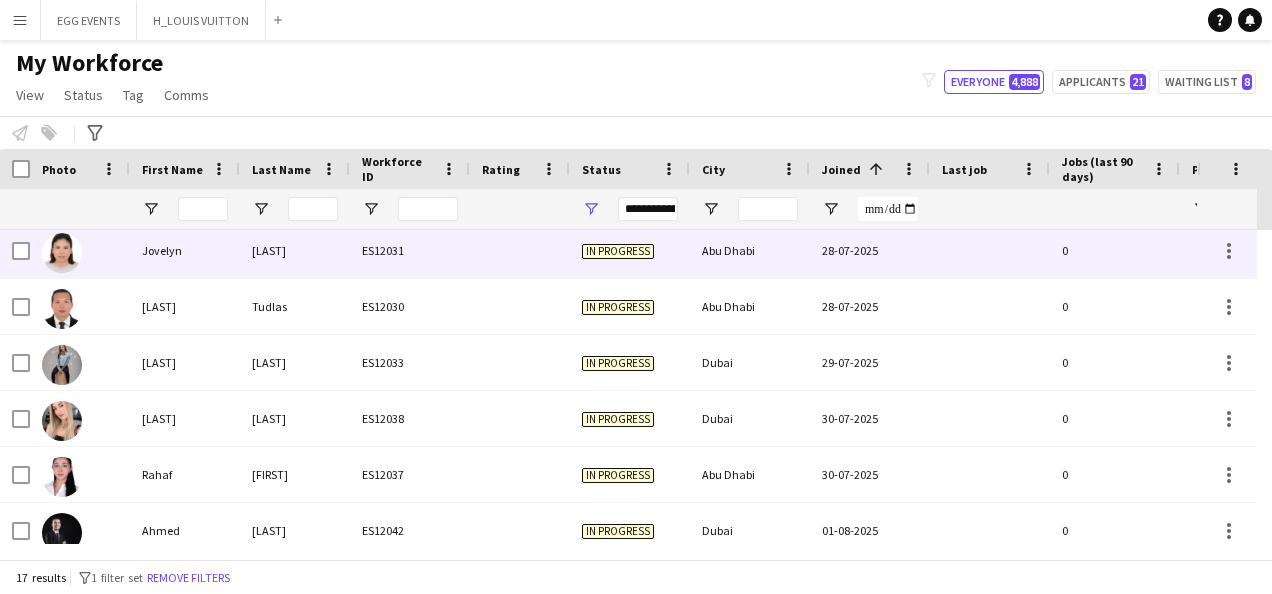 click on "In progress" 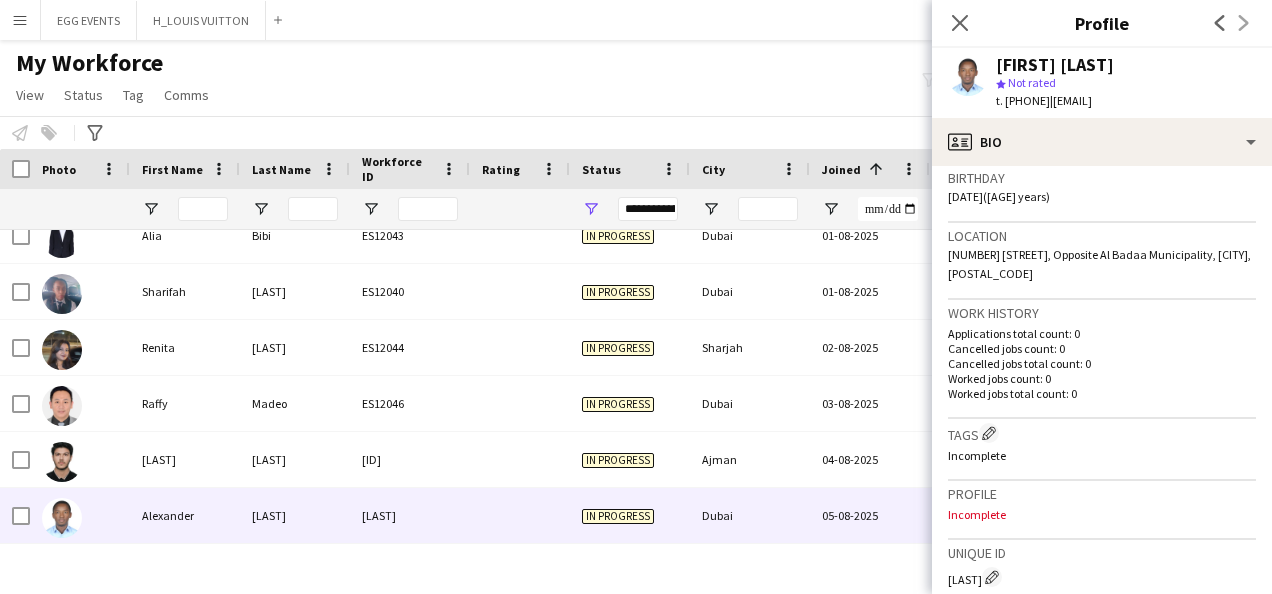 scroll, scrollTop: 595, scrollLeft: 0, axis: vertical 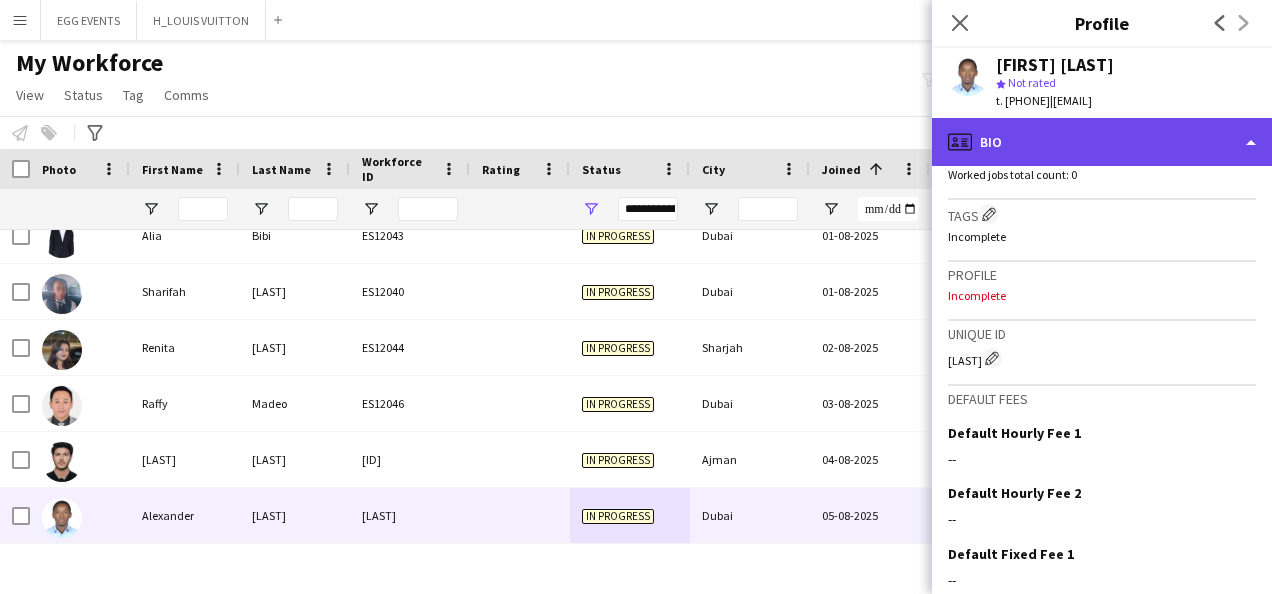 click on "profile
Bio" 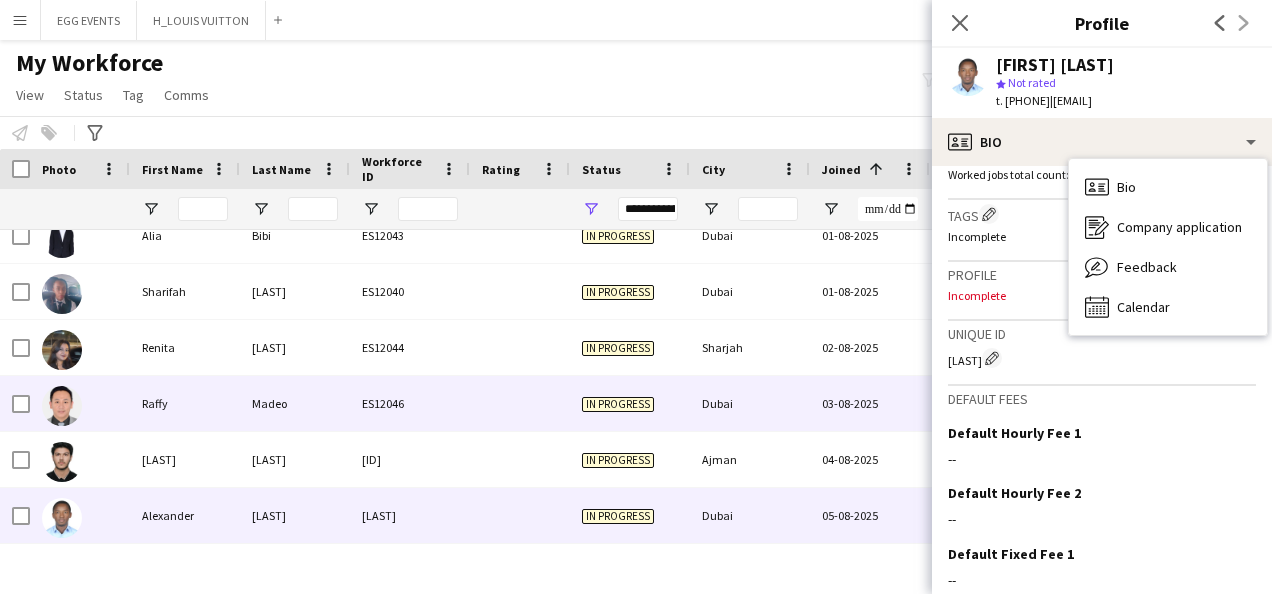 click on "03-08-2025" at bounding box center (870, 403) 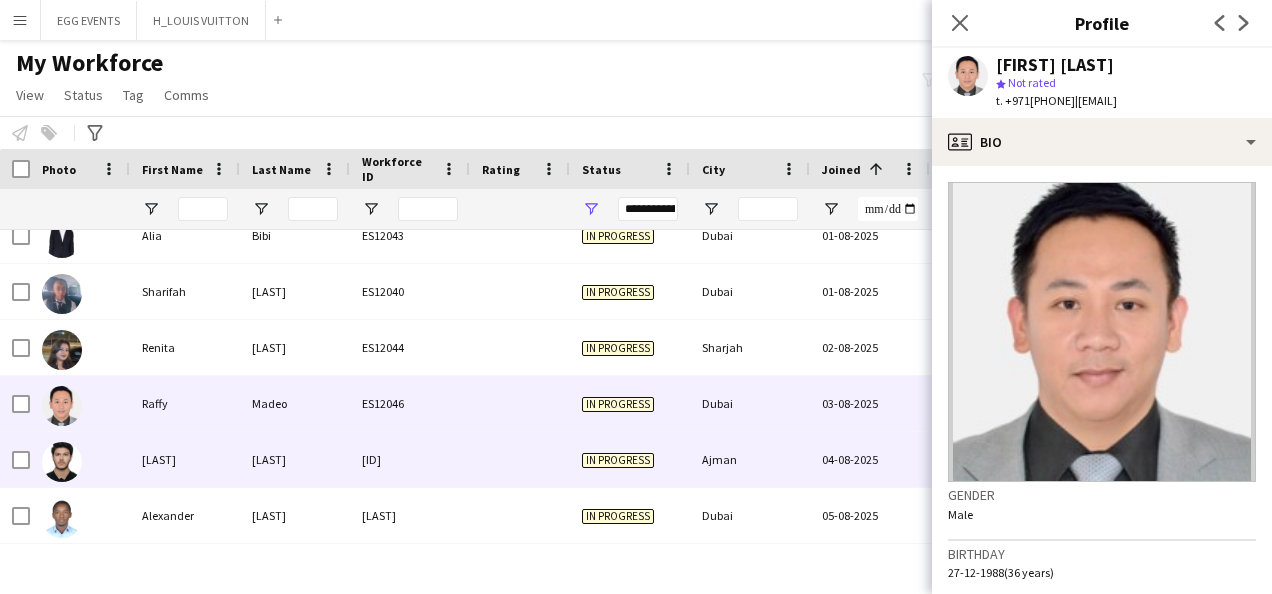 click on "04-08-2025" at bounding box center (870, 459) 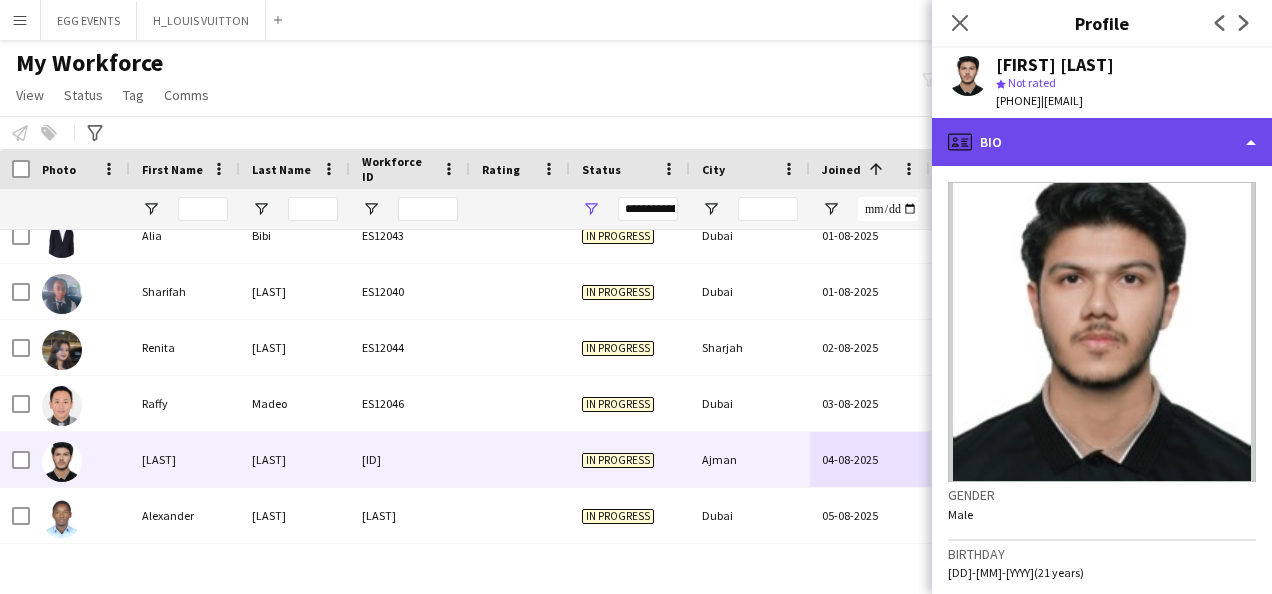 click on "profile
Bio" 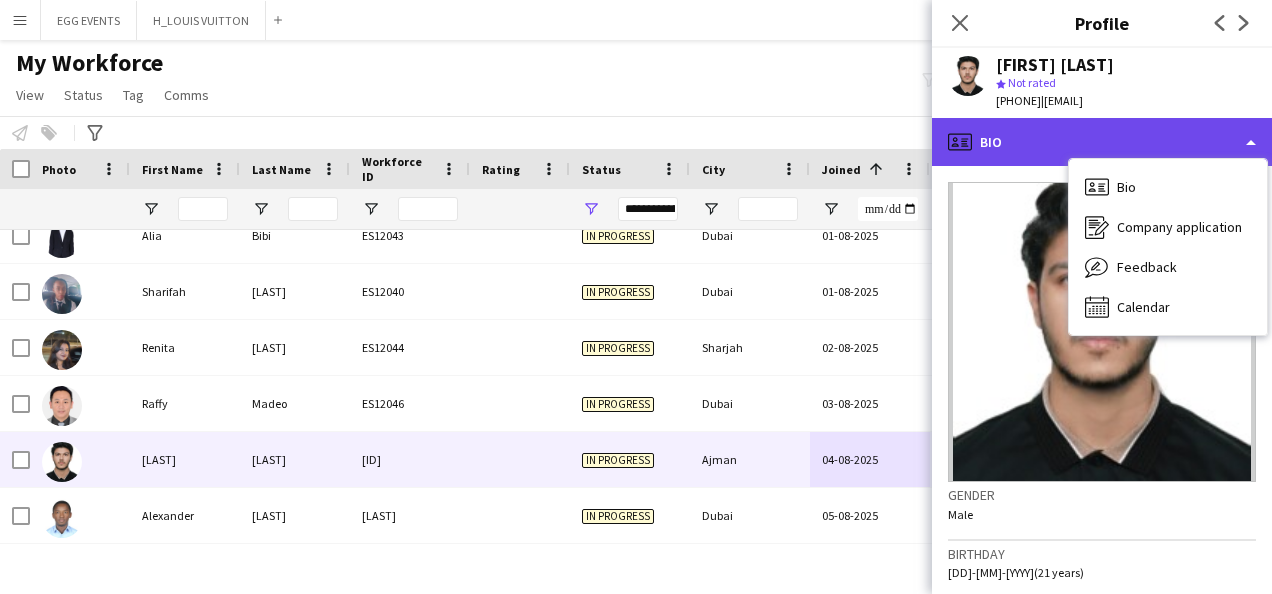 click on "profile
Bio" 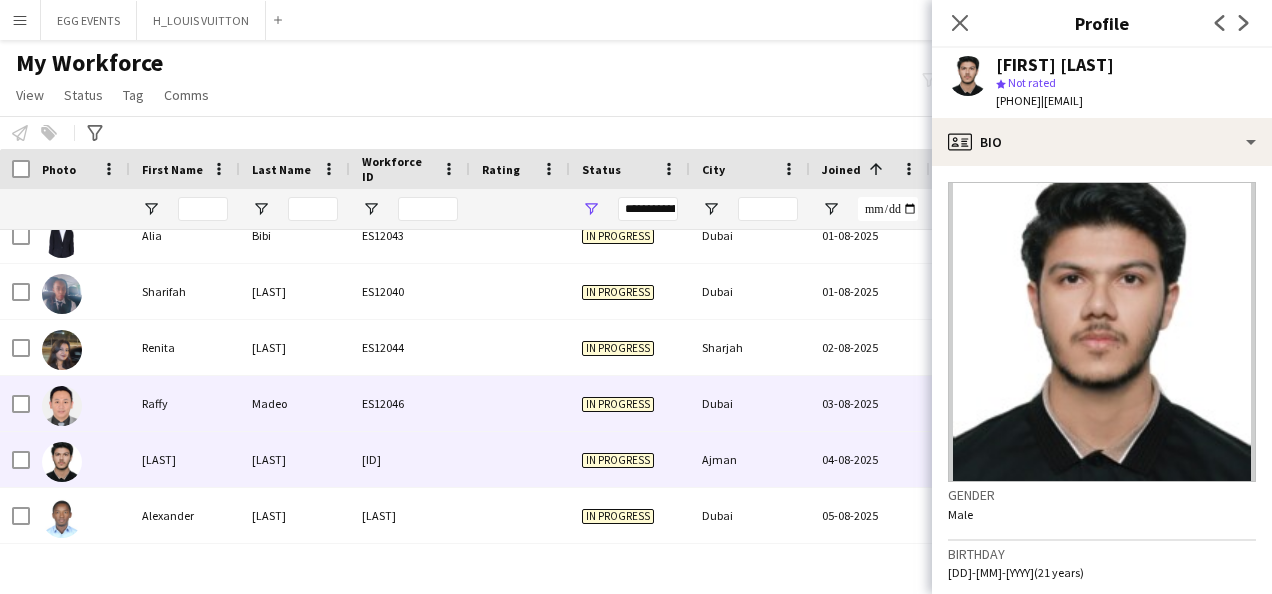 click on "03-08-2025" at bounding box center [870, 403] 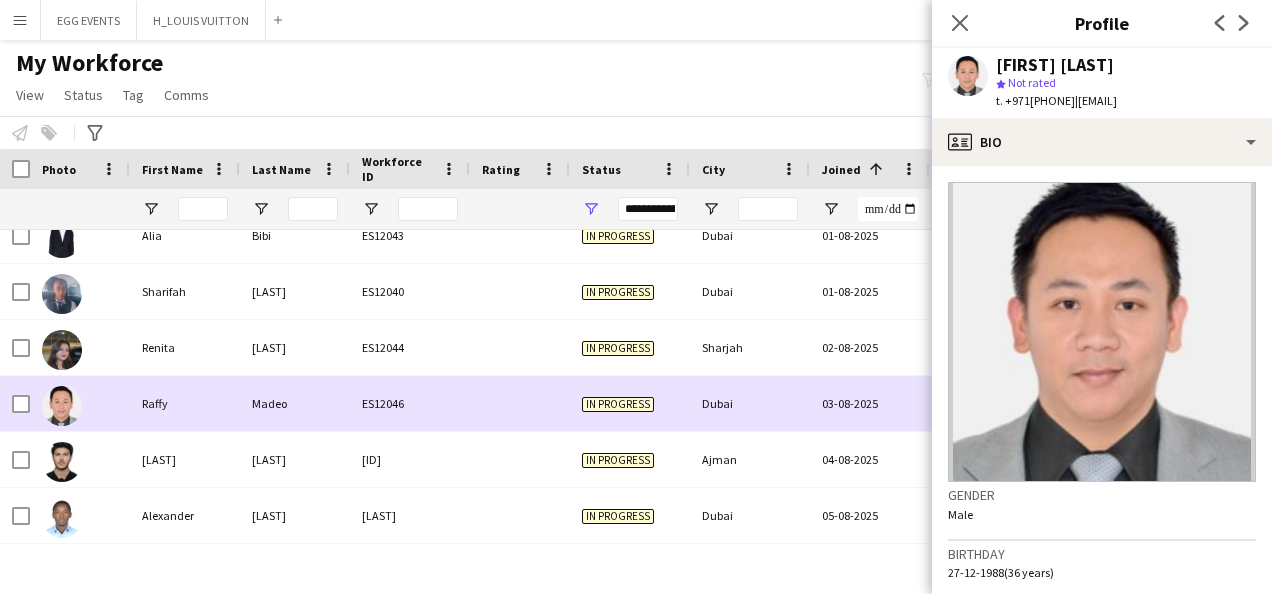click on "03-08-2025" at bounding box center (870, 403) 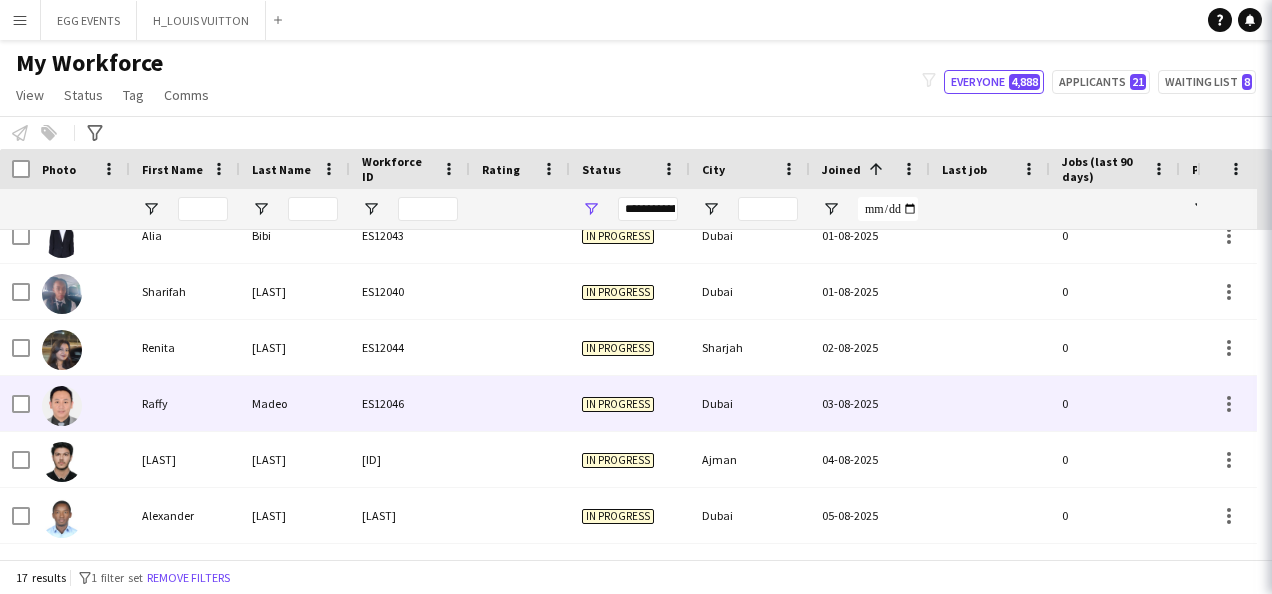 scroll, scrollTop: 574, scrollLeft: 0, axis: vertical 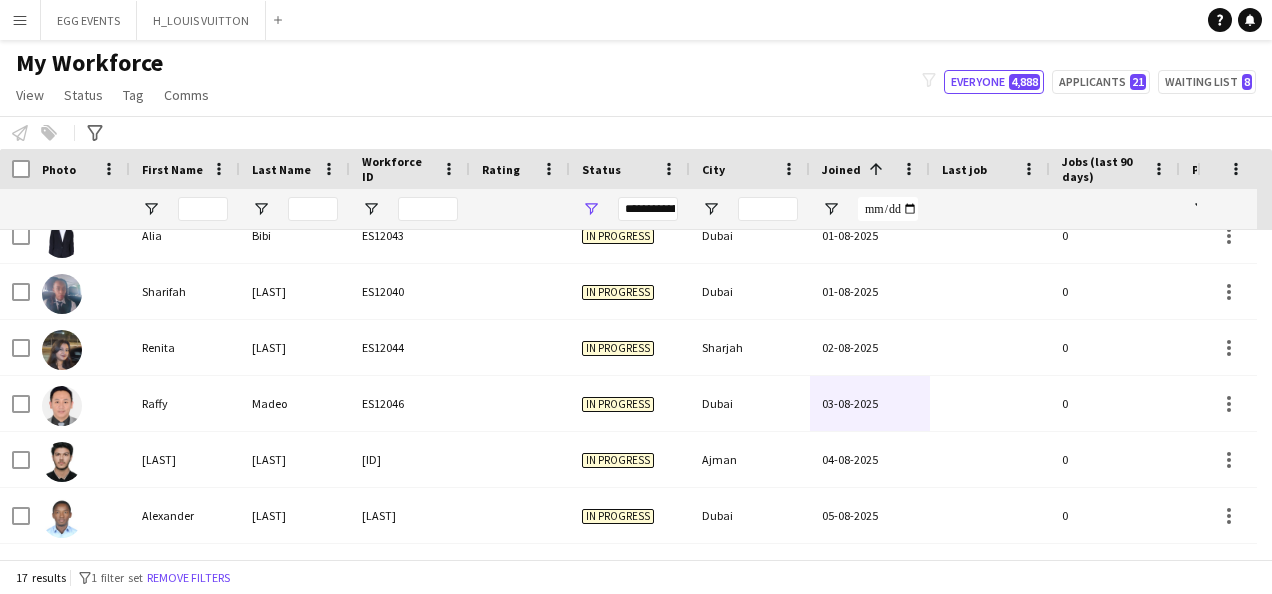 click on "**********" at bounding box center (648, 209) 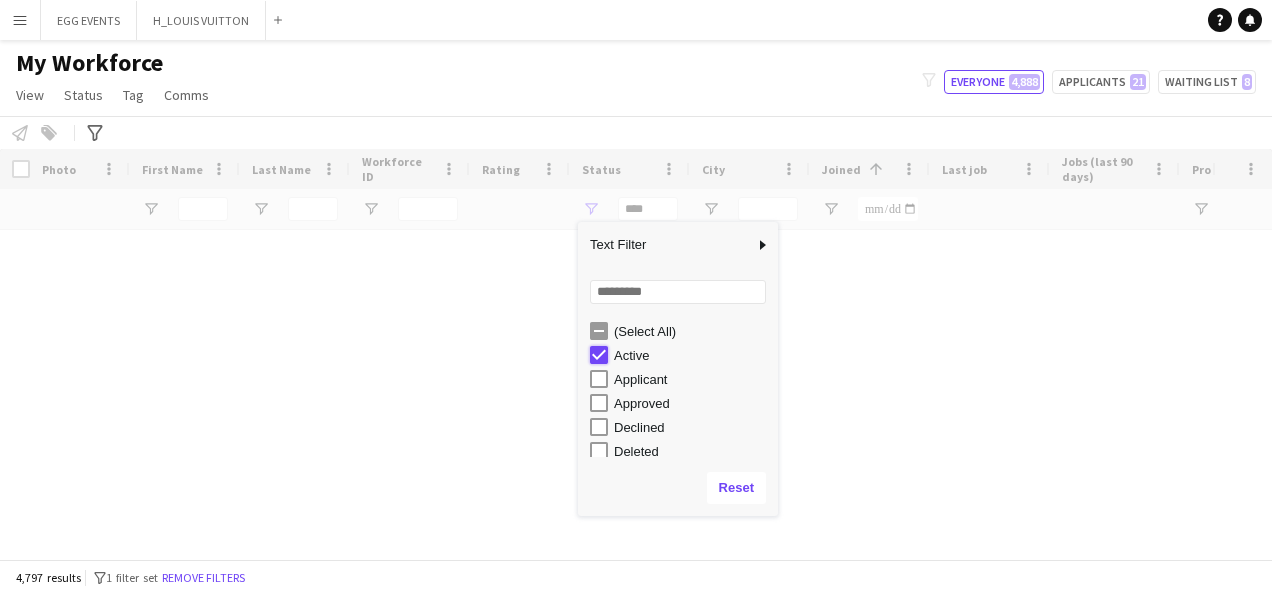 type on "**********" 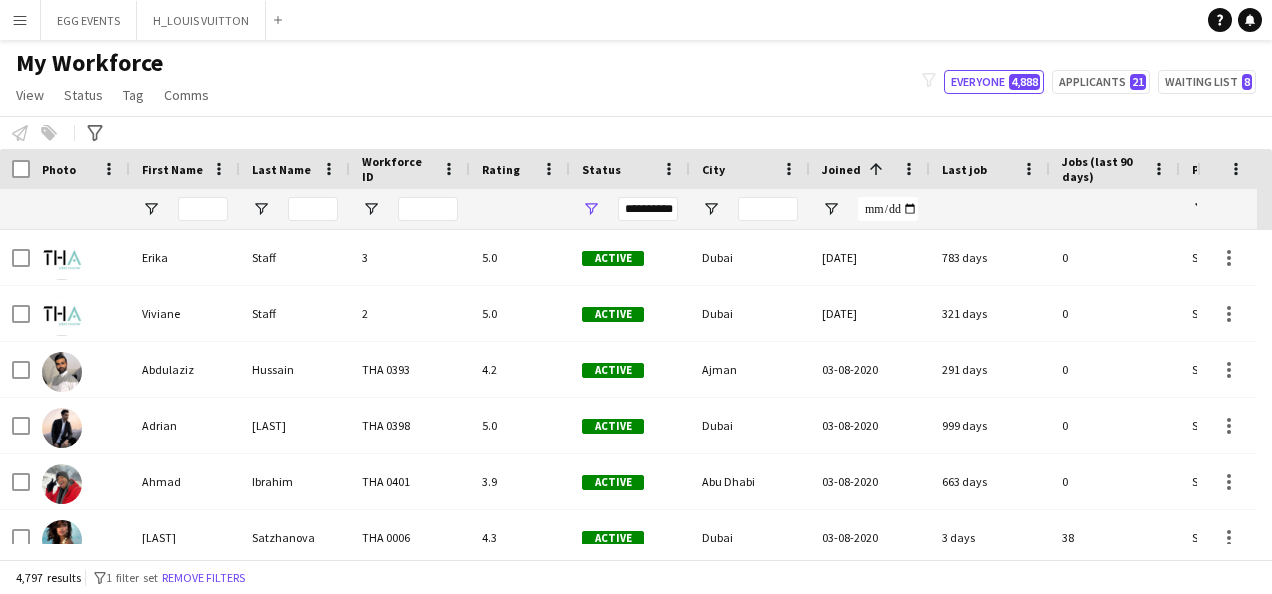 click on "Notify workforce
Add to tag
Select at least one crew to tag him or her.
Advanced filters
Advanced filters   Availability   Start Time   End Time   Skills   Role types   Worked with these clients...   Address
Address
Distance from address (km)   Clear   View results" 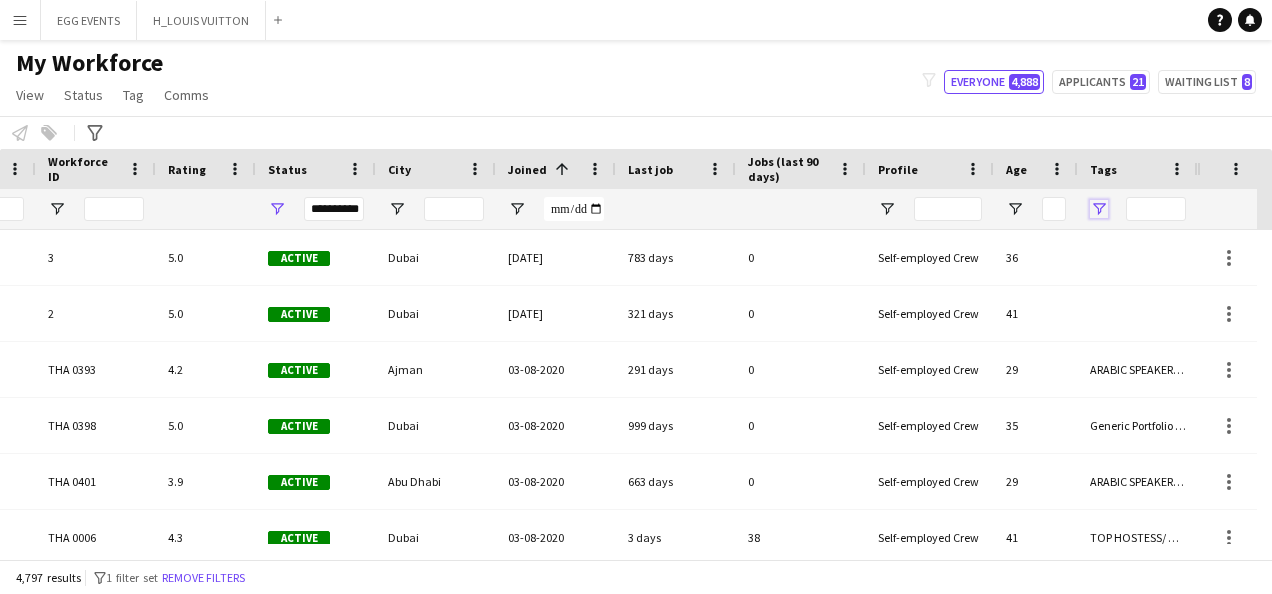 click at bounding box center [1099, 209] 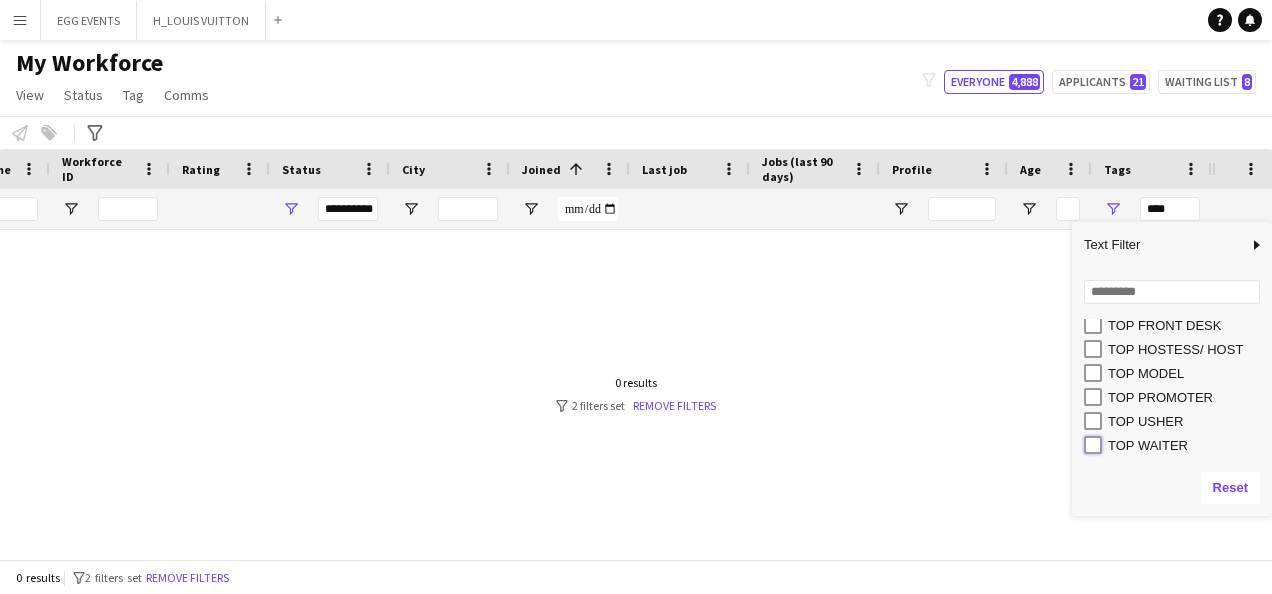 type on "**********" 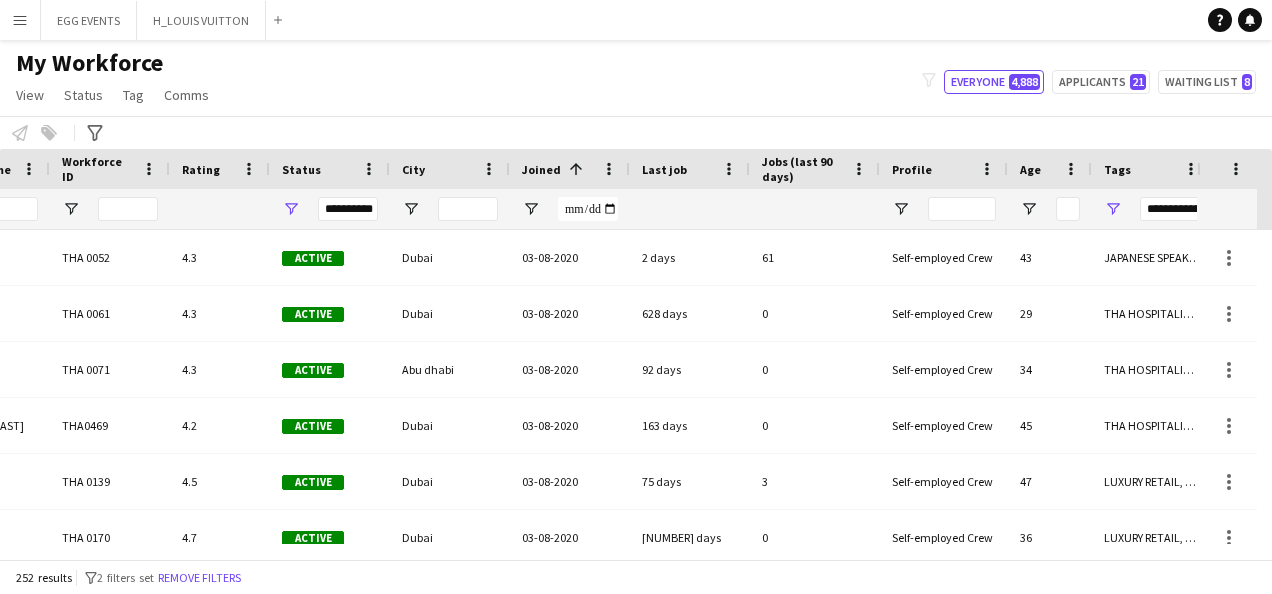 click on "My Workforce   View   Views  Default view New view Update view Delete view Edit name Customise view Customise filters Reset Filters Reset View Reset All  Status  Edit  Tag  New tag  Edit tag  ARABIC SPEAKER (2097) CABIN CREW (365) CHINESE SPEAKER (38) CONTACTED BY ANASTASIIA (25) CONTACTED BY MARIA (1) CONTACTED BY SARAH W (7) CONTACTED BY VIVIANE  (95) DRESSER (7) FOH EXPO (31) FOLLOW UP  (56) FRENCH SPEAKER (514) Generic Portfolio - Arabic Speaker  (7) Generic Portfolio - Jewerlly  Model (5) Generic Portfolio - Luxury  (23) Generic Portfolio - Models (14) Generic Portfolio - Promoters (20) Generic Portfolio - Supervisors (11) Generic Portfolio - Tall Hostess (21) Generic Portfolio - Ushers (16) Generic portfolio -VIP Hostess (25) ITALIAN SPEAKER (65) JAPANESE SPEAKER (8) KOREAN SPEAKER (5) LUXURY RETAIL (424) MANAGER LEVEL (120) MC (21) MUA (17) OPERATION (31) PRODUCTION (9) PROJECT MANAGER  (54) SPANISH SPEAKER (202) STAGE MANAGER (81) SUPERVISOR (195) THA HOSPITALITY (804) TOP BARISTA (44)  Add to tag" 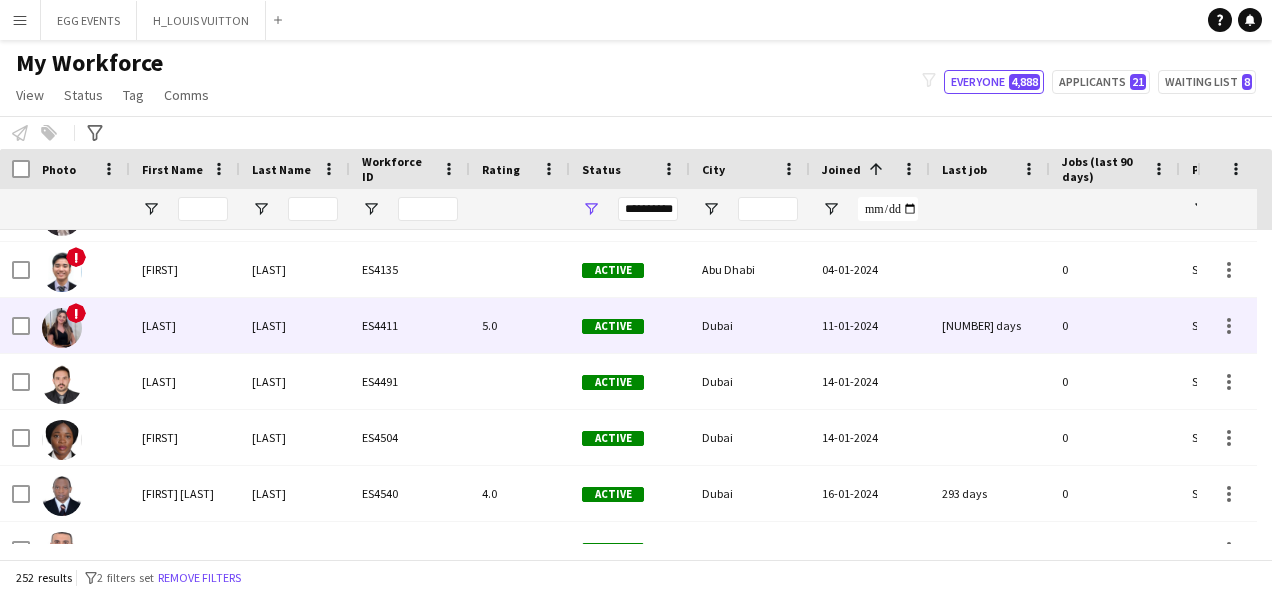 click on "Active" at bounding box center (630, 325) 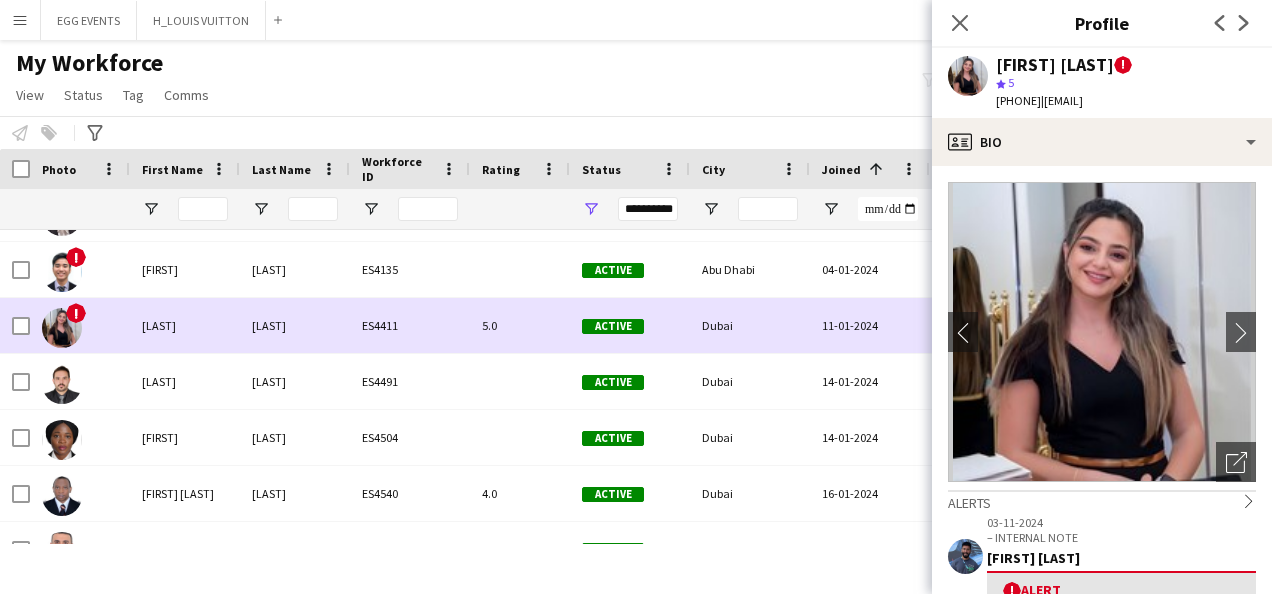 click on "11-01-2024" at bounding box center [870, 325] 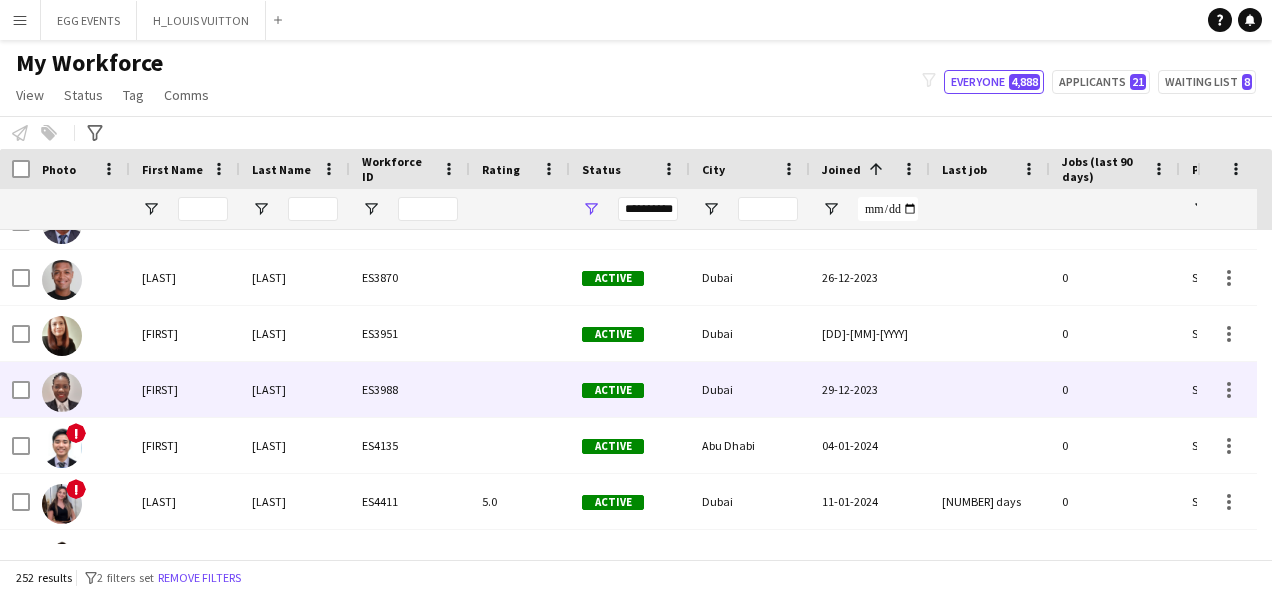 click on "29-12-2023" at bounding box center [870, 389] 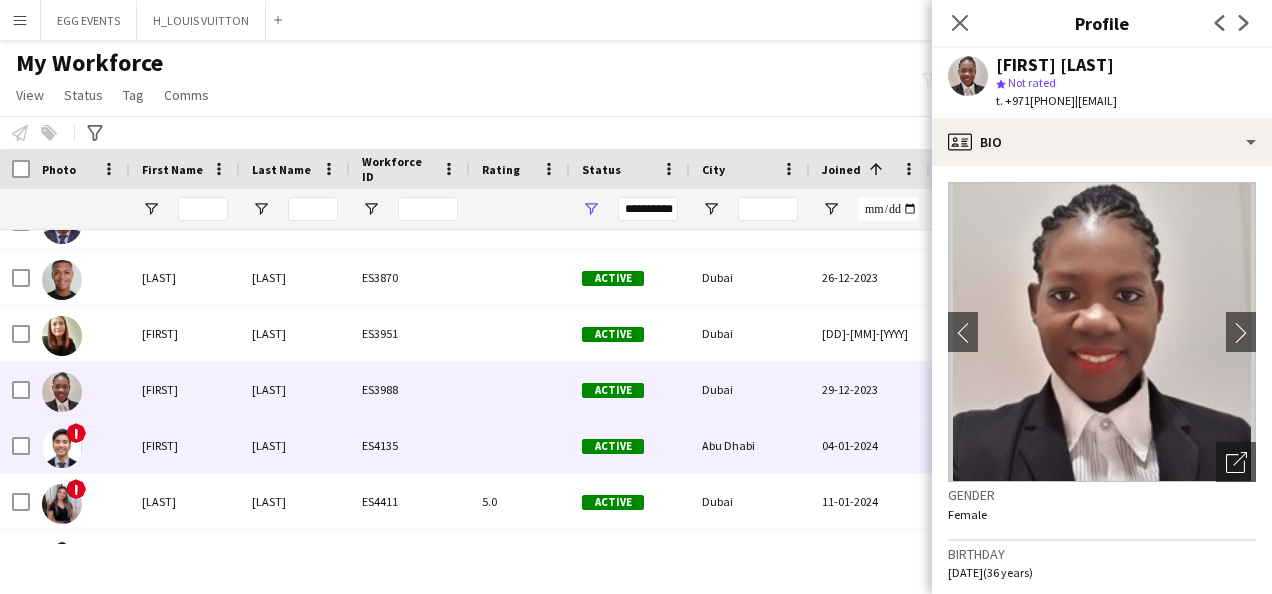 click on "Abu Dhabi" at bounding box center (750, 445) 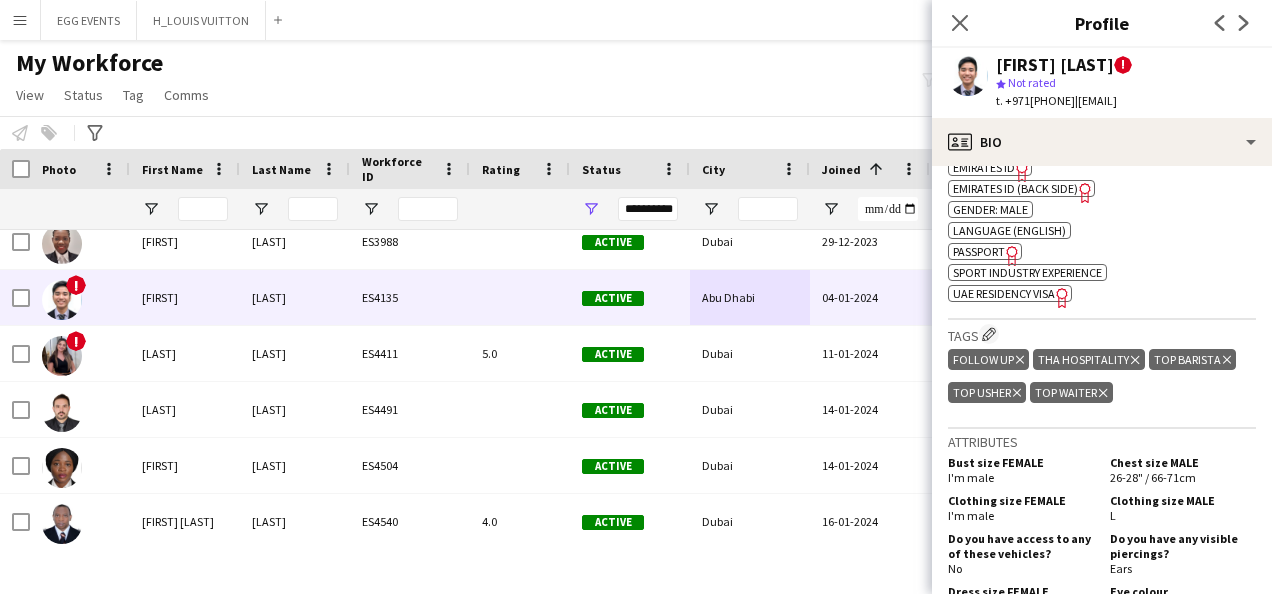 click on "UAE Residency Visa" 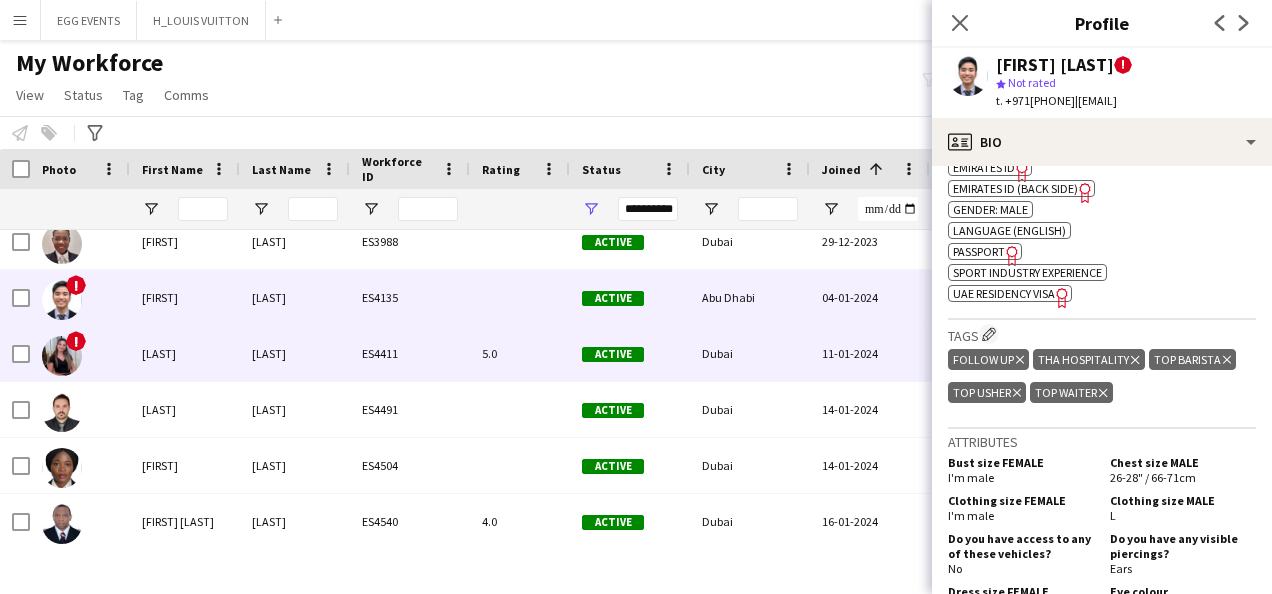 click on "ES4411" at bounding box center [410, 353] 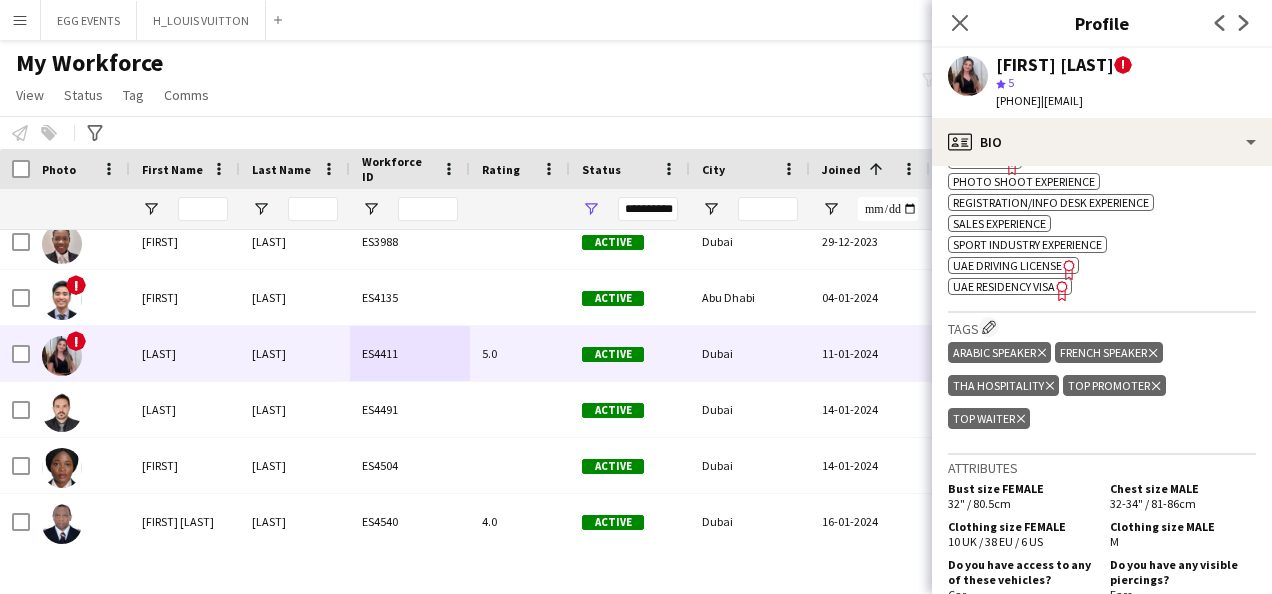 click 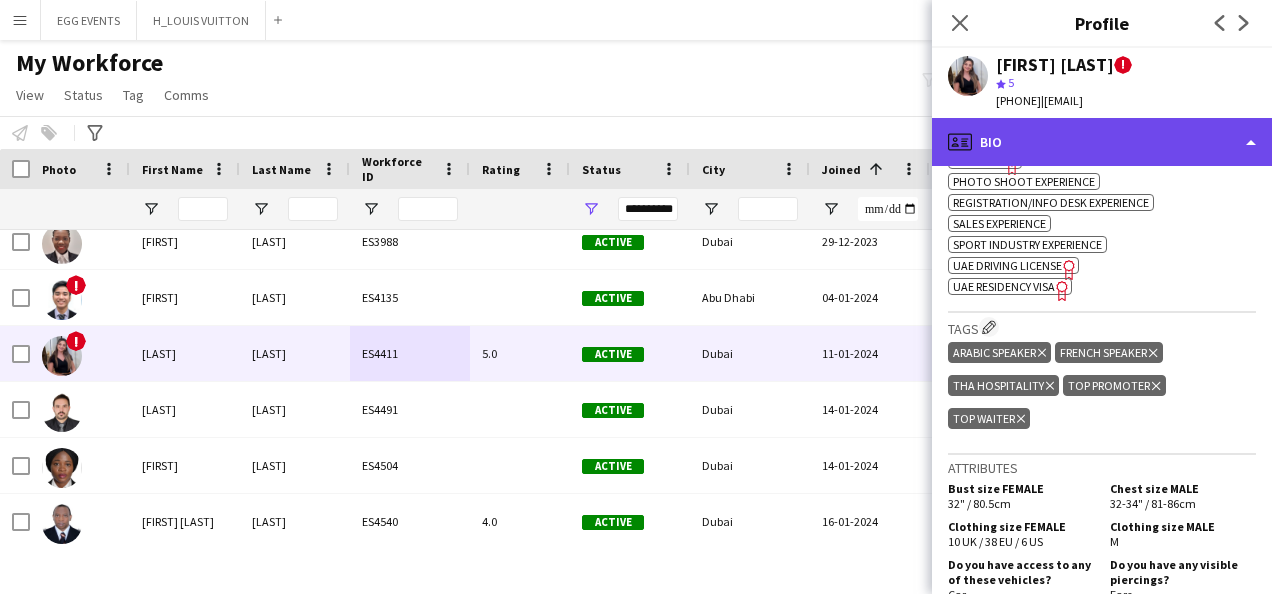 click on "profile
Bio" 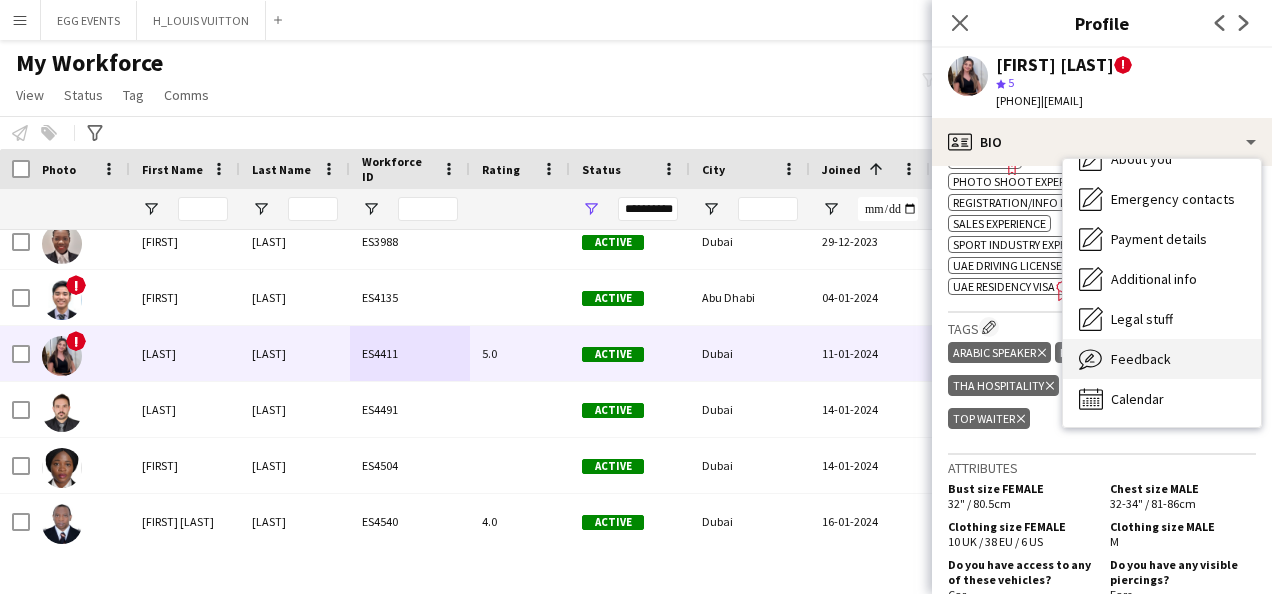 click on "Feedback" at bounding box center (1141, 359) 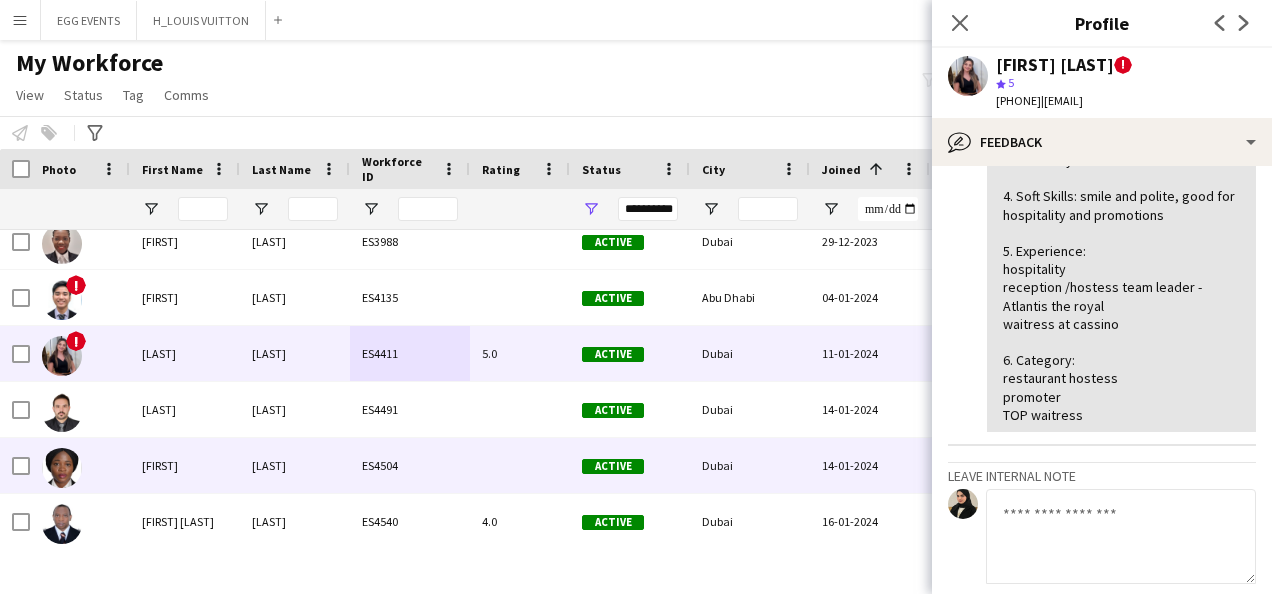 click on "14-01-2024" at bounding box center [870, 465] 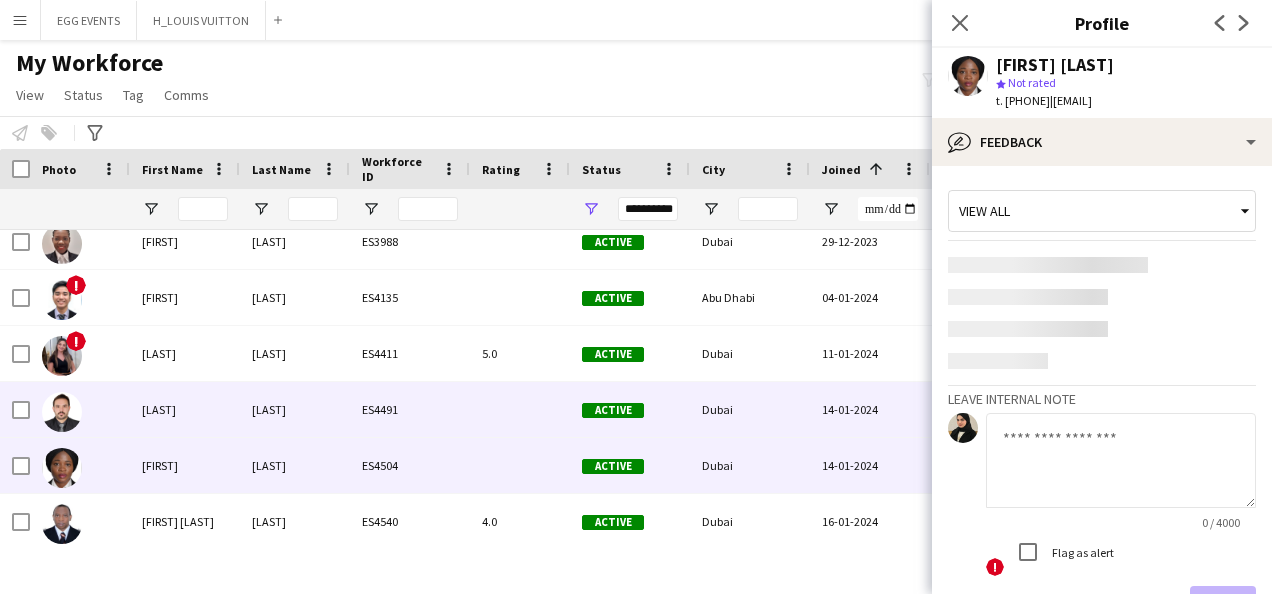 click on "Dubai" at bounding box center (750, 409) 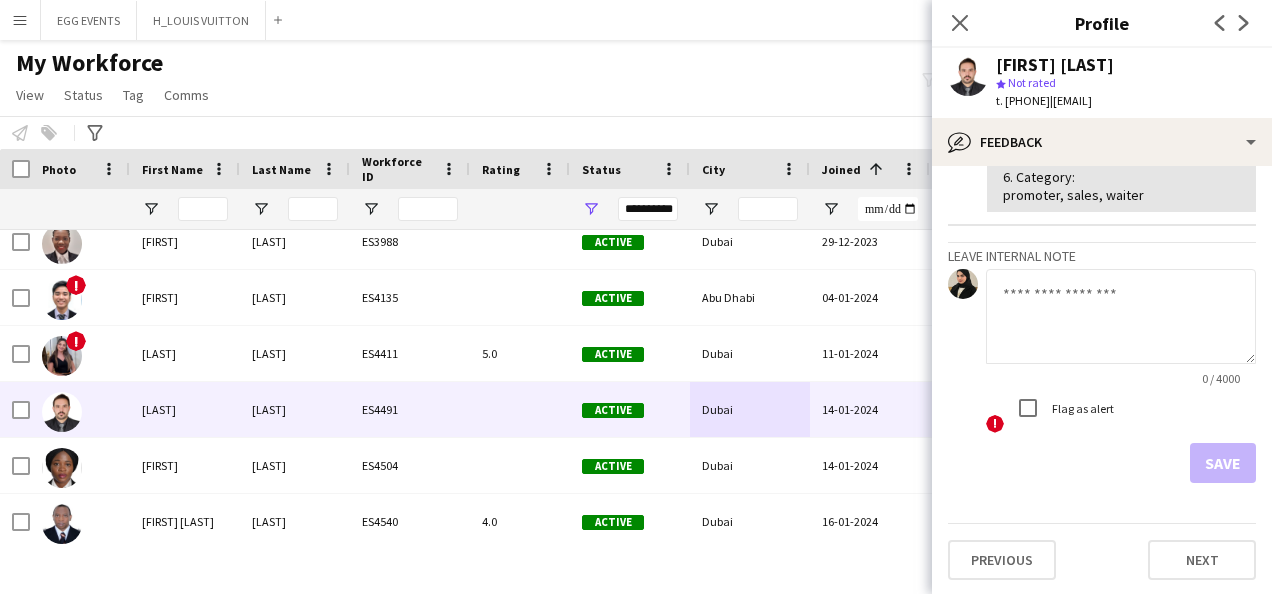 click on "1. Grooming: Very good
2. Communication: Very good
3. Cordiality: Very good
4. Soft Skills: polite and calm personality. He is a bit shy, but still good as promoter and sales.
5. Experience:
retail experience -
Mc Queen - CURRENT
waiter experience as well
6. Category:
promoter, sales, waiter" 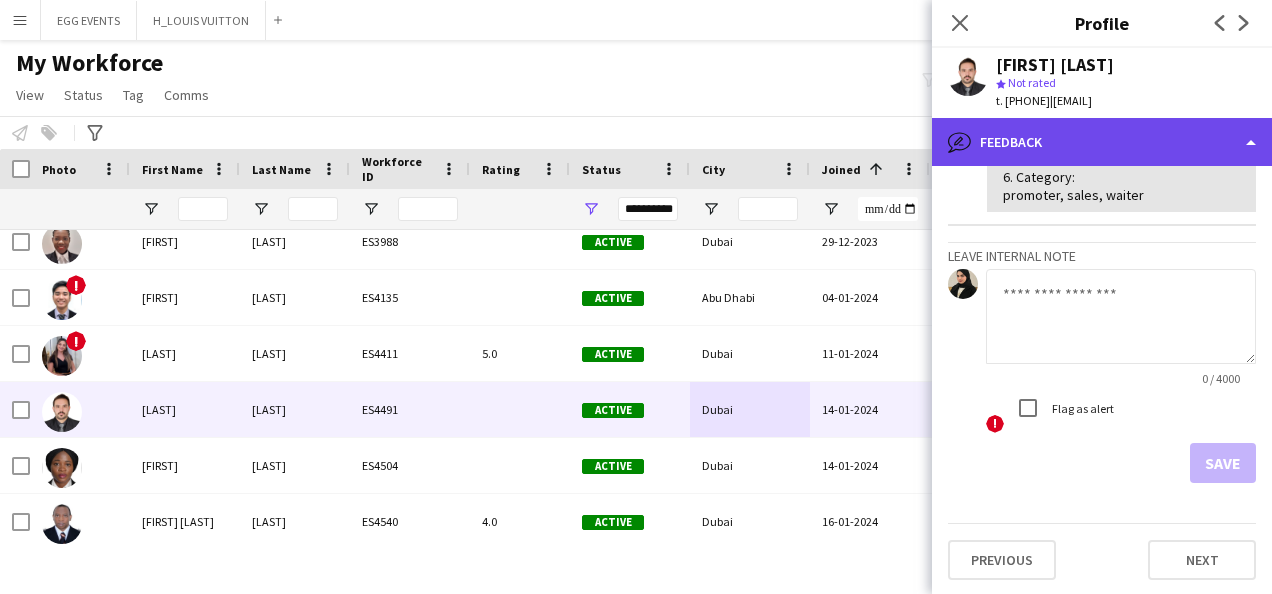 click on "bubble-pencil
Feedback" 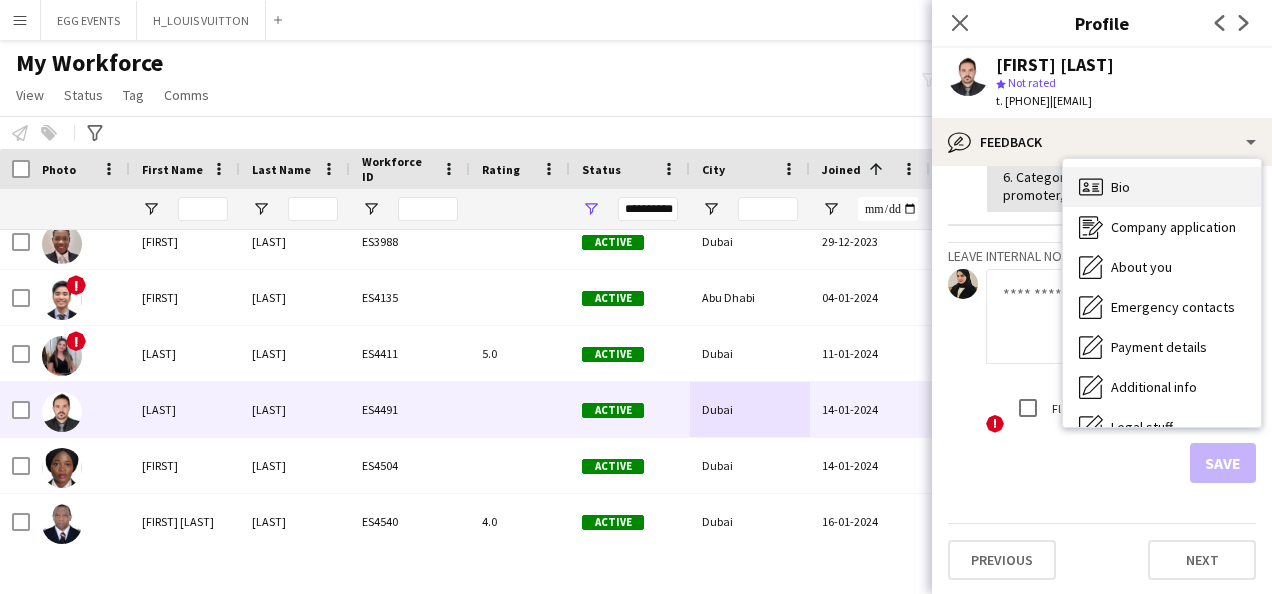 click 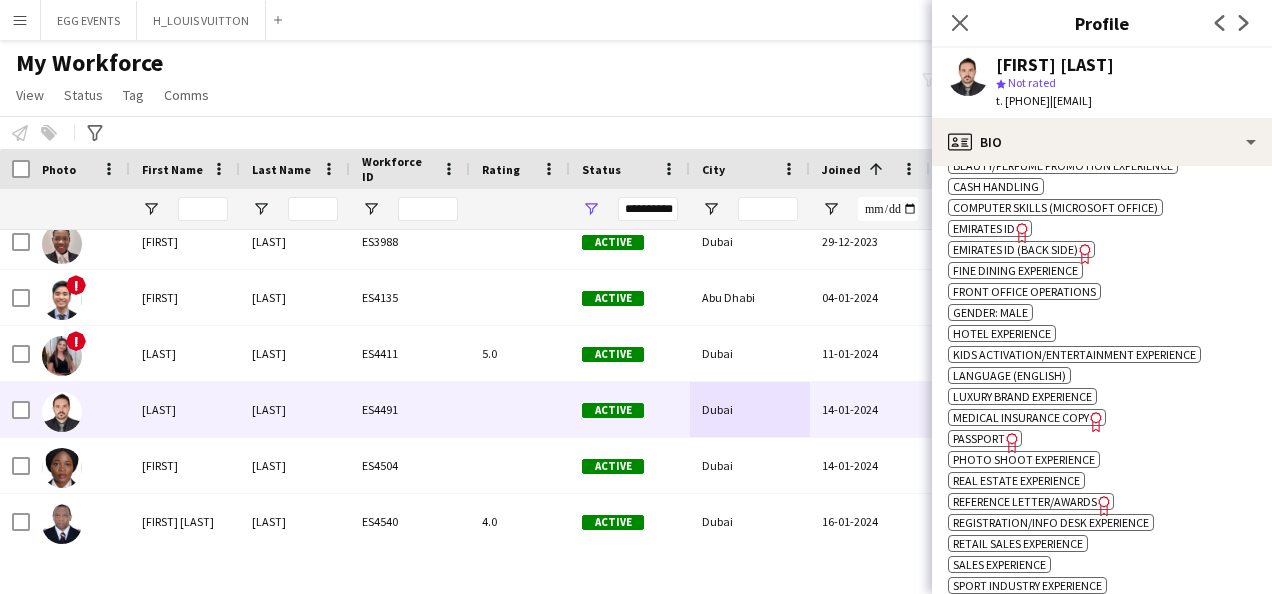 click on "Emirates ID" 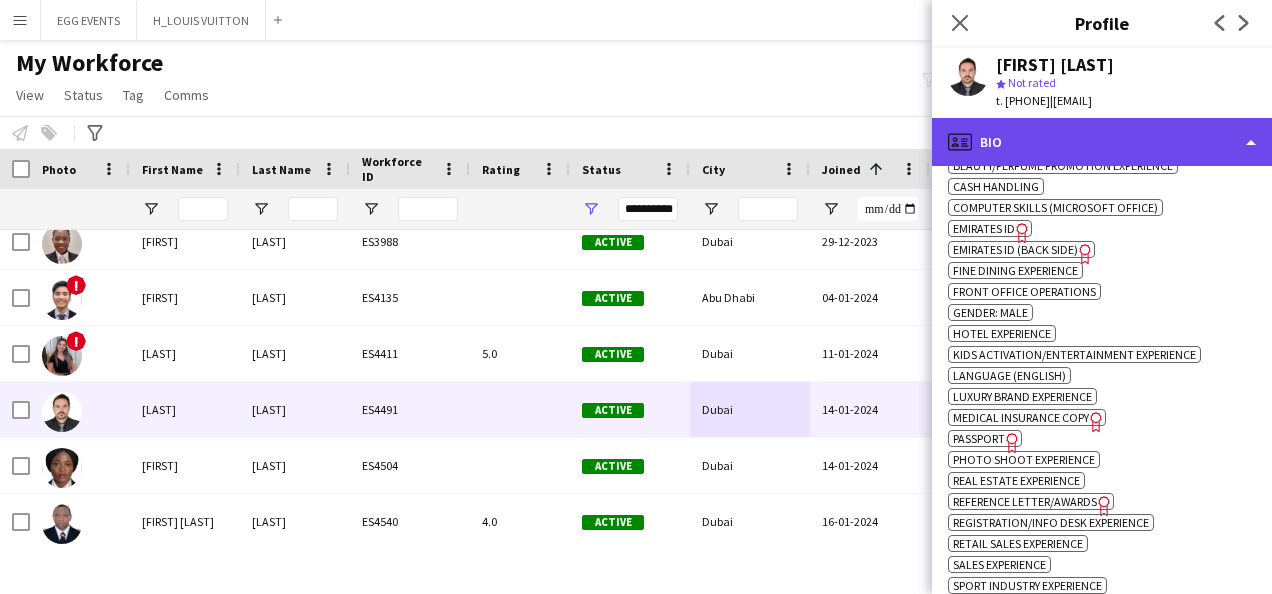 click on "profile
Bio" 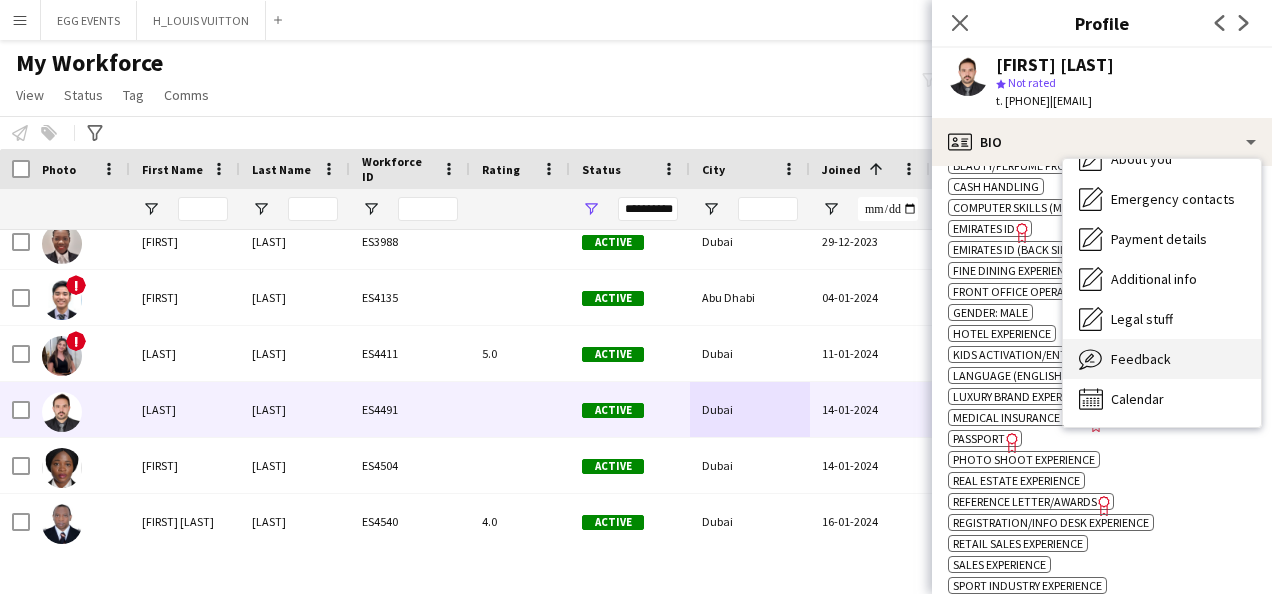 click on "Feedback" at bounding box center (1141, 359) 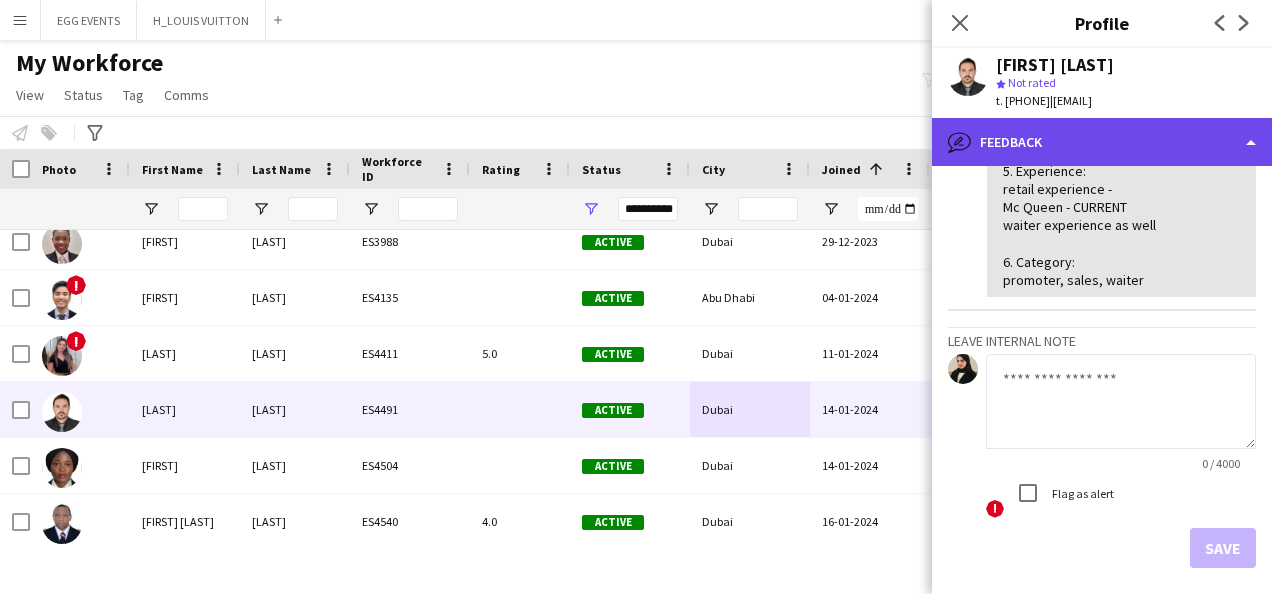 click on "bubble-pencil
Feedback" 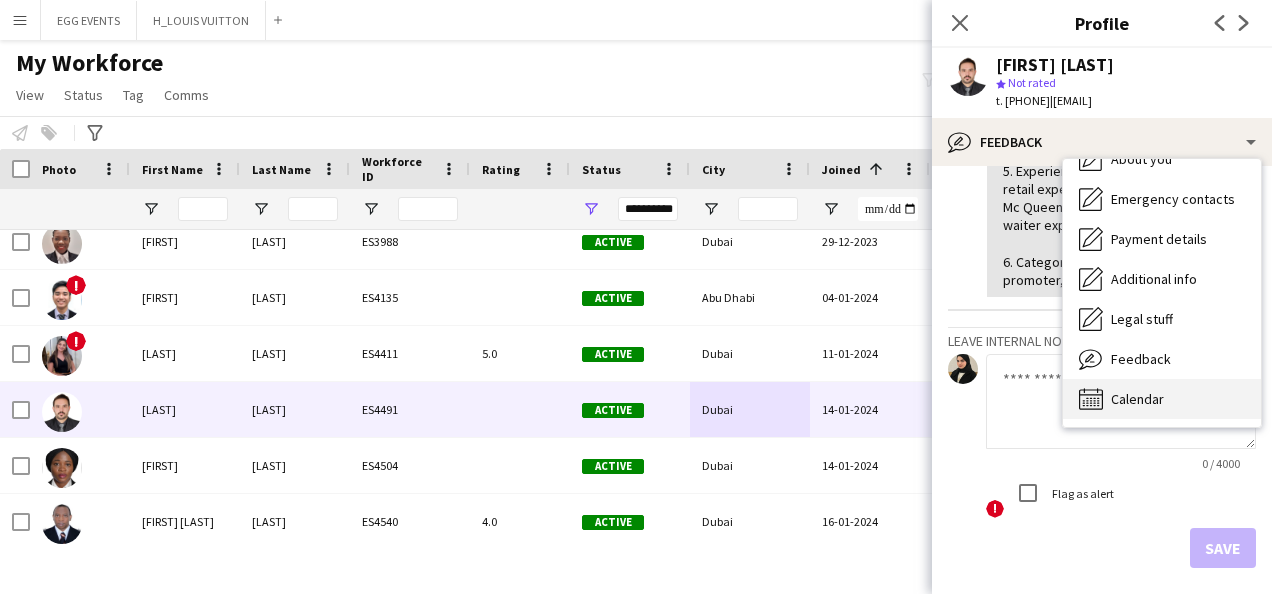 click on "Calendar" 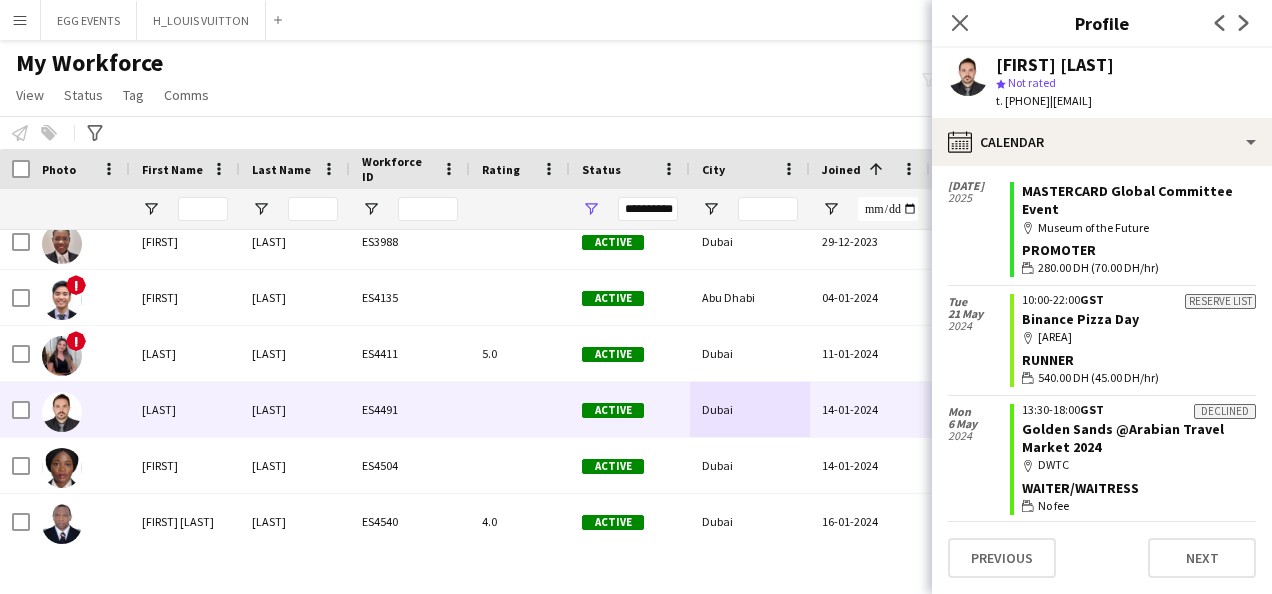 click on "Redouane Amegrissi
star
Not rated   t. +971561175761   |   redouane.amegrissi@gmail.com" 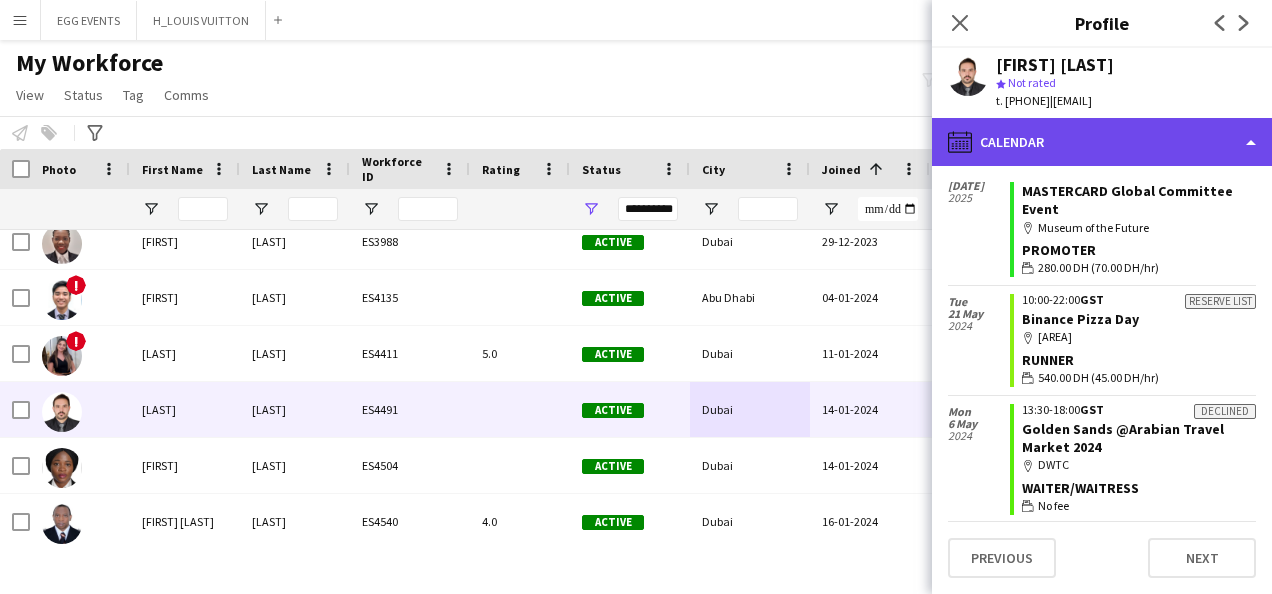 click on "calendar-full
Calendar" 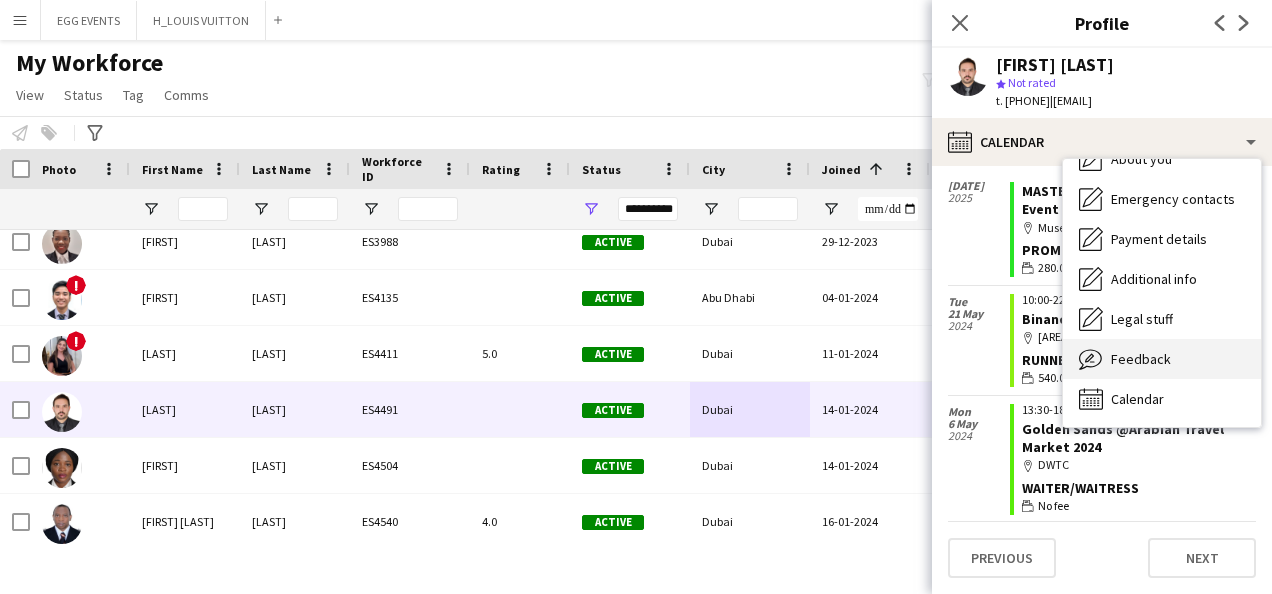 click on "Feedback
Feedback" at bounding box center (1162, 359) 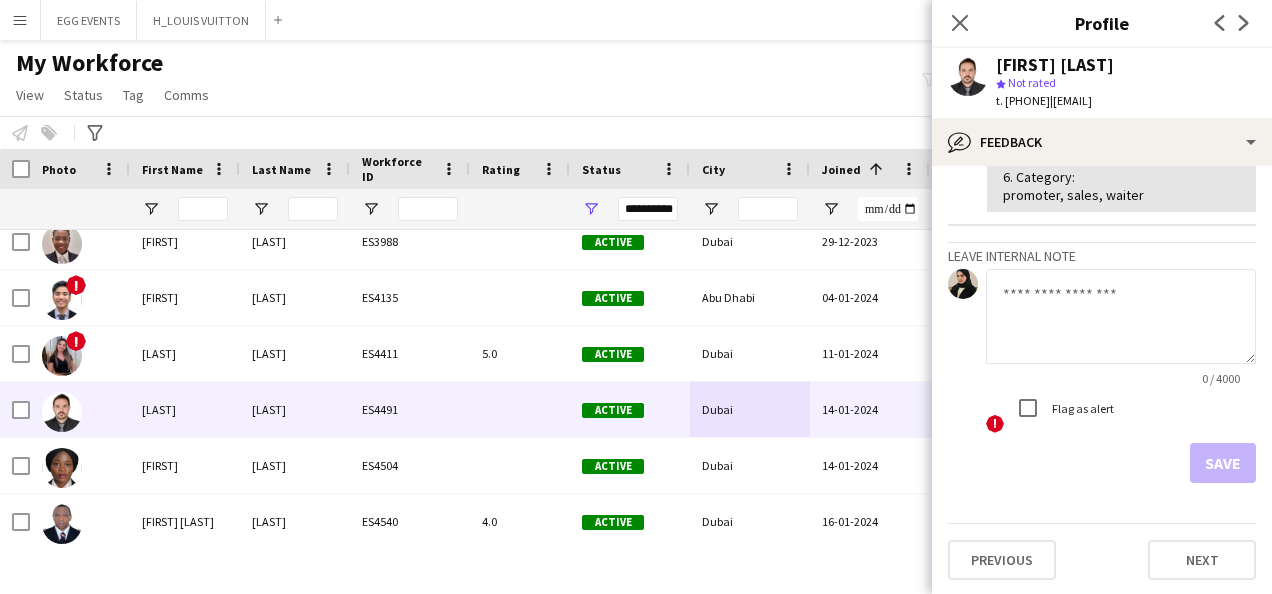 click 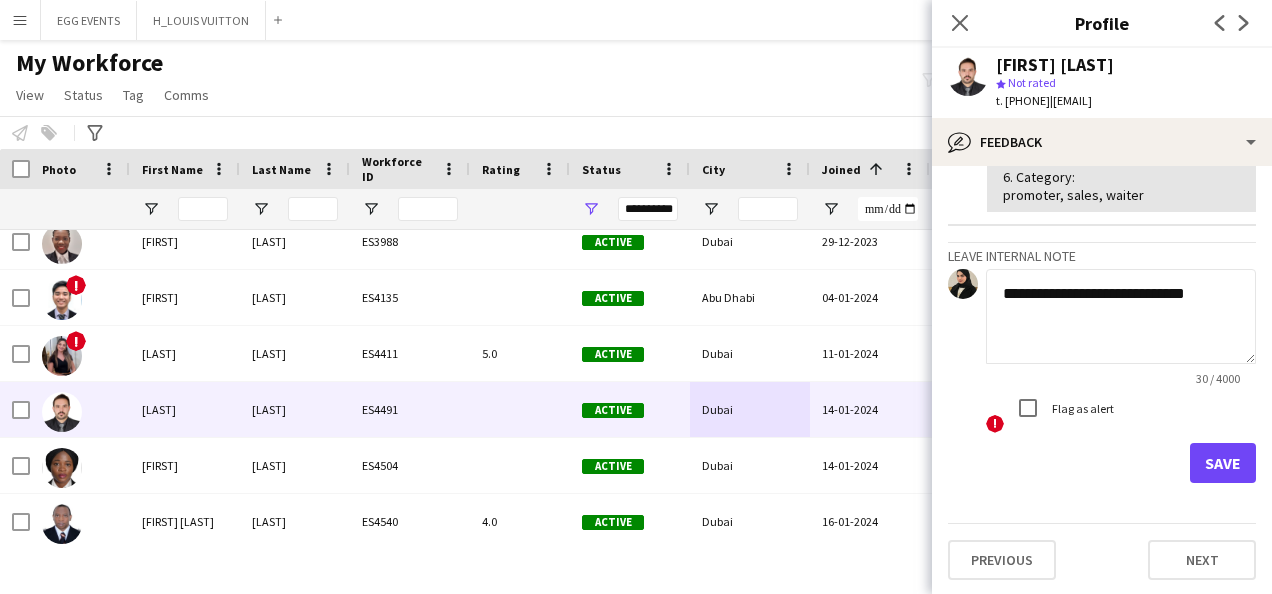 type on "**********" 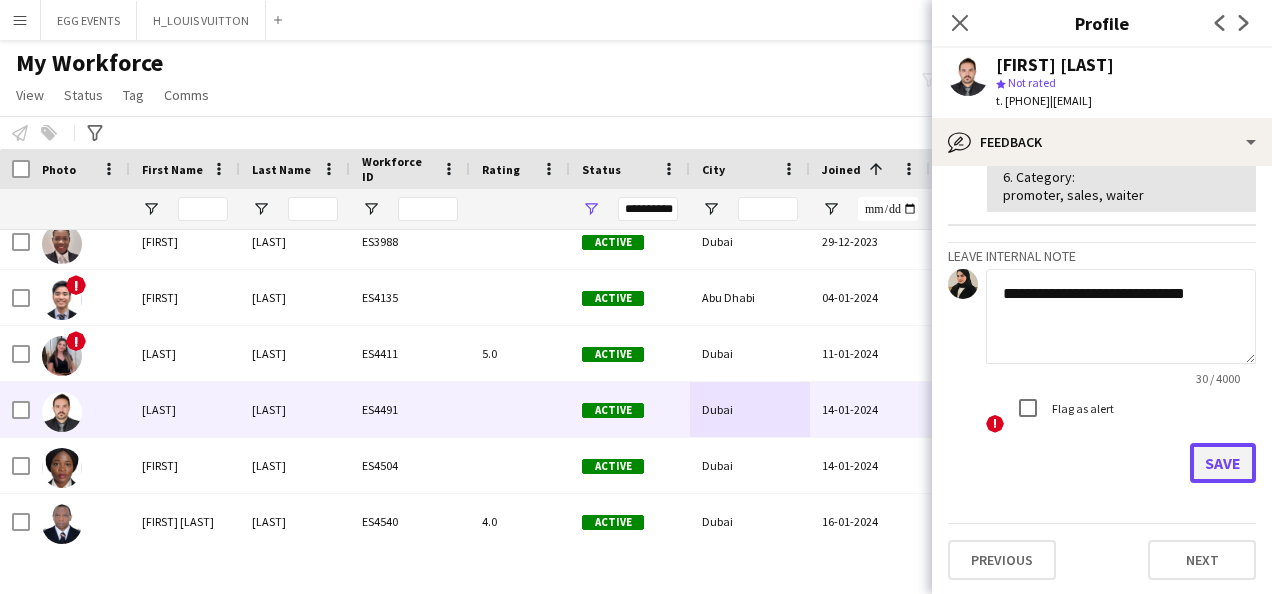 click on "Save" 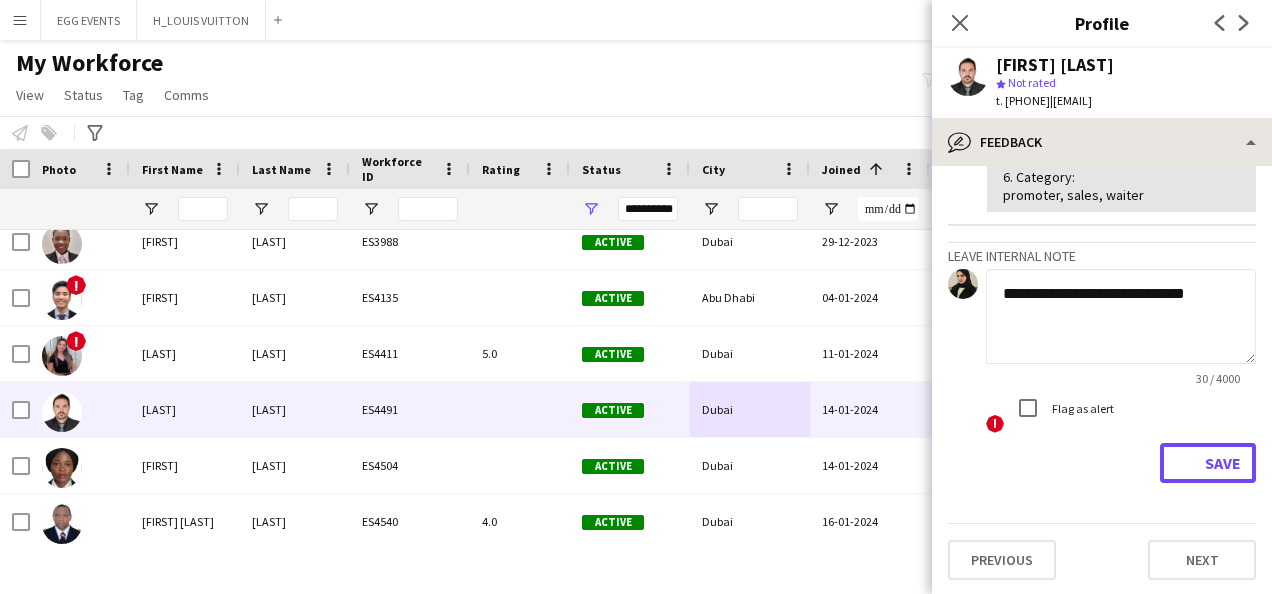 type 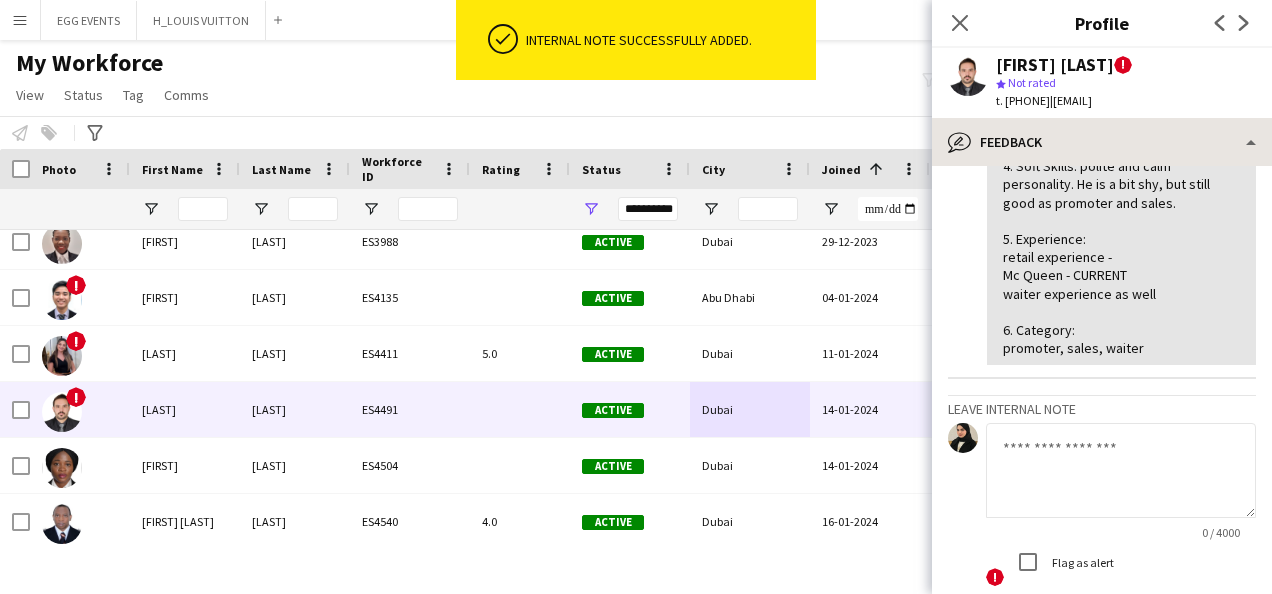 scroll, scrollTop: 580, scrollLeft: 0, axis: vertical 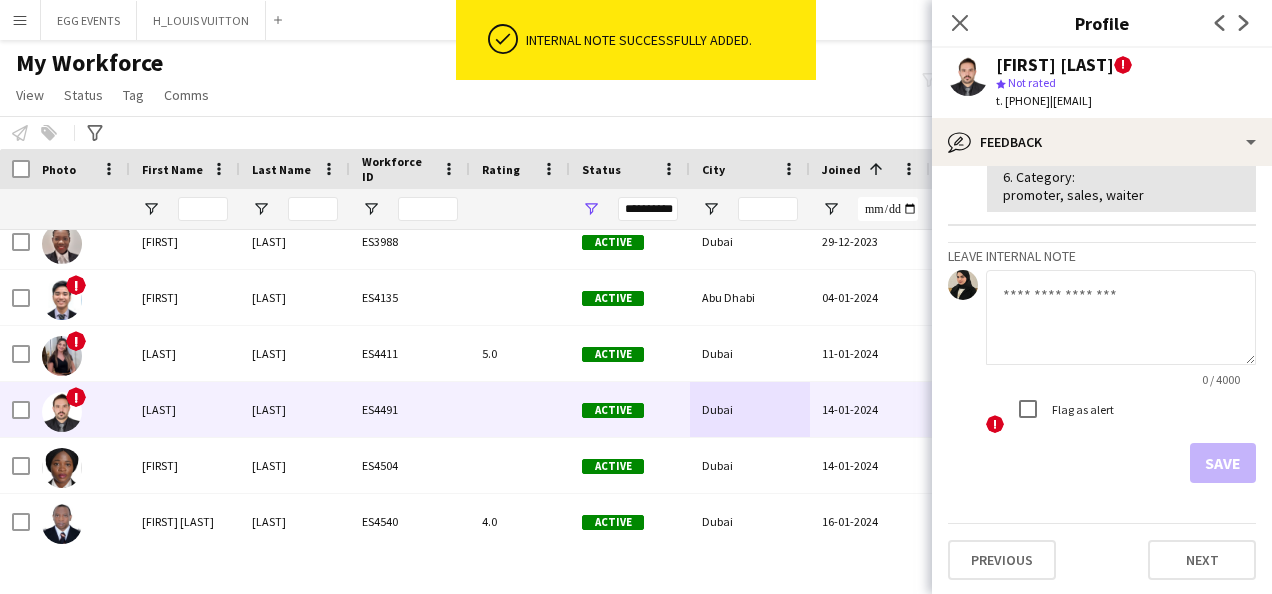 drag, startPoint x: 1182, startPoint y: 56, endPoint x: 992, endPoint y: 61, distance: 190.06578 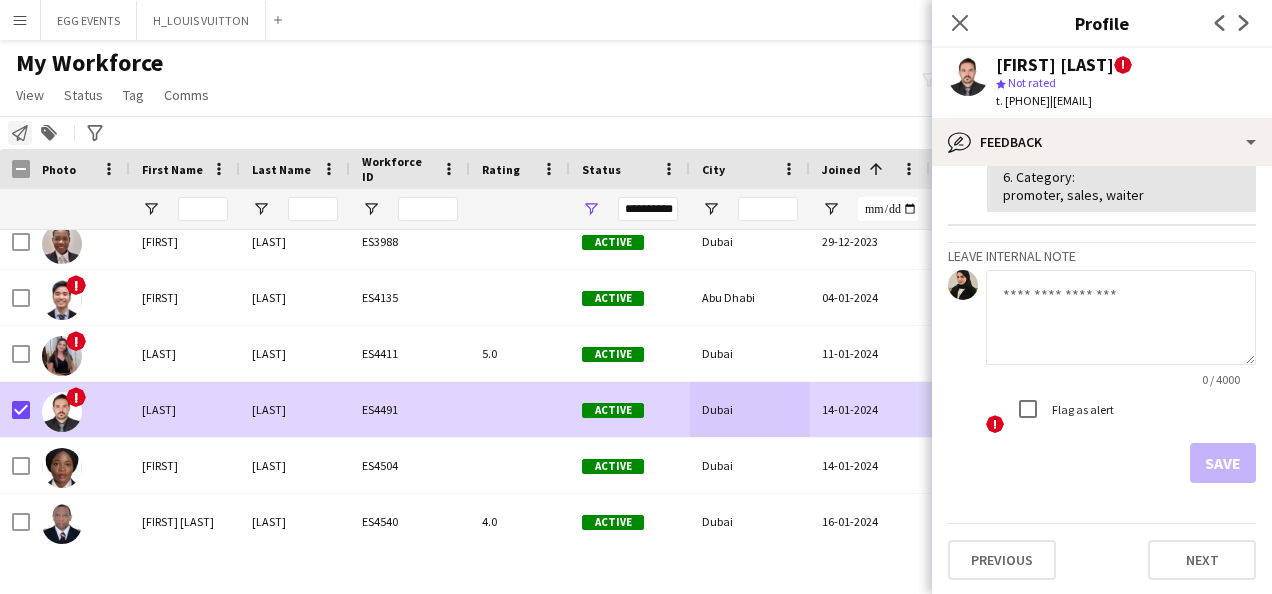 click on "Notify workforce" 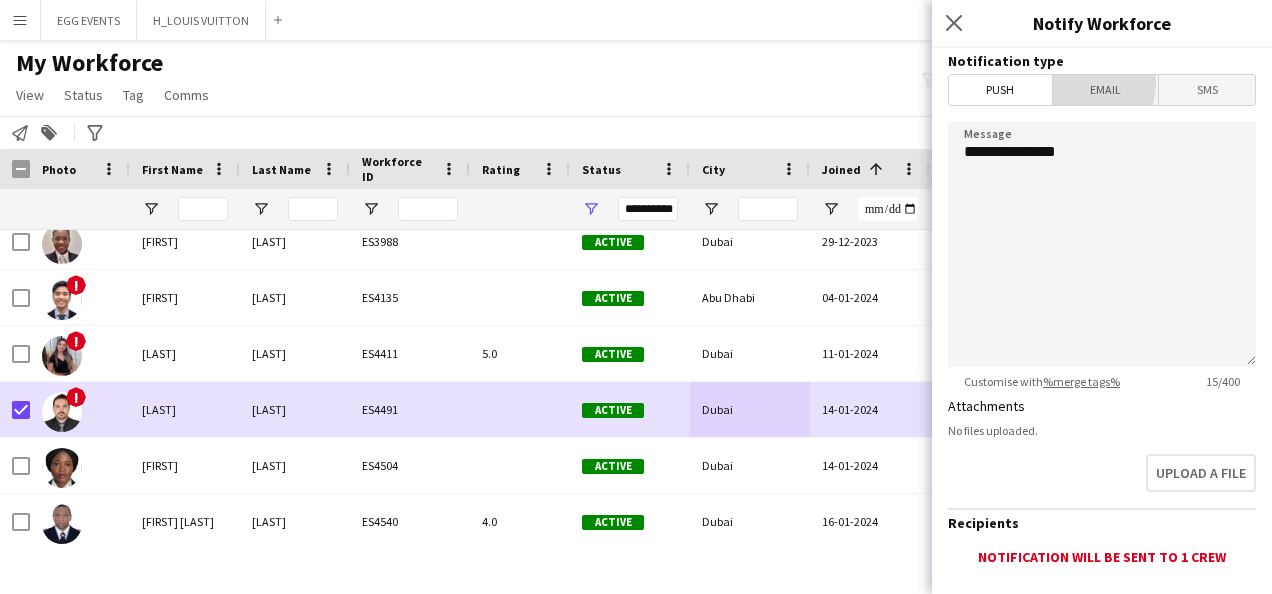 click on "Email" at bounding box center (1106, 90) 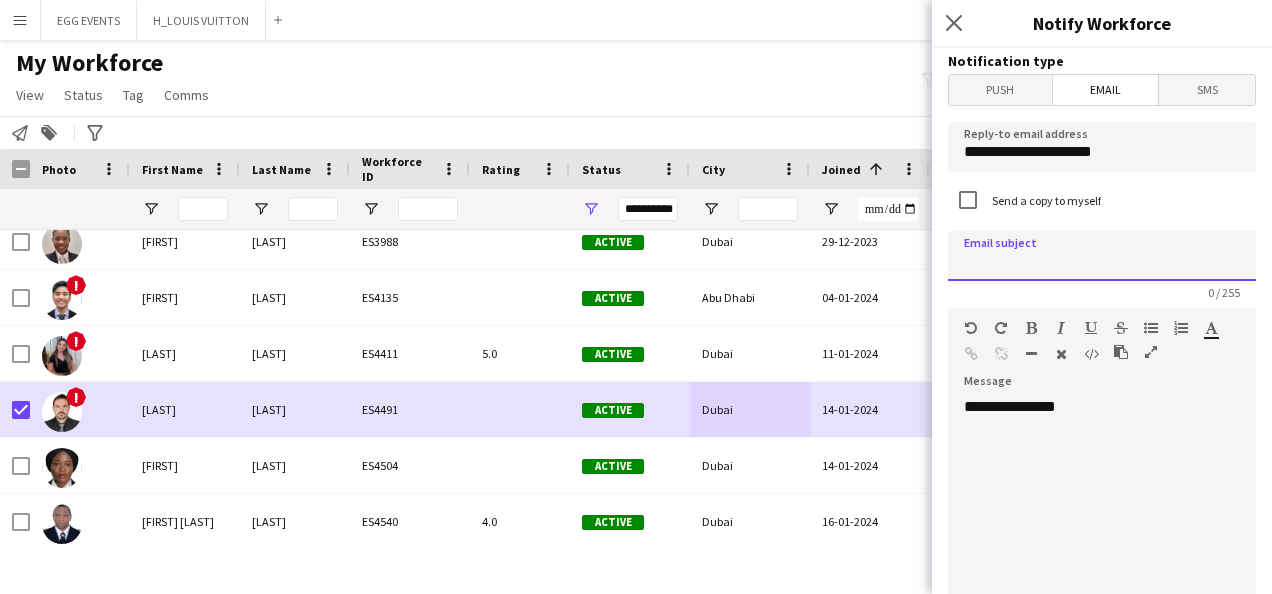 click 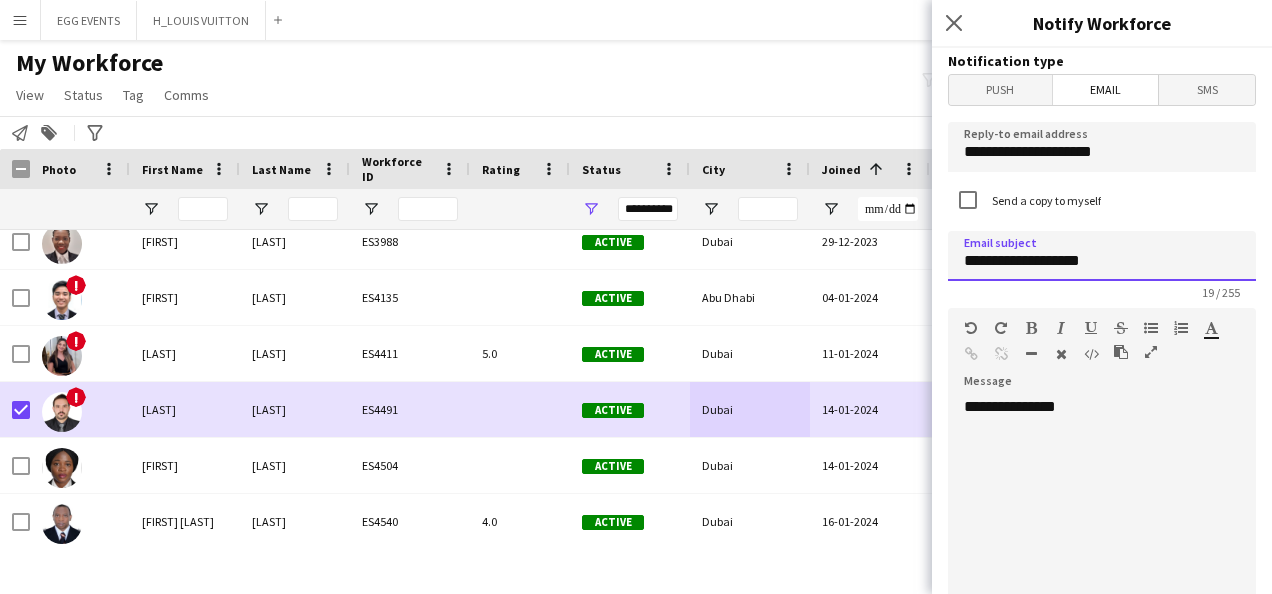 type on "**********" 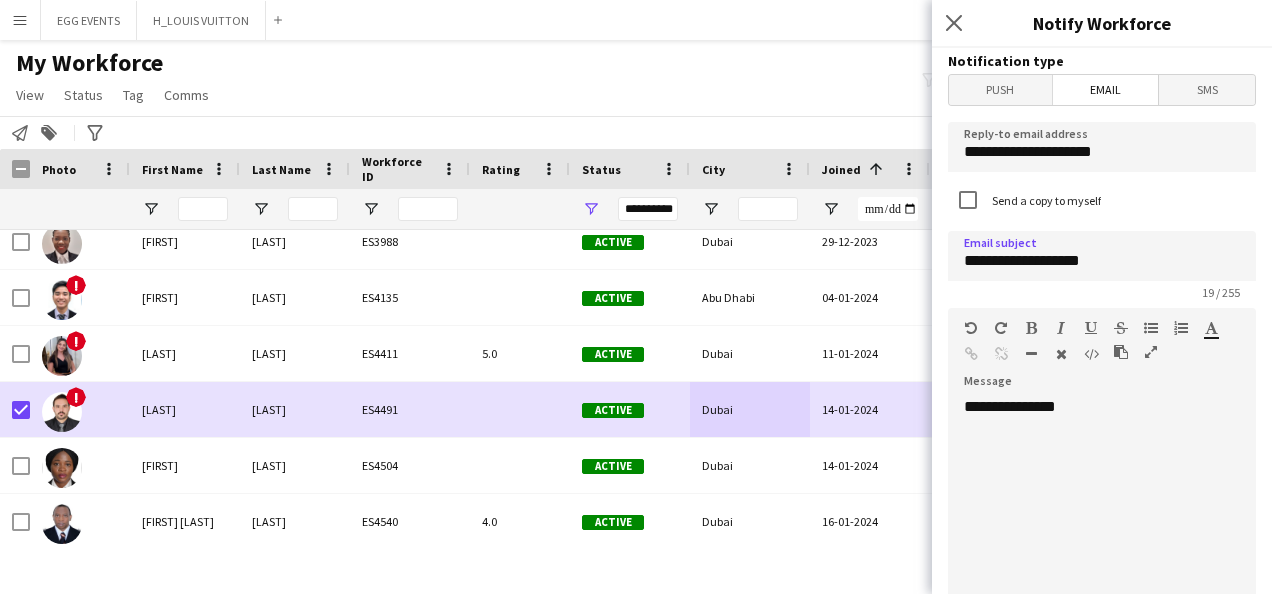 click on "**********" 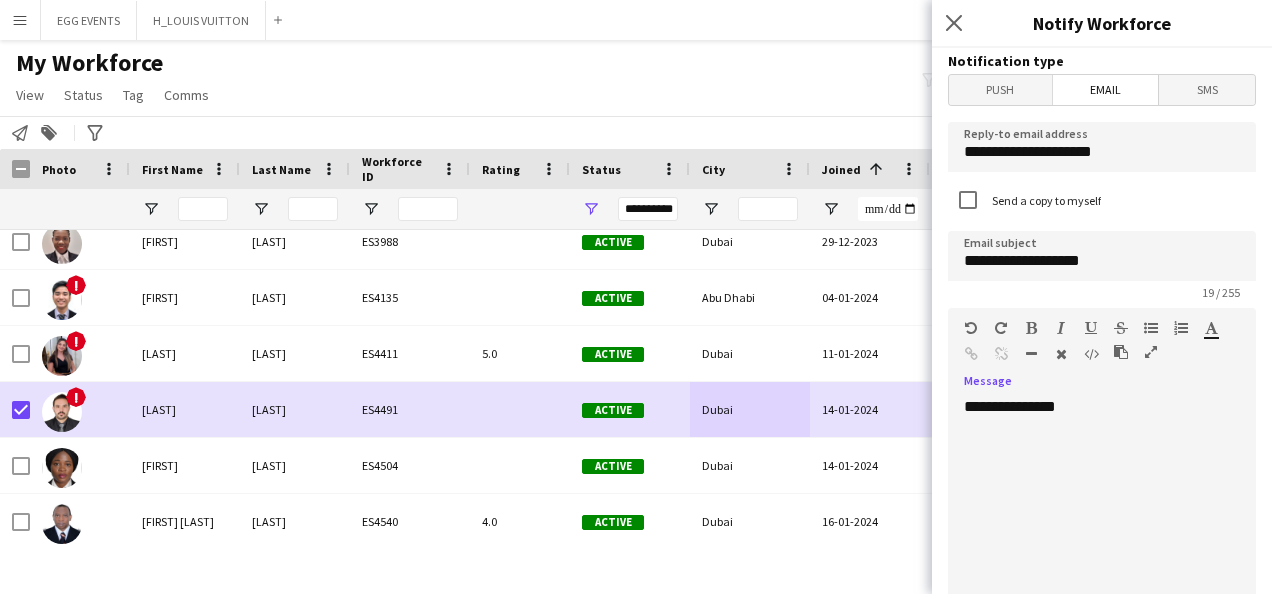 type 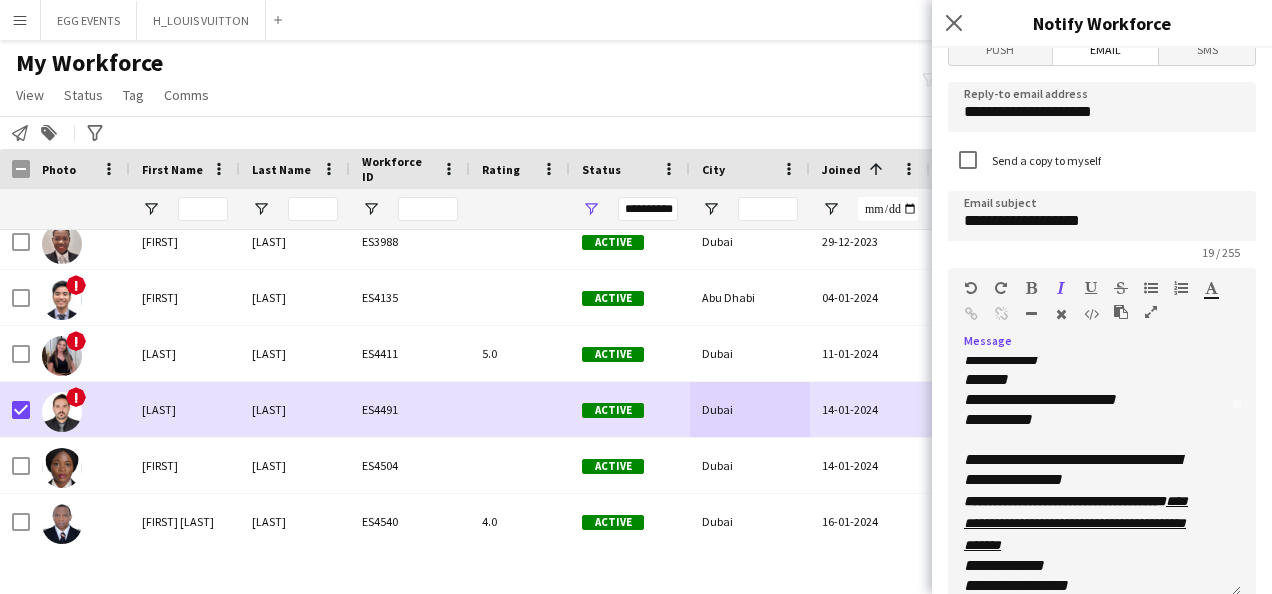 scroll, scrollTop: 143, scrollLeft: 0, axis: vertical 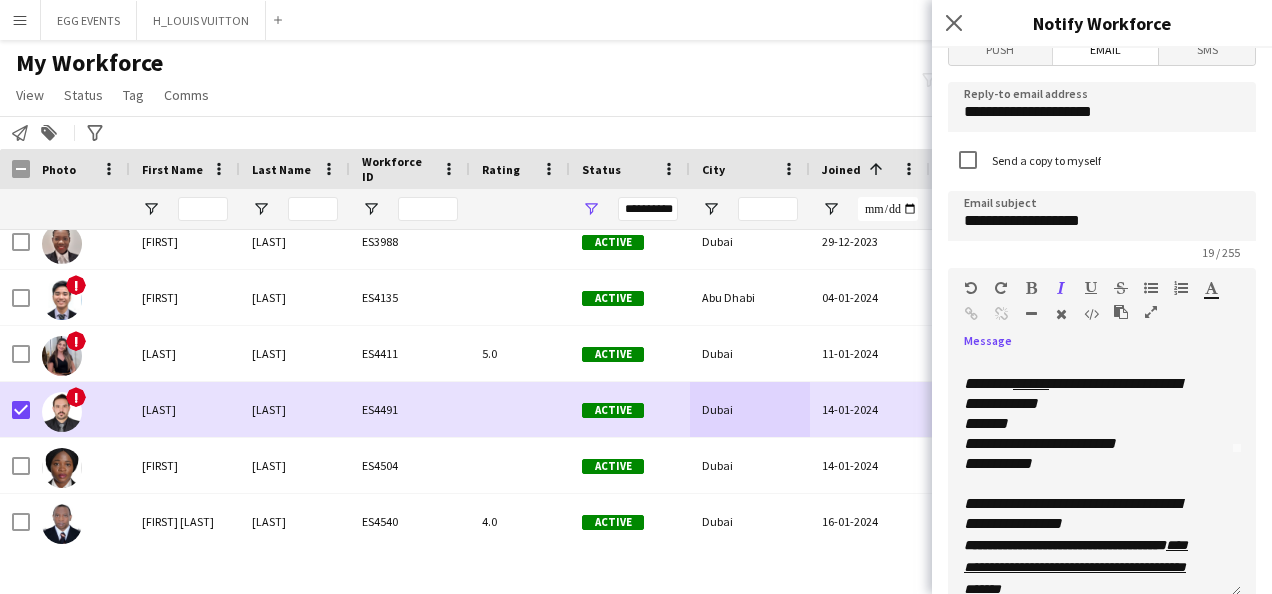 click on "**********" 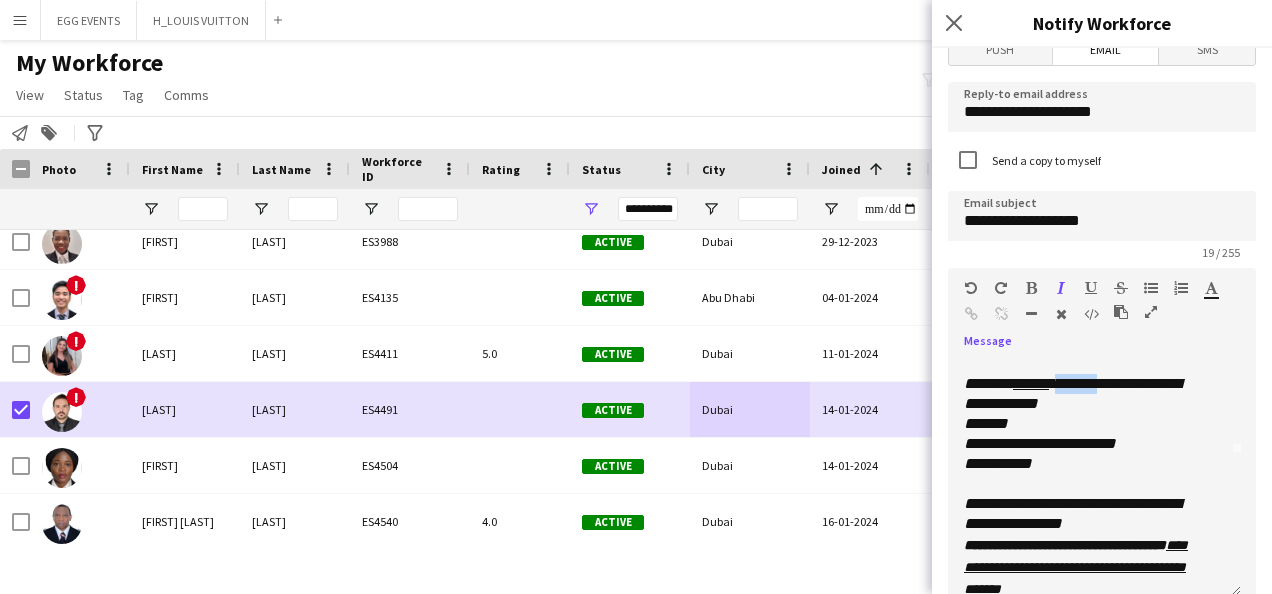 click on "**********" 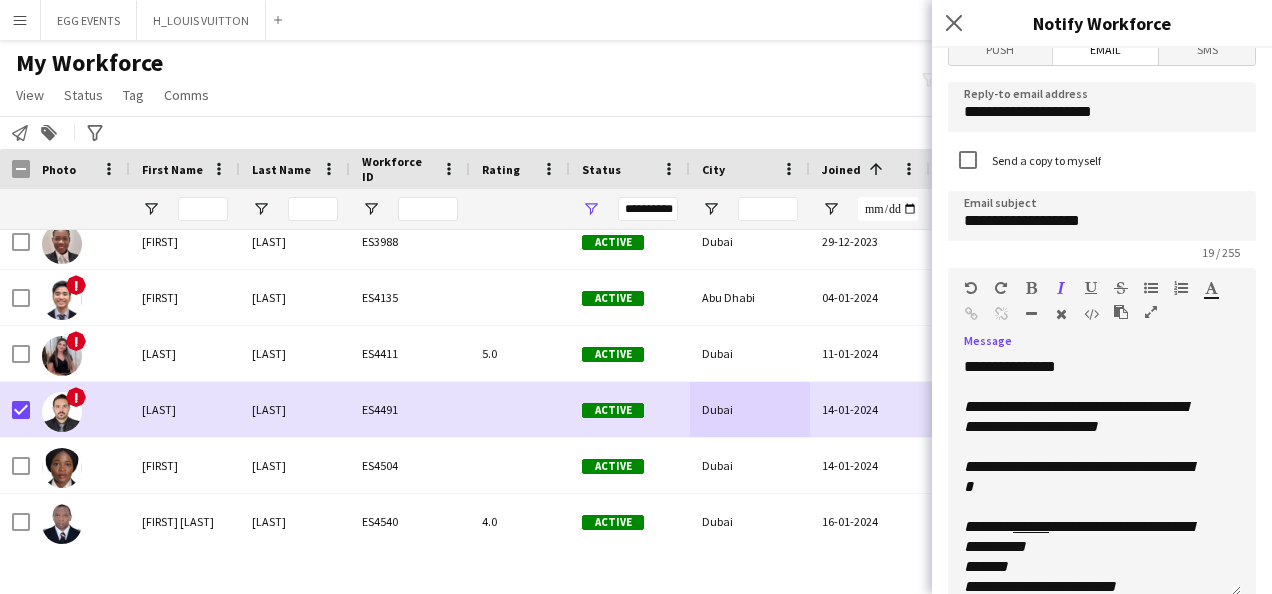 scroll, scrollTop: 202, scrollLeft: 0, axis: vertical 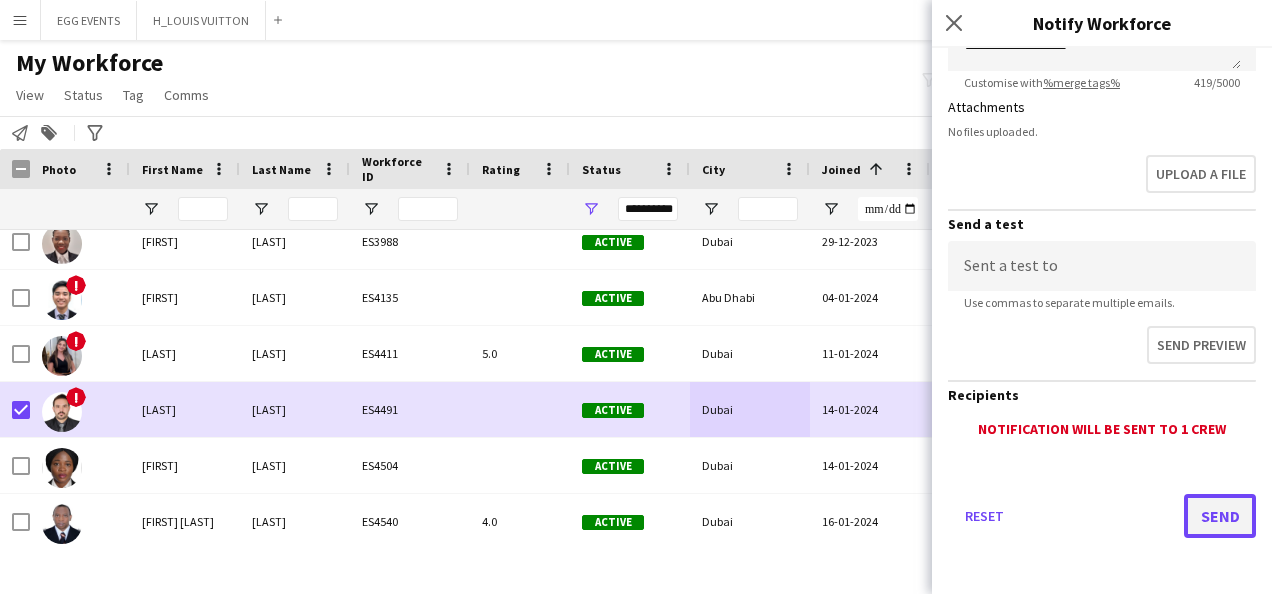 click on "Send" 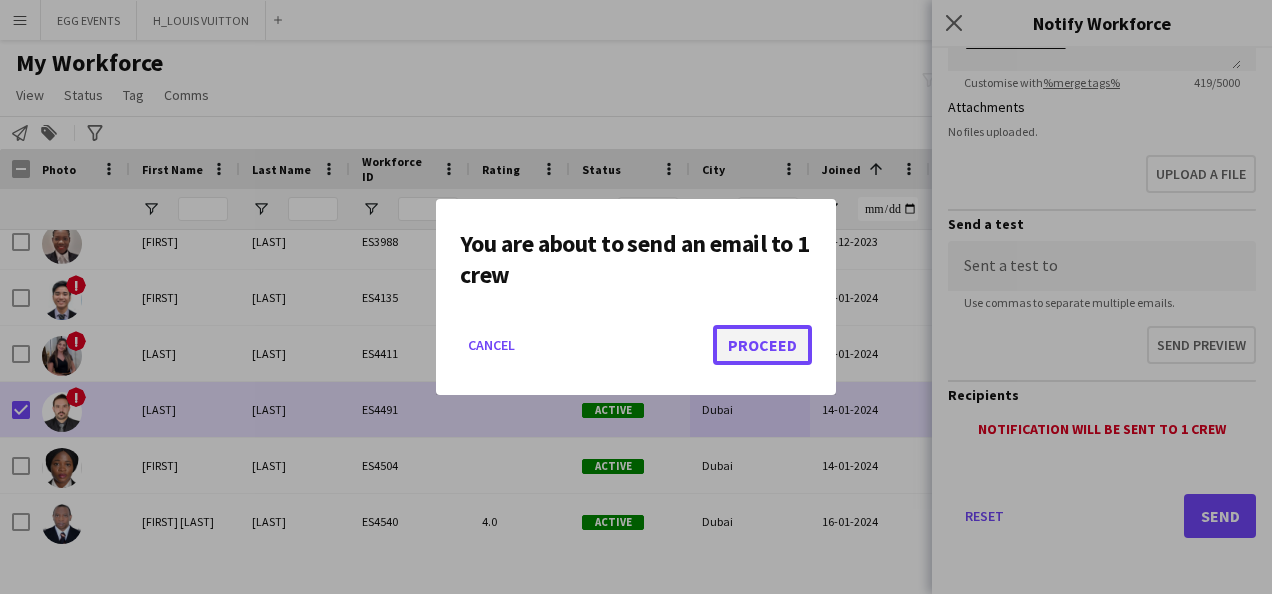 click on "Proceed" 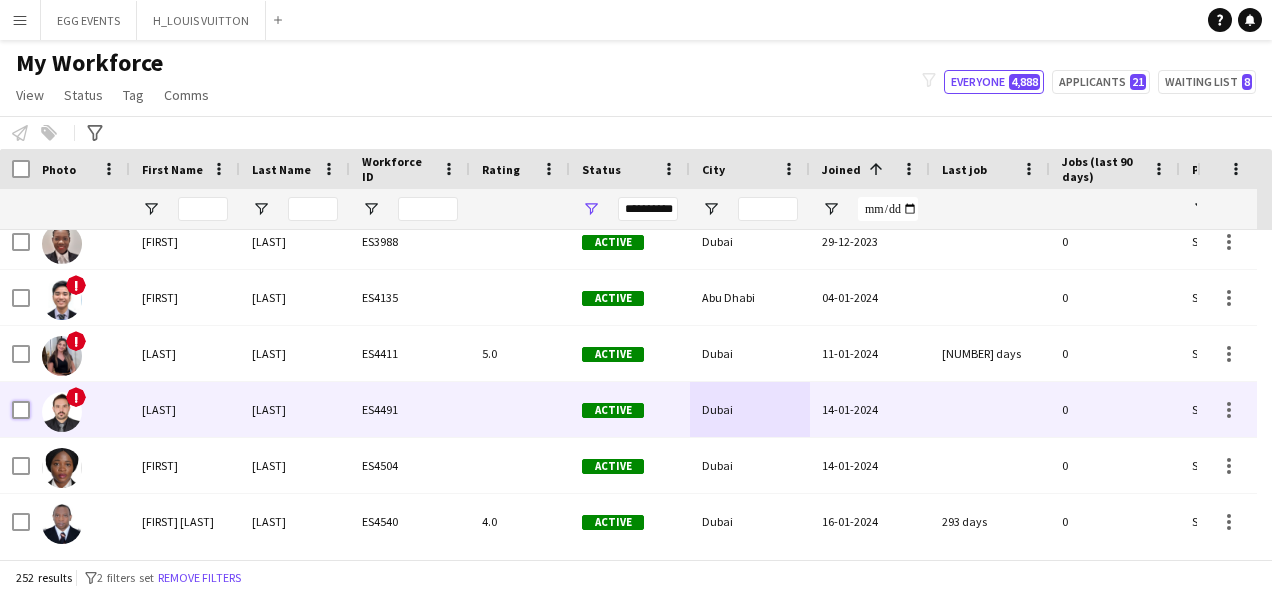 scroll, scrollTop: 8852, scrollLeft: 0, axis: vertical 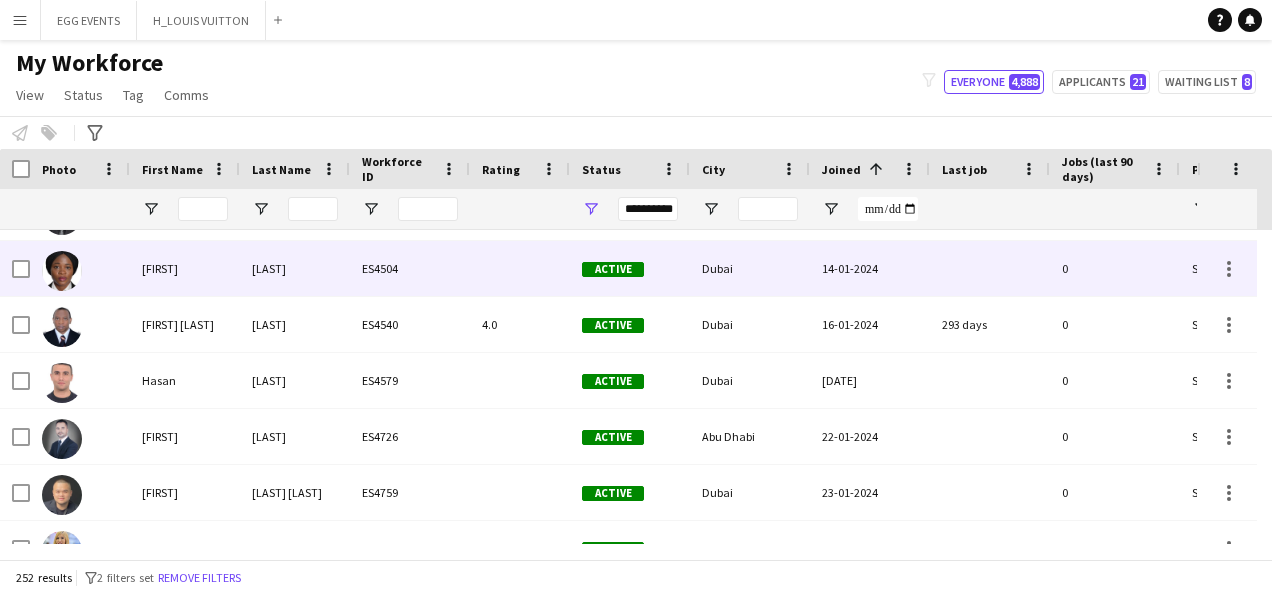 click on "ES4504" at bounding box center (410, 268) 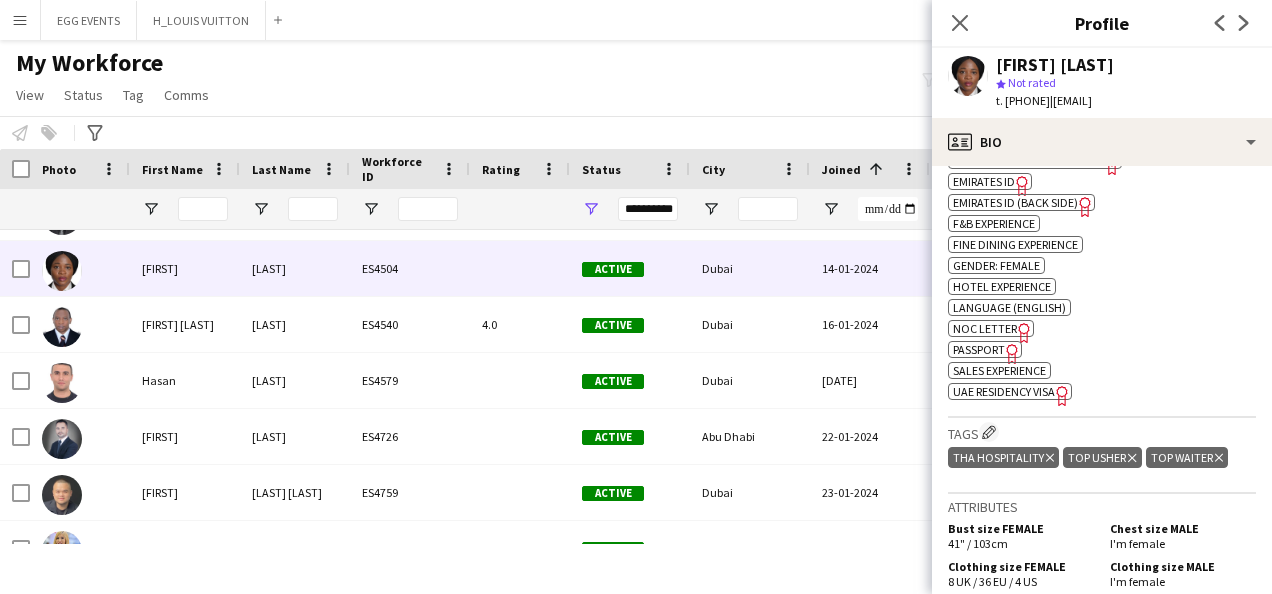 scroll, scrollTop: 738, scrollLeft: 0, axis: vertical 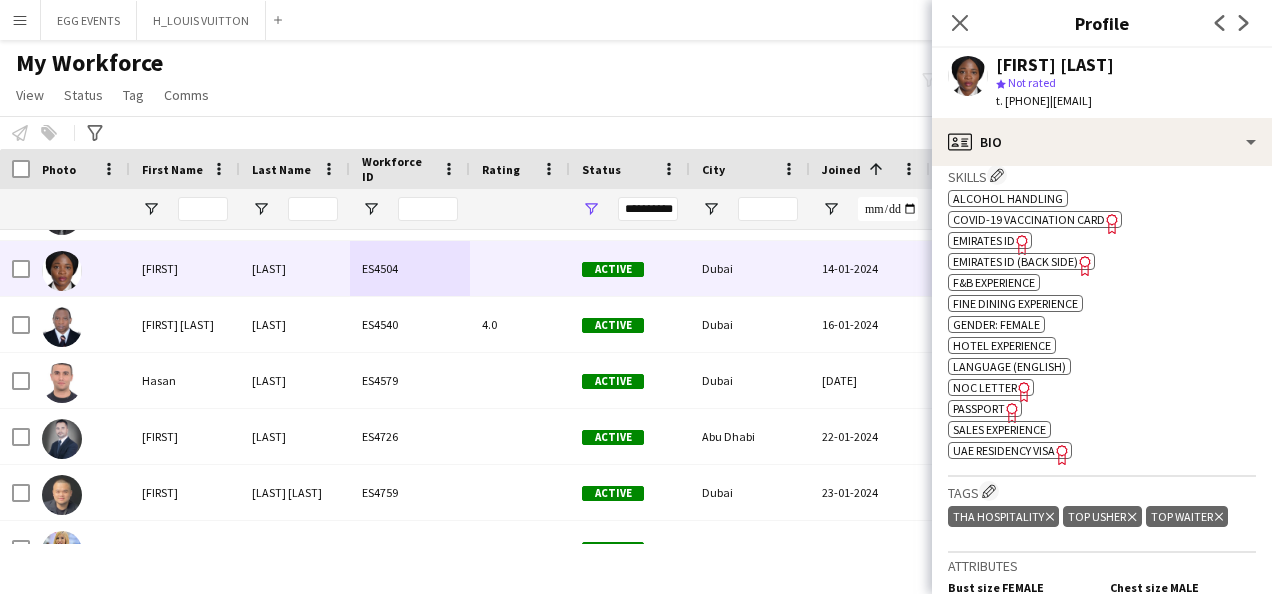 click on "Freelancer has uploaded a photo validation of skill. Click to see" 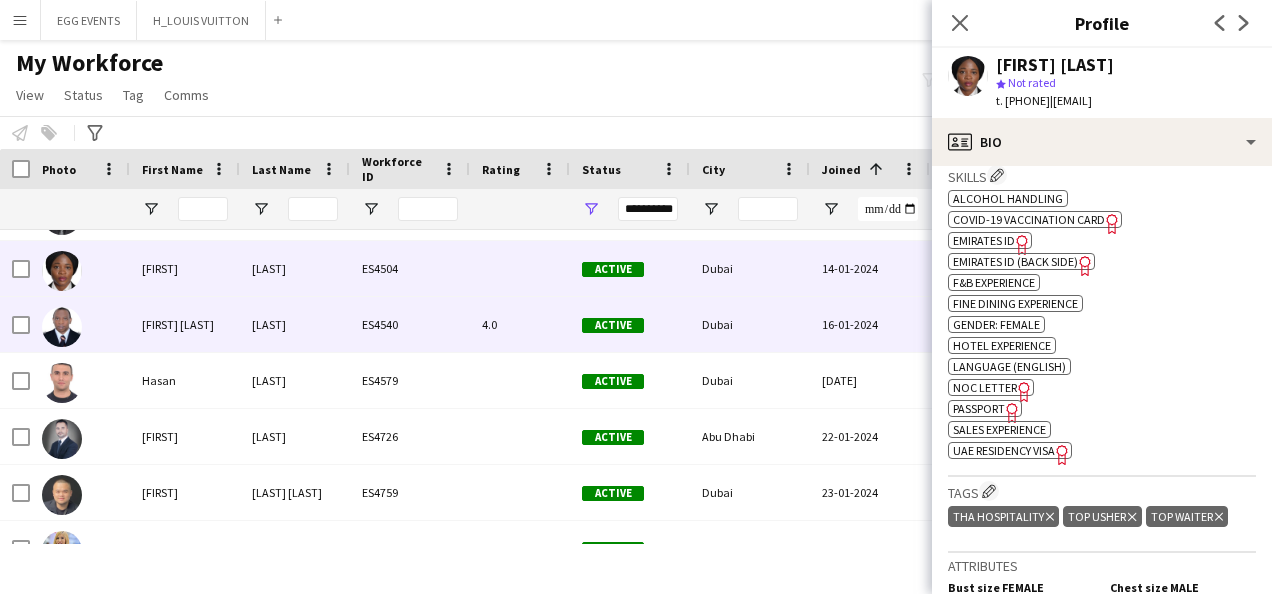 click on "4.0" at bounding box center (520, 324) 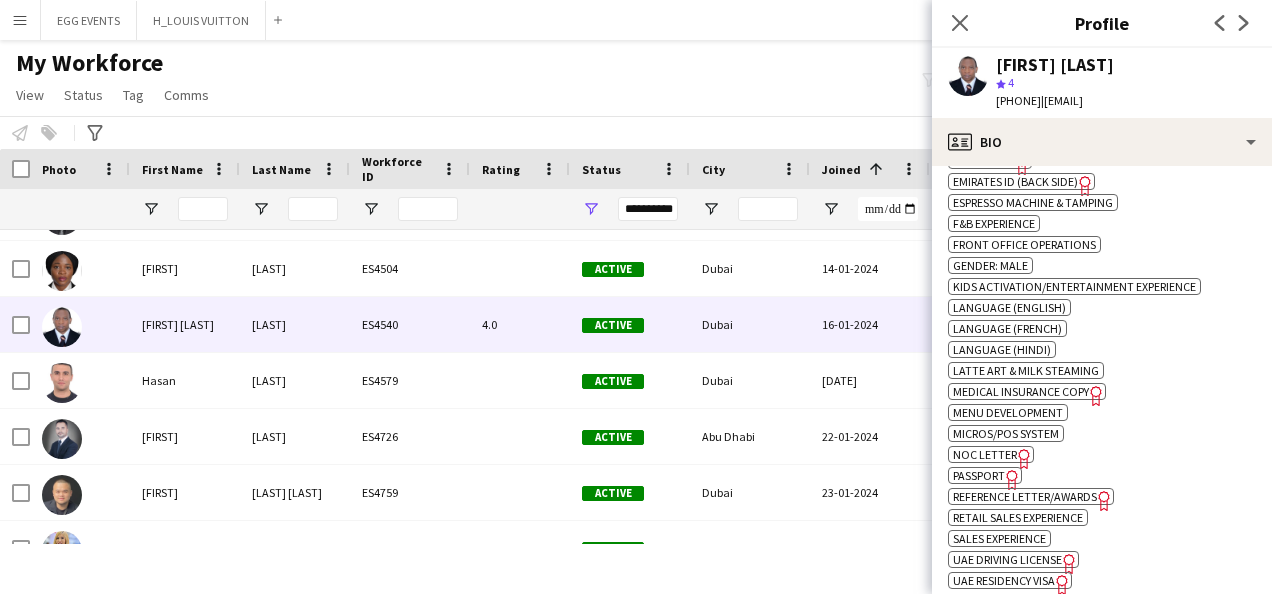 scroll, scrollTop: 991, scrollLeft: 0, axis: vertical 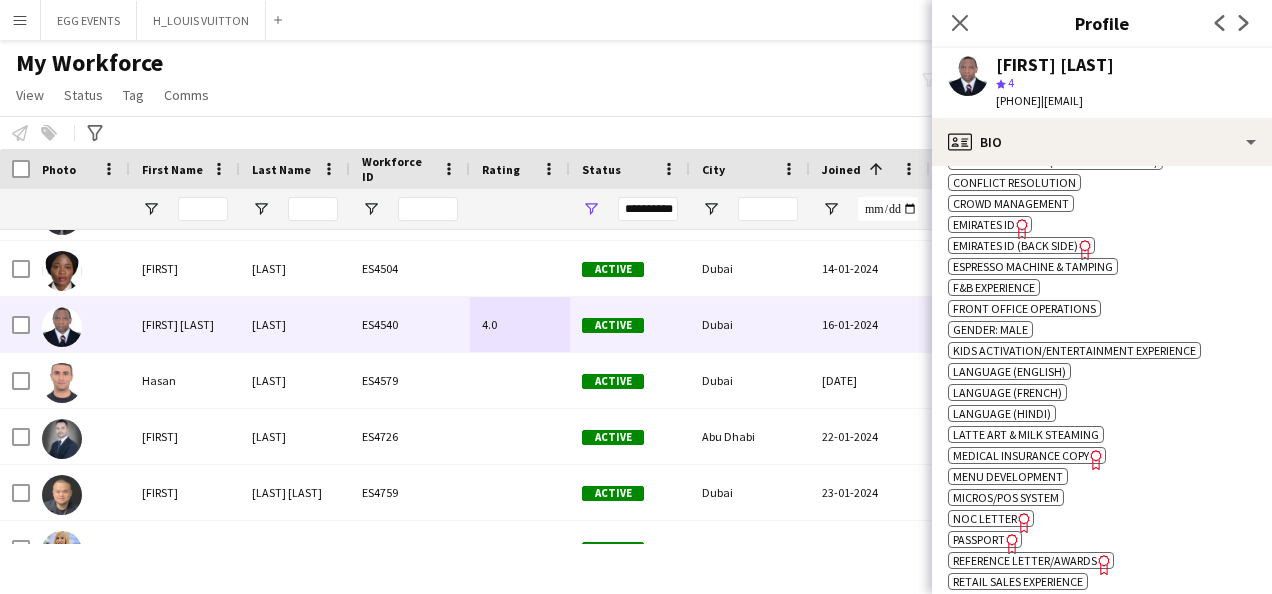 click on "Freelancer has uploaded a photo validation of skill. Click to see" 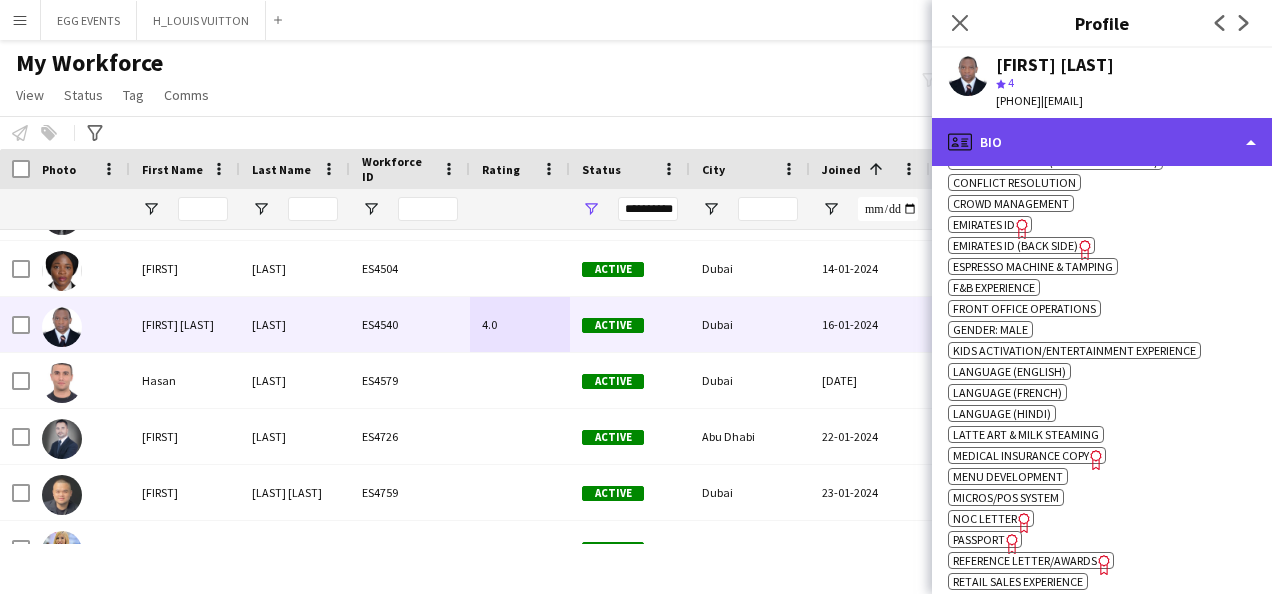 click on "profile
Bio" 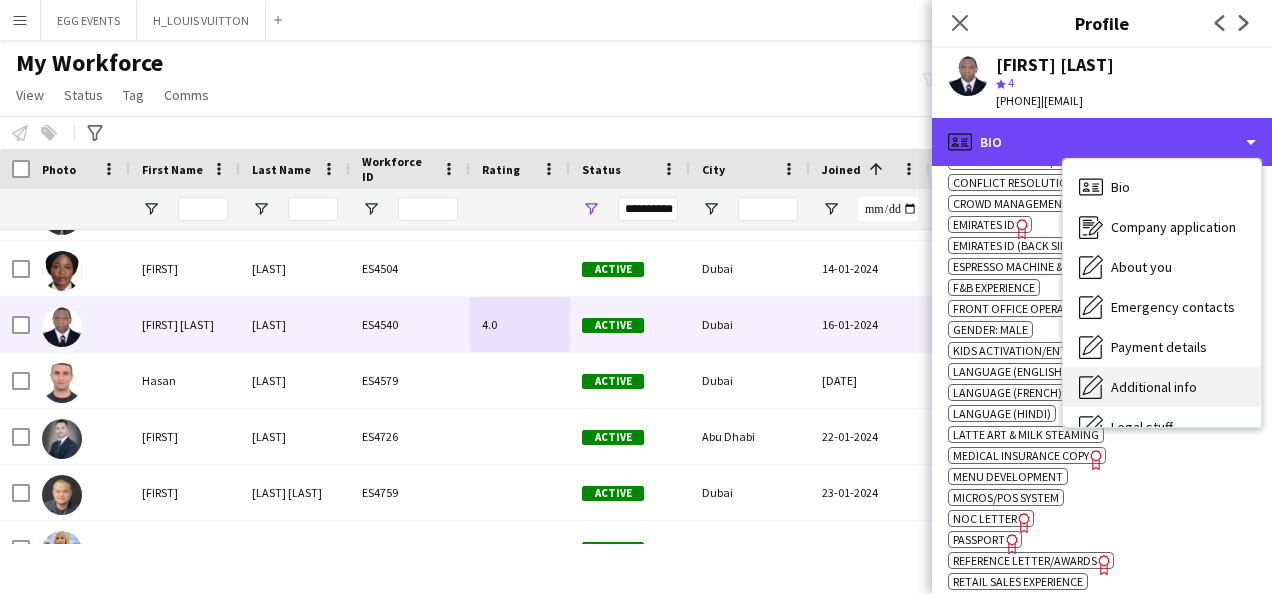 scroll, scrollTop: 108, scrollLeft: 0, axis: vertical 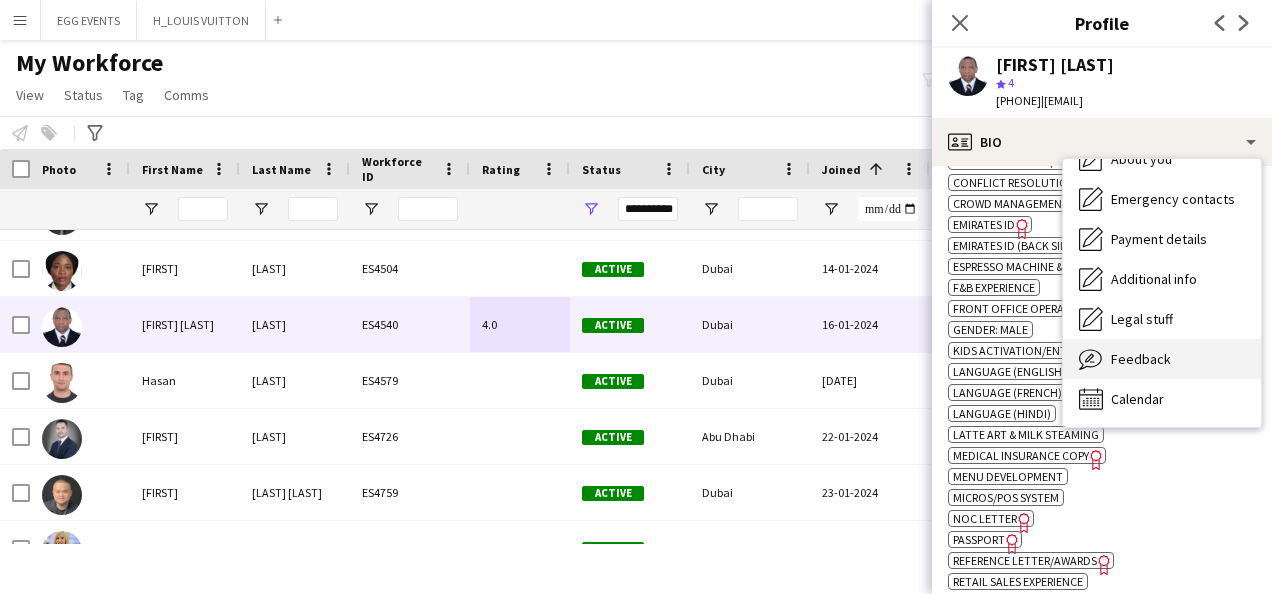 click on "Feedback
Feedback" at bounding box center (1162, 359) 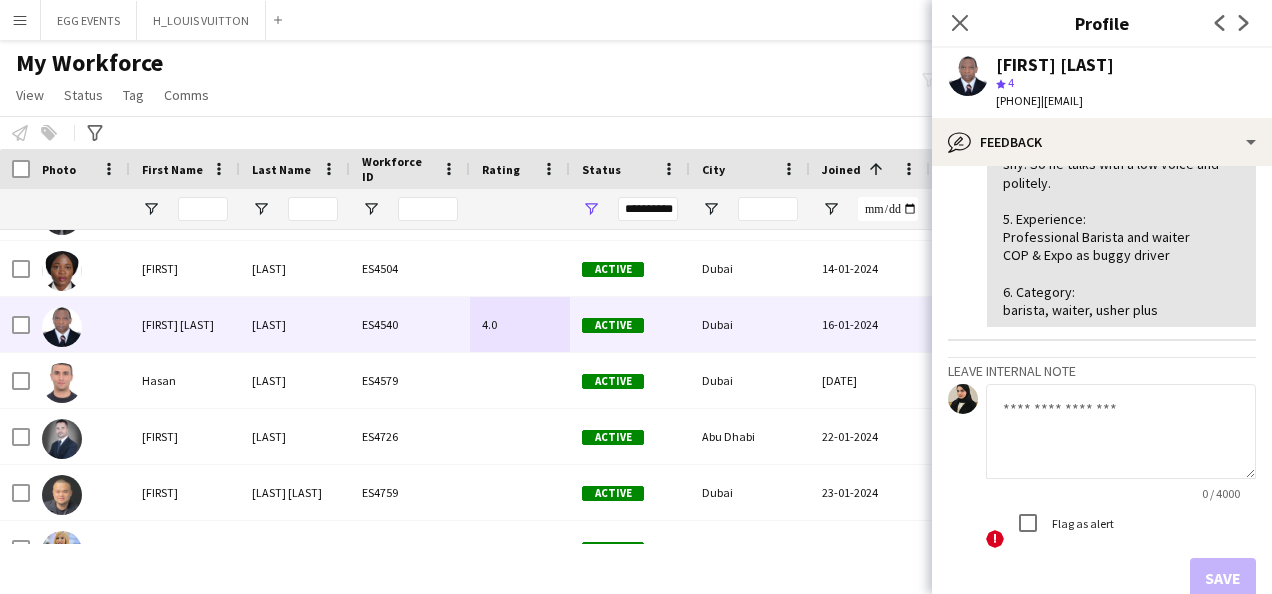scroll, scrollTop: 424, scrollLeft: 0, axis: vertical 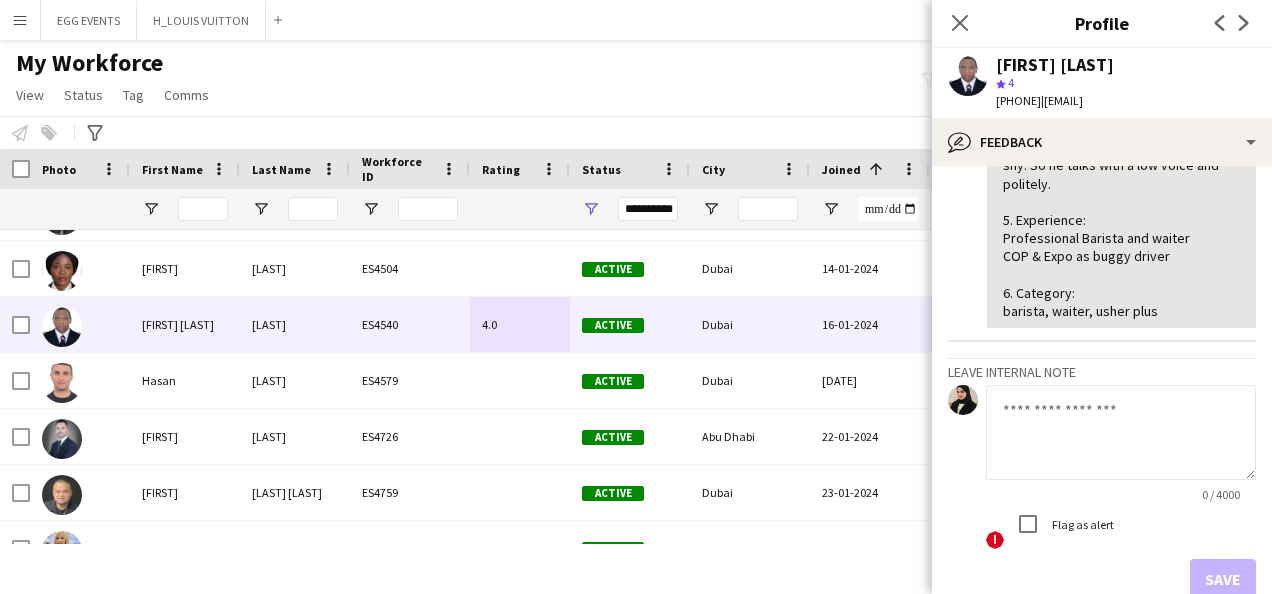 click 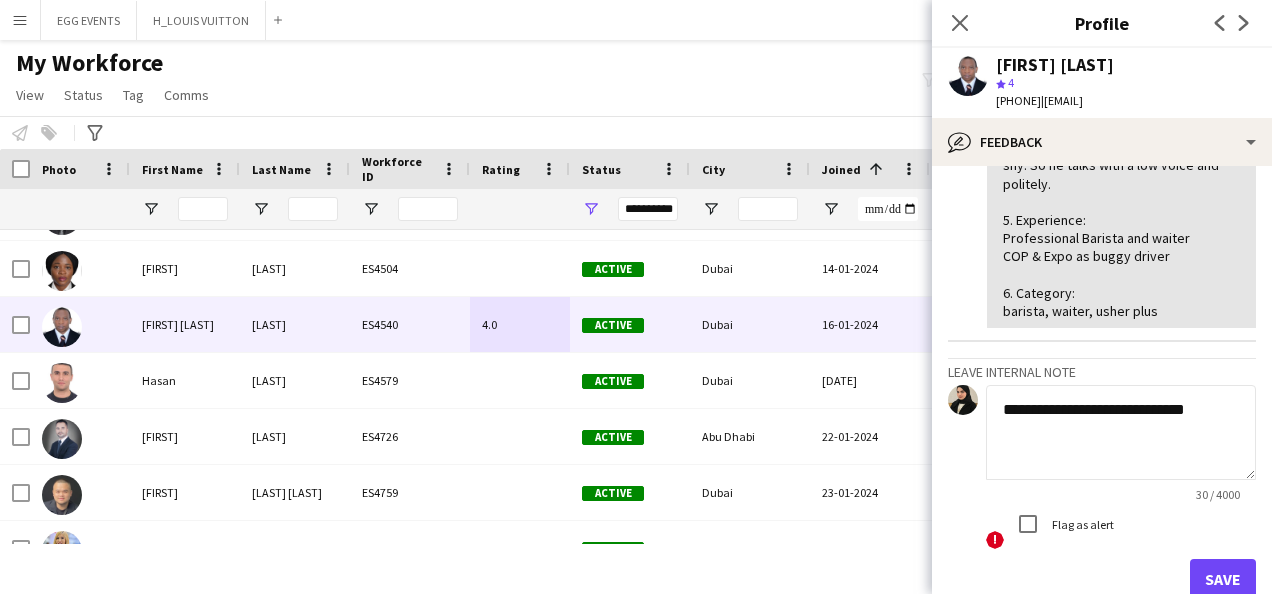 scroll, scrollTop: 466, scrollLeft: 0, axis: vertical 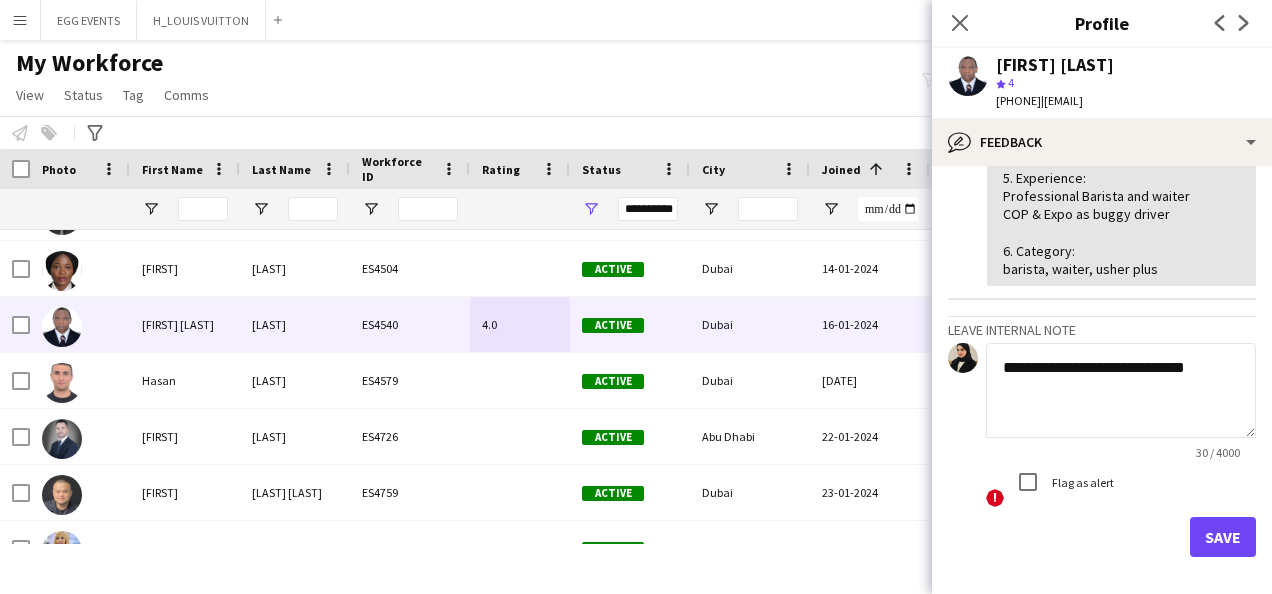 type on "**********" 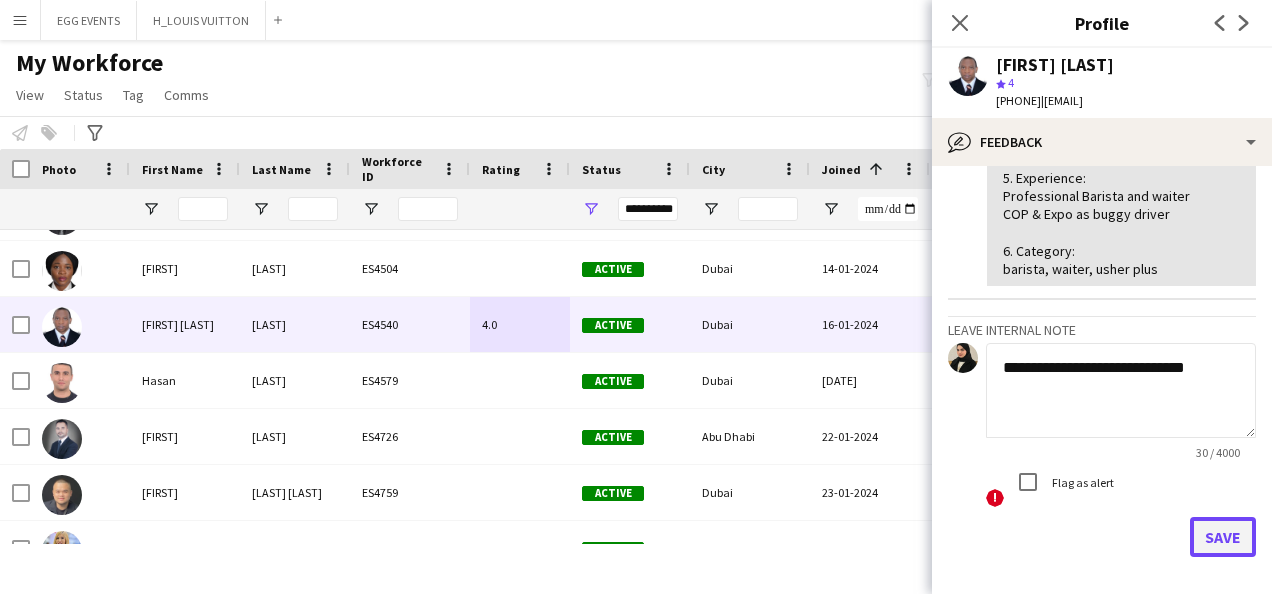 click on "Save" 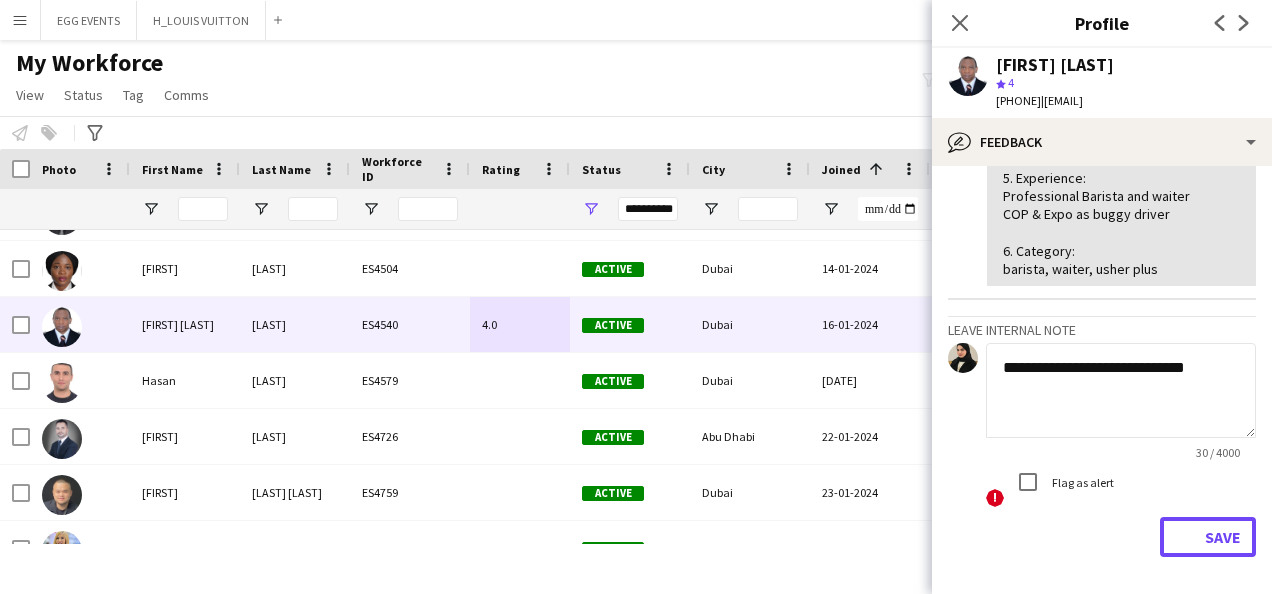 type 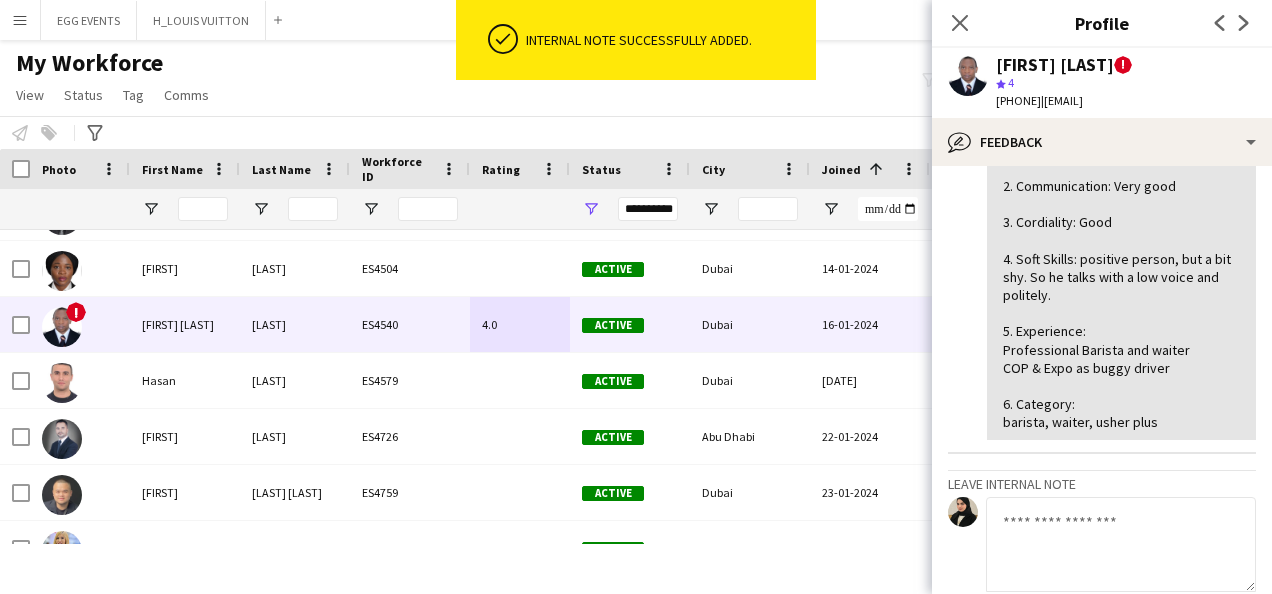 scroll, scrollTop: 619, scrollLeft: 0, axis: vertical 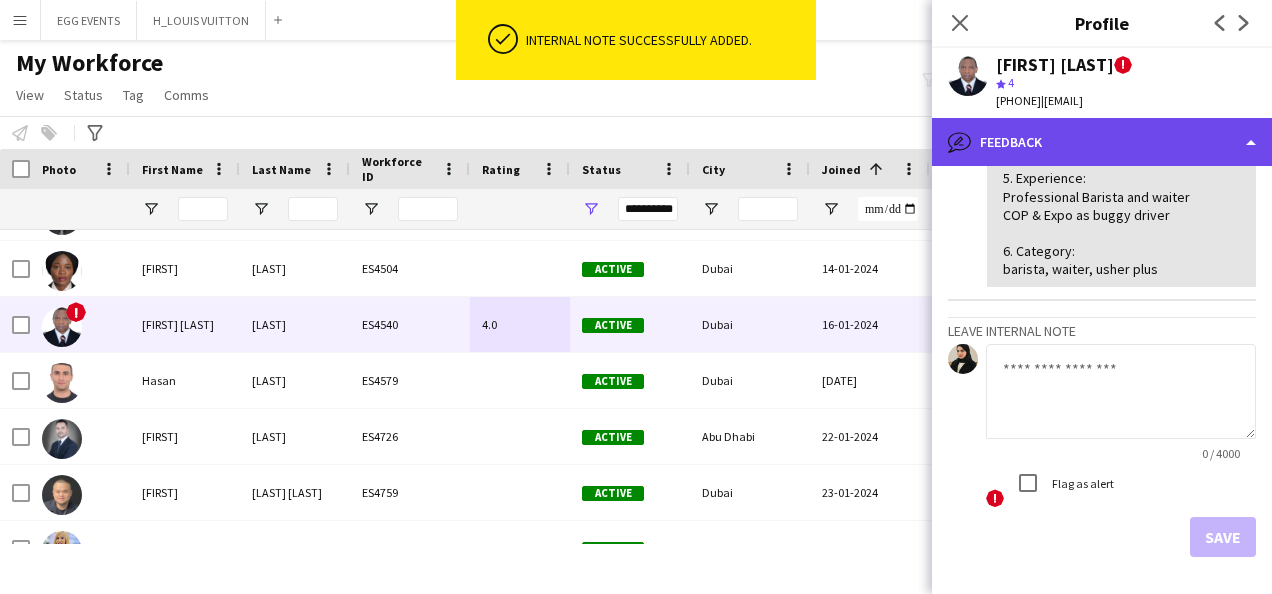 click on "bubble-pencil
Feedback" 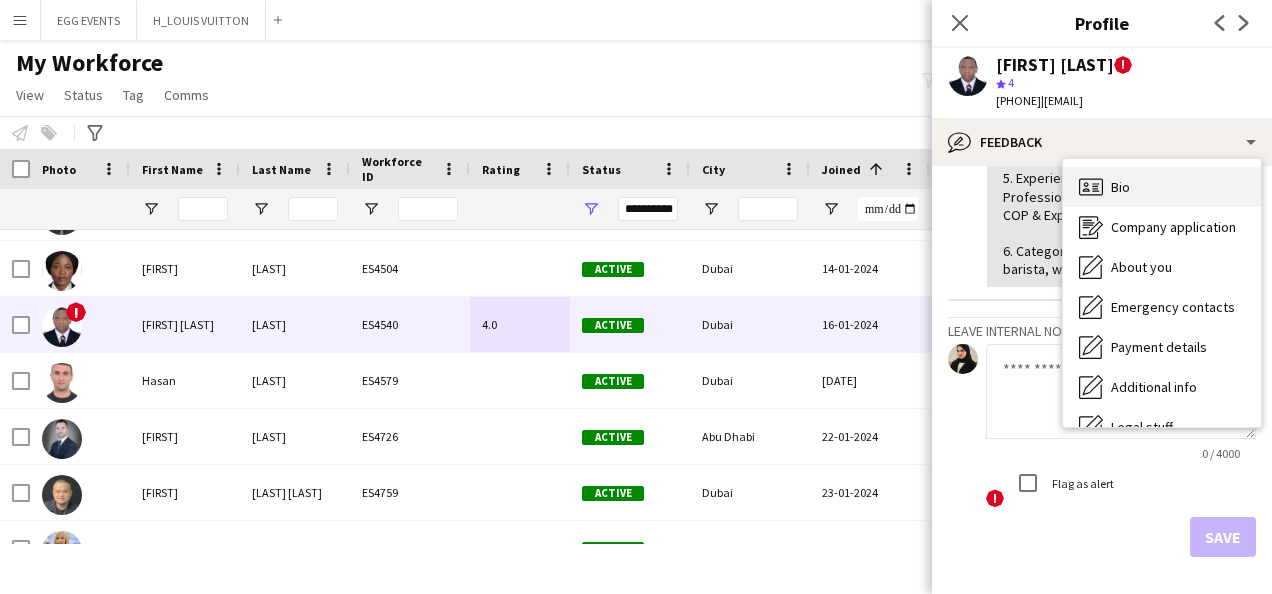 click on "Bio" 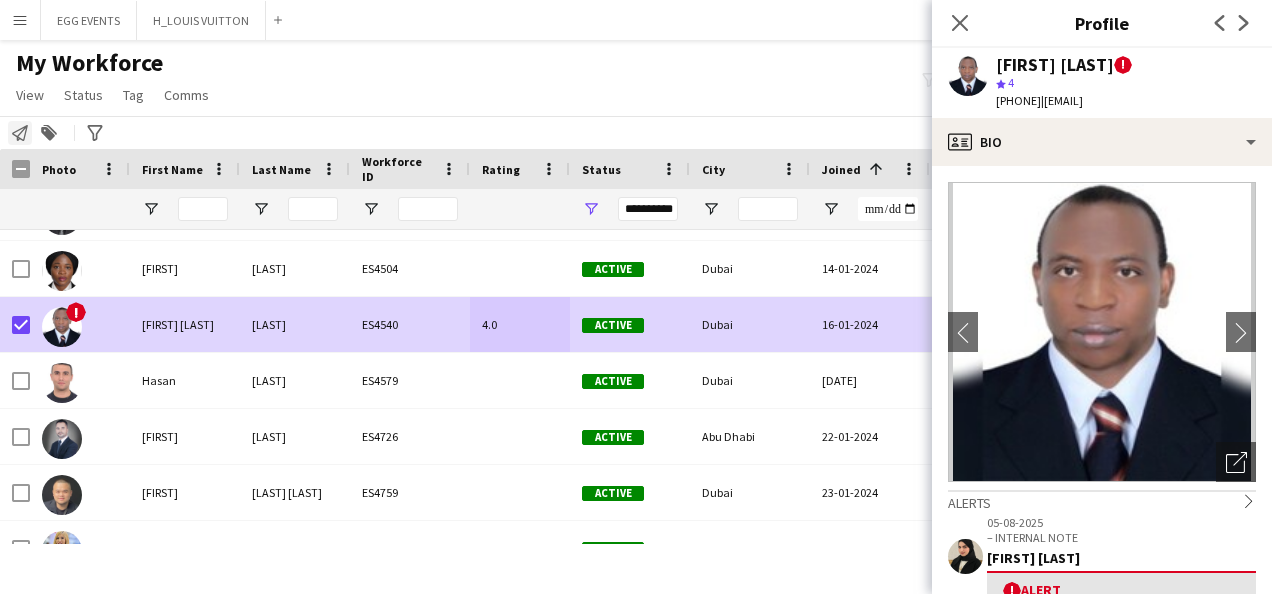 click on "Notify workforce" 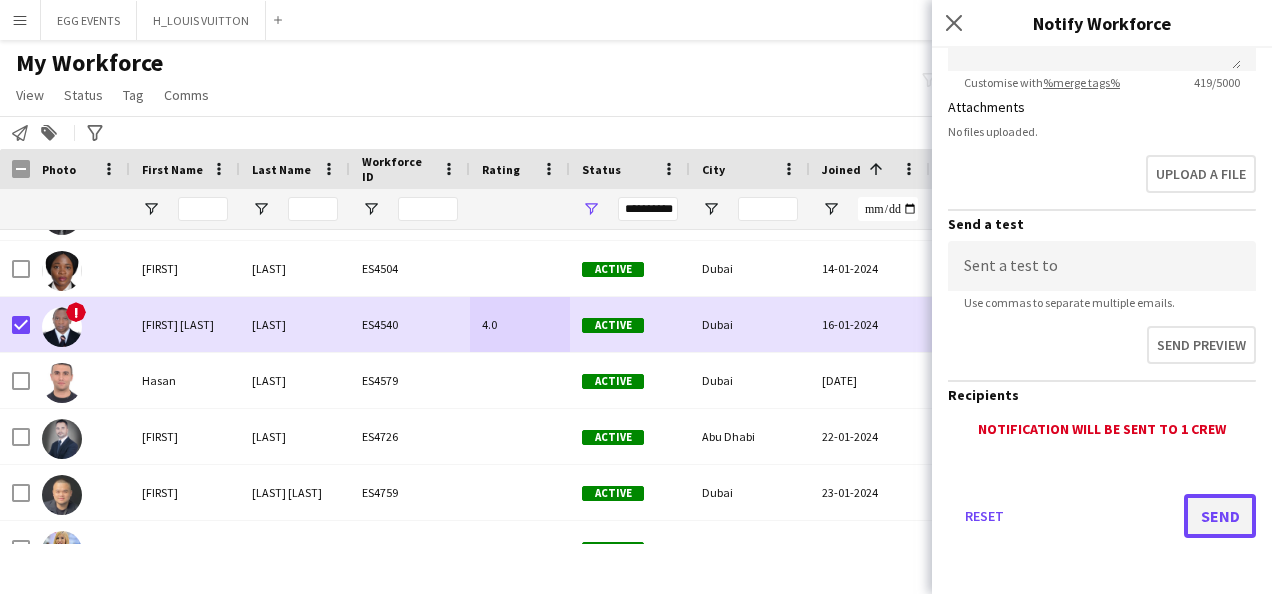 click on "Send" 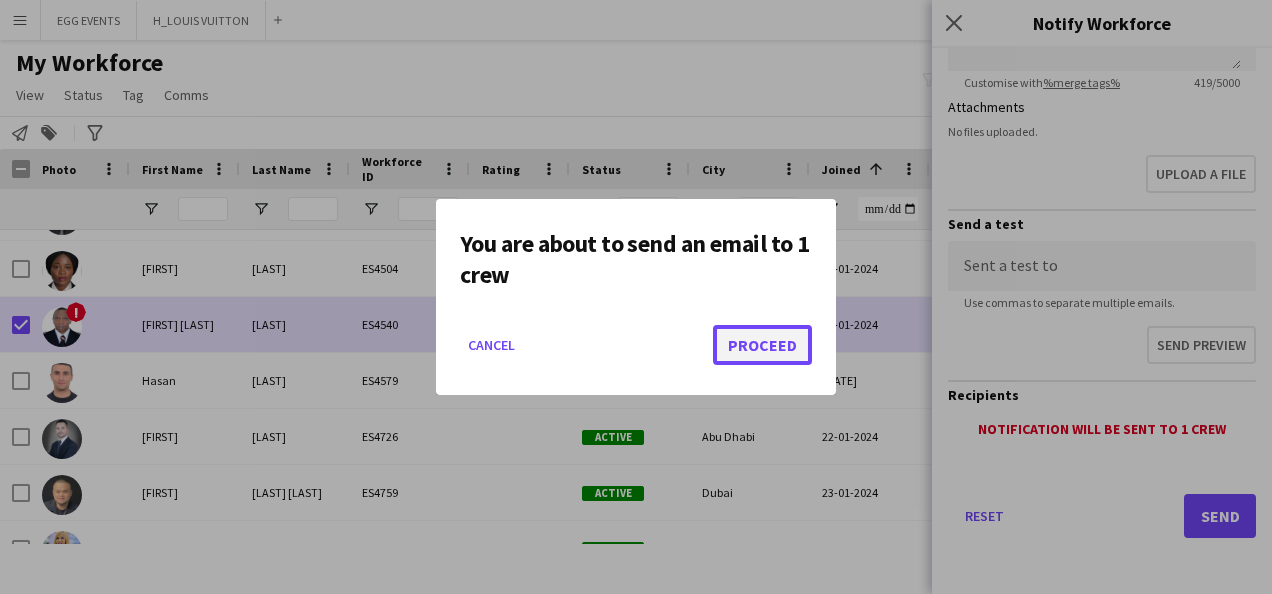 click on "Proceed" 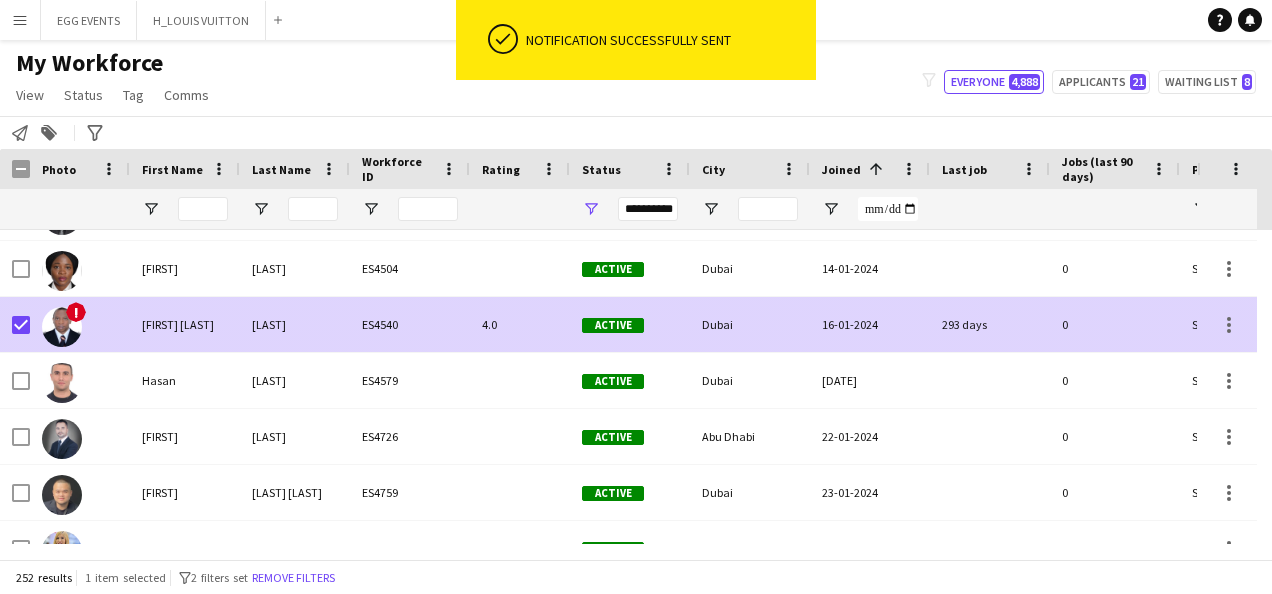 click on "!" at bounding box center (80, 324) 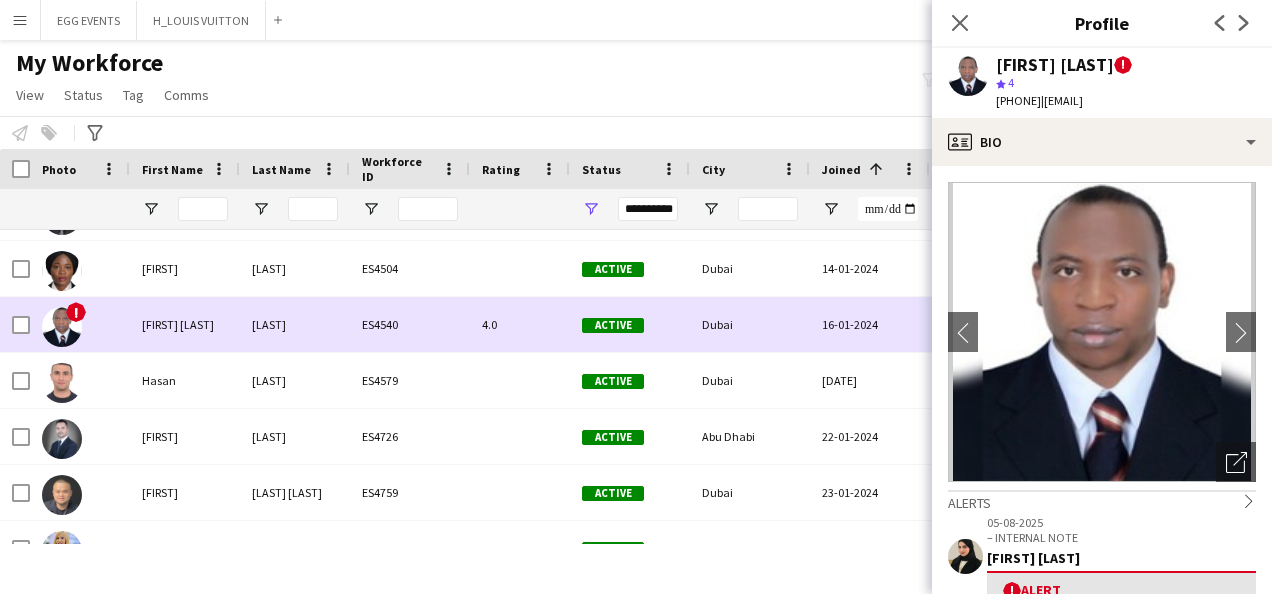click on "Paul Chick" at bounding box center [185, 324] 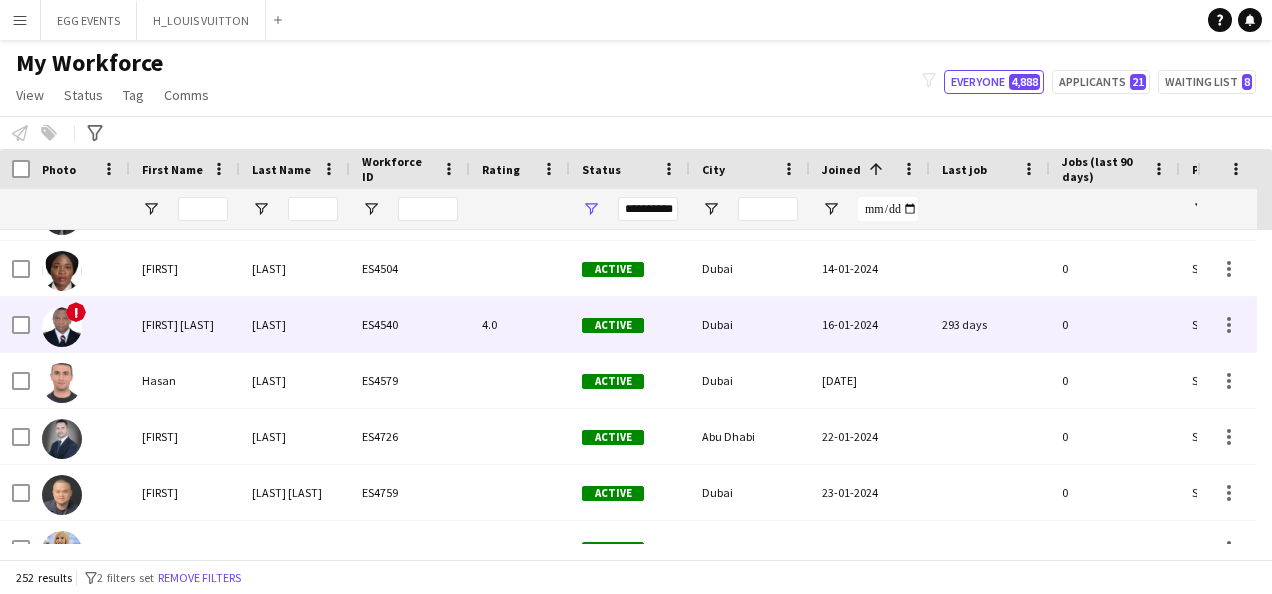 click on "ES4540" at bounding box center [410, 324] 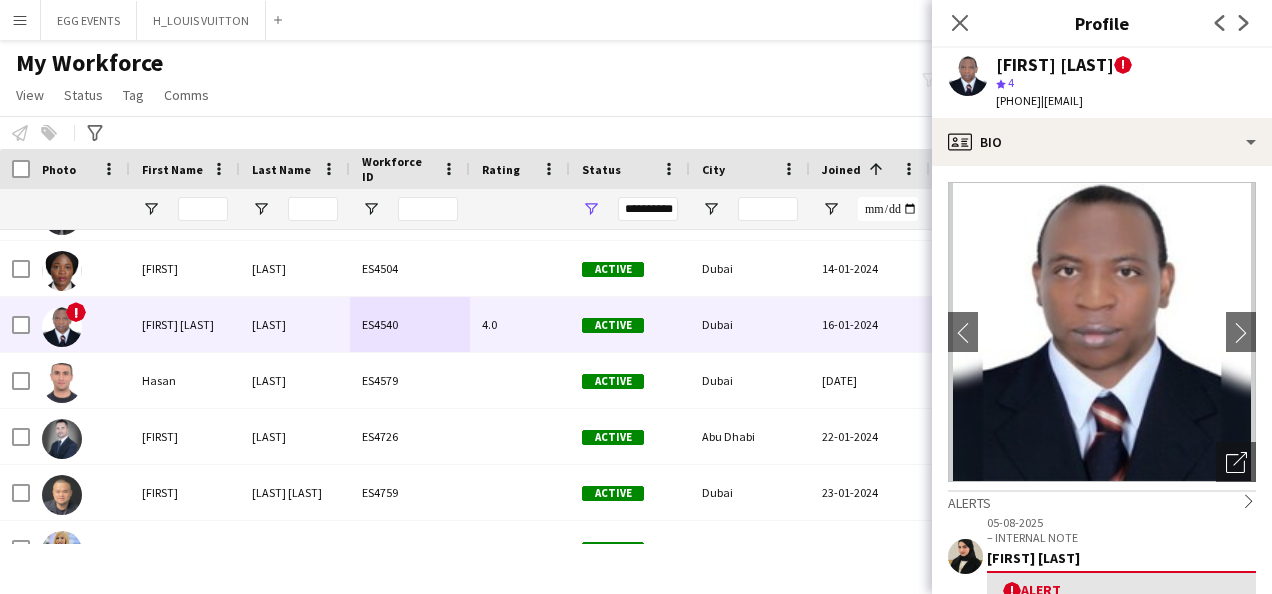 drag, startPoint x: 1153, startPoint y: 70, endPoint x: 990, endPoint y: 68, distance: 163.01227 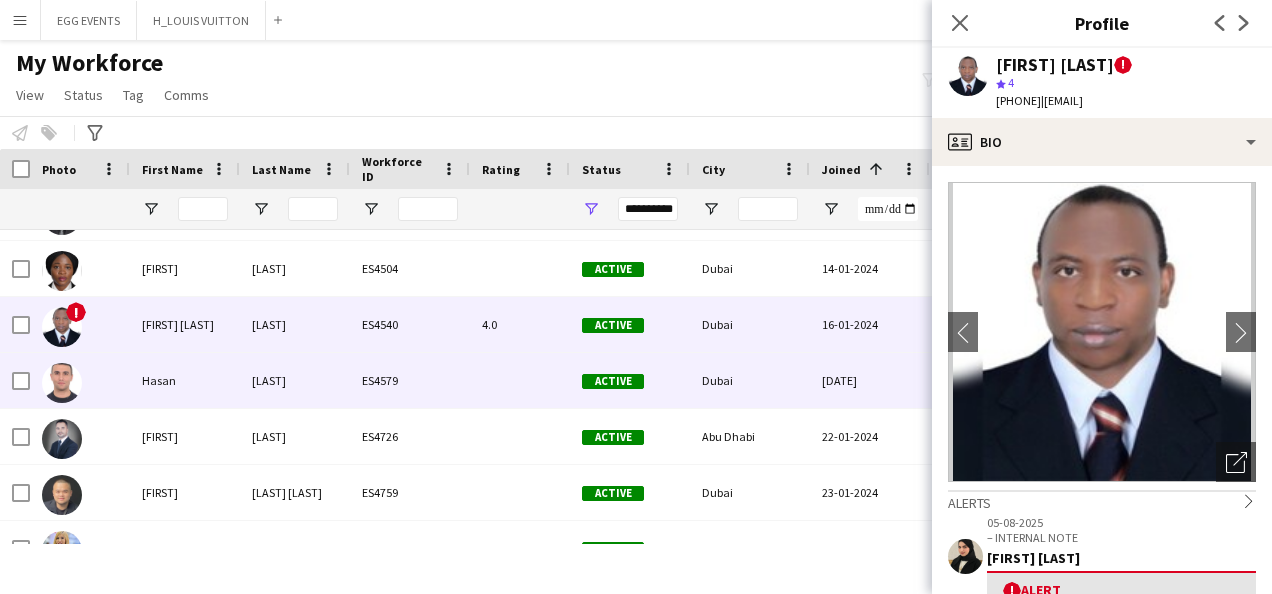 click on "Dubai" at bounding box center (750, 380) 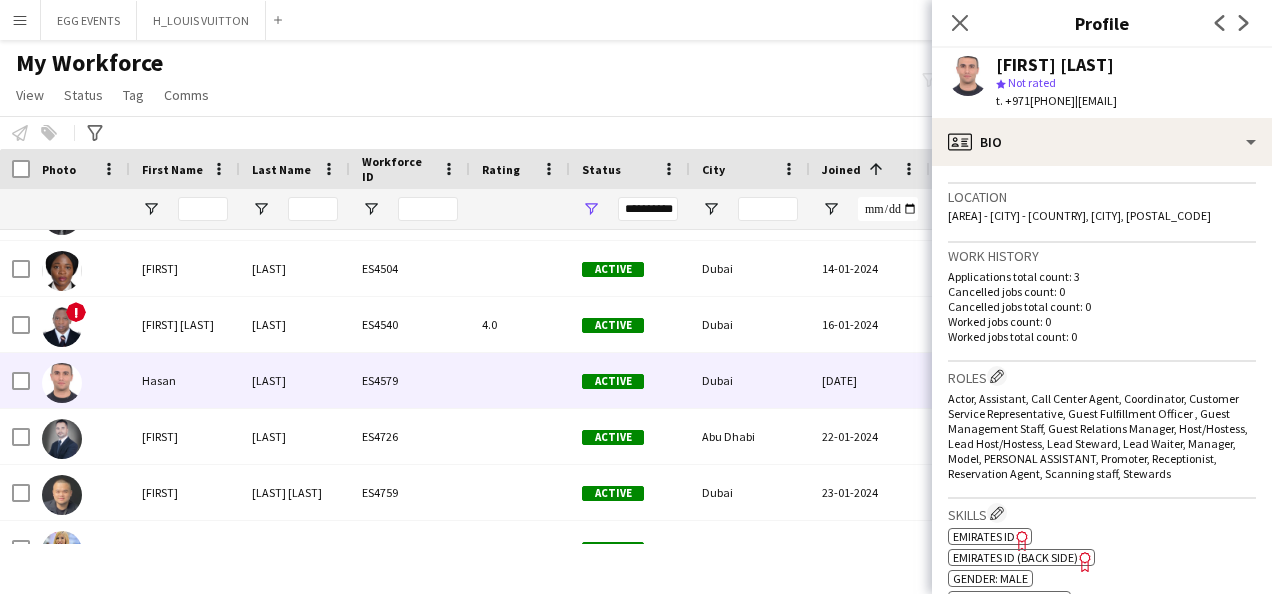 scroll, scrollTop: 734, scrollLeft: 0, axis: vertical 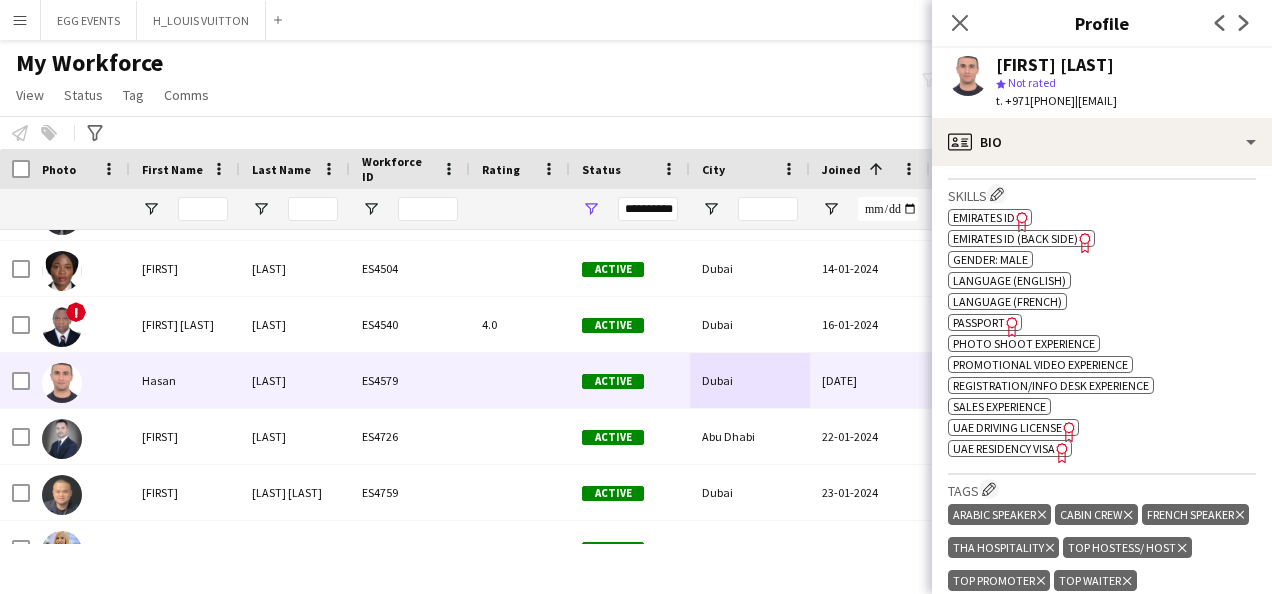 click on "Freelancer has uploaded a photo validation of skill. Click to see" 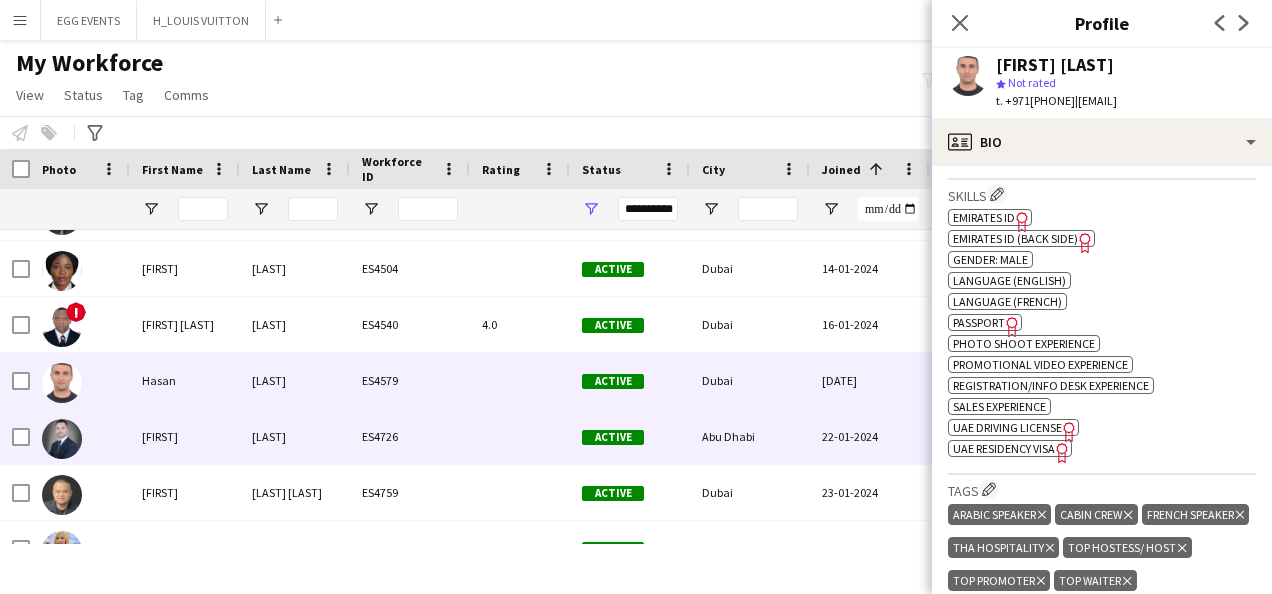 click on "Active" at bounding box center (613, 437) 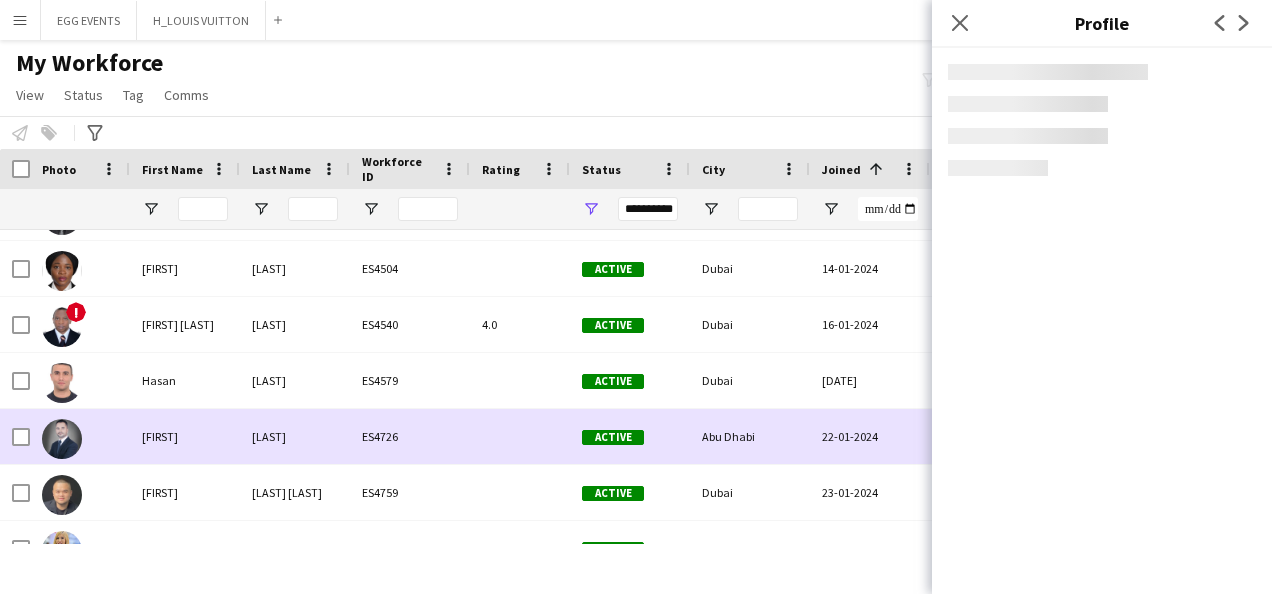 scroll, scrollTop: 8986, scrollLeft: 0, axis: vertical 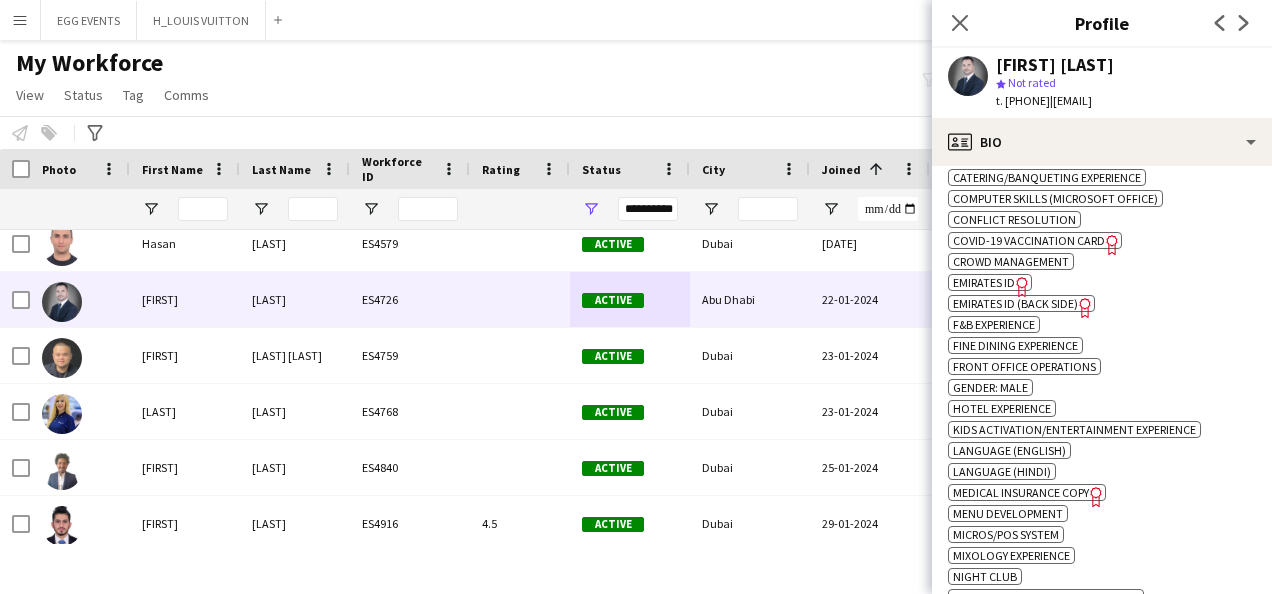 click on "Emirates ID" 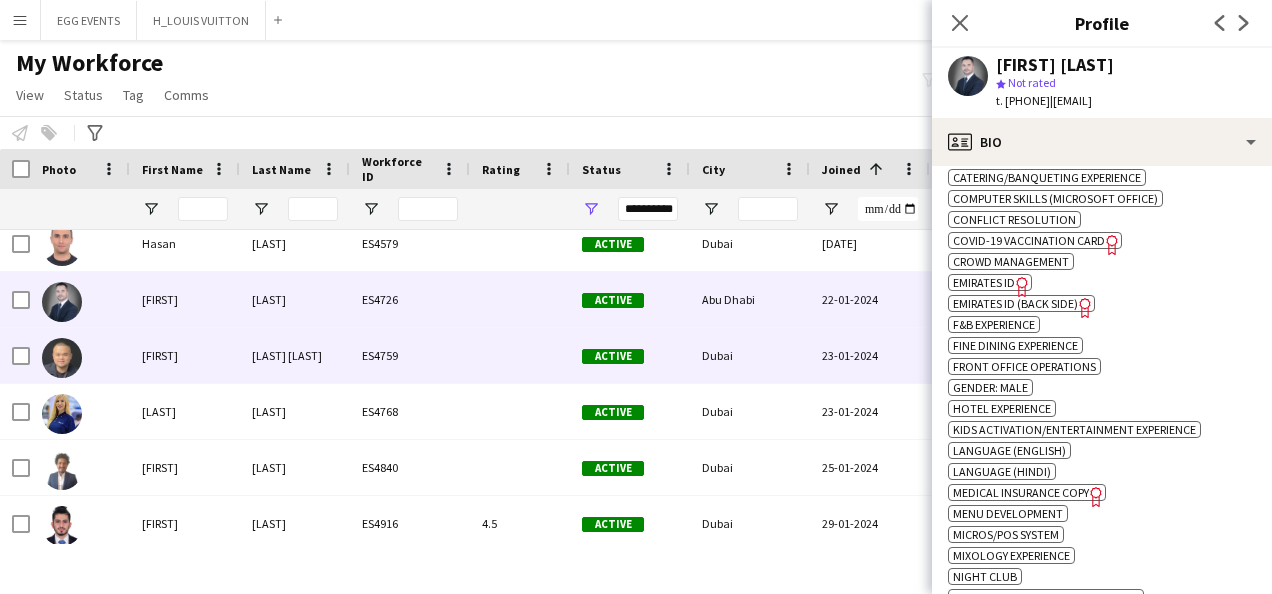 click on "ES4759" at bounding box center [410, 355] 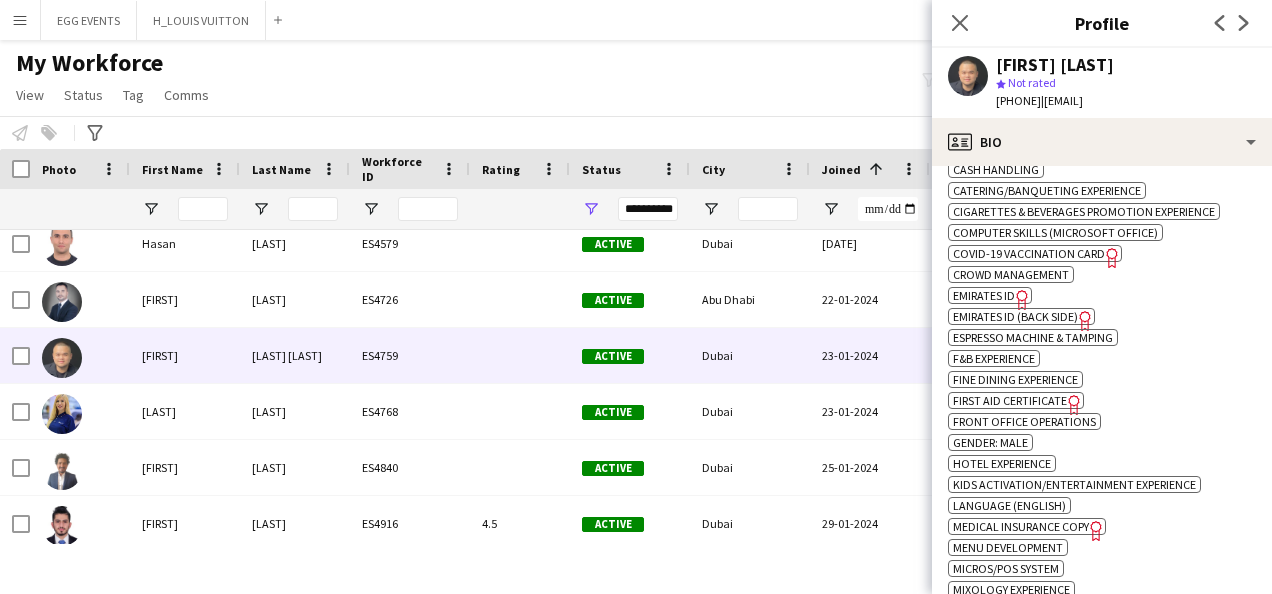 scroll, scrollTop: 960, scrollLeft: 0, axis: vertical 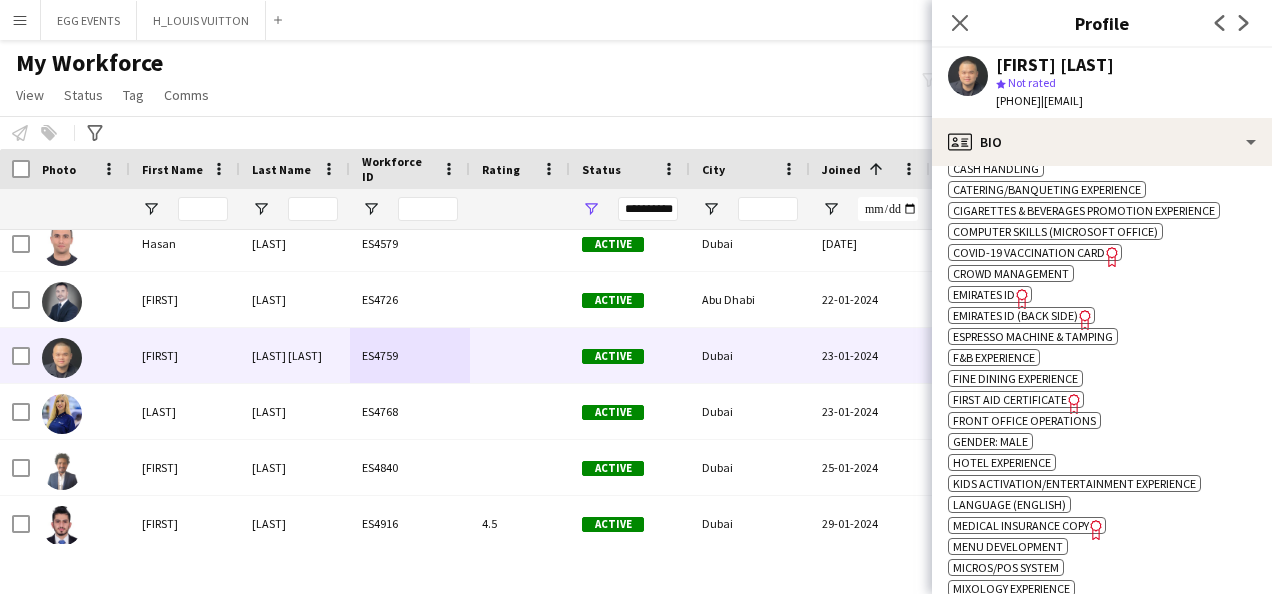 click on "Freelancer has uploaded a photo validation of skill. Click to see" 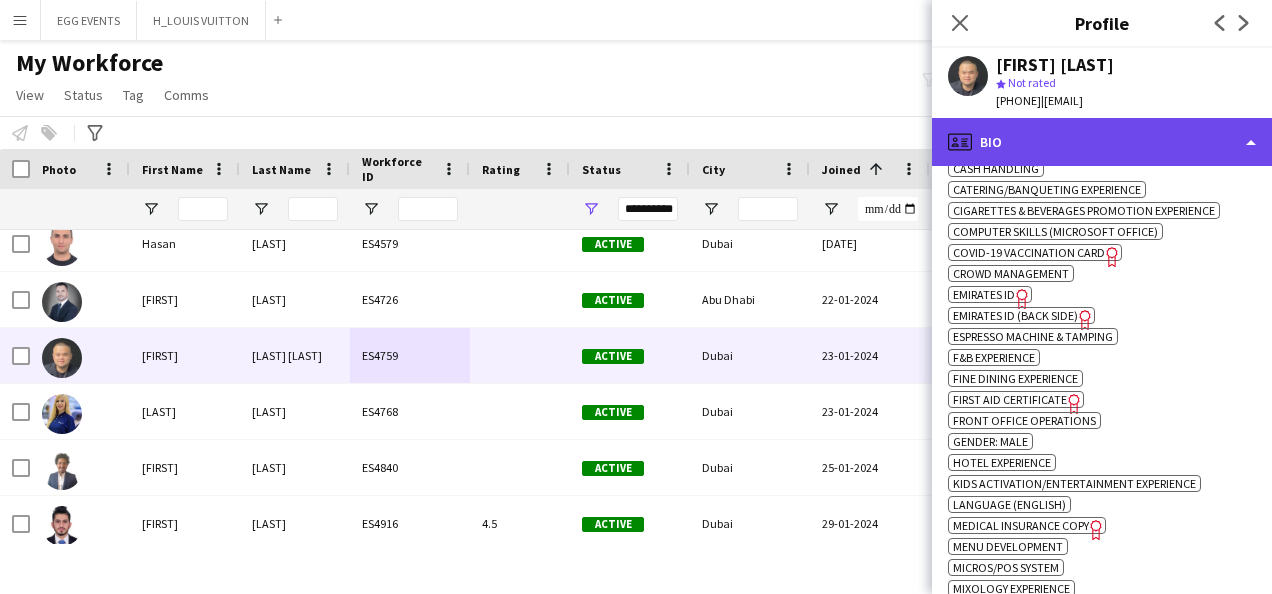click on "profile
Bio" 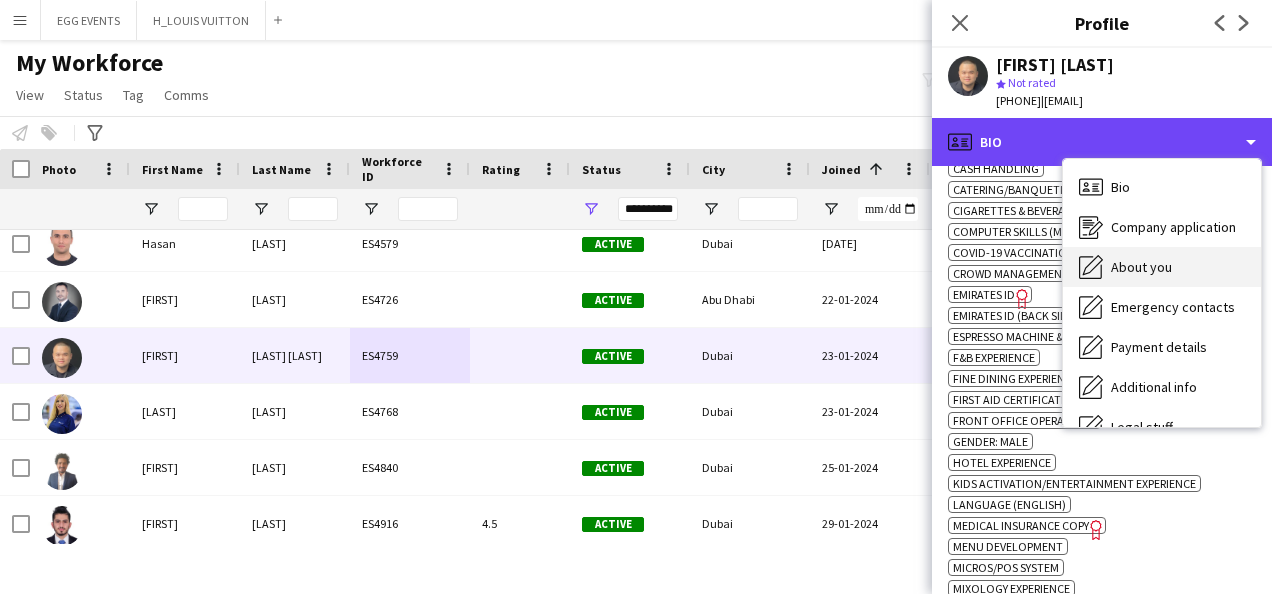 scroll, scrollTop: 108, scrollLeft: 0, axis: vertical 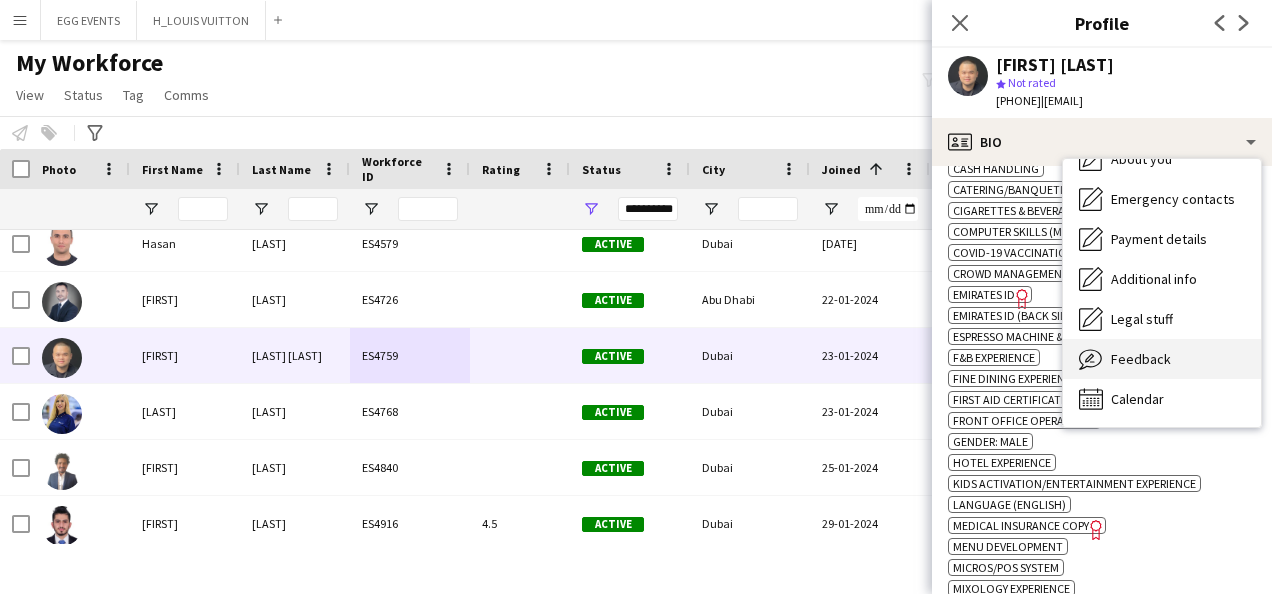 click on "Feedback
Feedback" at bounding box center (1162, 359) 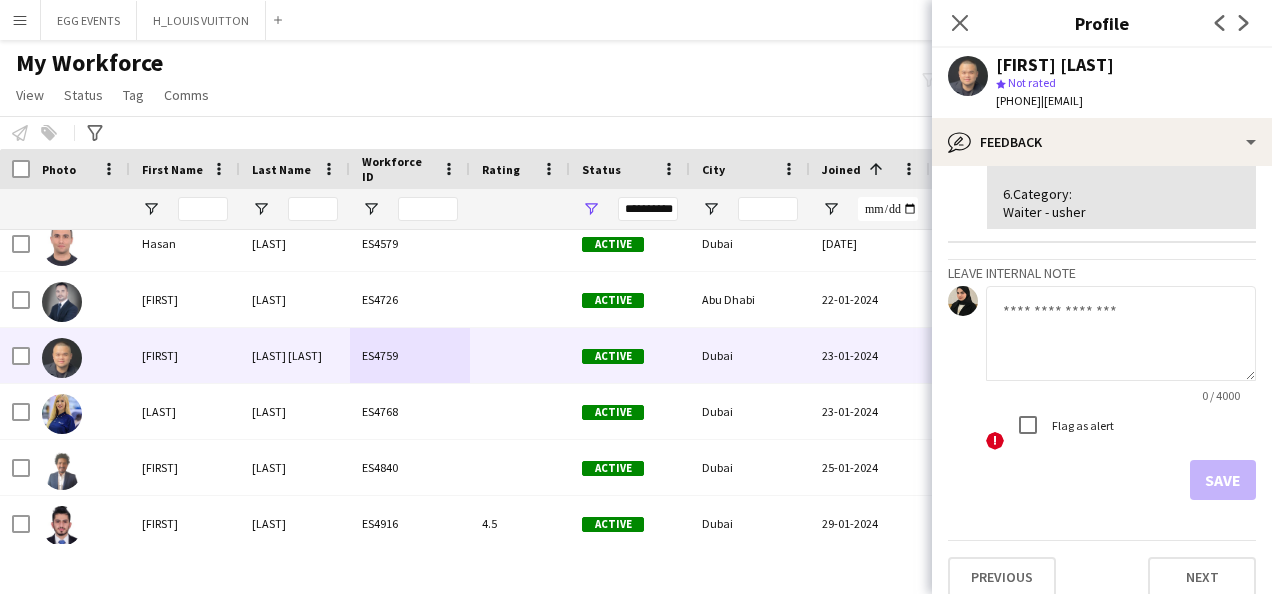 scroll, scrollTop: 420, scrollLeft: 0, axis: vertical 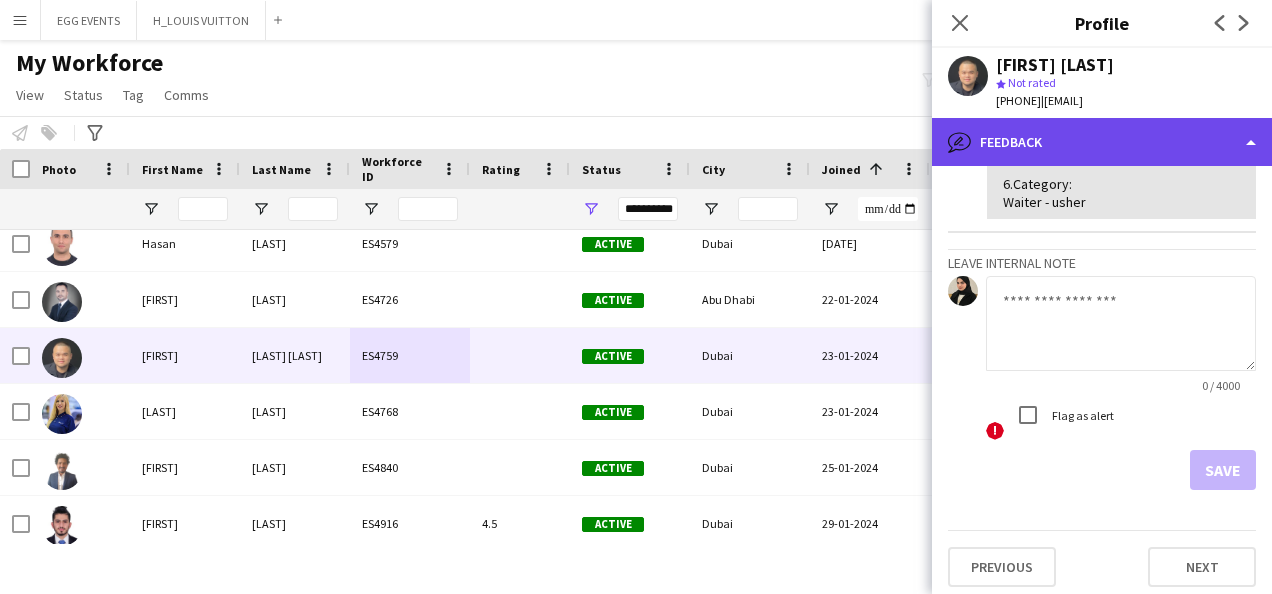 click on "bubble-pencil
Feedback" 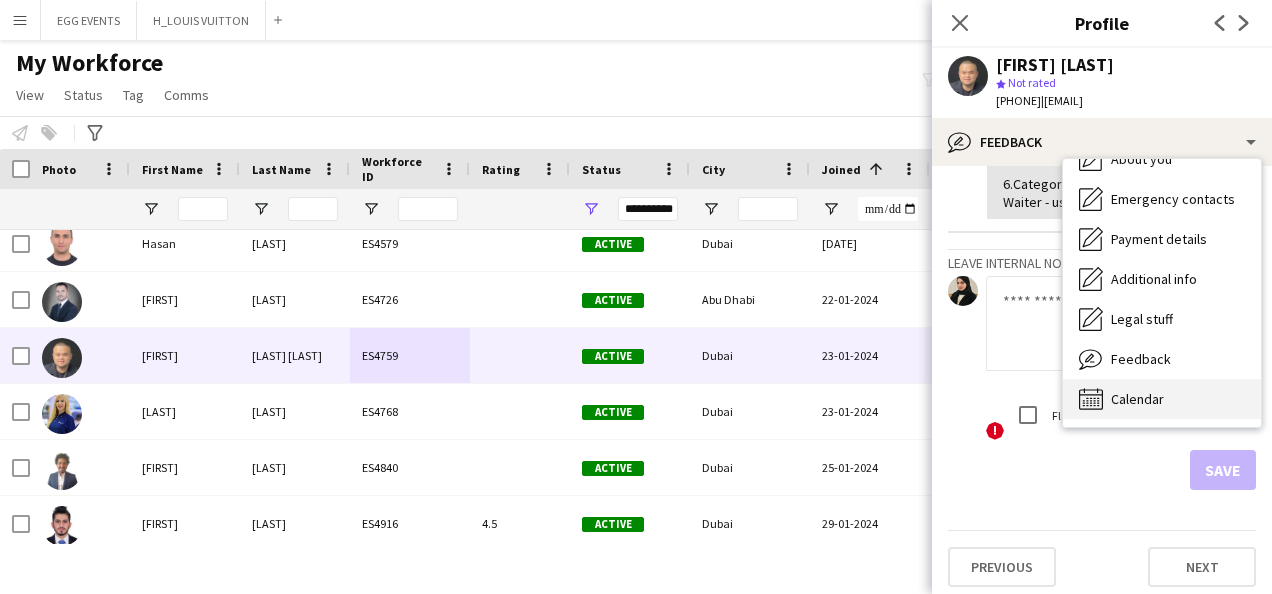 click on "Calendar" at bounding box center (1137, 399) 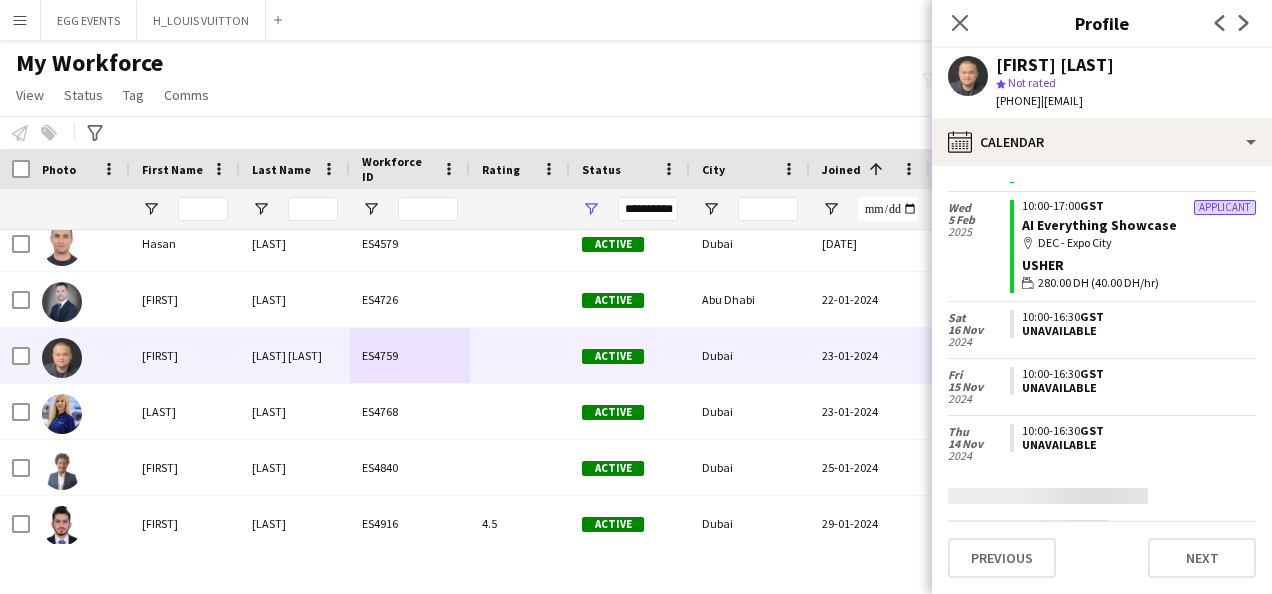 scroll, scrollTop: 832, scrollLeft: 0, axis: vertical 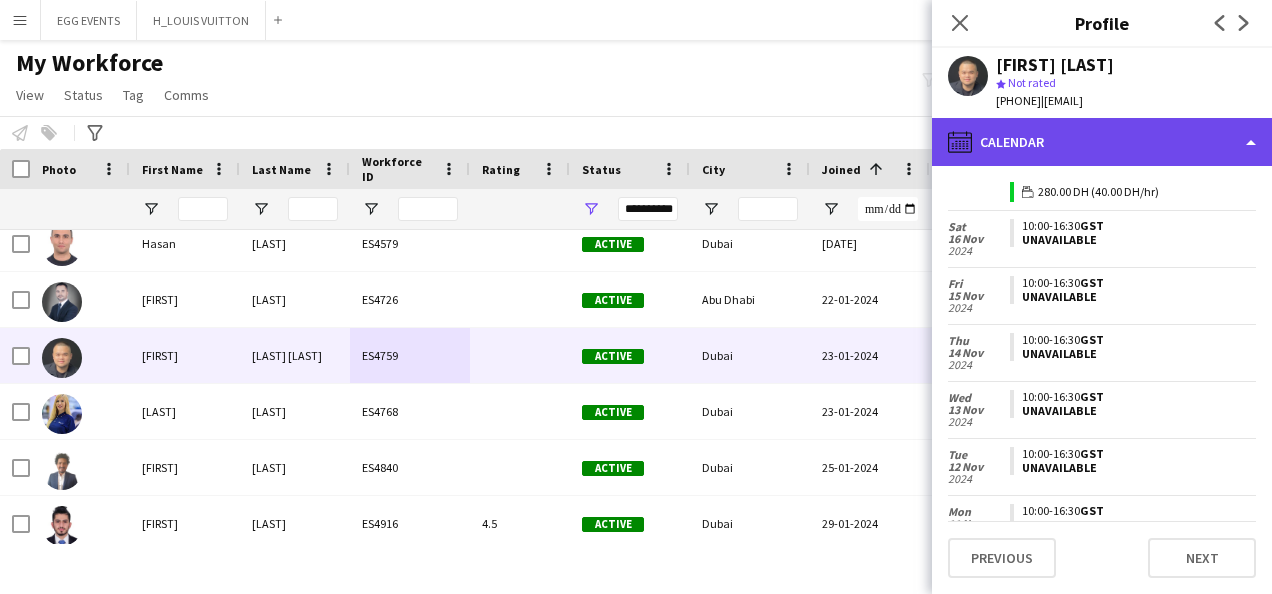 click on "calendar-full
Calendar" 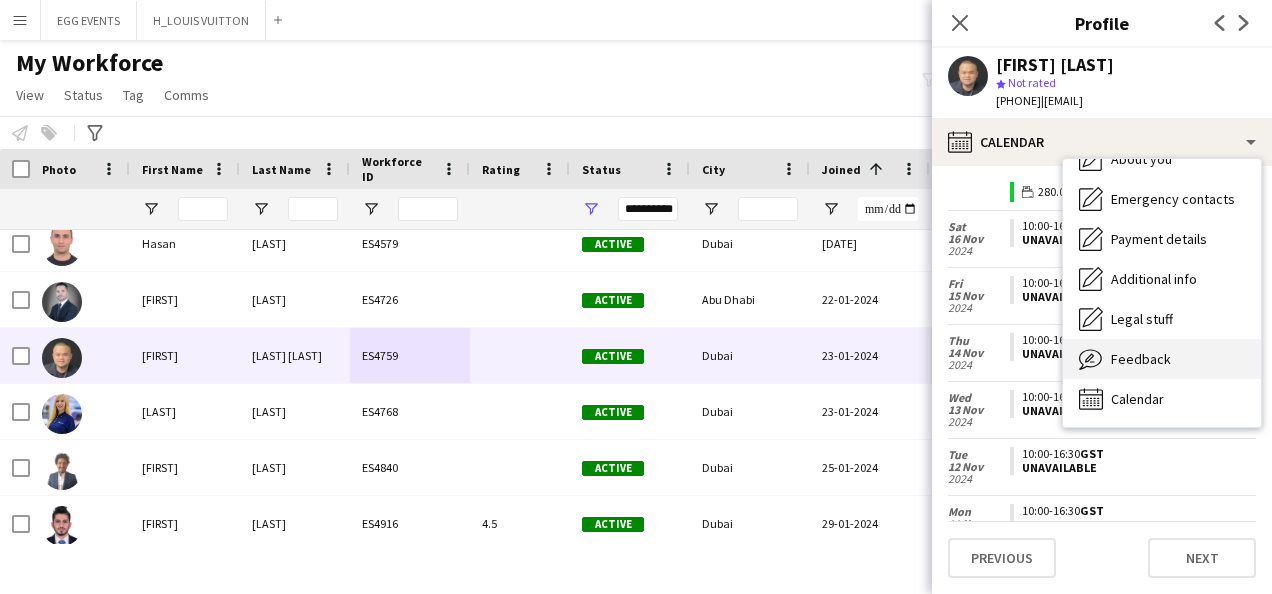 click on "Feedback" at bounding box center [1141, 359] 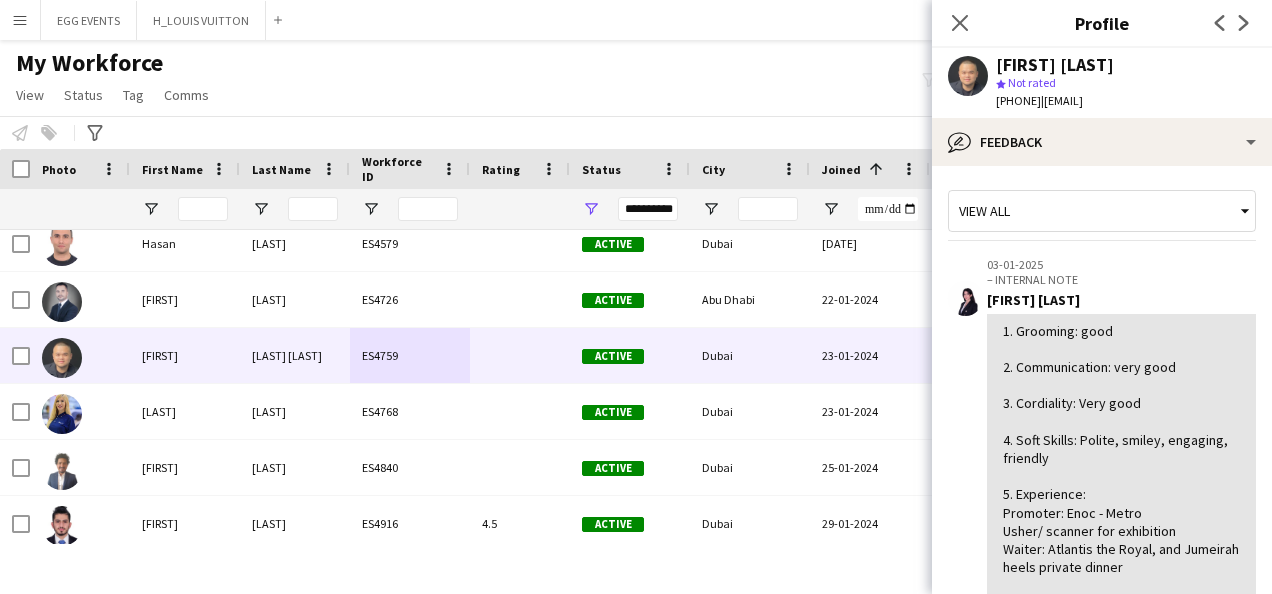 scroll, scrollTop: 427, scrollLeft: 0, axis: vertical 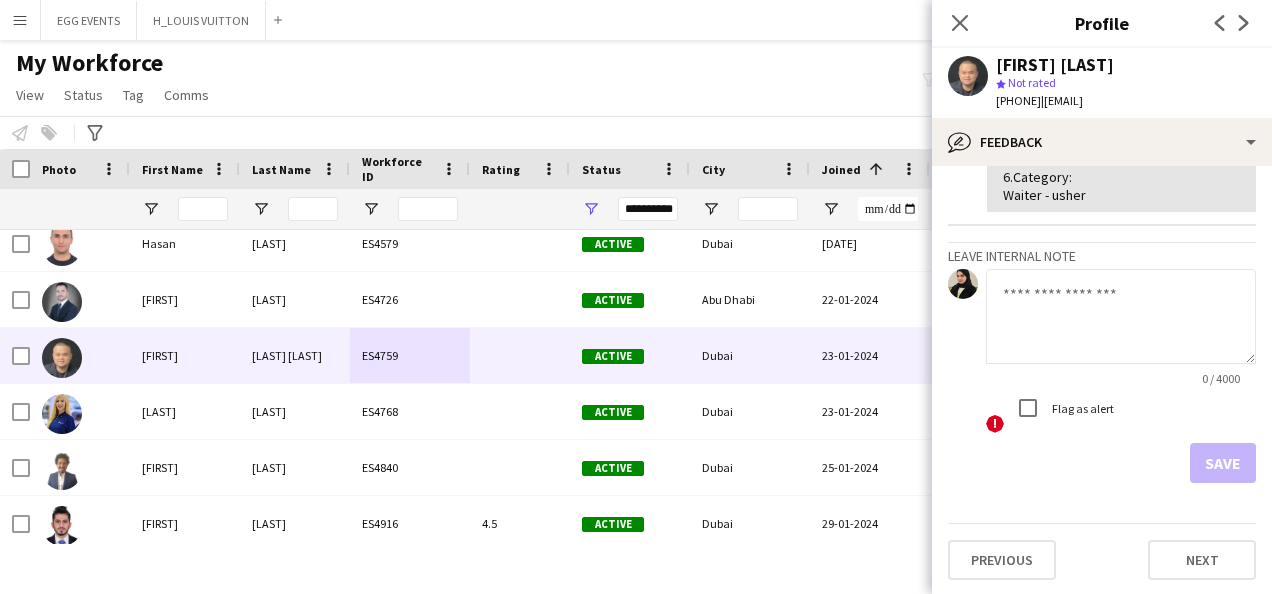 click 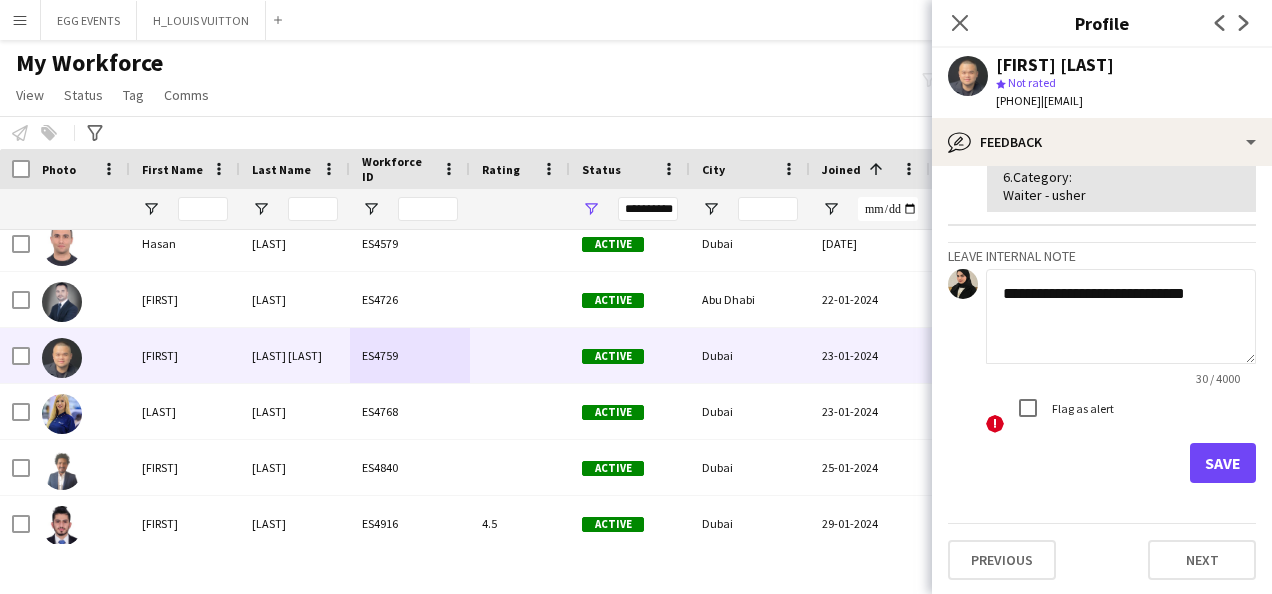 type on "**********" 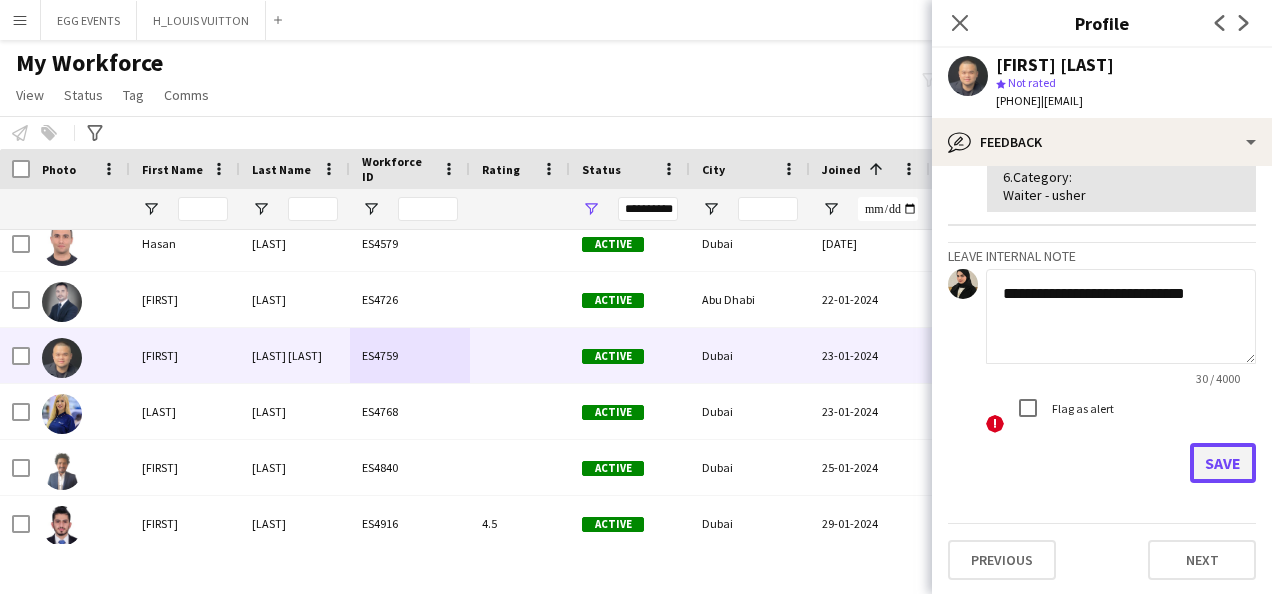 click on "Save" 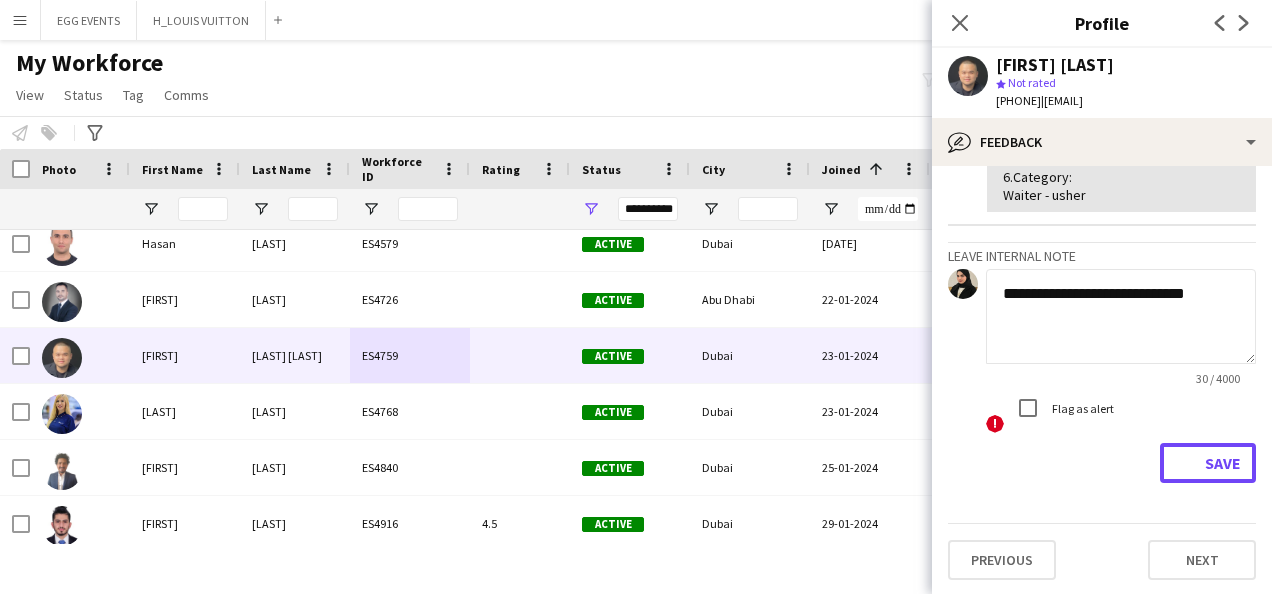 type 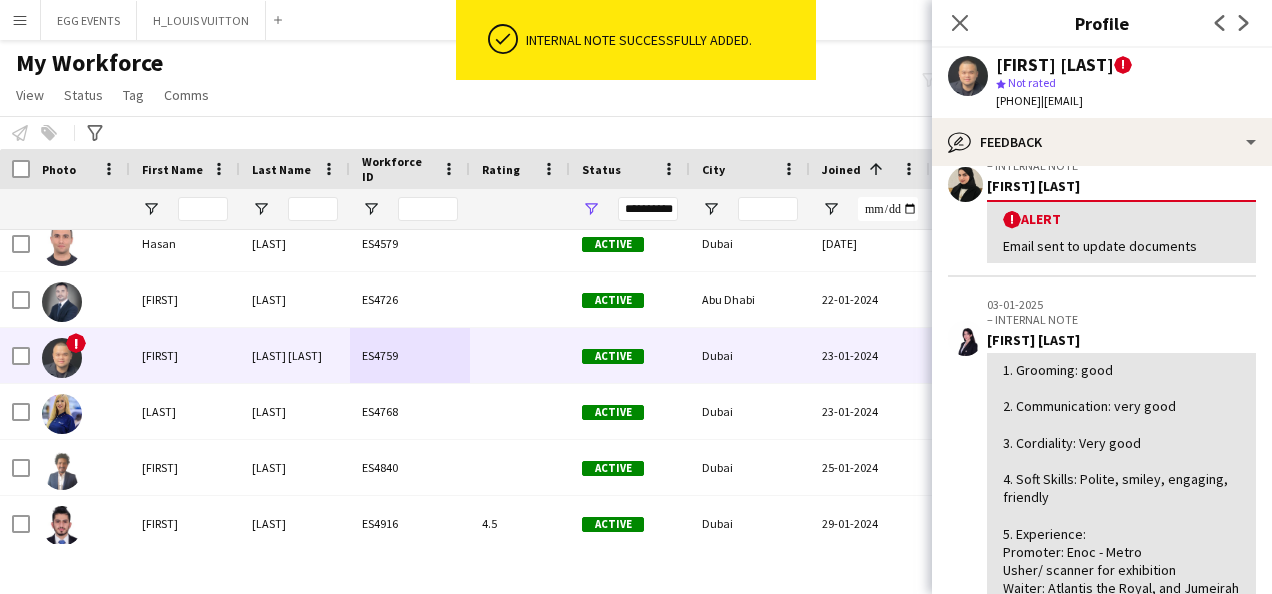 scroll, scrollTop: 0, scrollLeft: 0, axis: both 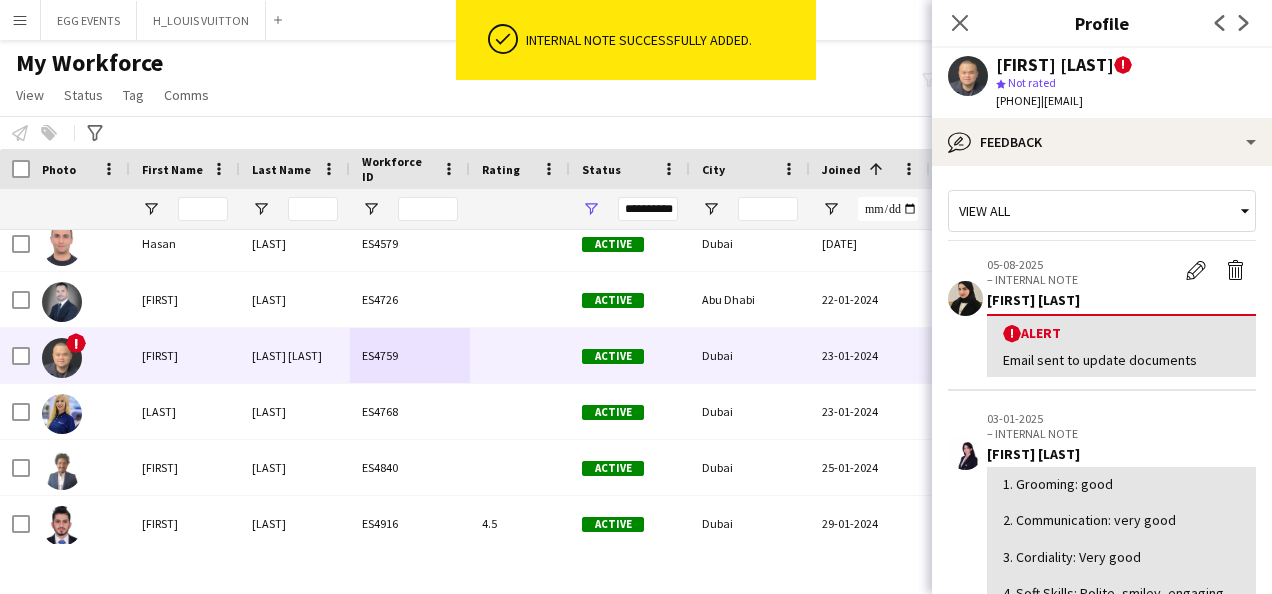 drag, startPoint x: 1119, startPoint y: 64, endPoint x: 955, endPoint y: 62, distance: 164.01219 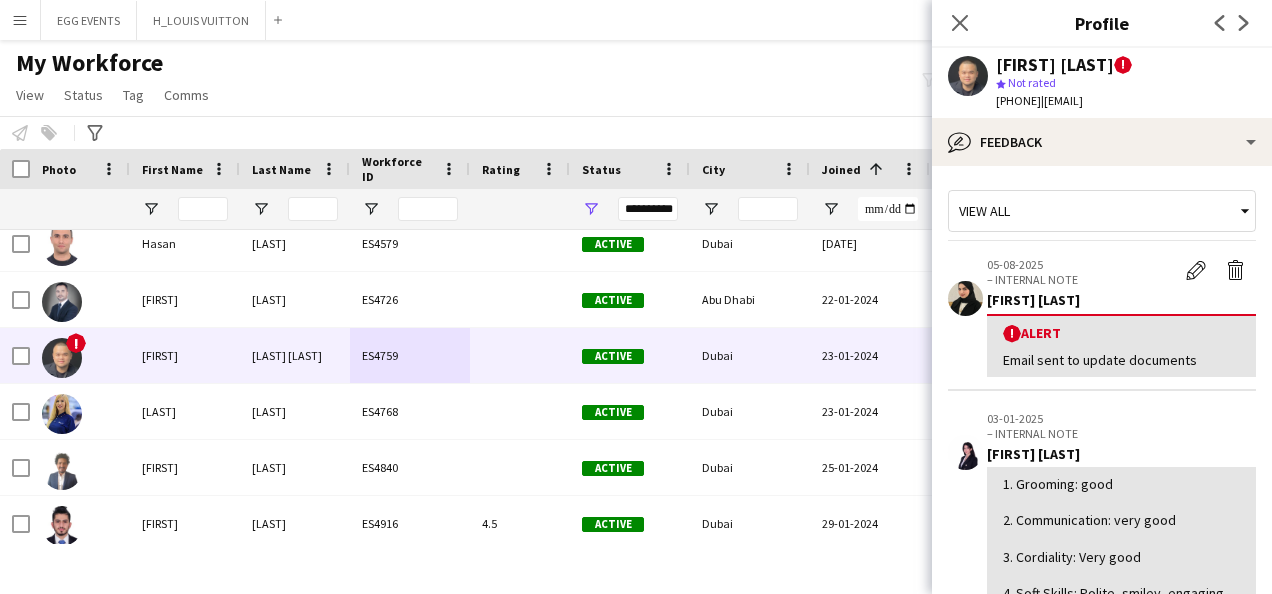 copy on "Efren Bustos Jr." 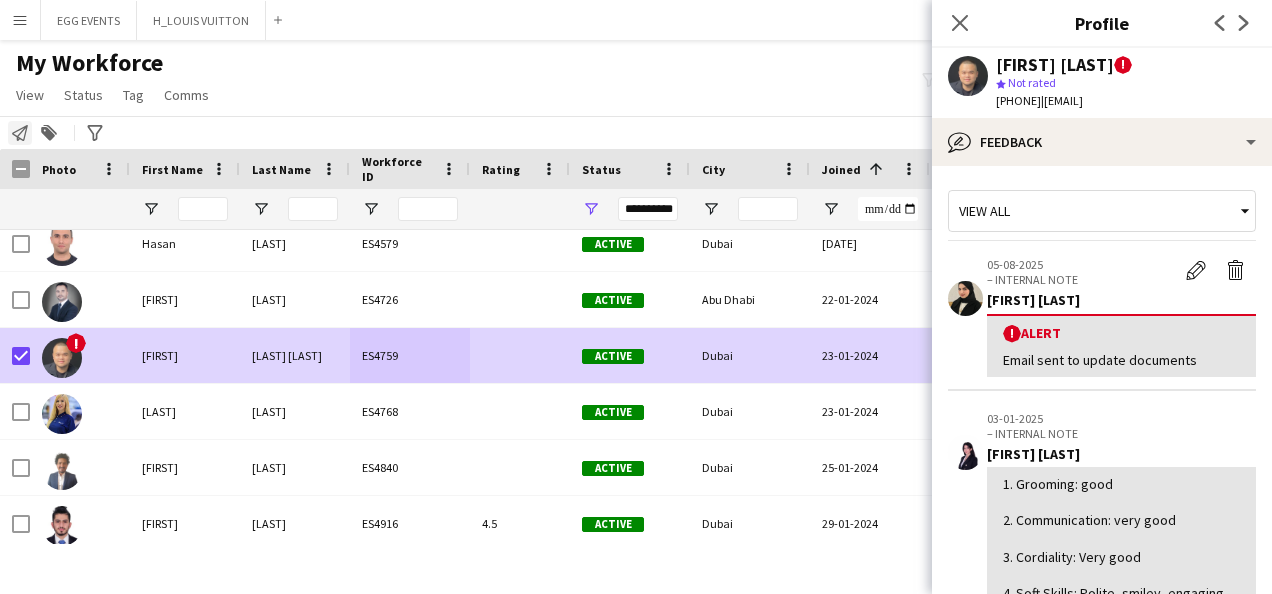 click on "Notify workforce" 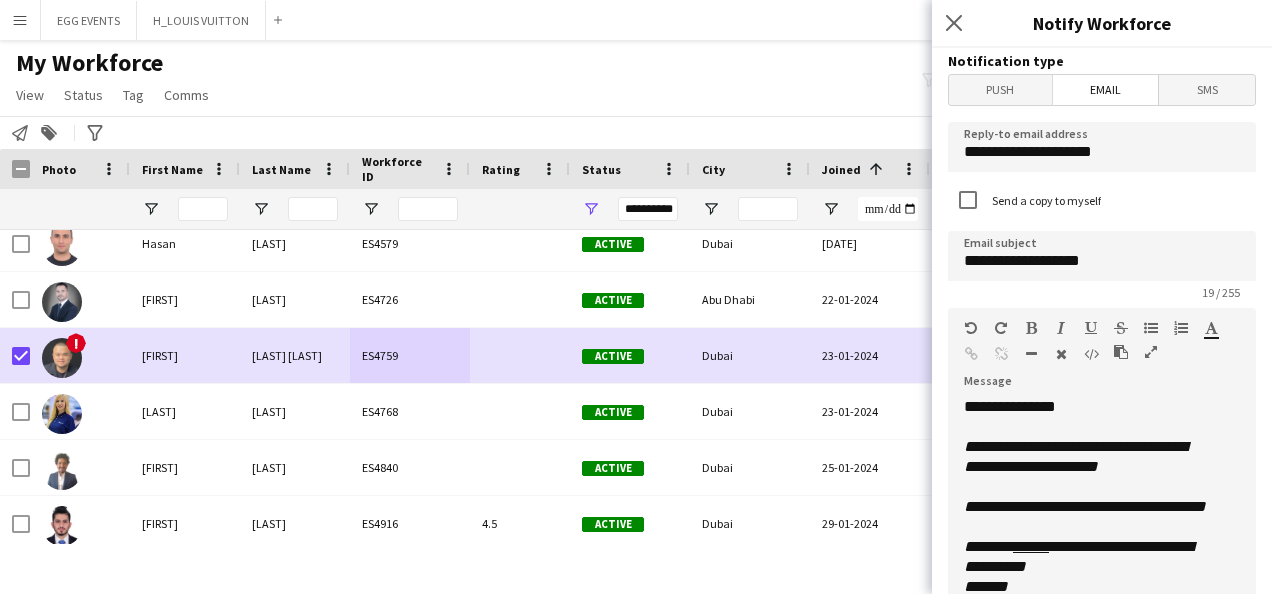 scroll, scrollTop: 216, scrollLeft: 0, axis: vertical 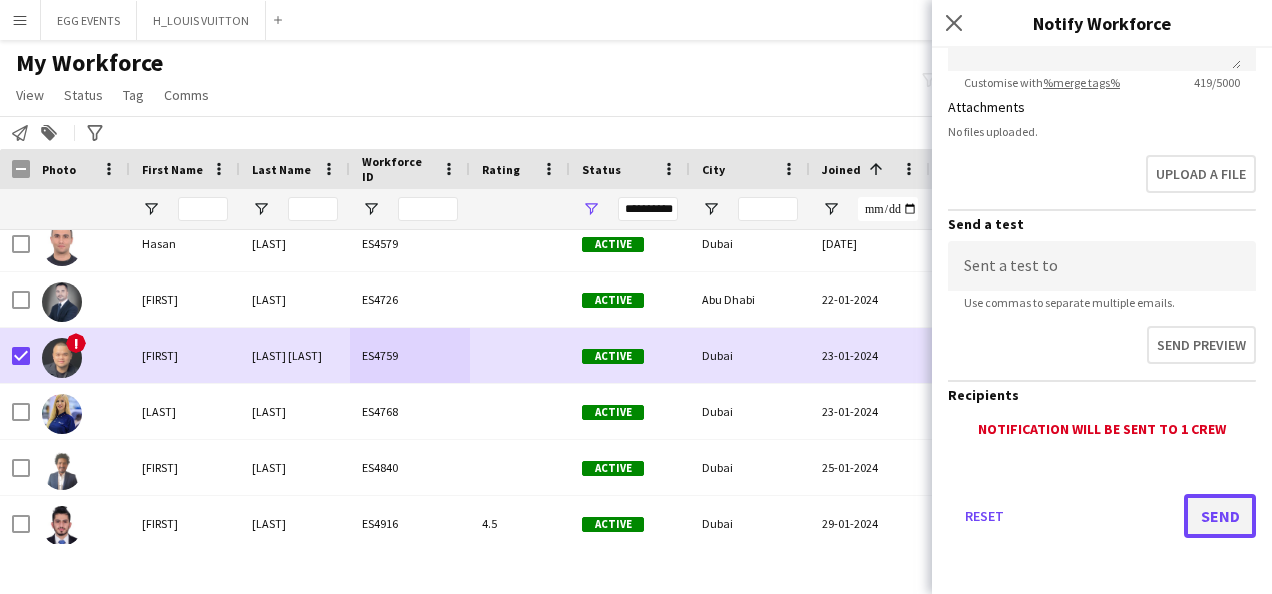 click on "Send" 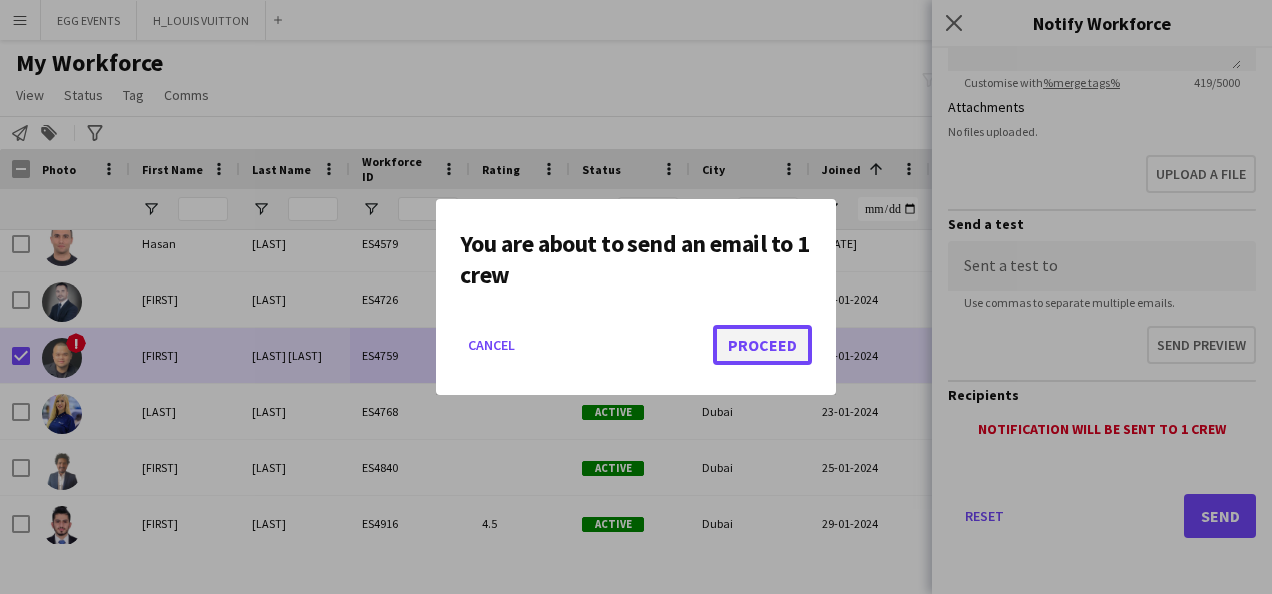 click on "Proceed" 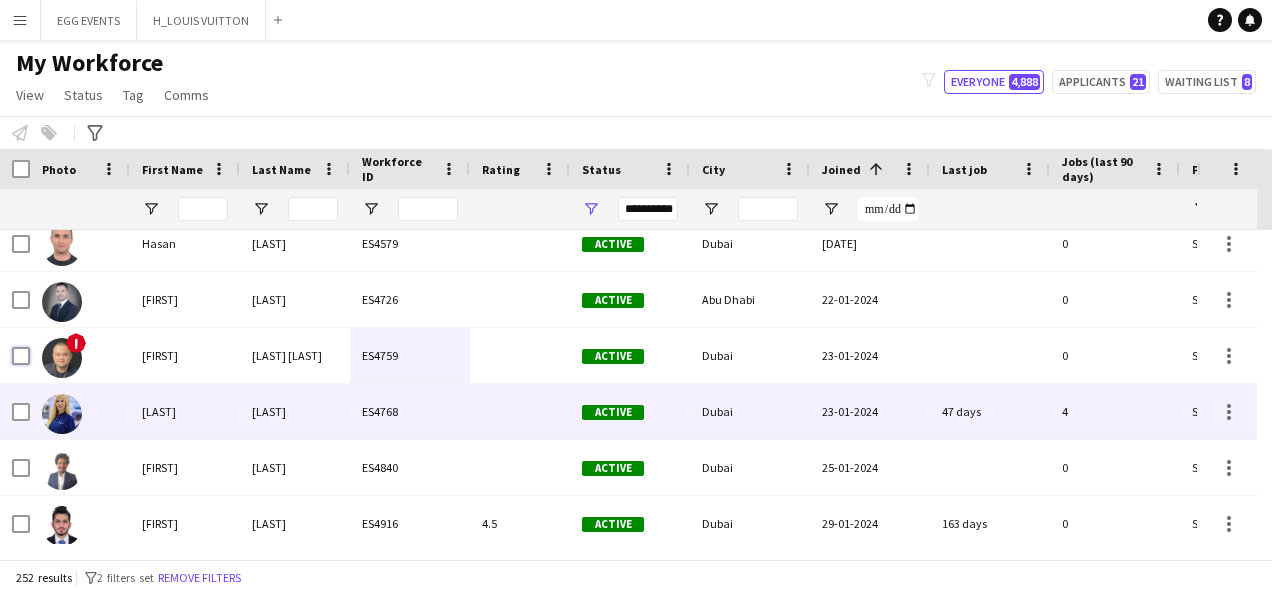 scroll, scrollTop: 9183, scrollLeft: 0, axis: vertical 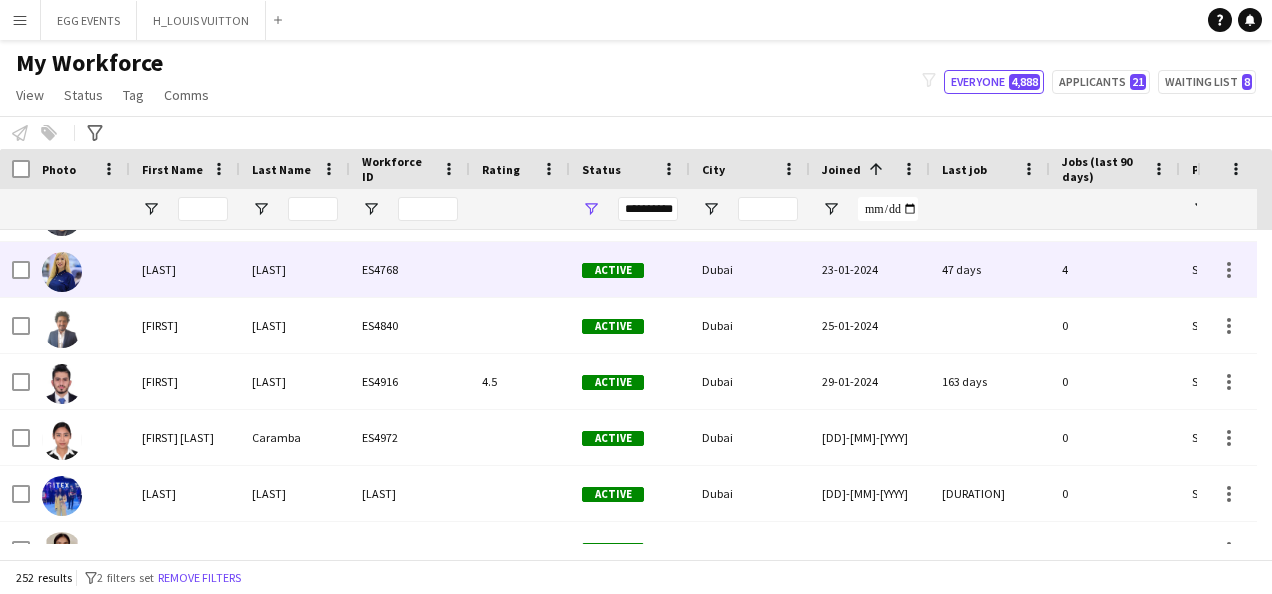 click on "ES4768" at bounding box center (410, 269) 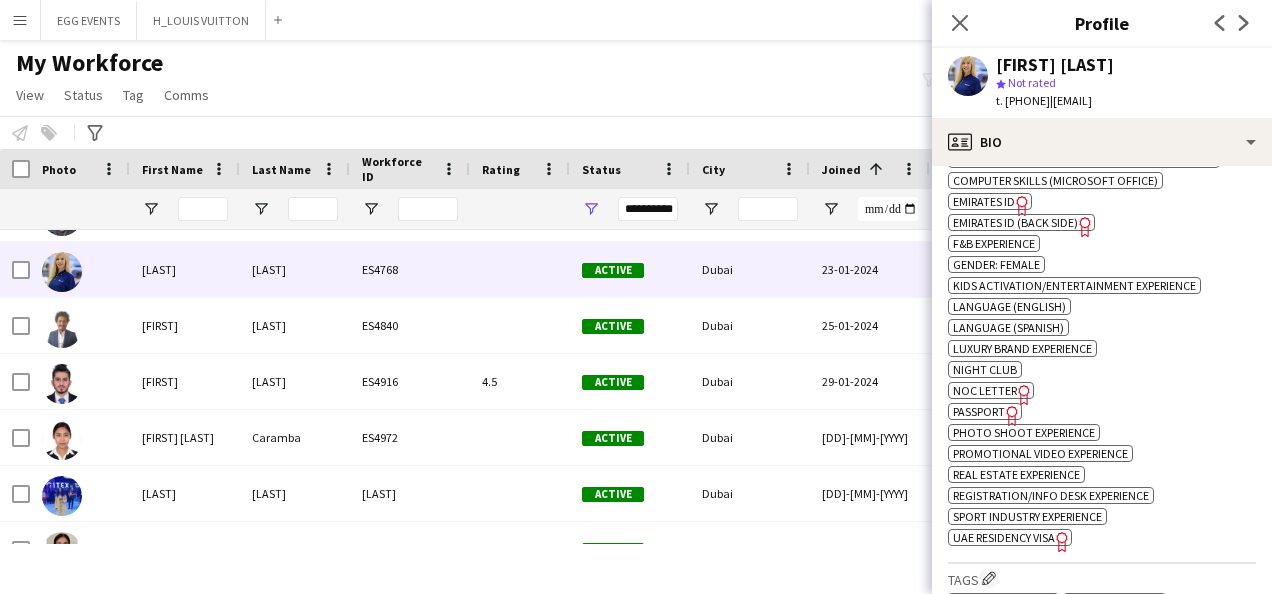 scroll, scrollTop: 856, scrollLeft: 0, axis: vertical 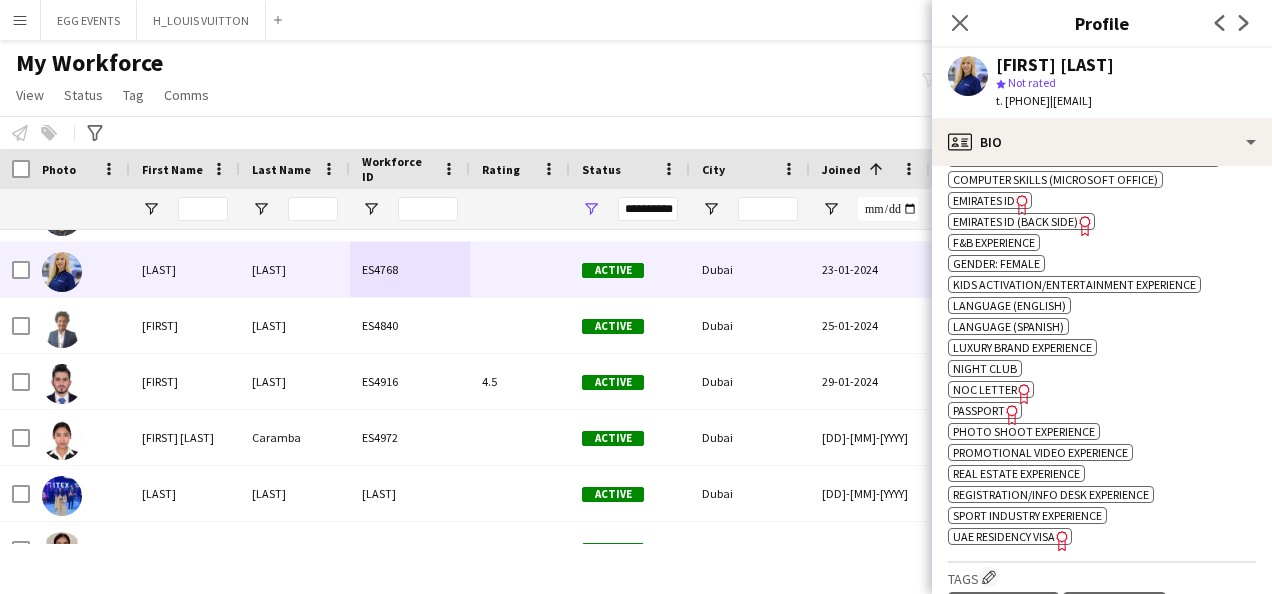 click on "Emirates ID" 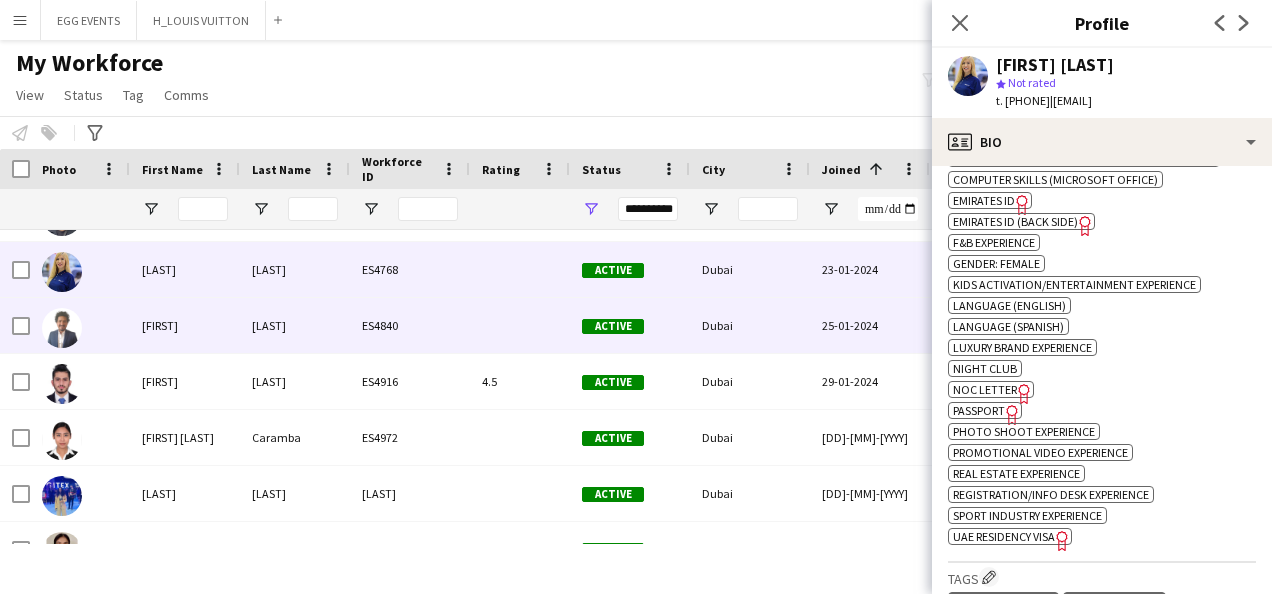 click on "Dubai" at bounding box center [750, 325] 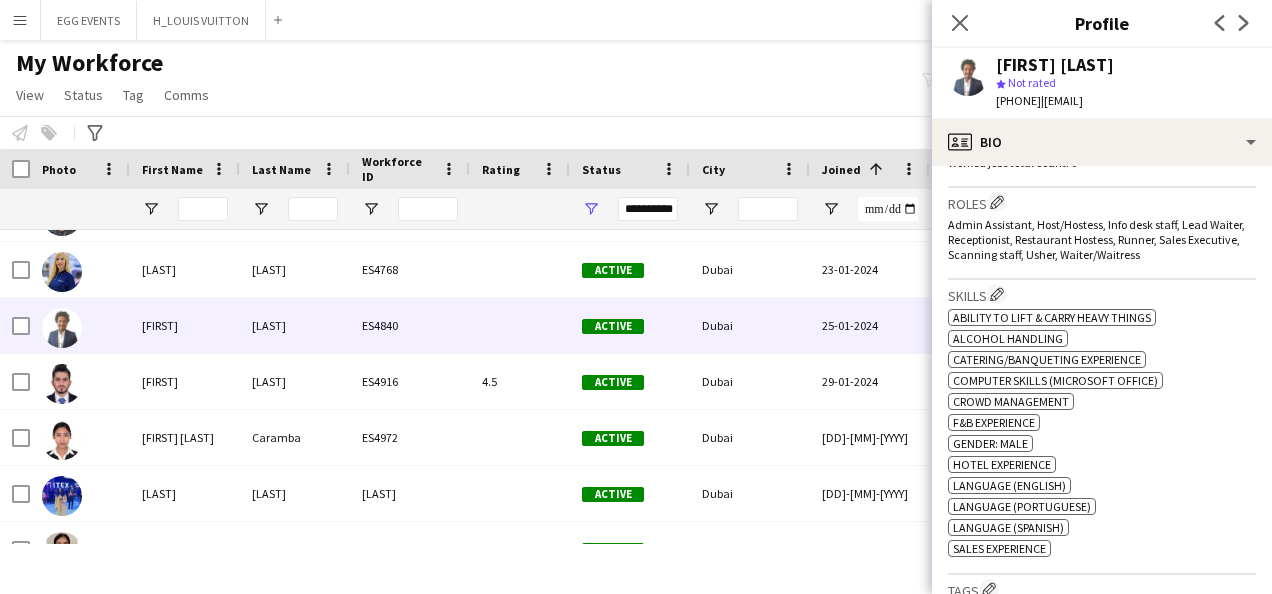 scroll, scrollTop: 856, scrollLeft: 0, axis: vertical 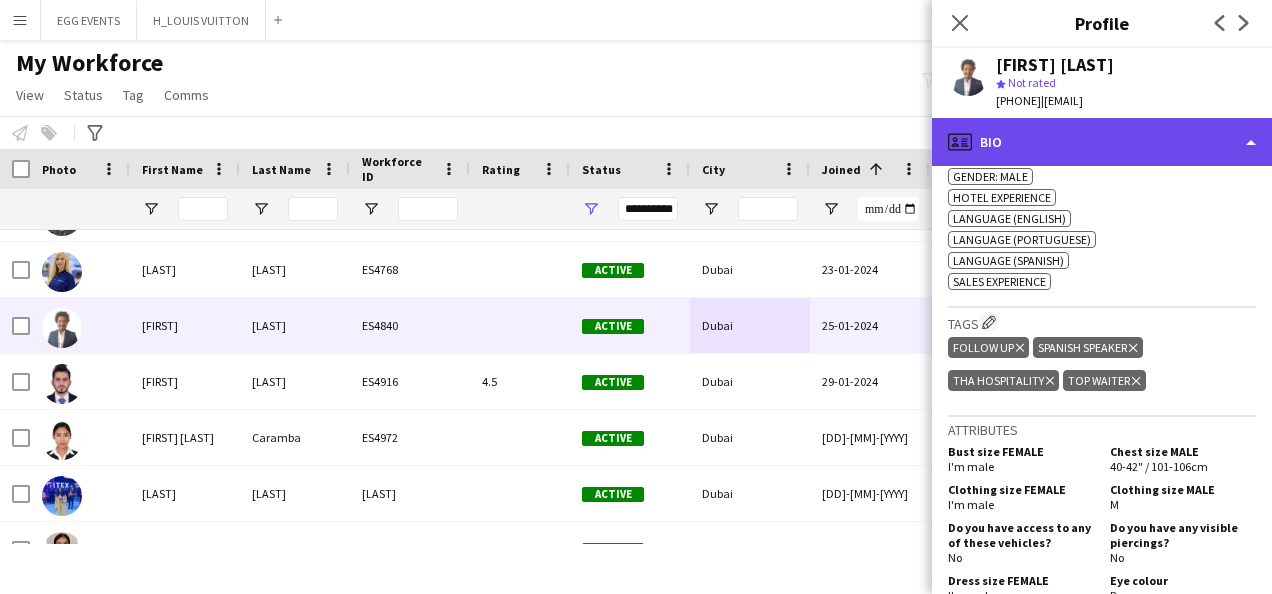 click on "profile
Bio" 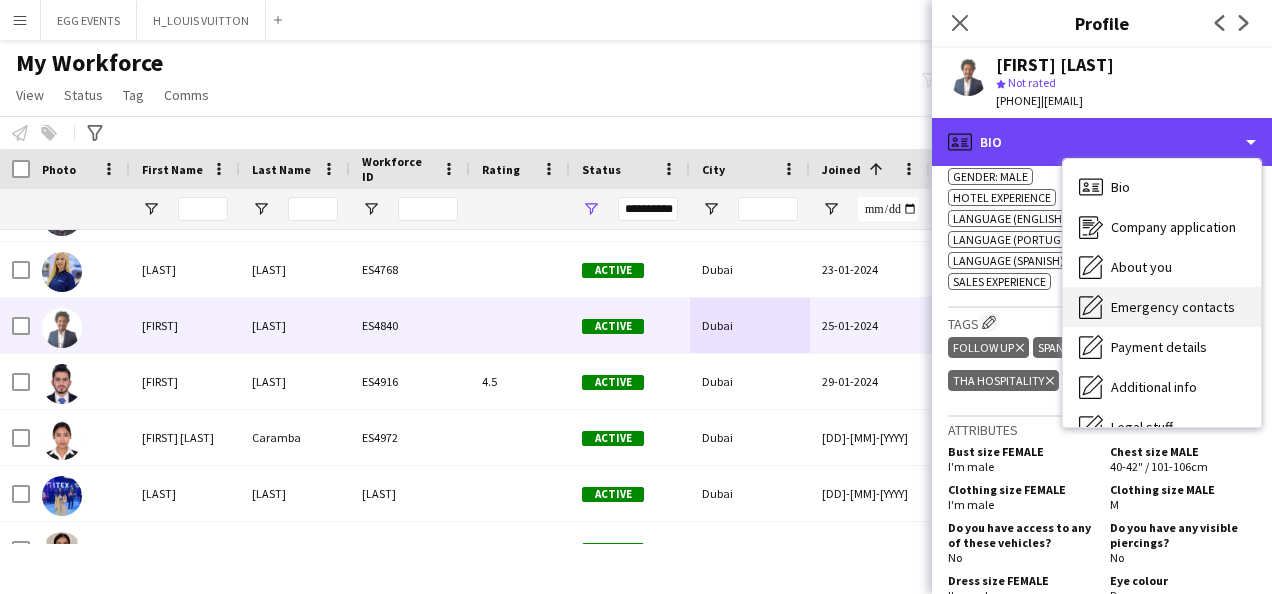 scroll, scrollTop: 108, scrollLeft: 0, axis: vertical 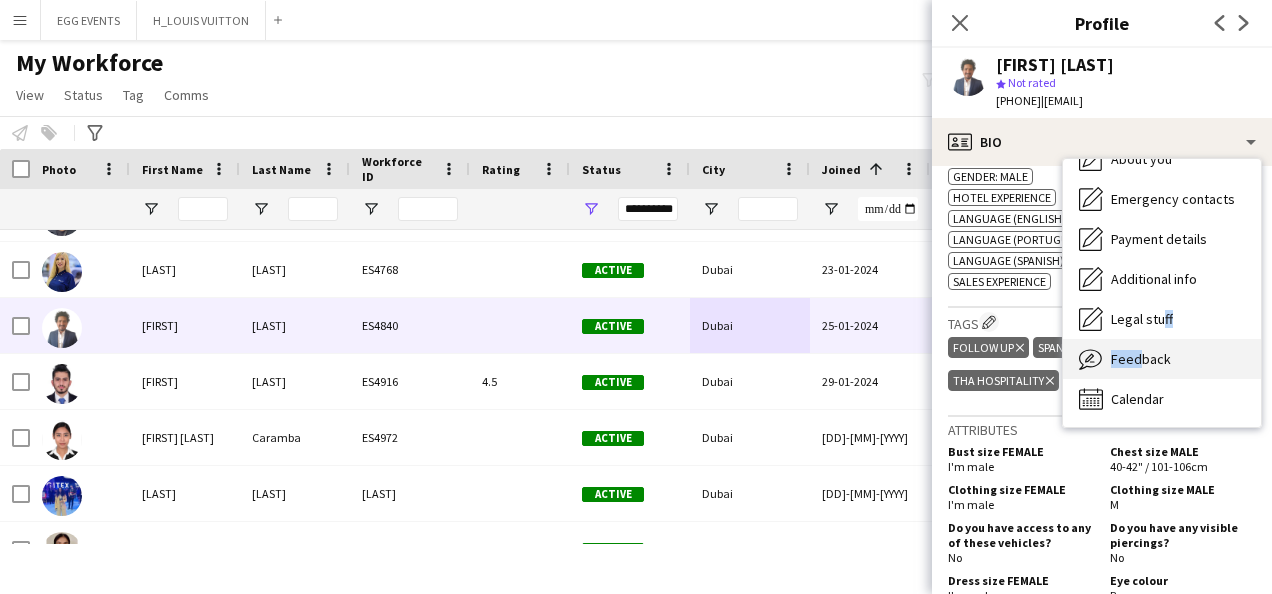 drag, startPoint x: 1154, startPoint y: 336, endPoint x: 1132, endPoint y: 357, distance: 30.413813 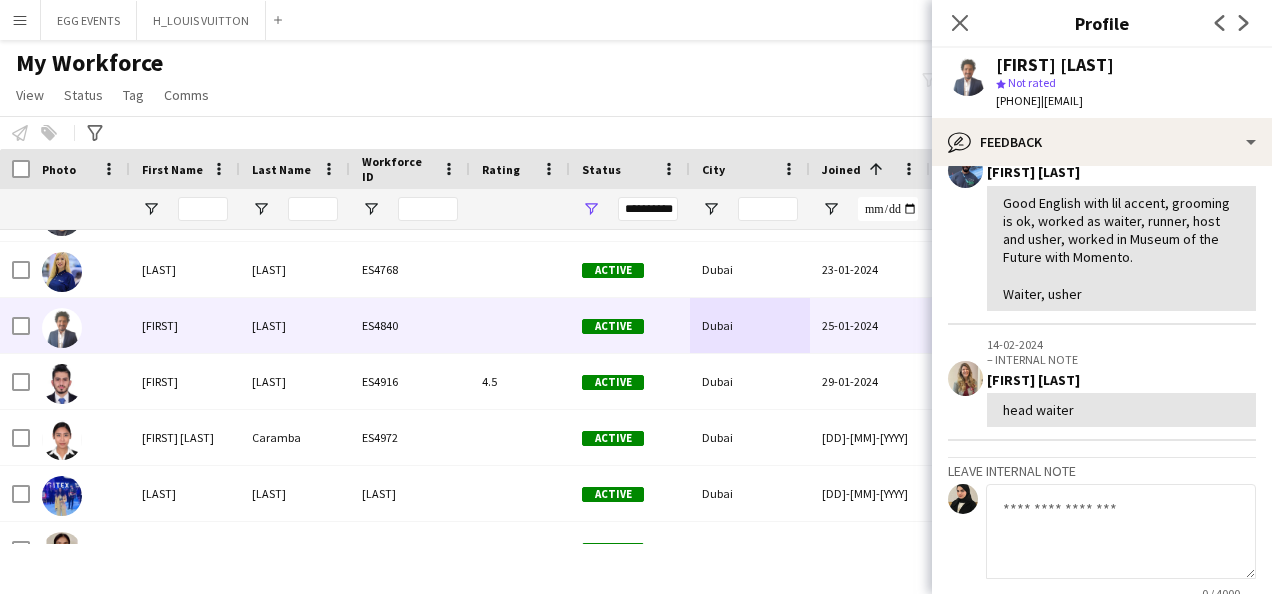 scroll, scrollTop: 287, scrollLeft: 0, axis: vertical 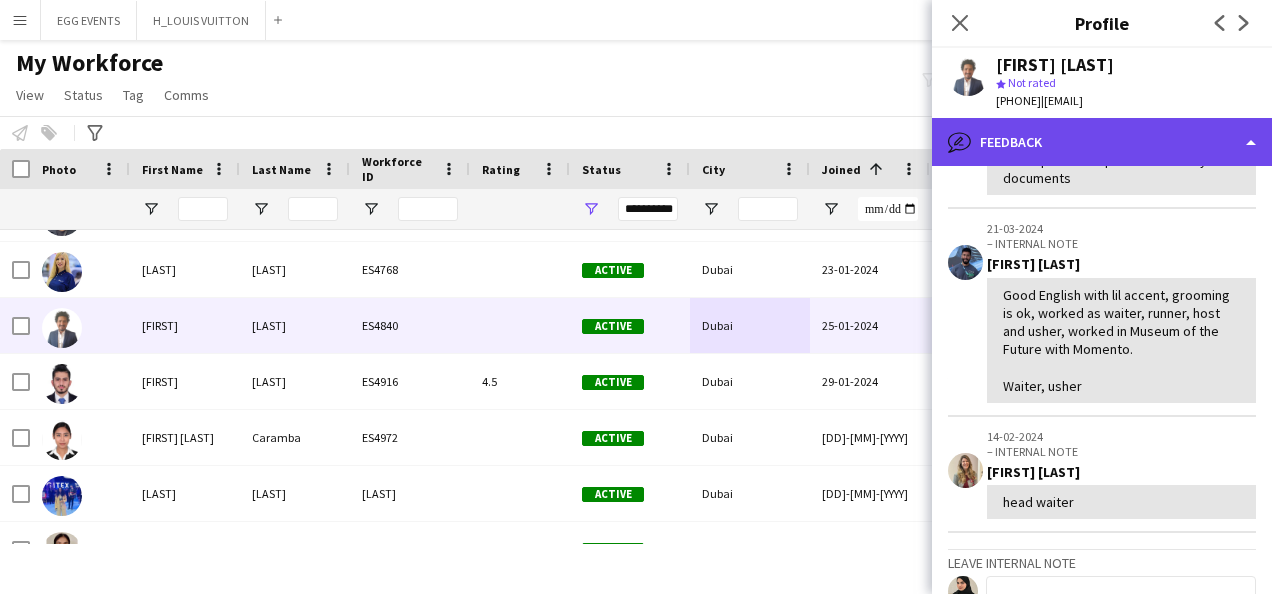 click on "bubble-pencil
Feedback" 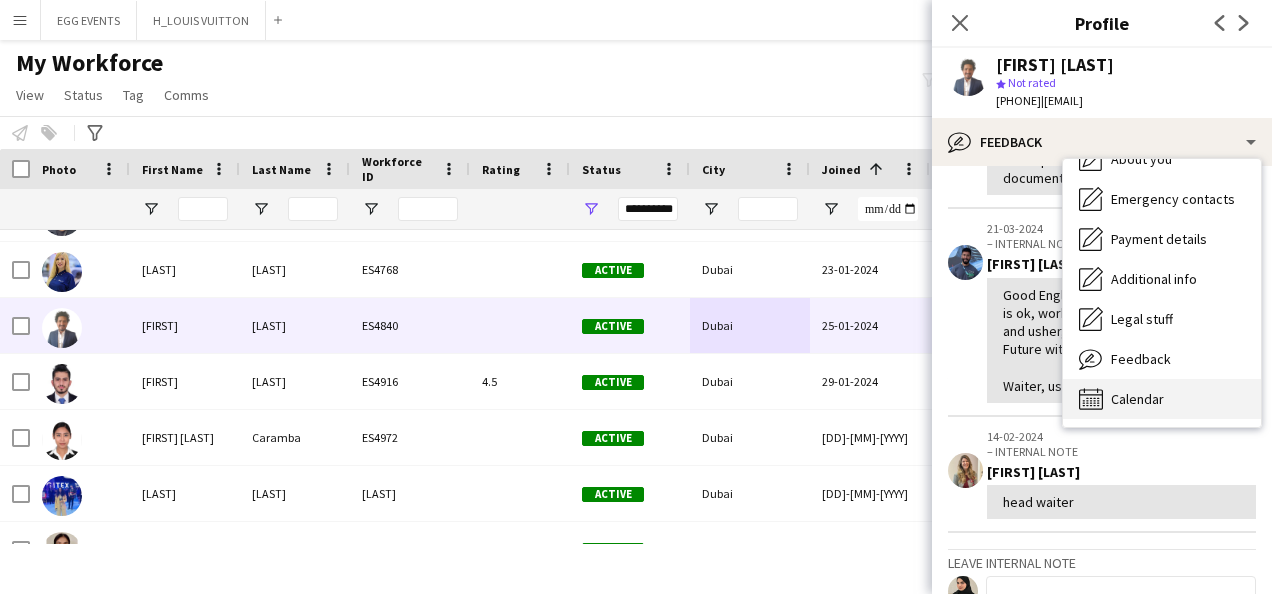 click on "Calendar
Calendar" at bounding box center [1162, 399] 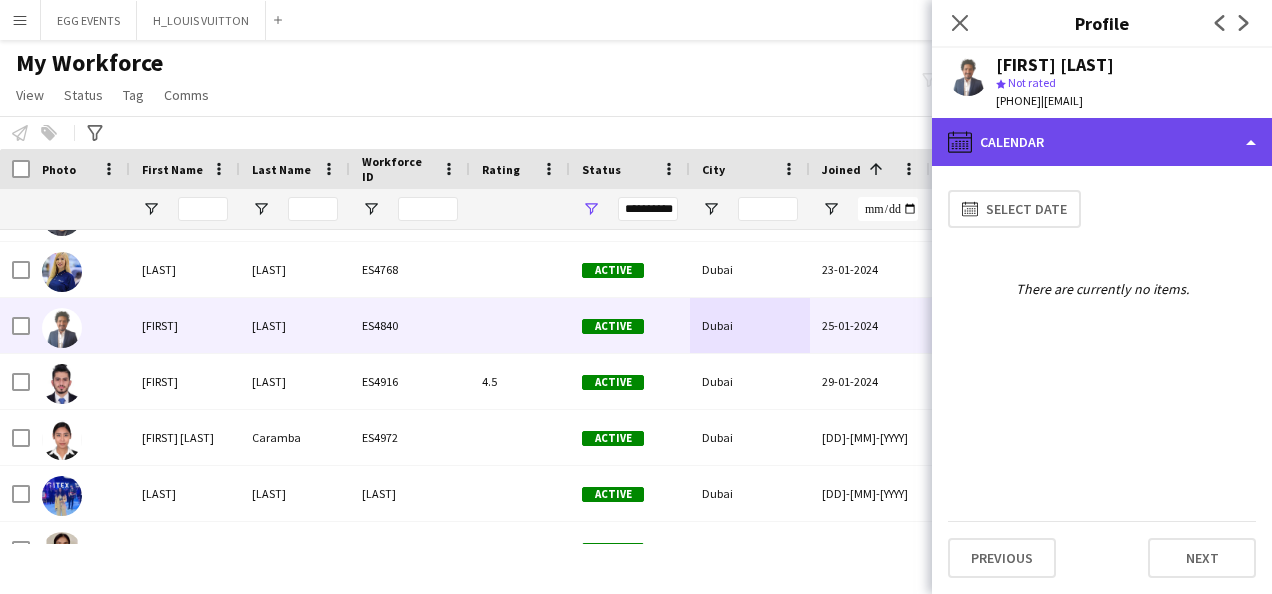 click on "calendar-full
Calendar" 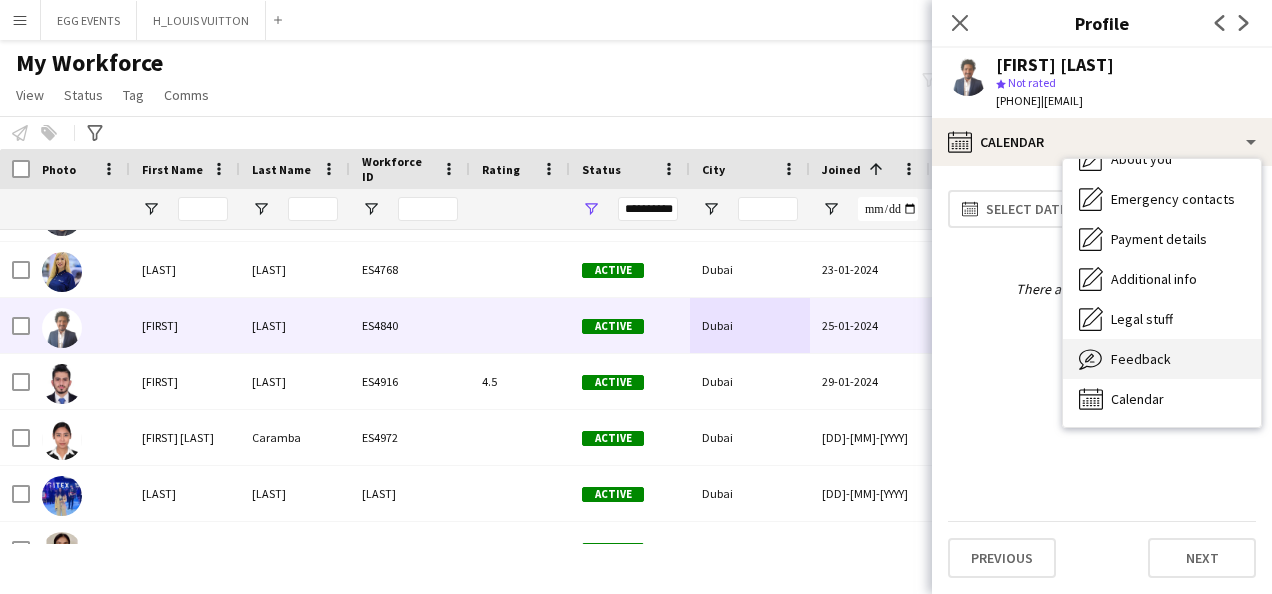 click on "Feedback" at bounding box center (1141, 359) 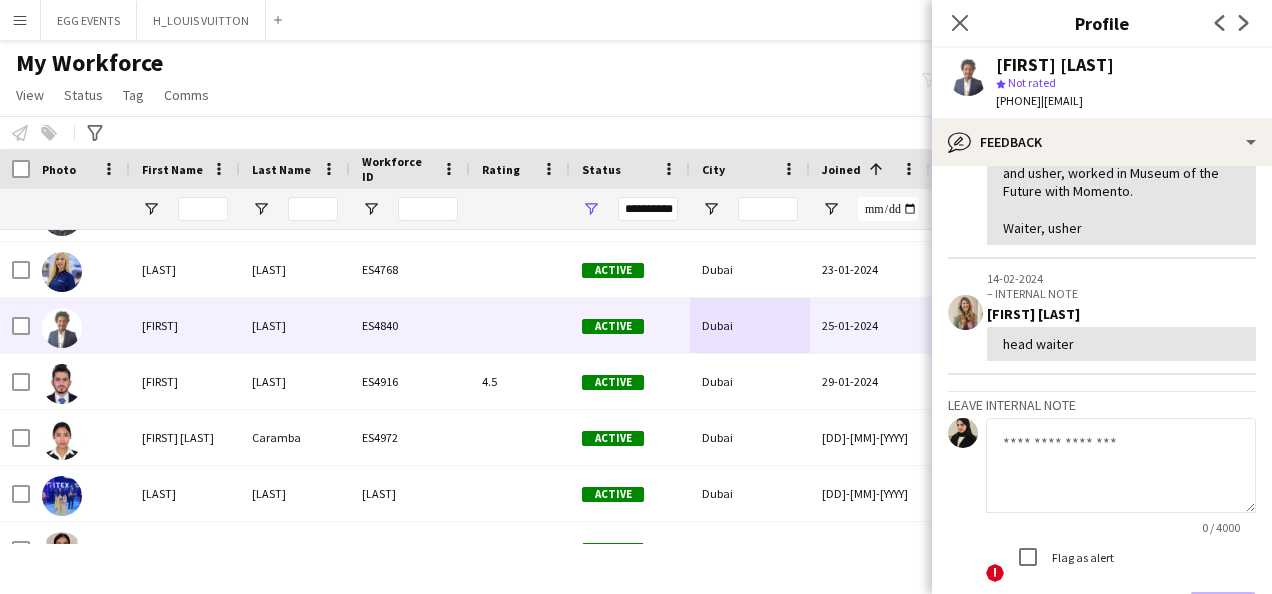 scroll, scrollTop: 454, scrollLeft: 0, axis: vertical 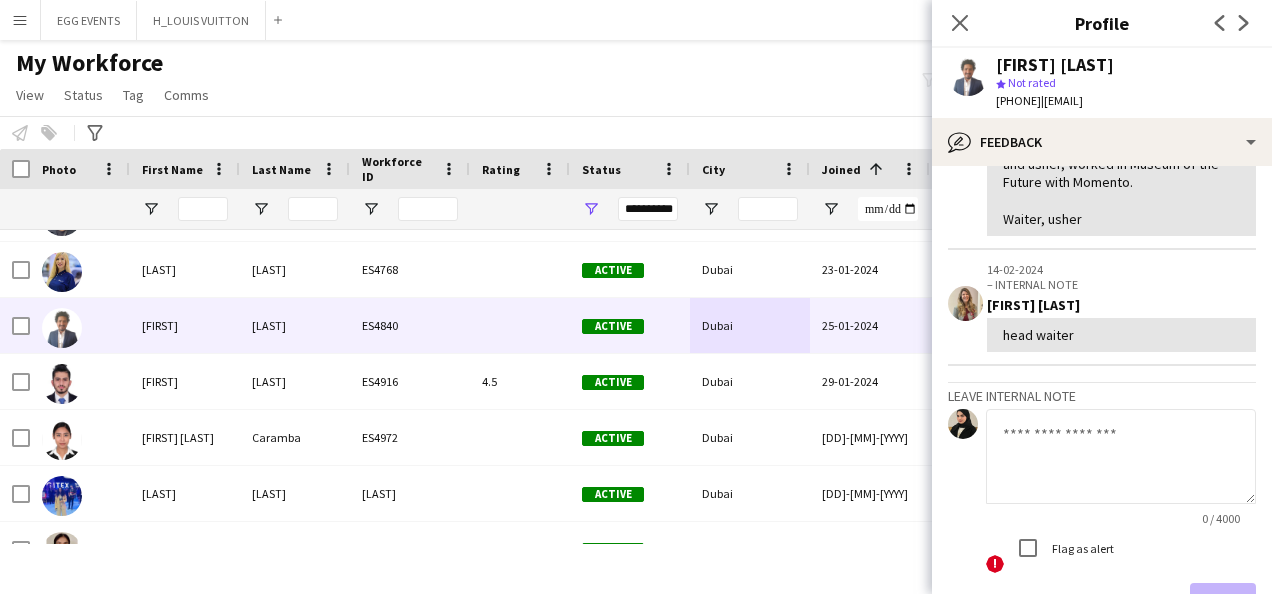 click 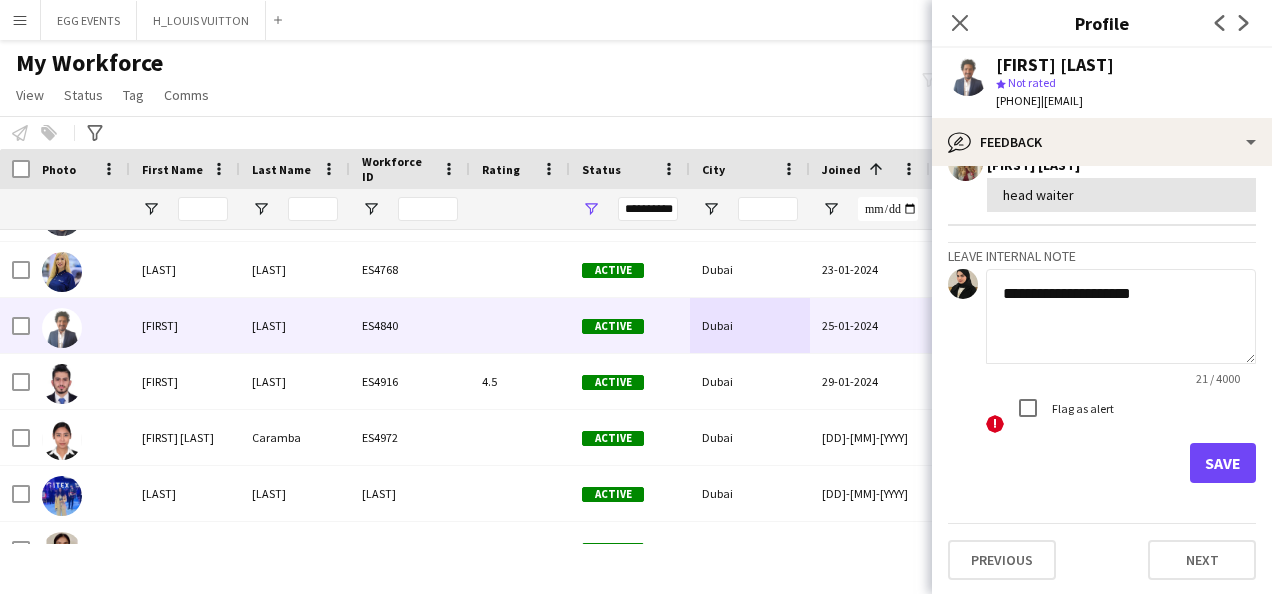 type on "**********" 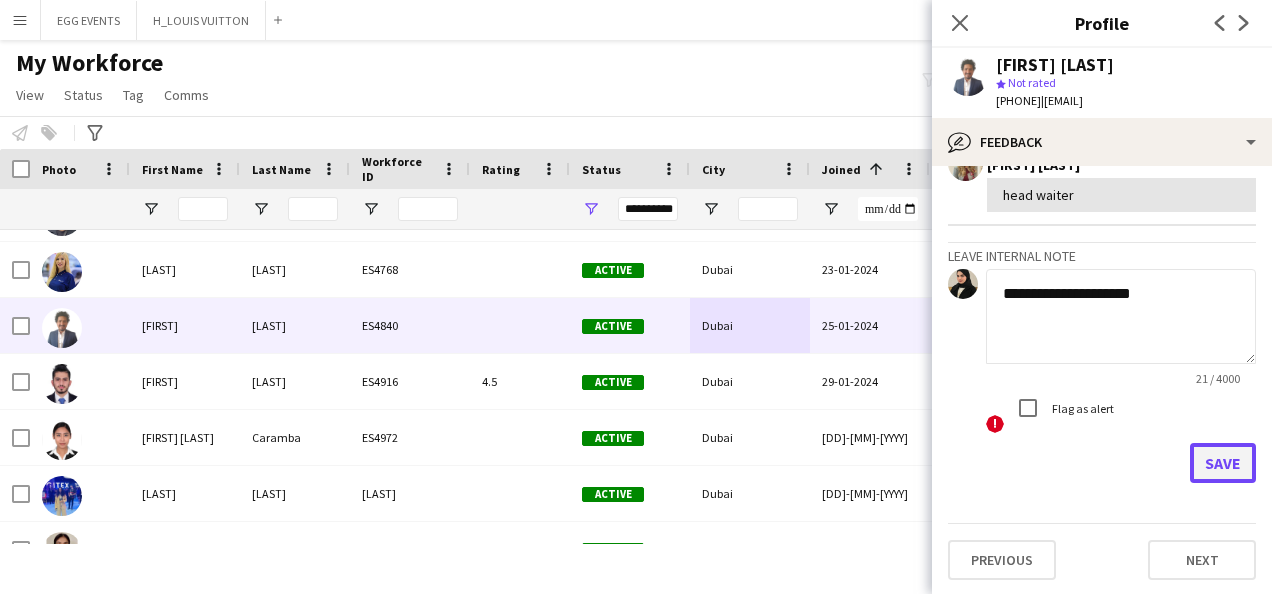 click on "Save" 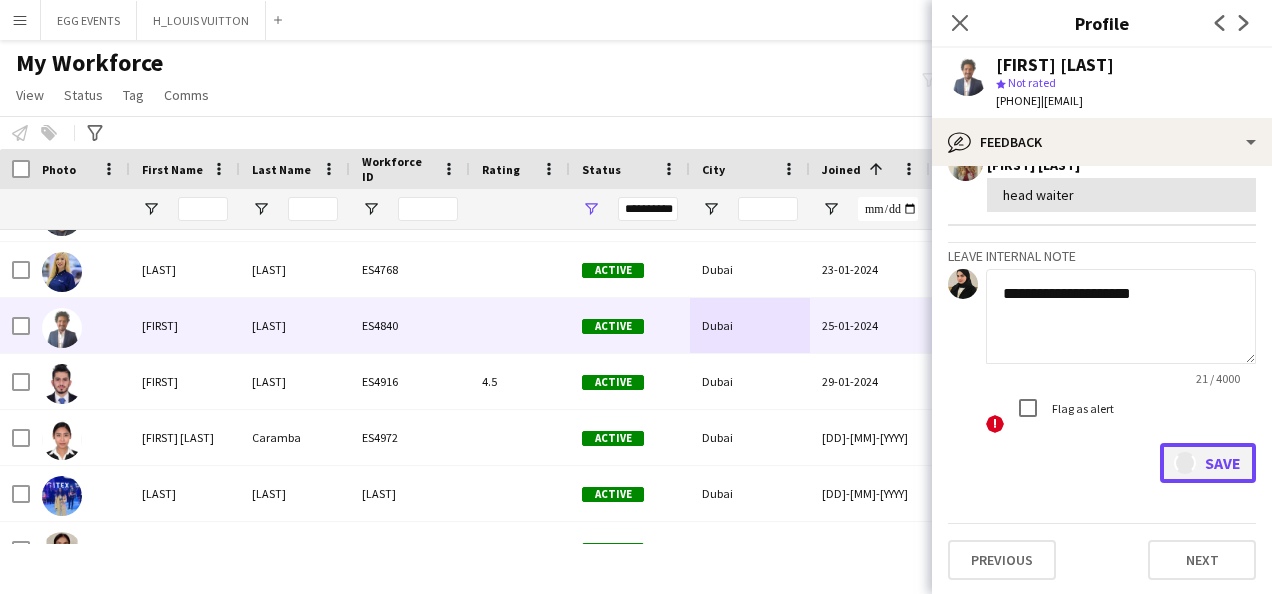 type 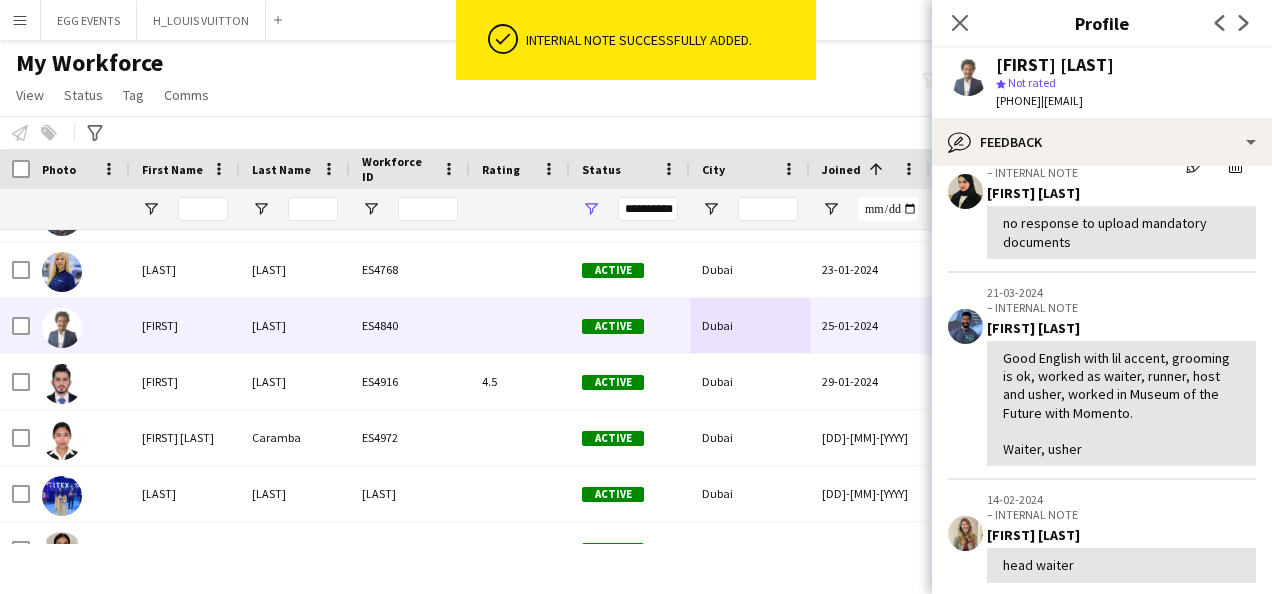 scroll, scrollTop: 0, scrollLeft: 0, axis: both 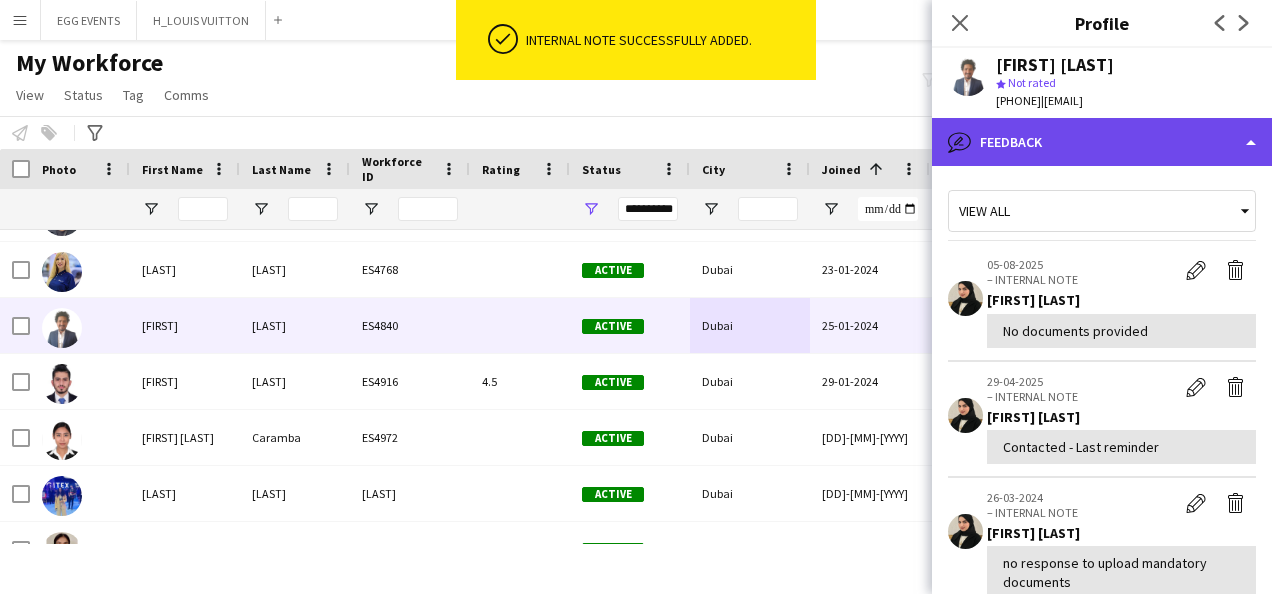 click on "bubble-pencil
Feedback" 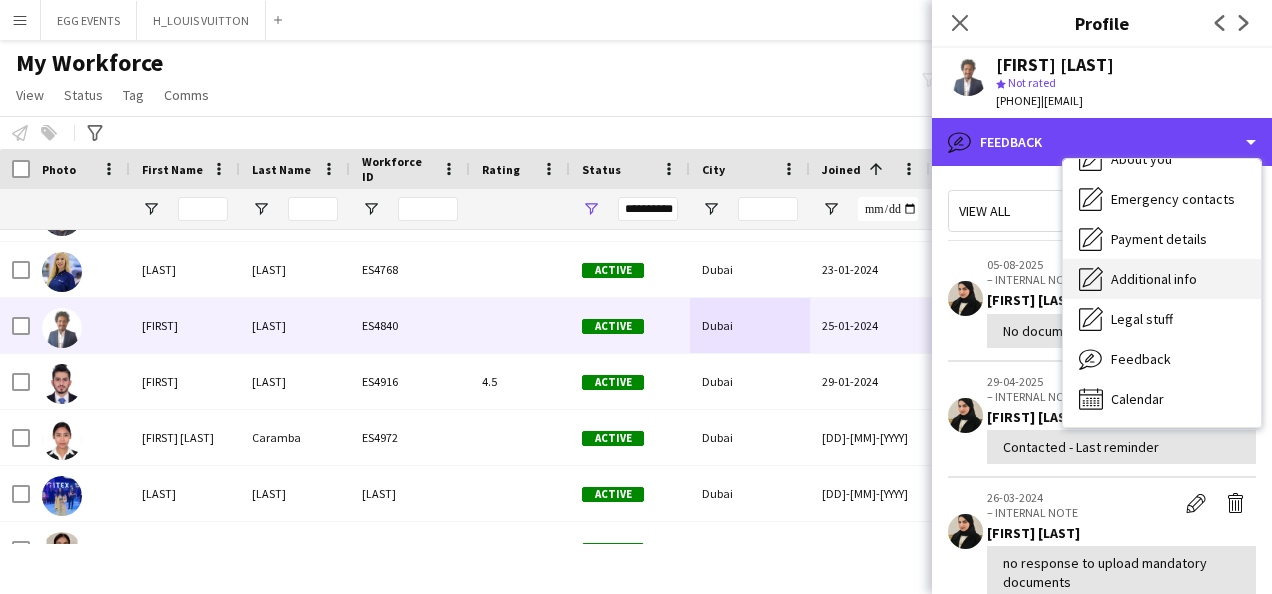 scroll, scrollTop: 0, scrollLeft: 0, axis: both 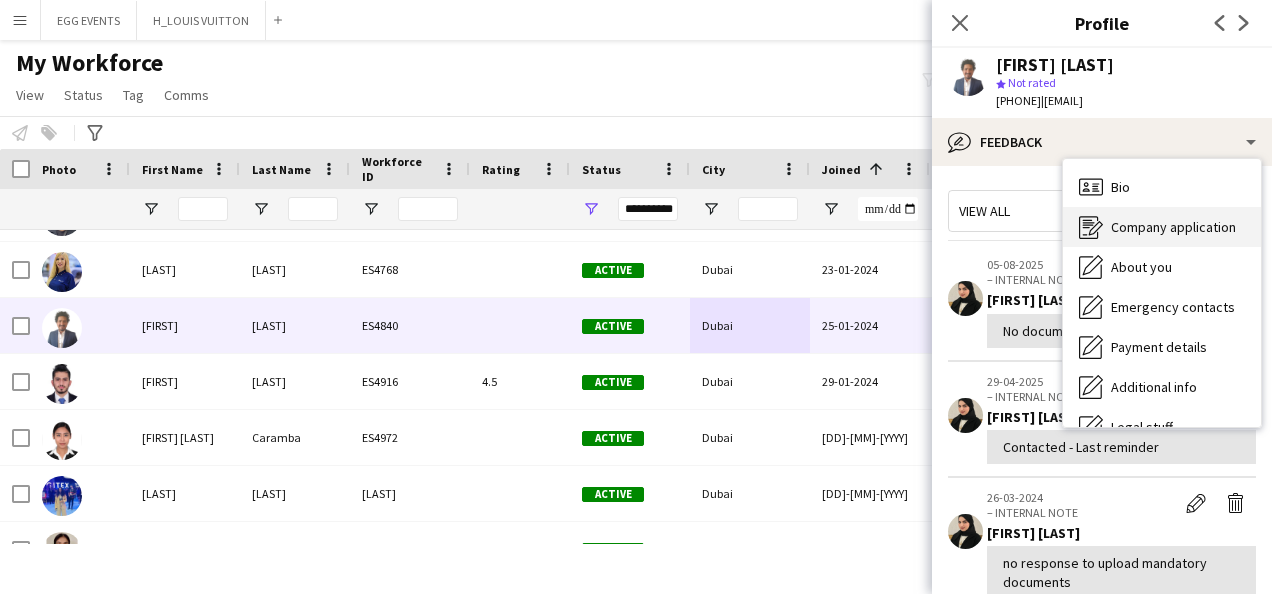 click on "Company application" at bounding box center [1173, 227] 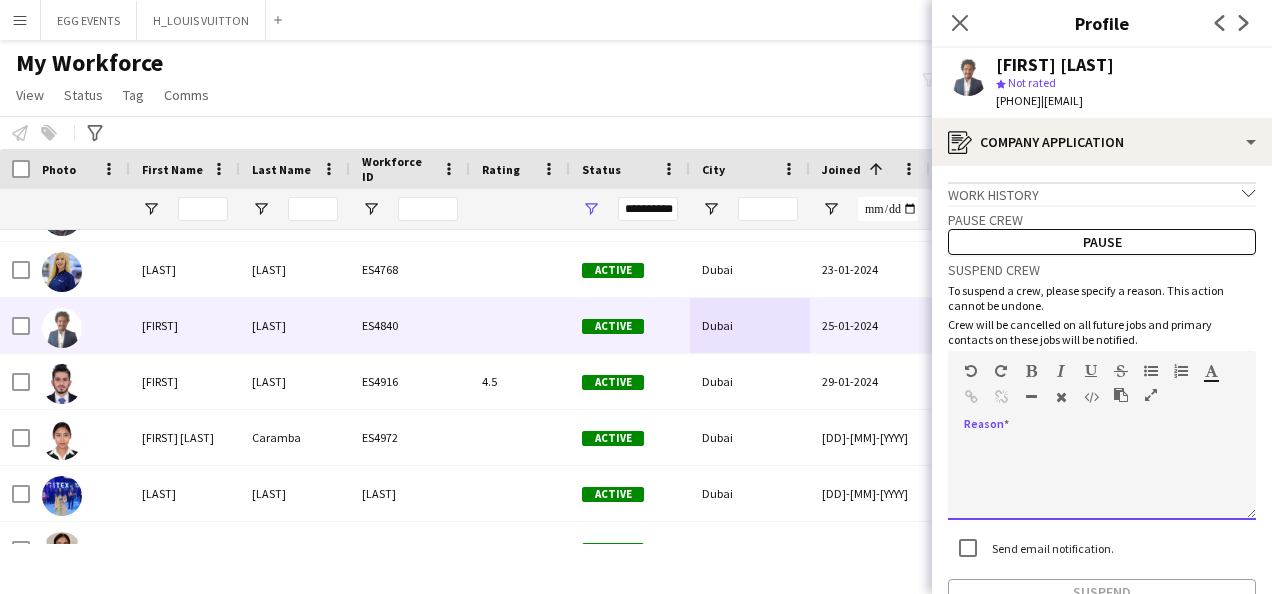 click at bounding box center (1102, 480) 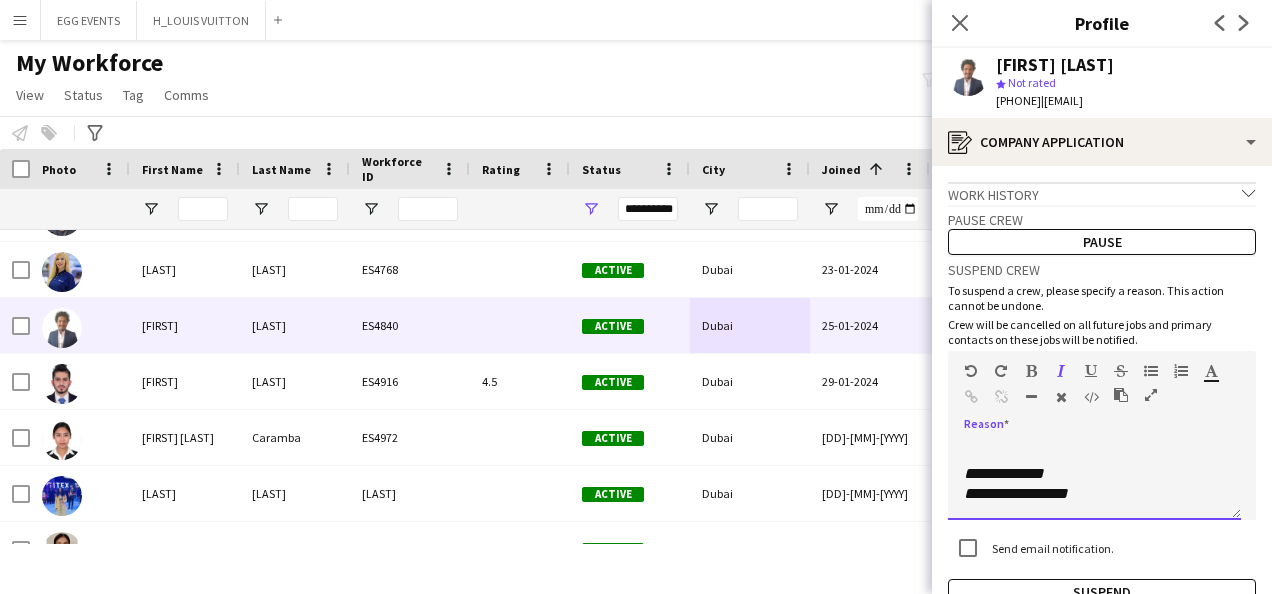 scroll, scrollTop: 0, scrollLeft: 0, axis: both 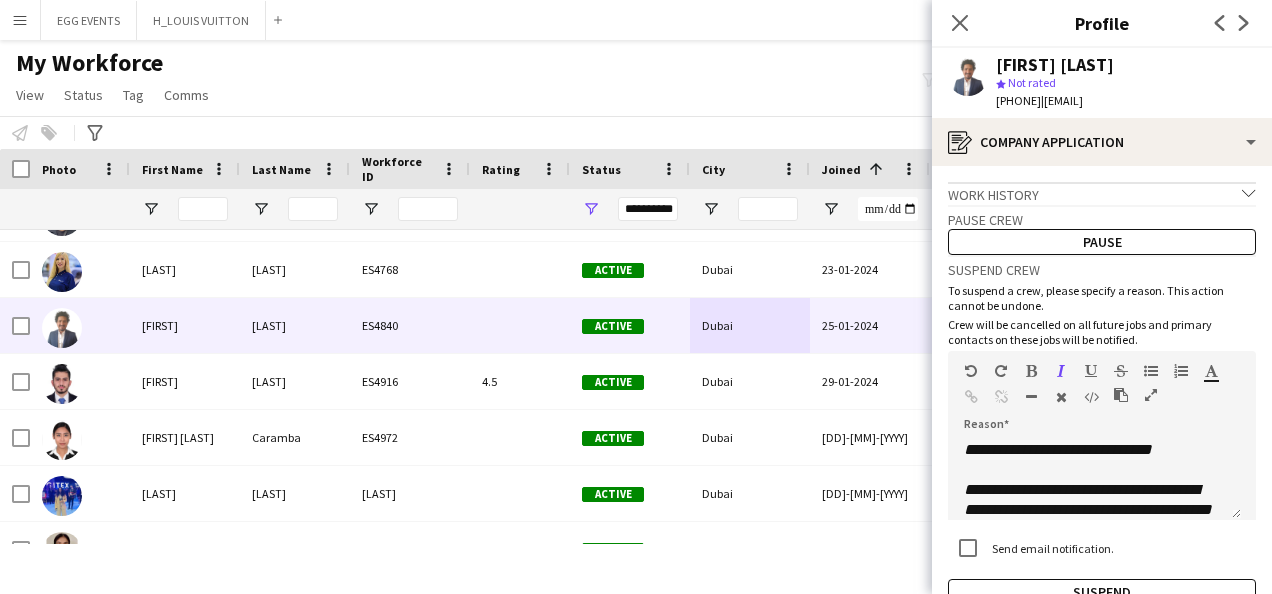 drag, startPoint x: 1203, startPoint y: 62, endPoint x: 994, endPoint y: 54, distance: 209.15306 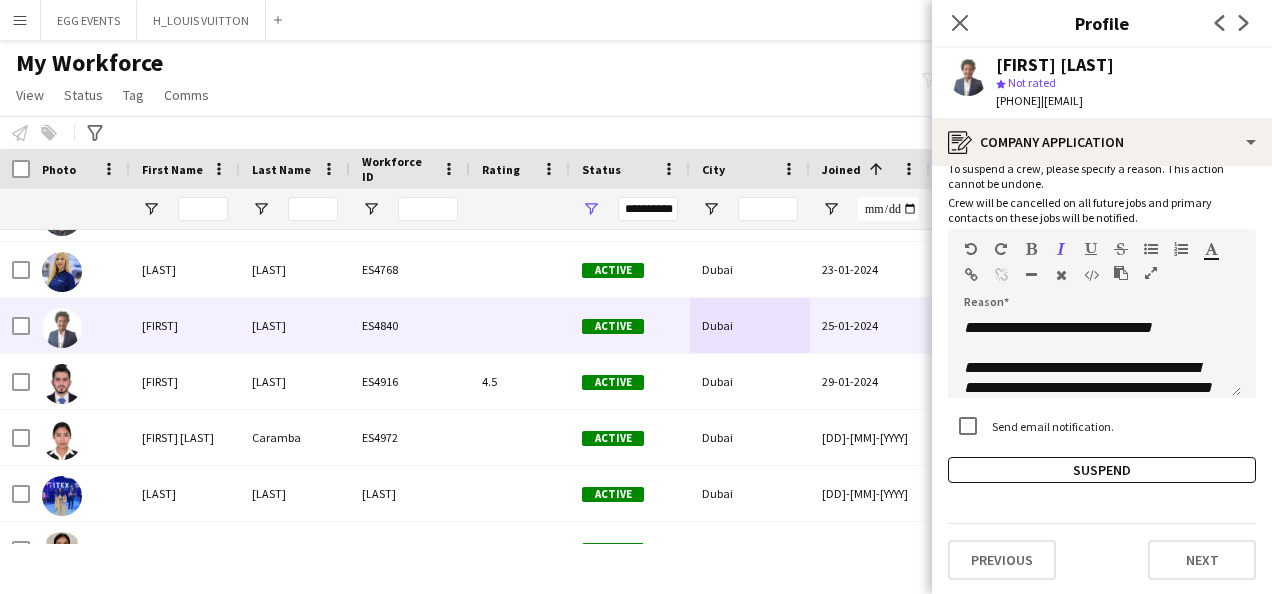 click on "**********" 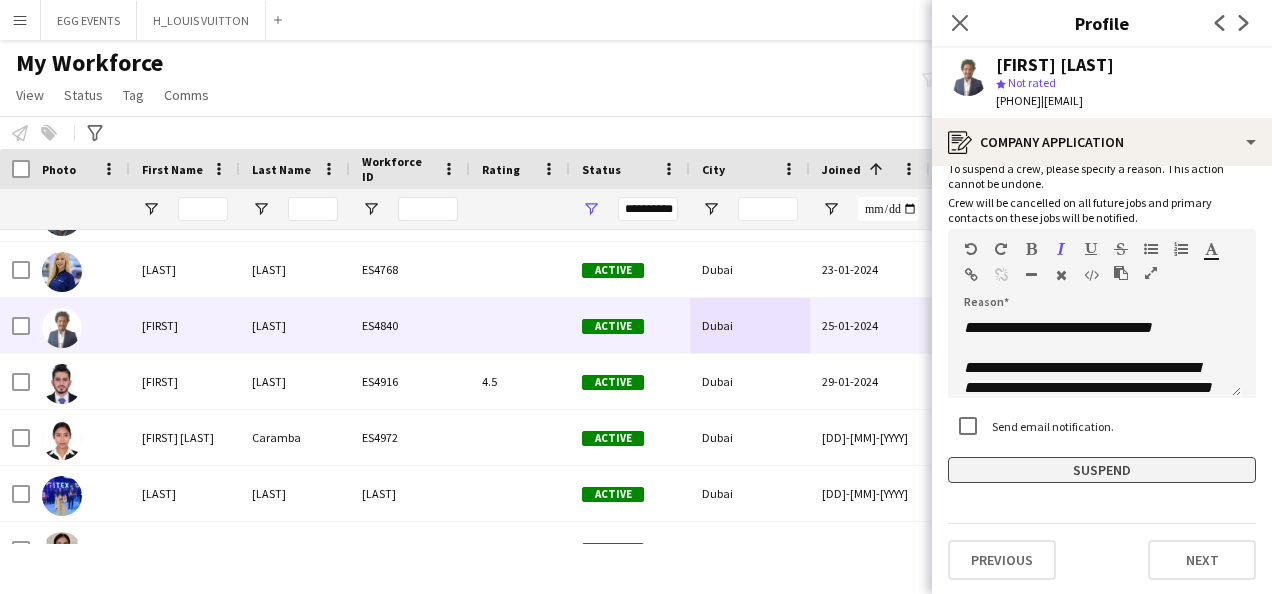 click on "Suspend" 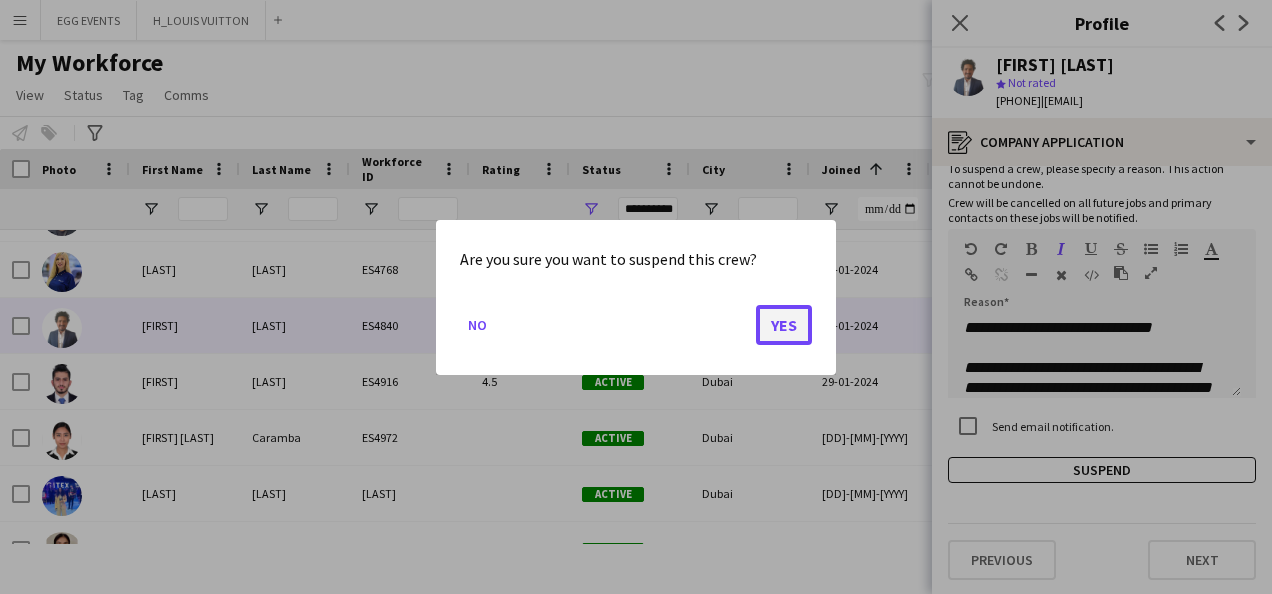 click on "Yes" 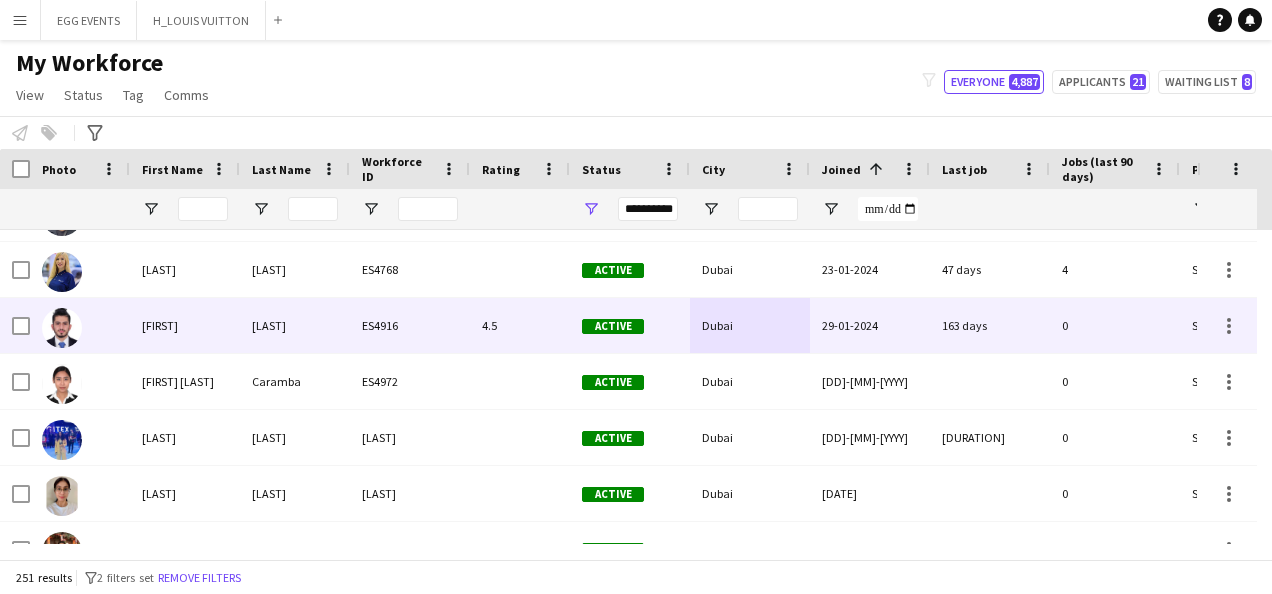 click on "Dubai" at bounding box center (750, 325) 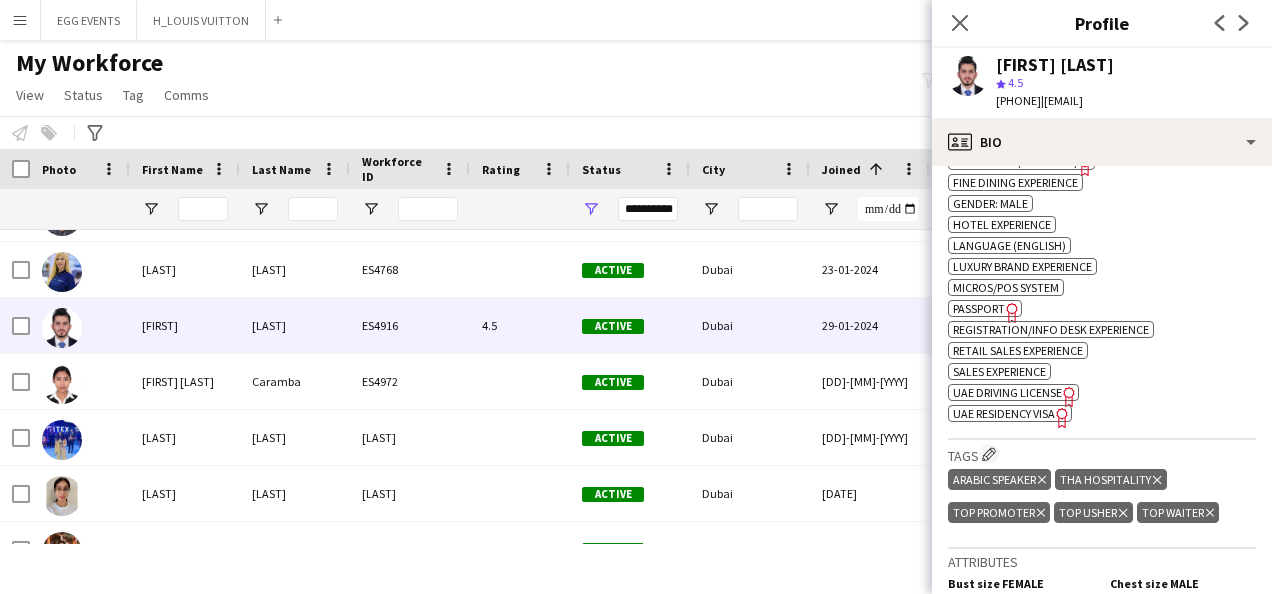 scroll, scrollTop: 670, scrollLeft: 0, axis: vertical 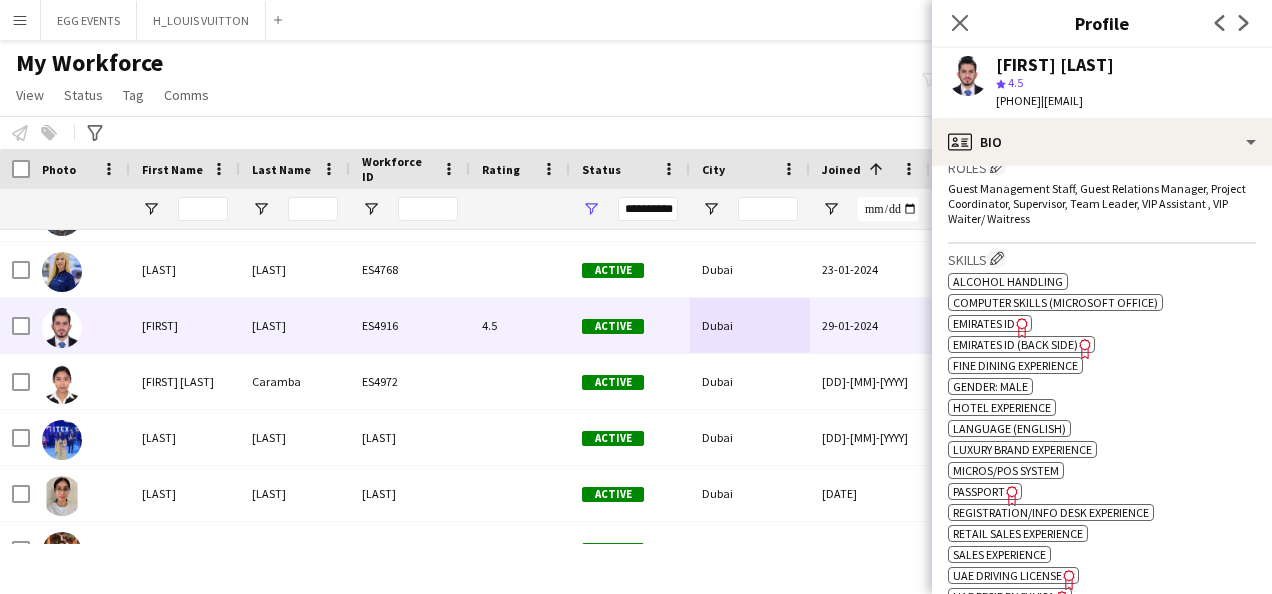 click on "Emirates ID" 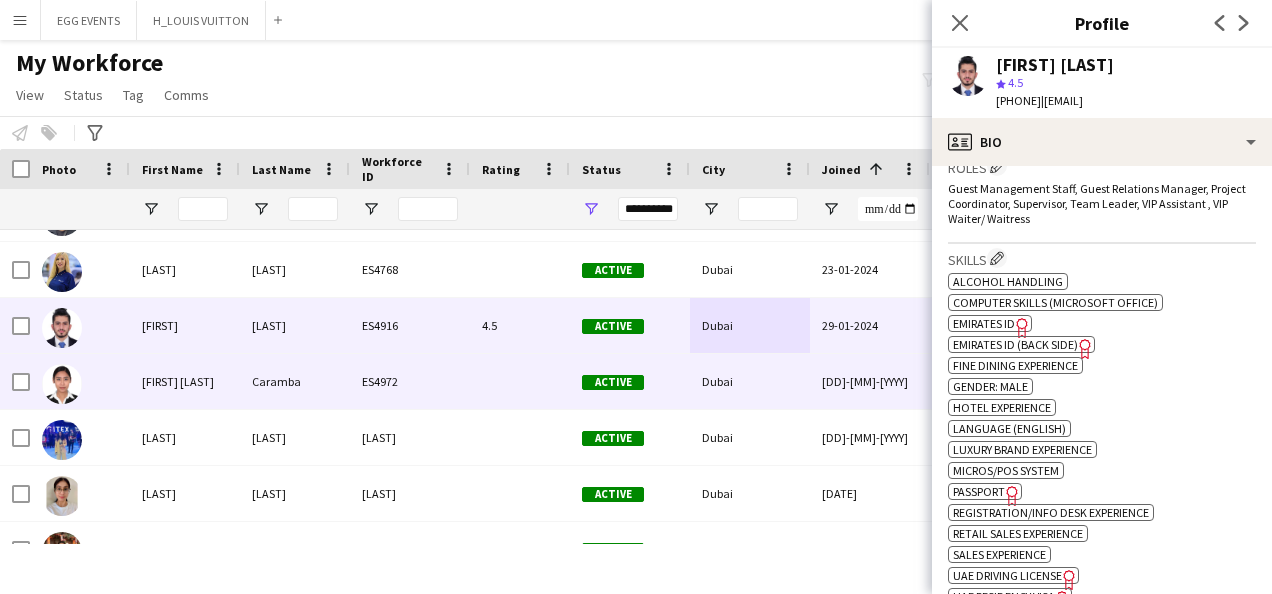 click at bounding box center (520, 381) 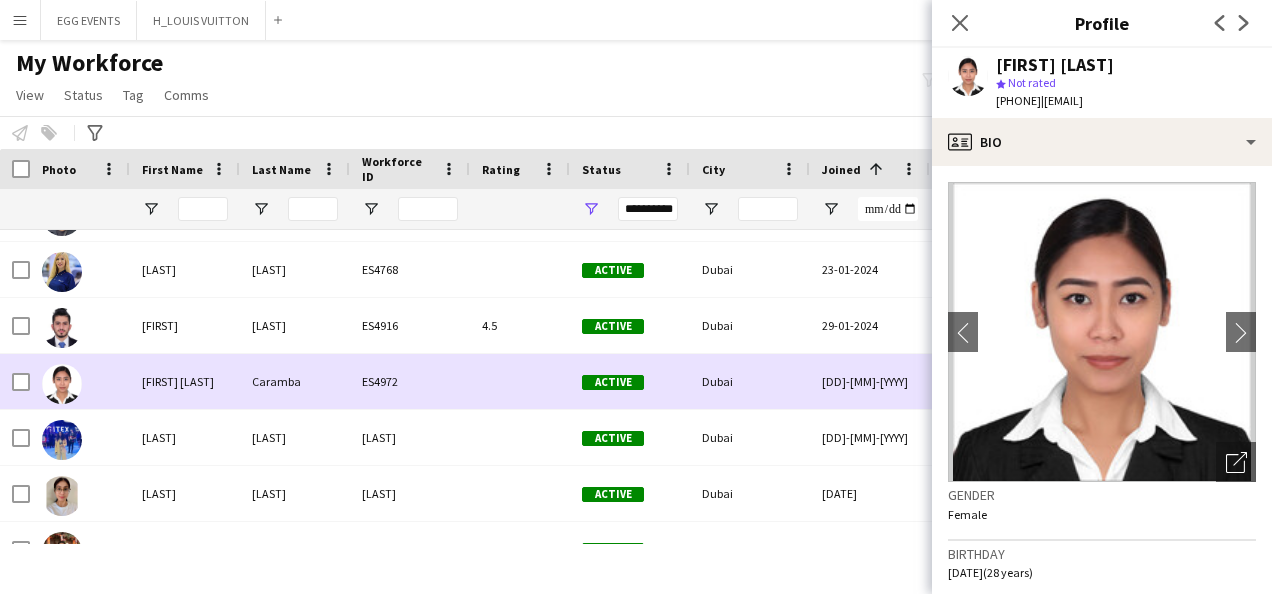 scroll, scrollTop: 9295, scrollLeft: 0, axis: vertical 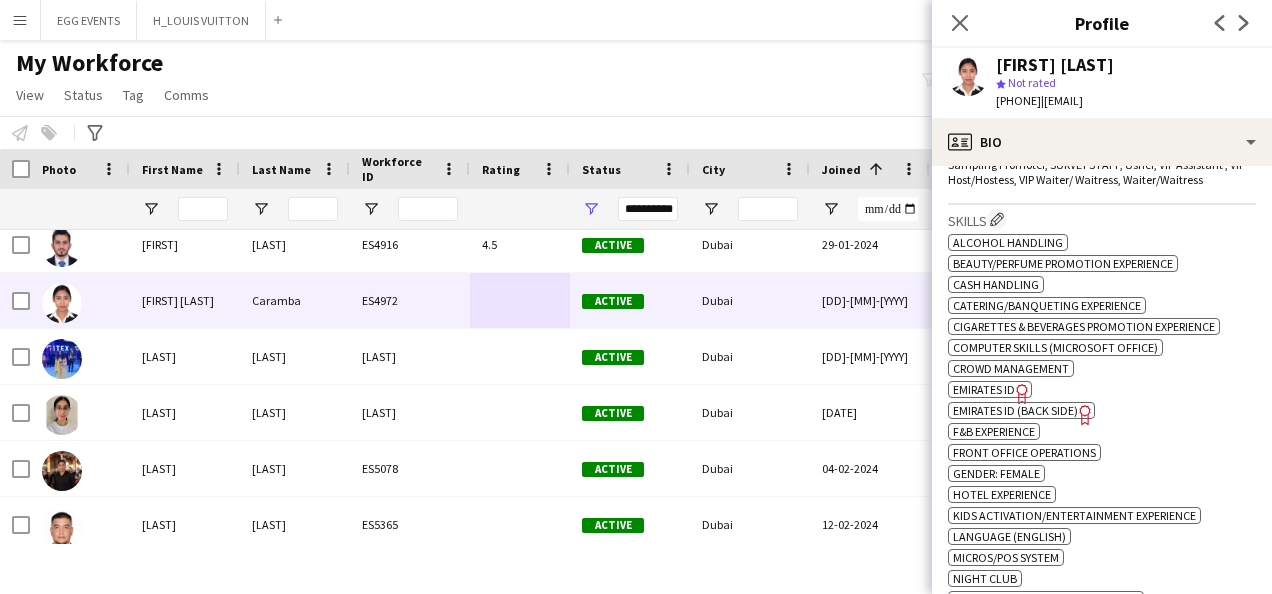 click on "Freelancer has uploaded a photo validation of skill. Click to see" 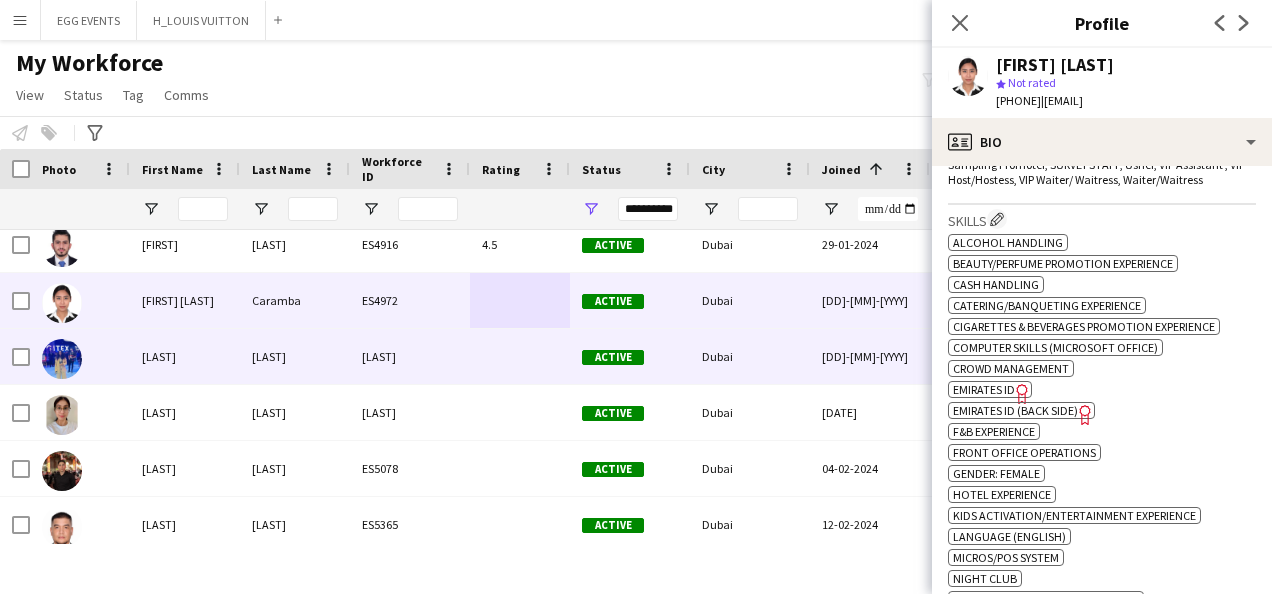 click on "ES4992" at bounding box center (410, 356) 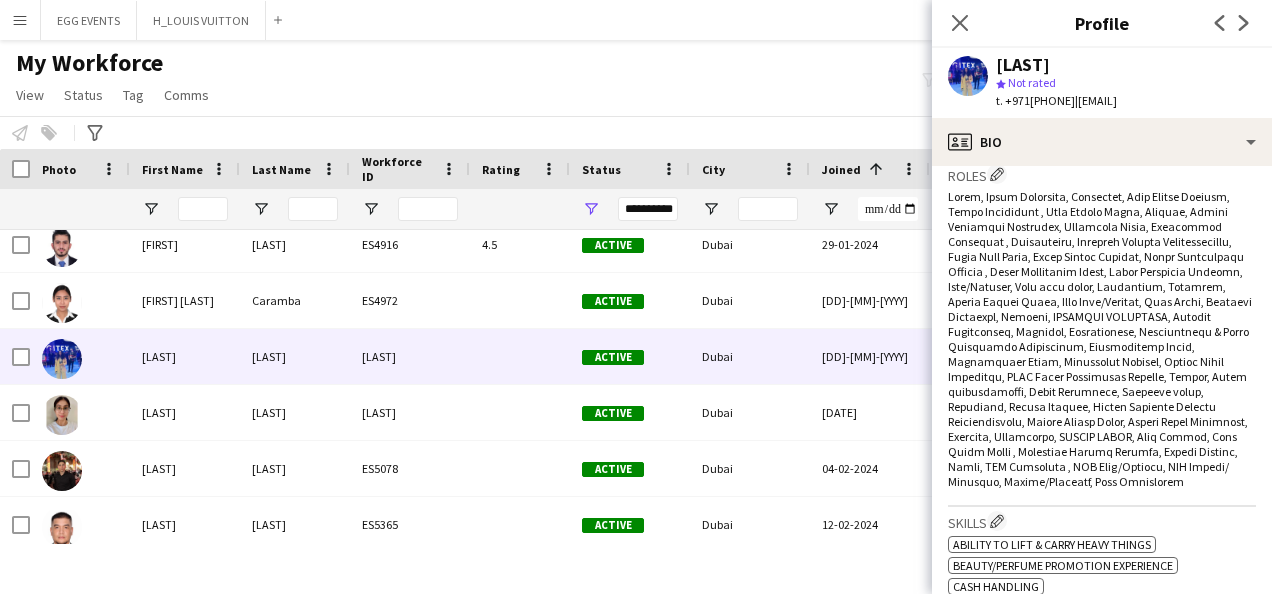 scroll, scrollTop: 1002, scrollLeft: 0, axis: vertical 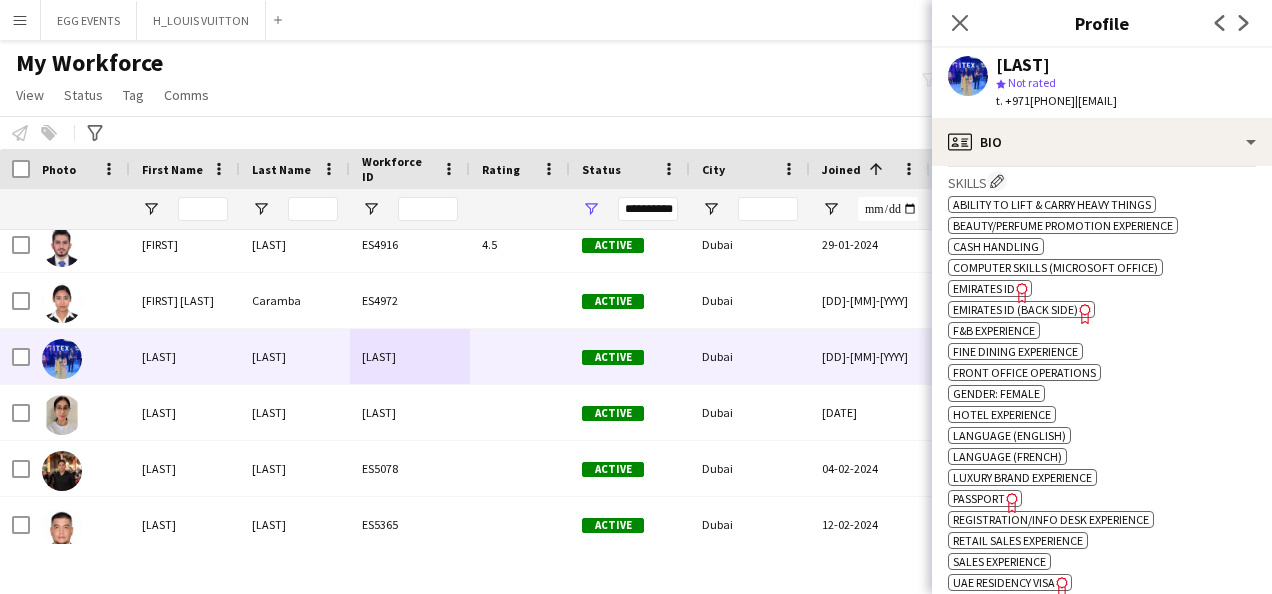 click on "Emirates ID" 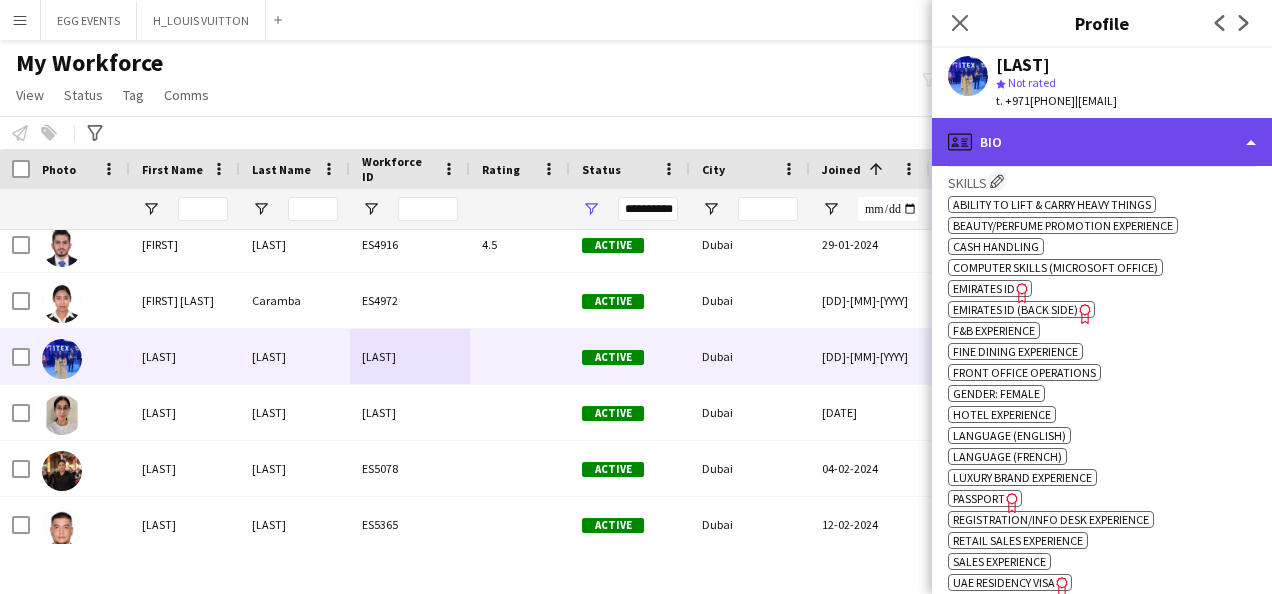 click on "profile
Bio" 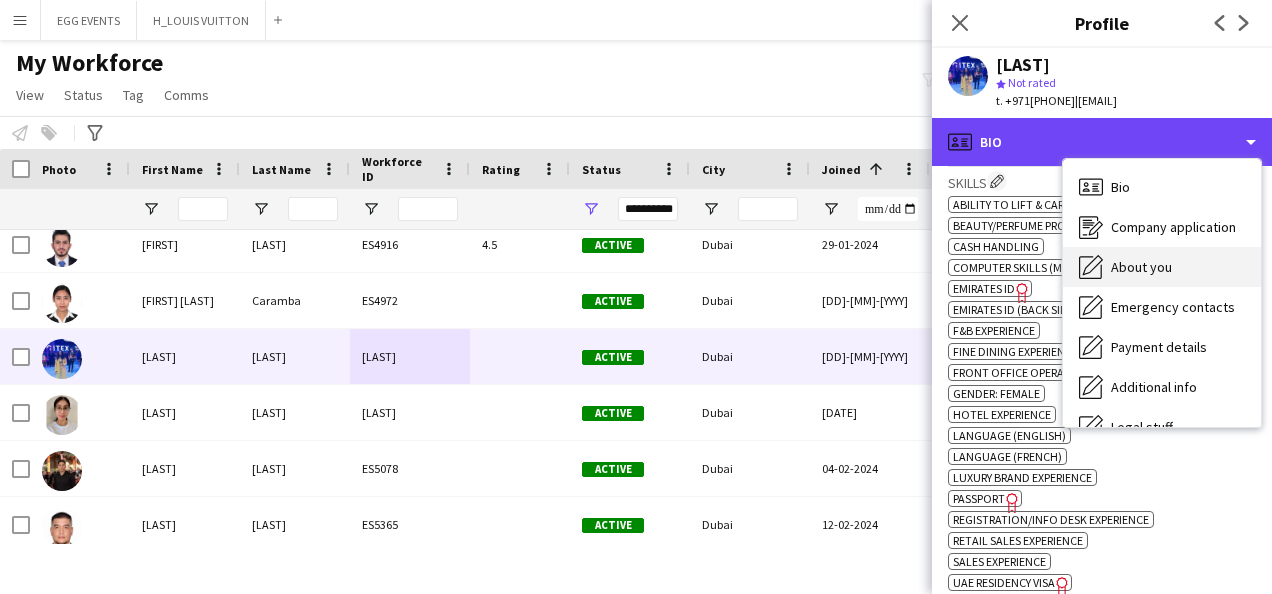 scroll, scrollTop: 108, scrollLeft: 0, axis: vertical 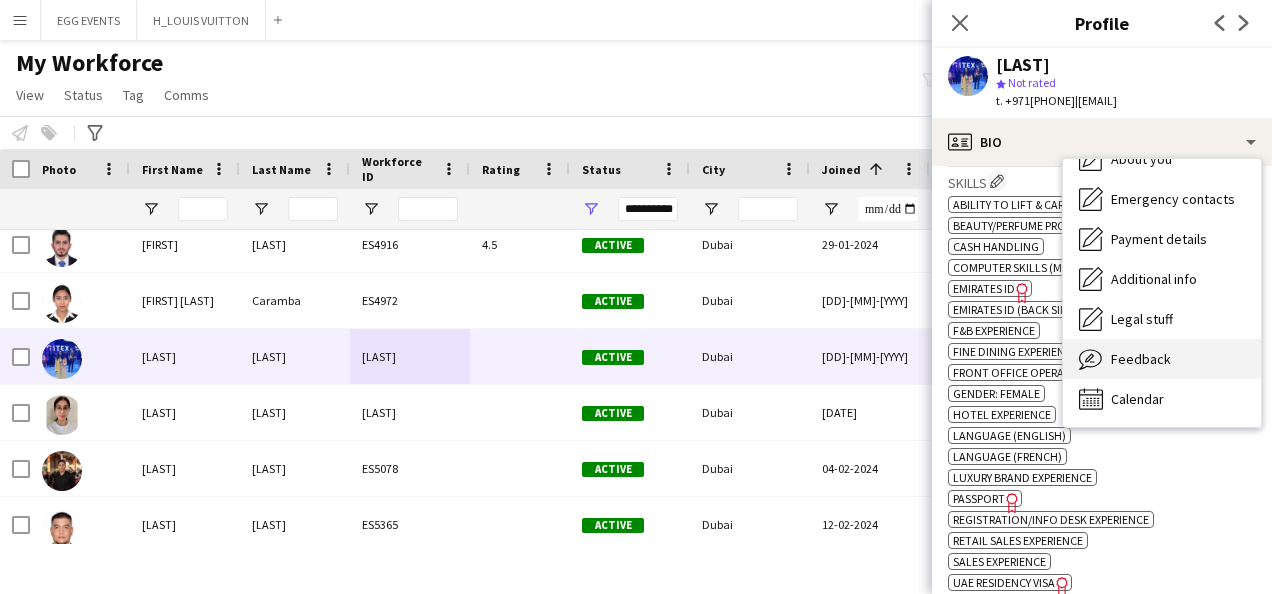 click on "Feedback" at bounding box center (1141, 359) 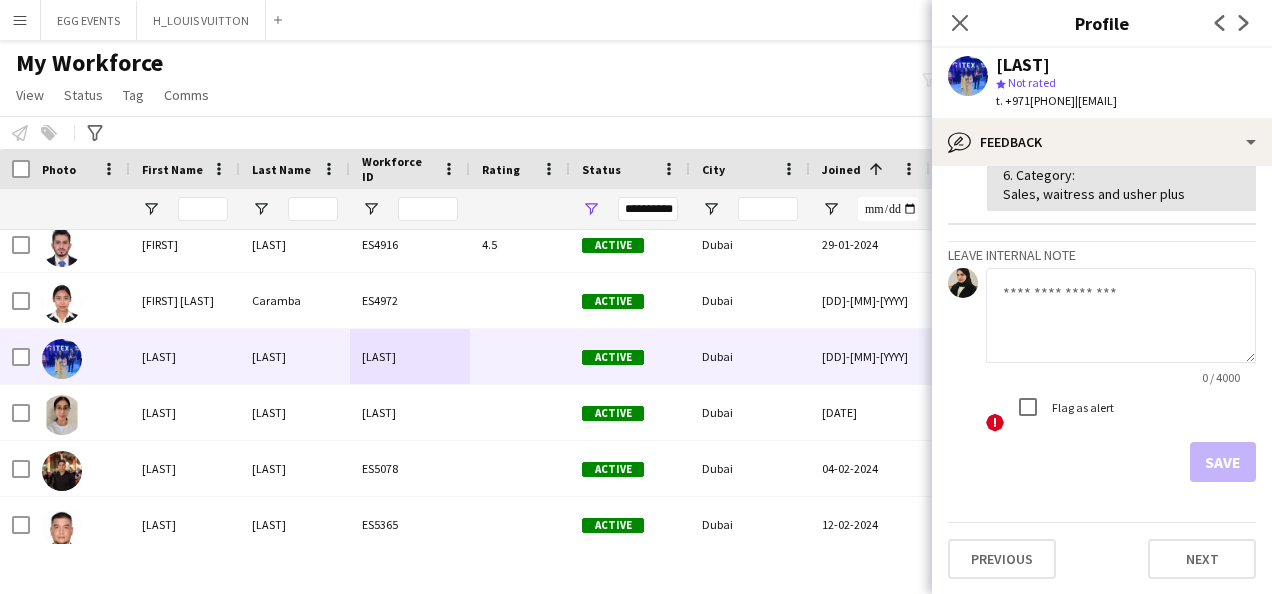 scroll, scrollTop: 425, scrollLeft: 0, axis: vertical 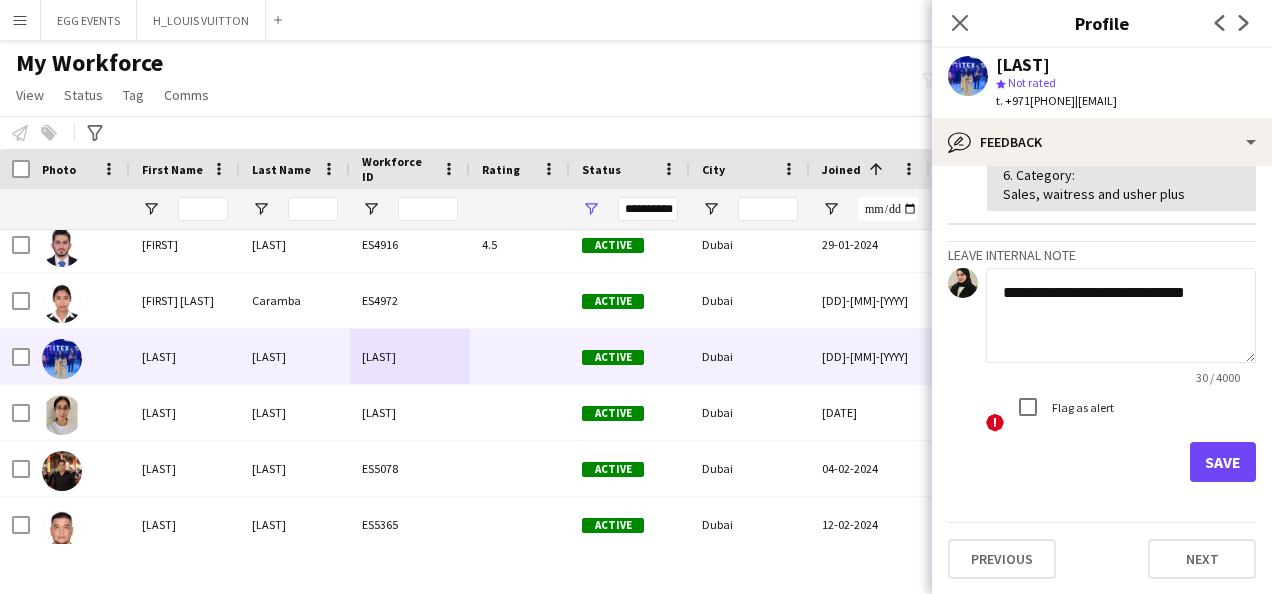 type on "**********" 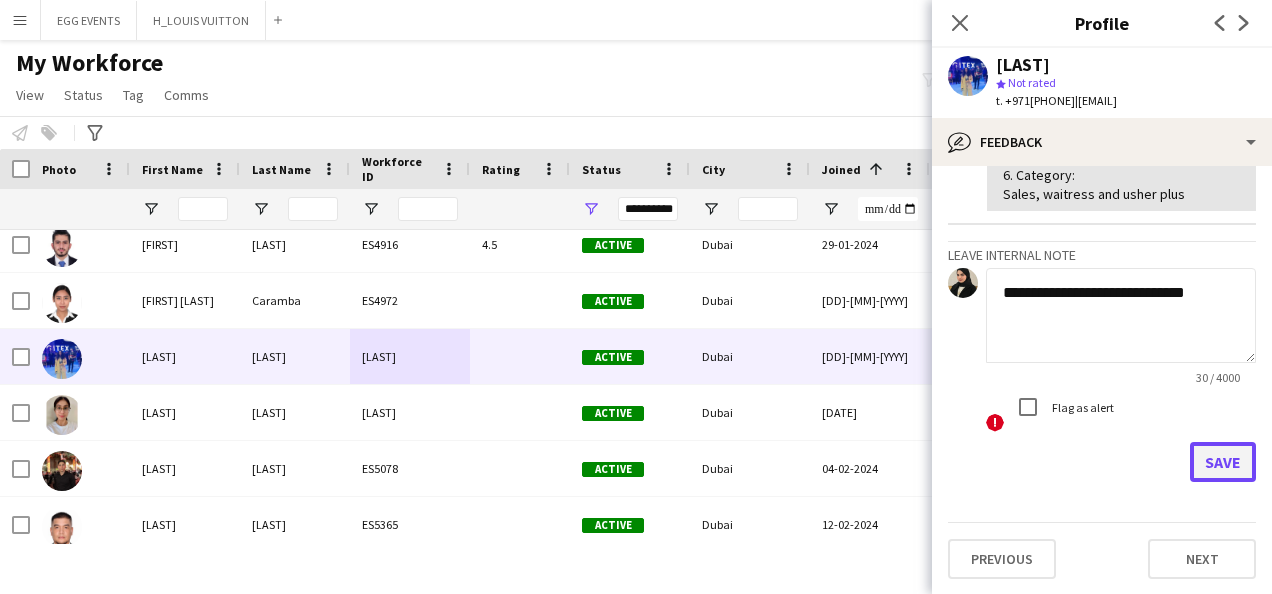 click on "Save" 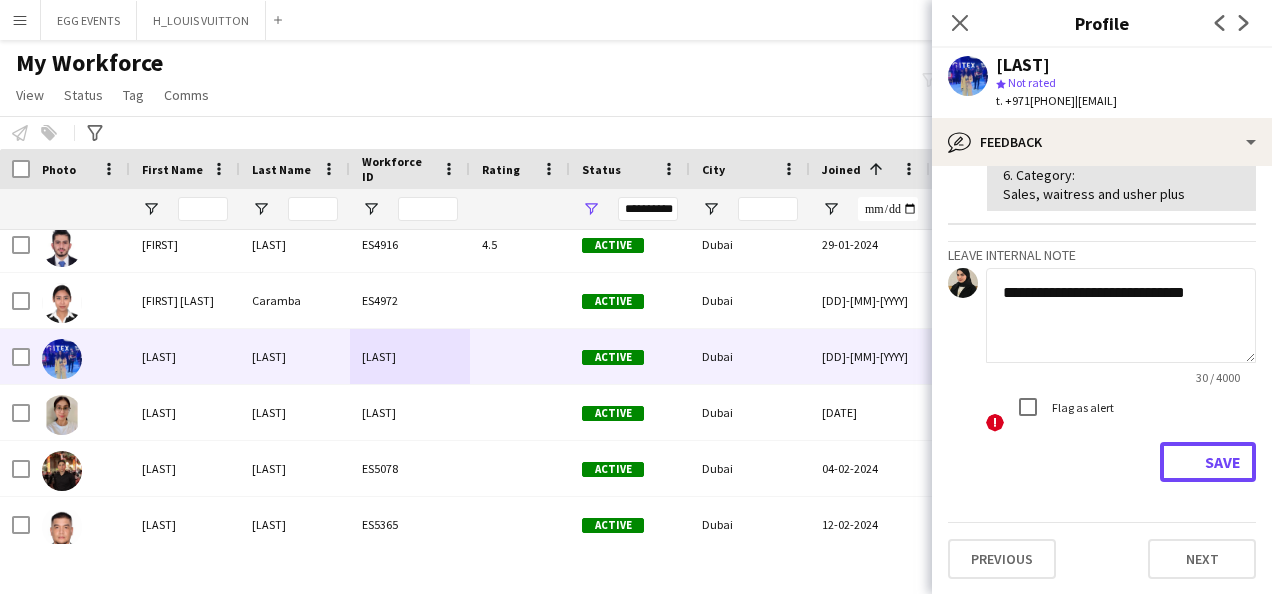 type 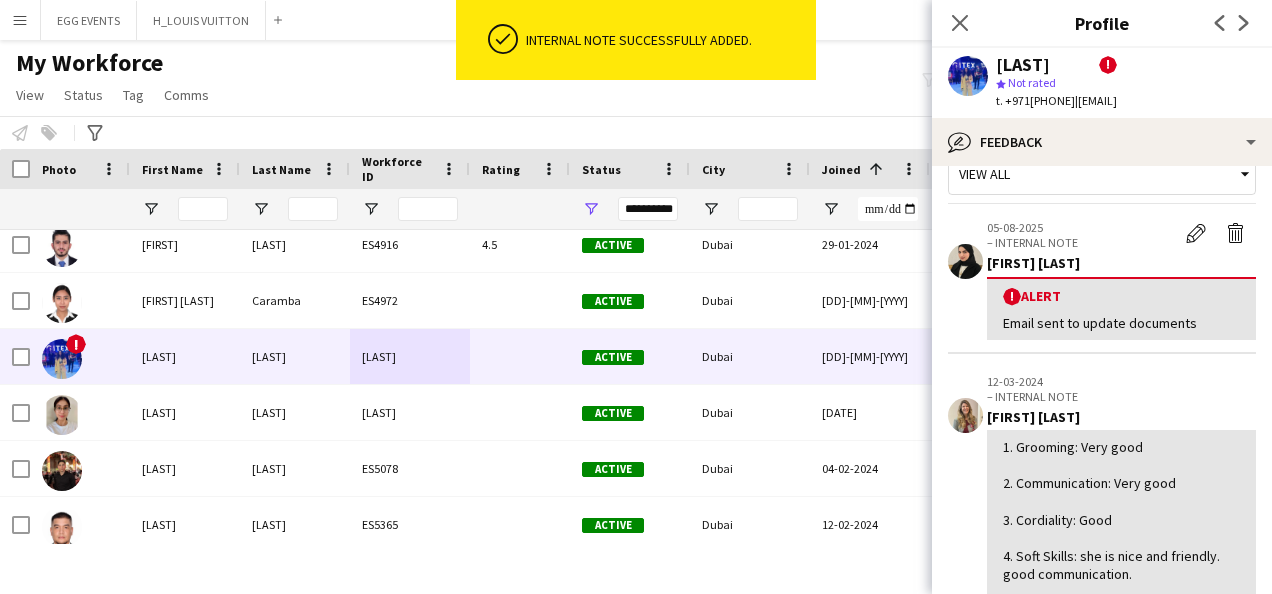 scroll, scrollTop: 0, scrollLeft: 0, axis: both 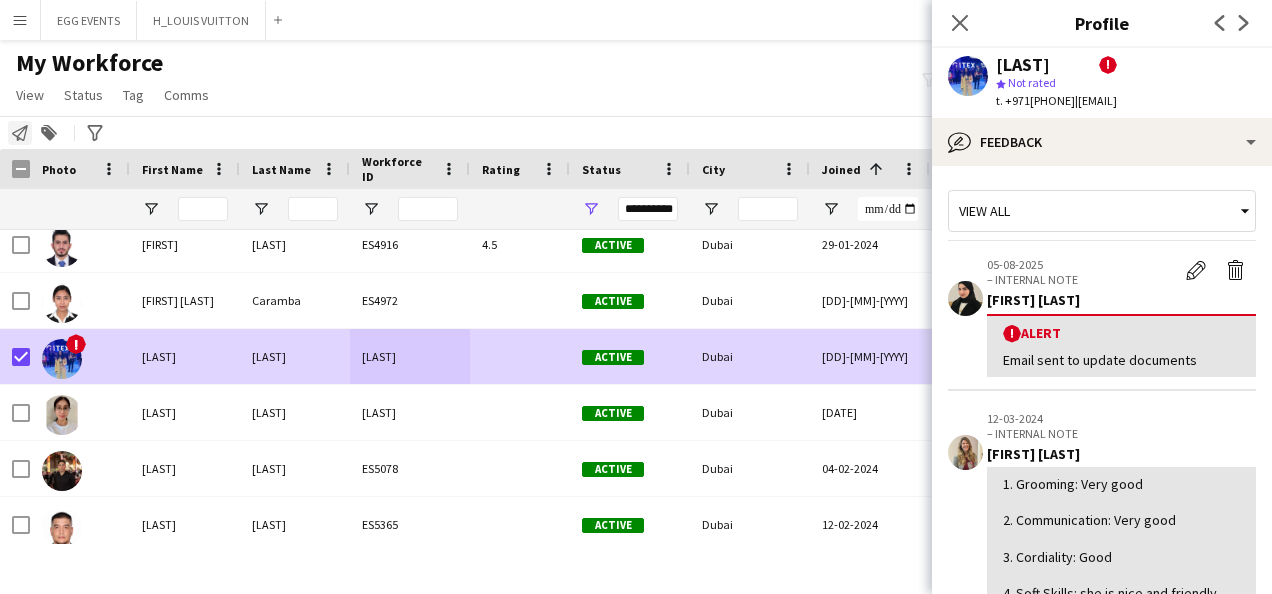 click on "Notify workforce" 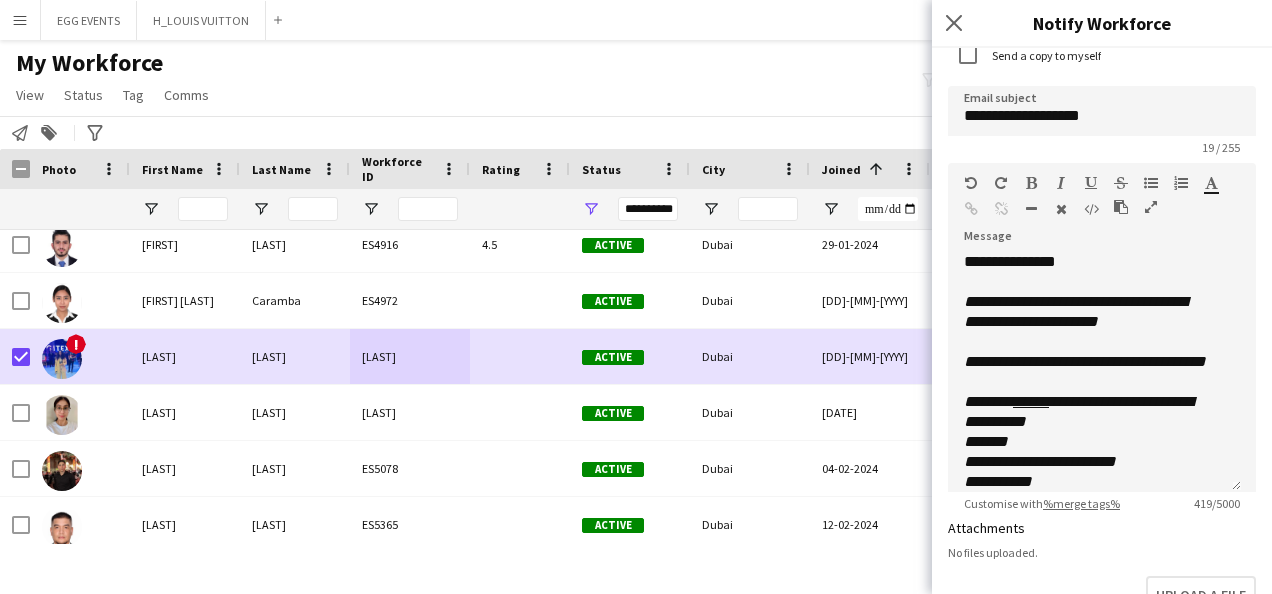 scroll, scrollTop: 146, scrollLeft: 0, axis: vertical 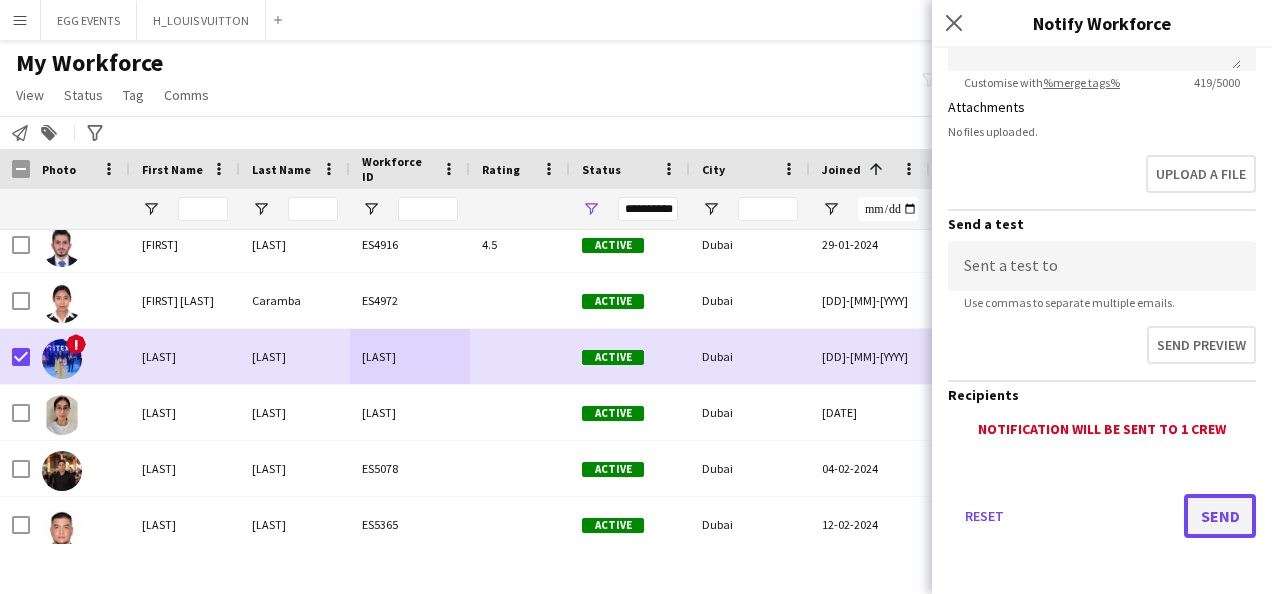 click on "Send" 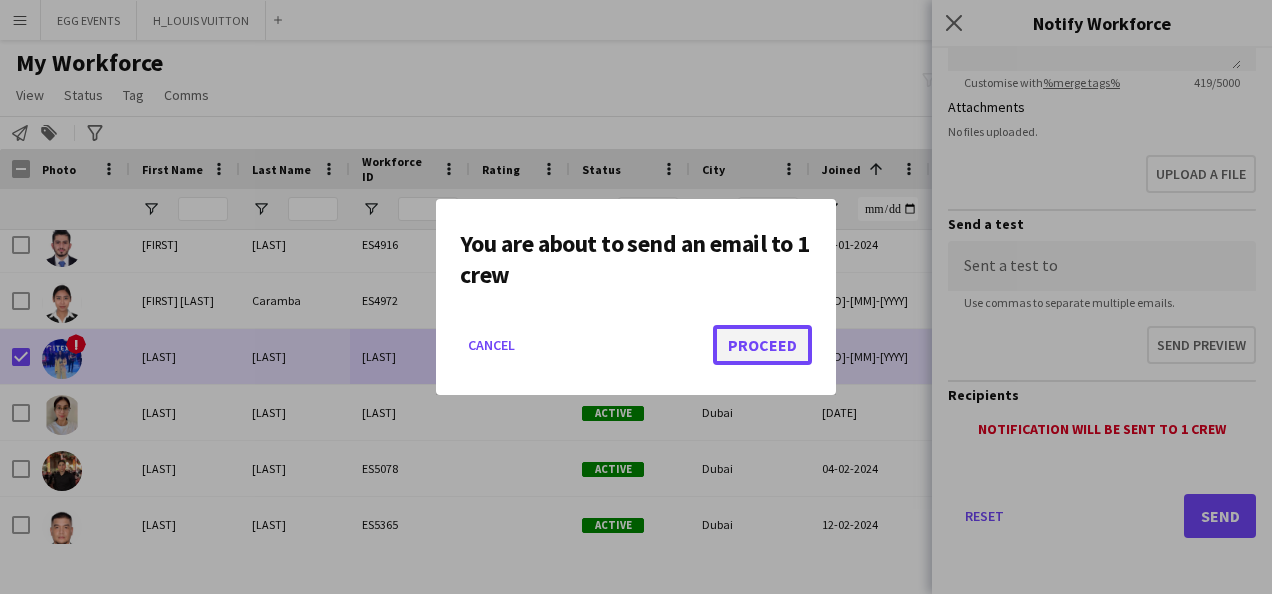 click on "Proceed" 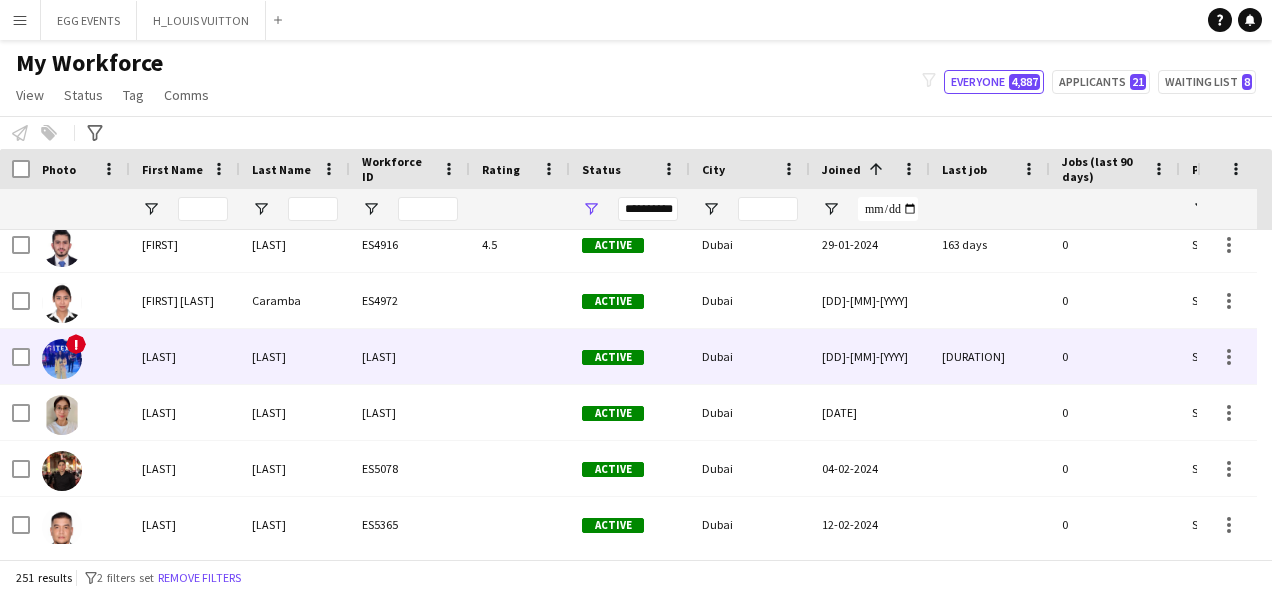 click on "[LAST]" at bounding box center (185, 356) 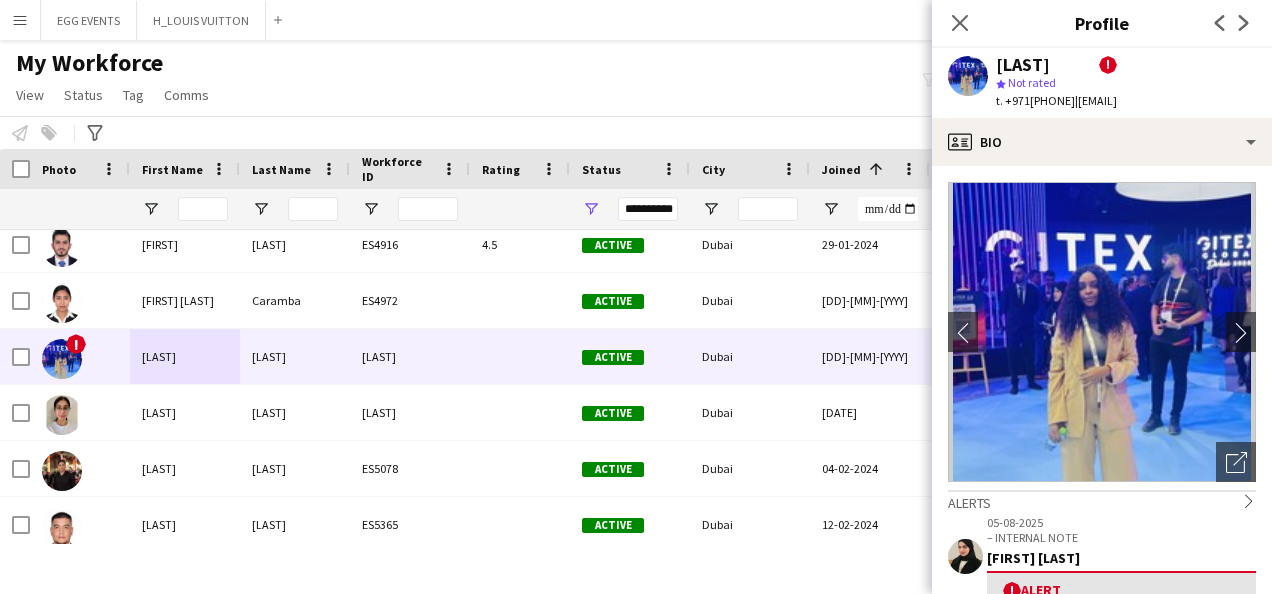 drag, startPoint x: 1166, startPoint y: 62, endPoint x: 996, endPoint y: 60, distance: 170.01176 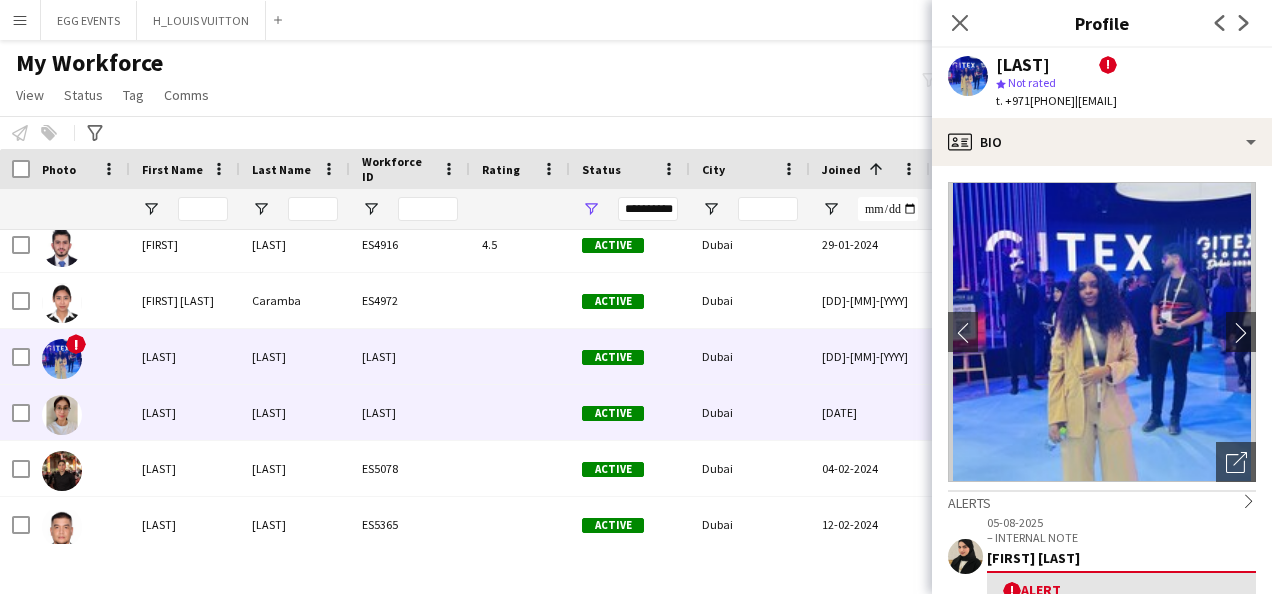 click on "Dubai" at bounding box center (750, 412) 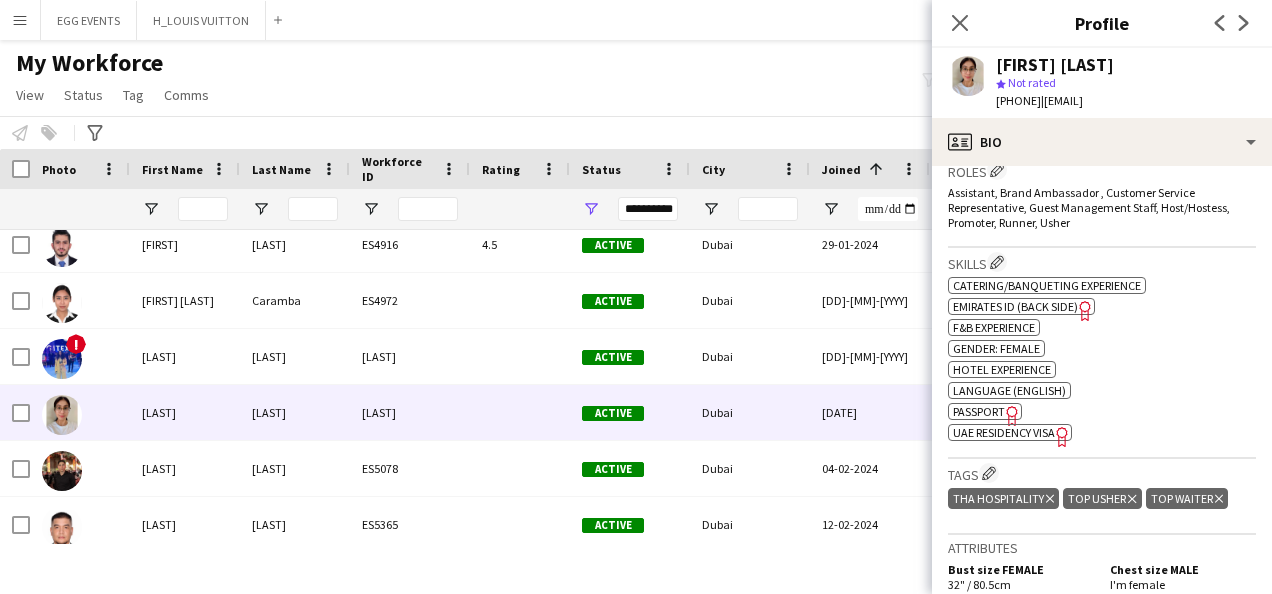 scroll, scrollTop: 620, scrollLeft: 0, axis: vertical 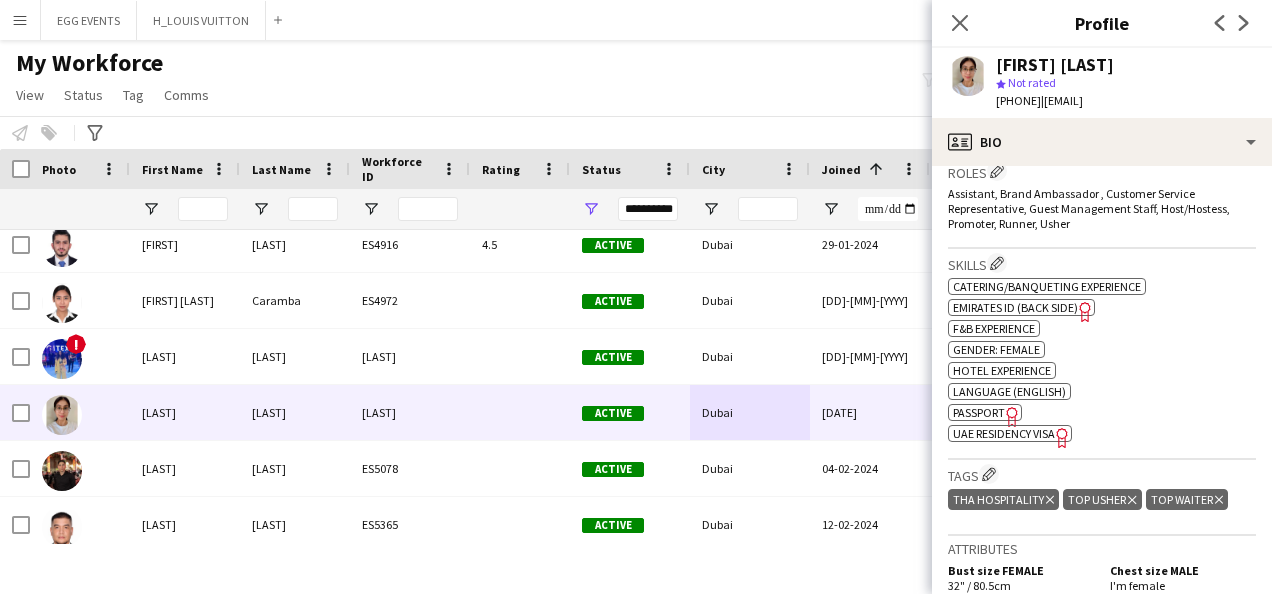 click on "UAE Residency Visa" 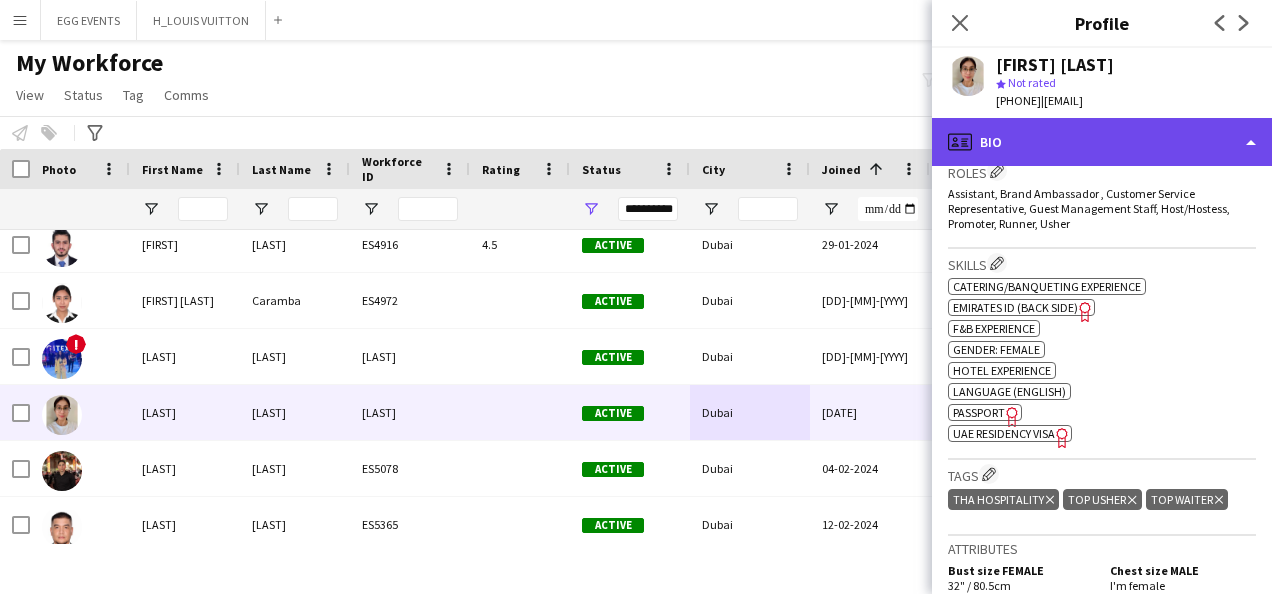click on "profile
Bio" 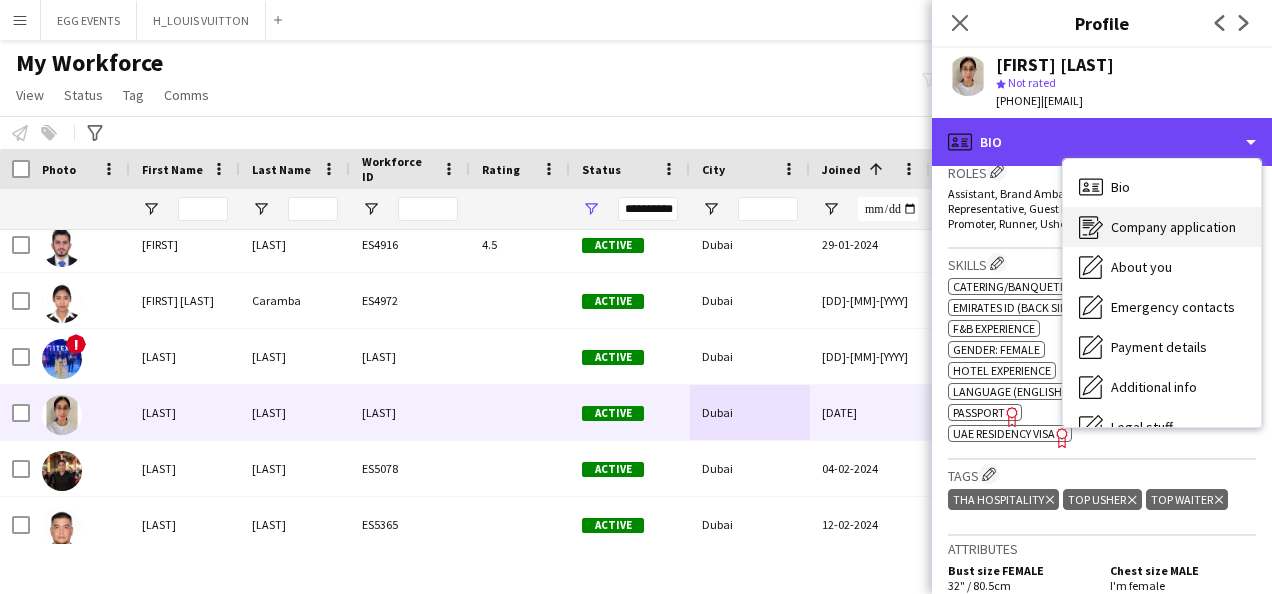 scroll, scrollTop: 108, scrollLeft: 0, axis: vertical 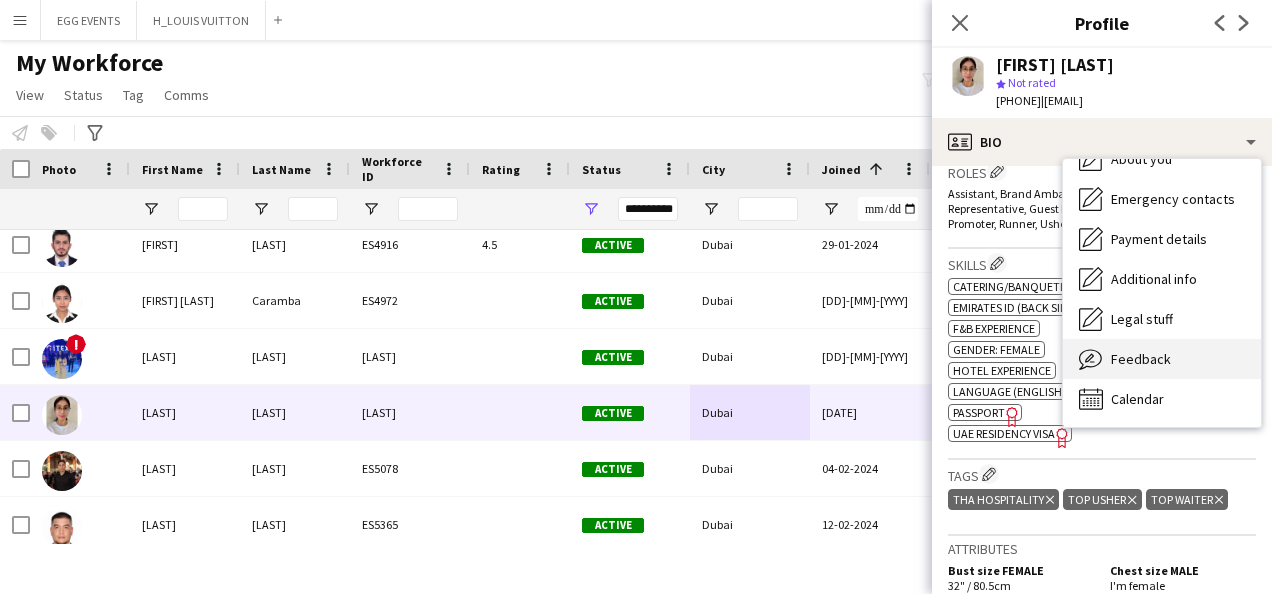 click on "Feedback" 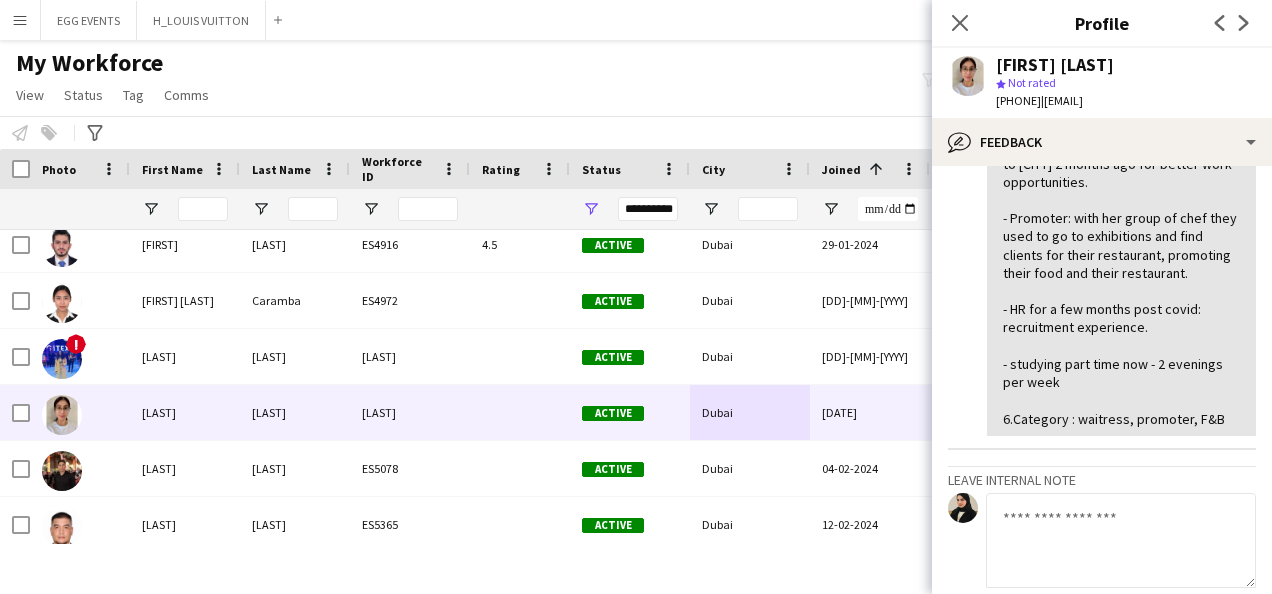 scroll, scrollTop: 439, scrollLeft: 0, axis: vertical 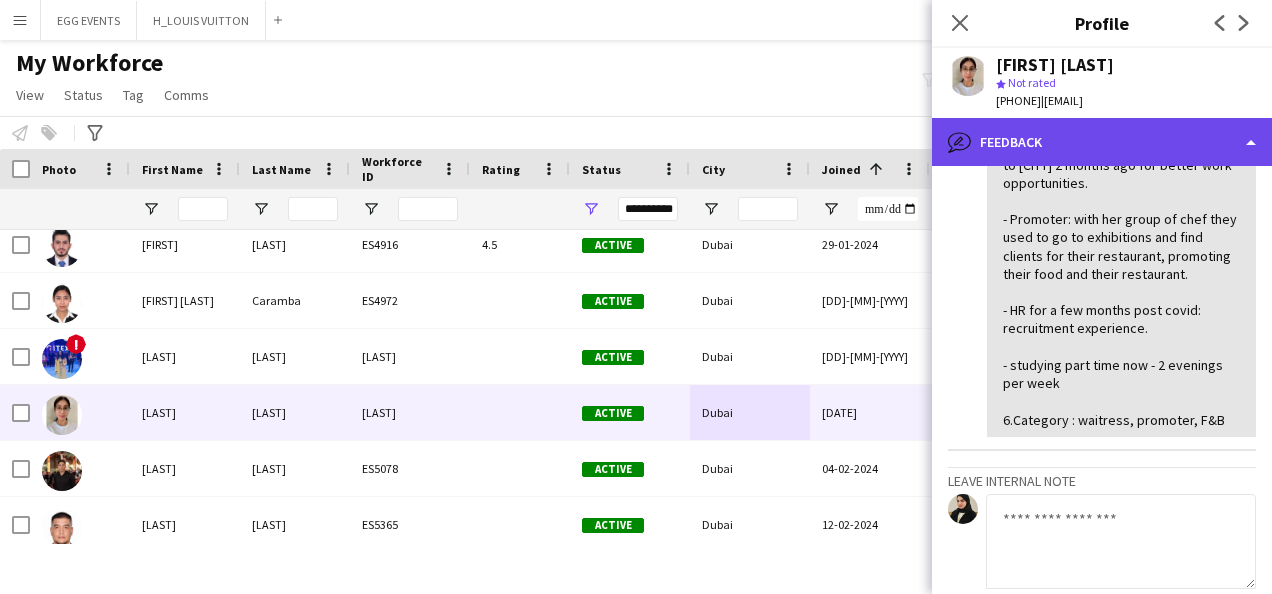 click on "bubble-pencil
Feedback" 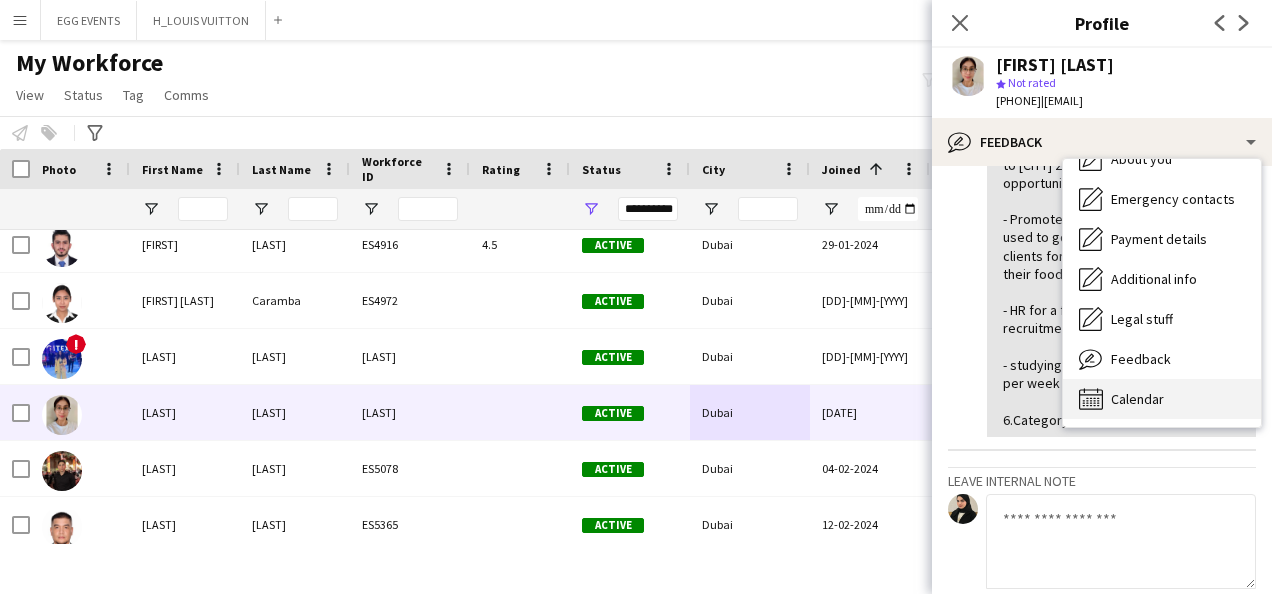 click on "Calendar
Calendar" at bounding box center [1162, 399] 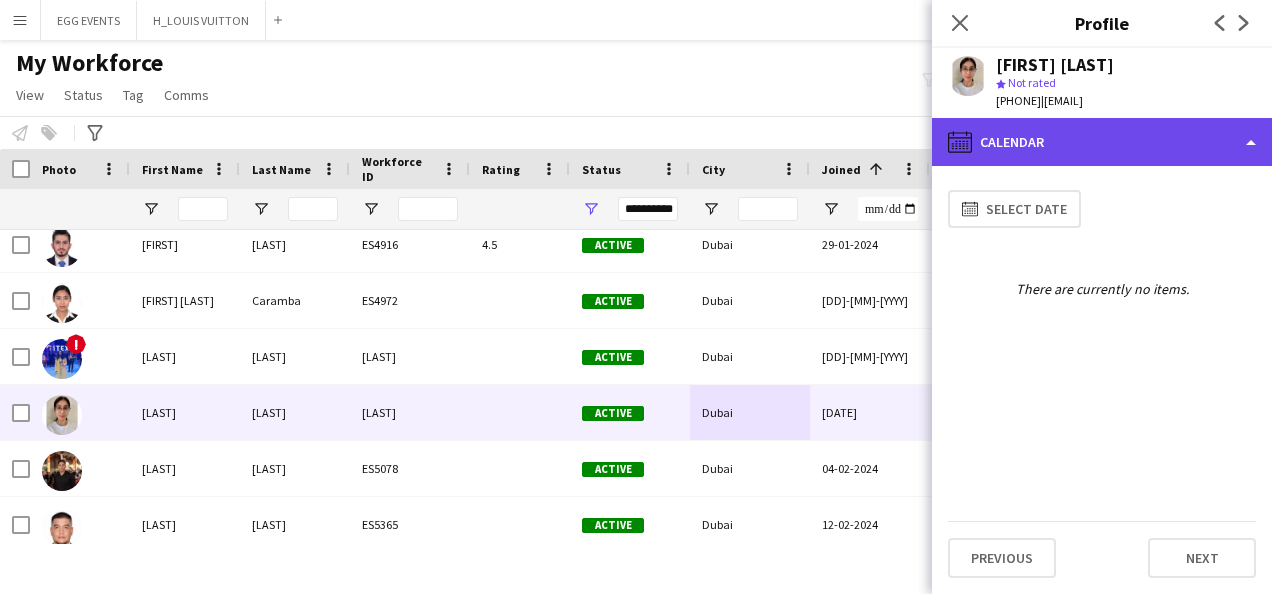 click on "calendar-full
Calendar" 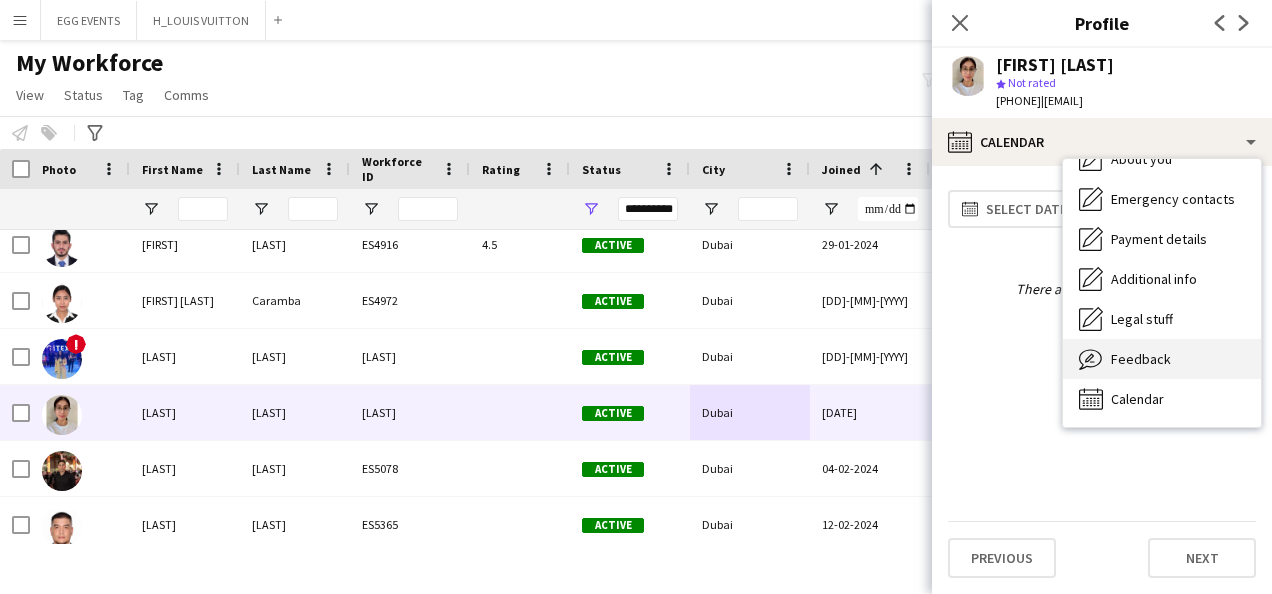 click on "Feedback" at bounding box center (1141, 359) 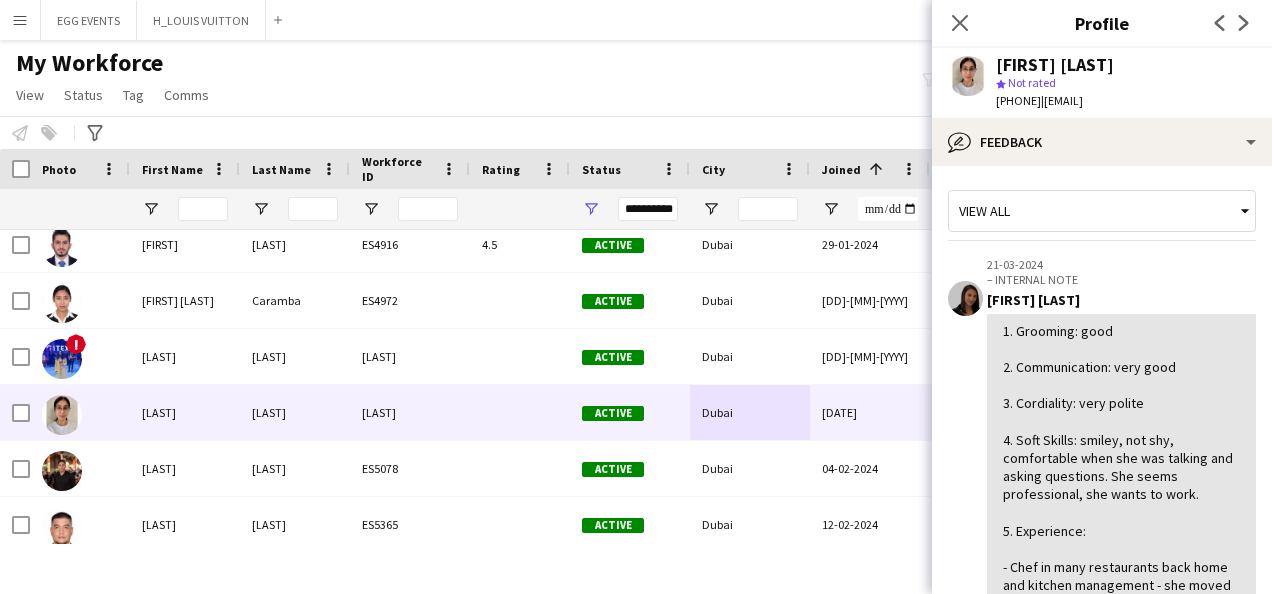 scroll, scrollTop: 554, scrollLeft: 0, axis: vertical 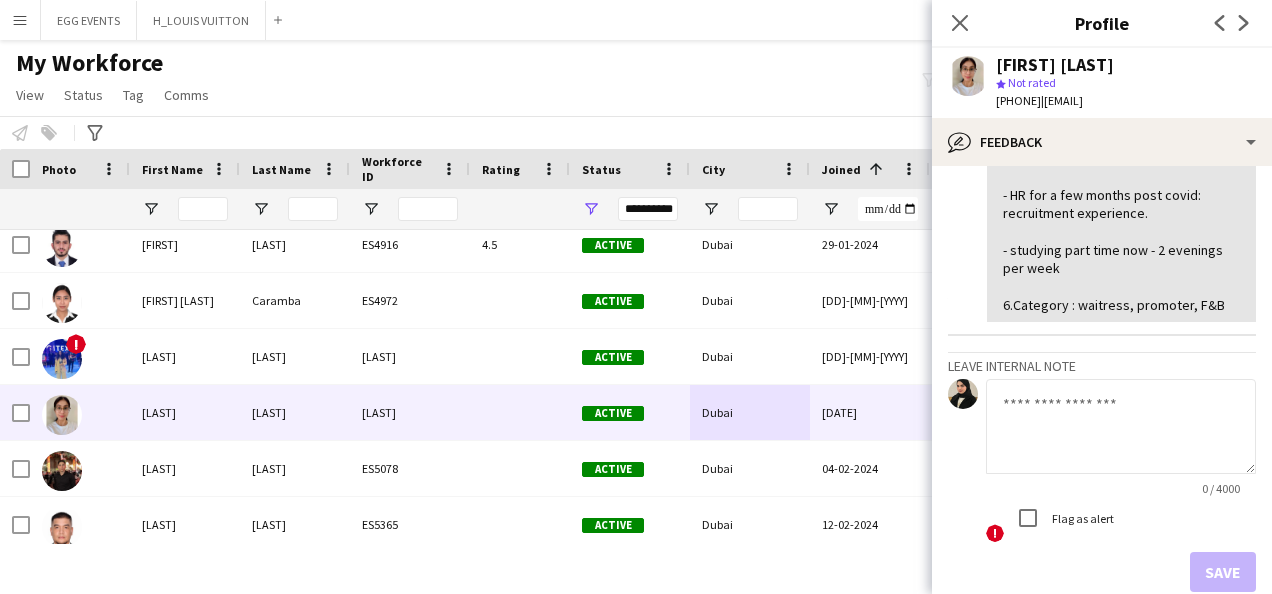 click 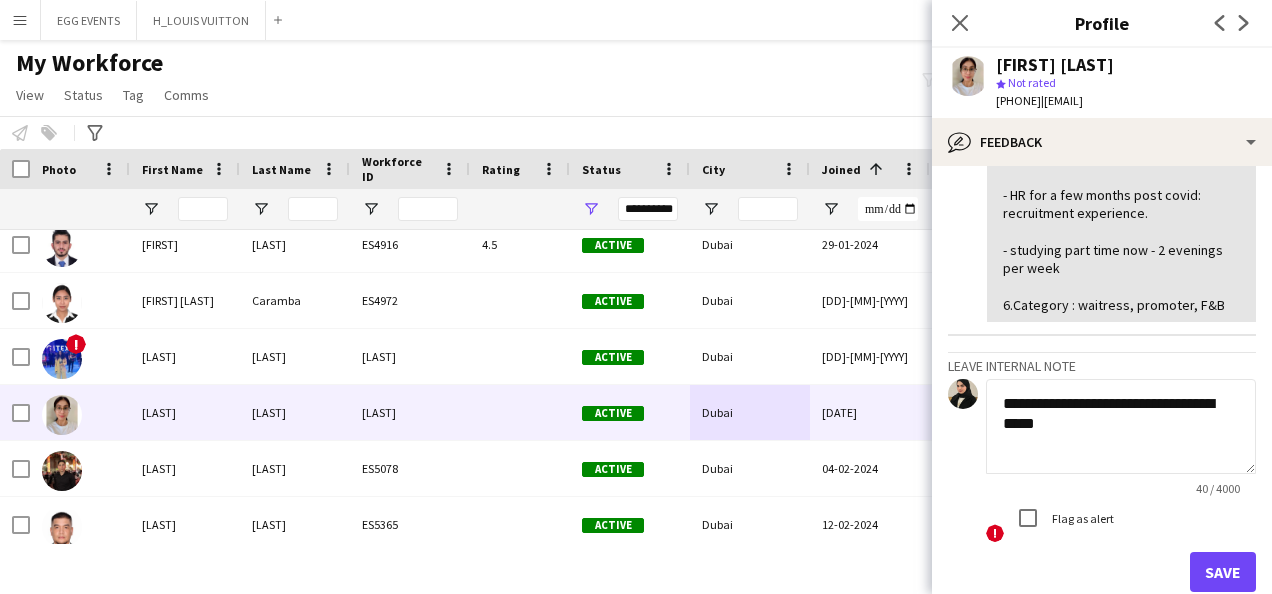 type on "**********" 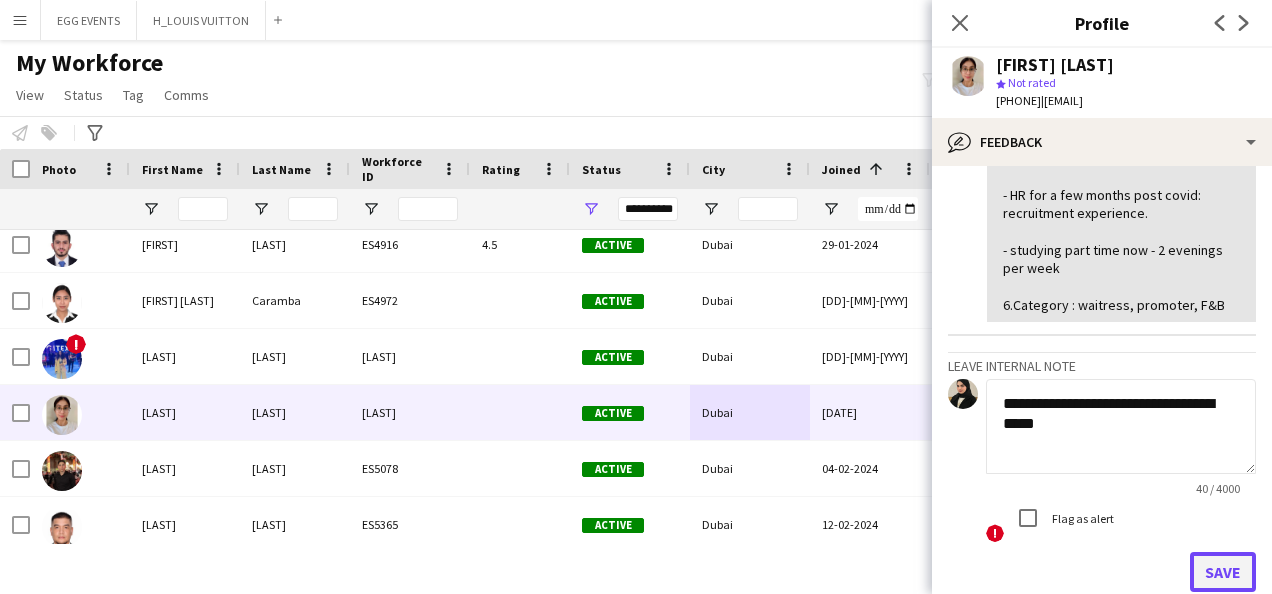click on "Save" 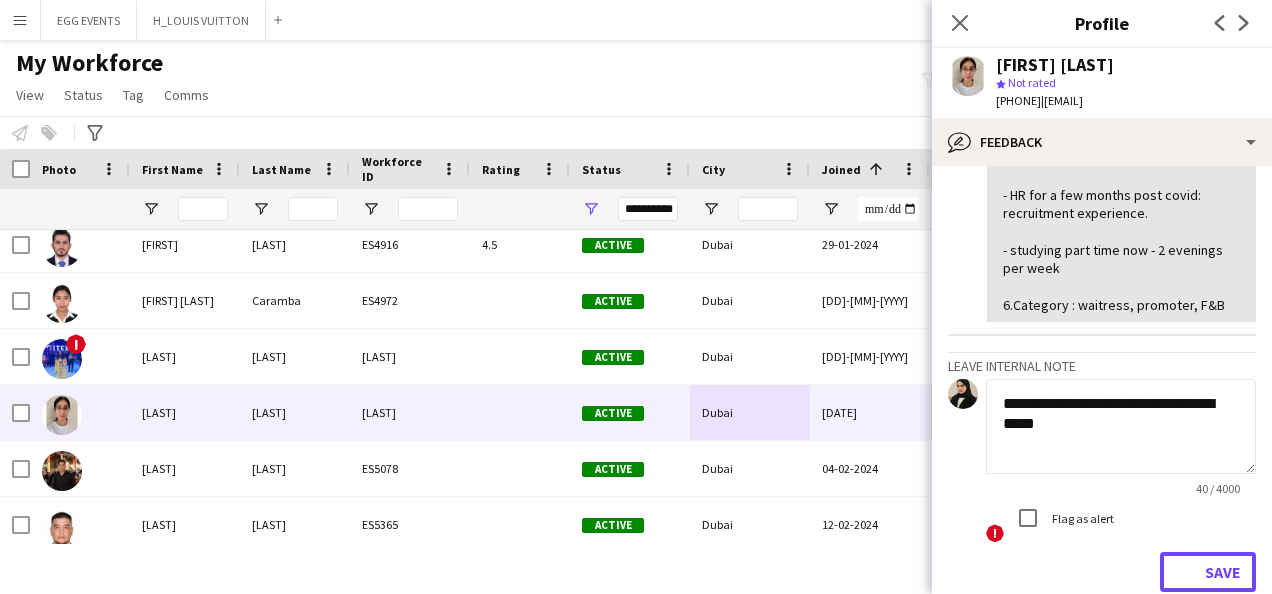 type 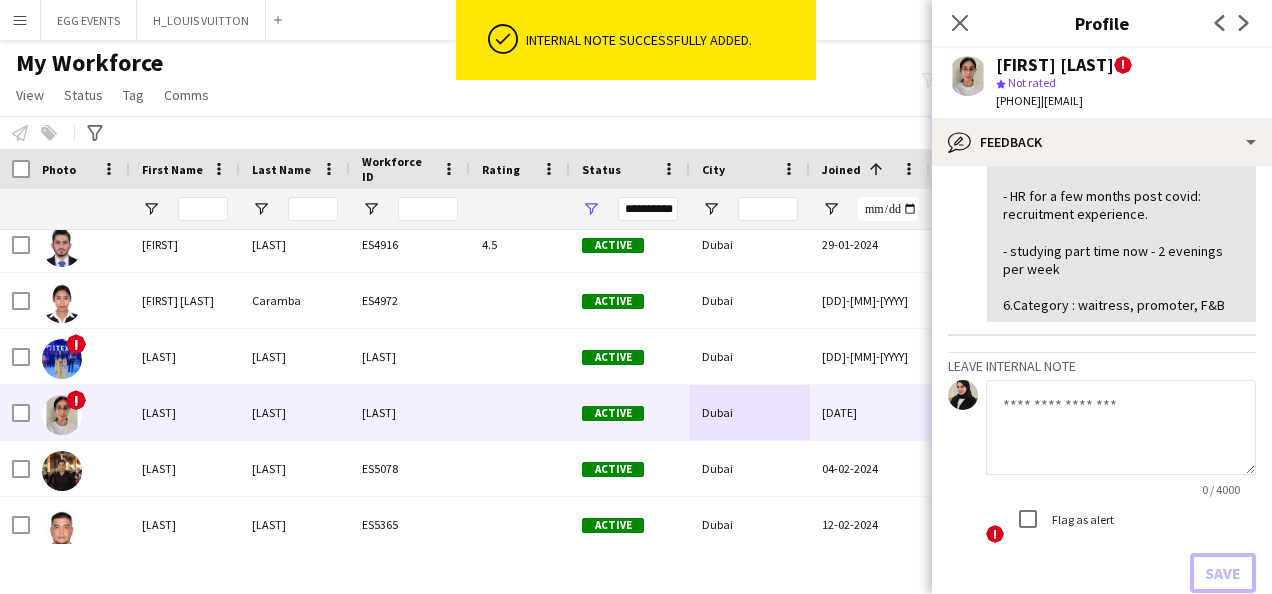 scroll, scrollTop: 0, scrollLeft: 0, axis: both 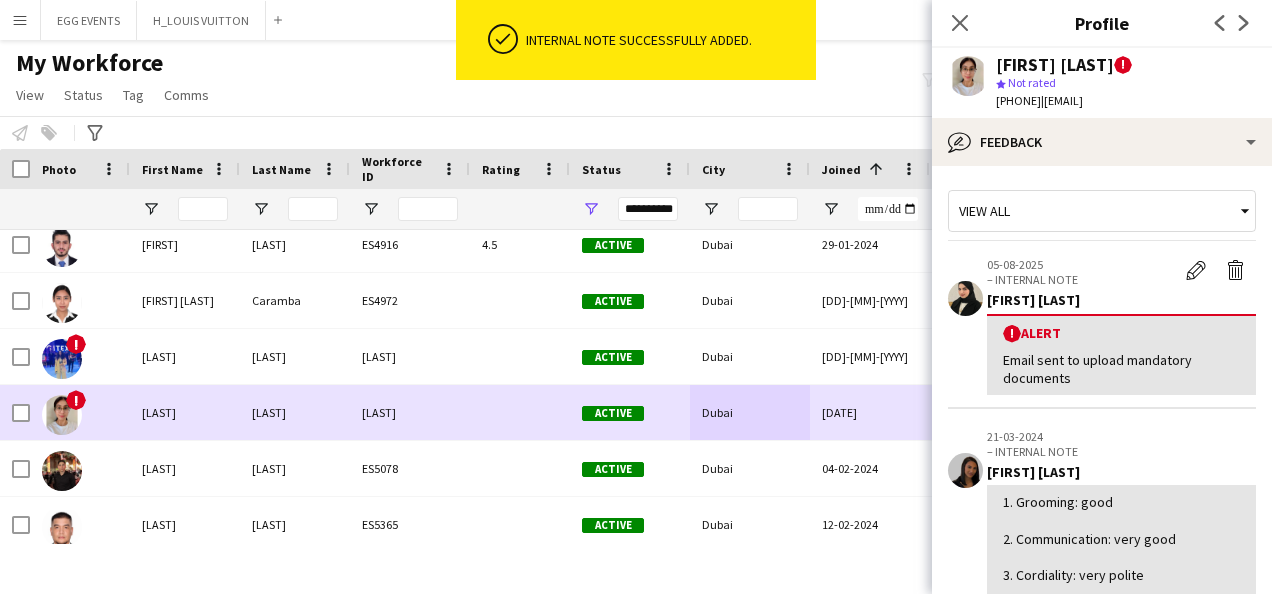 click on "!" at bounding box center (80, 412) 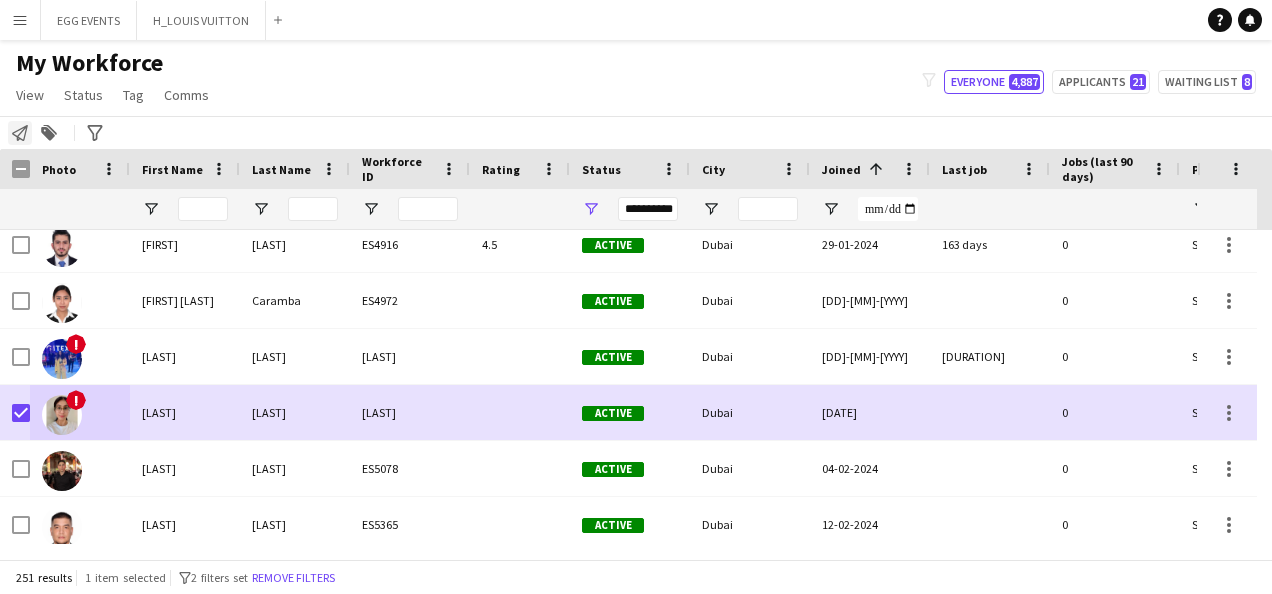 click 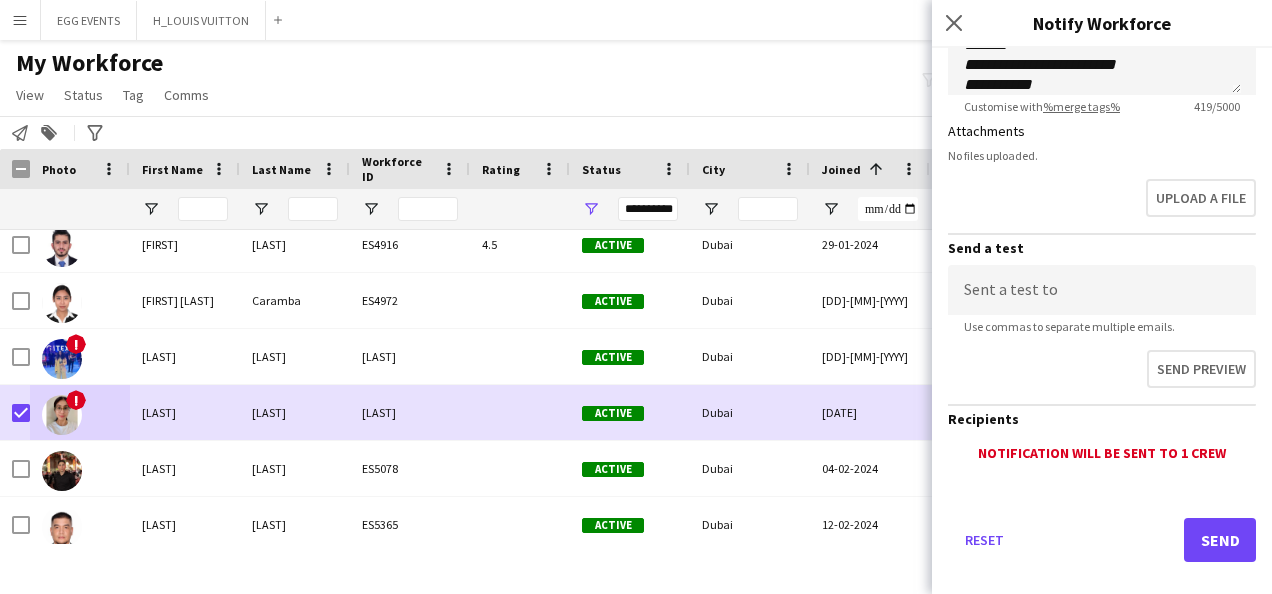 scroll, scrollTop: 566, scrollLeft: 0, axis: vertical 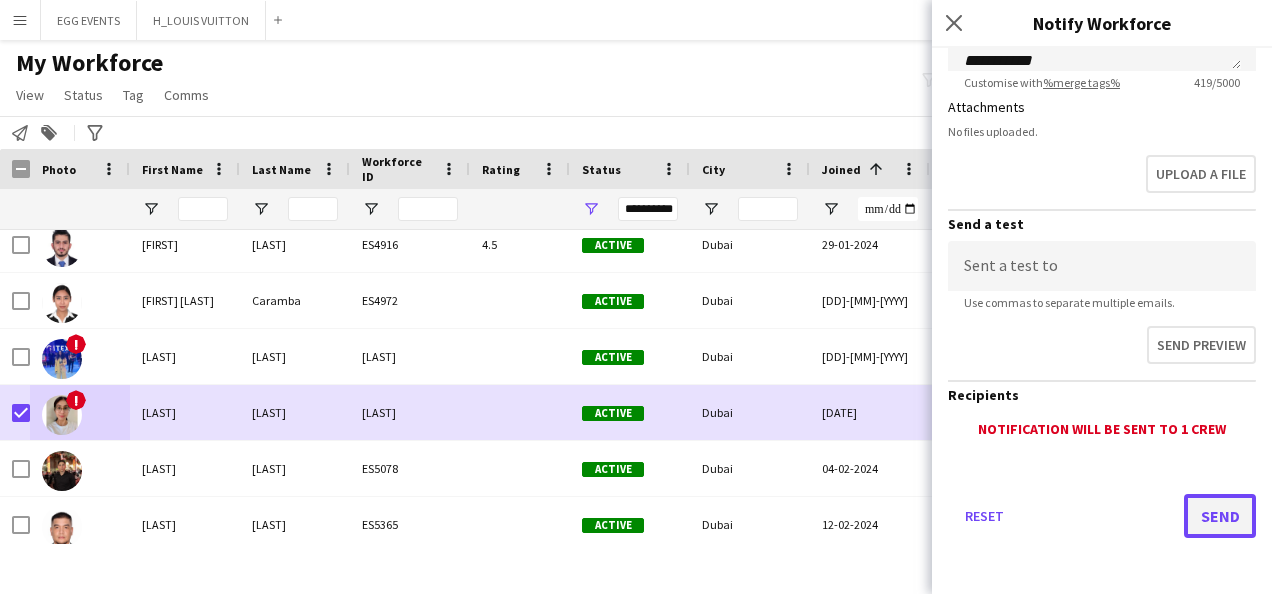 click on "Send" 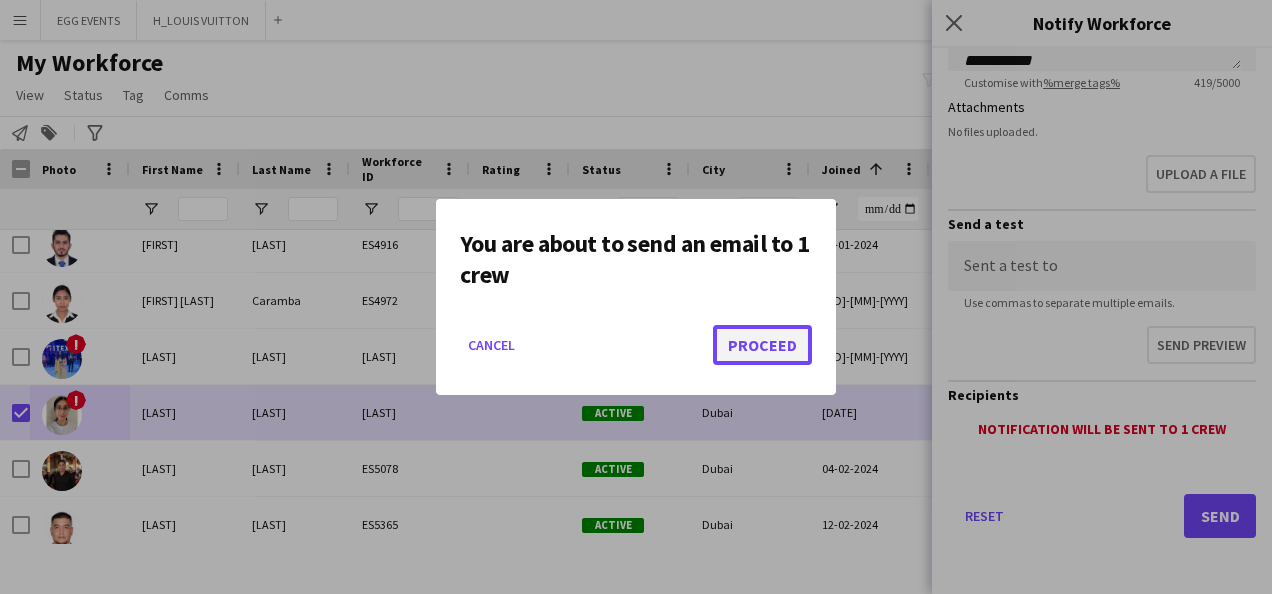 click on "Proceed" 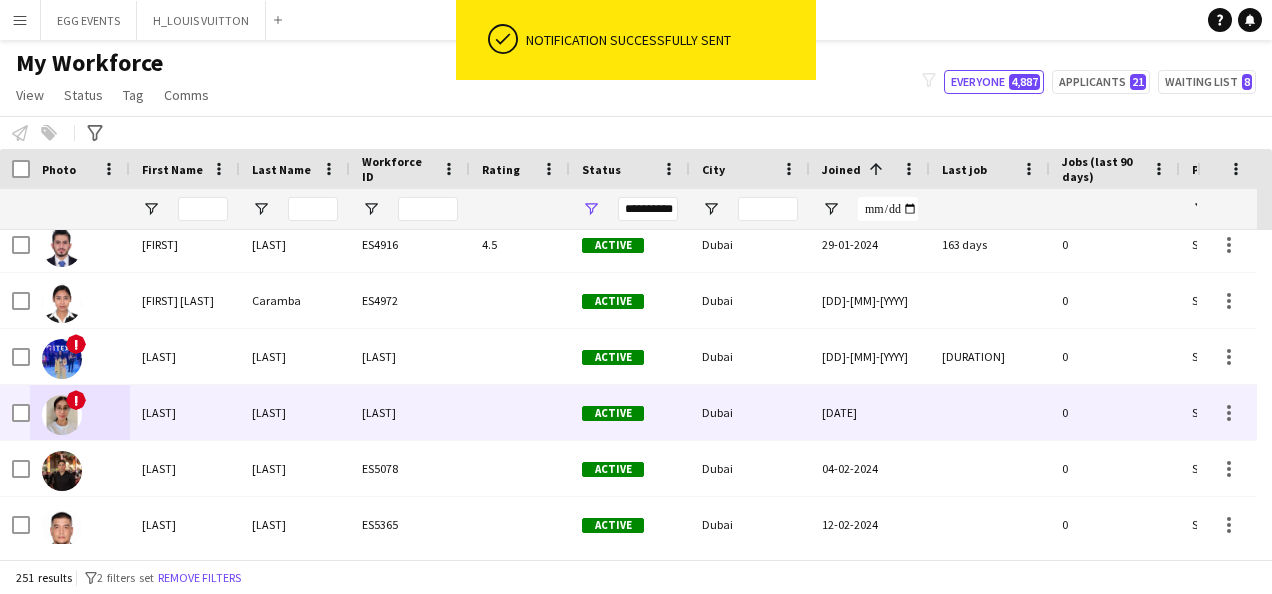 click on "[FIRST]" at bounding box center [185, 412] 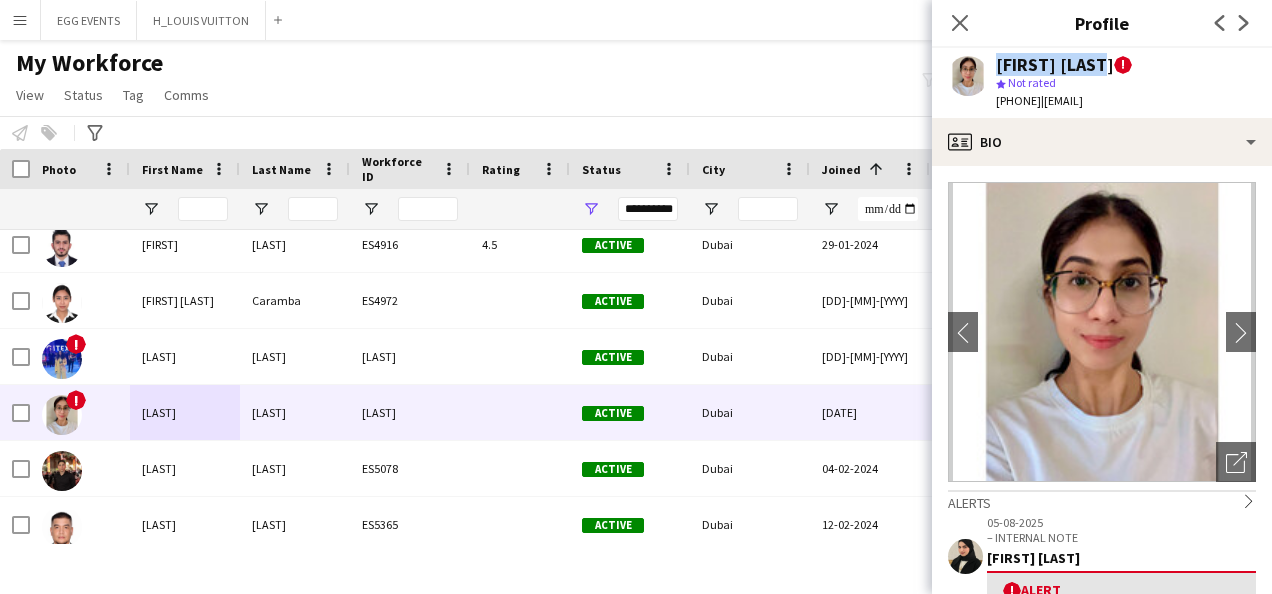drag, startPoint x: 1116, startPoint y: 71, endPoint x: 968, endPoint y: 67, distance: 148.05405 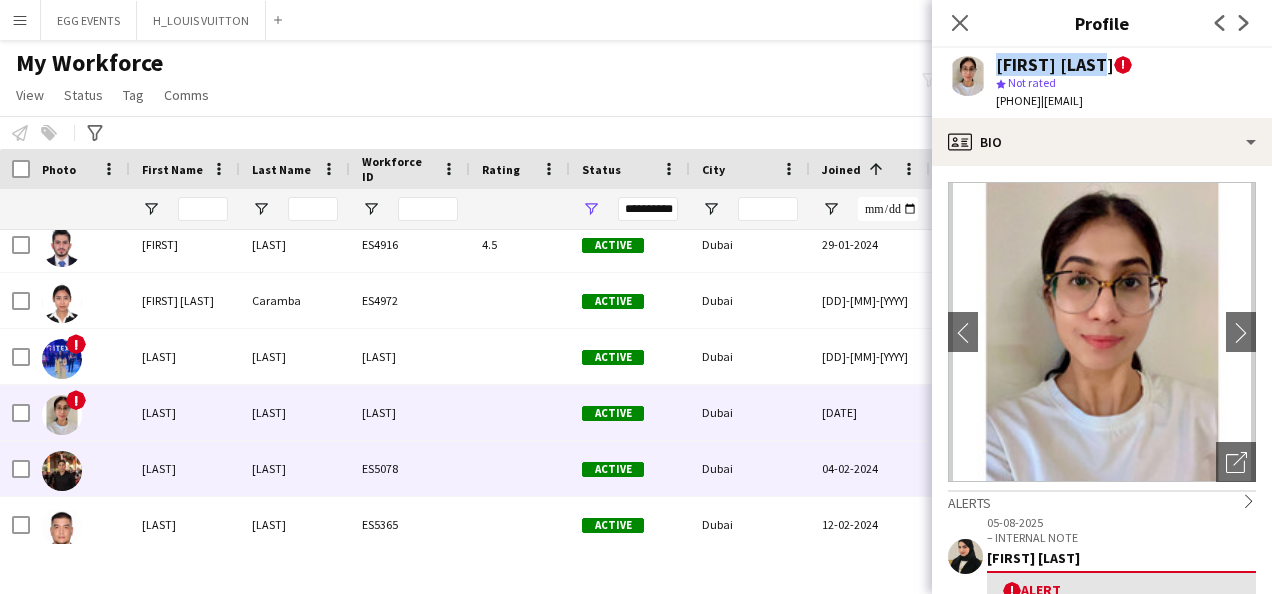 click on "Active" at bounding box center [630, 468] 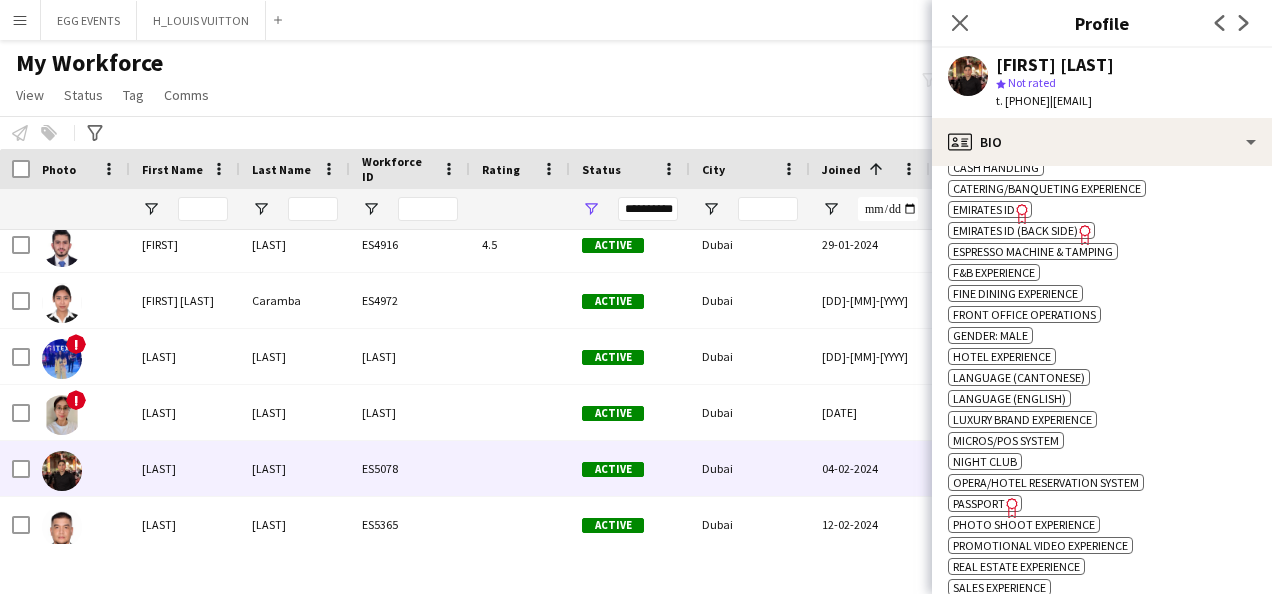 scroll, scrollTop: 816, scrollLeft: 0, axis: vertical 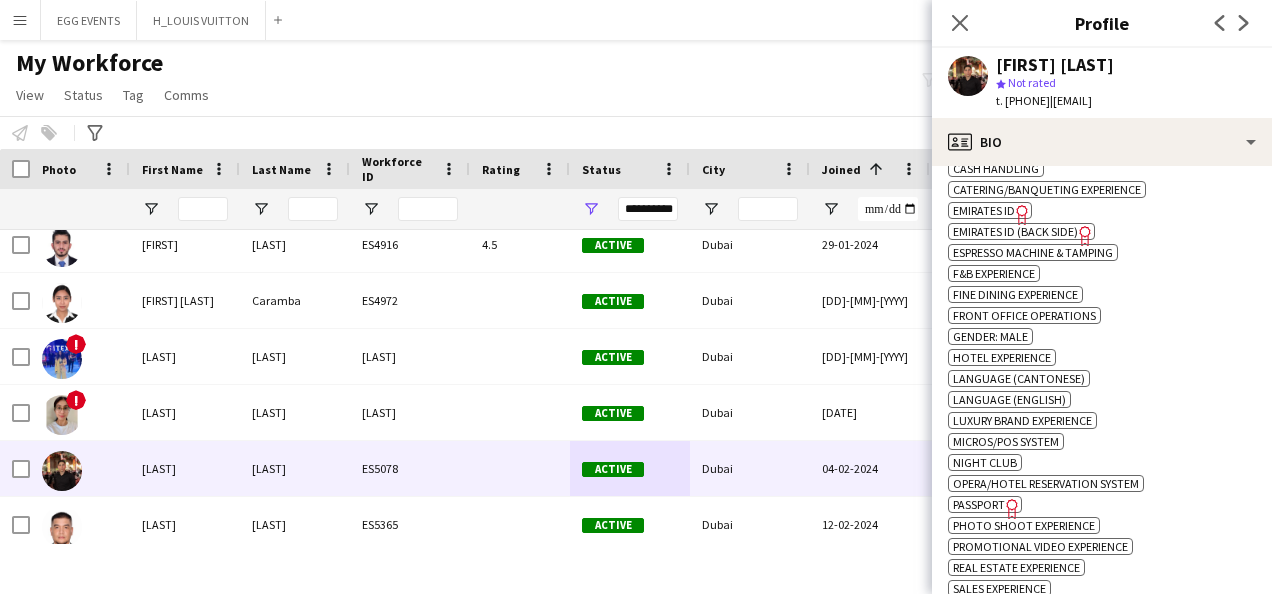 click on "Emirates ID" 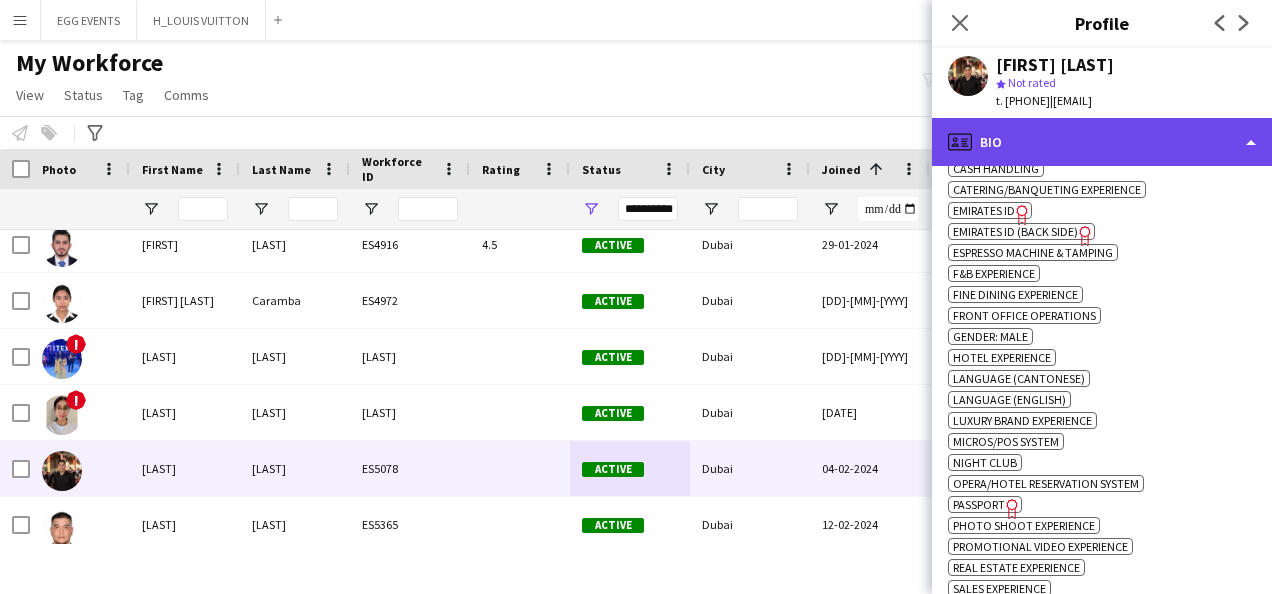 click on "profile
Bio" 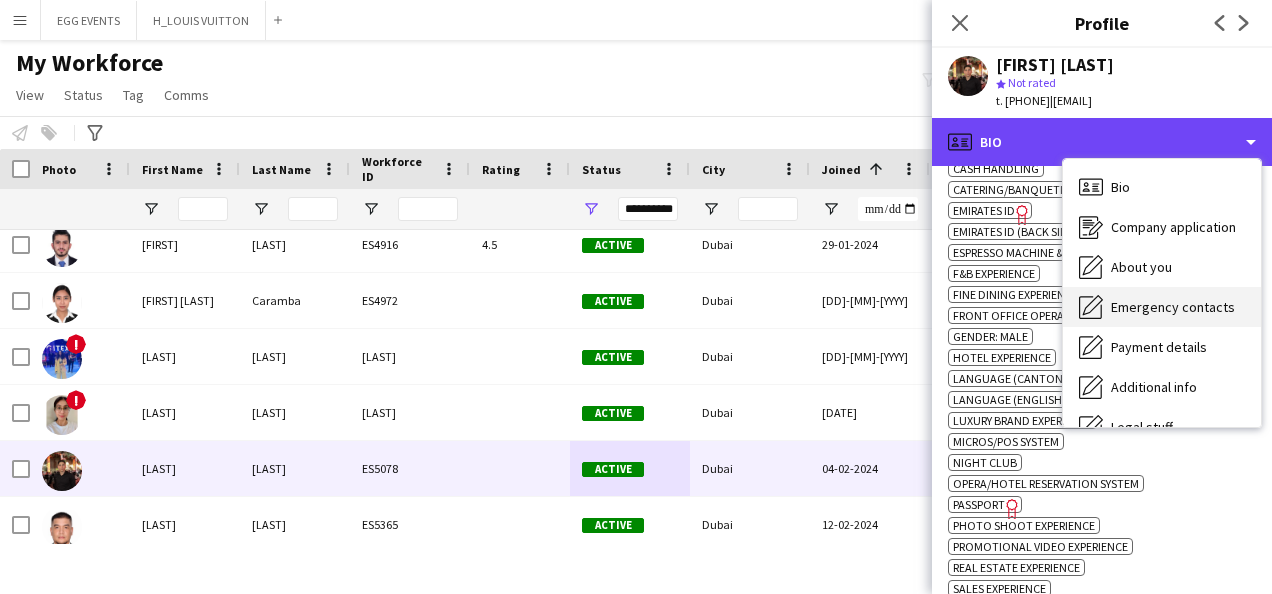 scroll, scrollTop: 108, scrollLeft: 0, axis: vertical 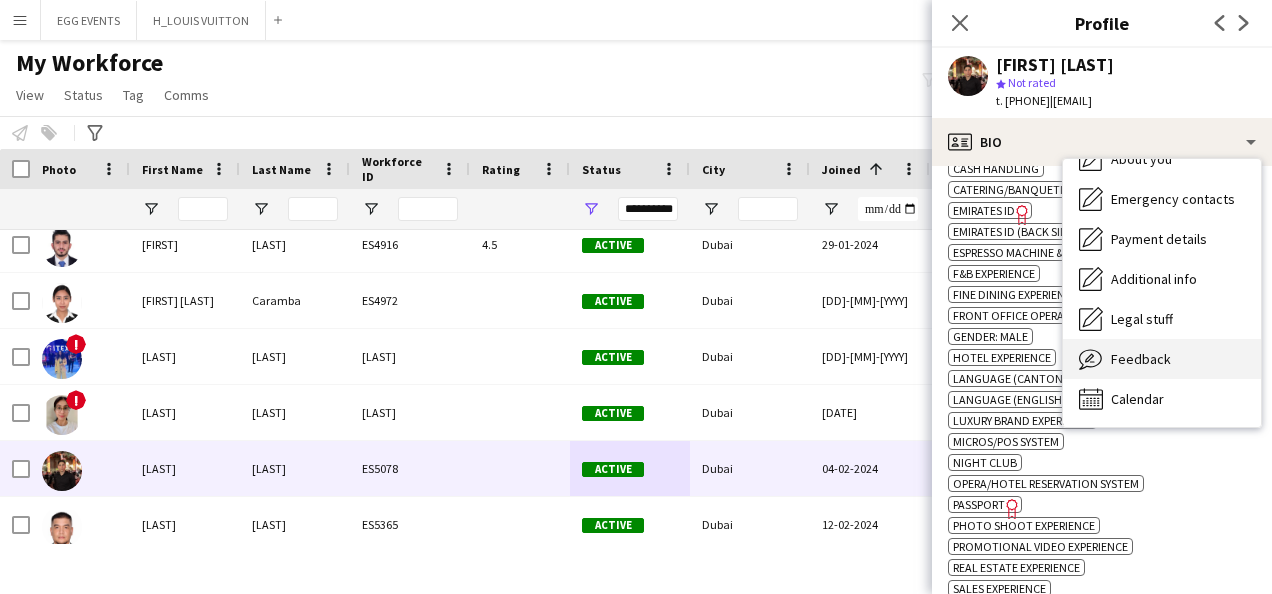 click on "Feedback" 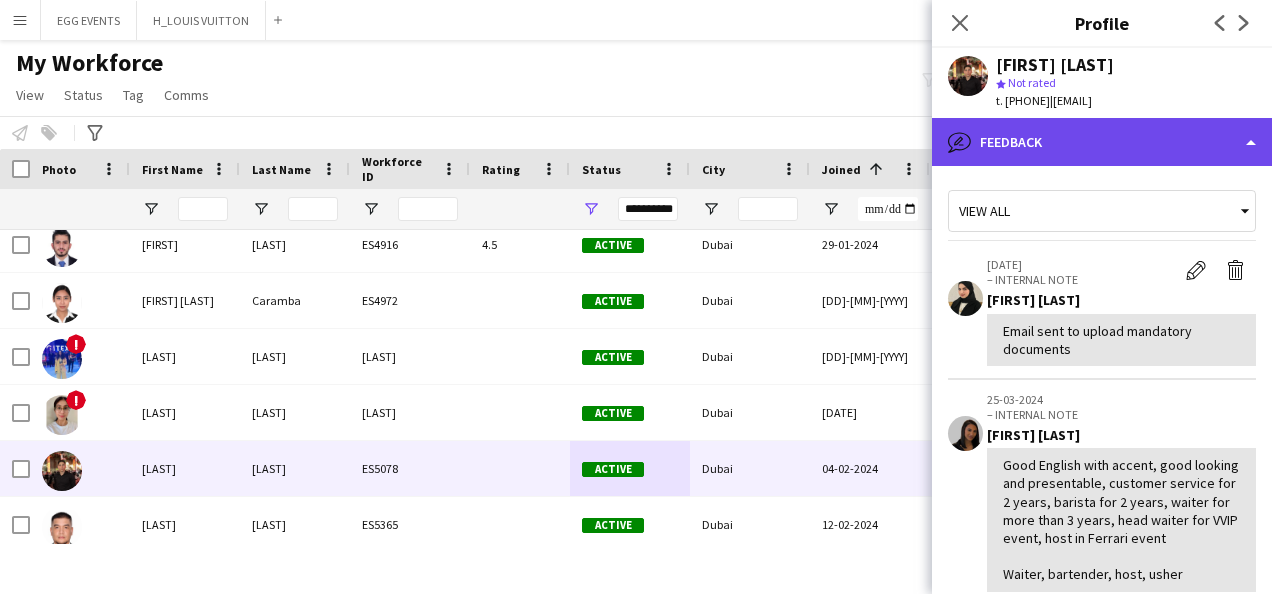 click on "bubble-pencil
Feedback" 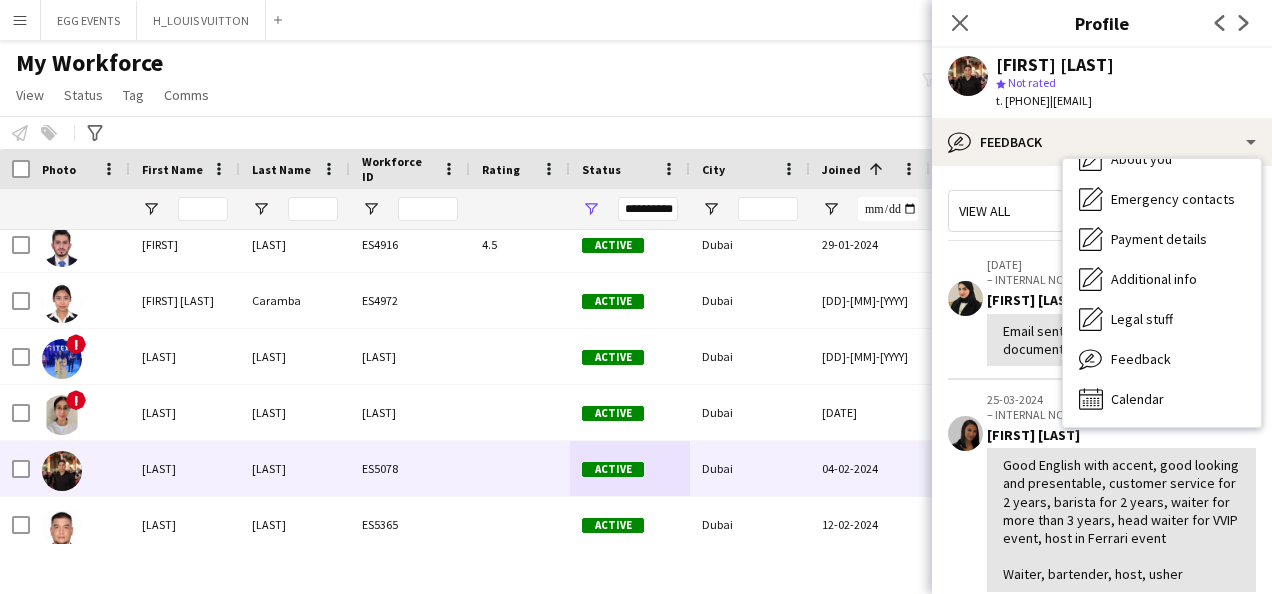 click on "Email sent to upload mandatory documents" 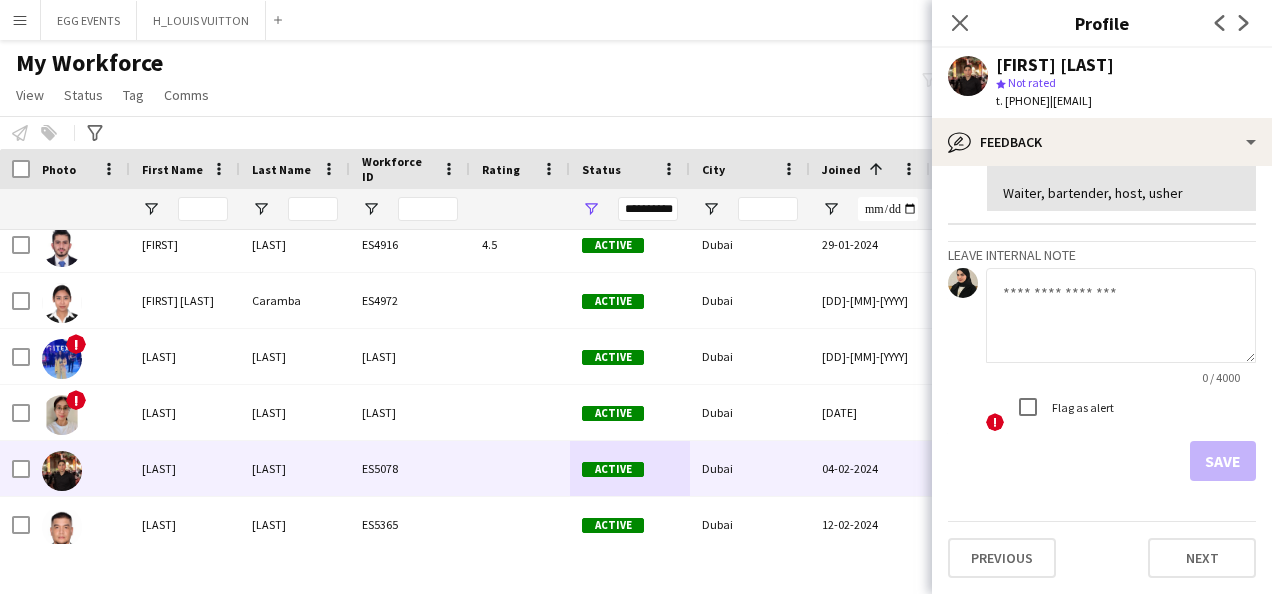 scroll, scrollTop: 398, scrollLeft: 0, axis: vertical 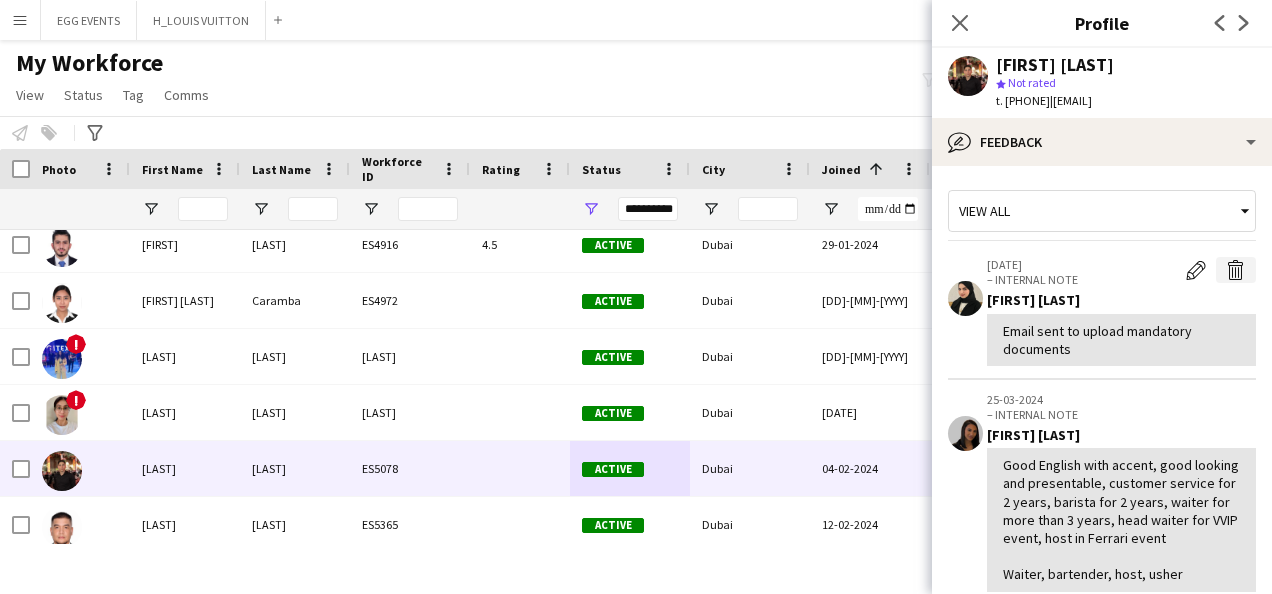 click on "Delete internal note" 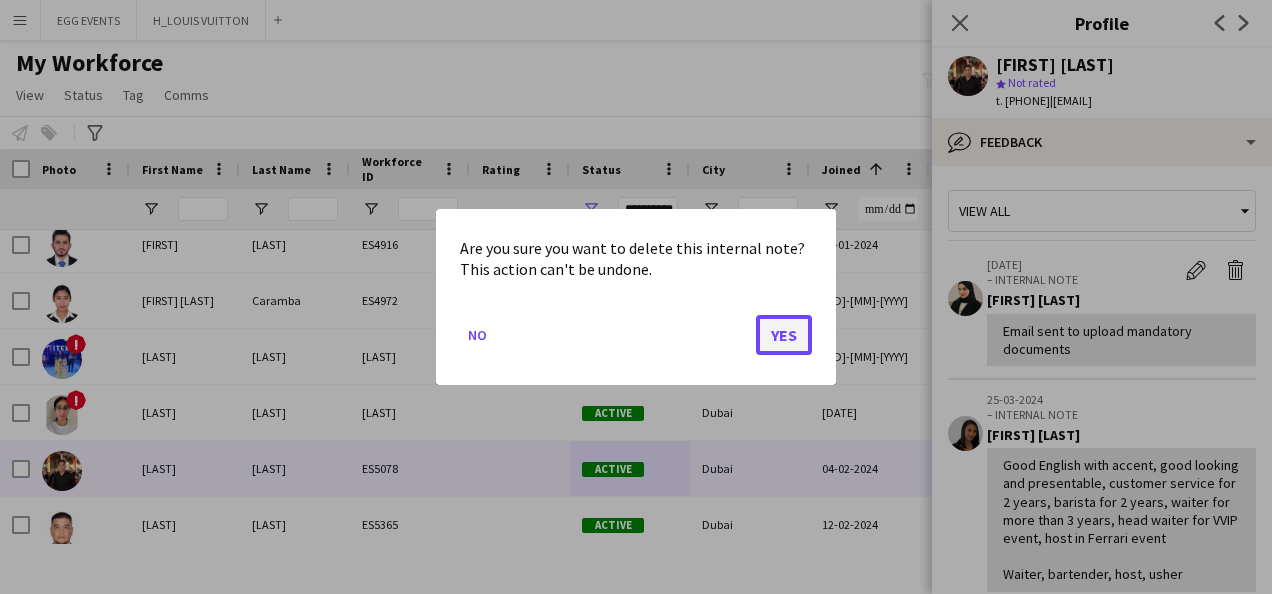 click on "Yes" 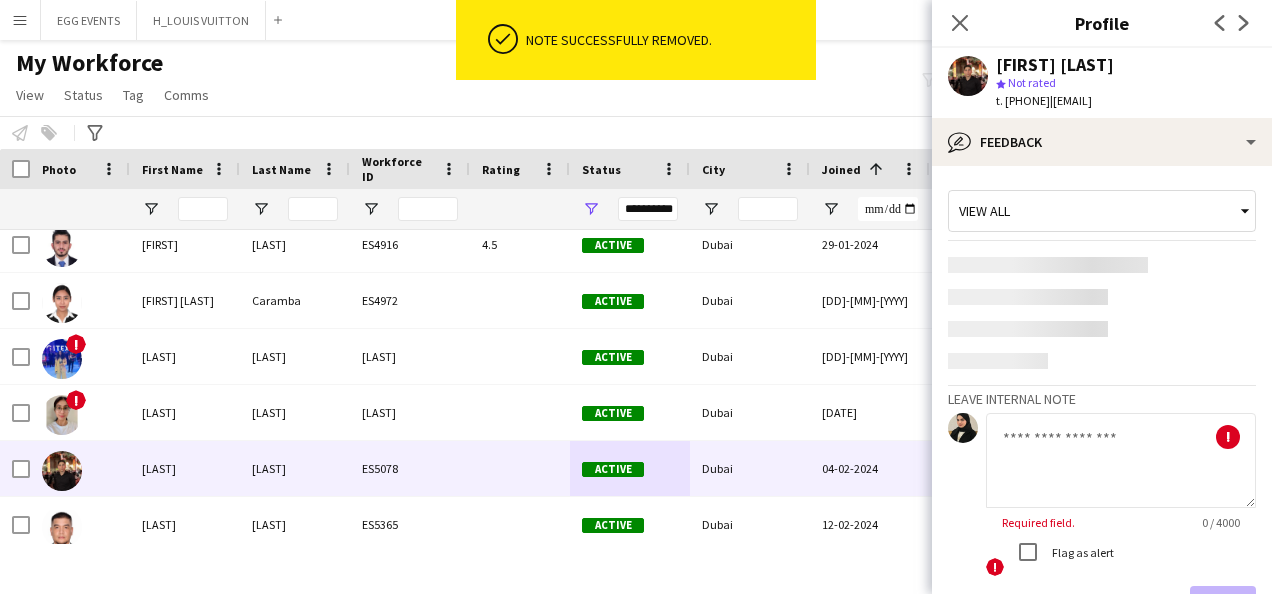 scroll, scrollTop: 264, scrollLeft: 0, axis: vertical 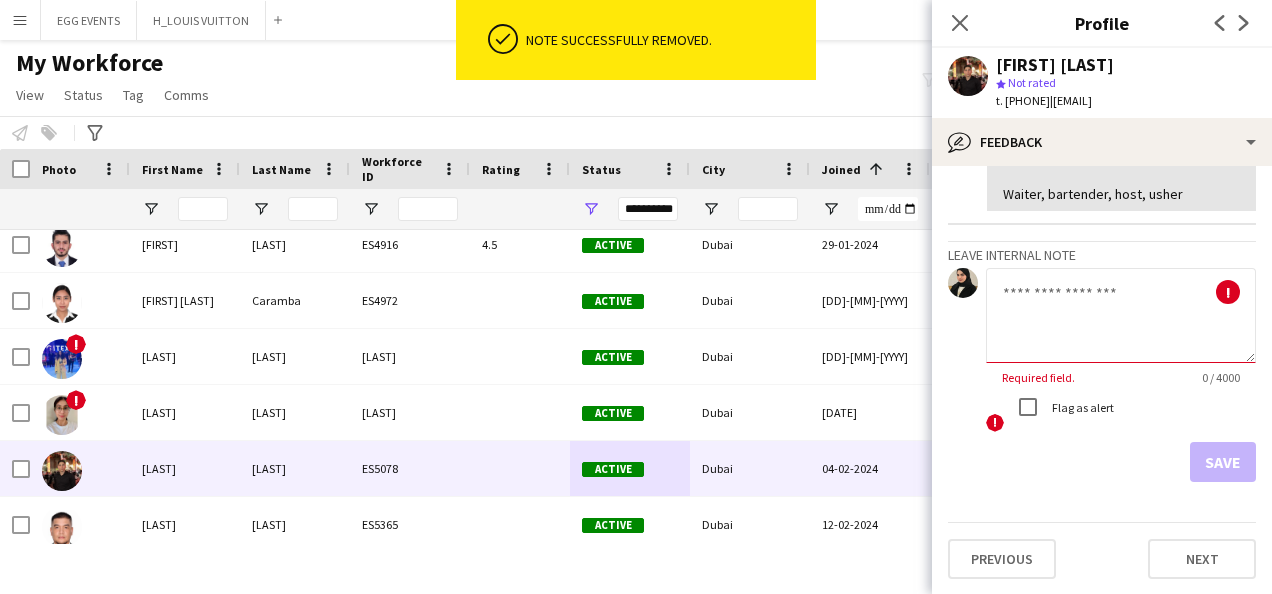 click 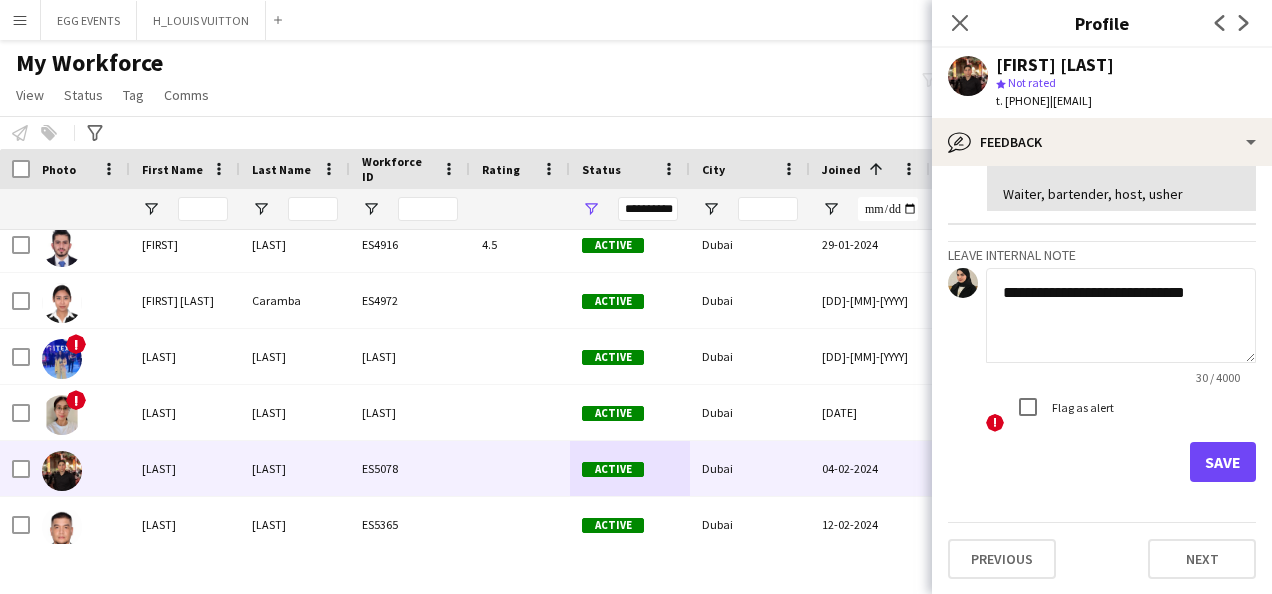 type on "**********" 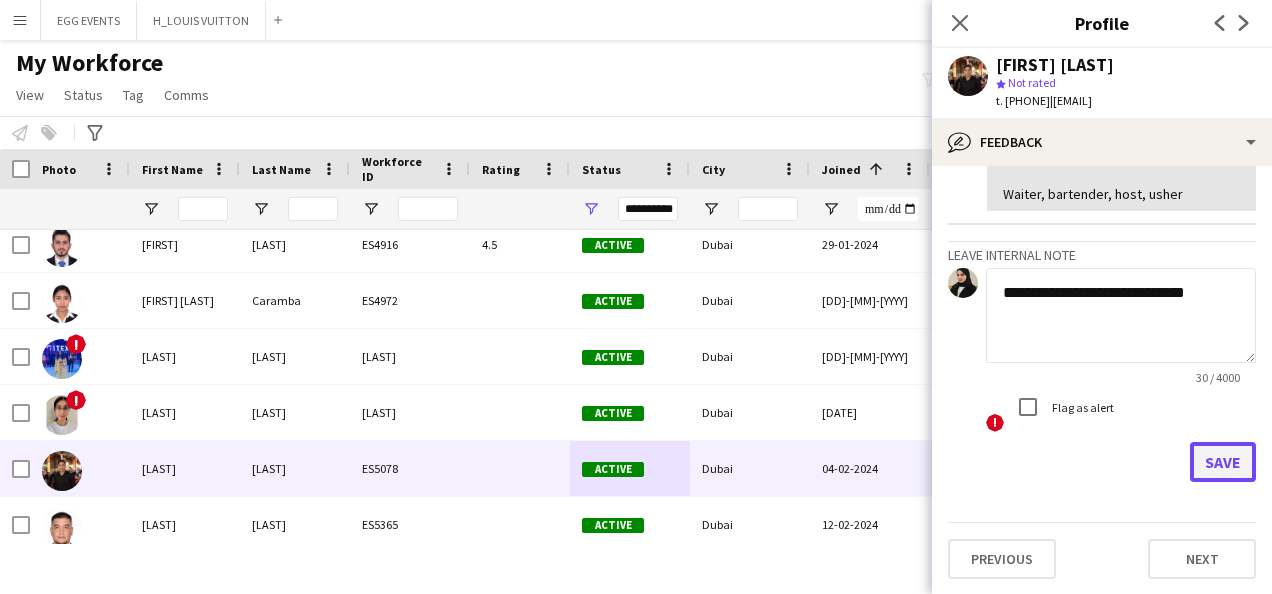 click on "Save" 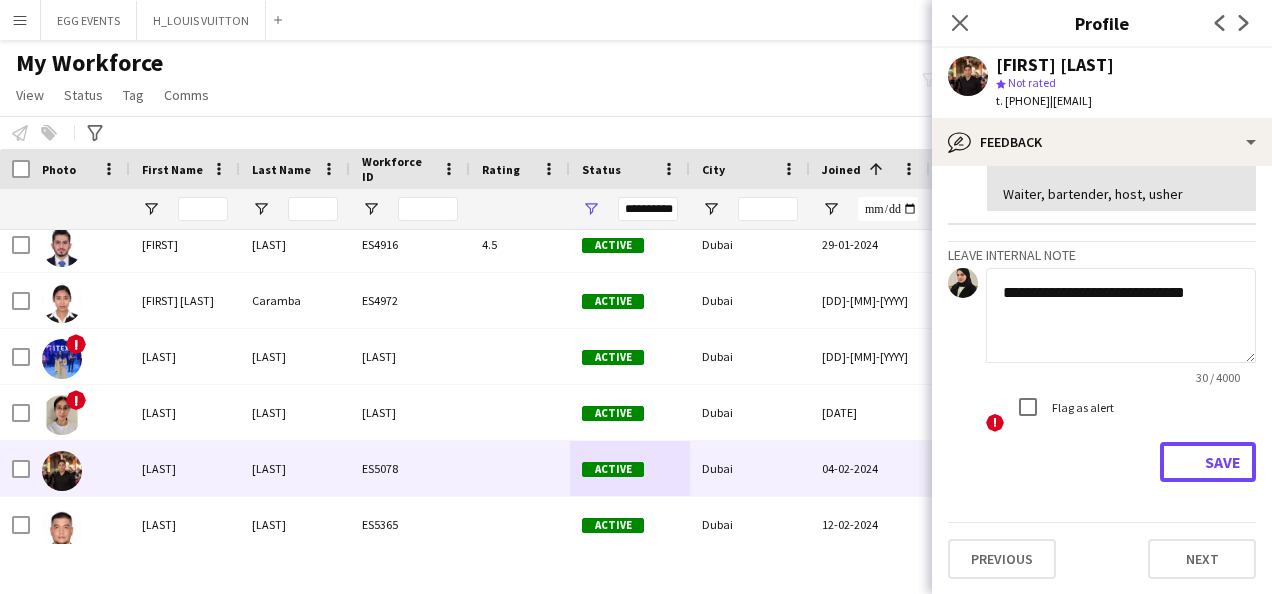 type 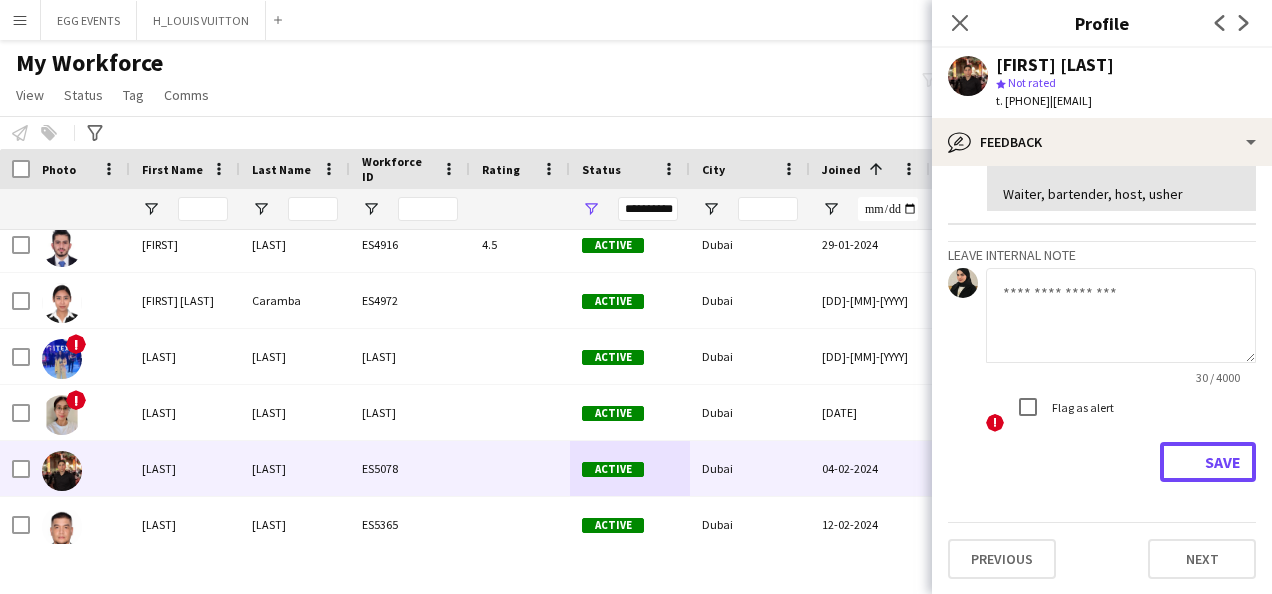 scroll, scrollTop: 417, scrollLeft: 0, axis: vertical 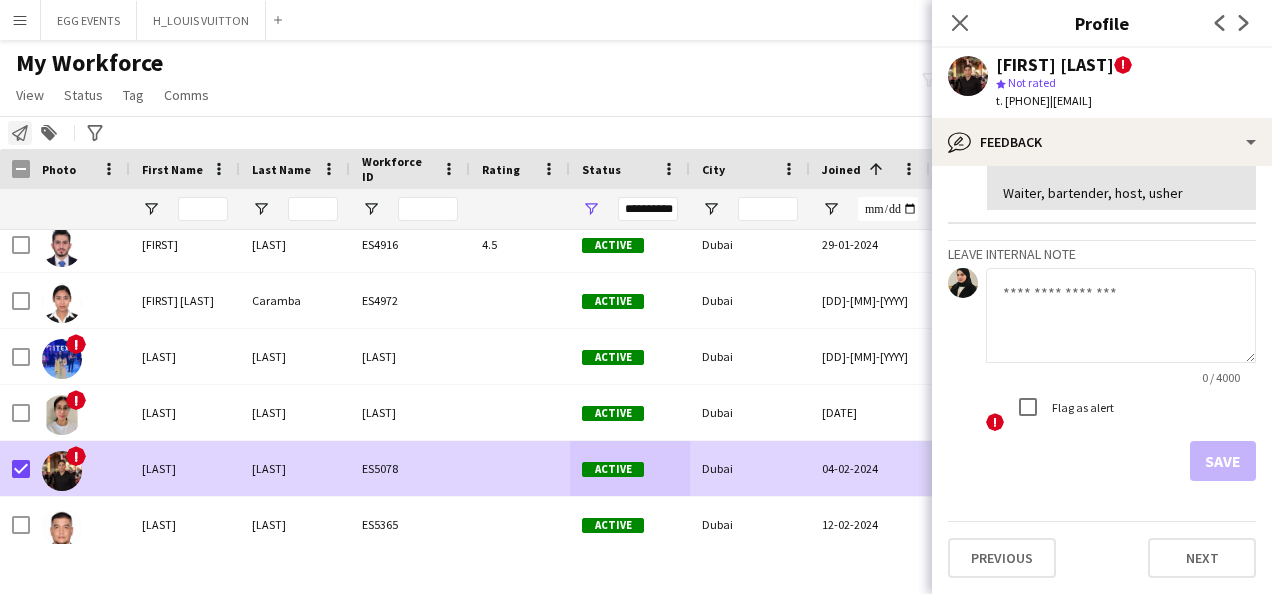 click on "Notify workforce" 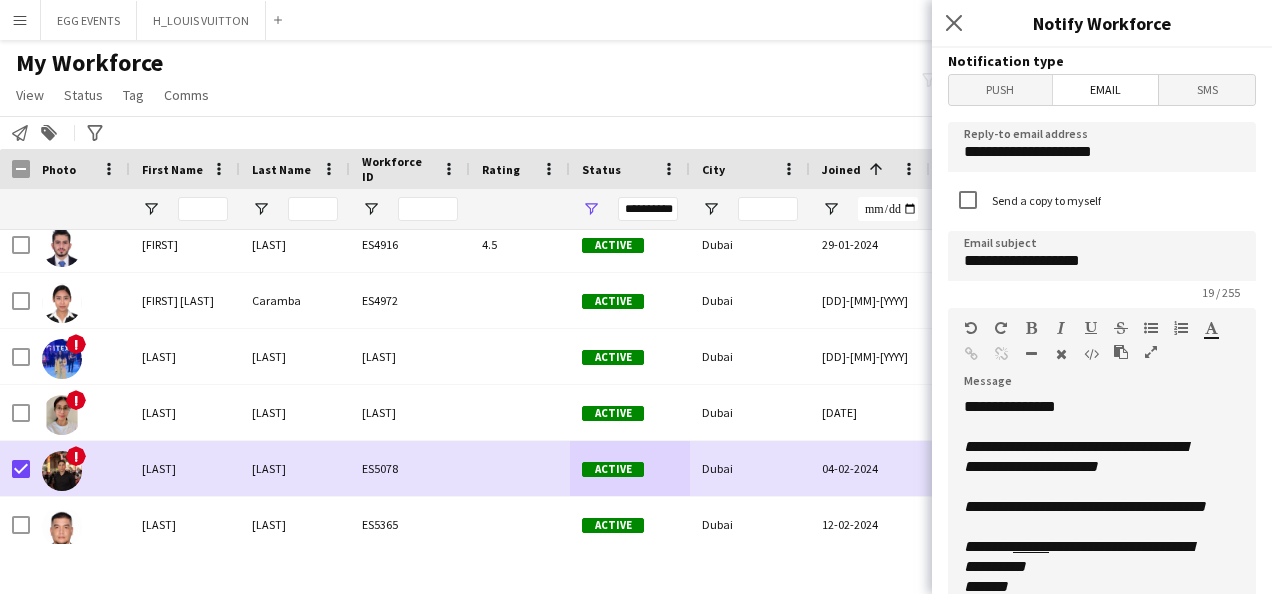 scroll, scrollTop: 216, scrollLeft: 0, axis: vertical 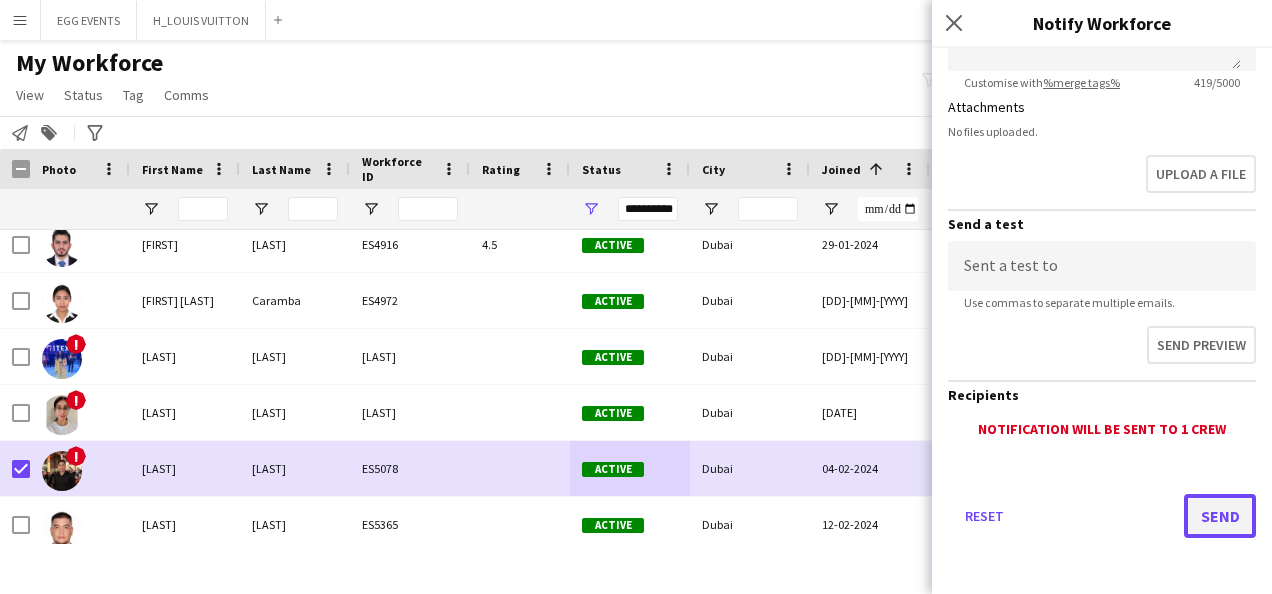 click on "Send" 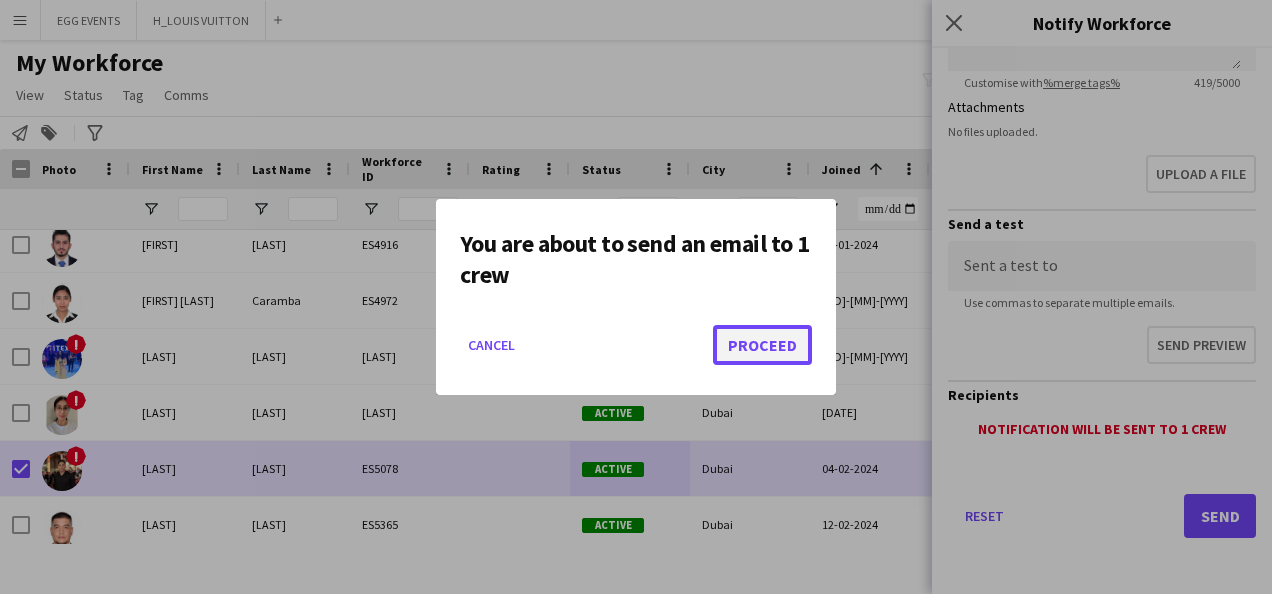 click on "Proceed" 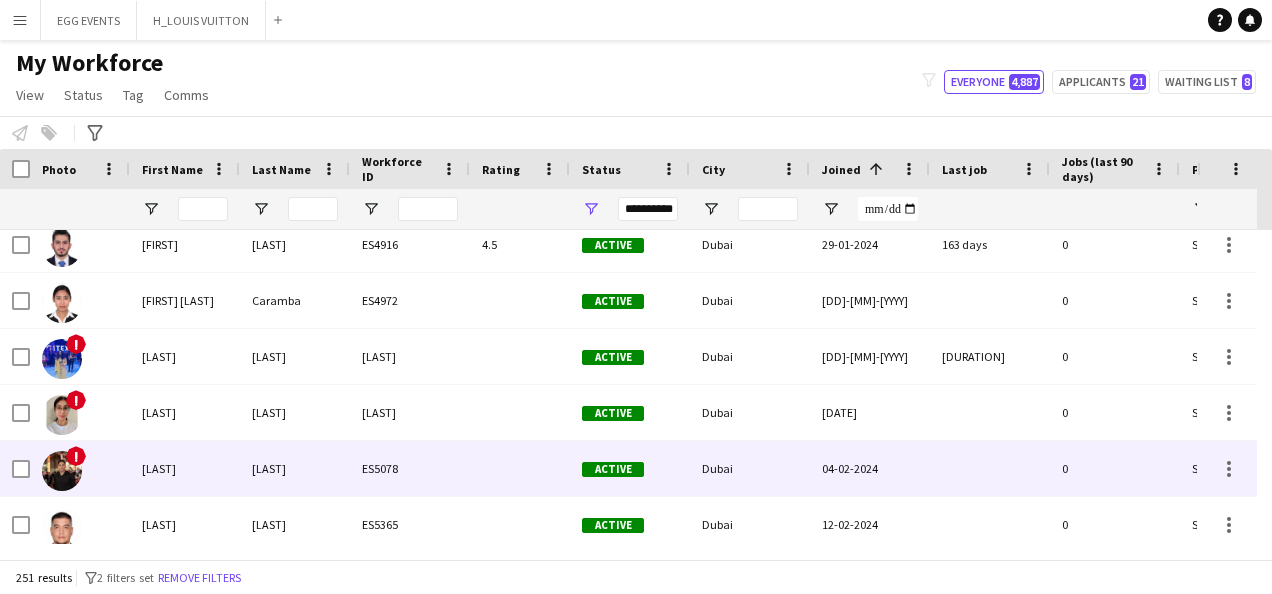 click on "!" at bounding box center (80, 468) 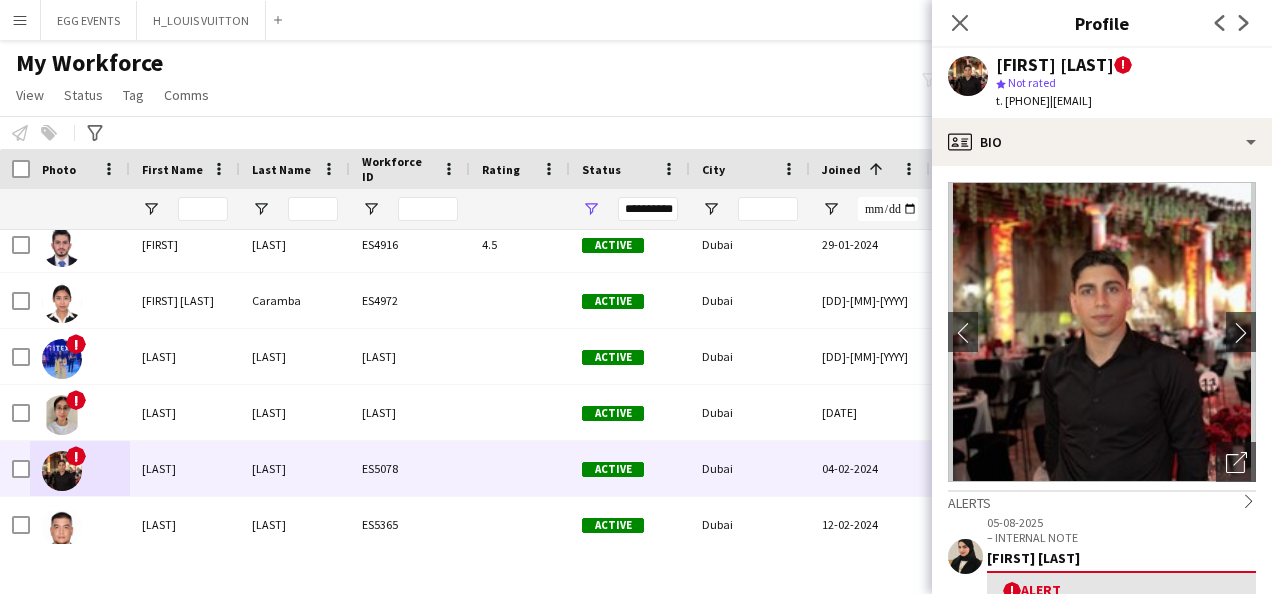 drag, startPoint x: 998, startPoint y: 67, endPoint x: 1164, endPoint y: 55, distance: 166.43317 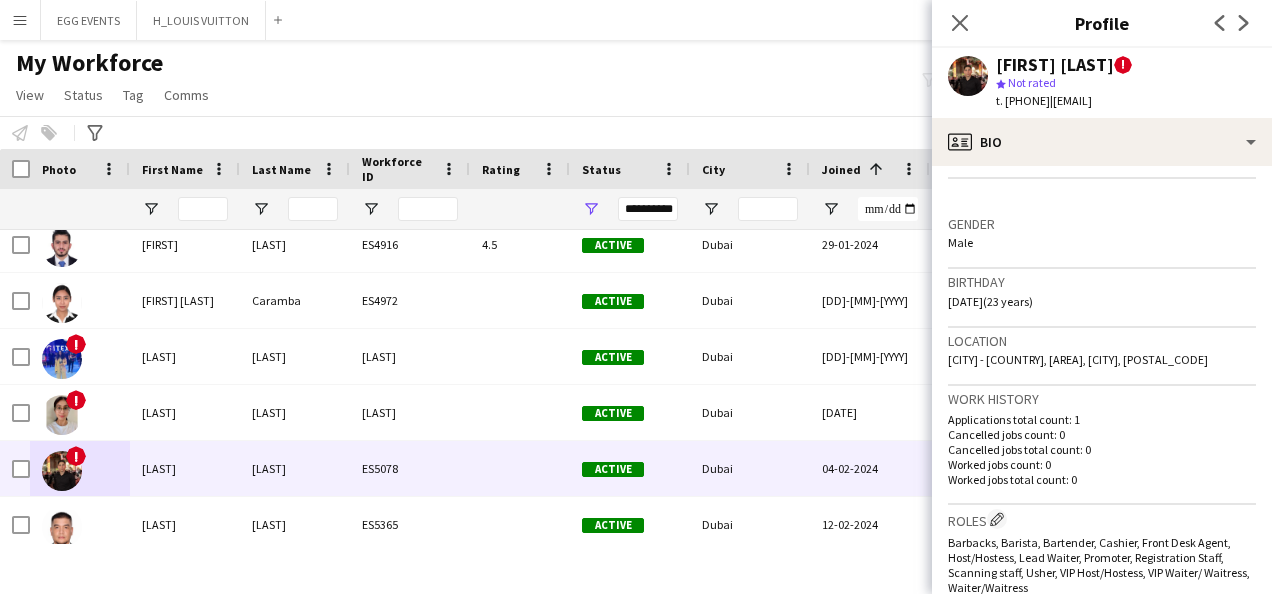 scroll, scrollTop: 268, scrollLeft: 0, axis: vertical 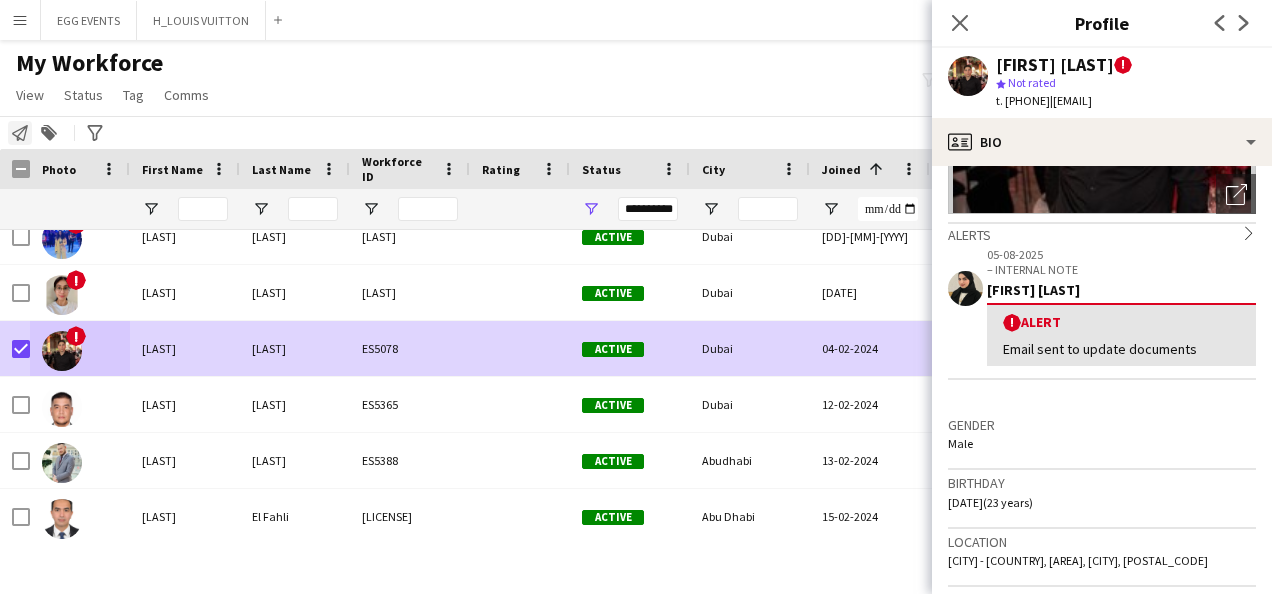 click on "Notify workforce" 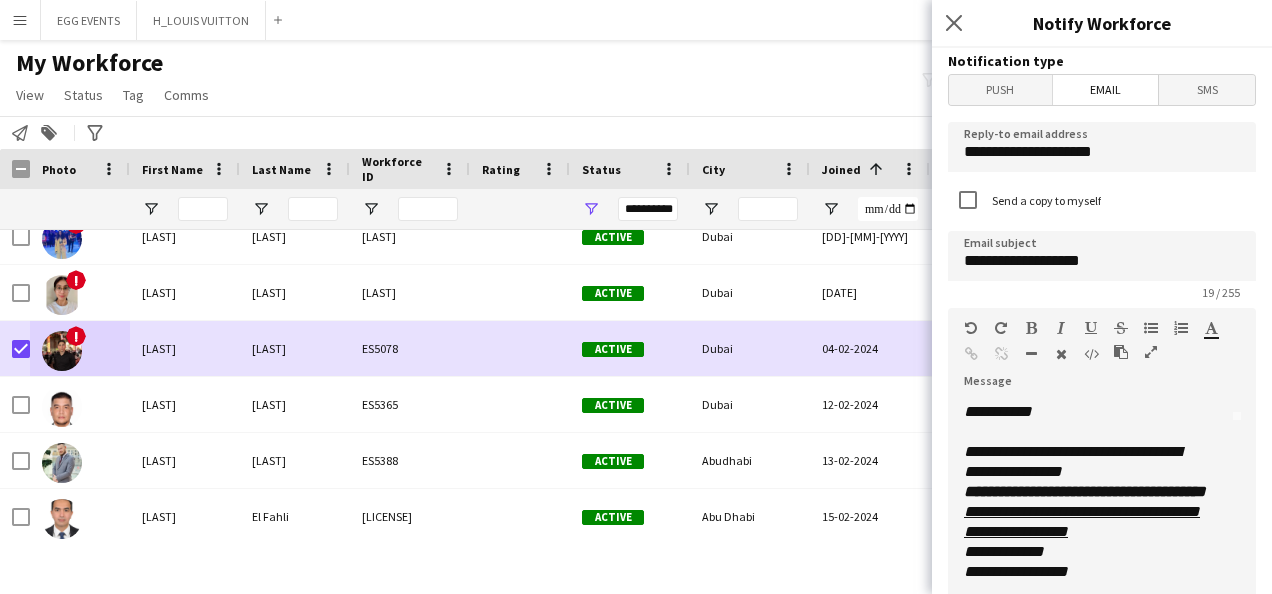scroll, scrollTop: 216, scrollLeft: 0, axis: vertical 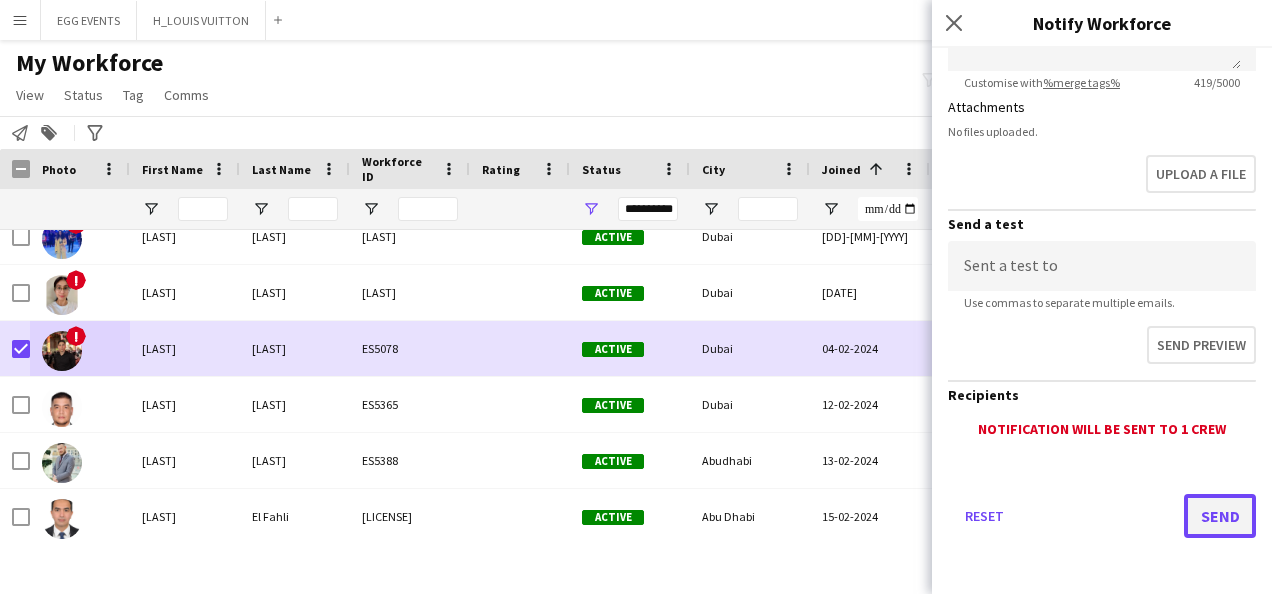 click on "Send" 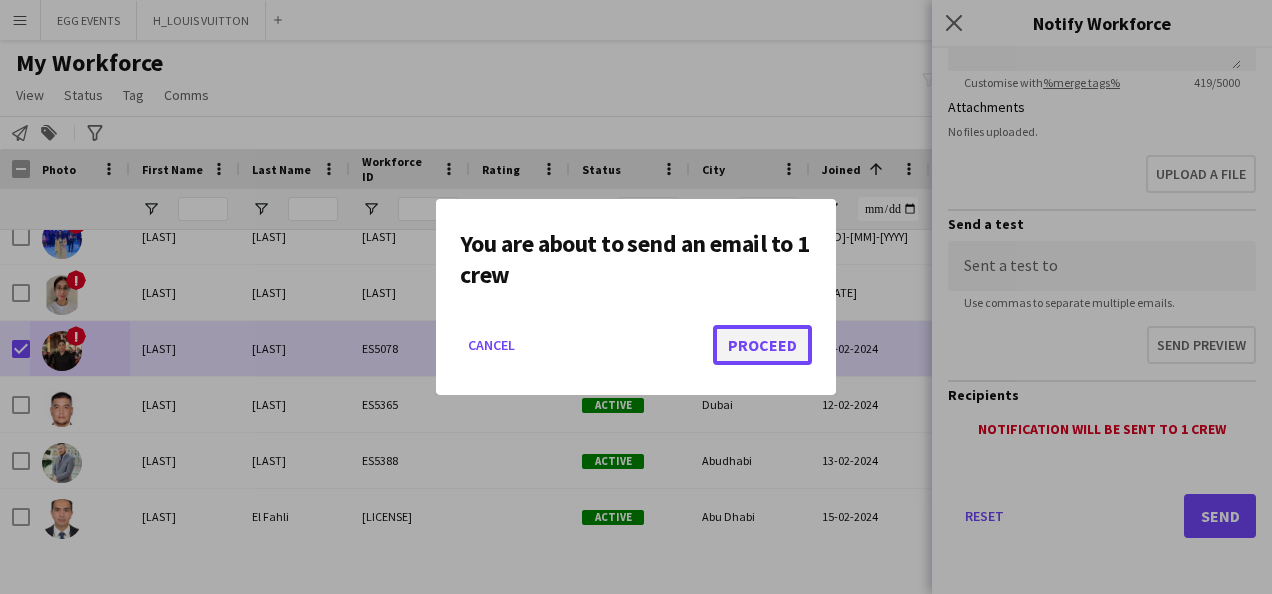 click on "Proceed" 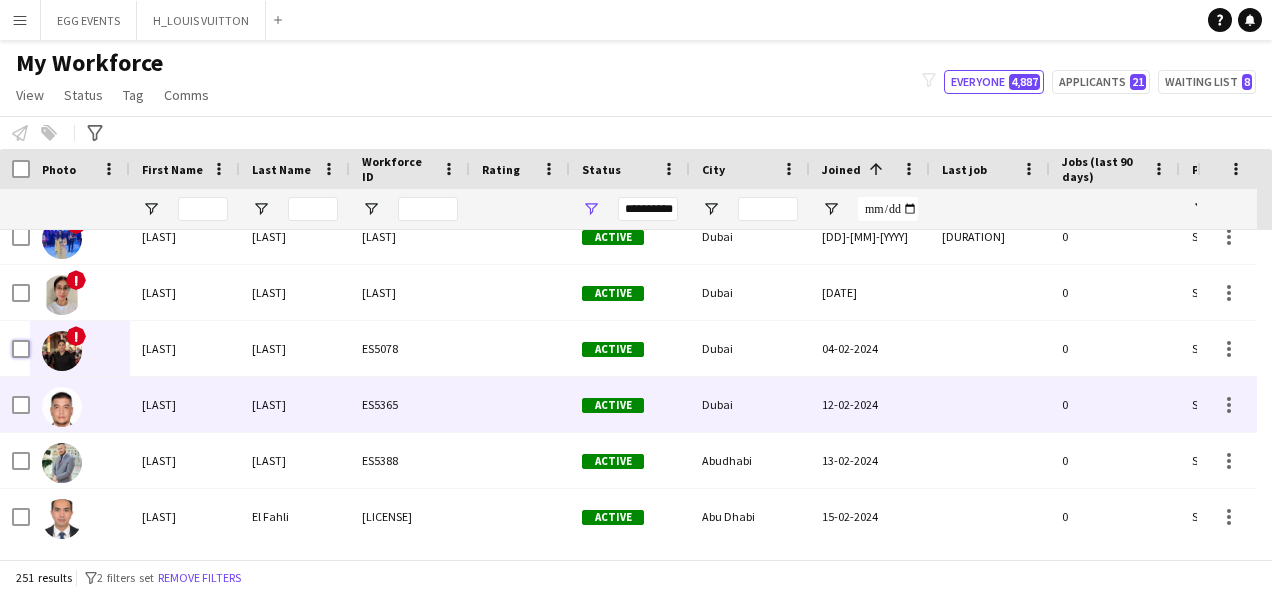 scroll, scrollTop: 9503, scrollLeft: 0, axis: vertical 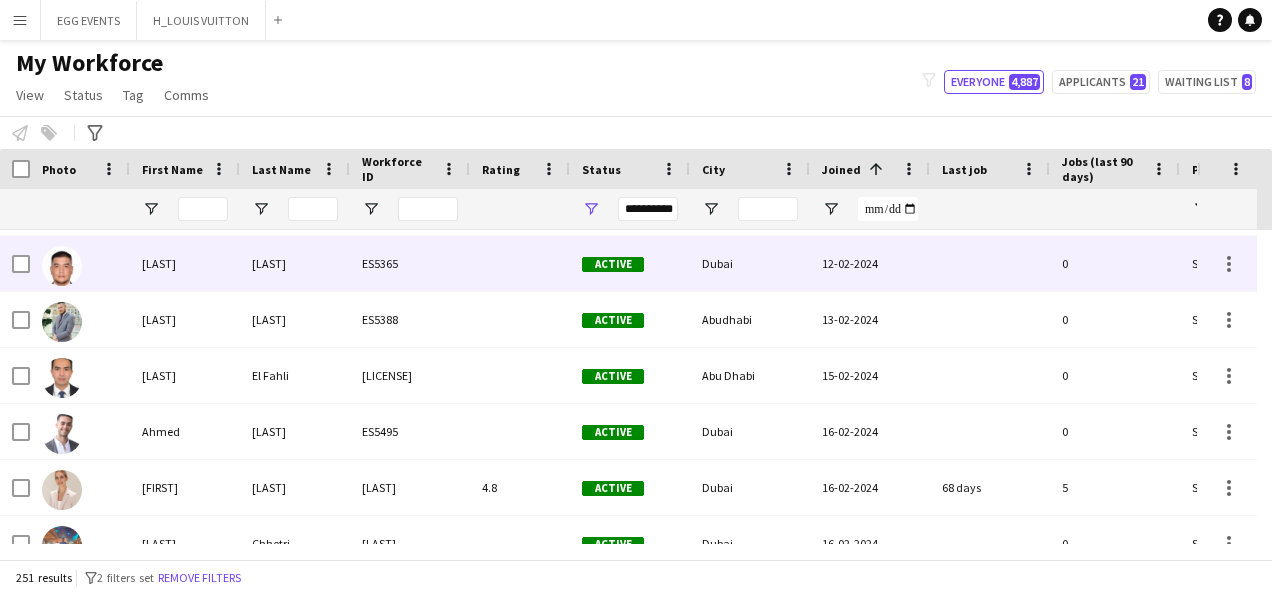 click on "[LAST]" at bounding box center [295, 263] 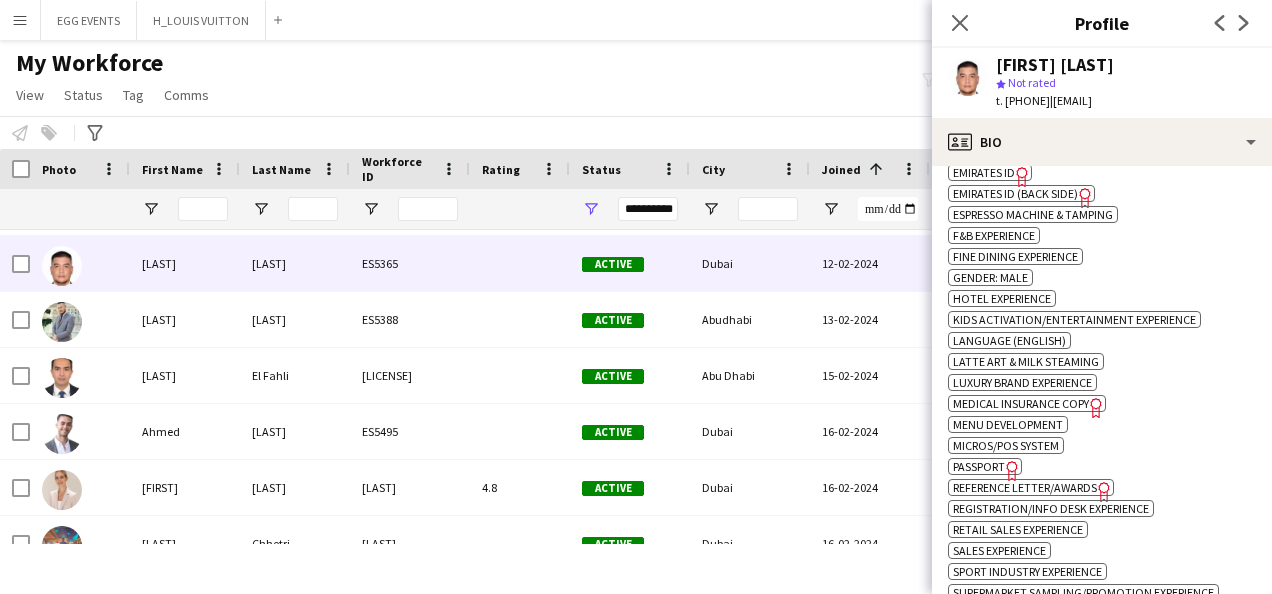 scroll, scrollTop: 850, scrollLeft: 0, axis: vertical 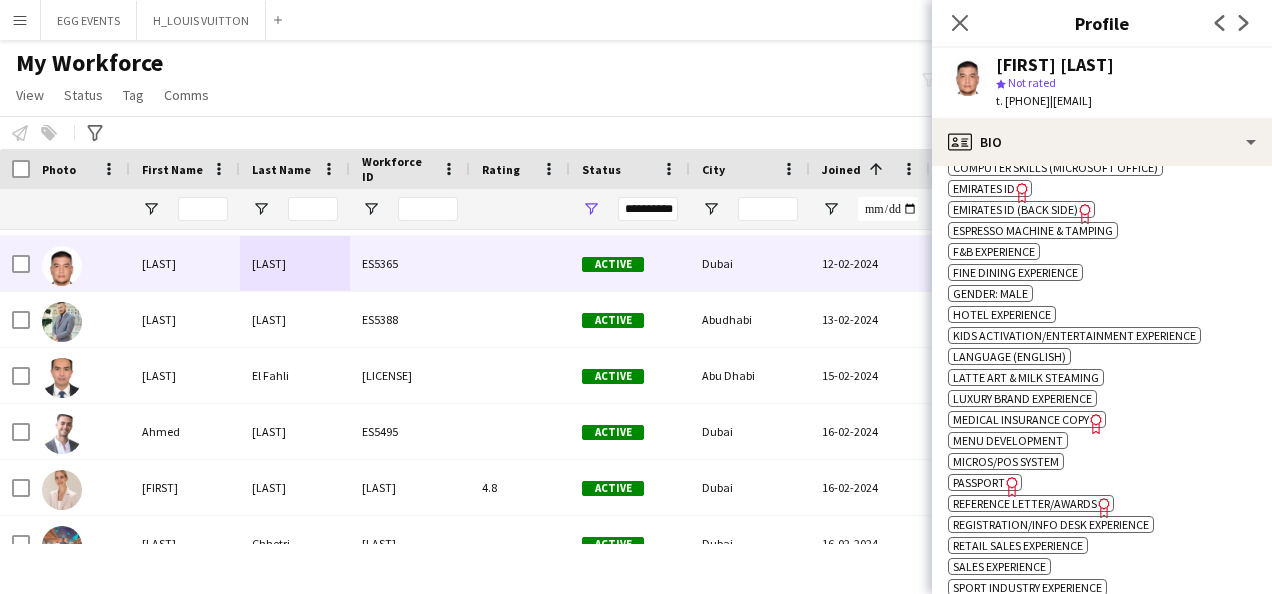 click on "Emirates ID" 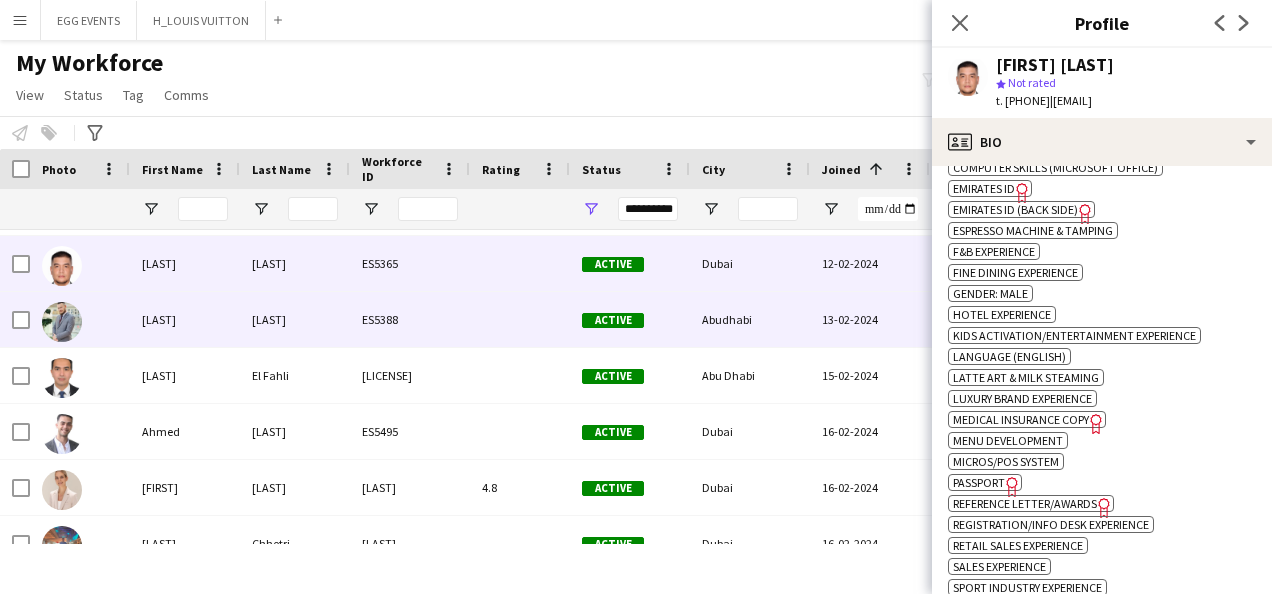 click at bounding box center [520, 319] 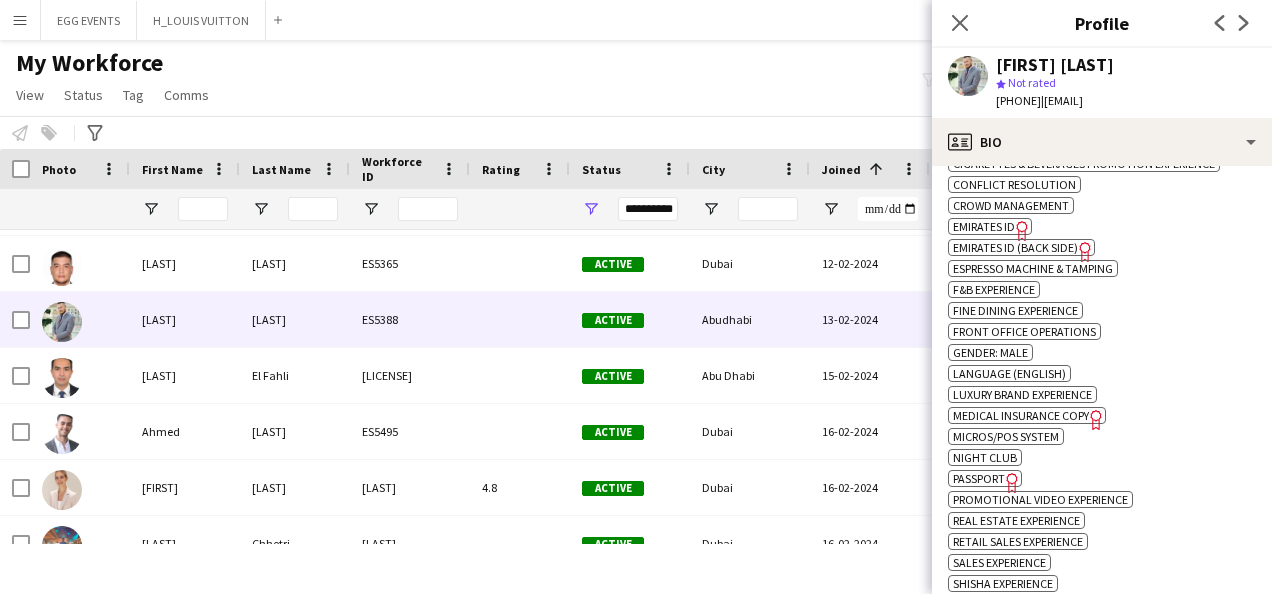 scroll, scrollTop: 1005, scrollLeft: 0, axis: vertical 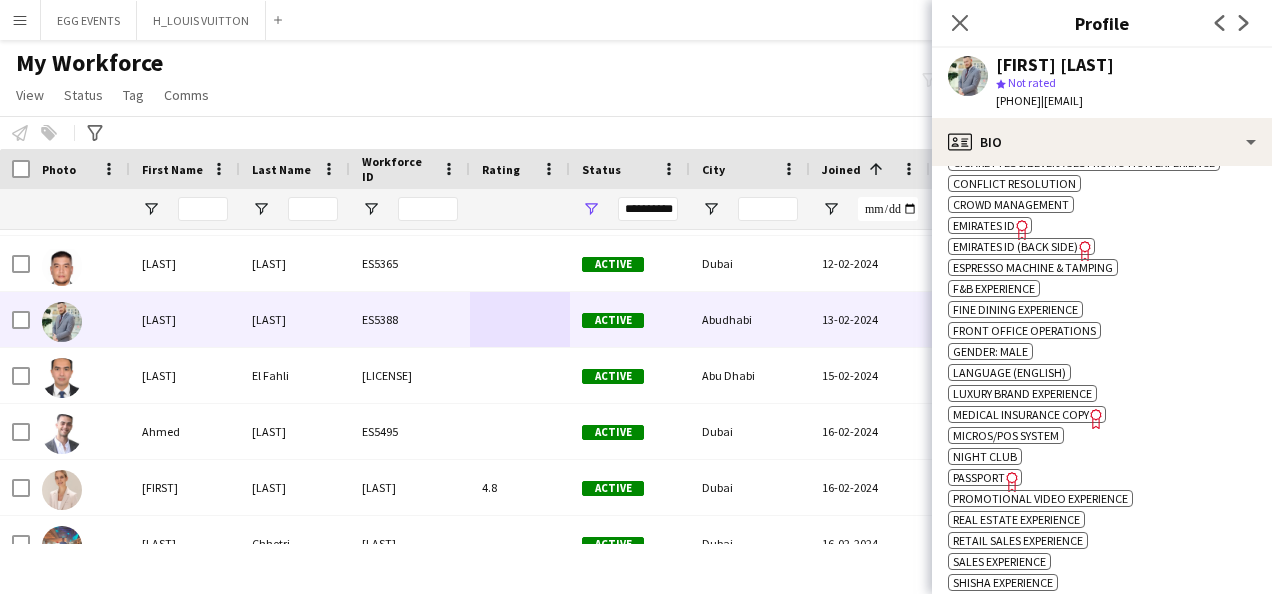 click on "Emirates ID" 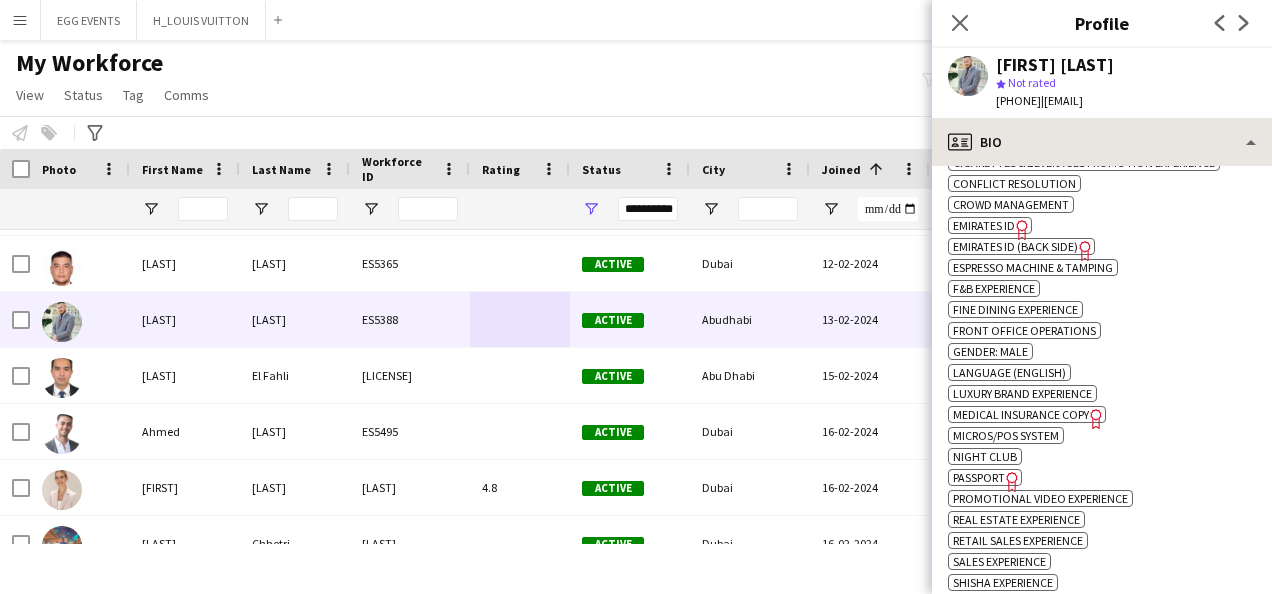 drag, startPoint x: 1106, startPoint y: 172, endPoint x: 1134, endPoint y: 151, distance: 35 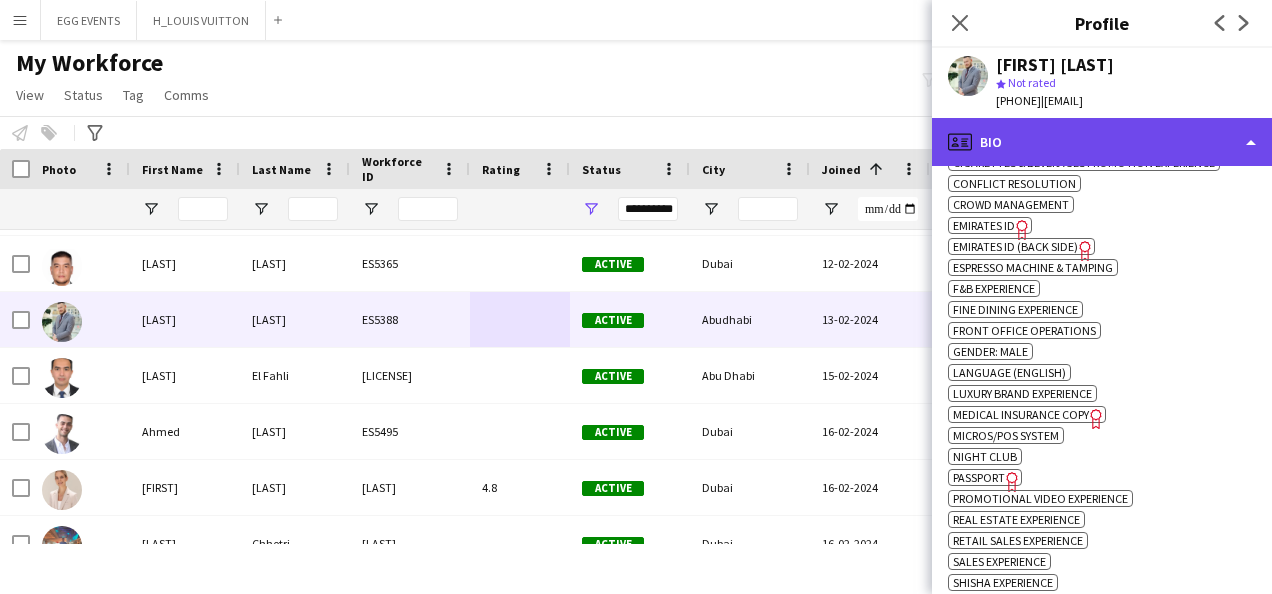 click on "profile
Bio" 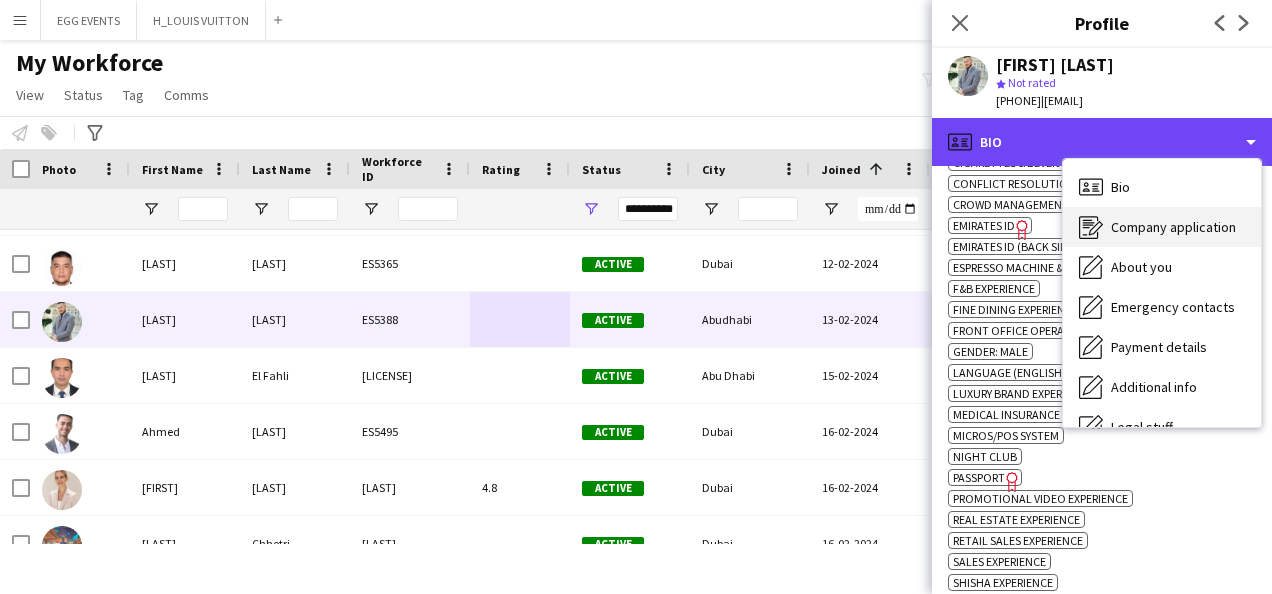 scroll, scrollTop: 108, scrollLeft: 0, axis: vertical 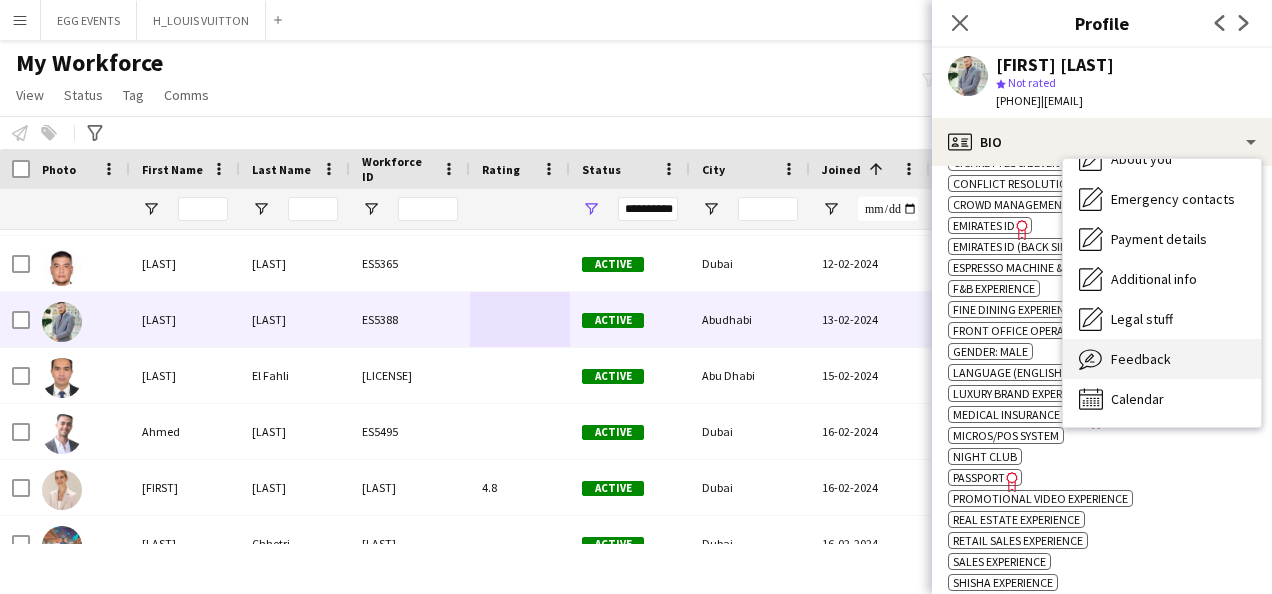 click on "Feedback" at bounding box center (1141, 359) 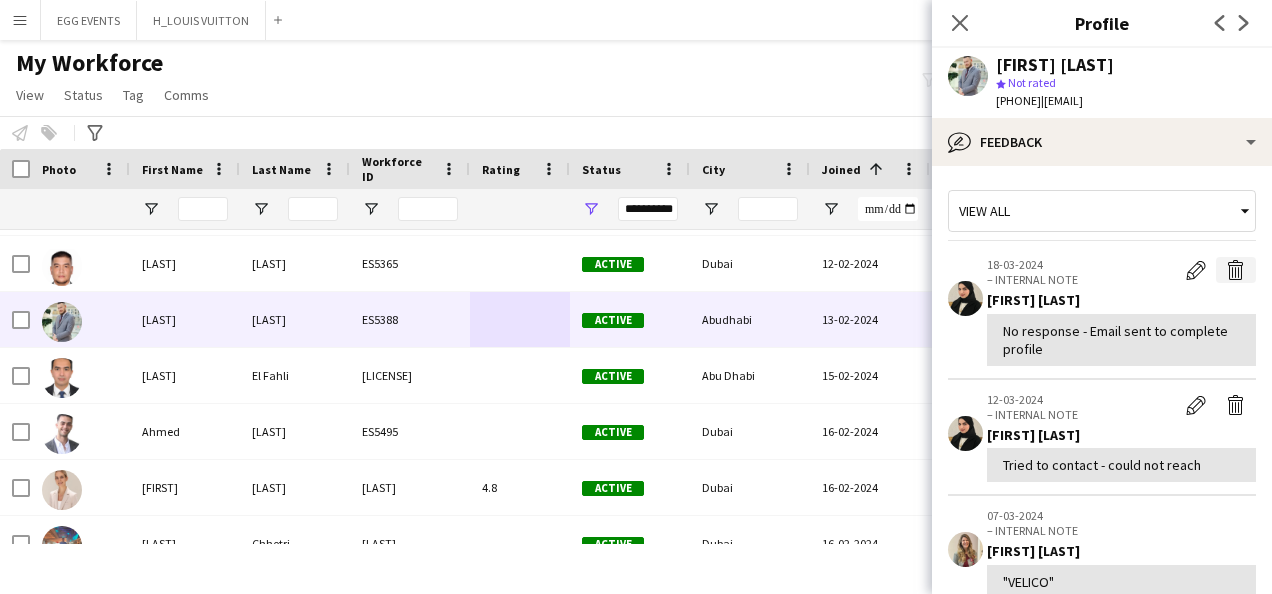 click on "Delete internal note" 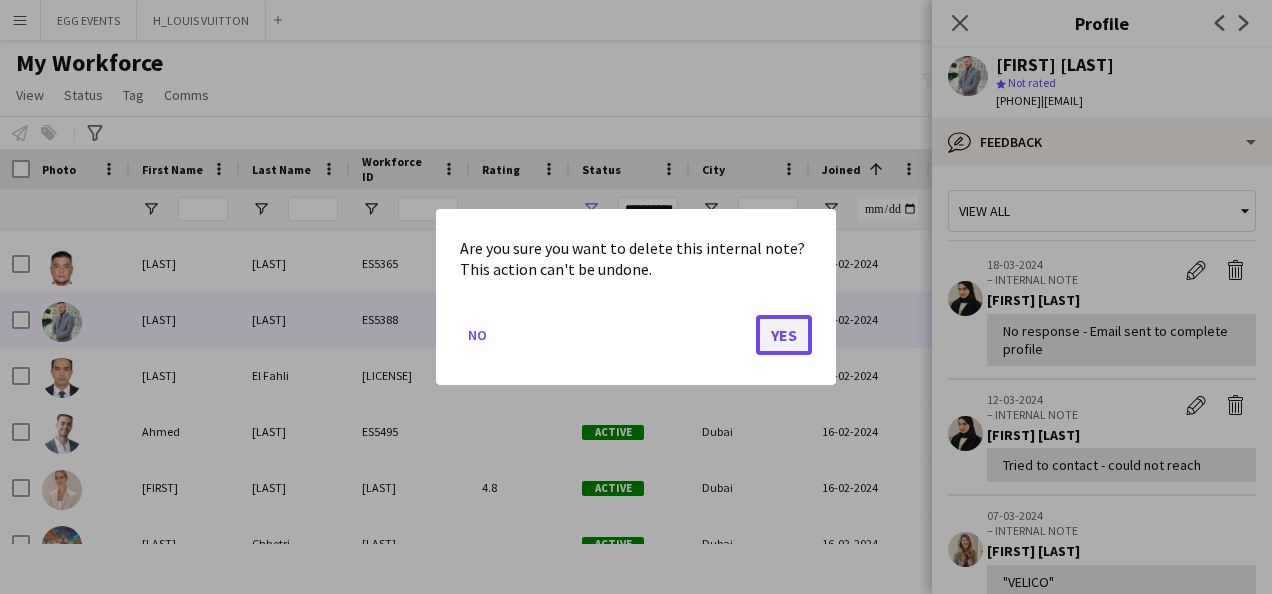 click on "Yes" 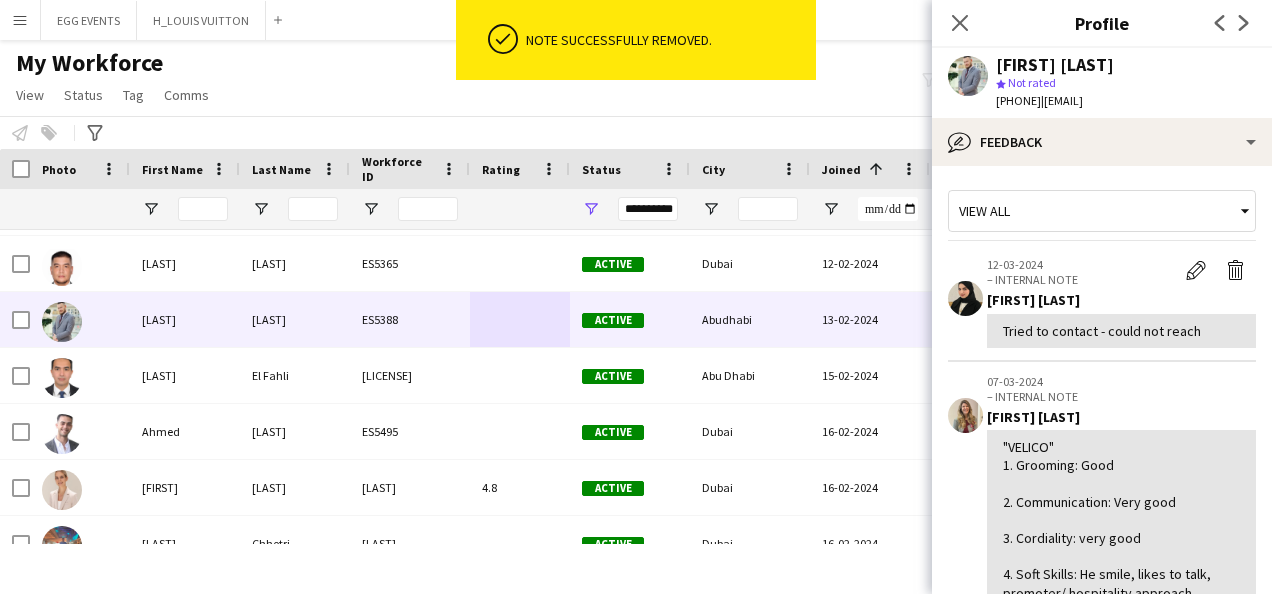 click on "12-03-2024  – INTERNAL NOTE
Edit internal note
Delete internal note
Azza Alnuaimi   Tried to contact - could not reach" 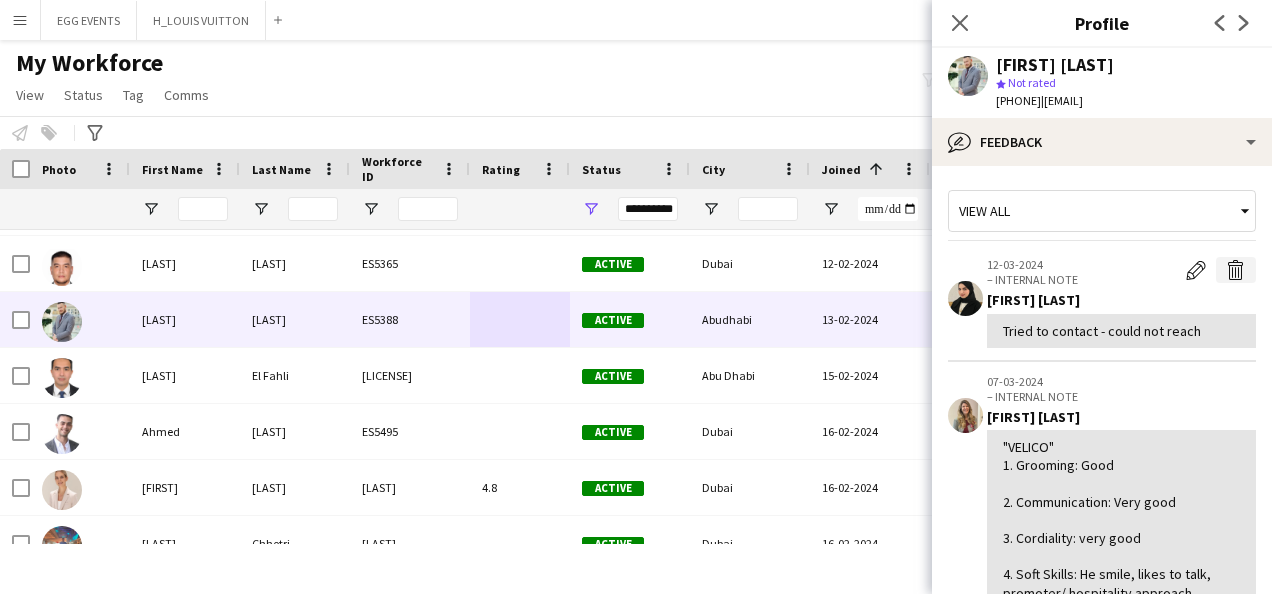 click on "Delete internal note" 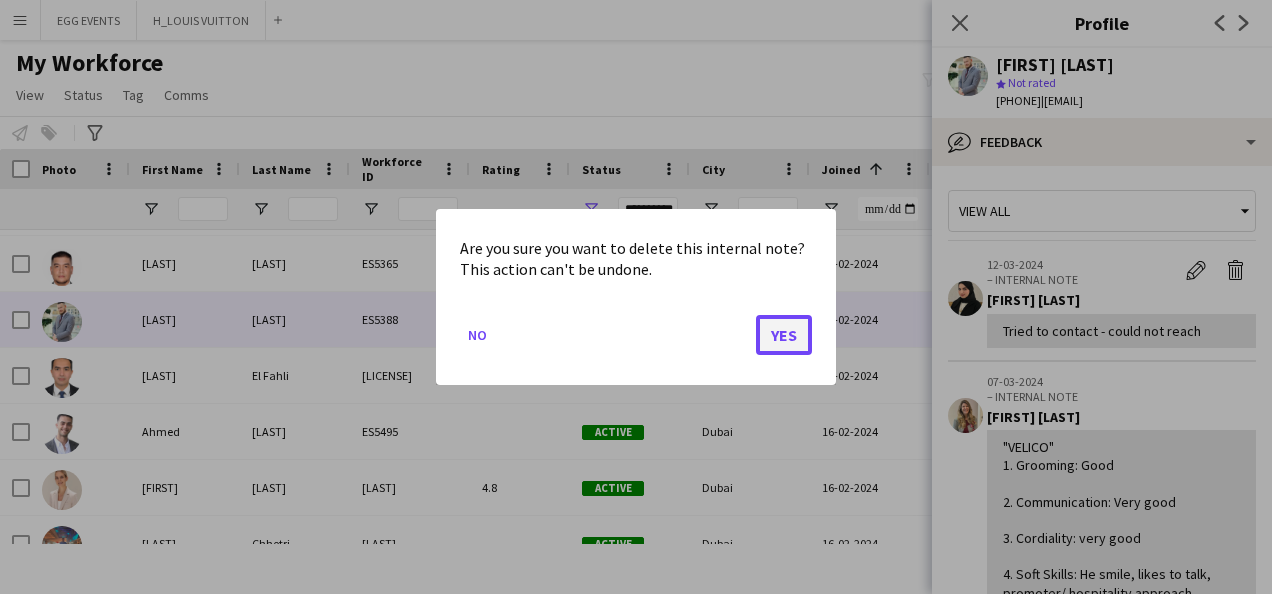 click on "Yes" 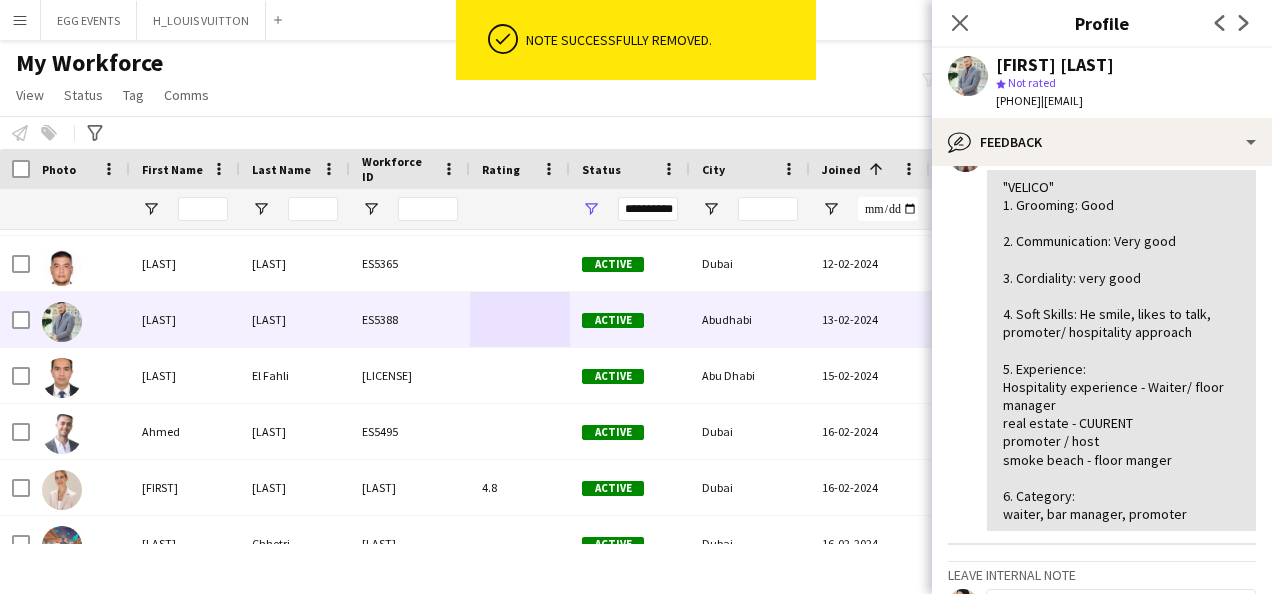 scroll, scrollTop: 464, scrollLeft: 0, axis: vertical 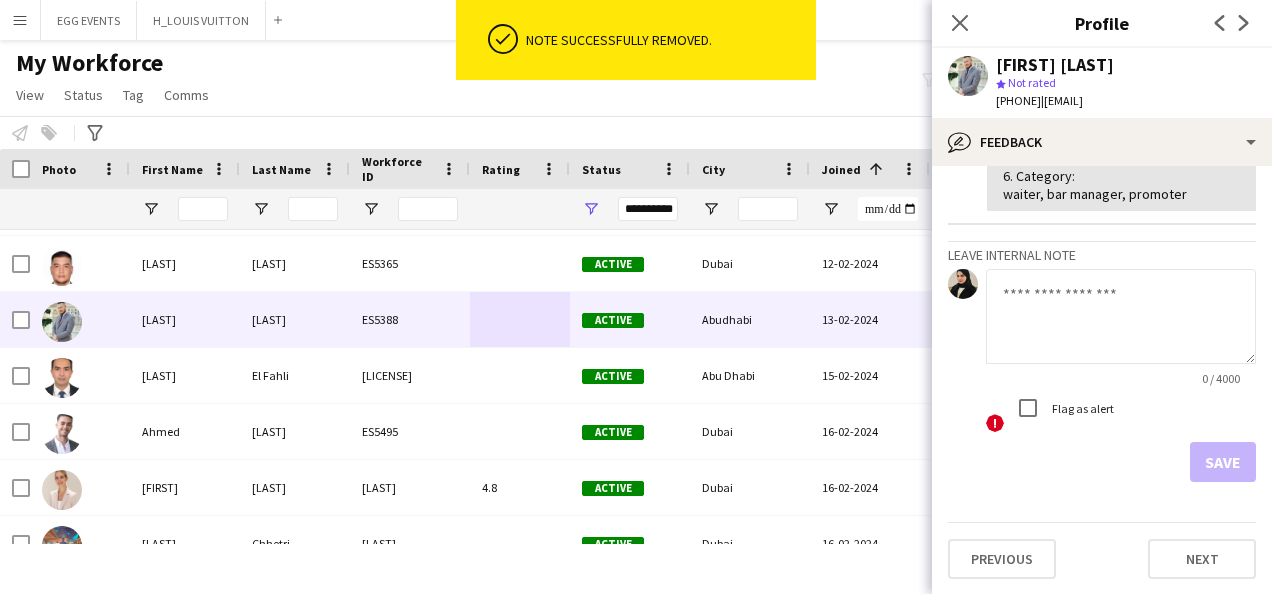 click 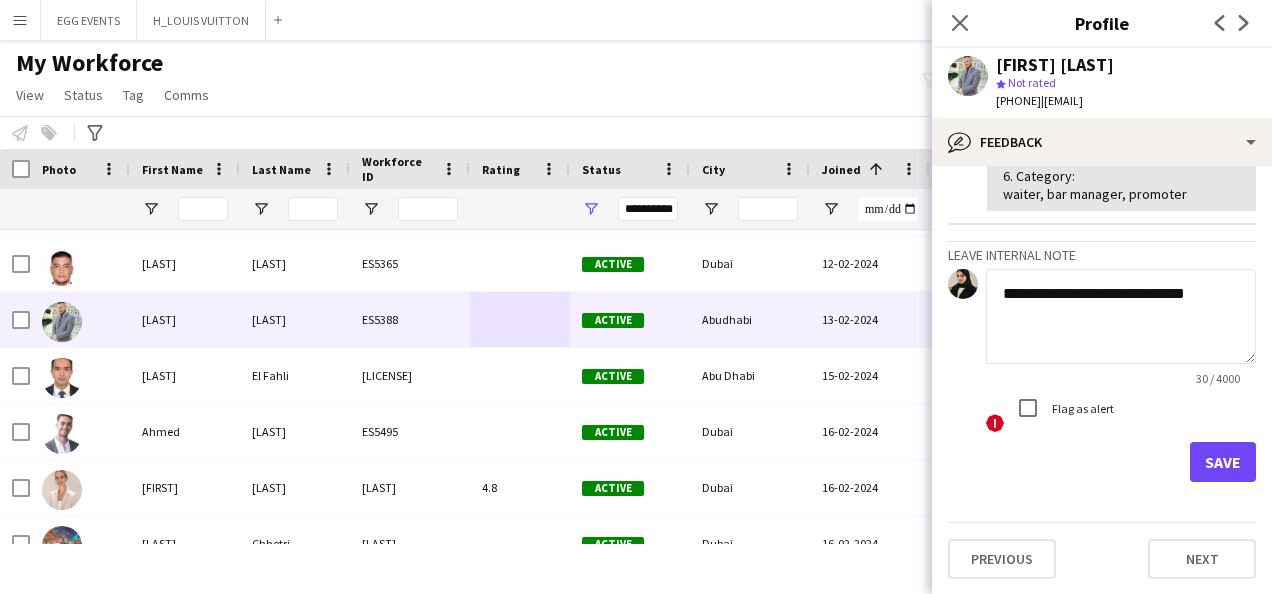 type on "**********" 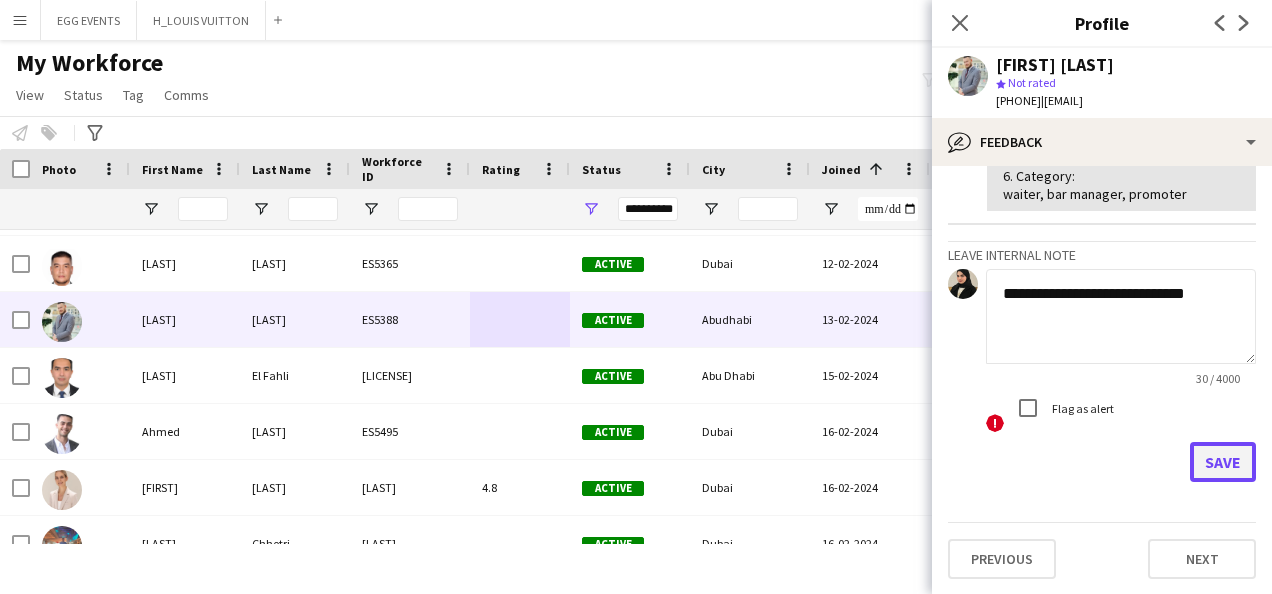 click on "Save" 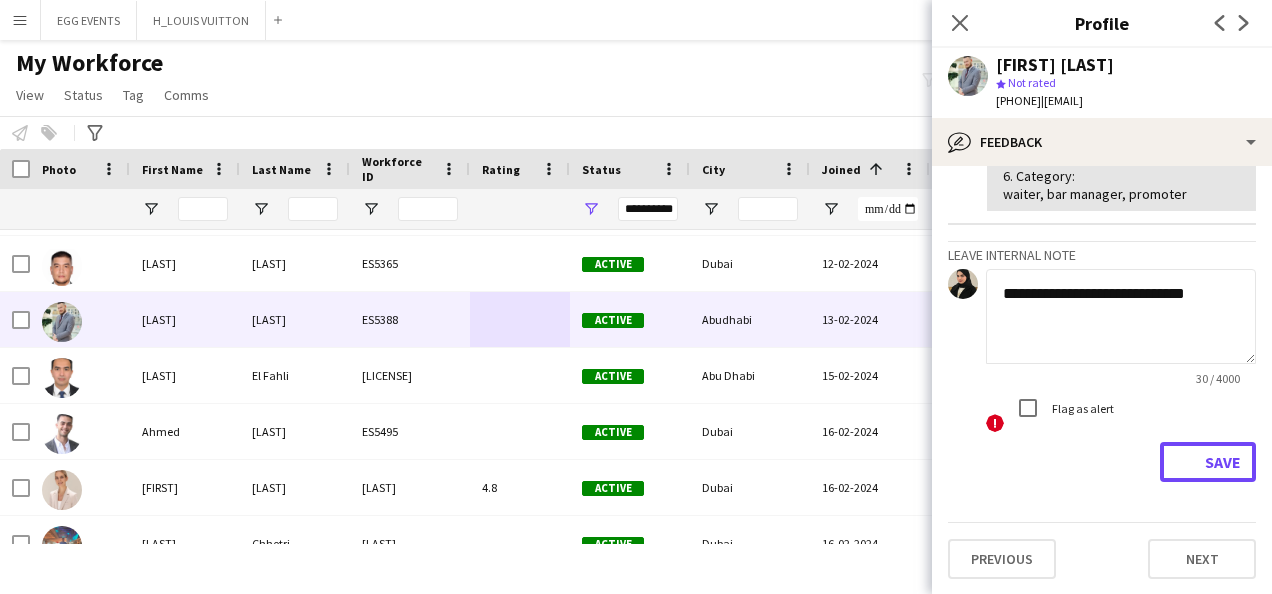 type 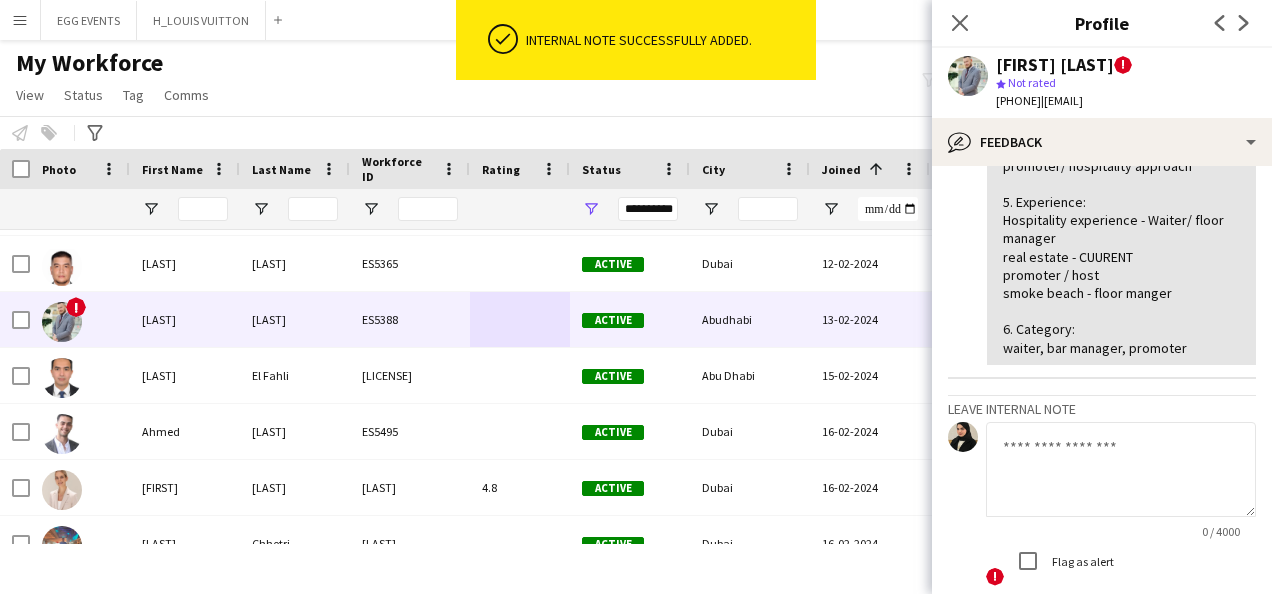 scroll, scrollTop: 617, scrollLeft: 0, axis: vertical 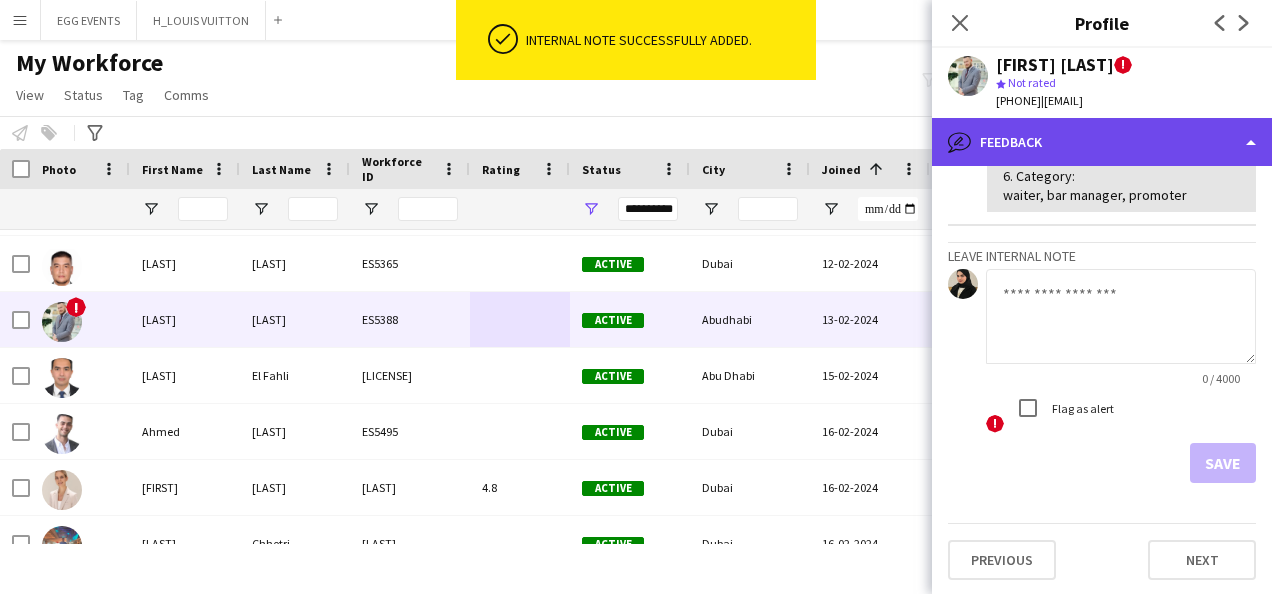 click on "bubble-pencil
Feedback" 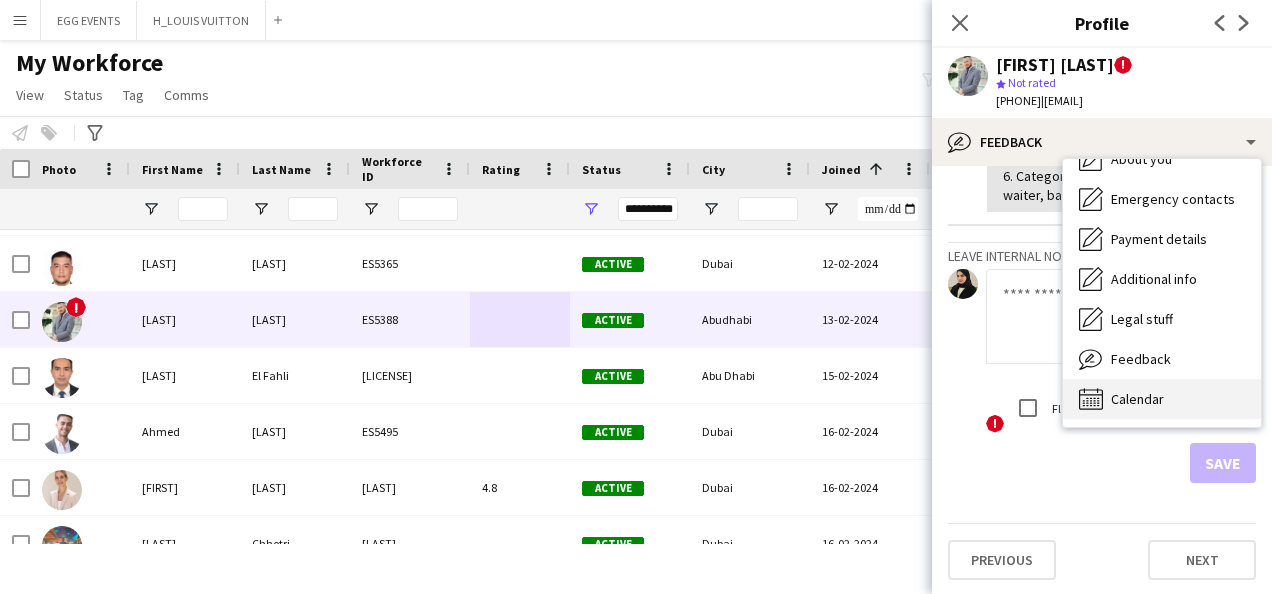 click on "Calendar
Calendar" at bounding box center [1162, 399] 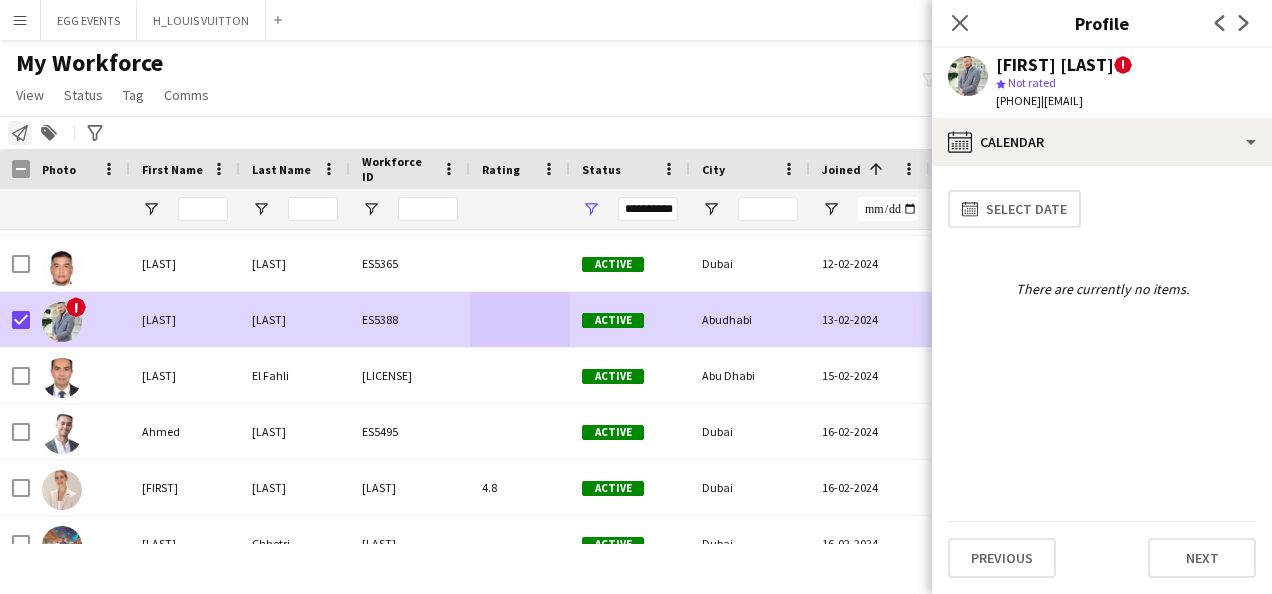 click 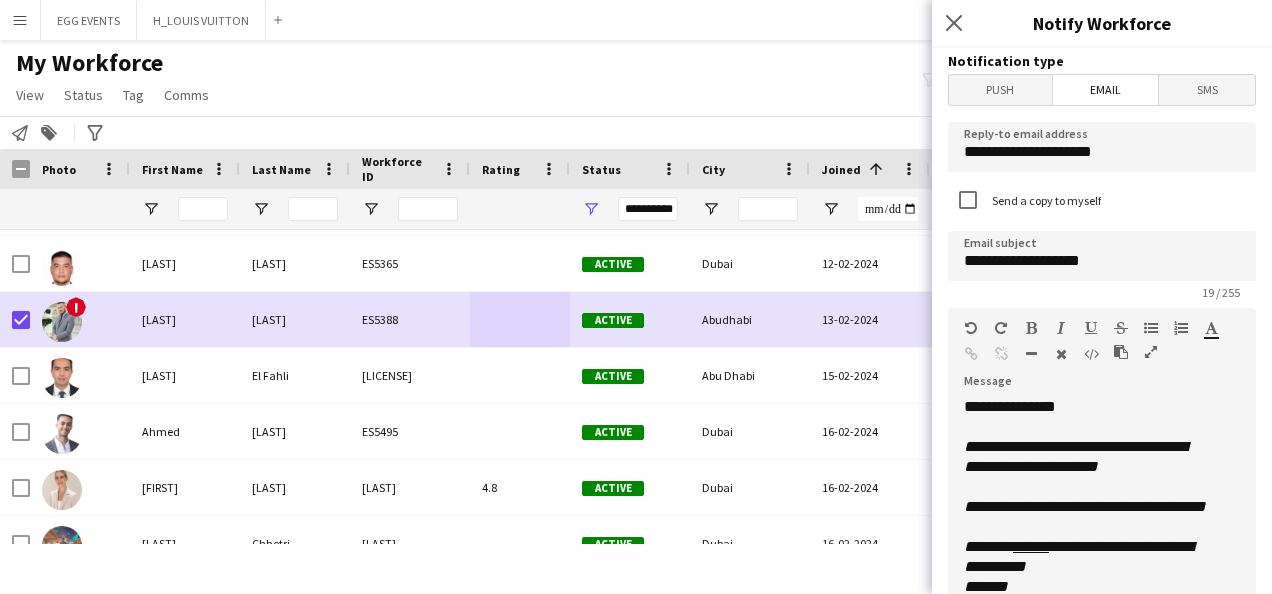 scroll, scrollTop: 216, scrollLeft: 0, axis: vertical 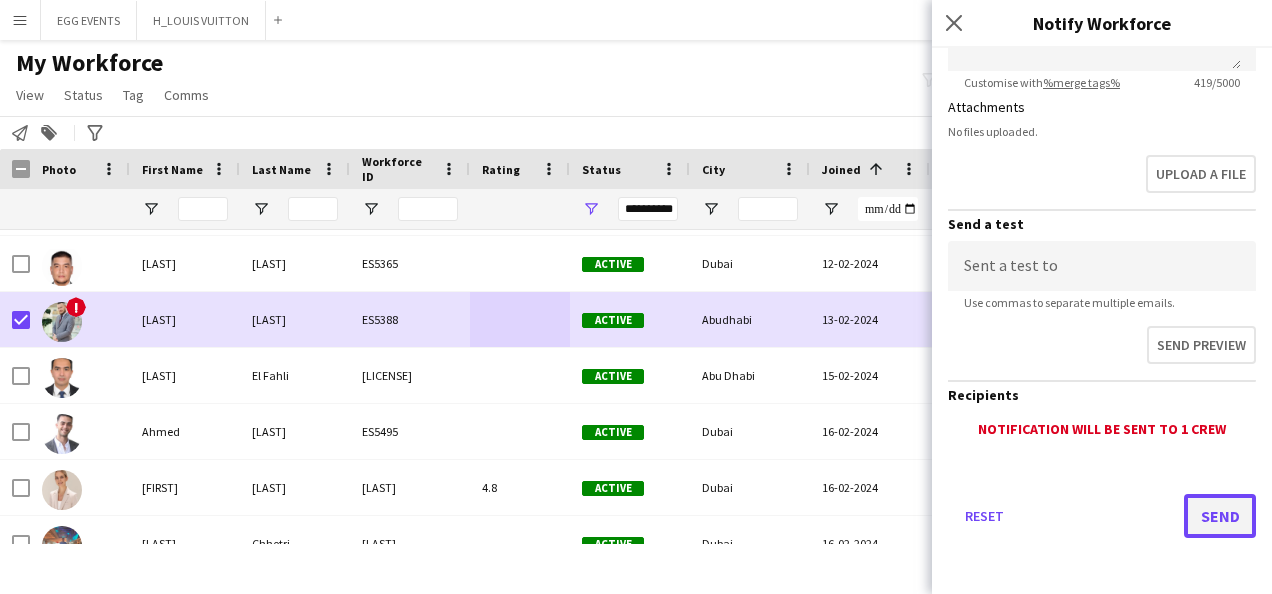 click on "Send" 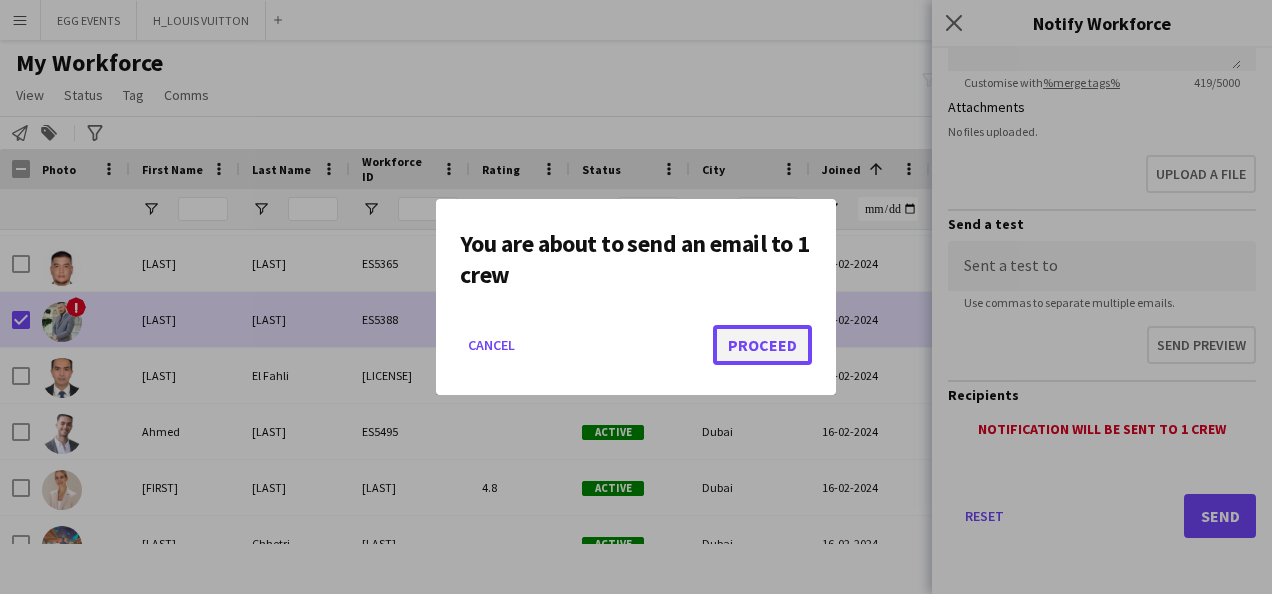 click on "Proceed" 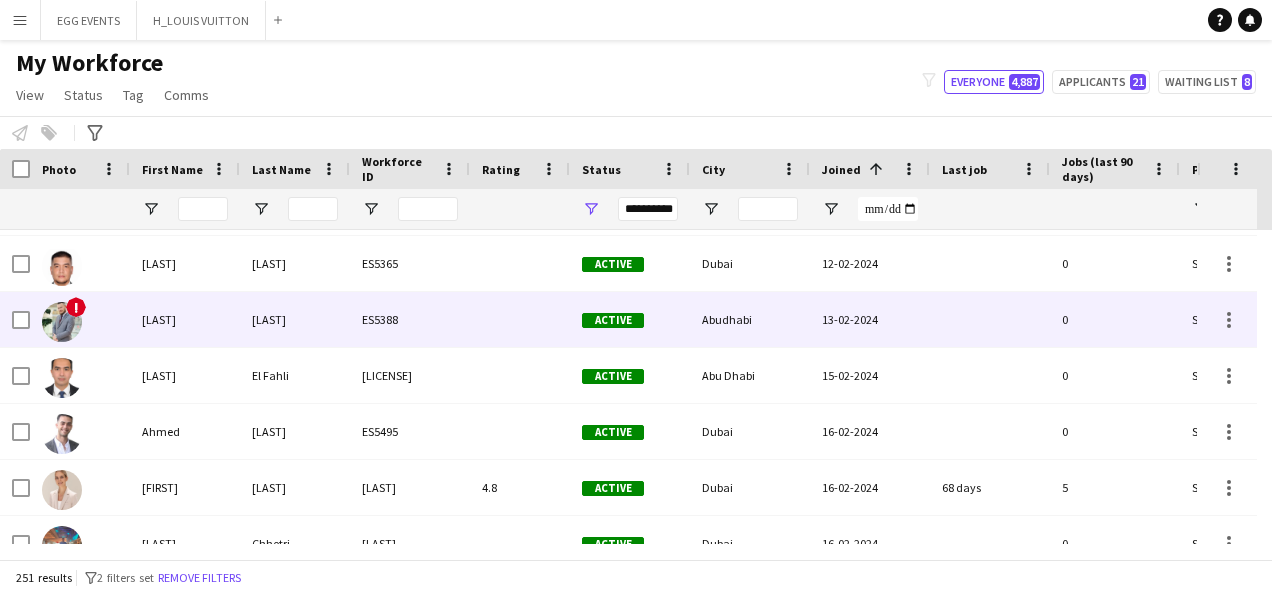 click on "[FIRST]" at bounding box center [185, 319] 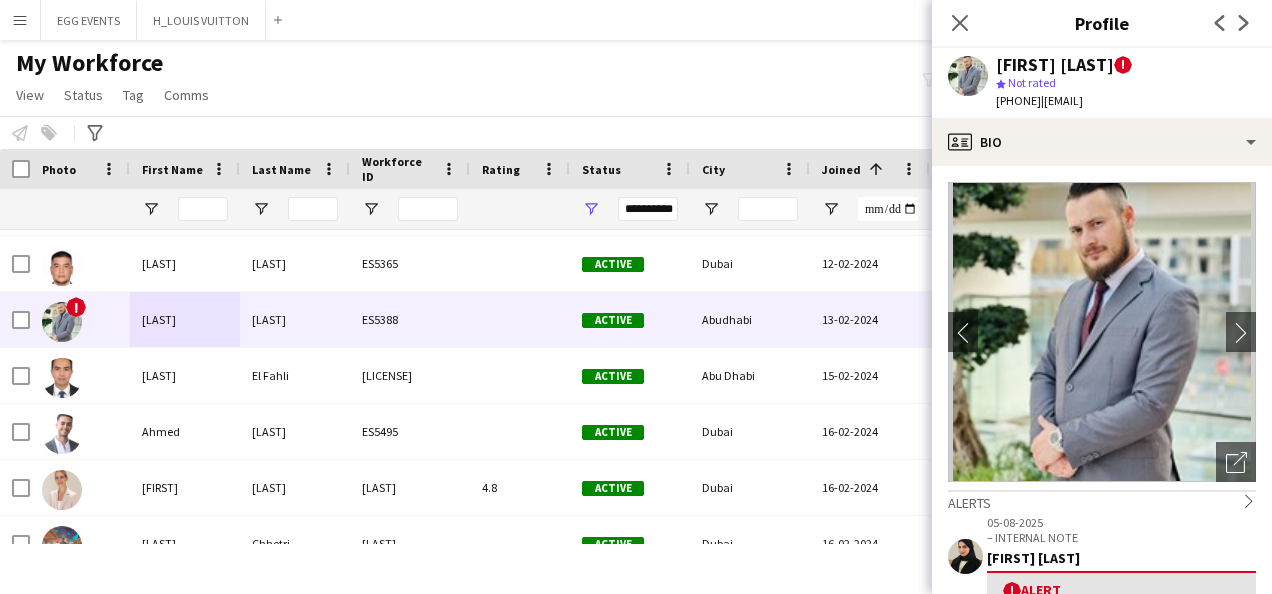 drag, startPoint x: 999, startPoint y: 72, endPoint x: 1127, endPoint y: 67, distance: 128.09763 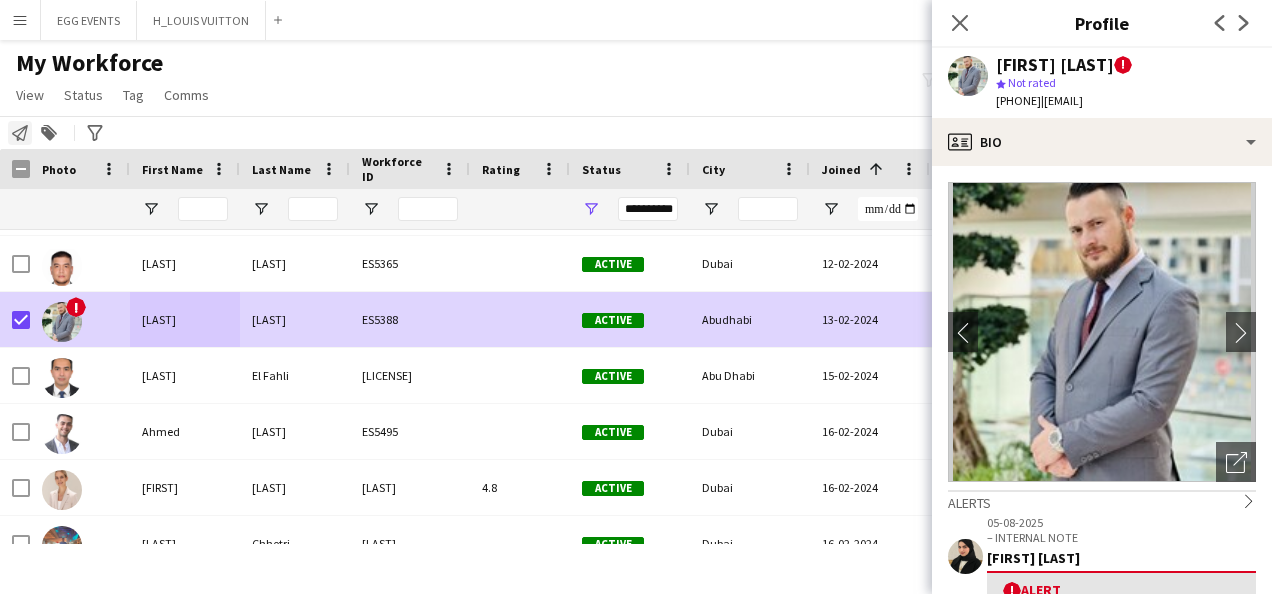 click 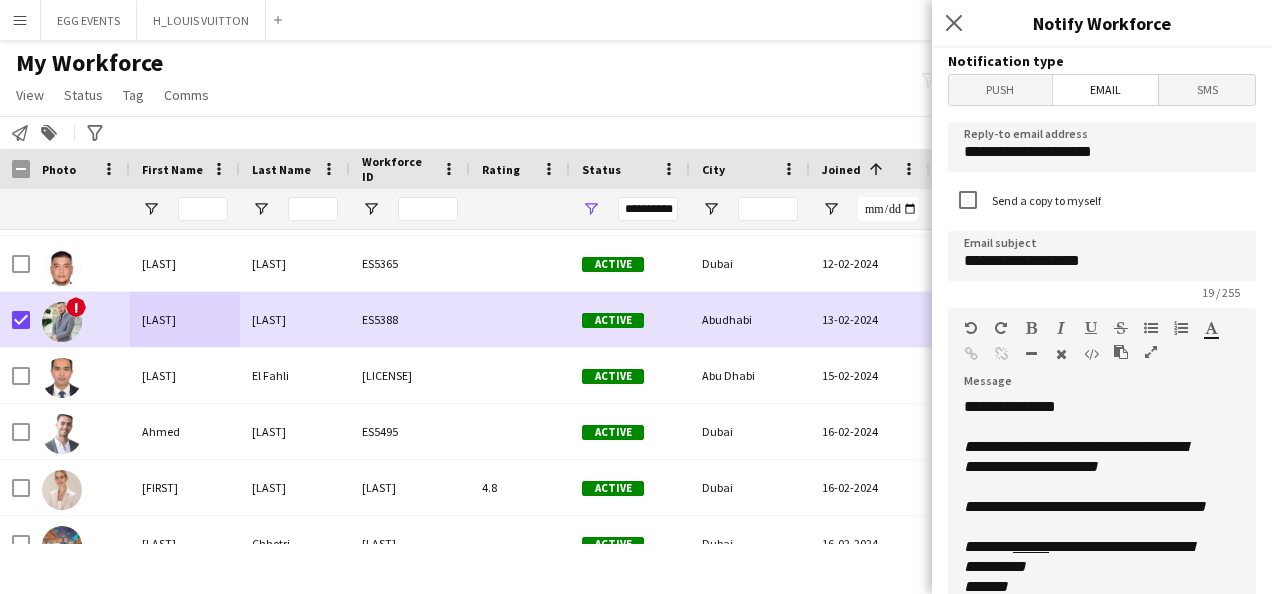 scroll, scrollTop: 216, scrollLeft: 0, axis: vertical 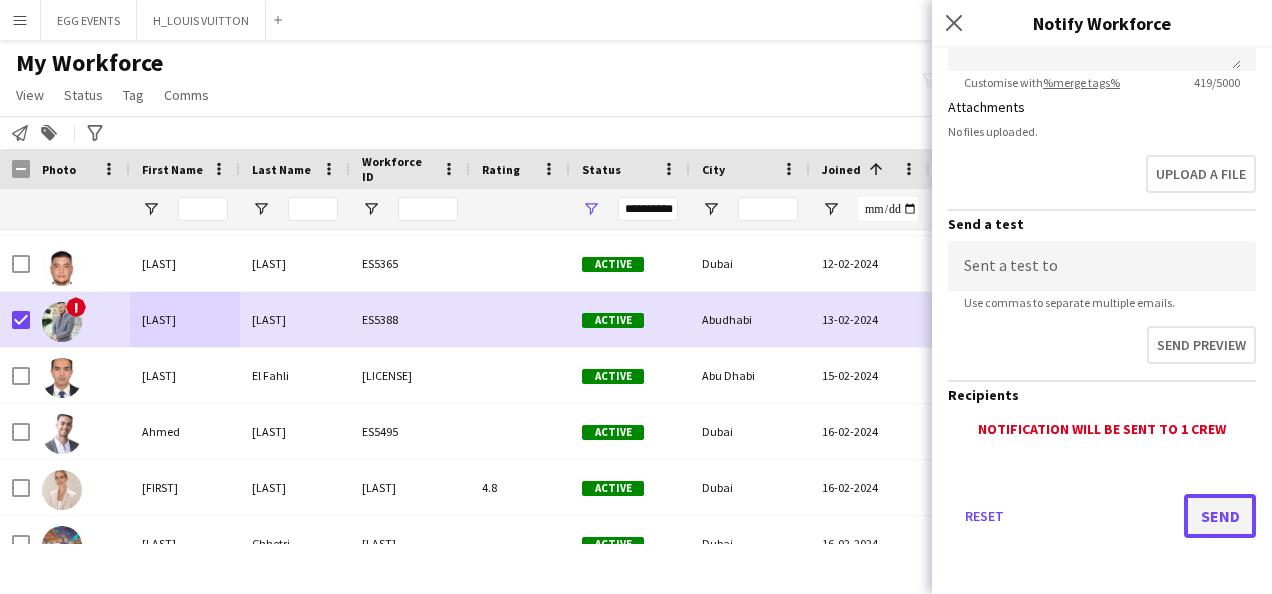 click on "Send" 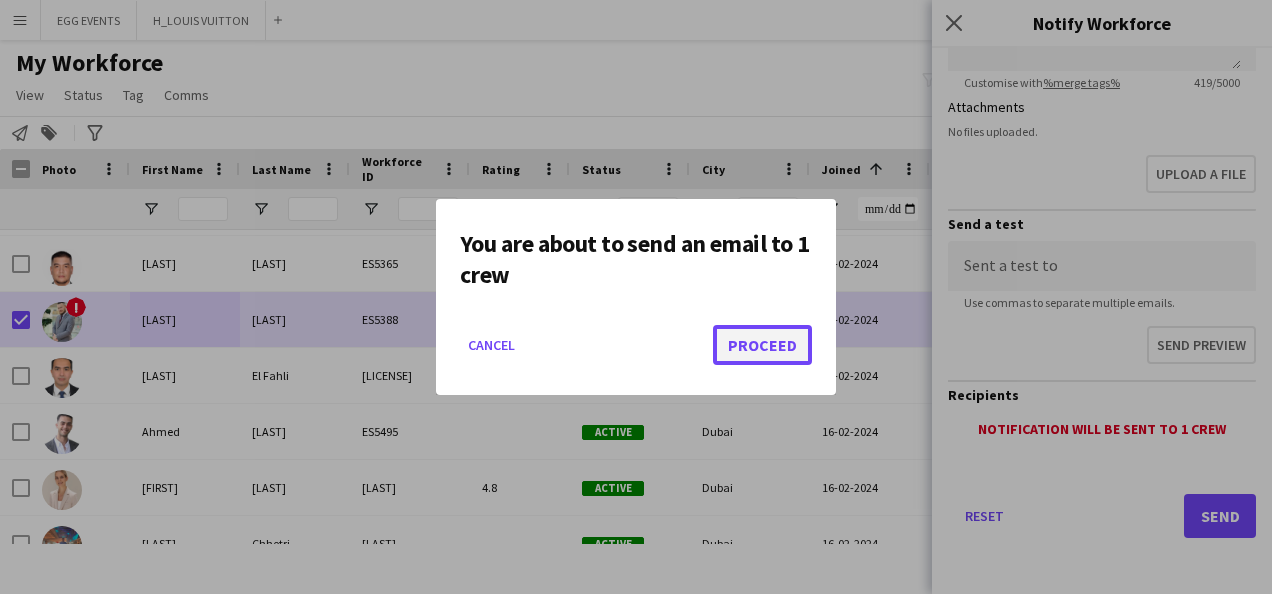 click on "Proceed" 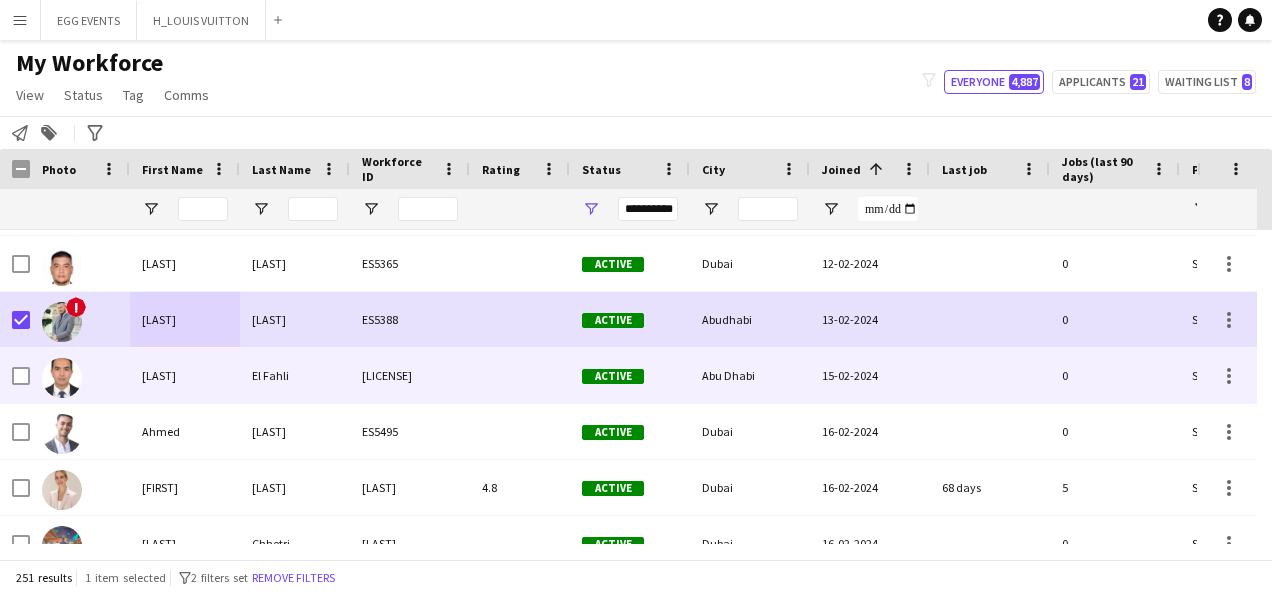 click on "Abu Dhabi" at bounding box center (750, 375) 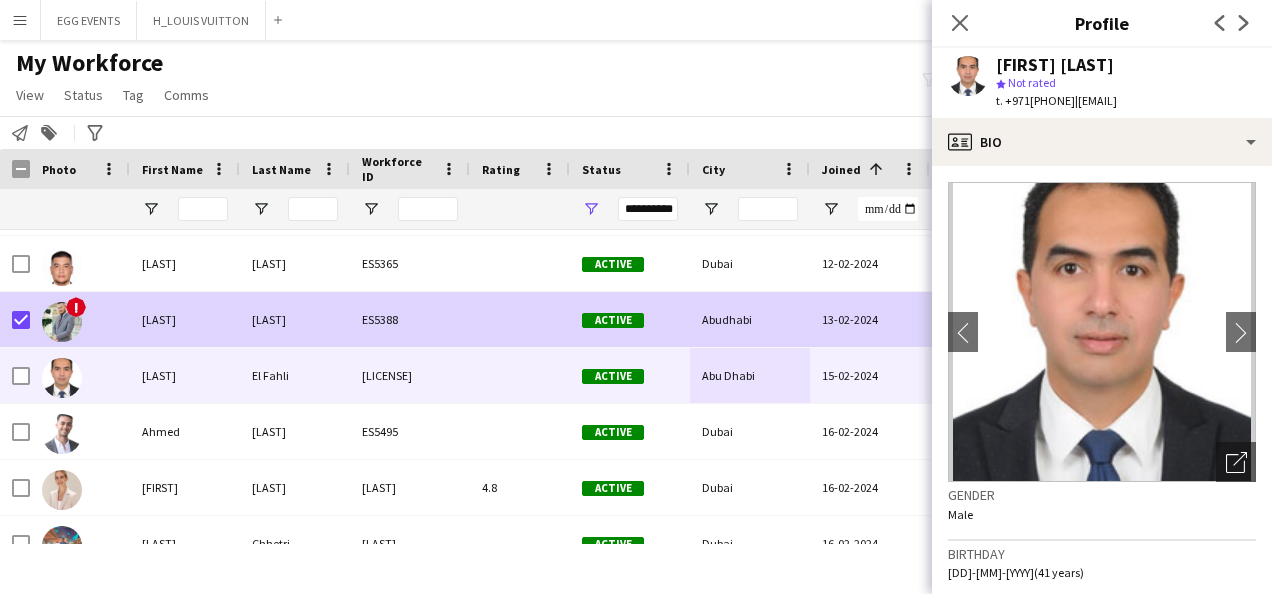 click at bounding box center [21, 320] 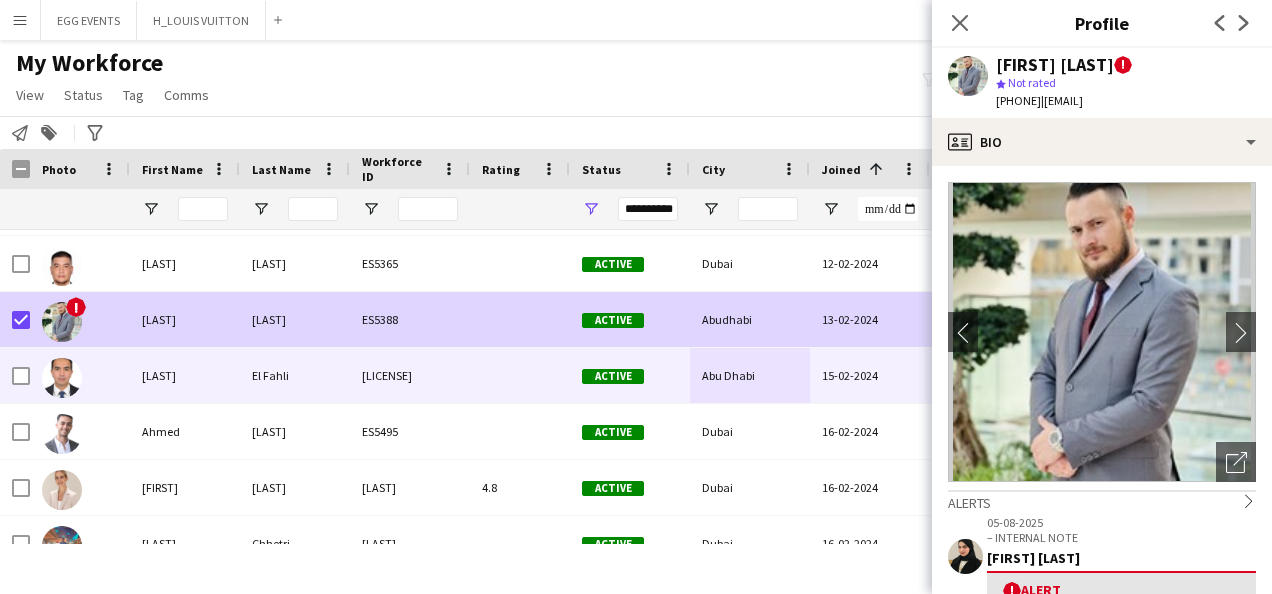 scroll, scrollTop: 9633, scrollLeft: 0, axis: vertical 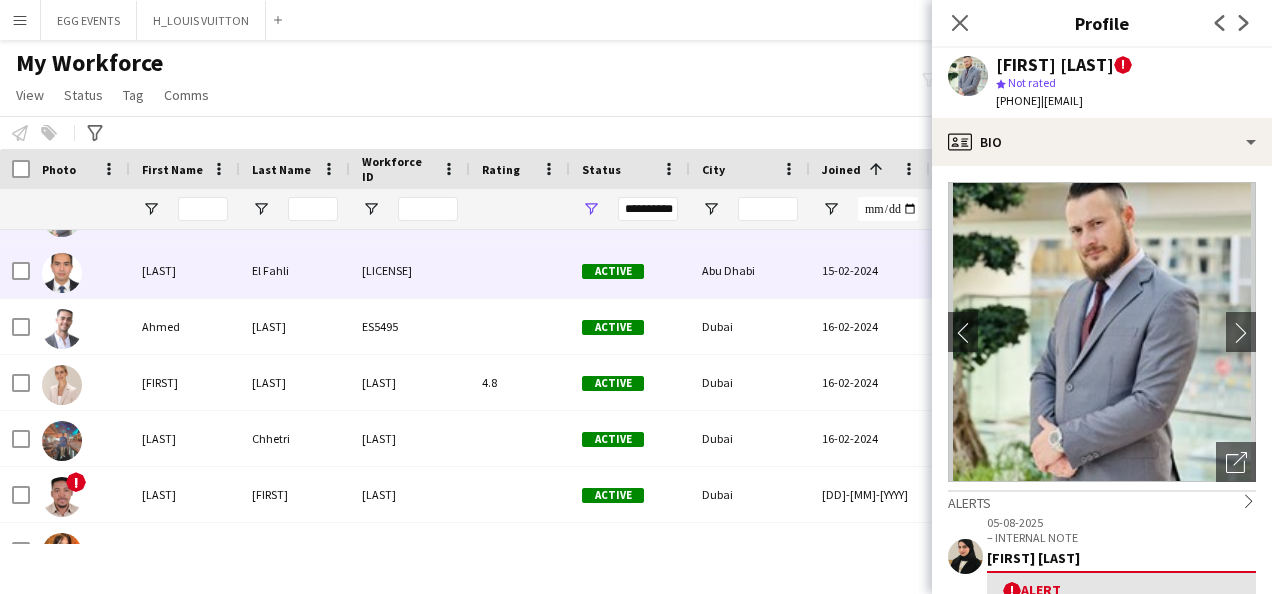 click on "[FIRST]" at bounding box center (185, 270) 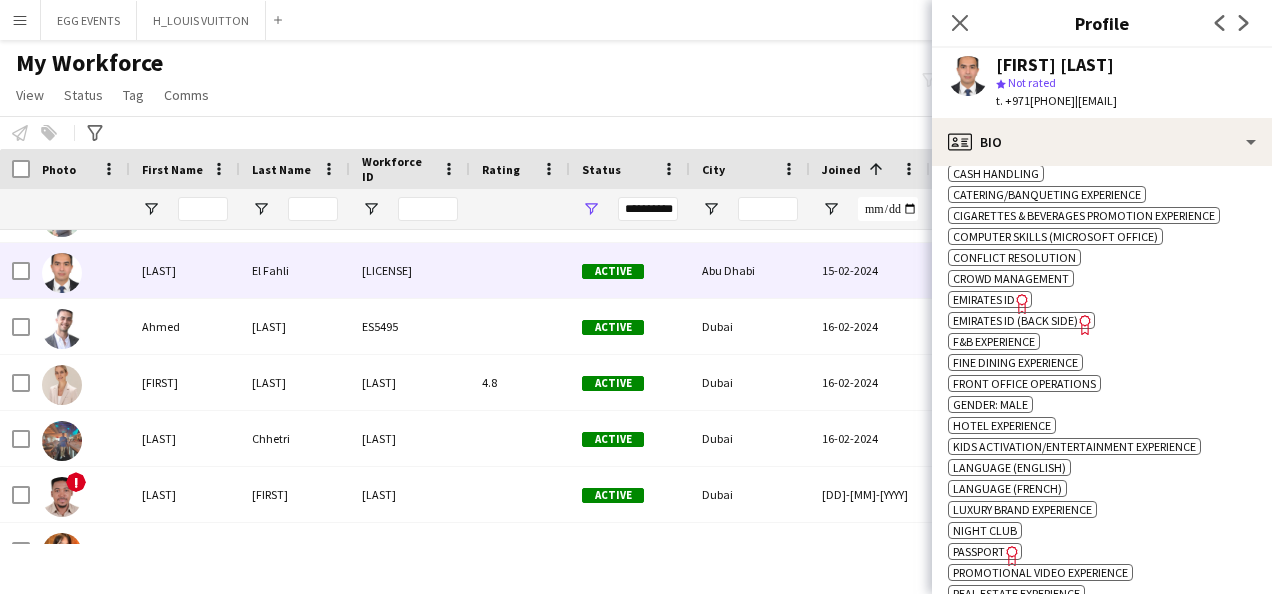 scroll, scrollTop: 1016, scrollLeft: 0, axis: vertical 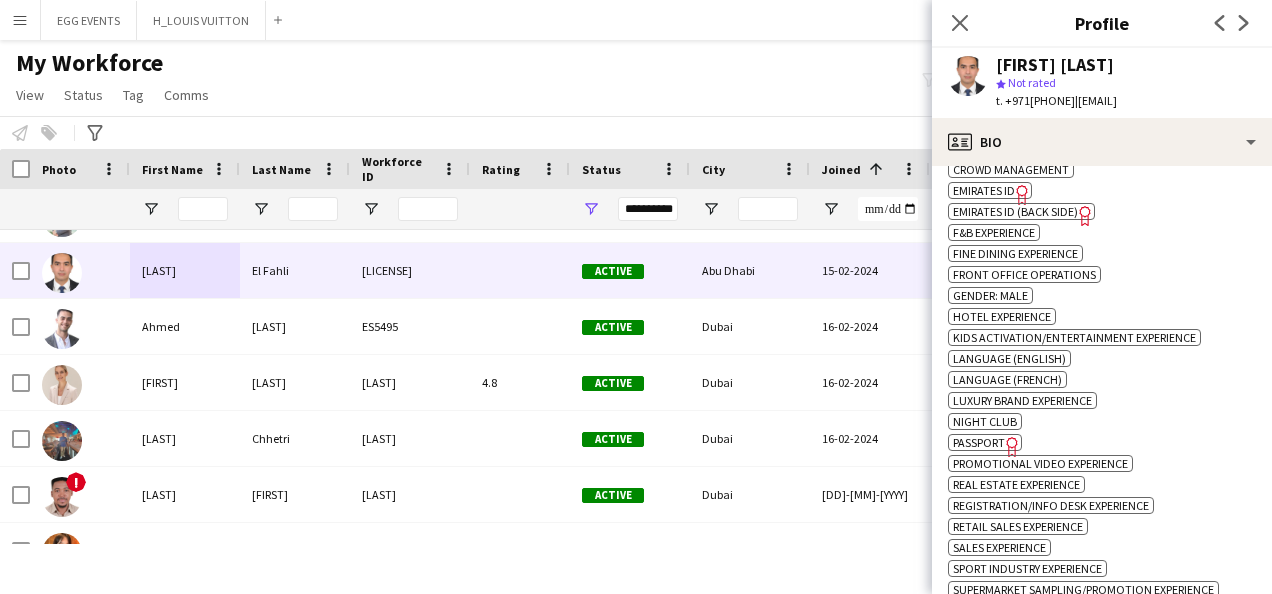 click on "Emirates ID" 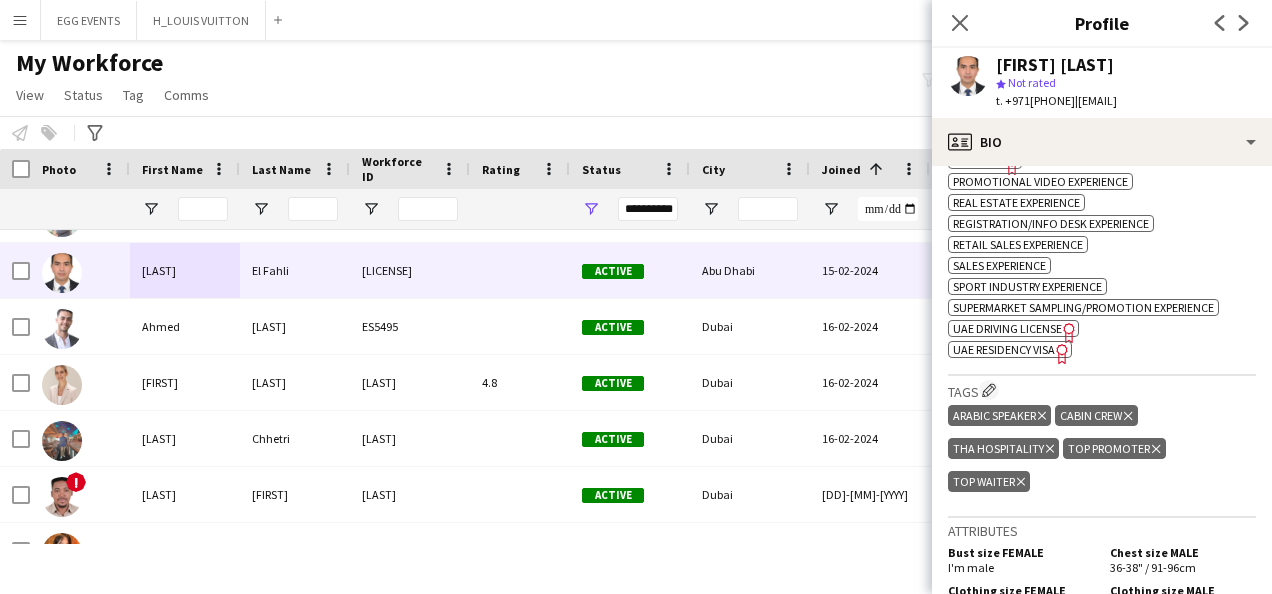 click on "ok-circled2
background
Layer 1
cross-circle-red
background
Layer 1
Ability to lift & carry heavy things
Freelancer has uploaded a photo validation of skill. Click to see
ok-circled2
background
Layer 1
cross-circle-red
background
Layer 1
Alcohol Handling
Freelancer has uploaded a photo validation of skill. Click to see
ok-circled2
background
Layer 1
cross-circle-red
background
Layer 1
Beauty/Perfume promotion experience
Freelancer has uploaded a photo validation of skill. Click to see
ok-circled2
background
Layer 1
cross-circle-red" 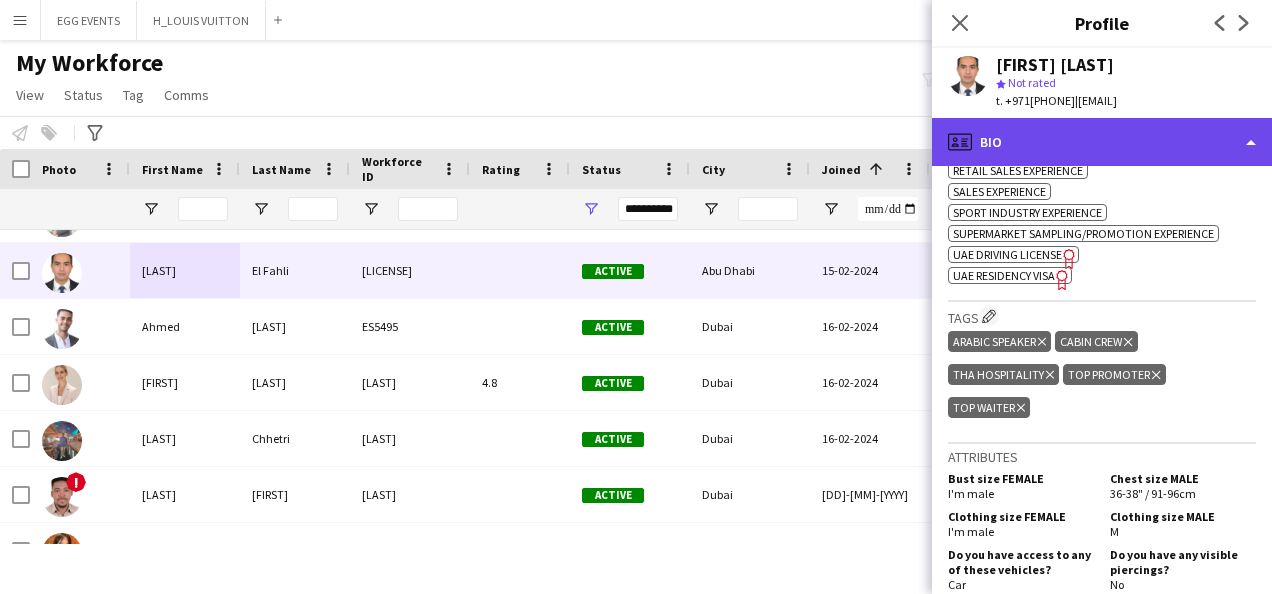 click on "profile
Bio" 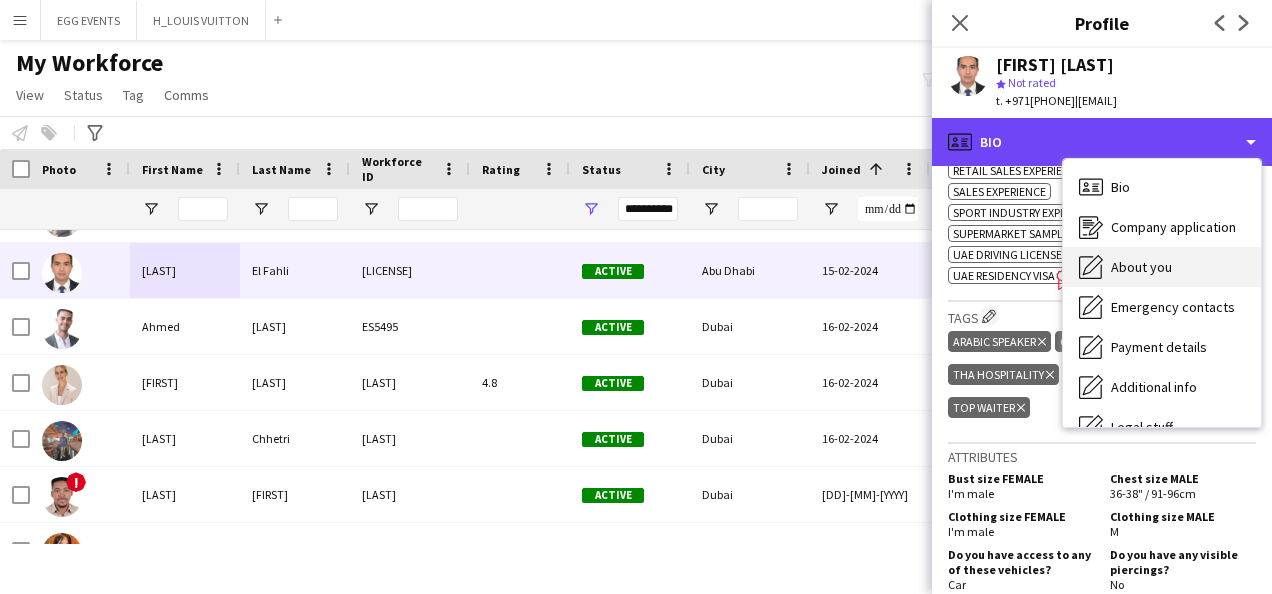 scroll, scrollTop: 108, scrollLeft: 0, axis: vertical 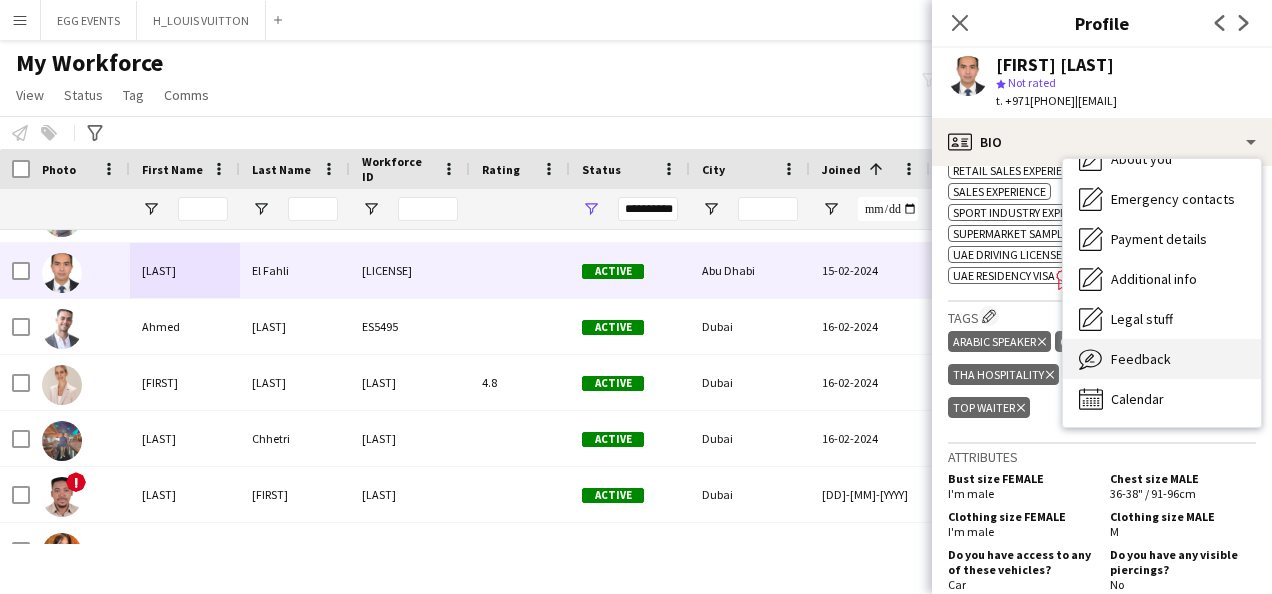 click on "Feedback" at bounding box center (1141, 359) 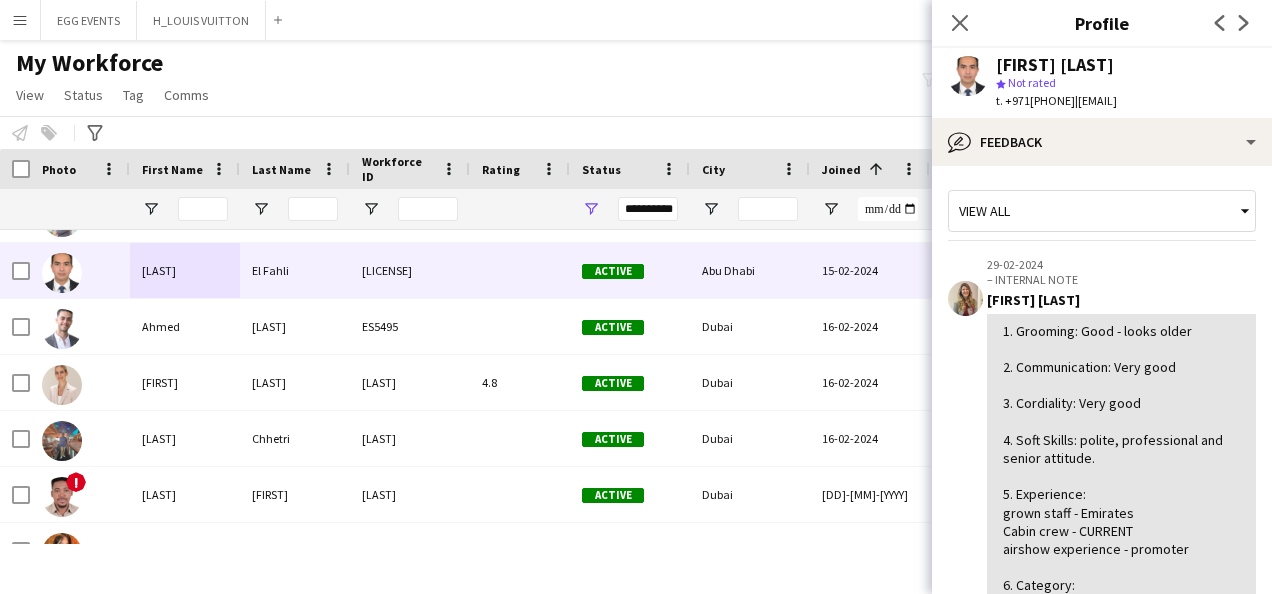 scroll, scrollTop: 340, scrollLeft: 0, axis: vertical 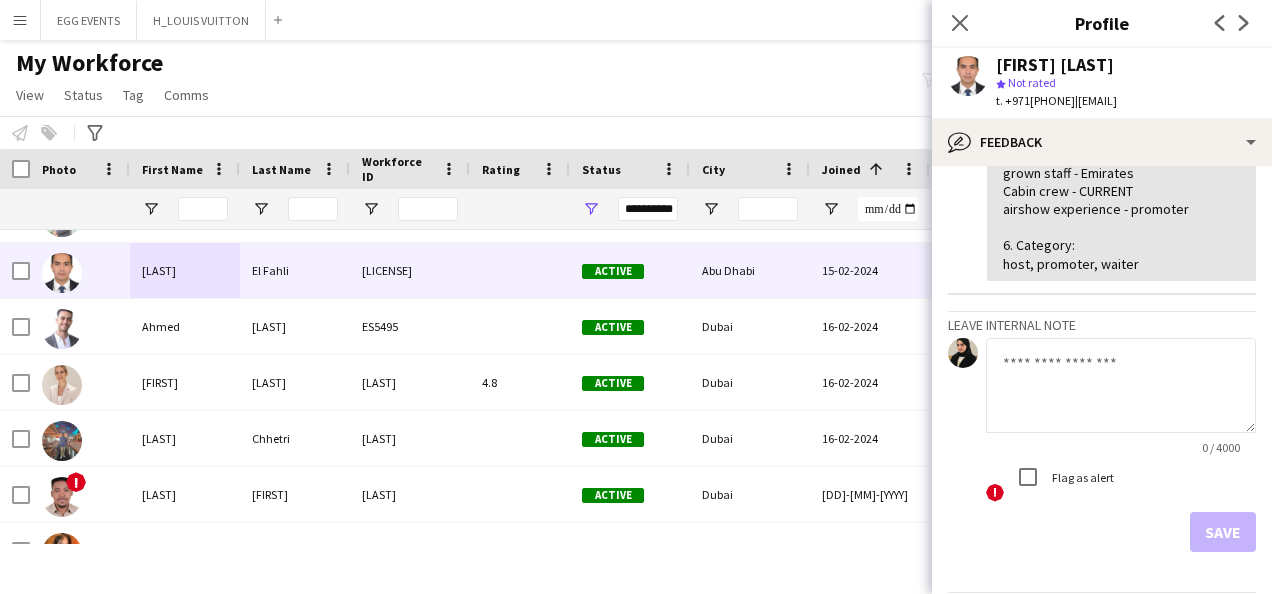 click 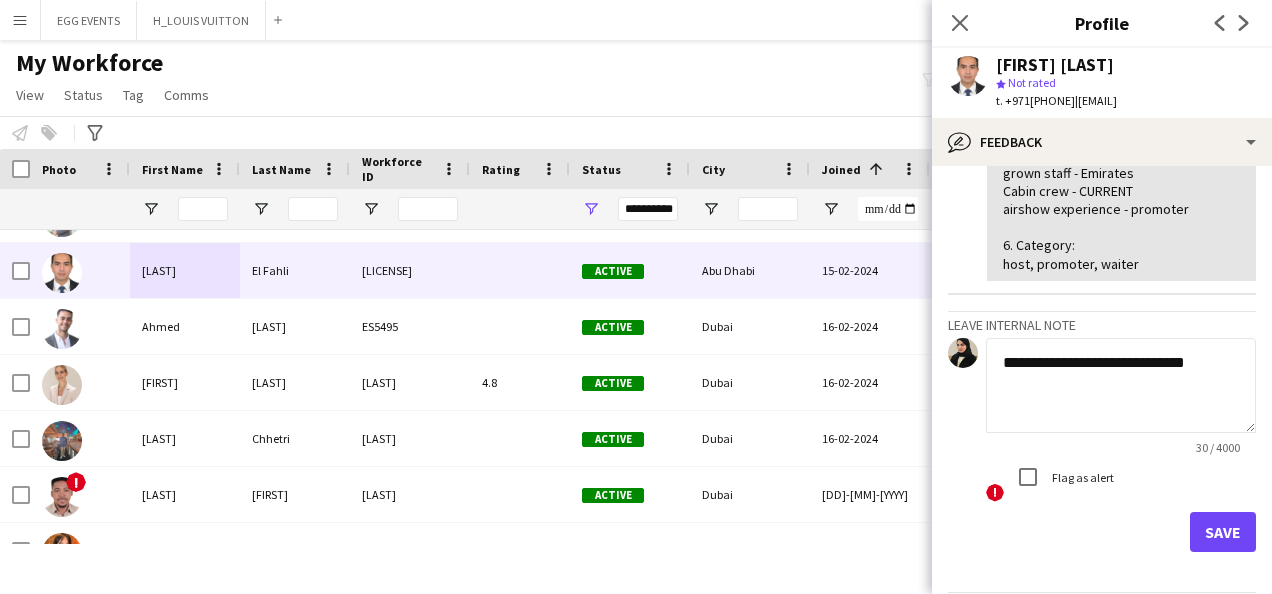 type on "**********" 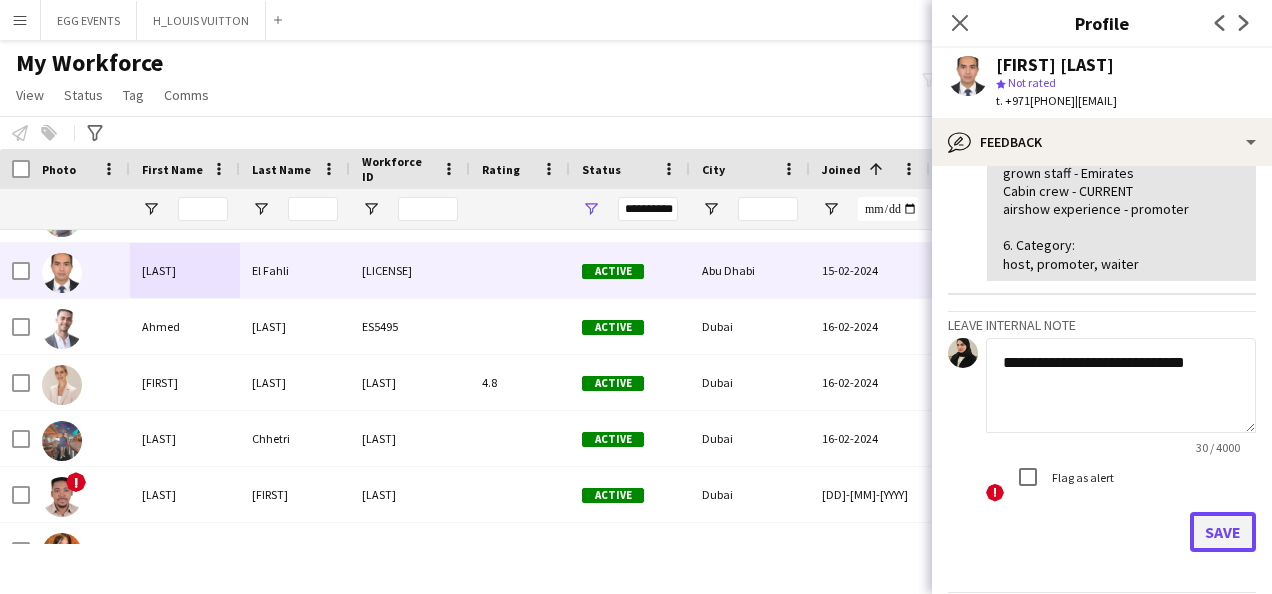click on "Save" 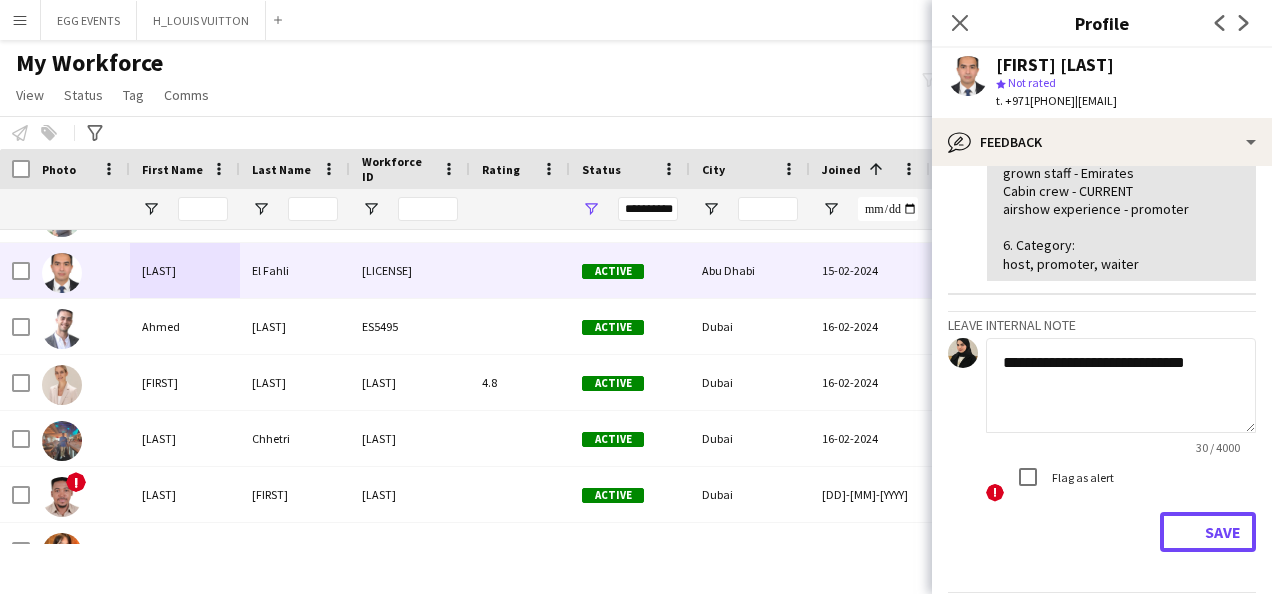 type 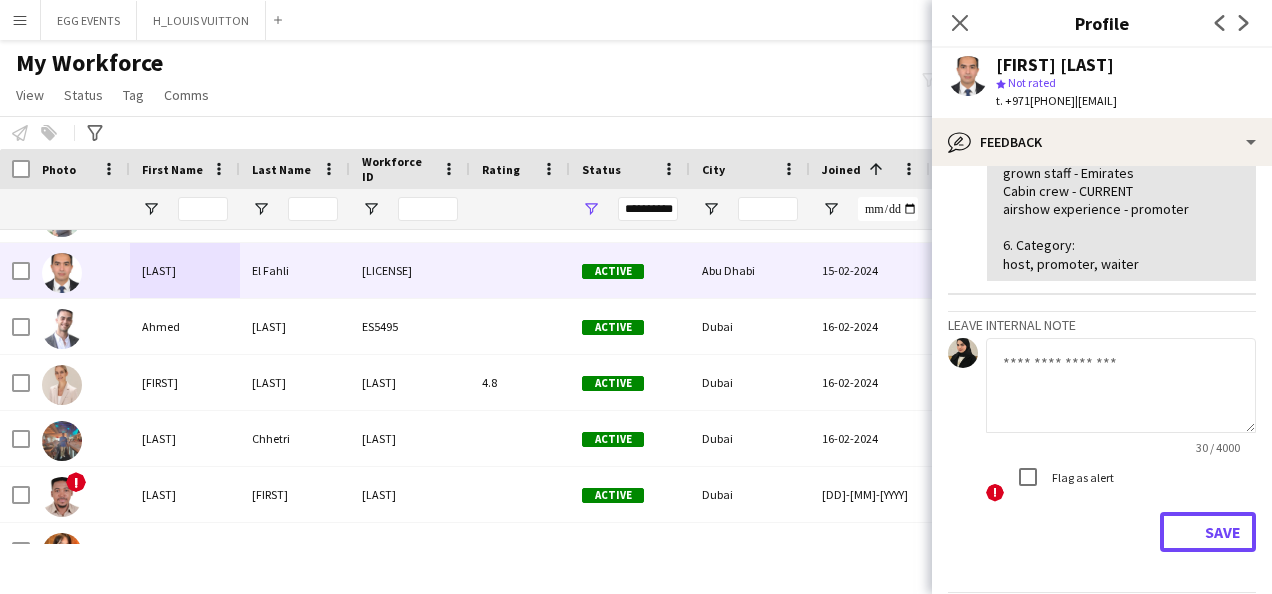 scroll, scrollTop: 493, scrollLeft: 0, axis: vertical 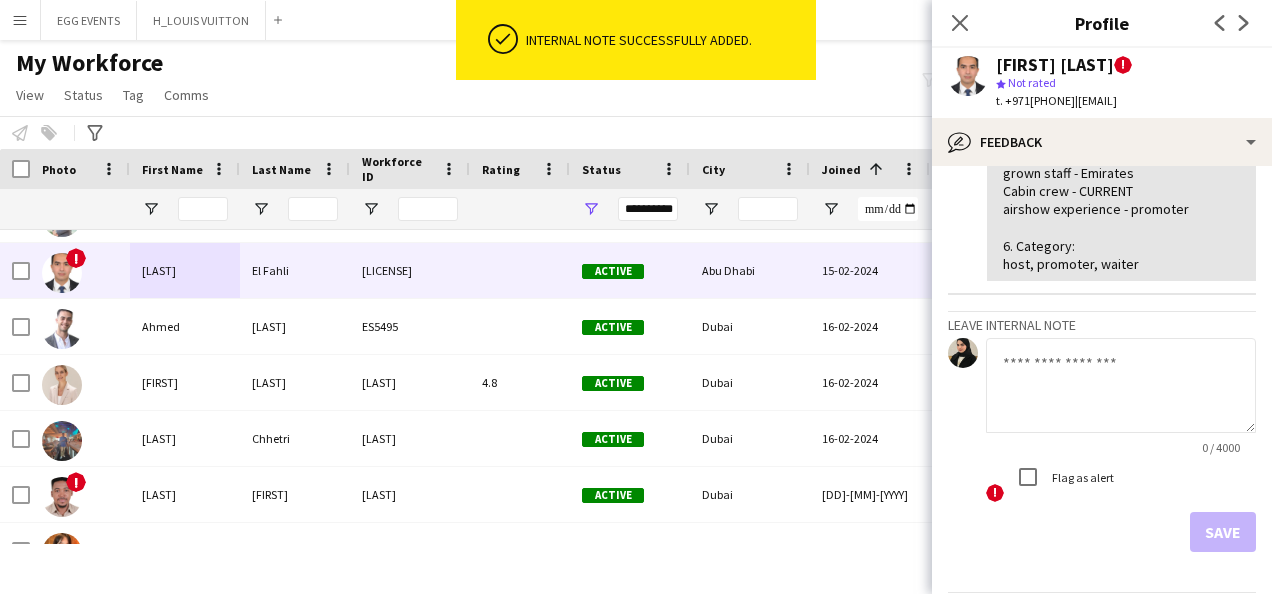 drag, startPoint x: 996, startPoint y: 64, endPoint x: 1124, endPoint y: 60, distance: 128.06248 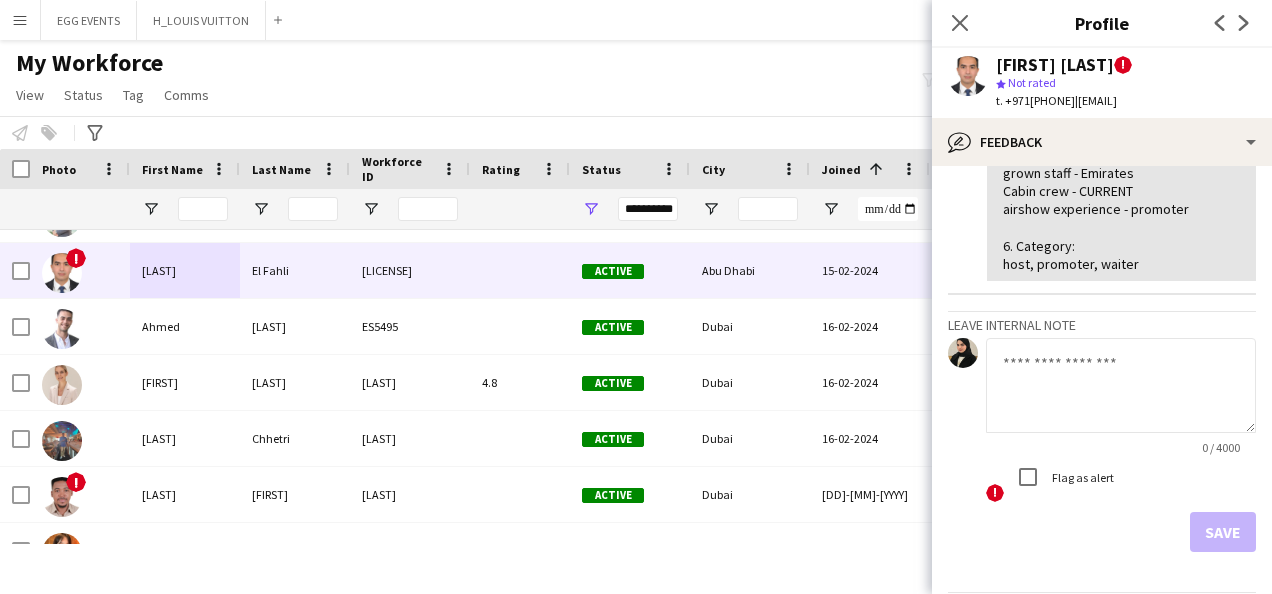 copy on "El Hadi El Fahli" 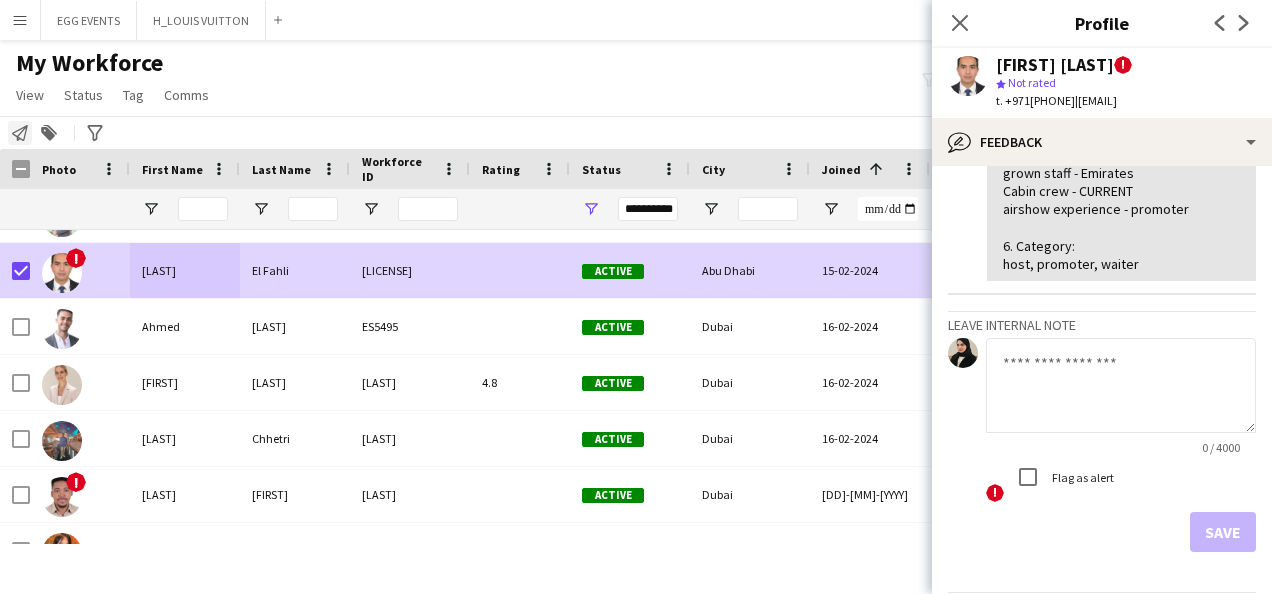 click 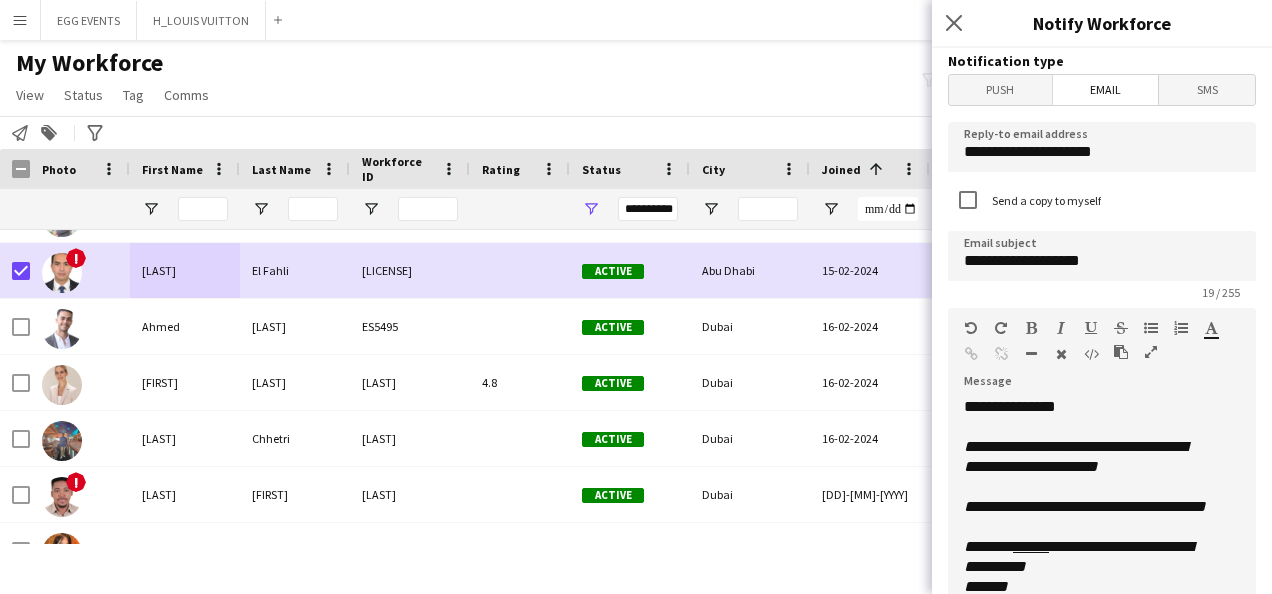 scroll, scrollTop: 566, scrollLeft: 0, axis: vertical 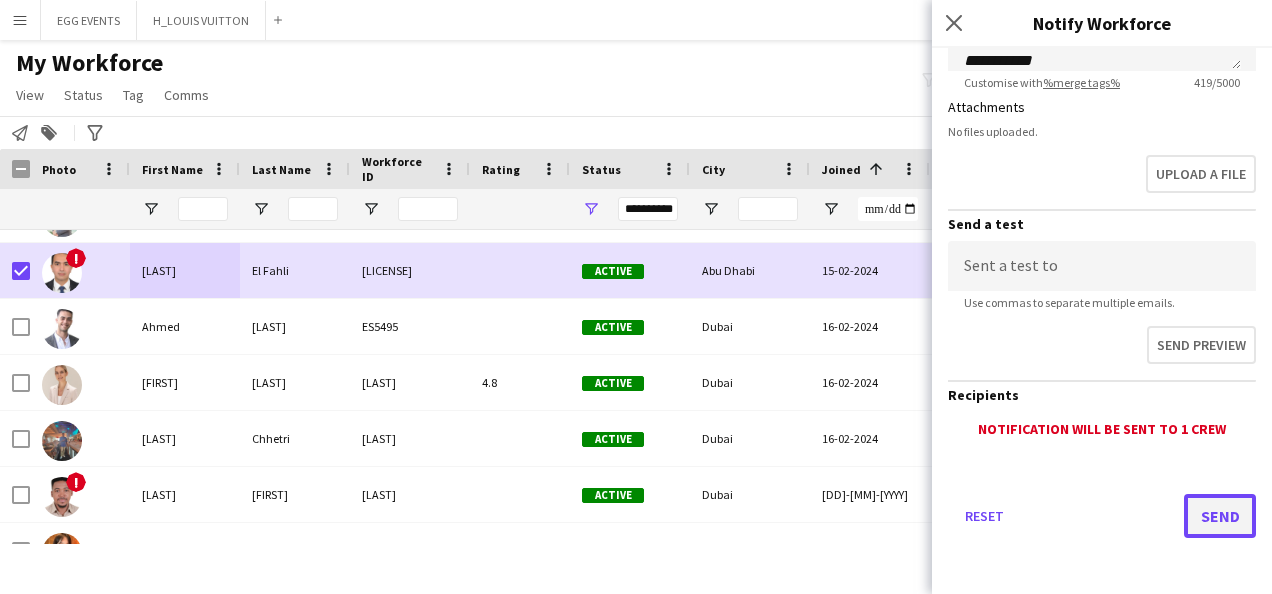 click on "Send" 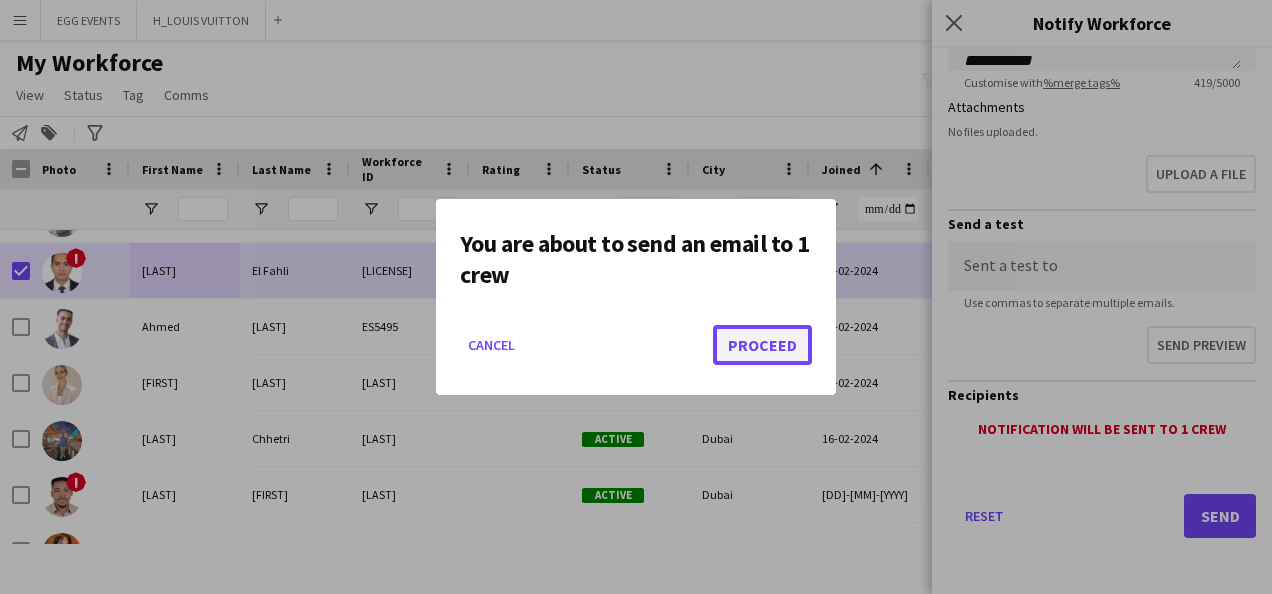 click on "Proceed" 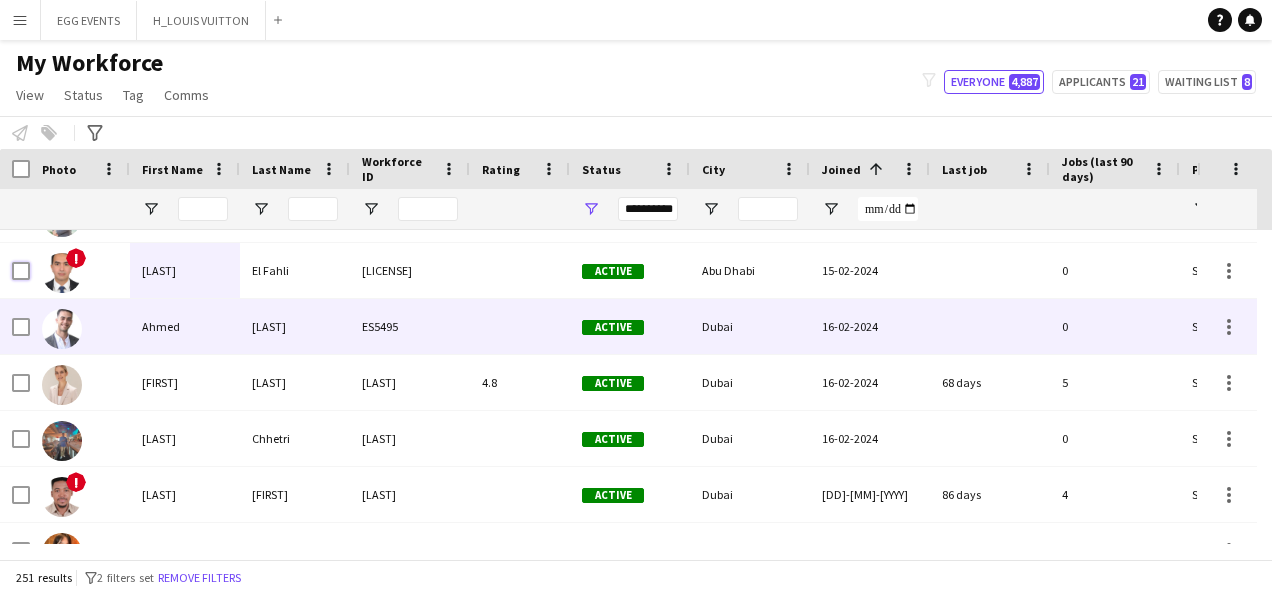 scroll, scrollTop: 9699, scrollLeft: 0, axis: vertical 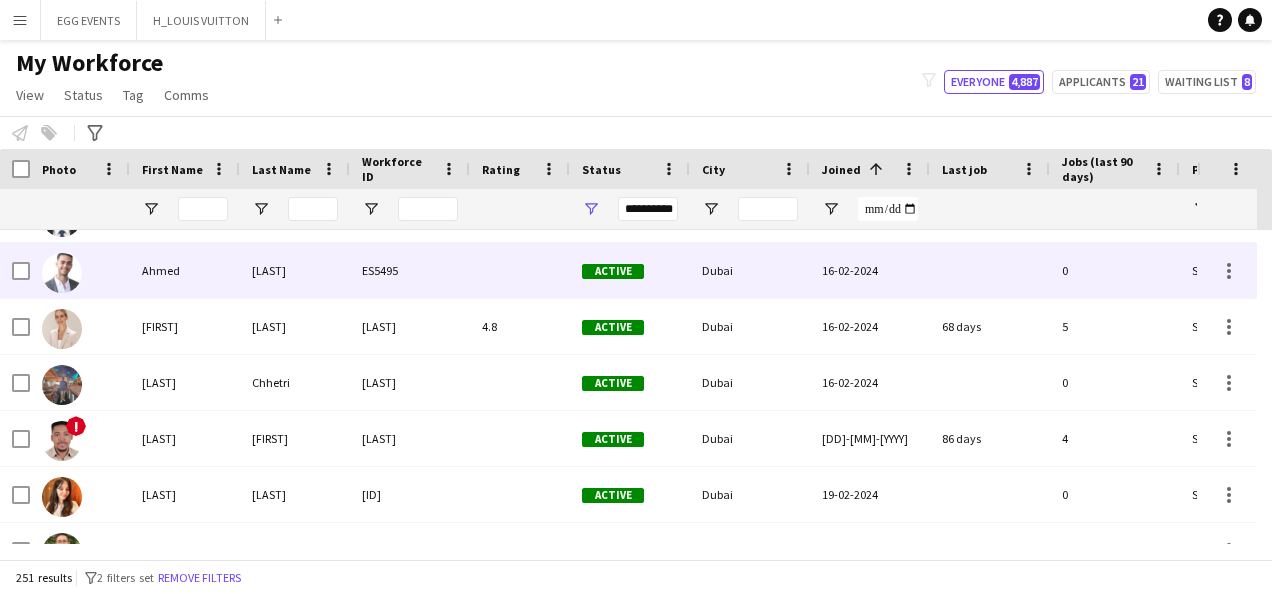click on "Ahmed" at bounding box center [185, 270] 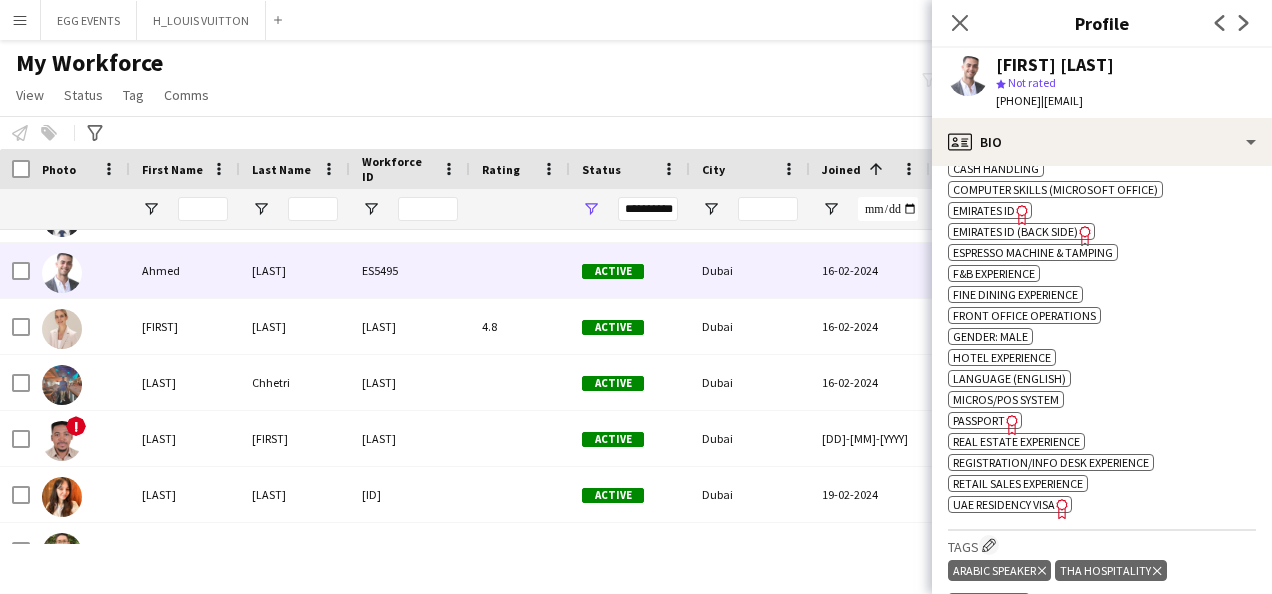 scroll, scrollTop: 829, scrollLeft: 0, axis: vertical 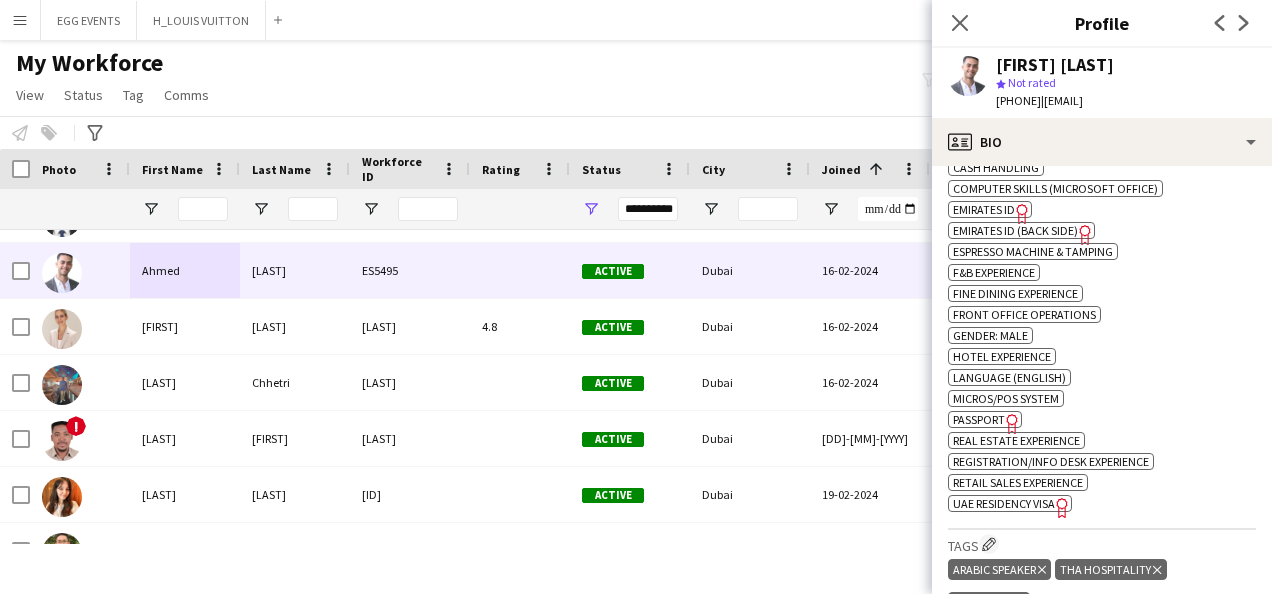 click on "Emirates ID" 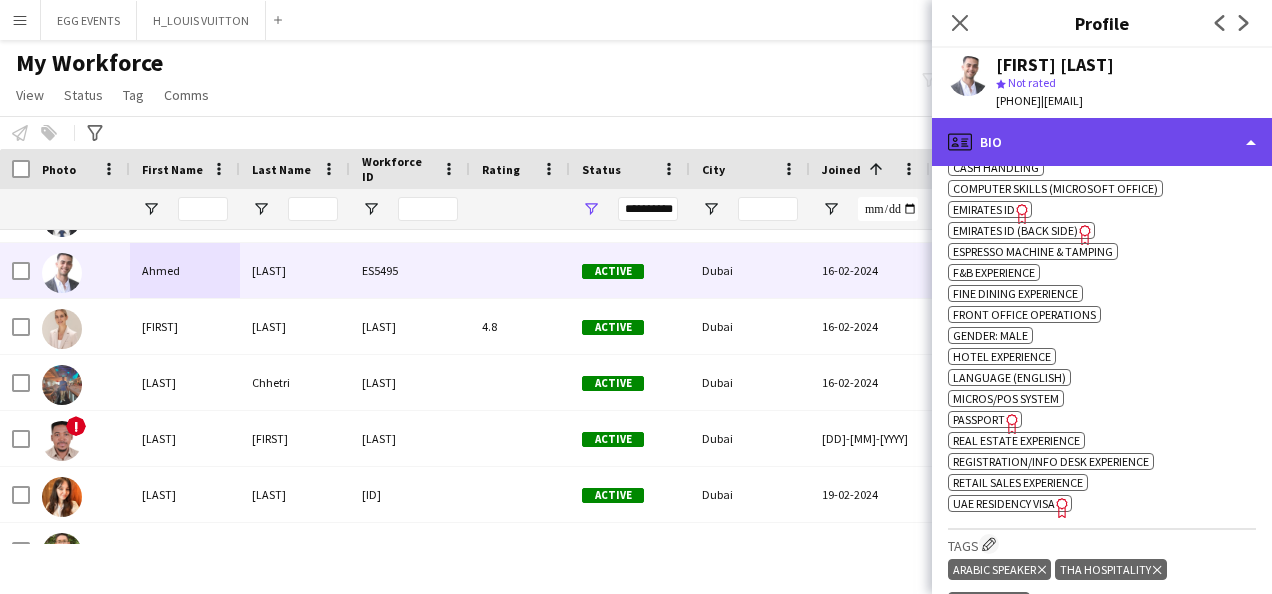 click on "profile
Bio" 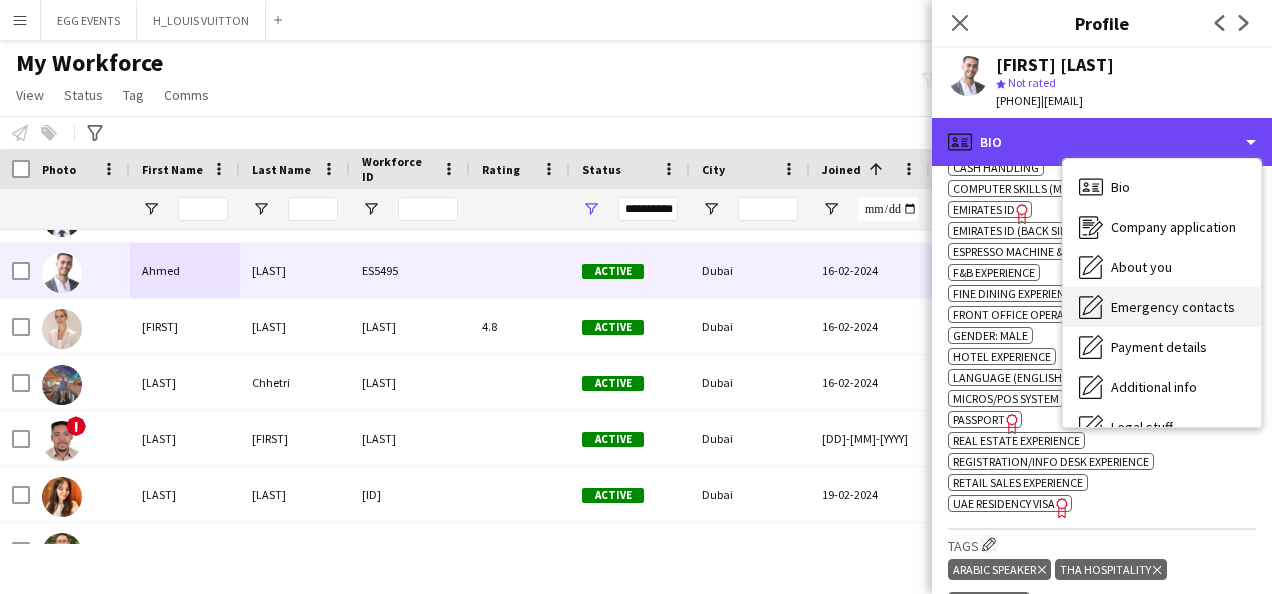 scroll, scrollTop: 108, scrollLeft: 0, axis: vertical 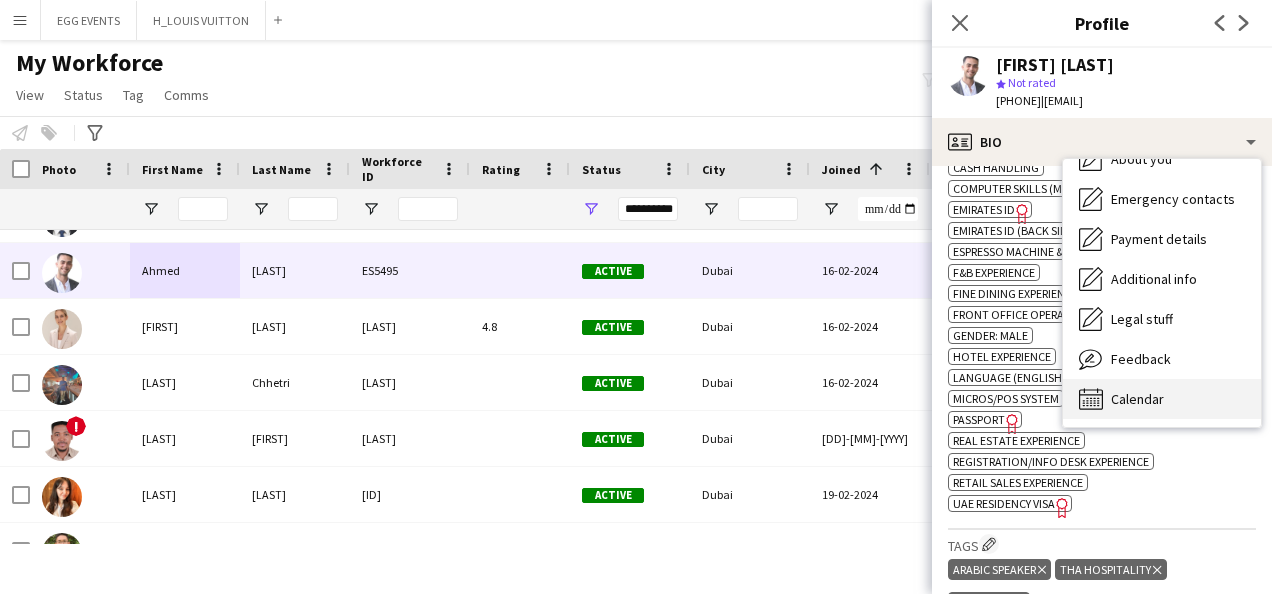 click on "Calendar" at bounding box center [1137, 399] 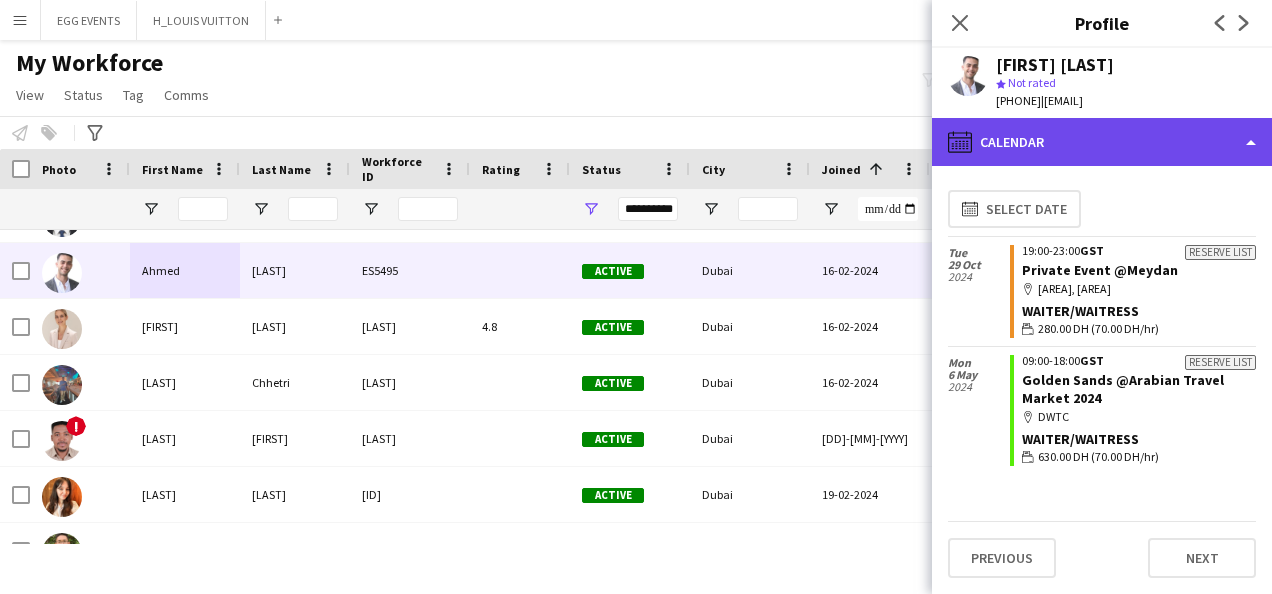 click on "calendar-full
Calendar" 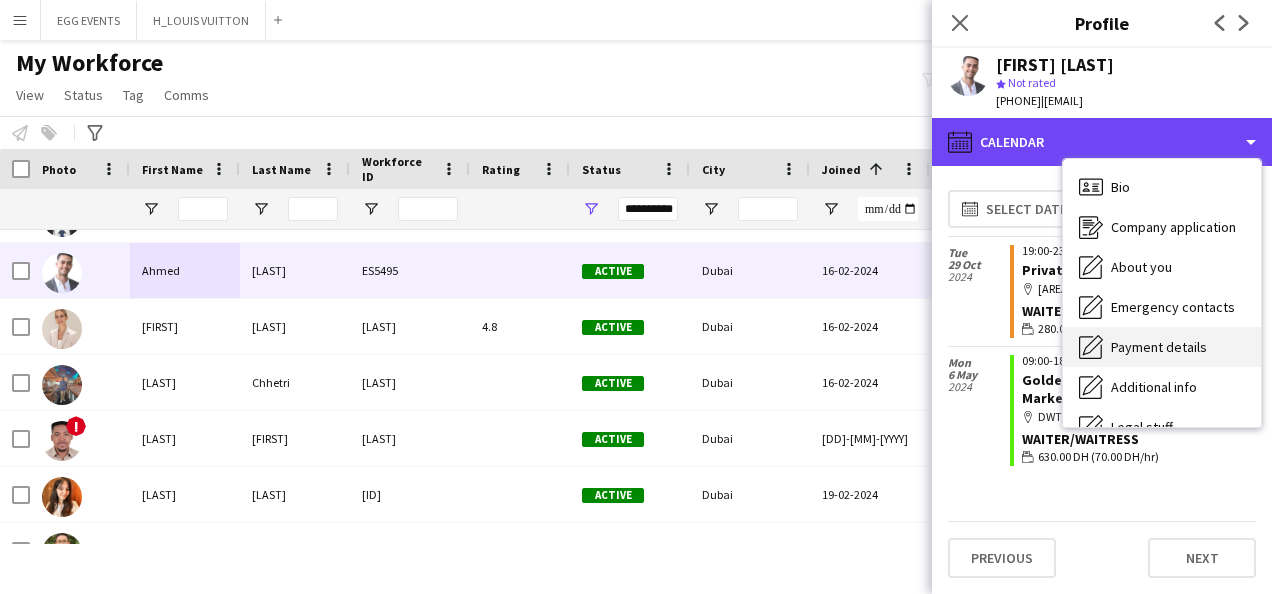 scroll, scrollTop: 108, scrollLeft: 0, axis: vertical 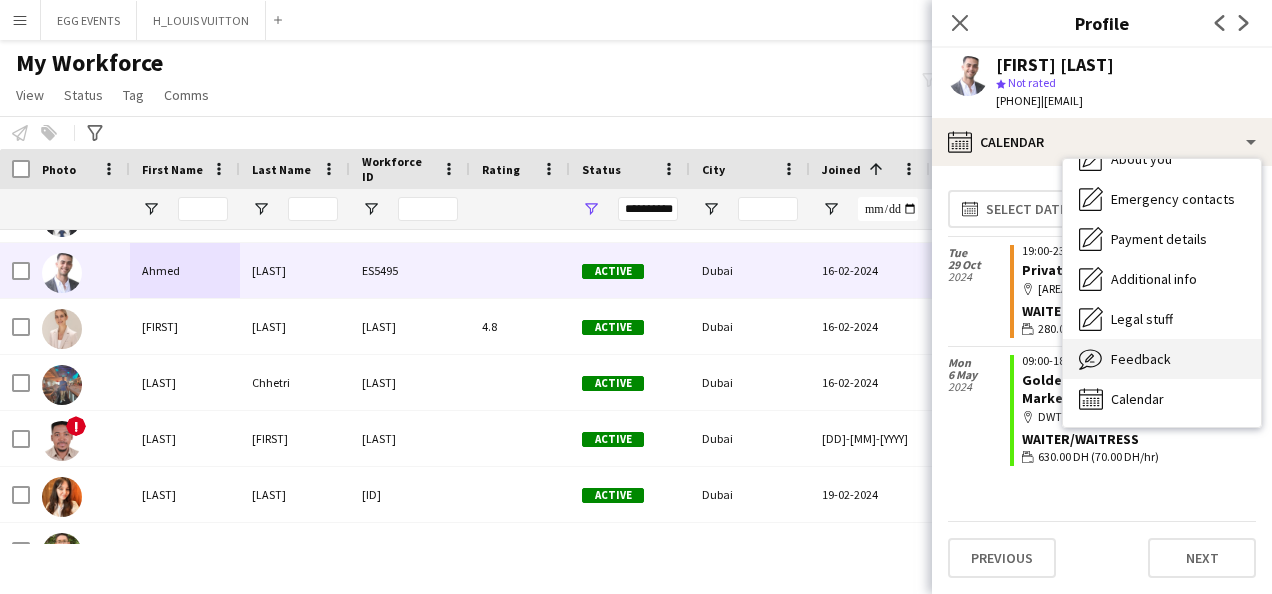 click on "Feedback" at bounding box center [1141, 359] 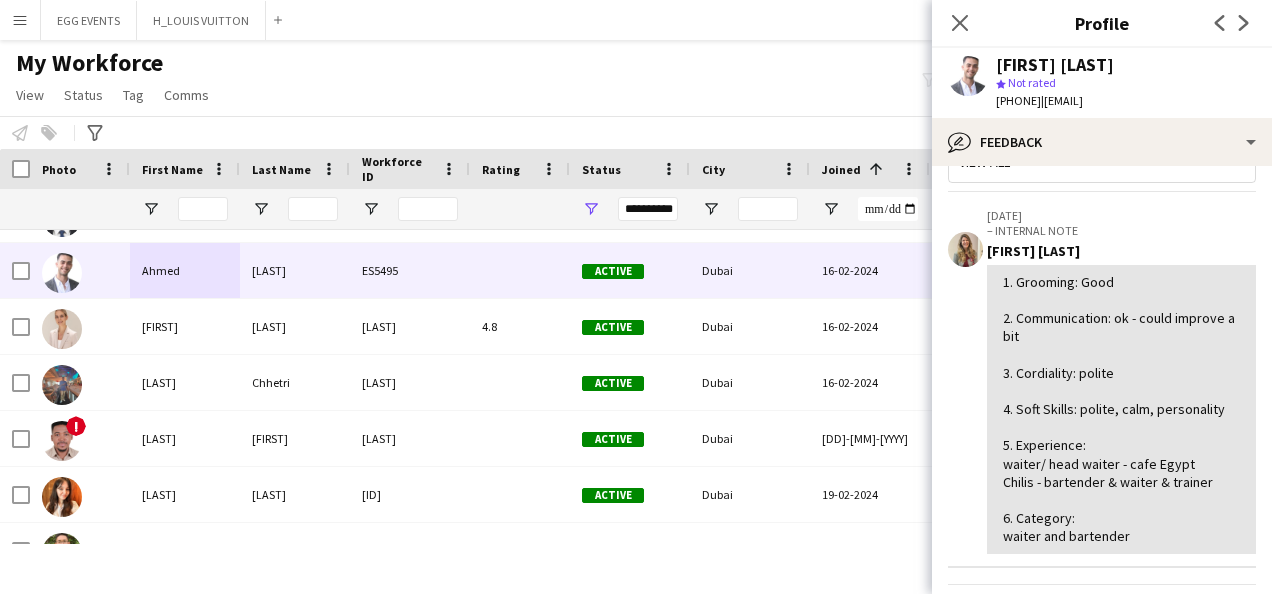 scroll, scrollTop: 47, scrollLeft: 0, axis: vertical 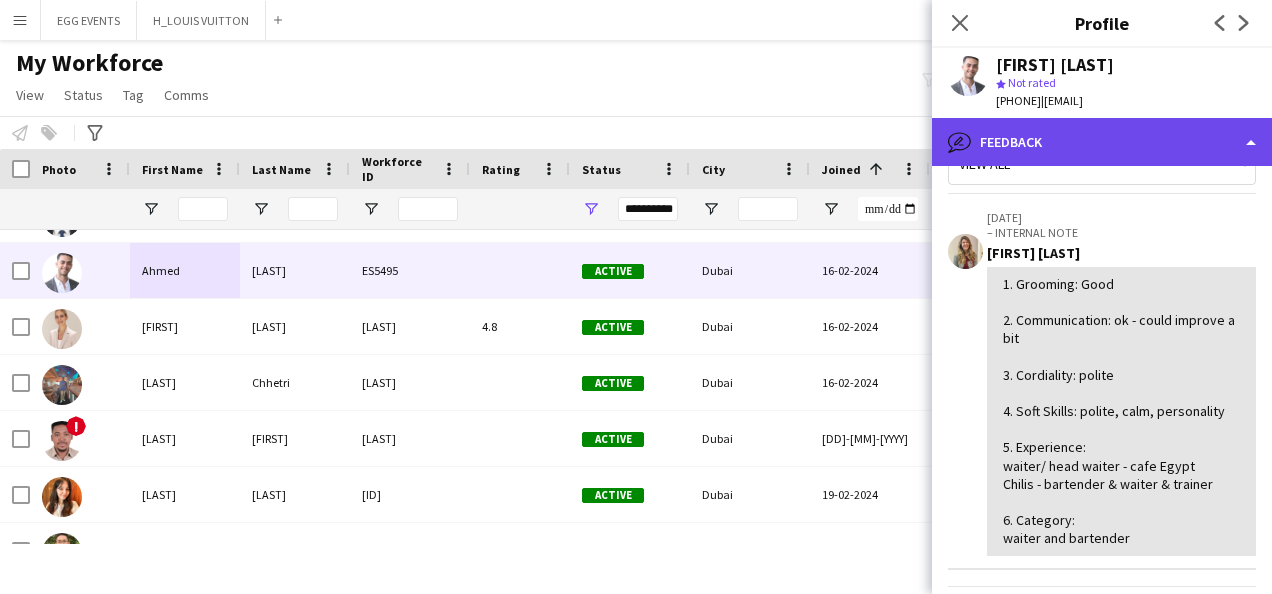 click on "bubble-pencil
Feedback" 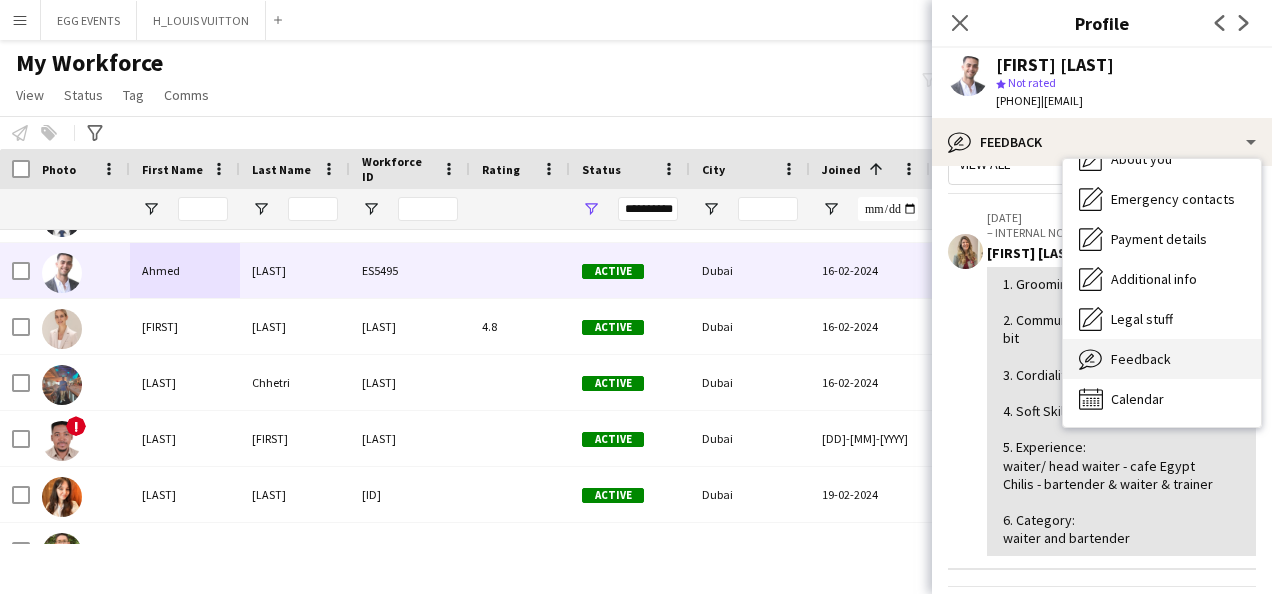 click on "Feedback
Feedback" at bounding box center (1162, 359) 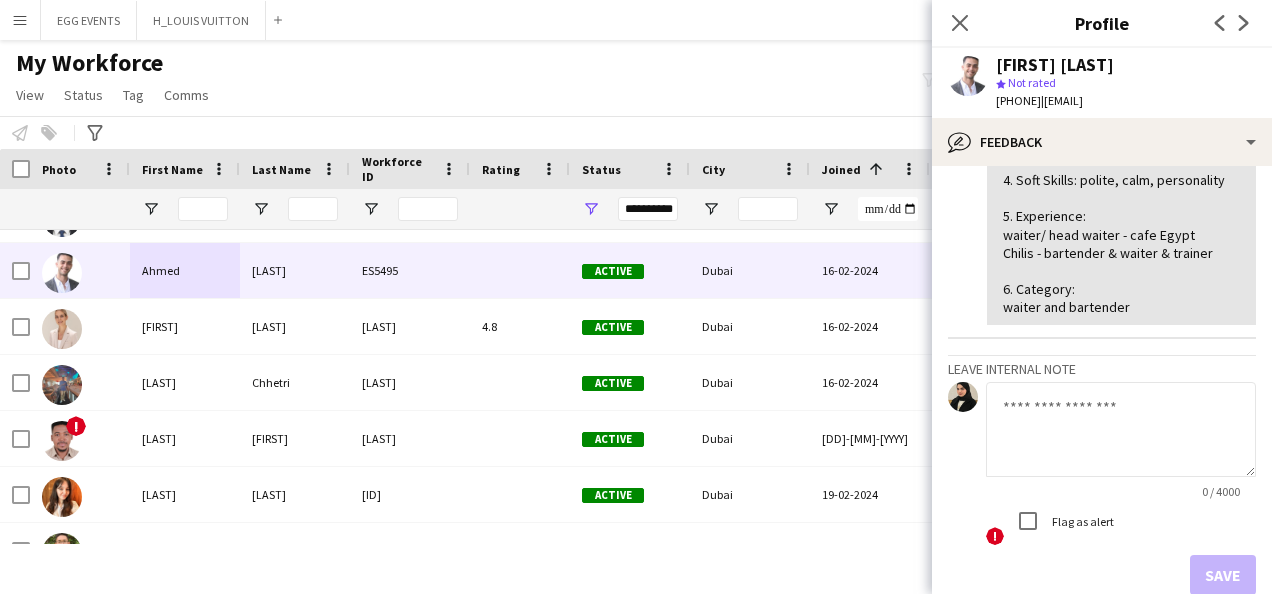 scroll, scrollTop: 285, scrollLeft: 0, axis: vertical 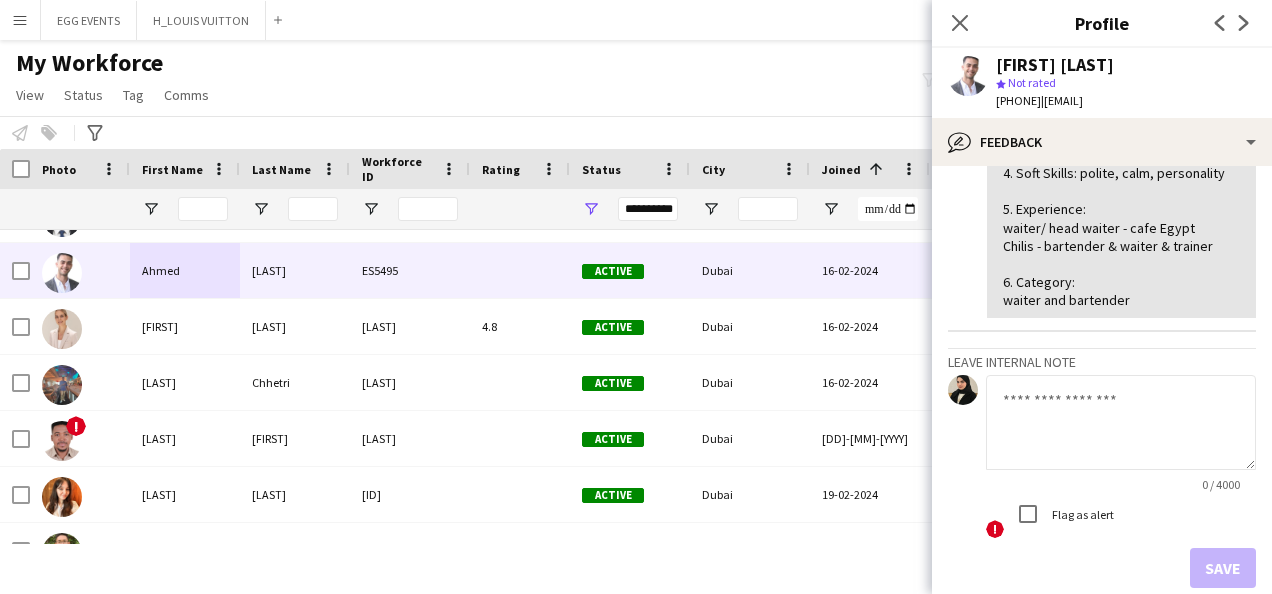 click 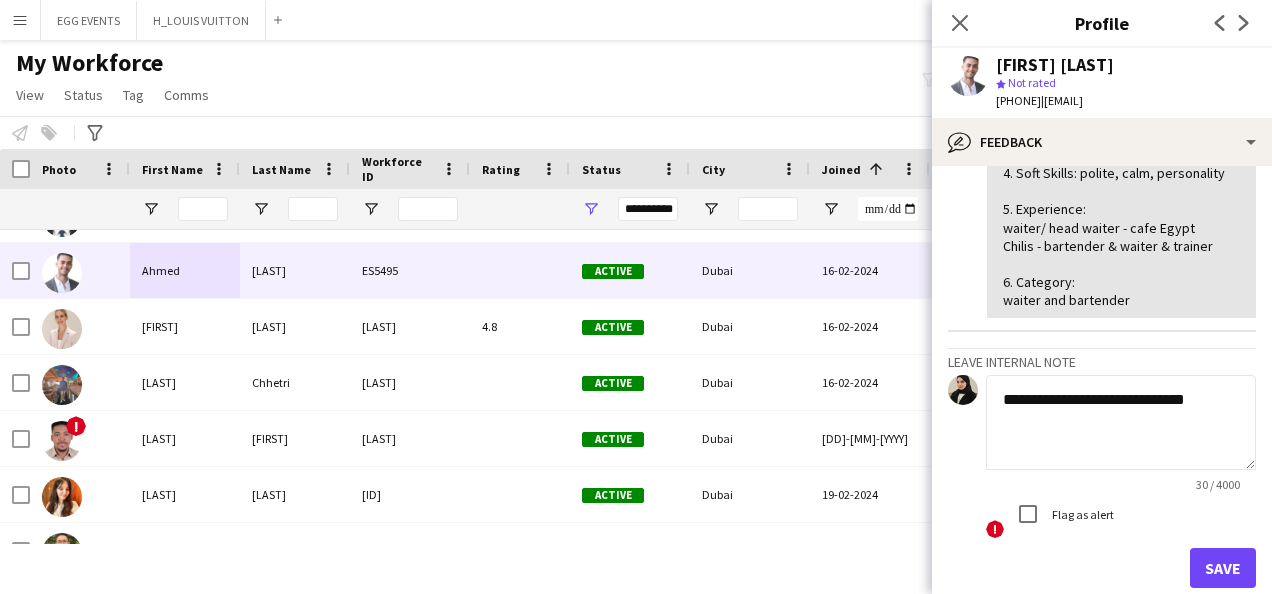 scroll, scrollTop: 409, scrollLeft: 0, axis: vertical 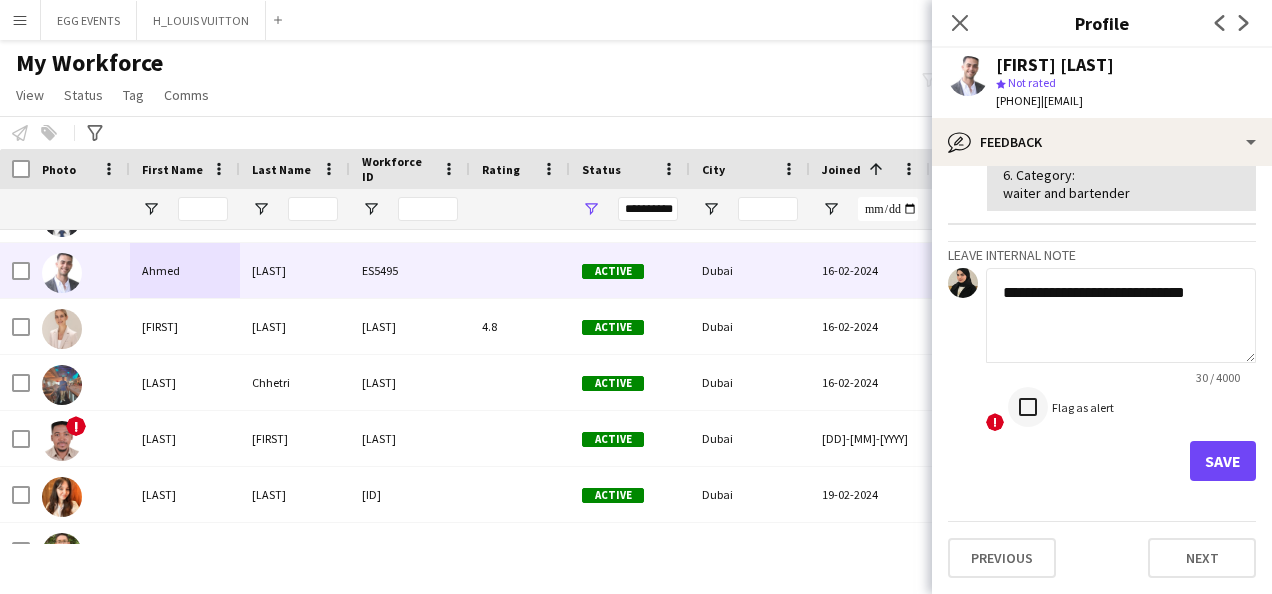 type on "**********" 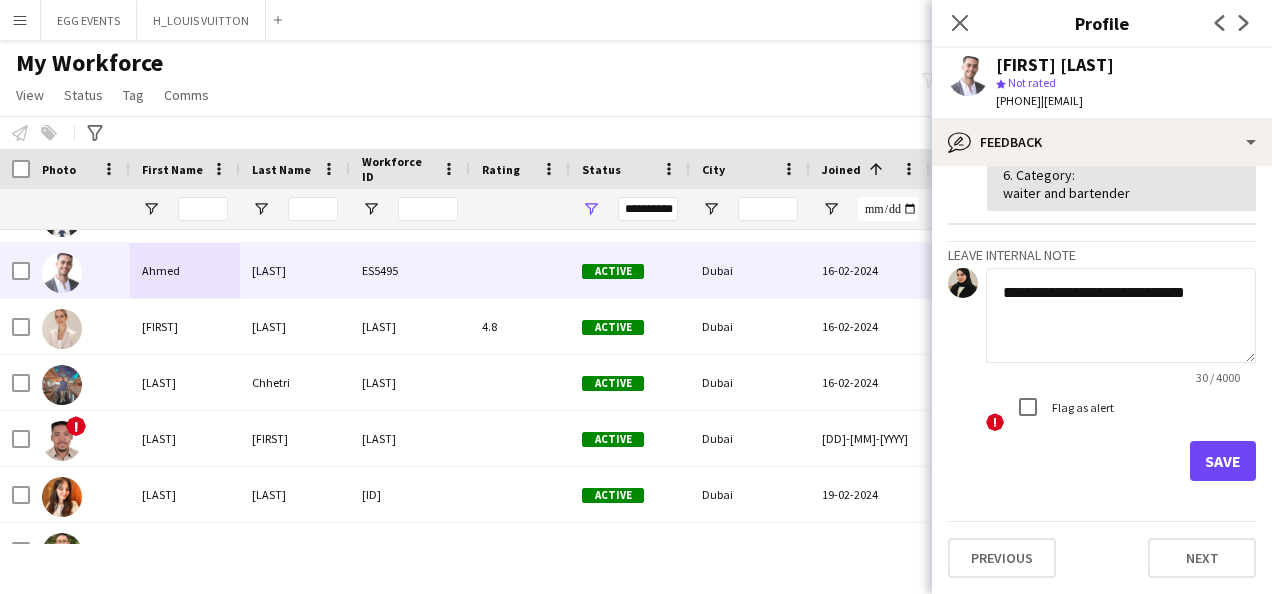 drag, startPoint x: 1161, startPoint y: 454, endPoint x: 1173, endPoint y: 458, distance: 12.649111 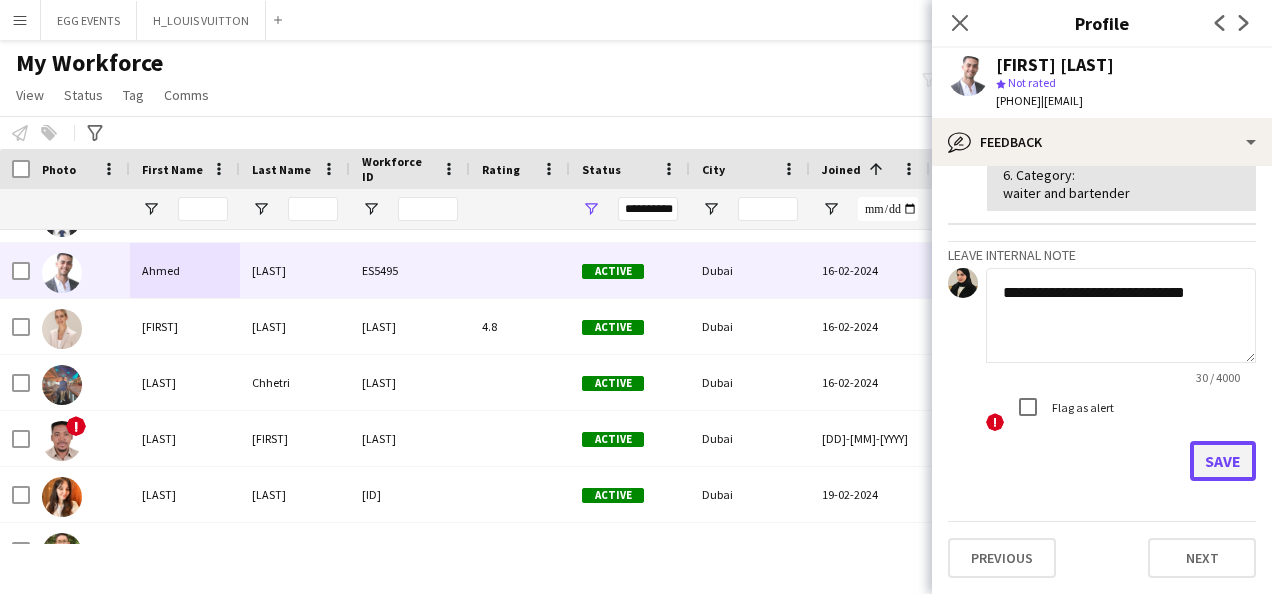 click on "Save" 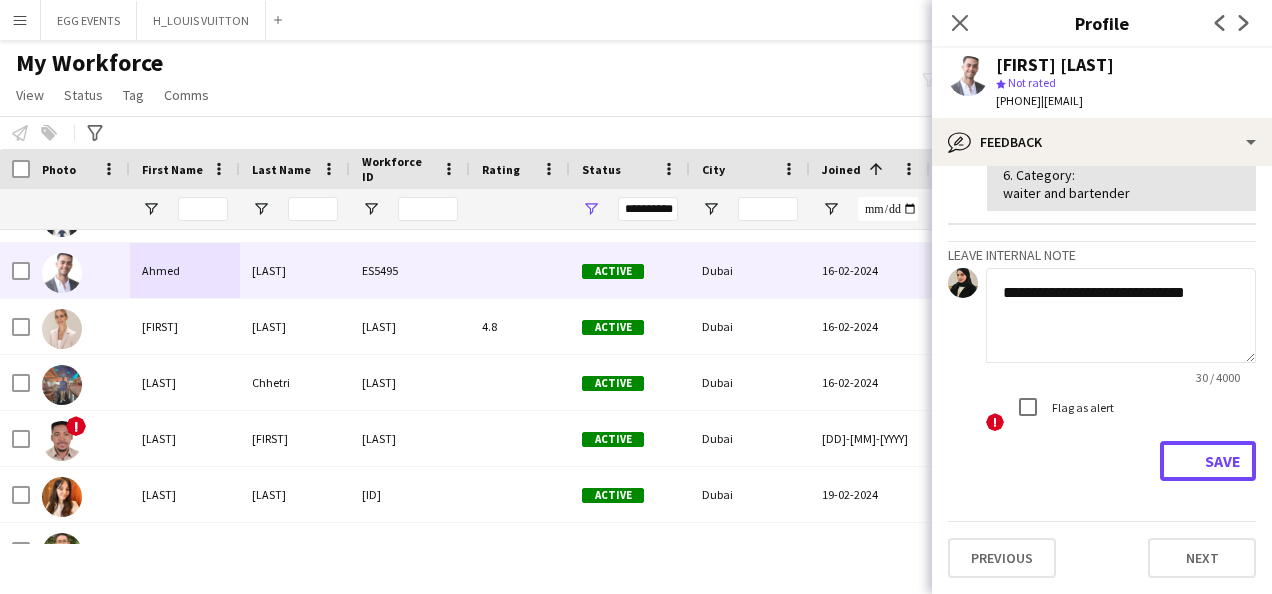 type 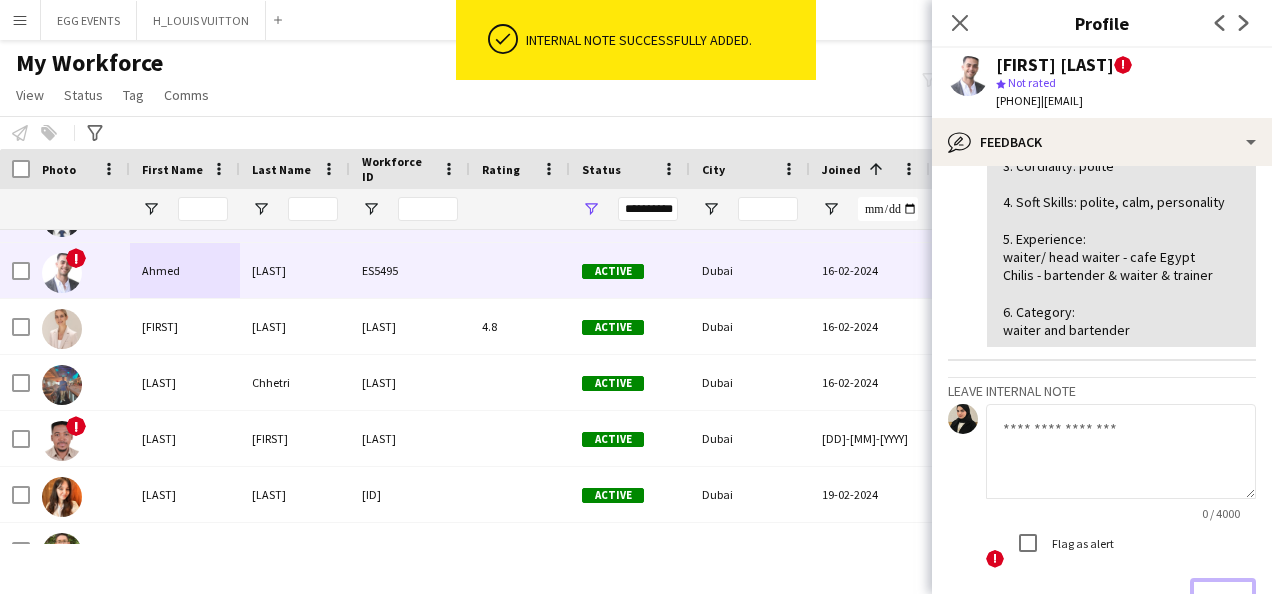 scroll, scrollTop: 562, scrollLeft: 0, axis: vertical 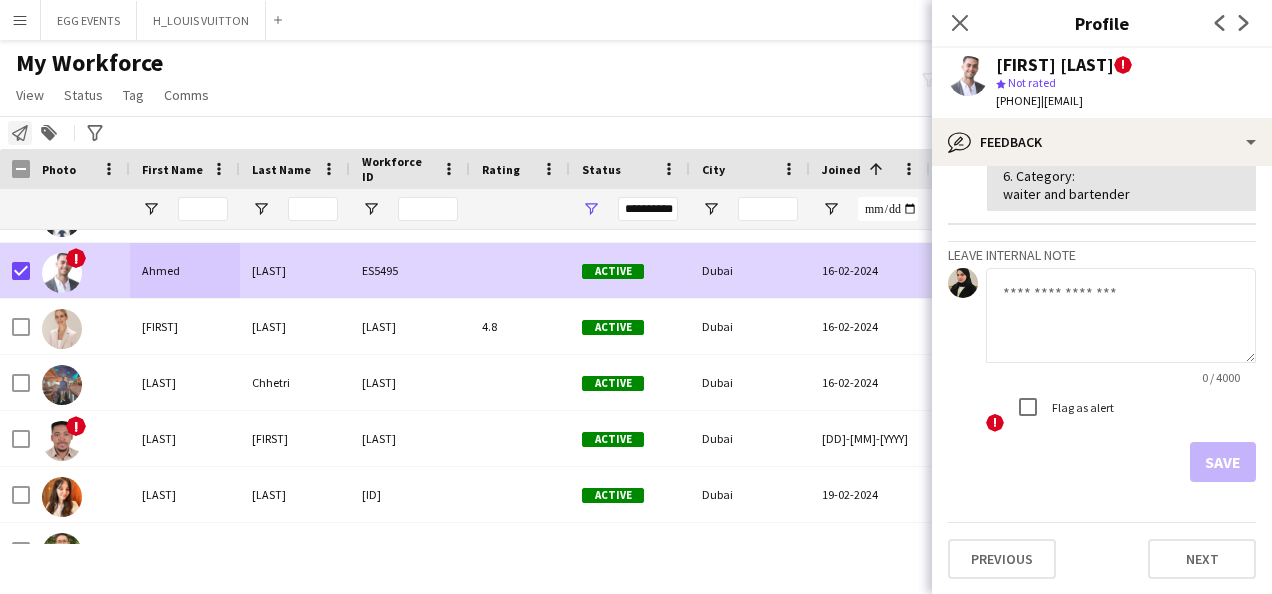 click on "Notify workforce" 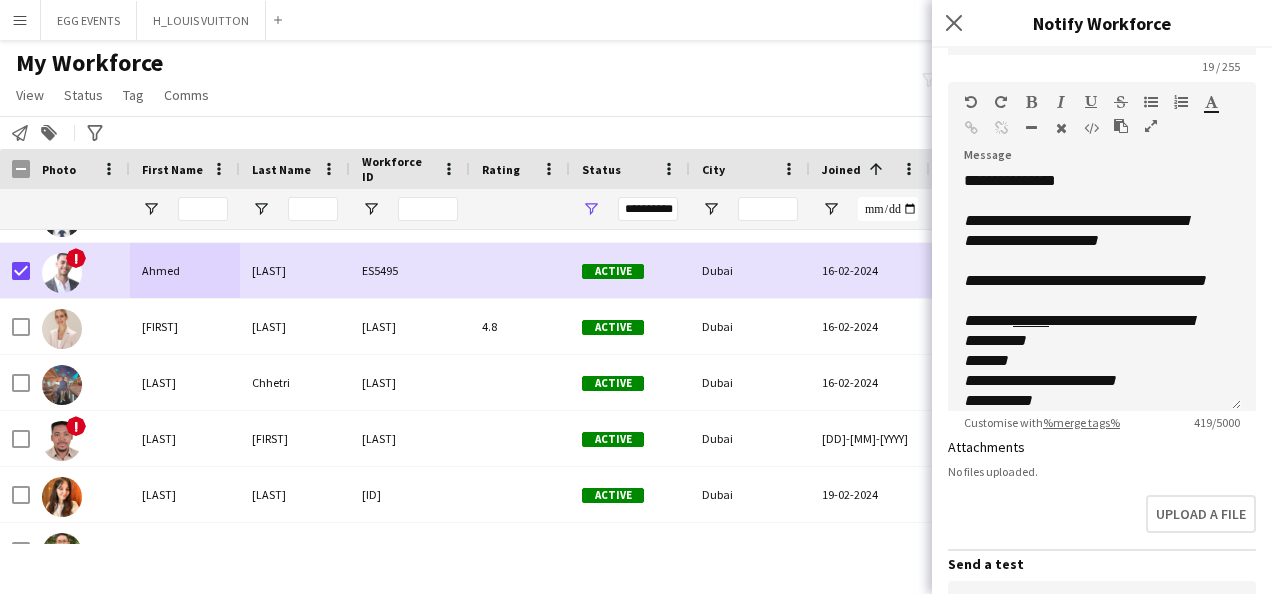 scroll, scrollTop: 227, scrollLeft: 0, axis: vertical 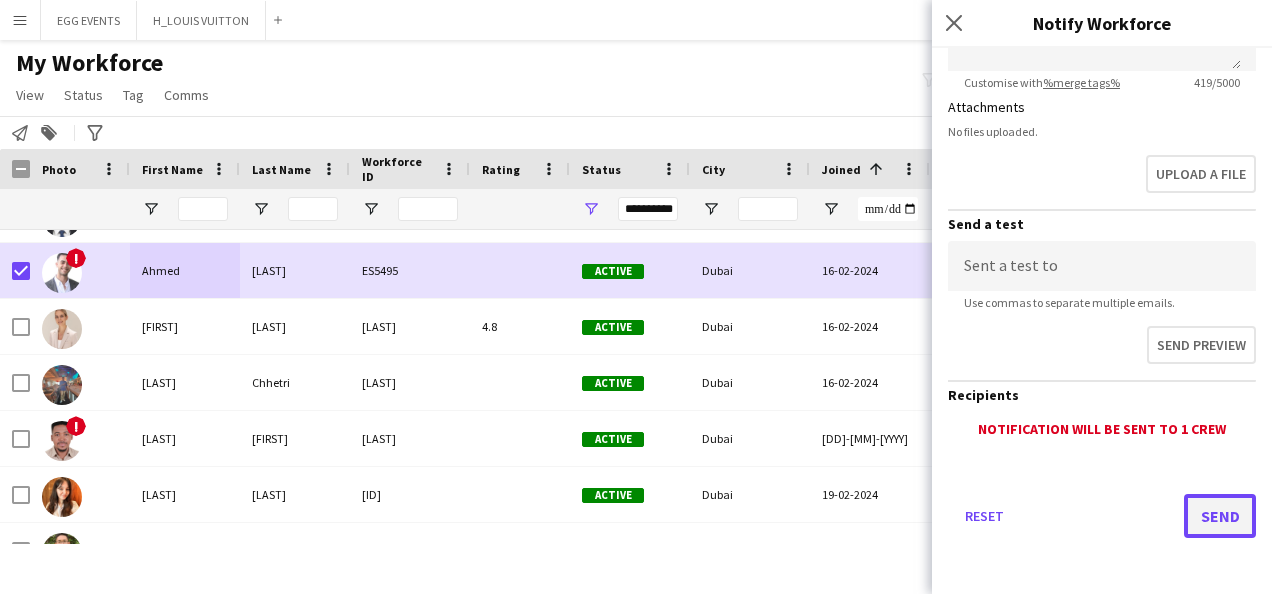 click on "Send" 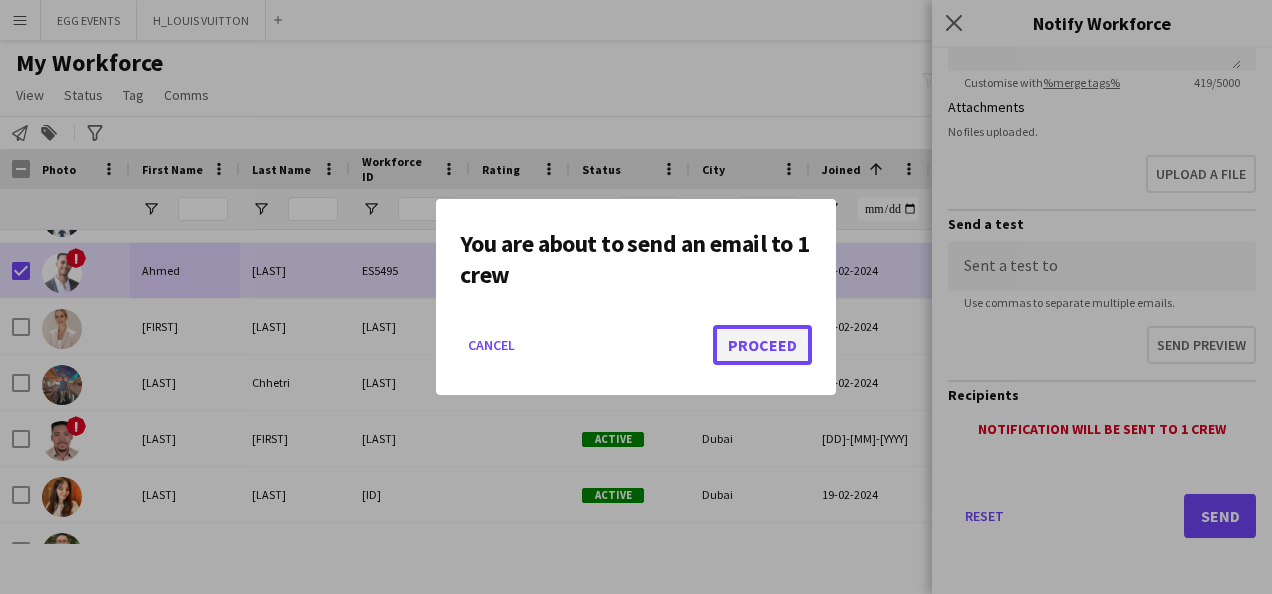 click on "Proceed" 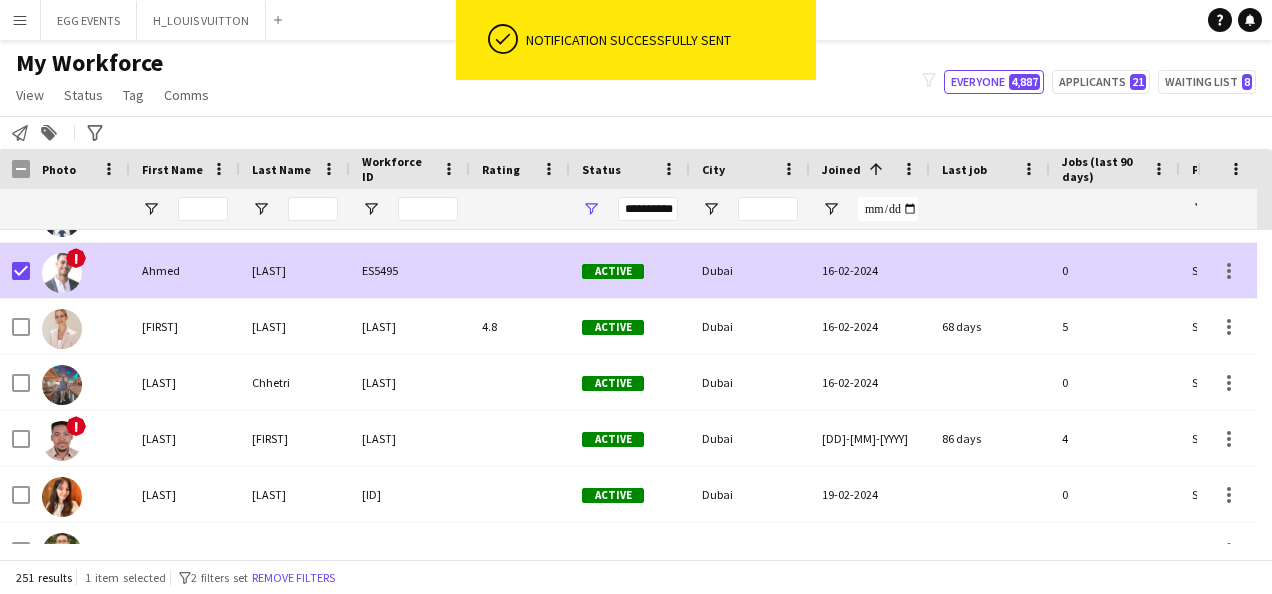 click at bounding box center [15, 270] 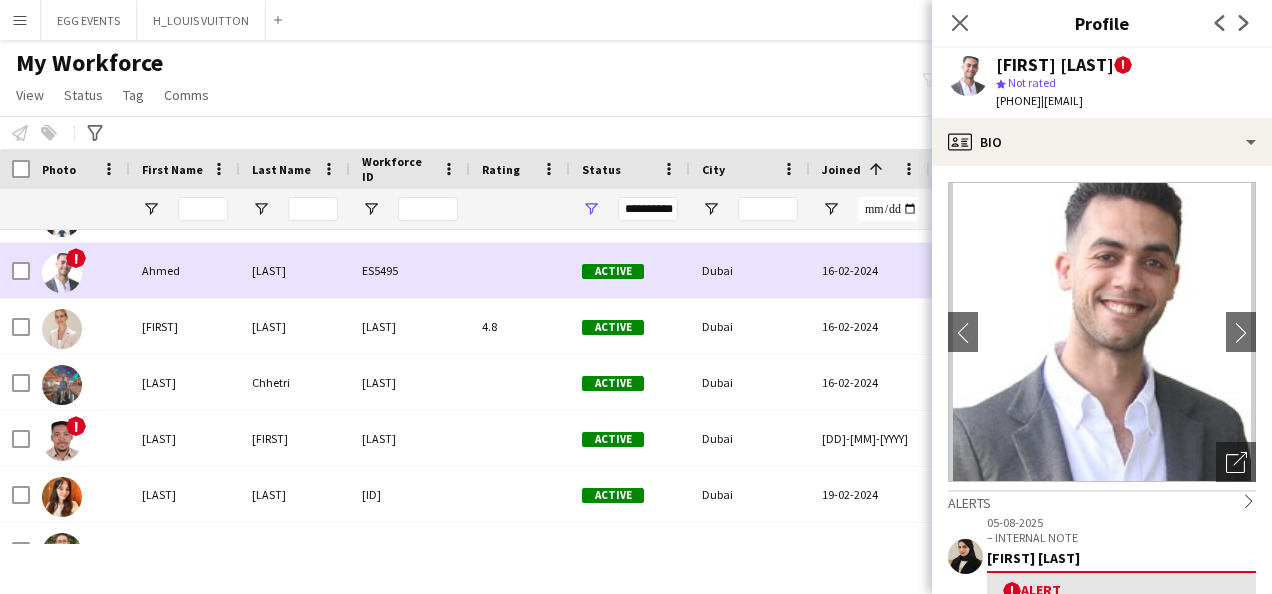 click on "!" at bounding box center (80, 270) 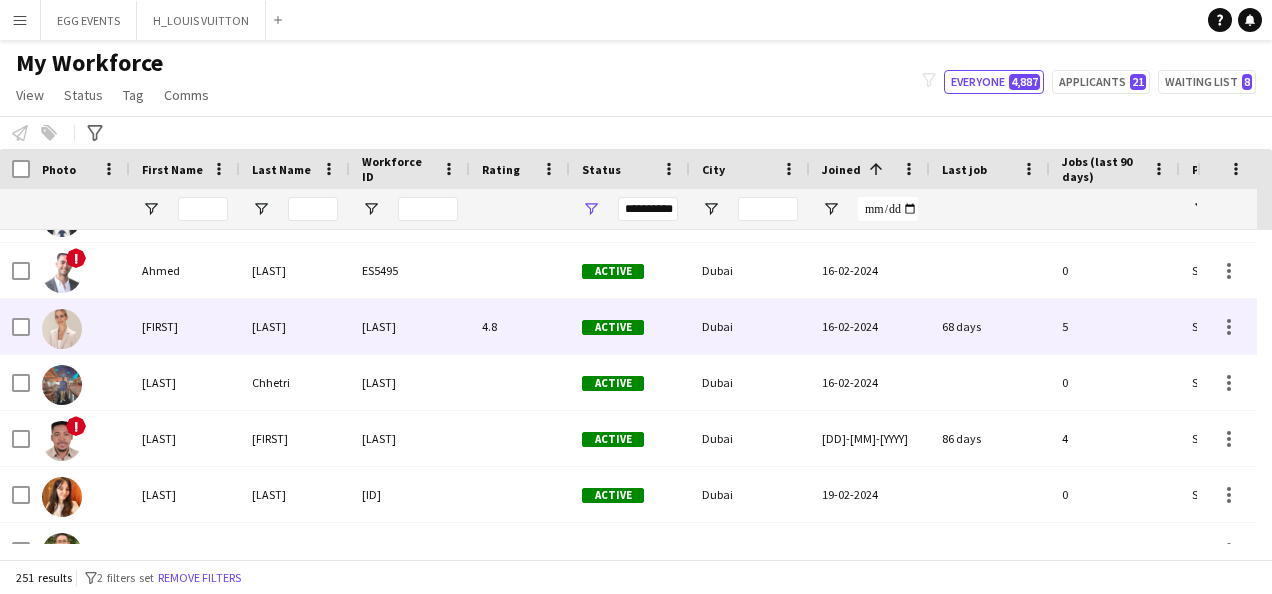 click on "Active" at bounding box center [613, 327] 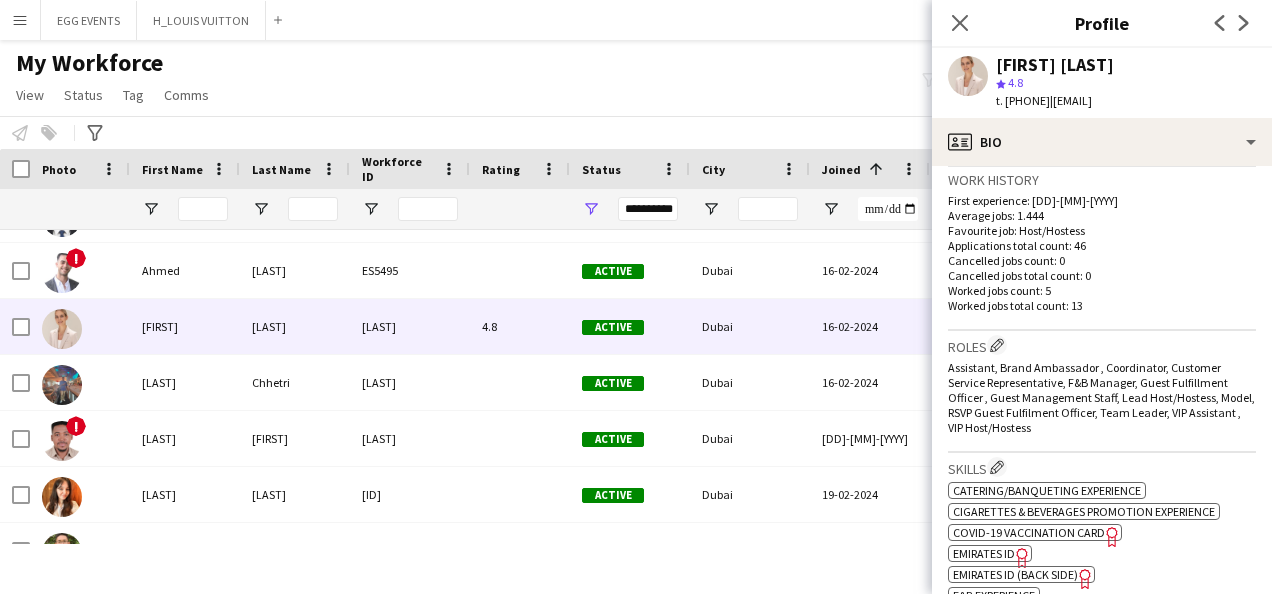 scroll, scrollTop: 767, scrollLeft: 0, axis: vertical 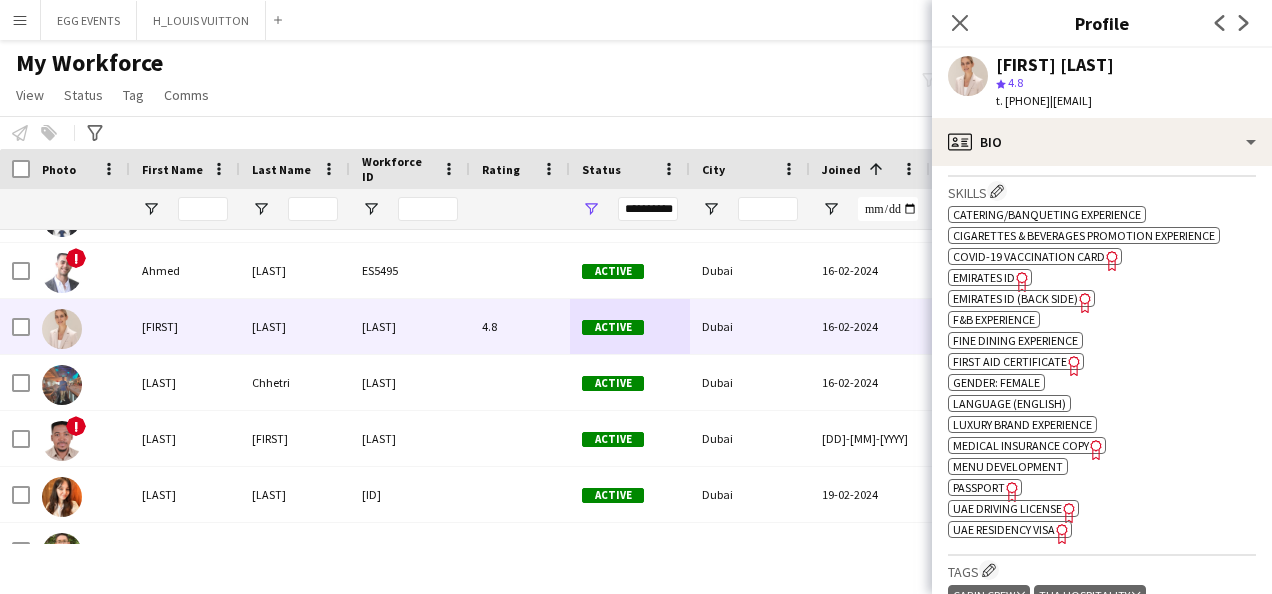 click on "Freelancer has uploaded a photo validation of skill. Click to see" 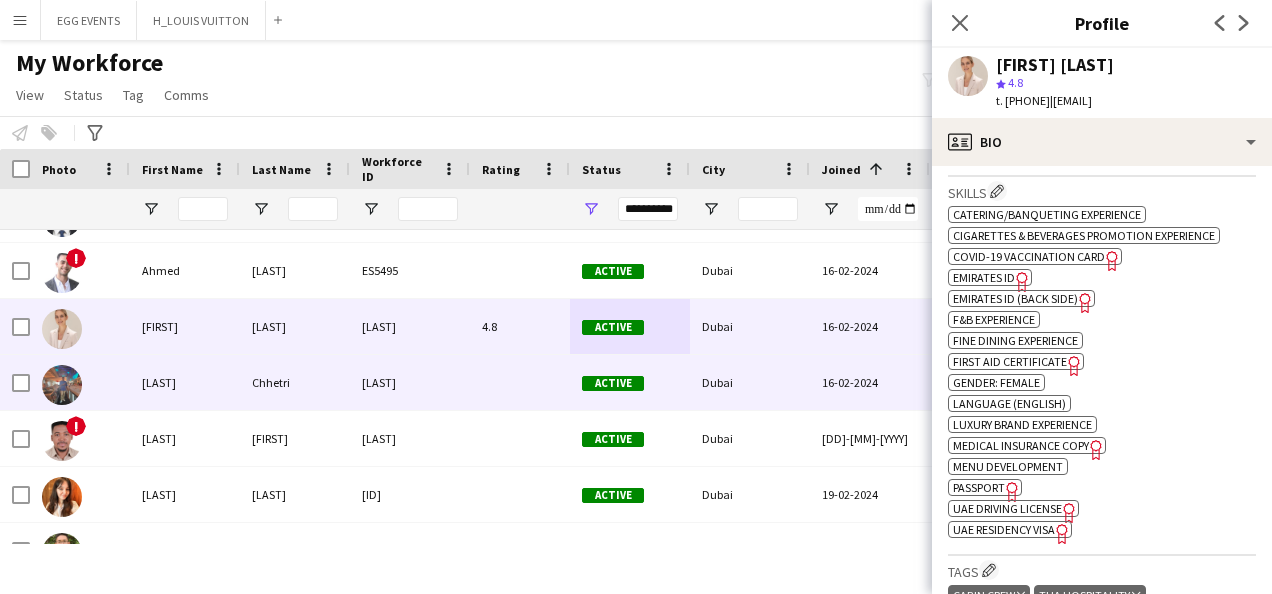 click on "[LICENSE]" at bounding box center [410, 382] 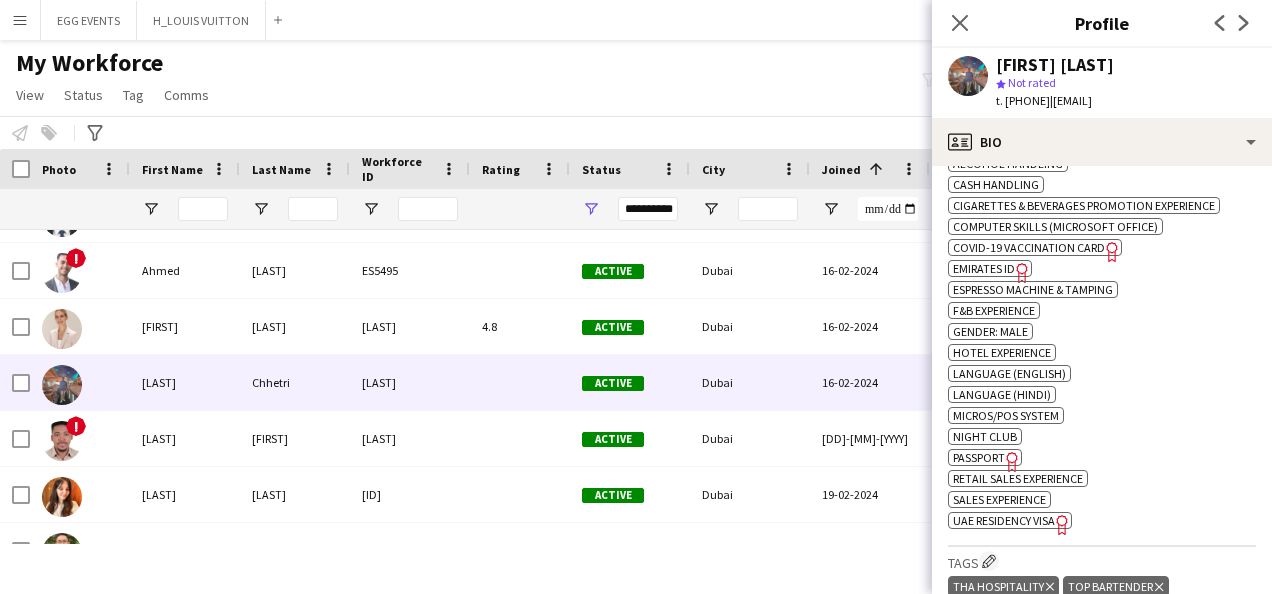 scroll, scrollTop: 748, scrollLeft: 0, axis: vertical 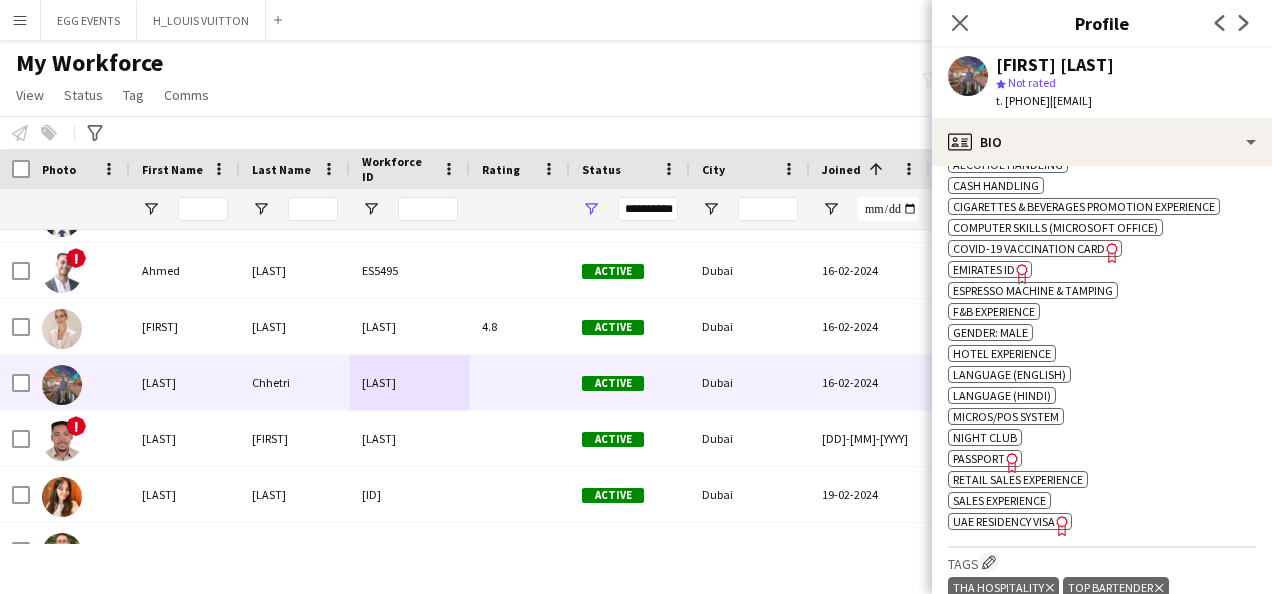 click on "Emirates ID" 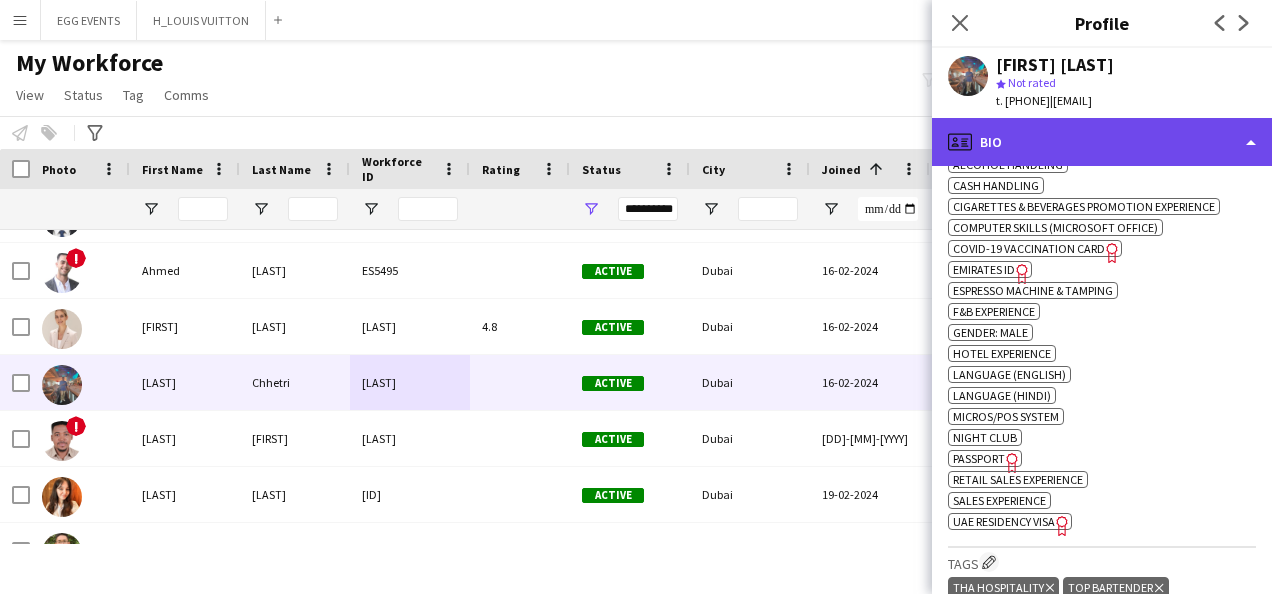 click on "profile
Bio" 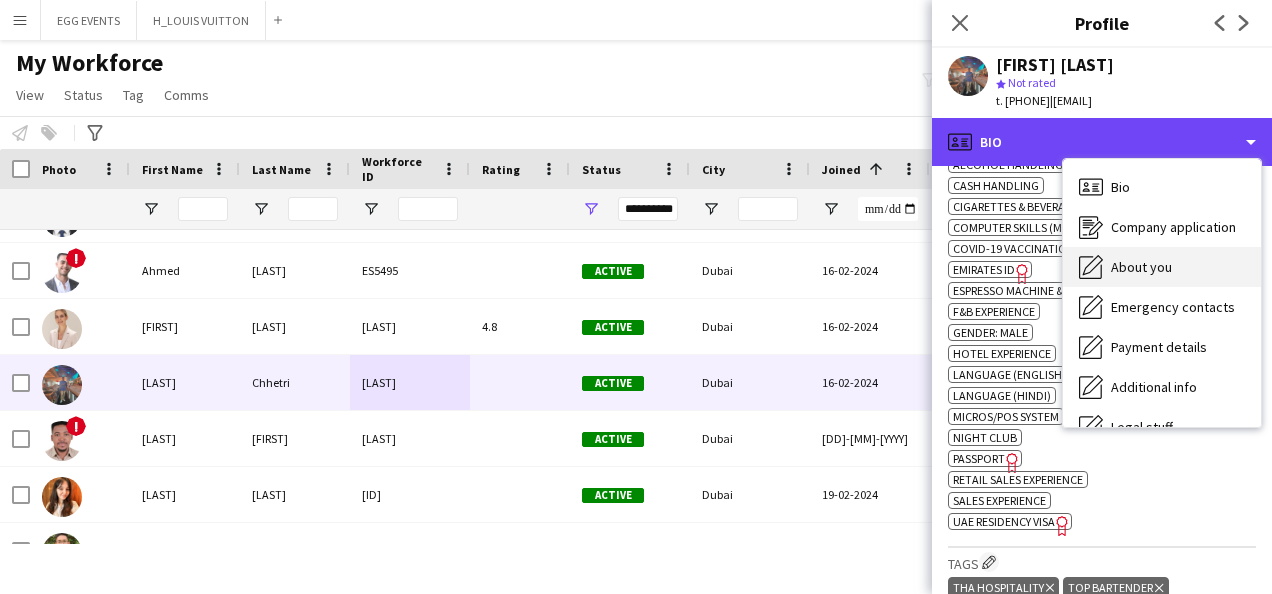 scroll, scrollTop: 108, scrollLeft: 0, axis: vertical 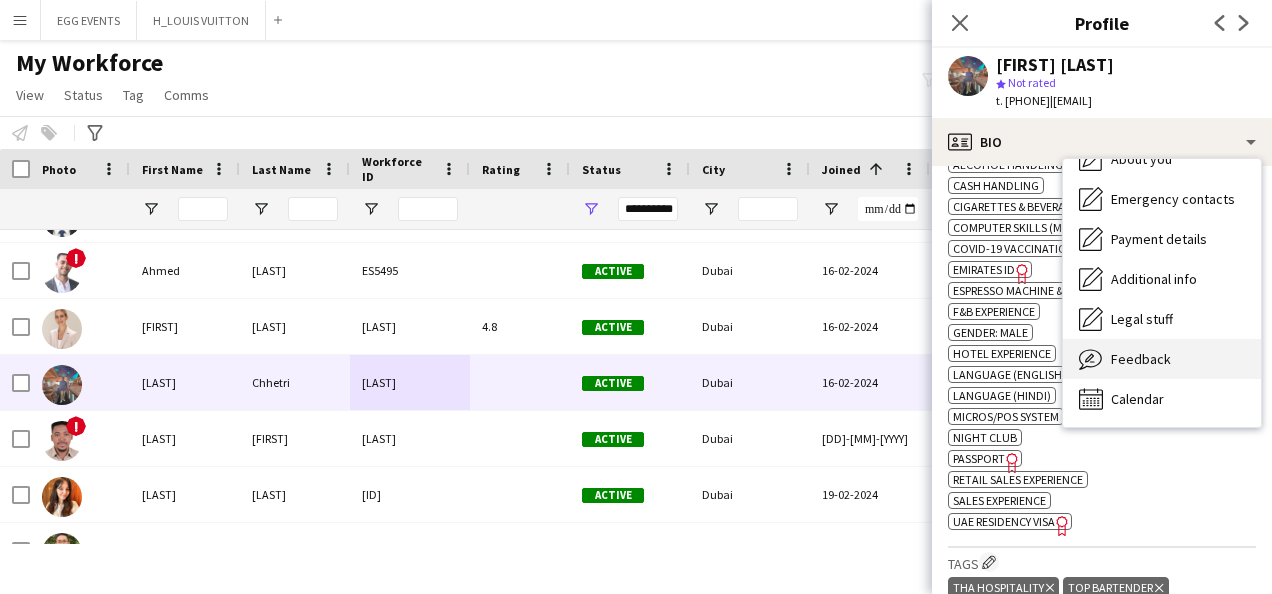 click on "Feedback
Feedback" at bounding box center (1162, 359) 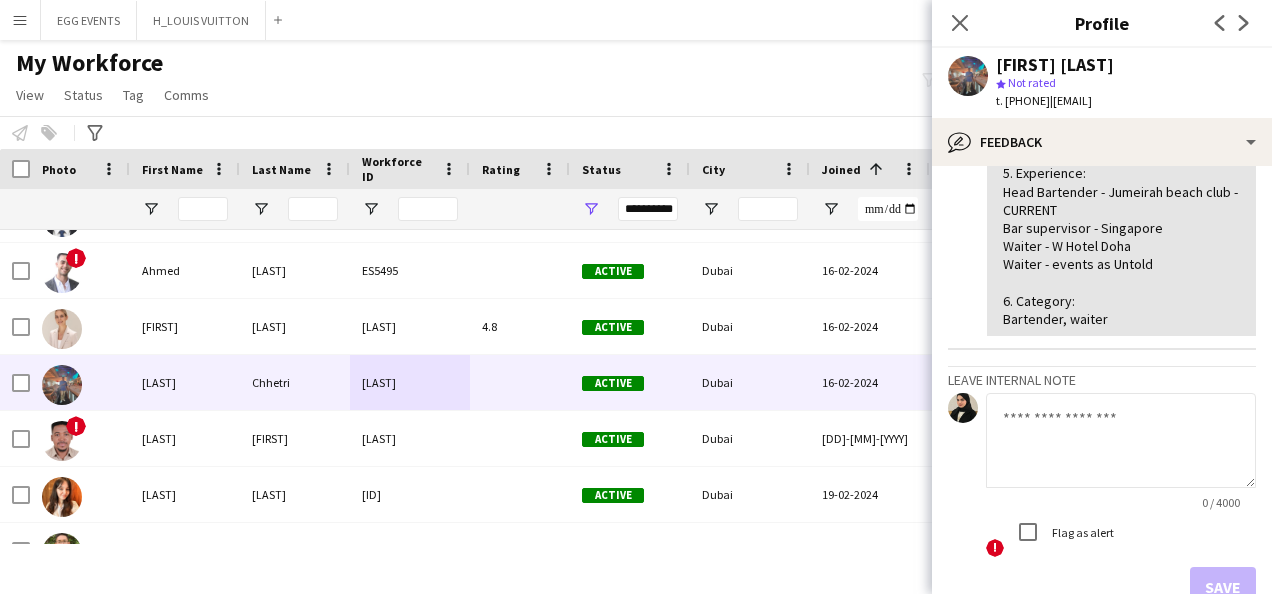 scroll, scrollTop: 330, scrollLeft: 0, axis: vertical 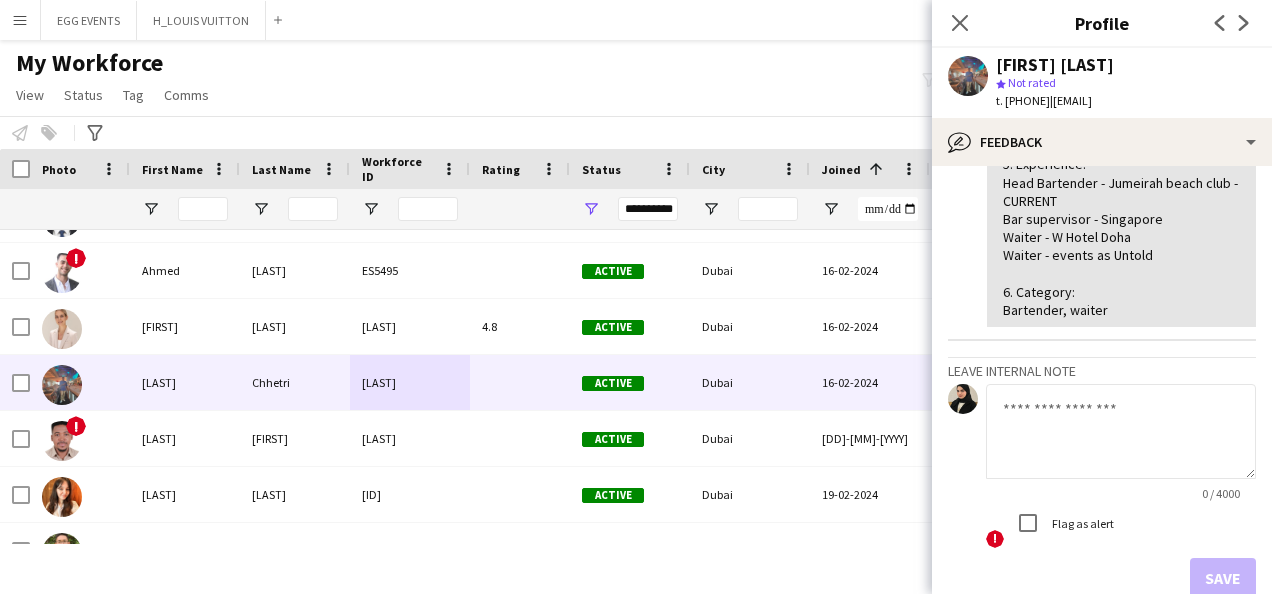 click 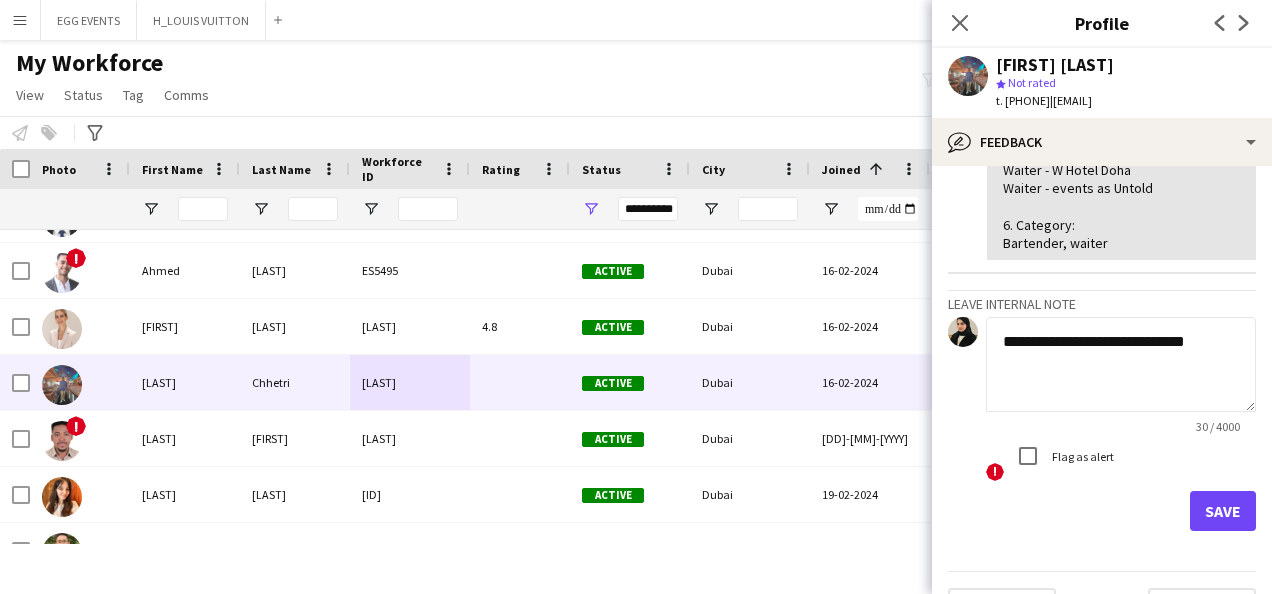 scroll, scrollTop: 398, scrollLeft: 0, axis: vertical 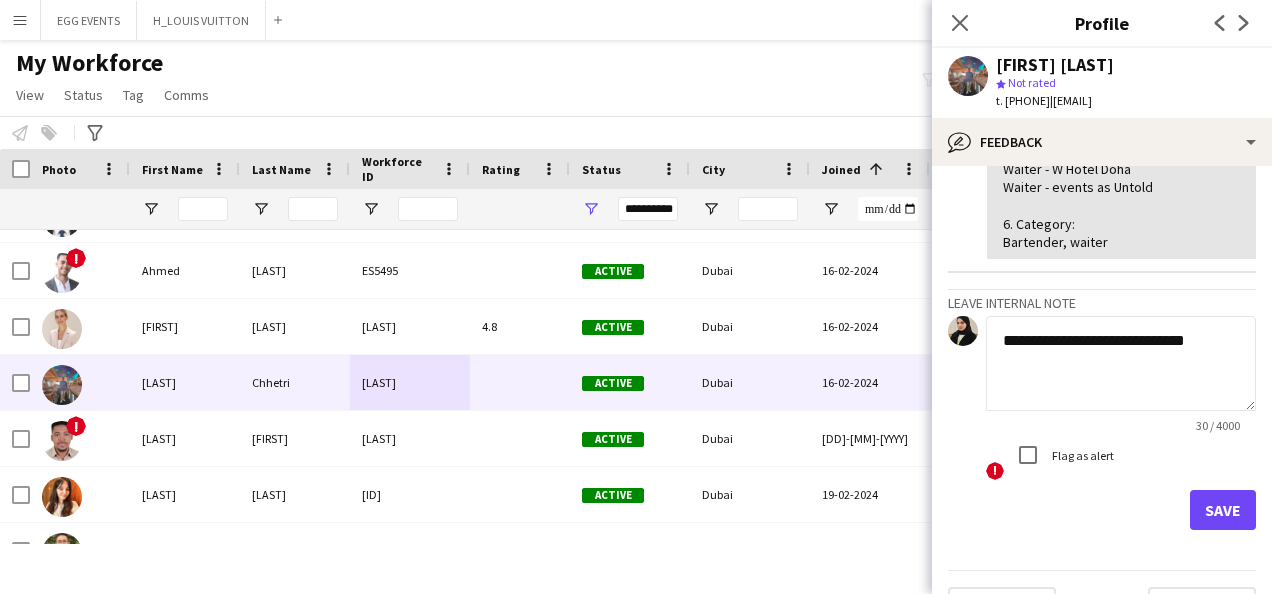 type on "**********" 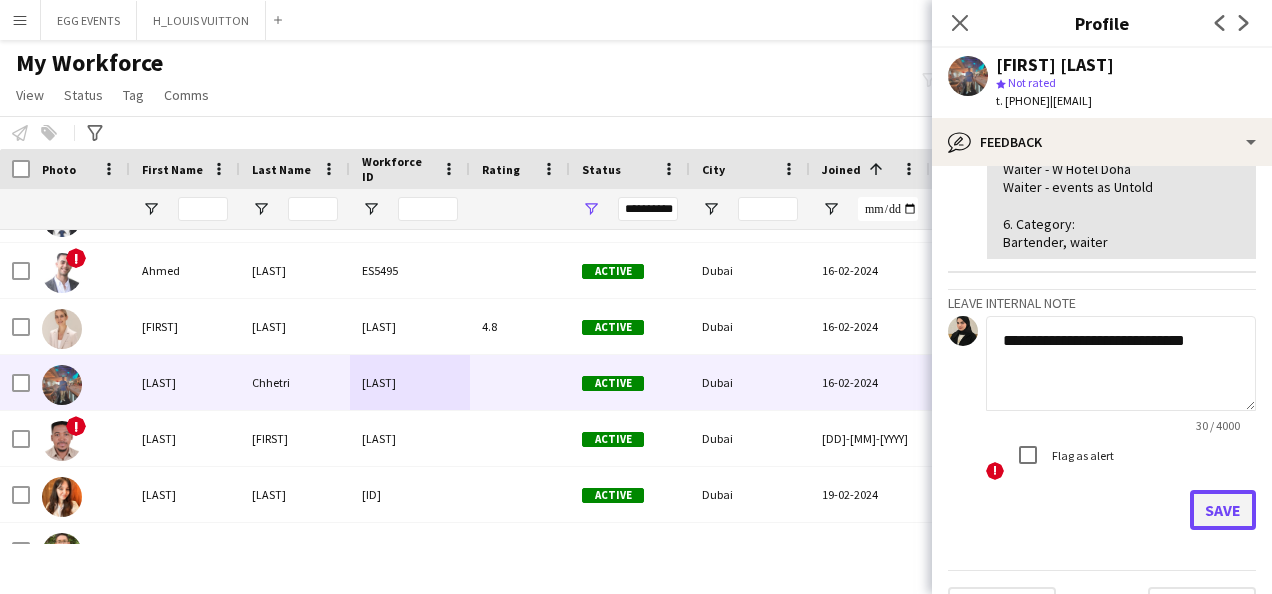 click on "Save" 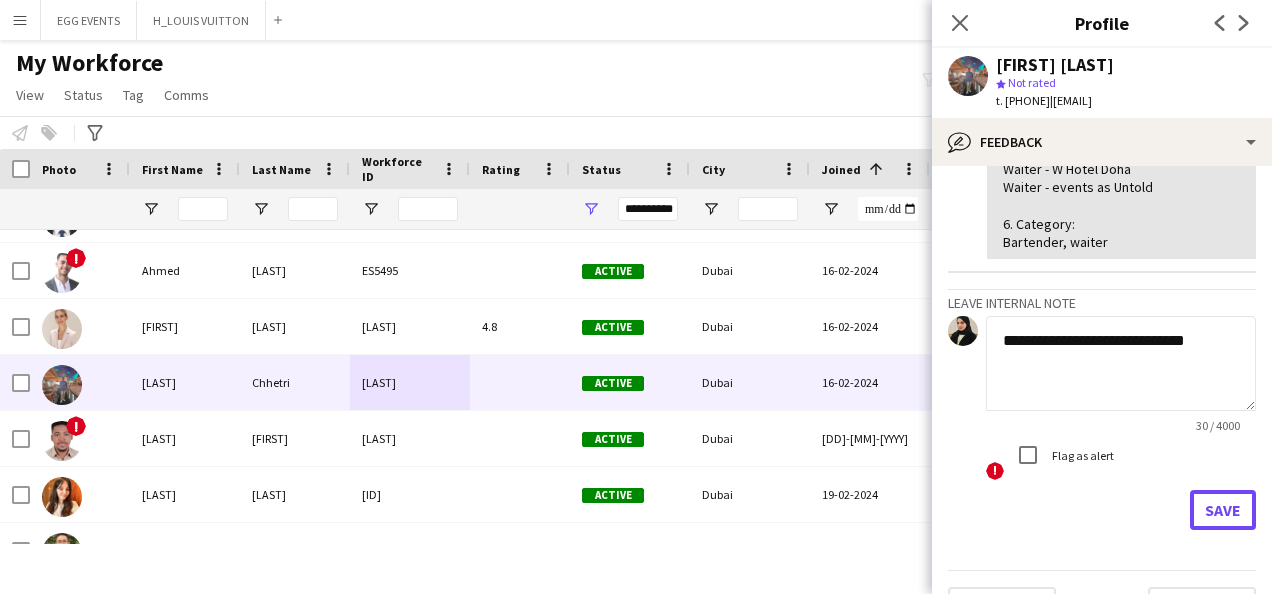 type 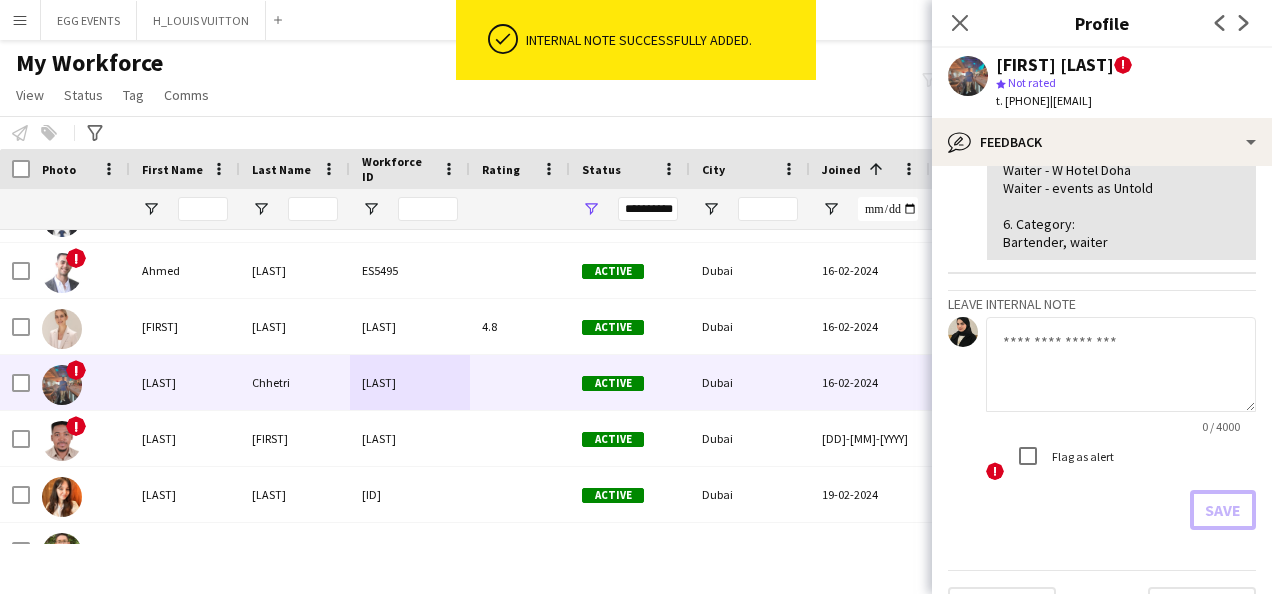 scroll, scrollTop: 0, scrollLeft: 0, axis: both 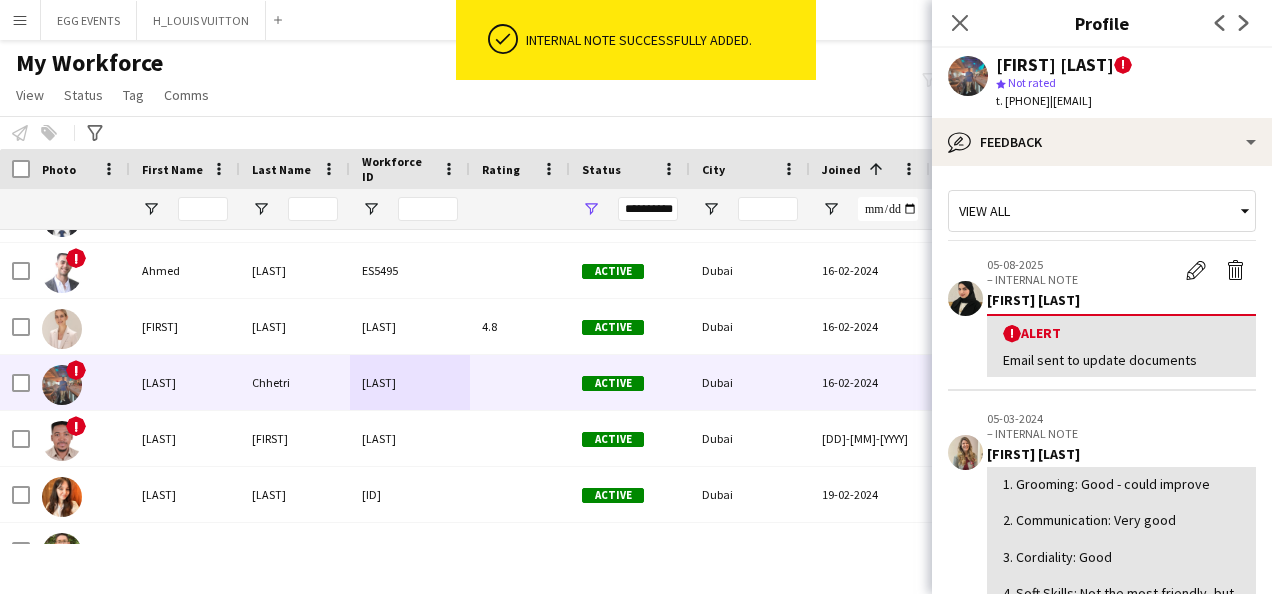 click on "Sullen Chhetri  !
star
Not rated   t. +971565514476   |   sullenc11@gmail.com" 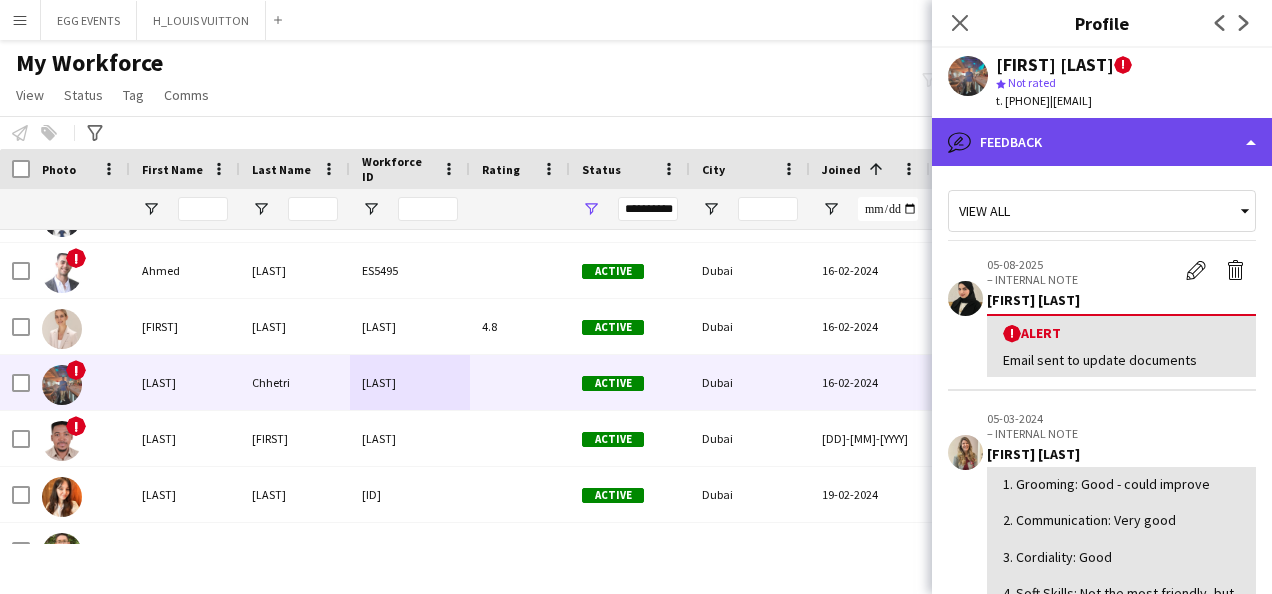 click on "bubble-pencil
Feedback" 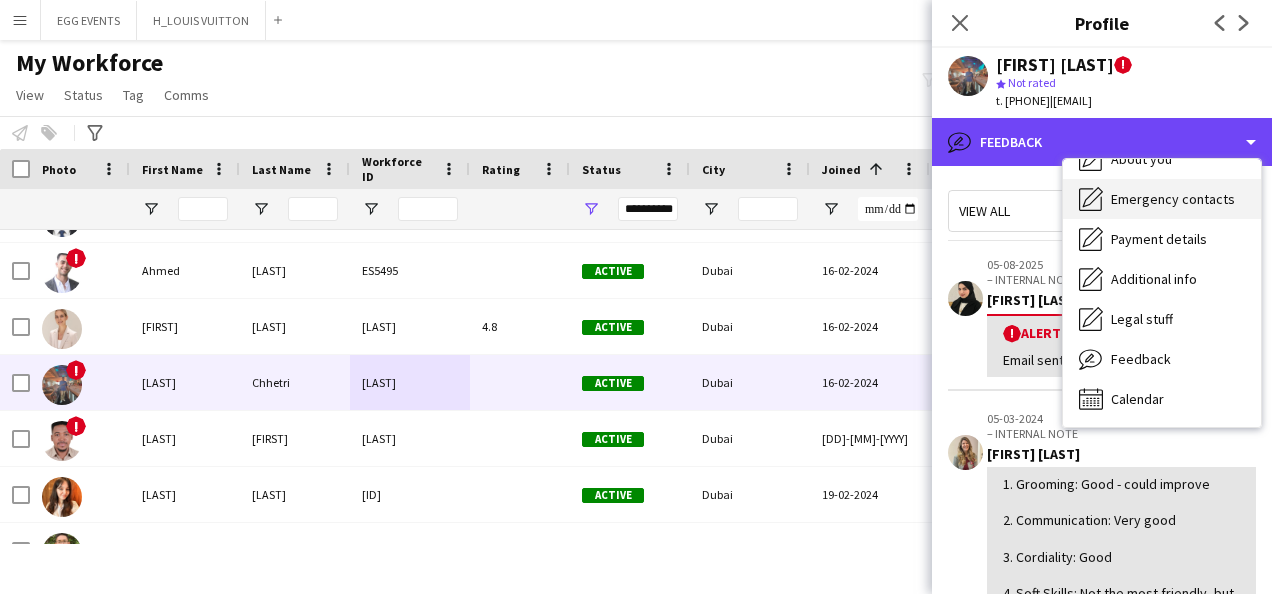 scroll, scrollTop: 0, scrollLeft: 0, axis: both 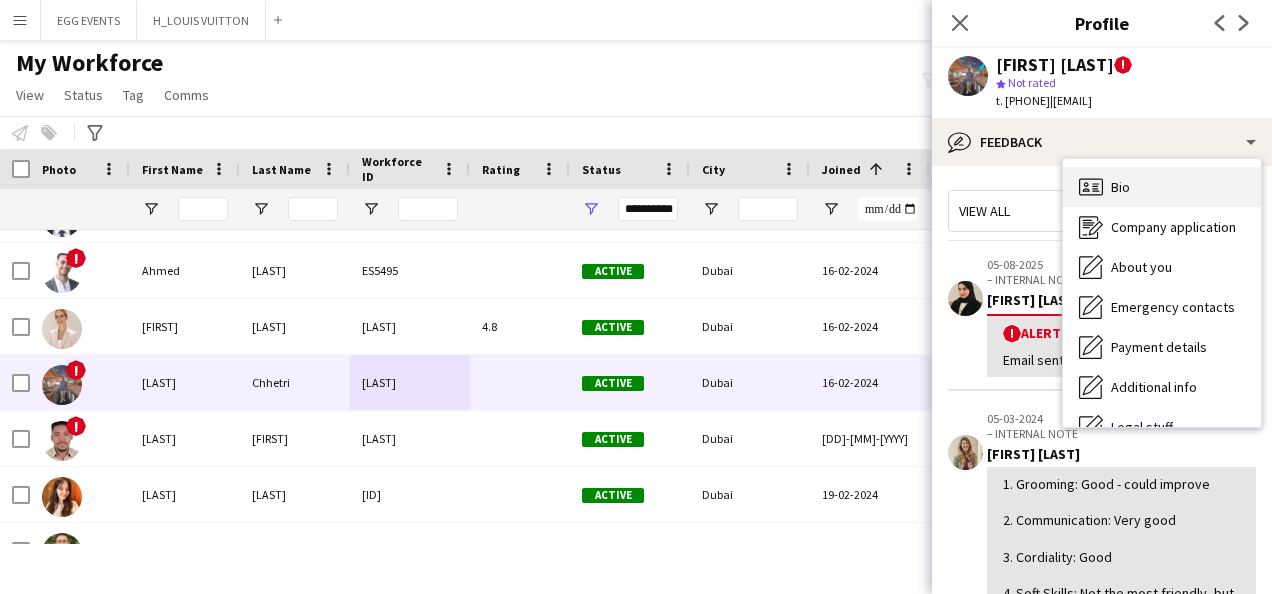 click 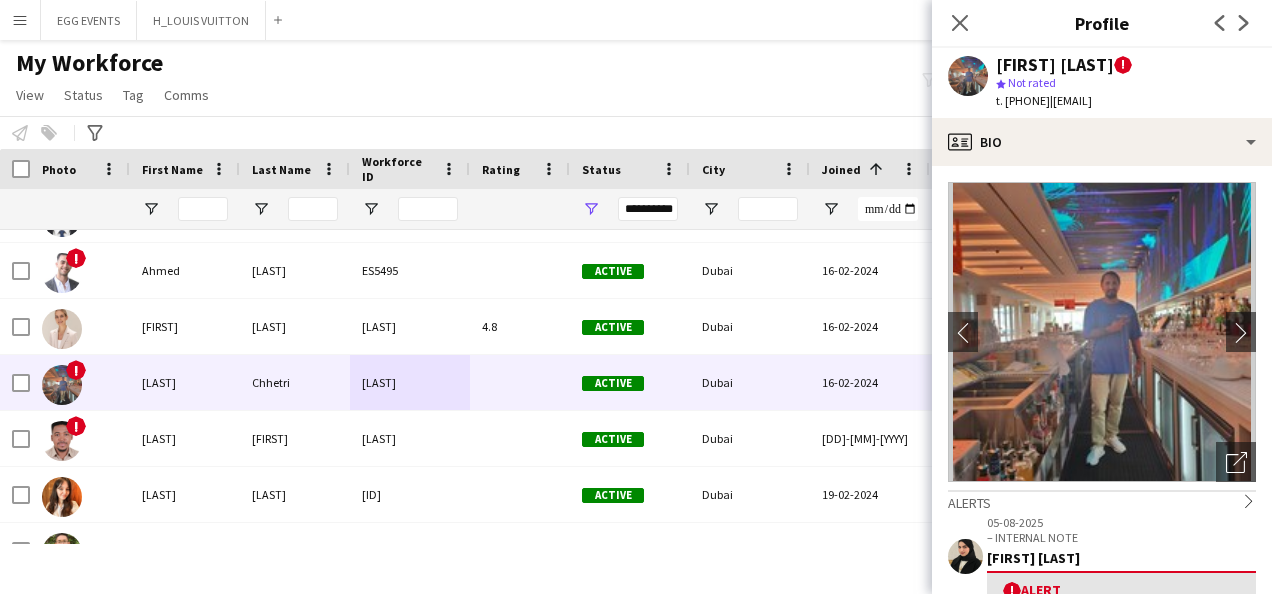 drag, startPoint x: 996, startPoint y: 65, endPoint x: 1128, endPoint y: 64, distance: 132.00378 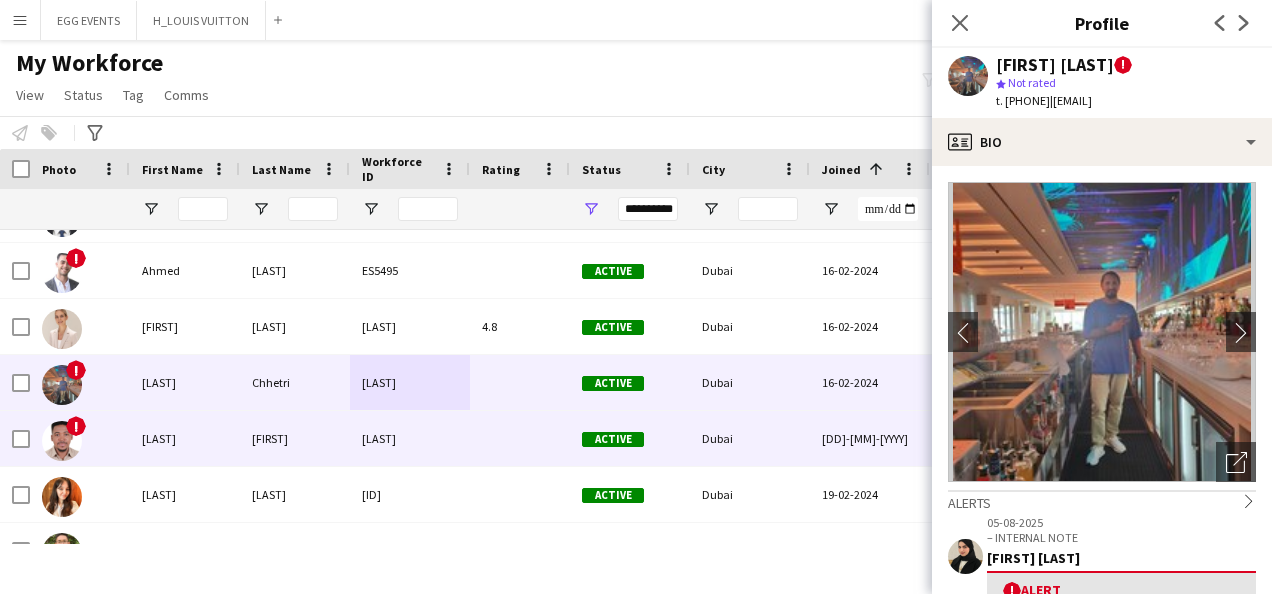 scroll, scrollTop: 9800, scrollLeft: 0, axis: vertical 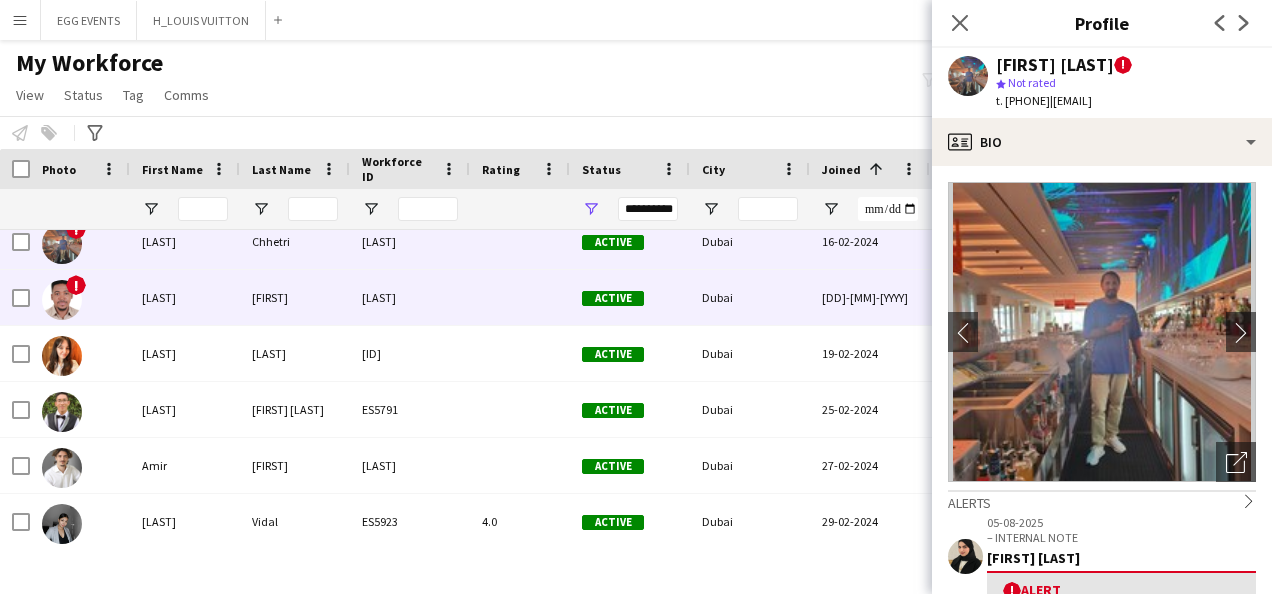click on "[DD]-[MM]-[YYYY]" at bounding box center [870, 297] 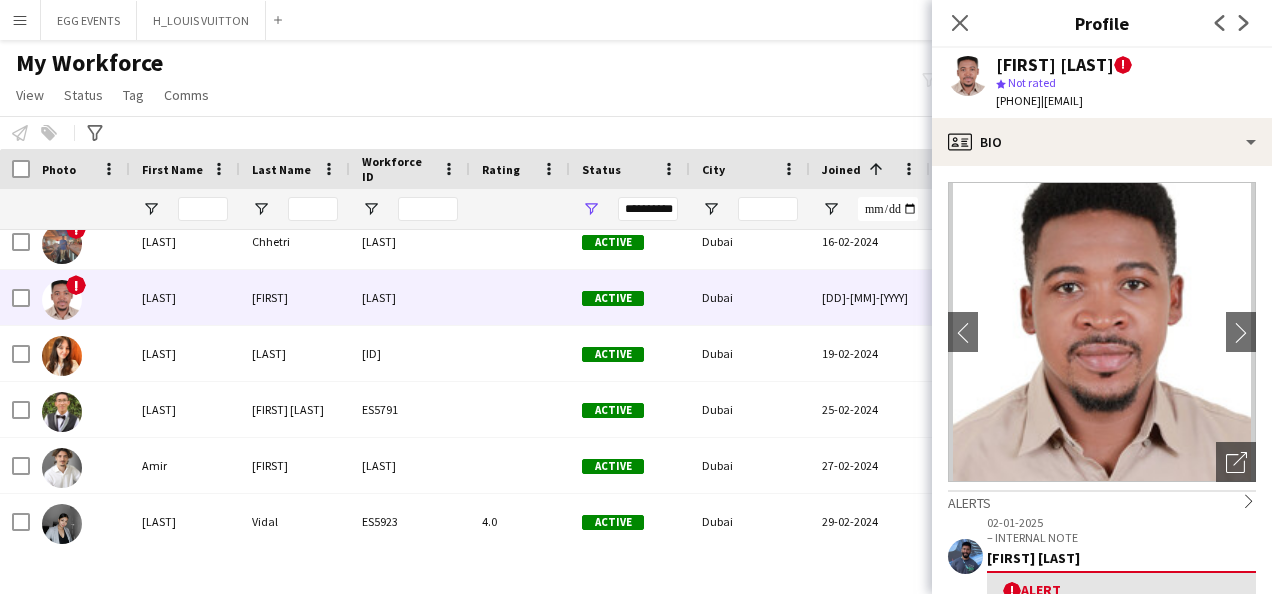 scroll, scrollTop: 195, scrollLeft: 0, axis: vertical 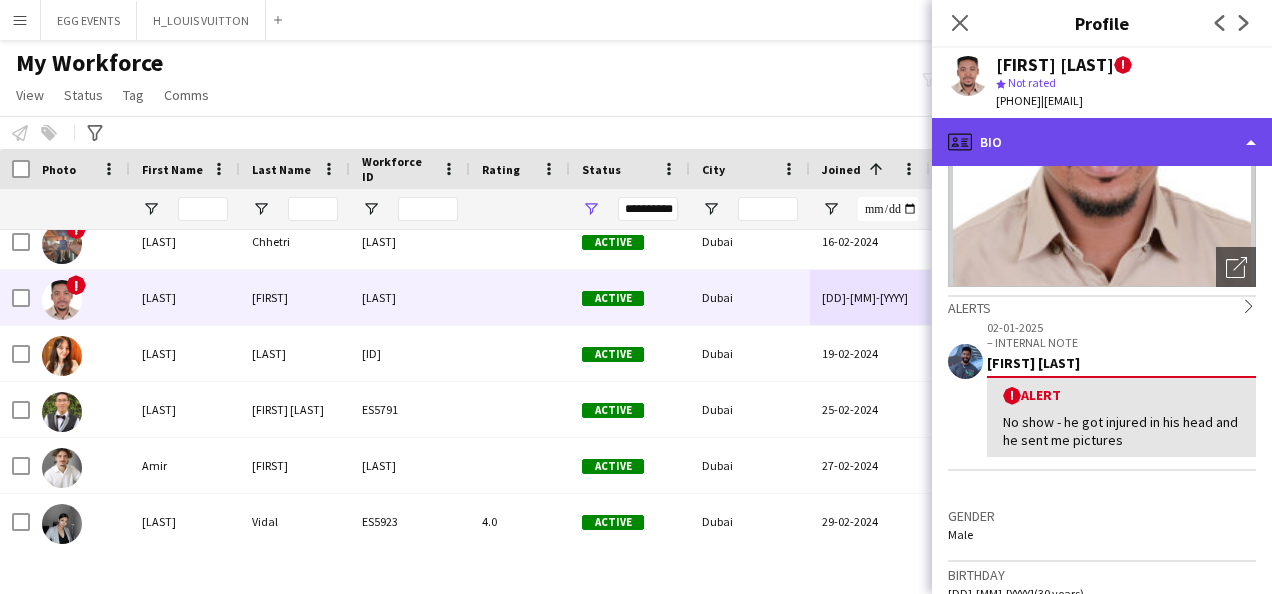 click on "profile
Bio" 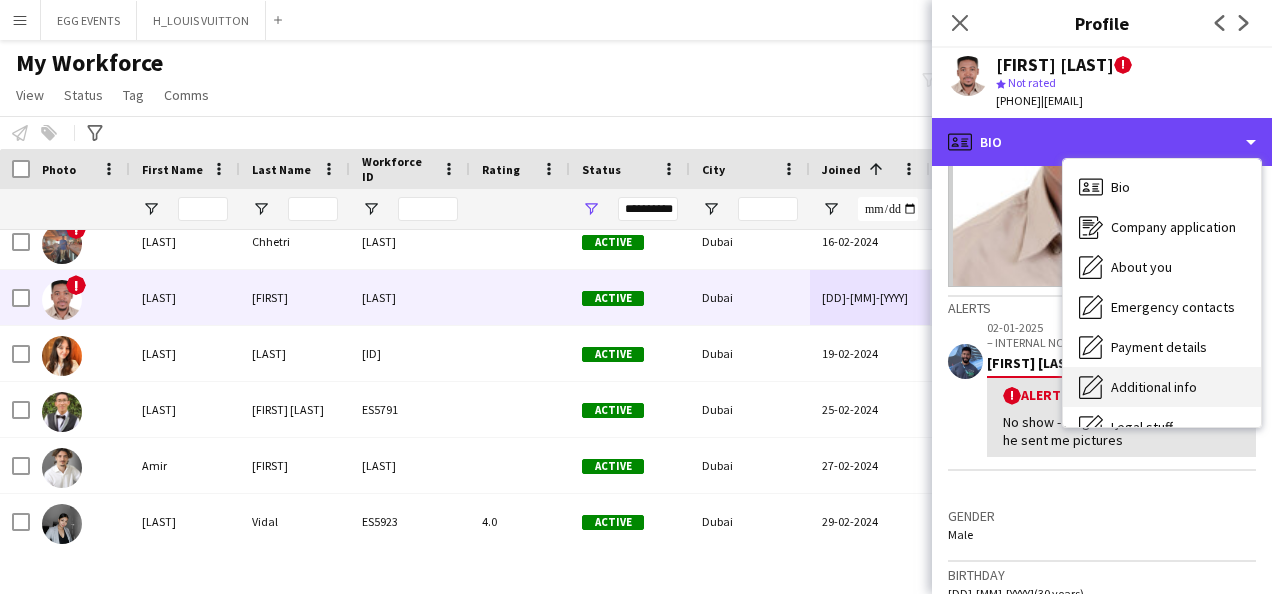 scroll, scrollTop: 108, scrollLeft: 0, axis: vertical 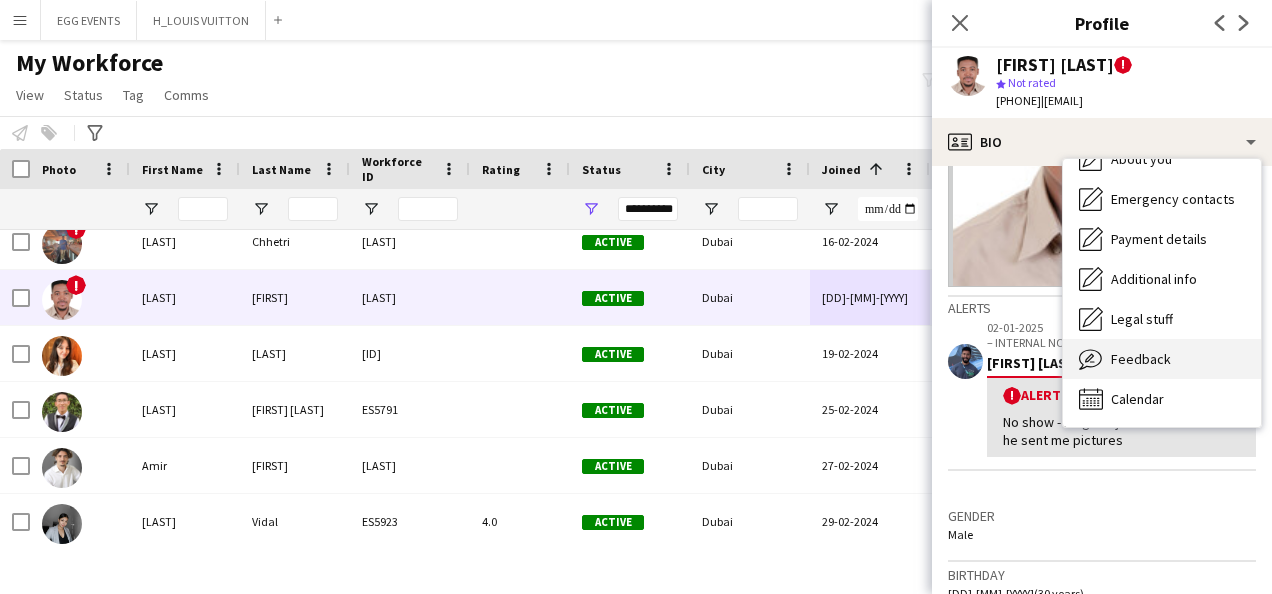 click on "Feedback
Feedback" at bounding box center (1162, 359) 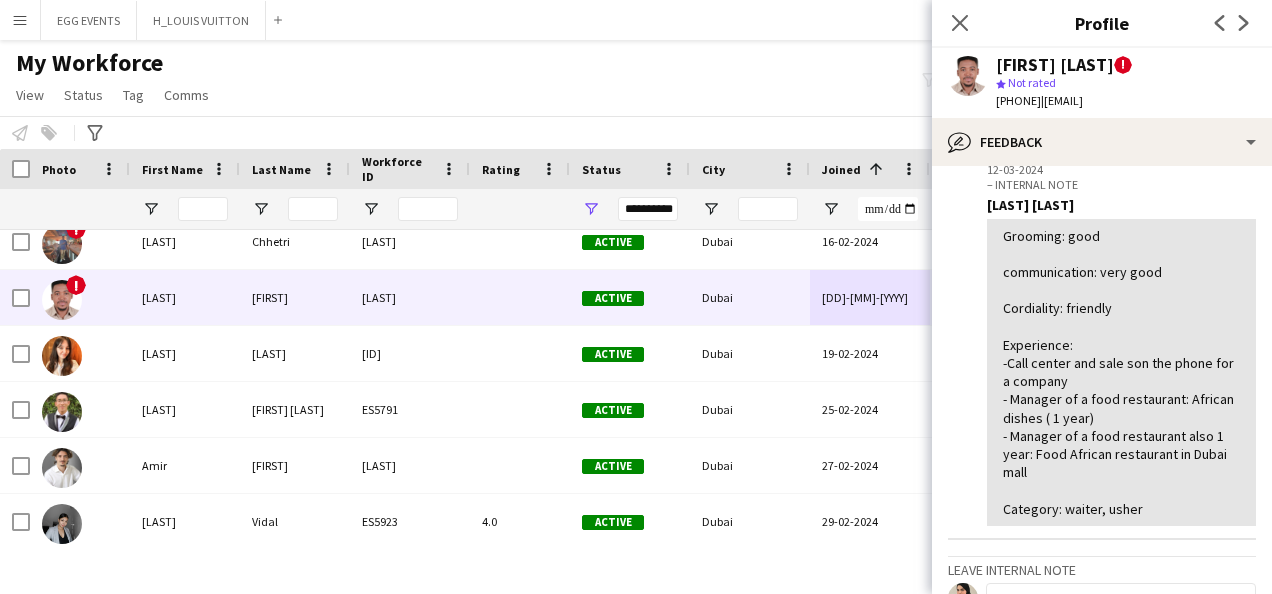 scroll, scrollTop: 397, scrollLeft: 0, axis: vertical 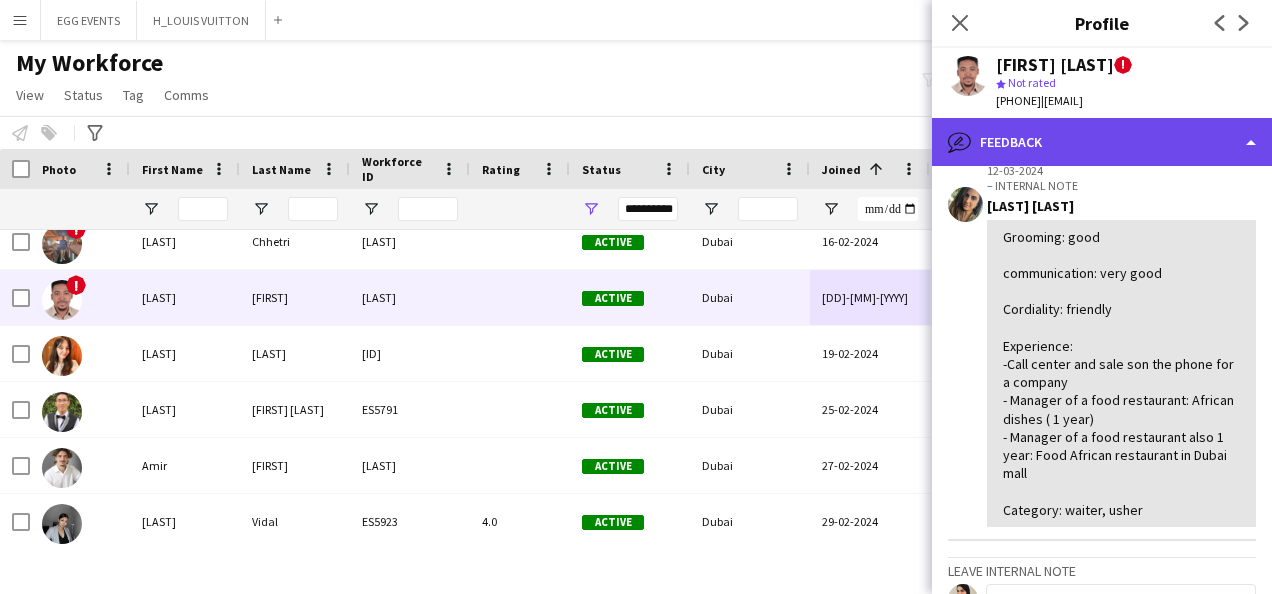 click on "bubble-pencil
Feedback" 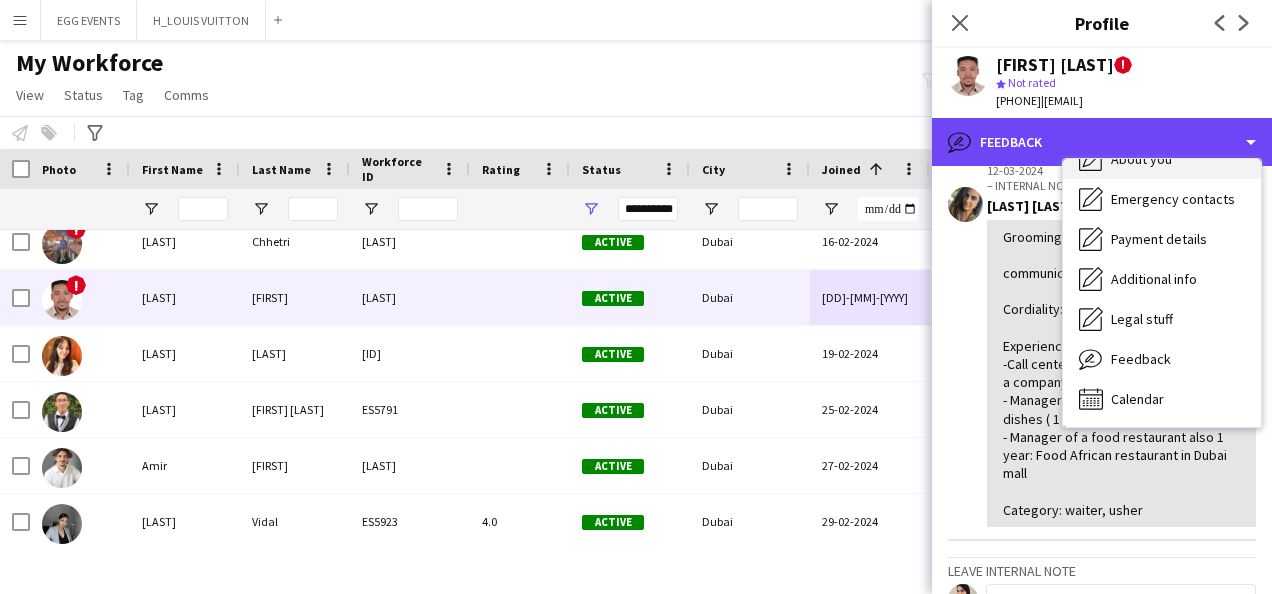 scroll, scrollTop: 0, scrollLeft: 0, axis: both 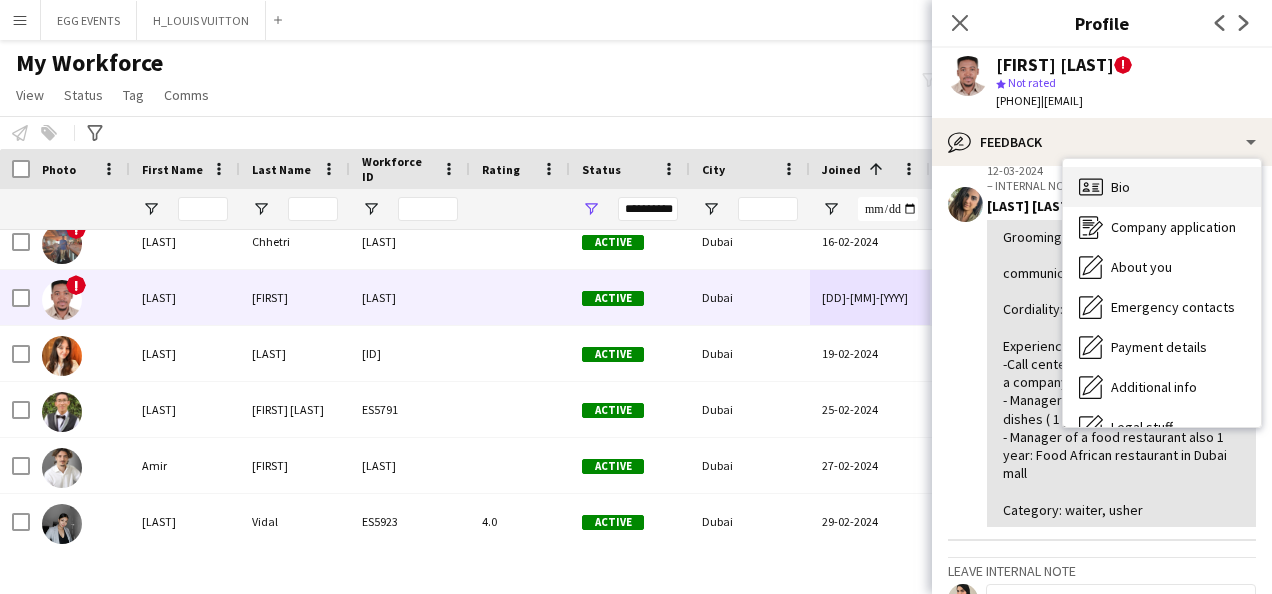 click on "Bio" at bounding box center (1120, 187) 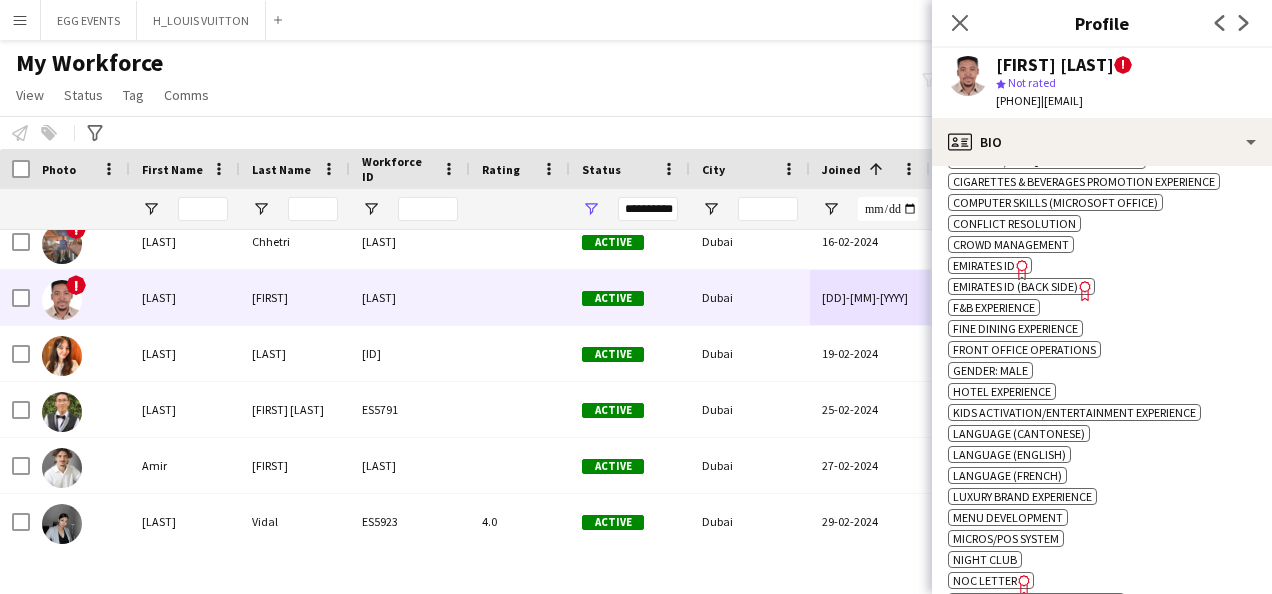 scroll, scrollTop: 1458, scrollLeft: 0, axis: vertical 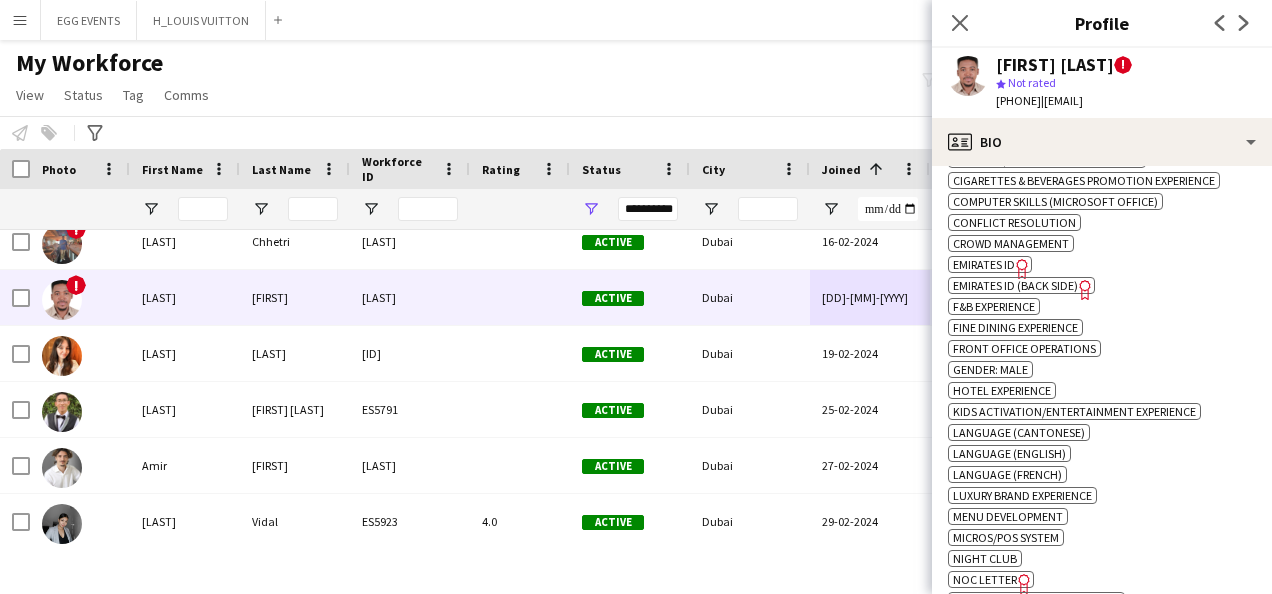 click on "Emirates ID" 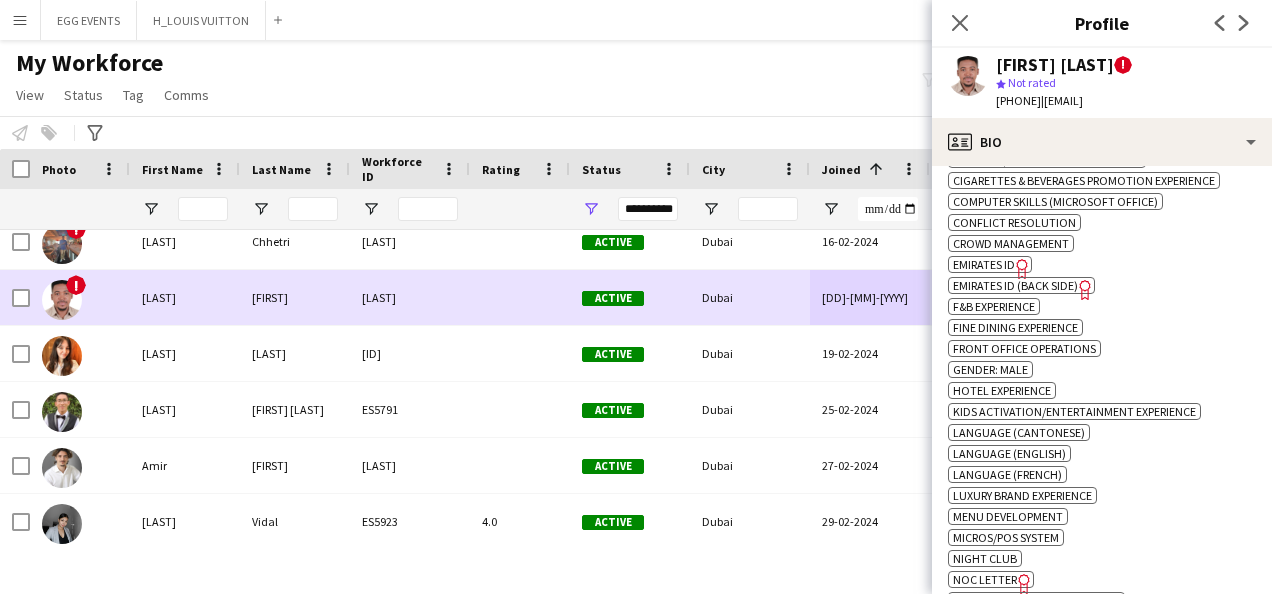 scroll, scrollTop: 9983, scrollLeft: 0, axis: vertical 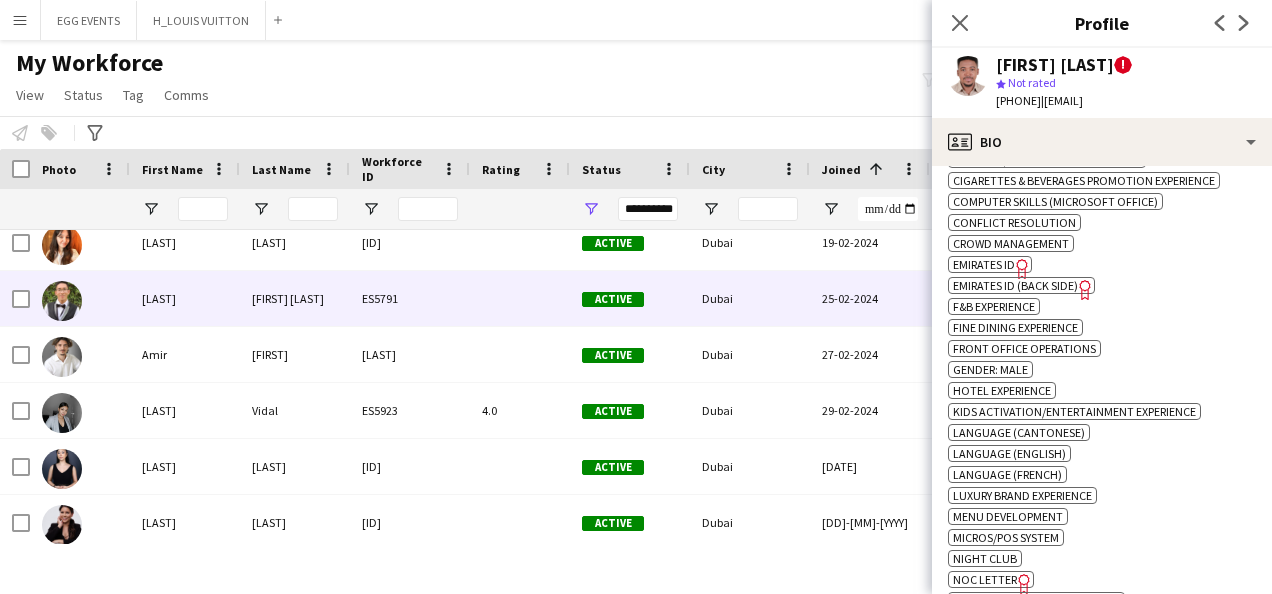 click at bounding box center [520, 298] 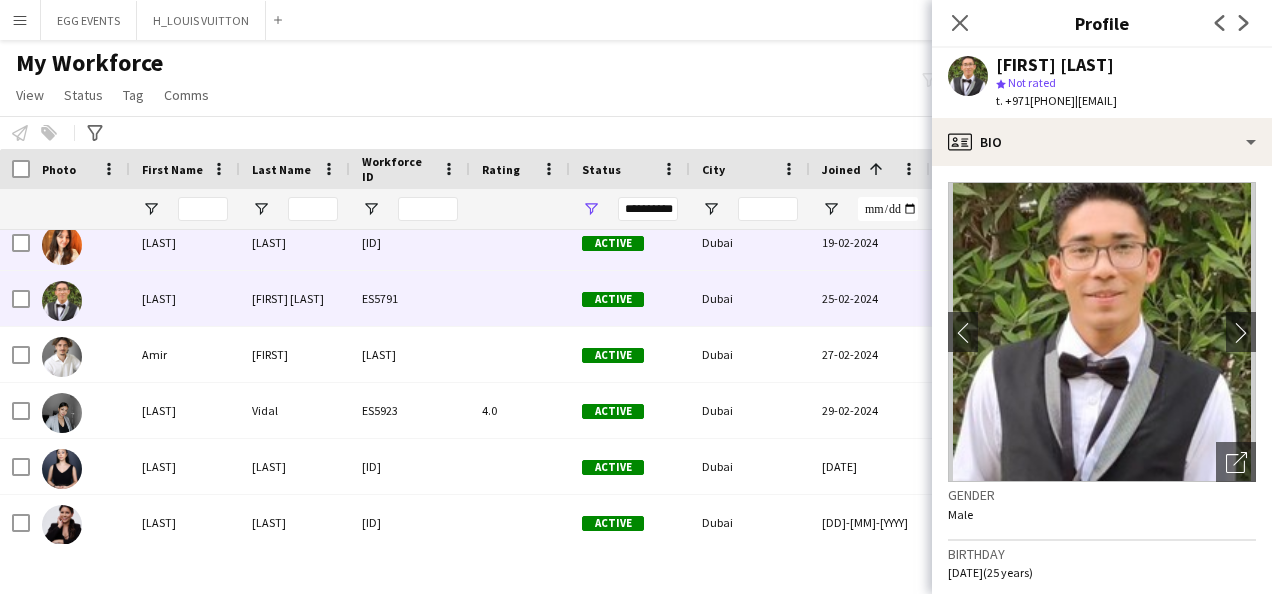 click at bounding box center [520, 242] 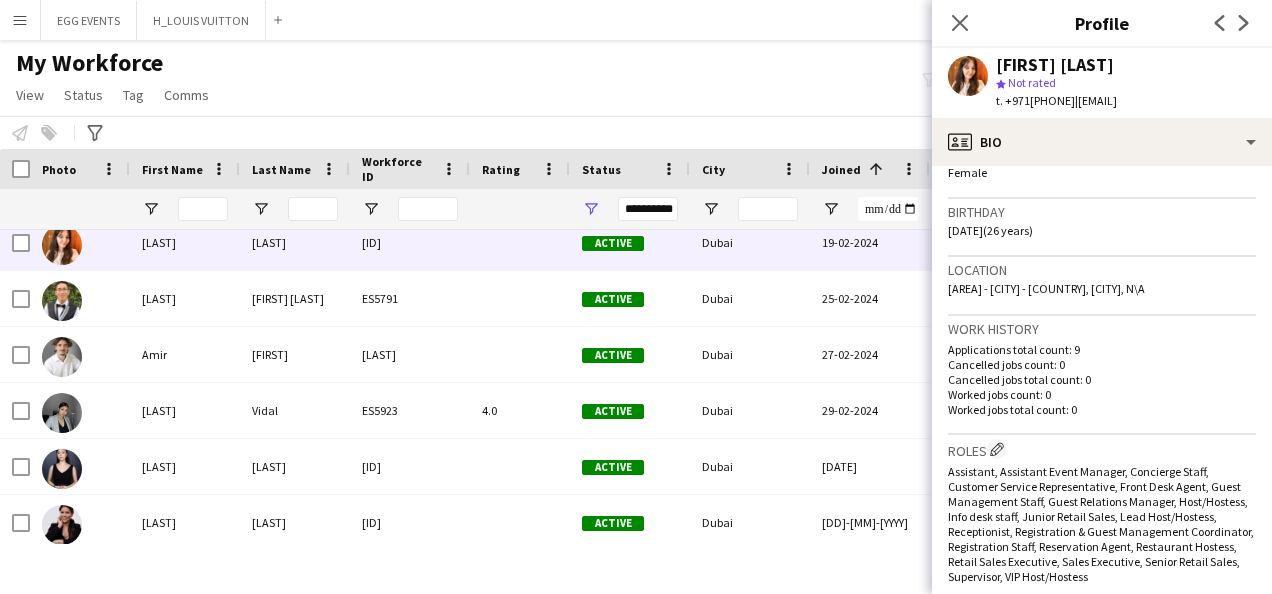 scroll, scrollTop: 660, scrollLeft: 0, axis: vertical 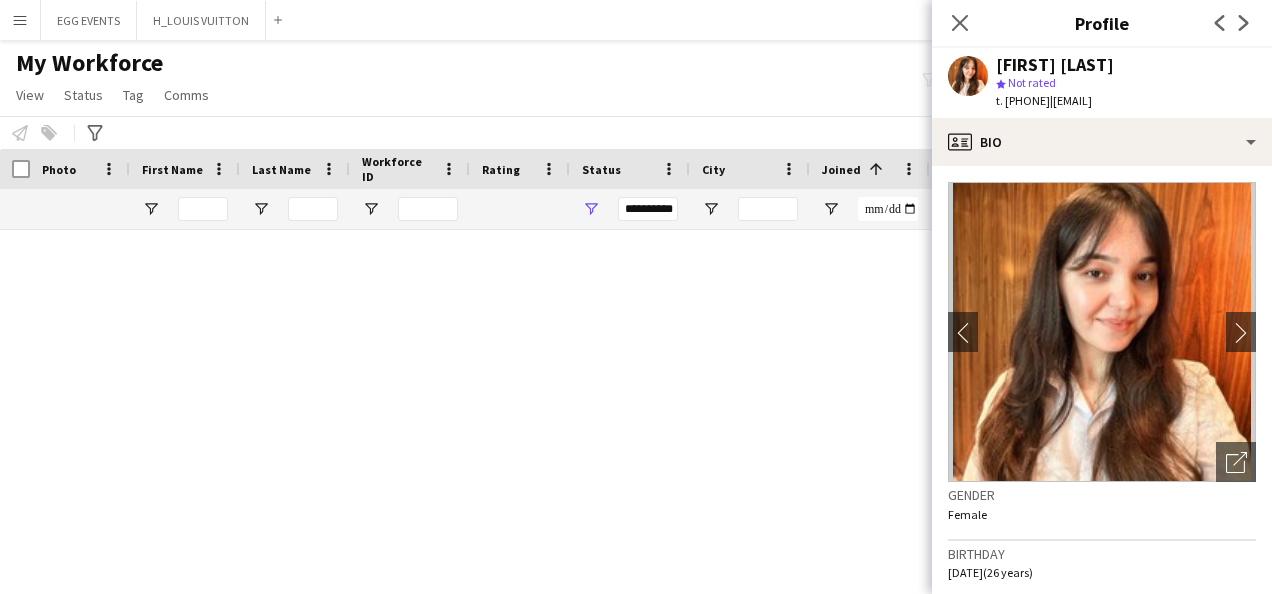 click on "Emirates ID" 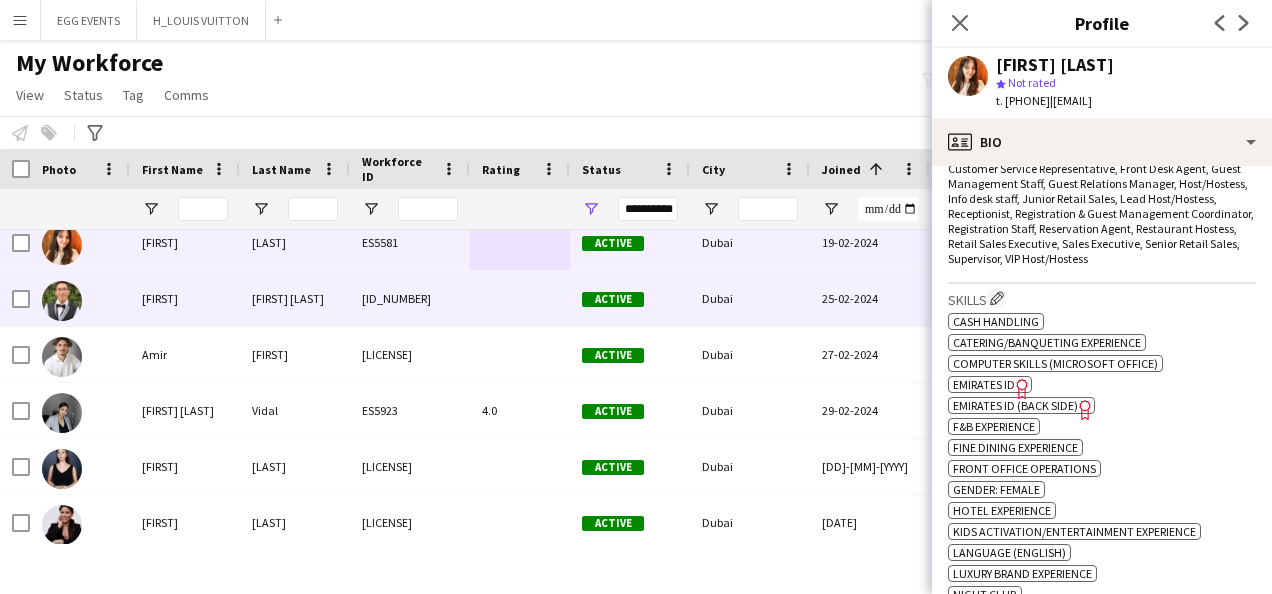 click at bounding box center (520, 298) 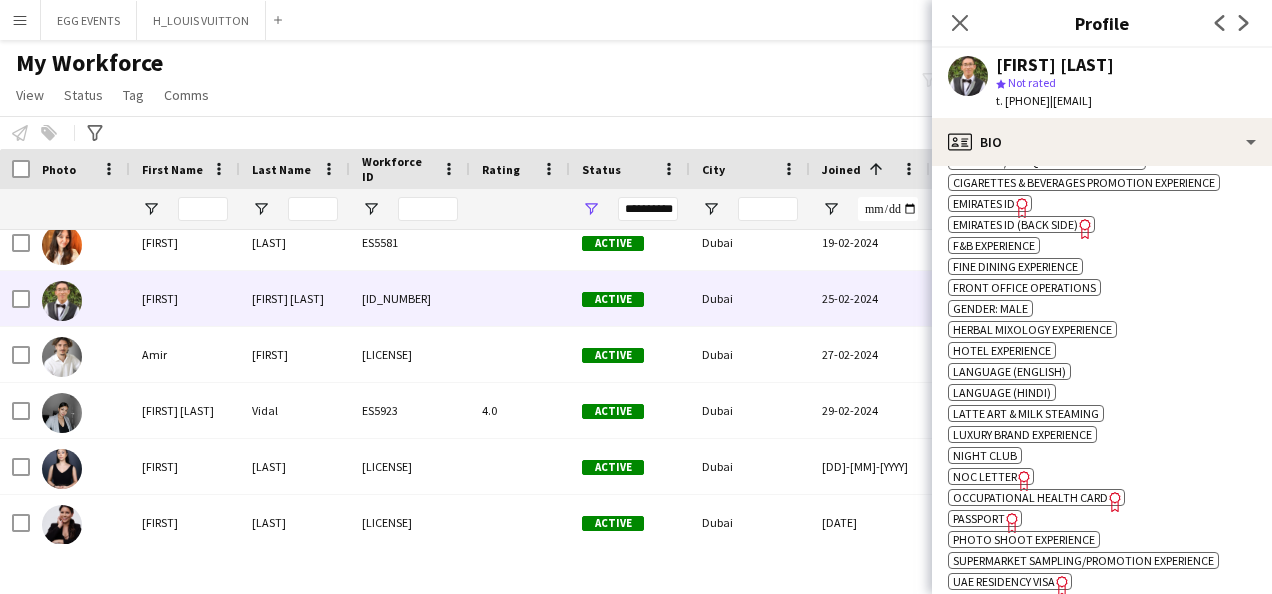 scroll, scrollTop: 781, scrollLeft: 0, axis: vertical 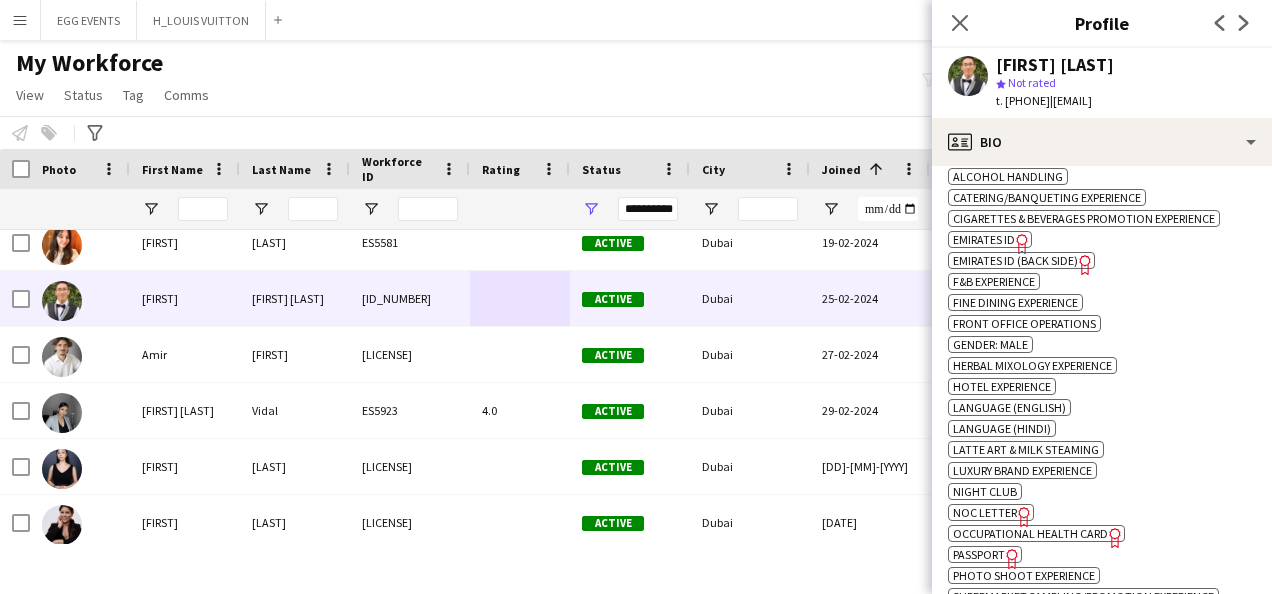click on "Emirates ID" 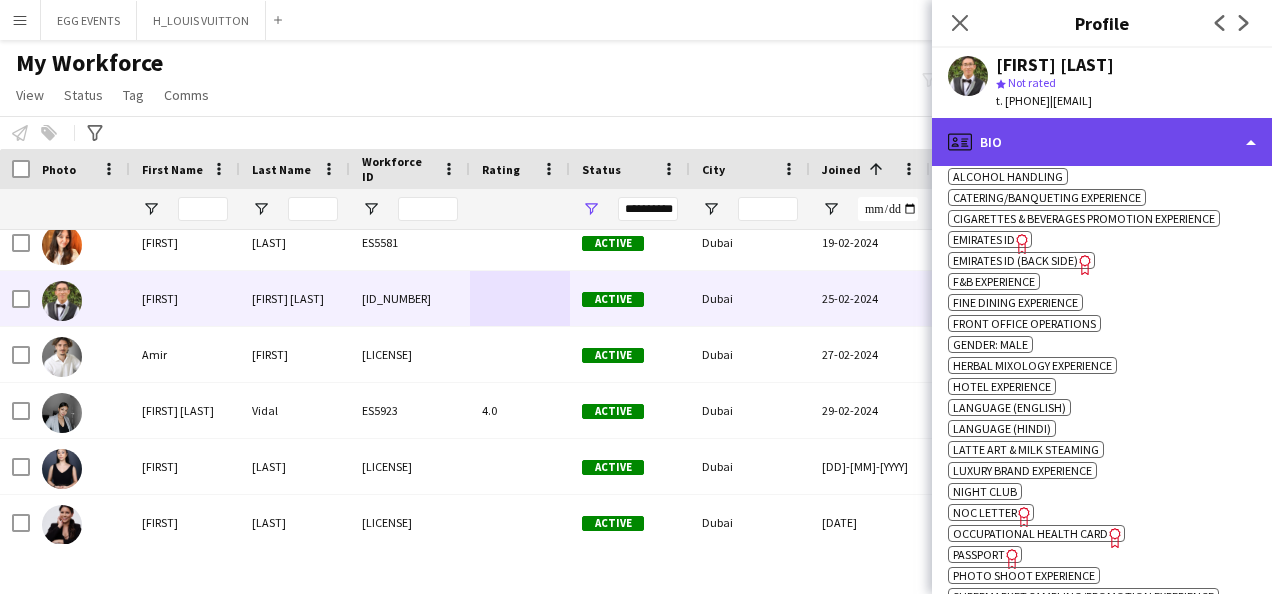click on "profile
Bio" 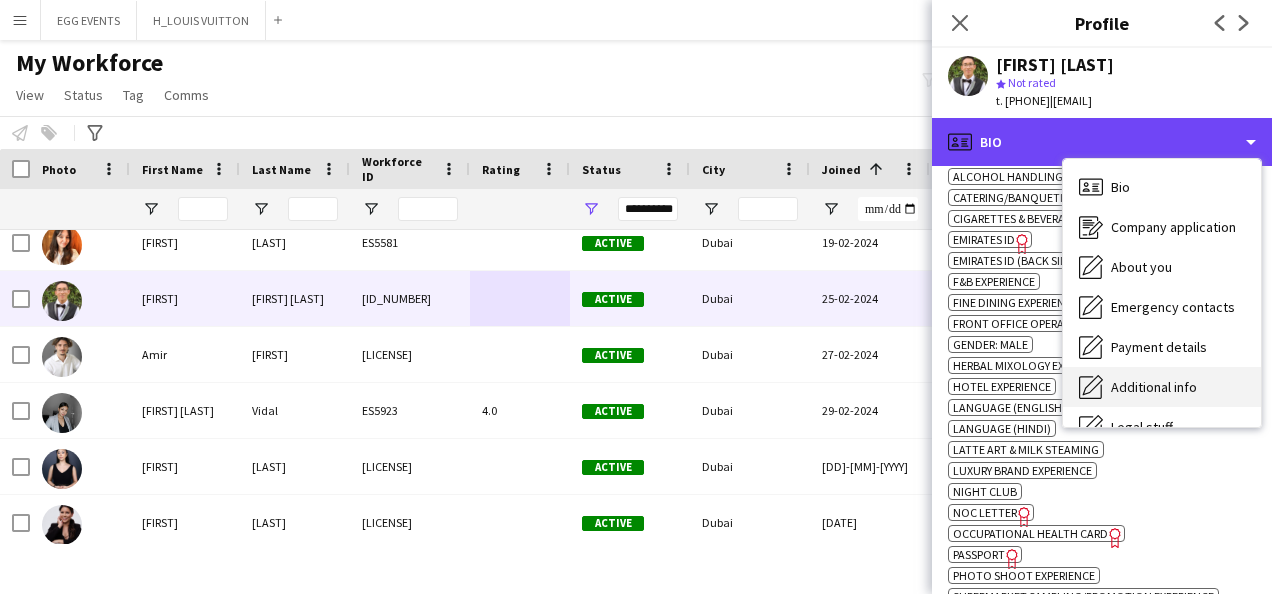scroll, scrollTop: 108, scrollLeft: 0, axis: vertical 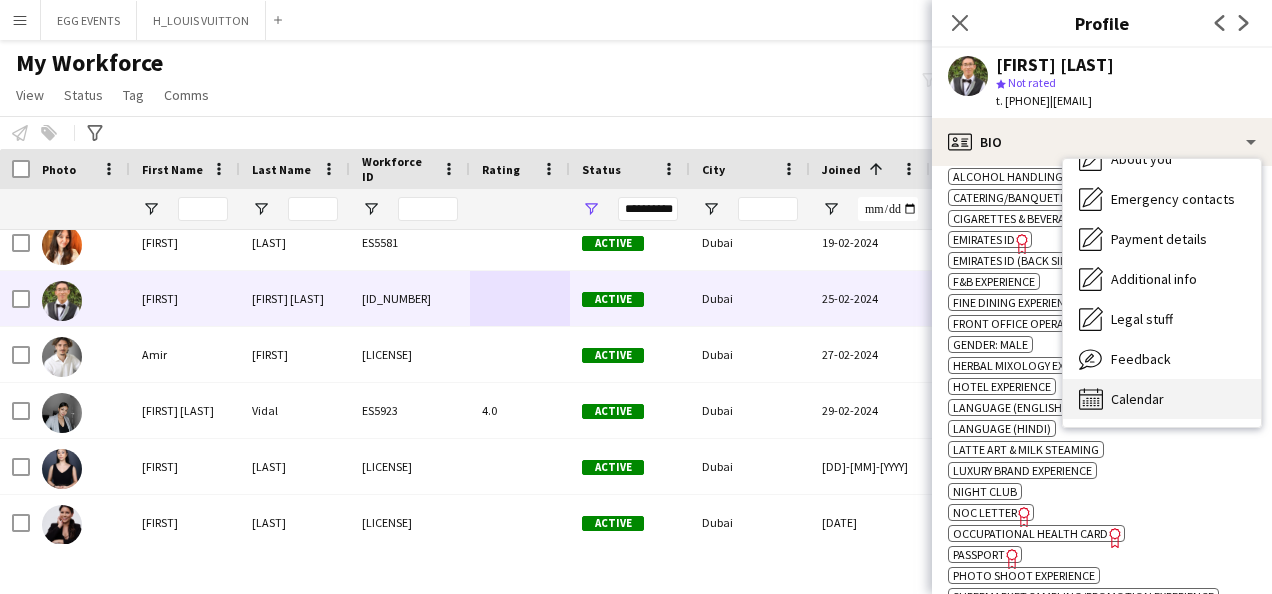 click on "Calendar" at bounding box center [1137, 399] 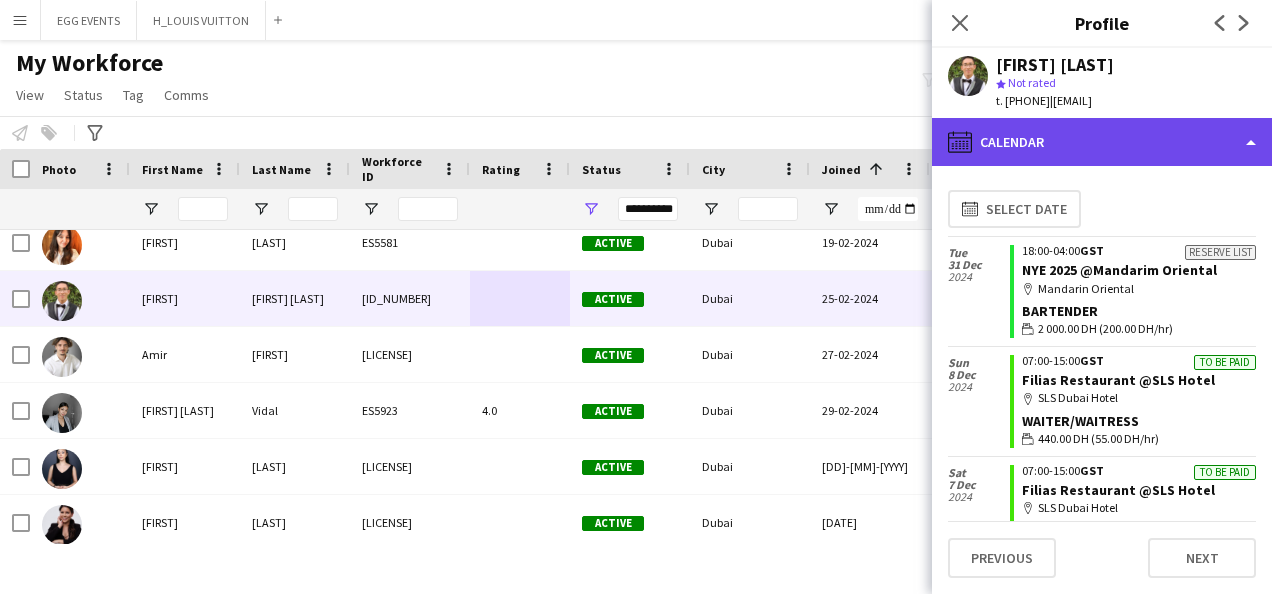 click on "calendar-full
Calendar" 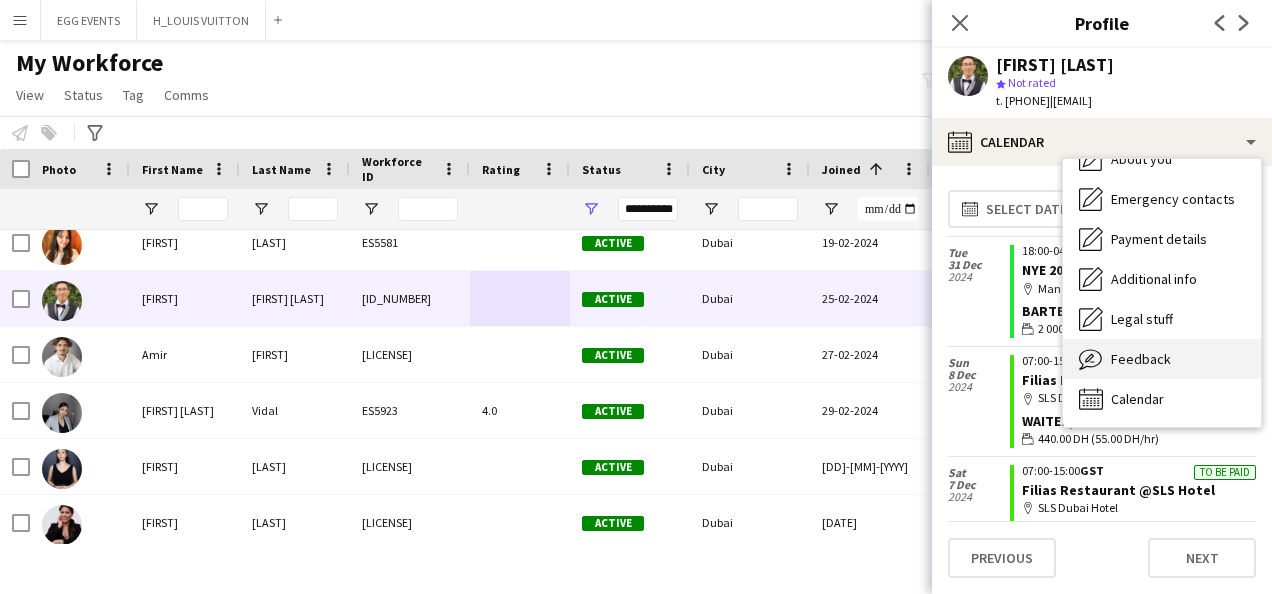 click on "Feedback
Feedback" at bounding box center [1162, 359] 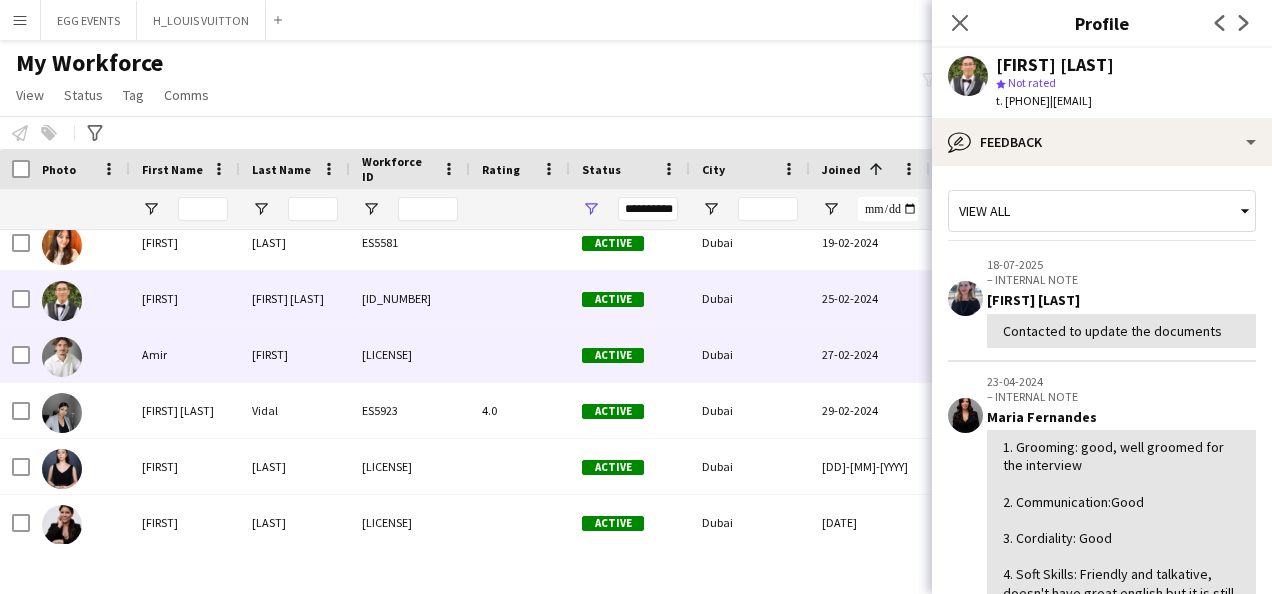 click on "27-02-2024" at bounding box center [870, 354] 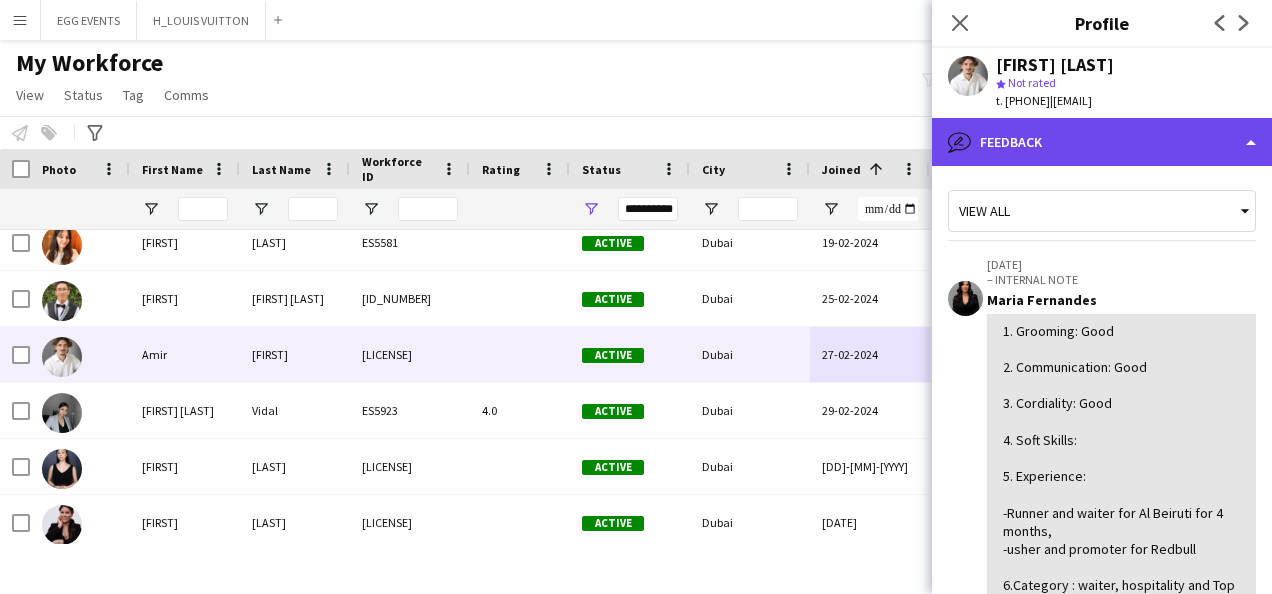 click on "bubble-pencil
Feedback" 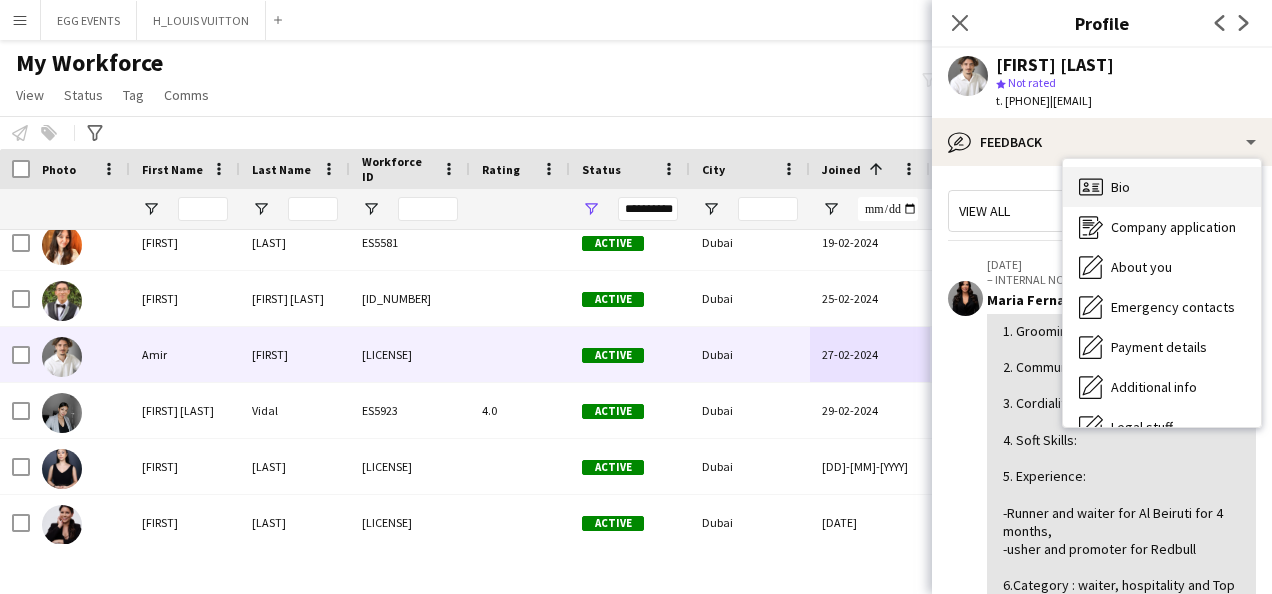 click on "Bio
Bio" at bounding box center [1162, 187] 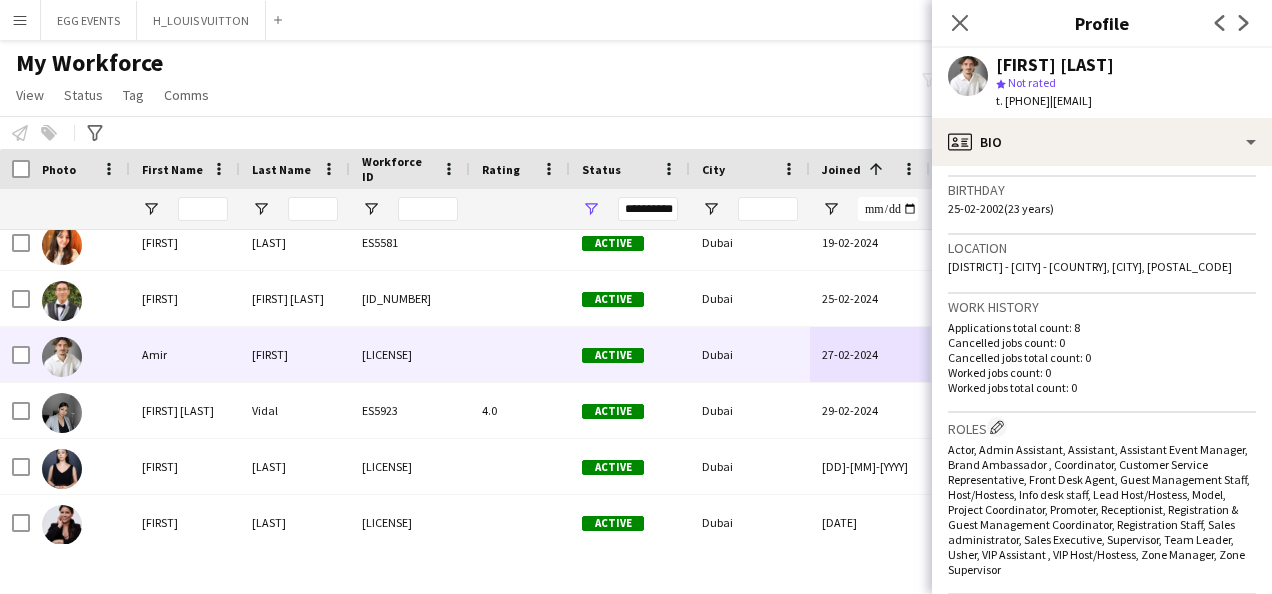 scroll, scrollTop: 632, scrollLeft: 0, axis: vertical 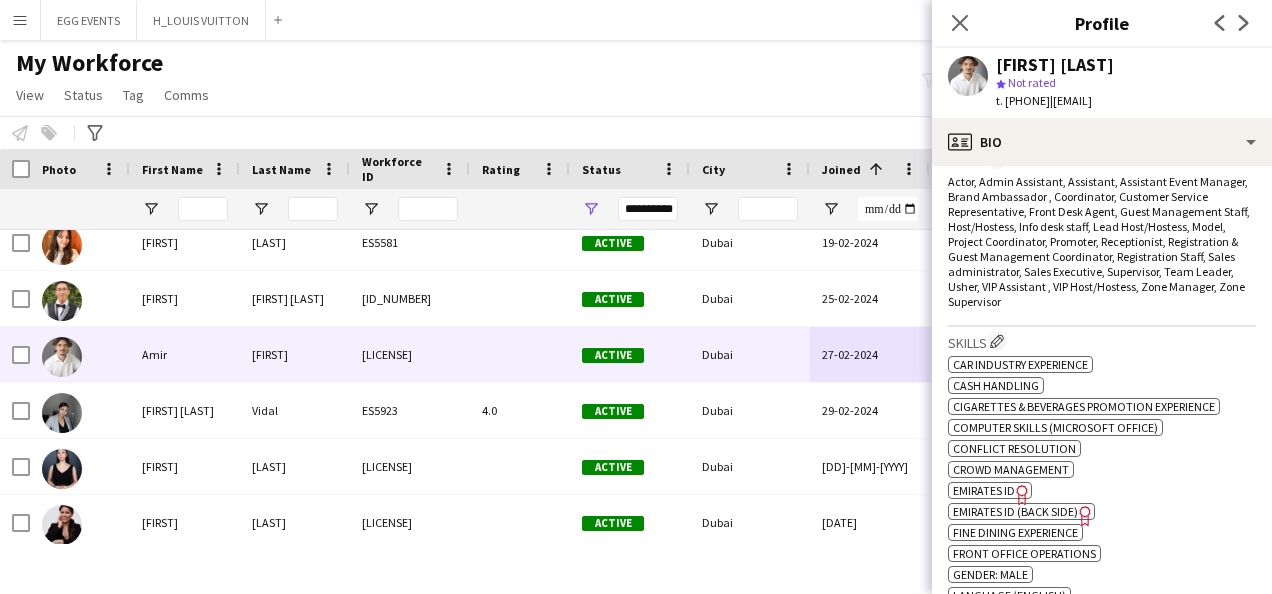 click on "Emirates ID" 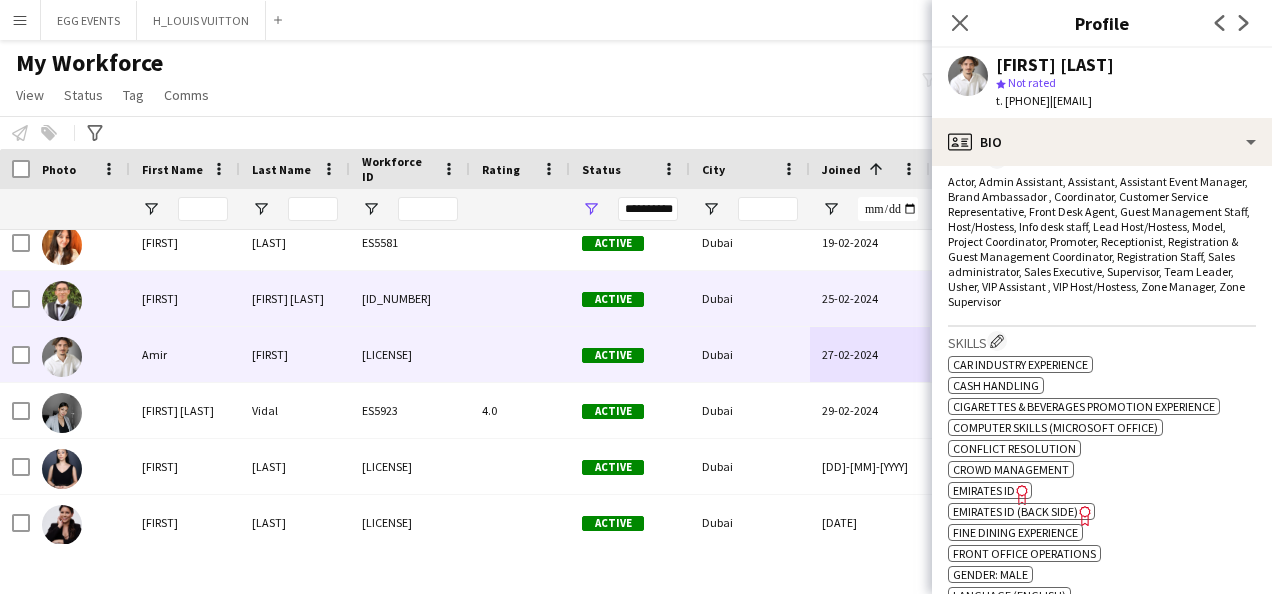 scroll, scrollTop: 10054, scrollLeft: 0, axis: vertical 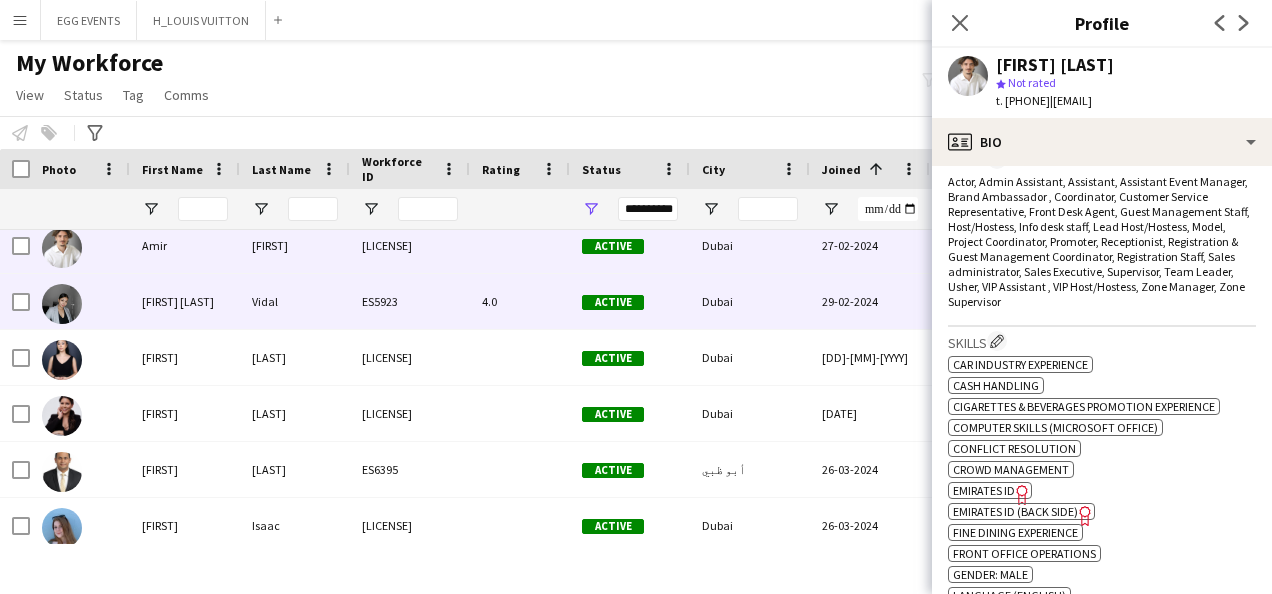 click on "4.0" at bounding box center (520, 301) 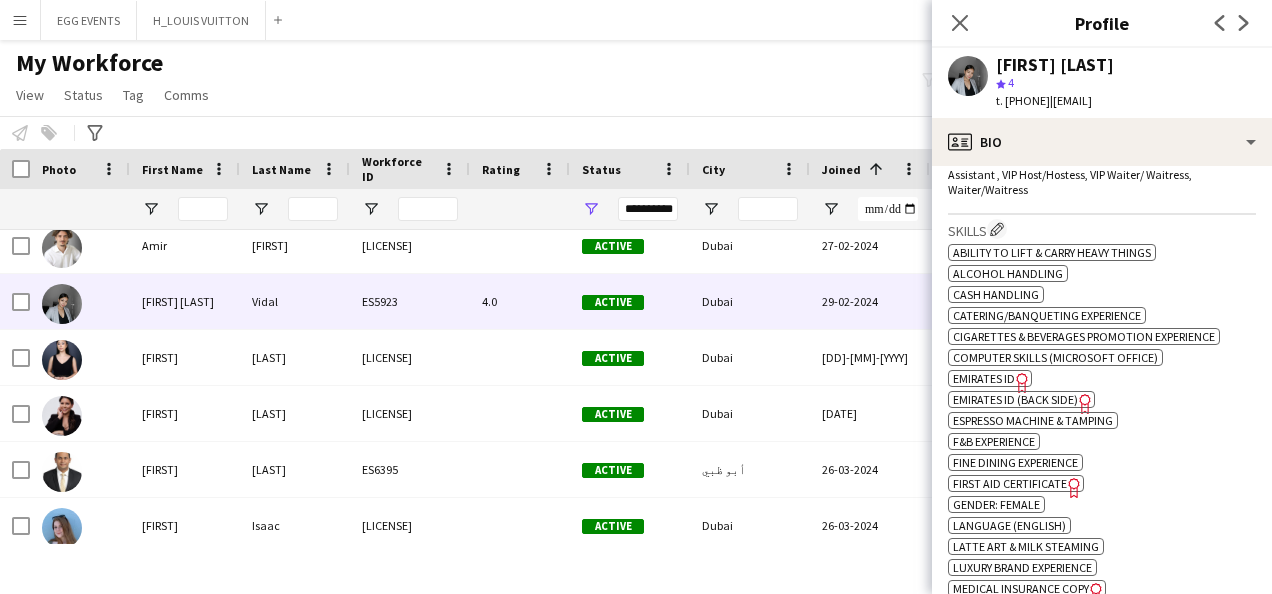 scroll, scrollTop: 778, scrollLeft: 0, axis: vertical 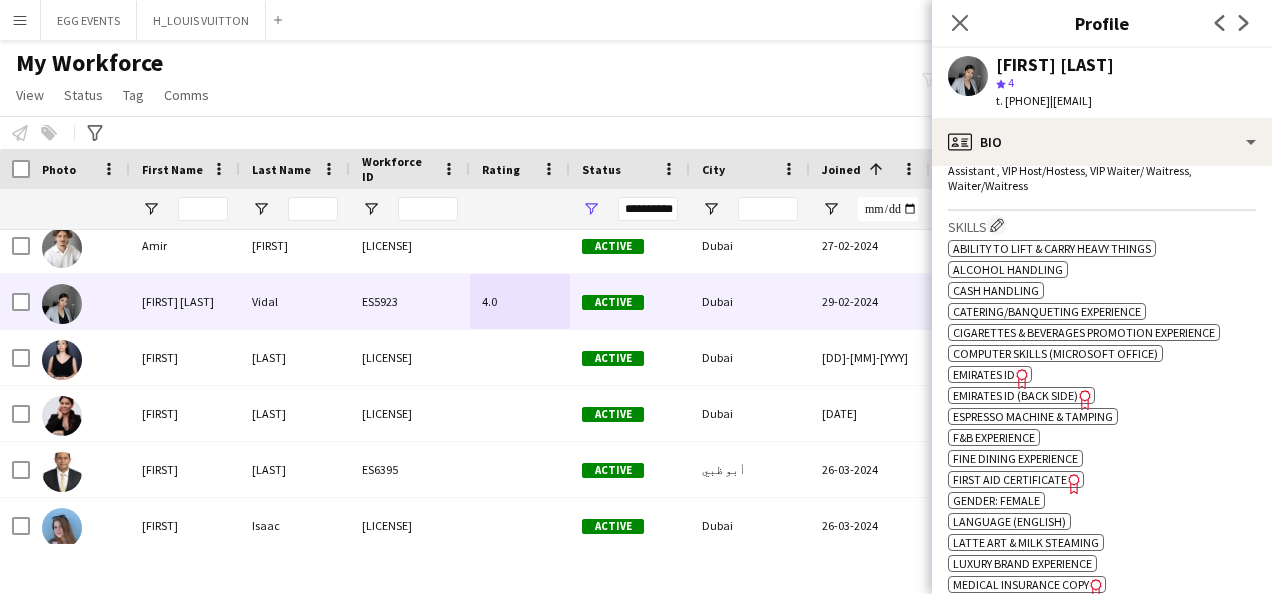 click on "Emirates ID" 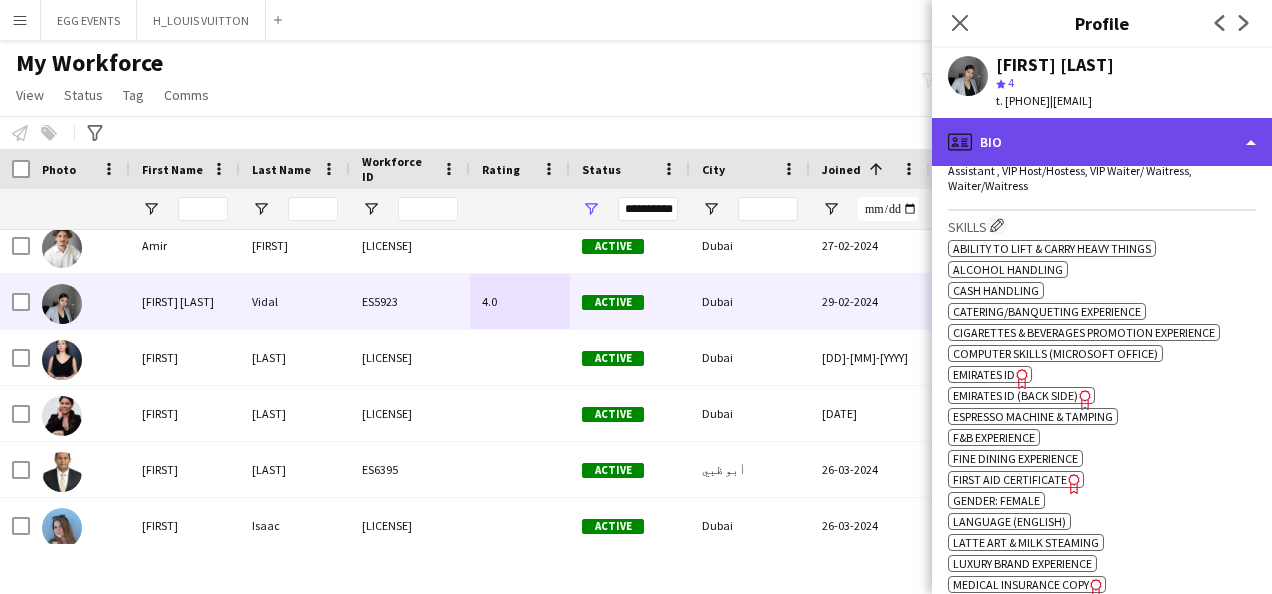 click on "profile
Bio" 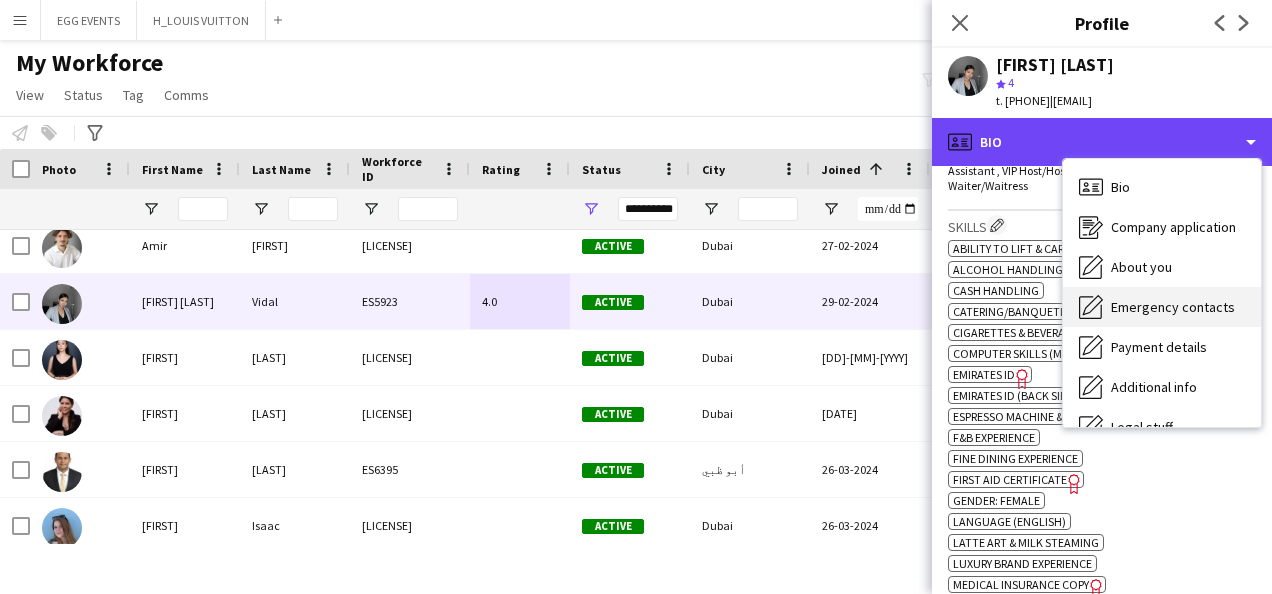 scroll, scrollTop: 108, scrollLeft: 0, axis: vertical 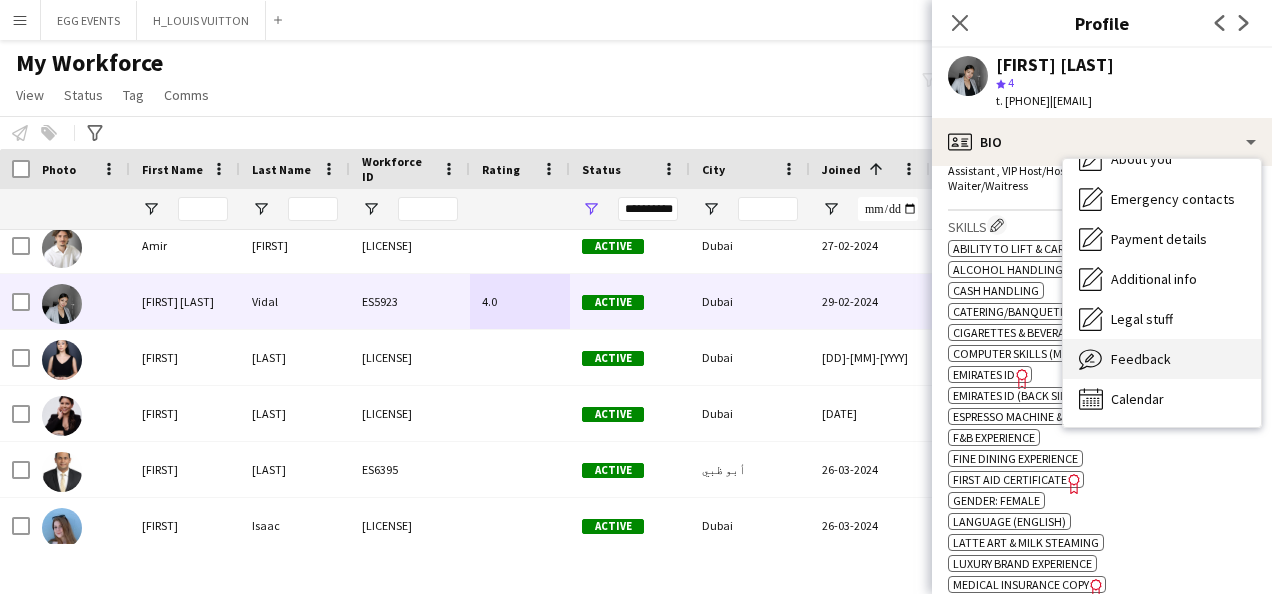 click on "Feedback
Feedback" at bounding box center (1162, 359) 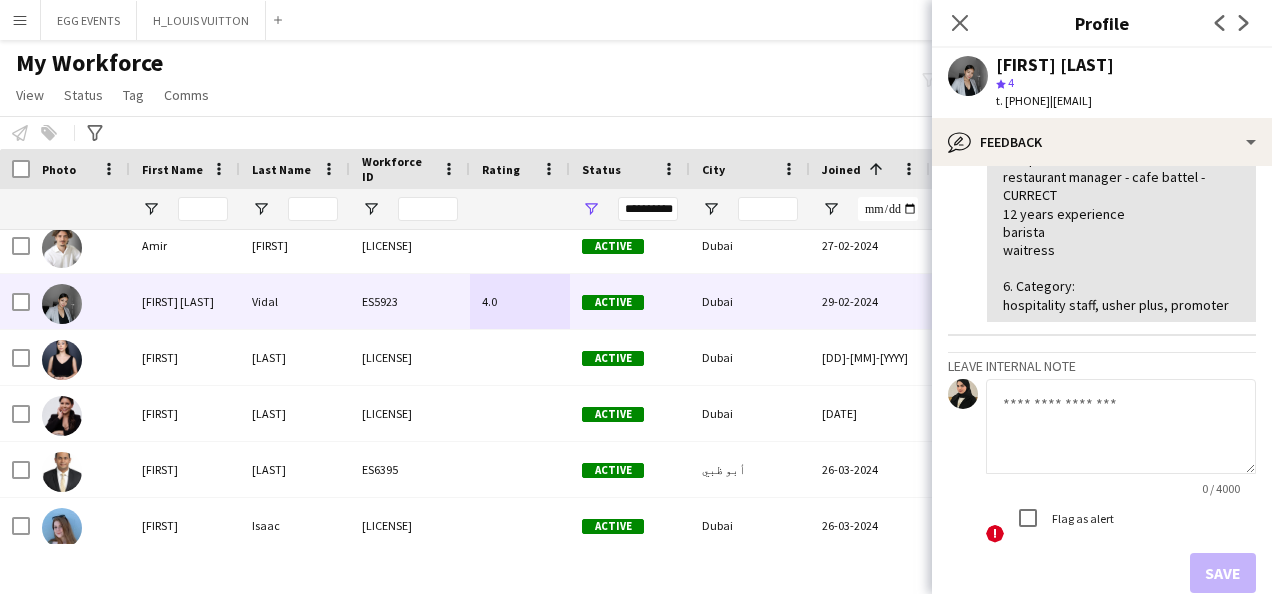 scroll, scrollTop: 500, scrollLeft: 0, axis: vertical 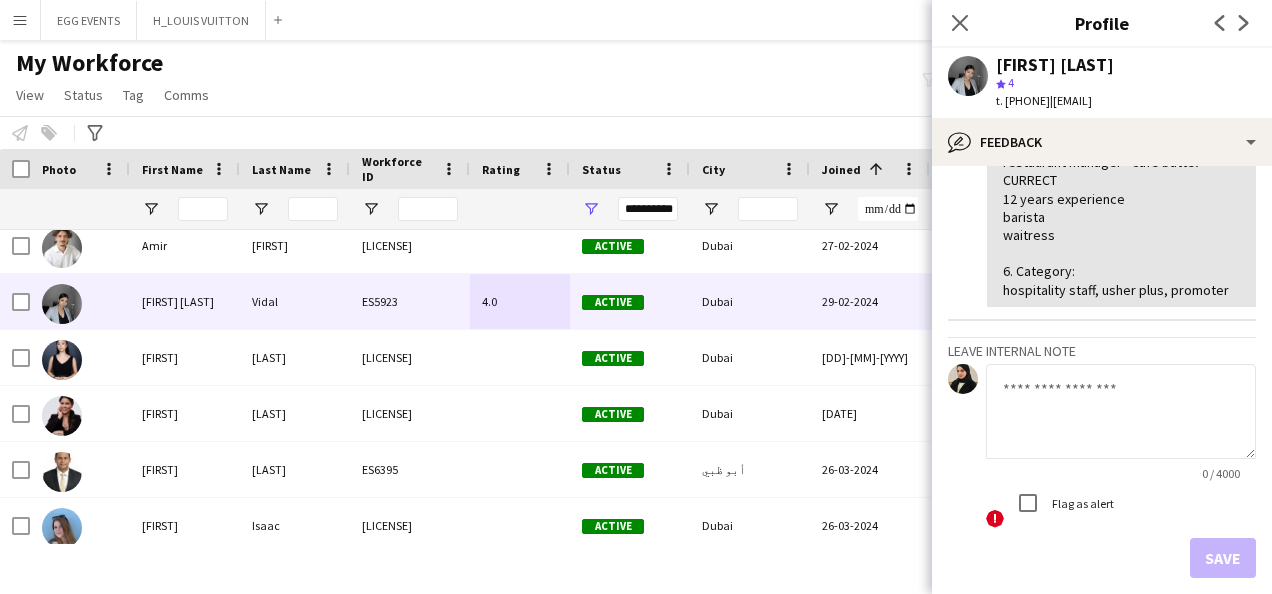 drag, startPoint x: 1106, startPoint y: 348, endPoint x: 1067, endPoint y: 398, distance: 63.411354 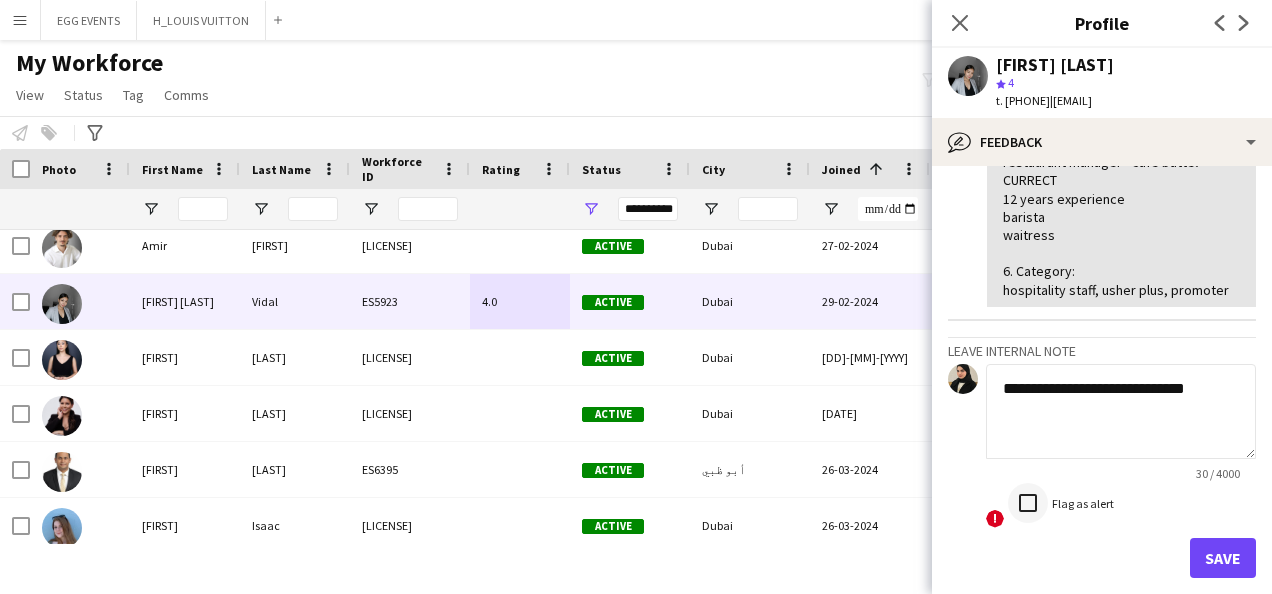 type on "**********" 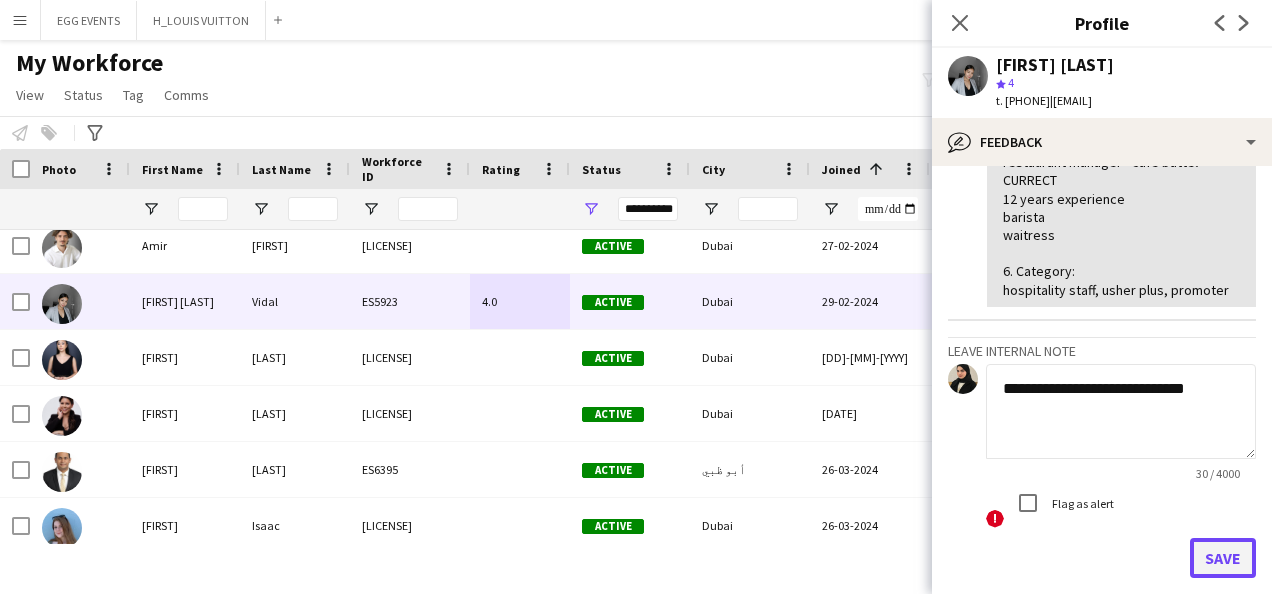 click on "Save" 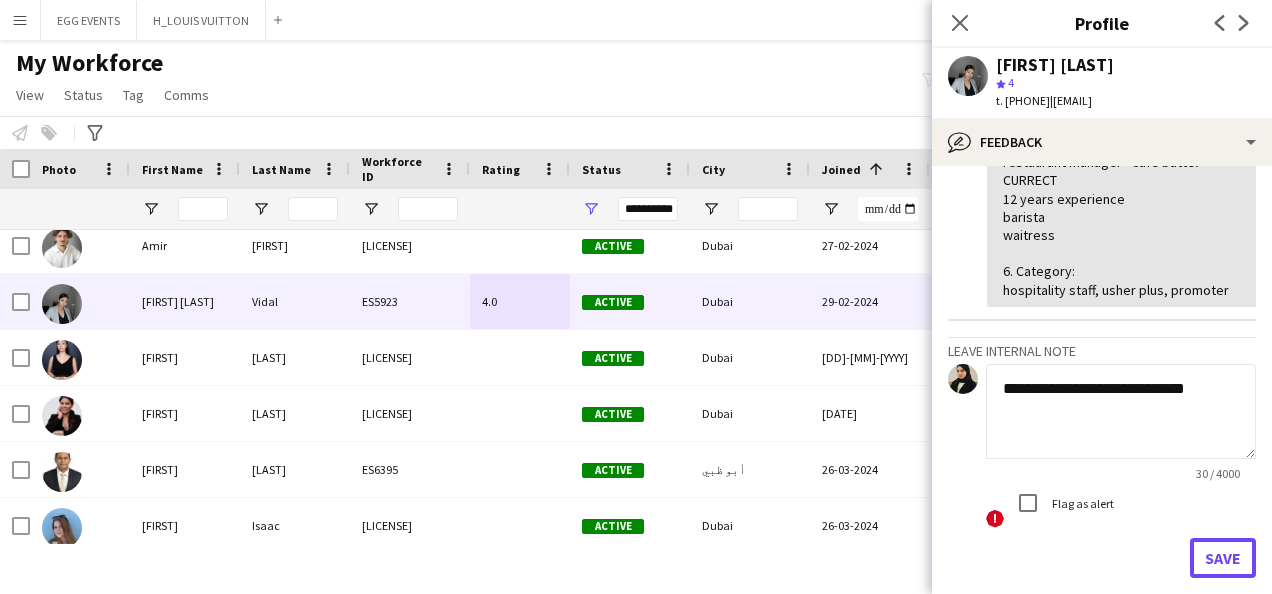 type 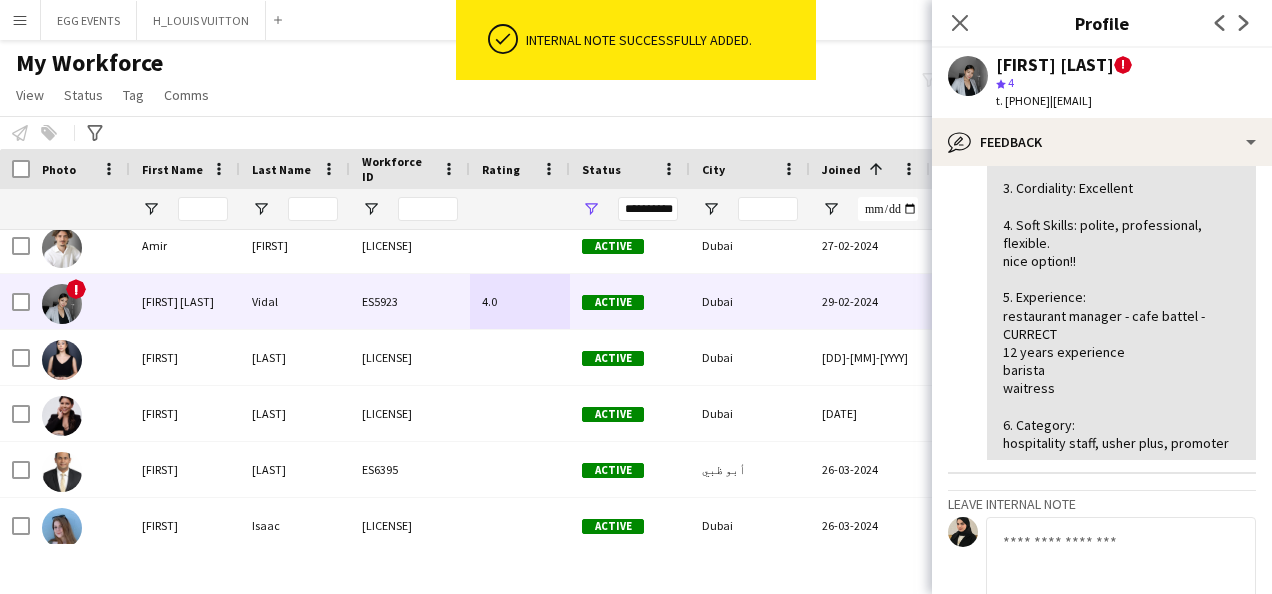 scroll, scrollTop: 653, scrollLeft: 0, axis: vertical 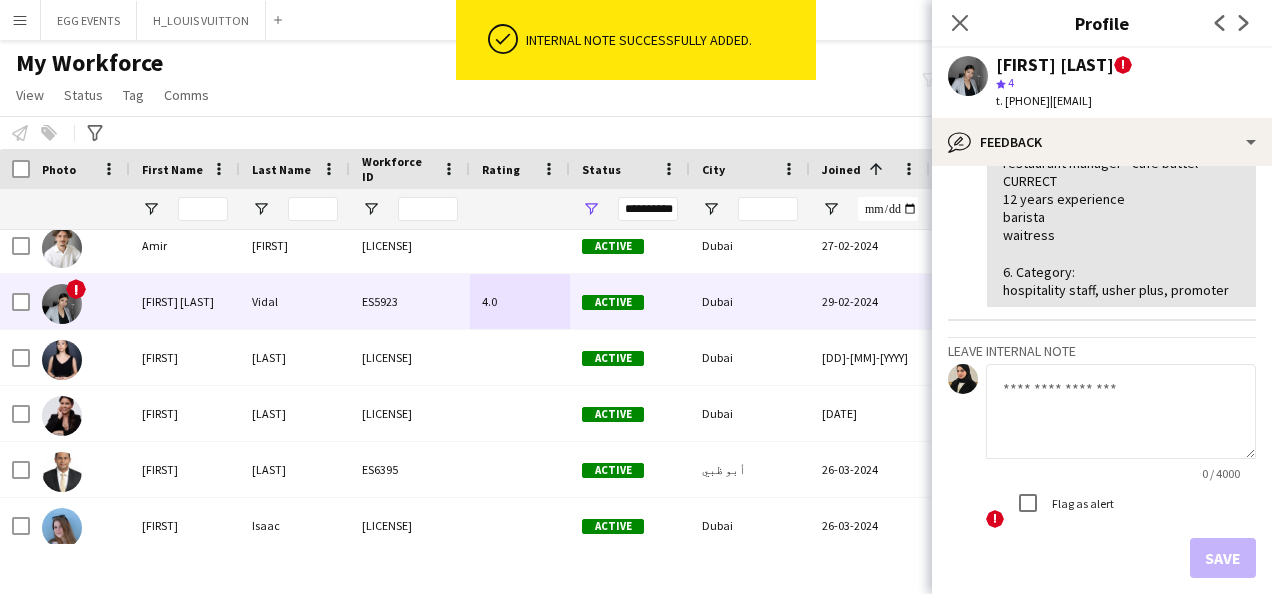 drag, startPoint x: 1150, startPoint y: 70, endPoint x: 995, endPoint y: 59, distance: 155.38983 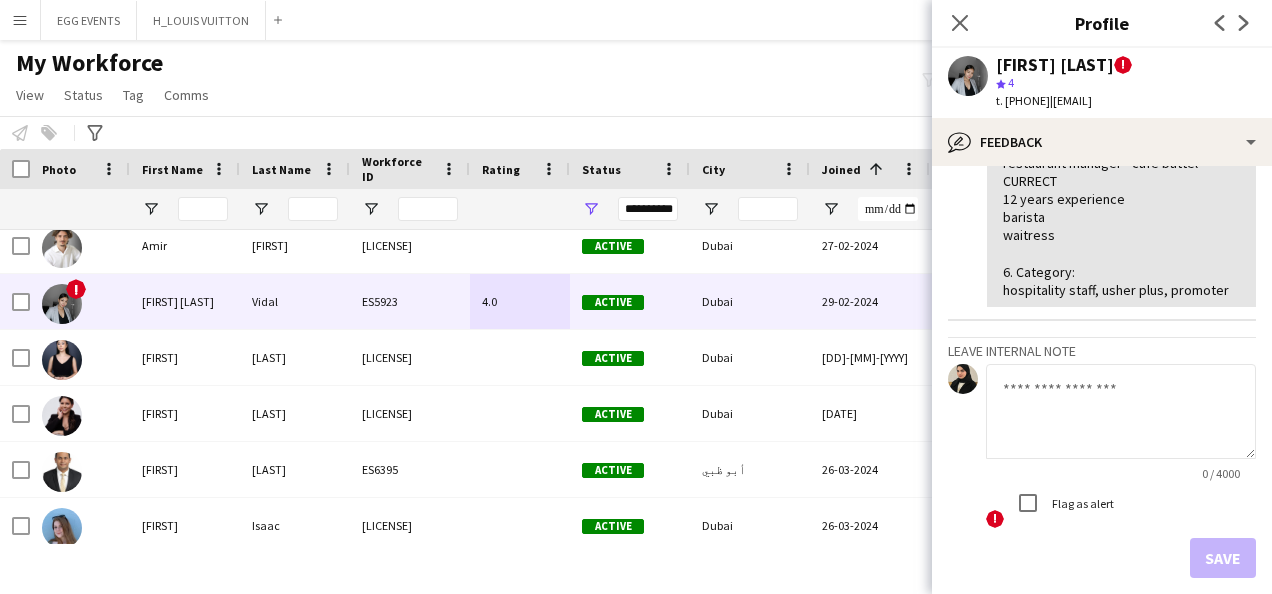 copy on "[FIRST] [LAST]" 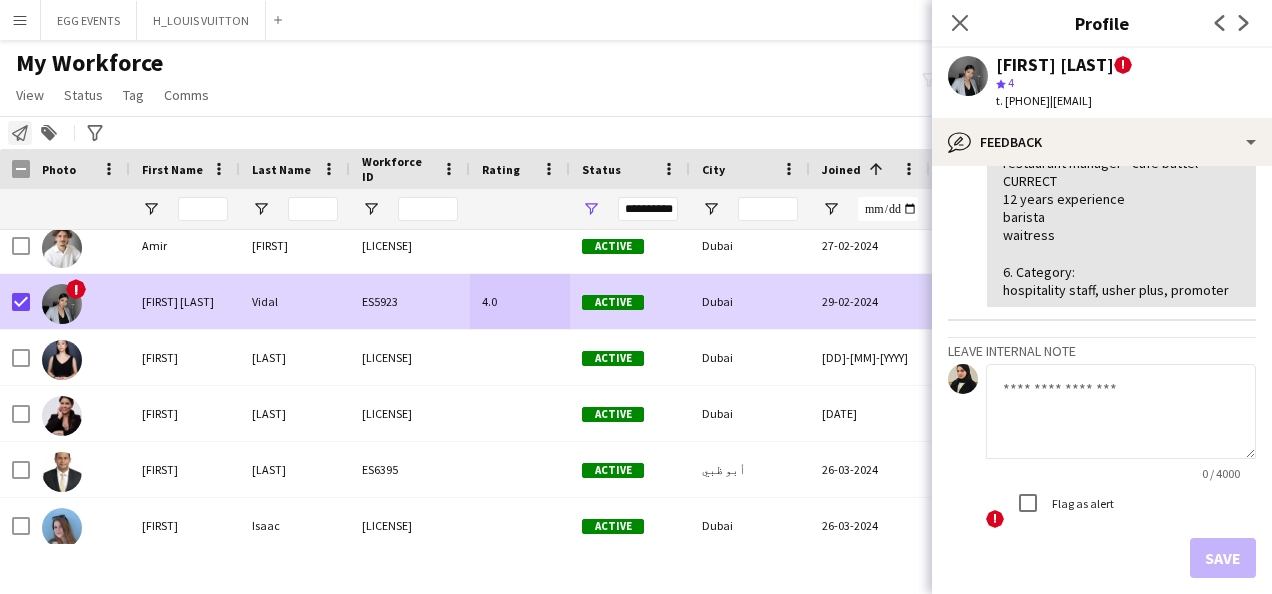 click 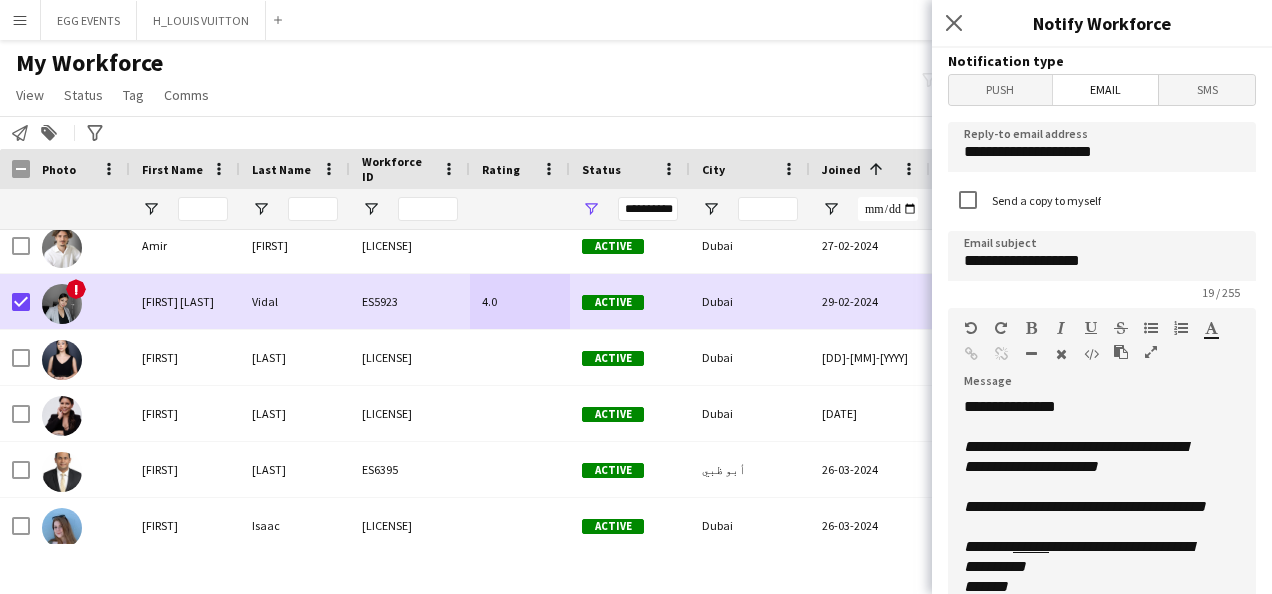 scroll, scrollTop: 216, scrollLeft: 0, axis: vertical 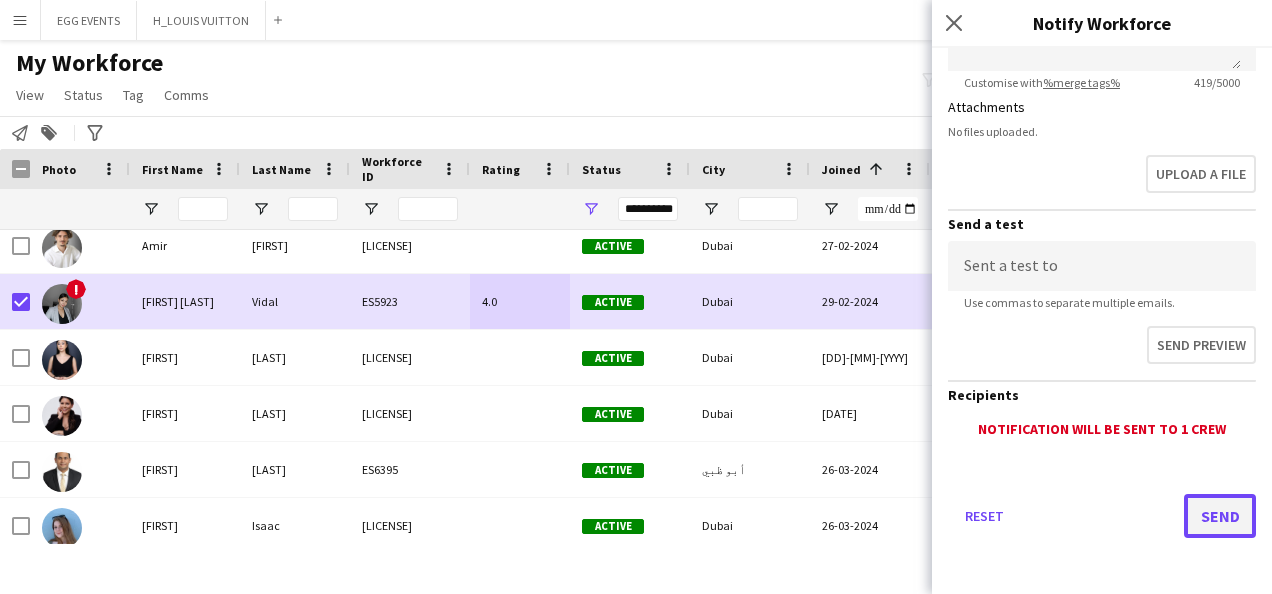 click on "Send" 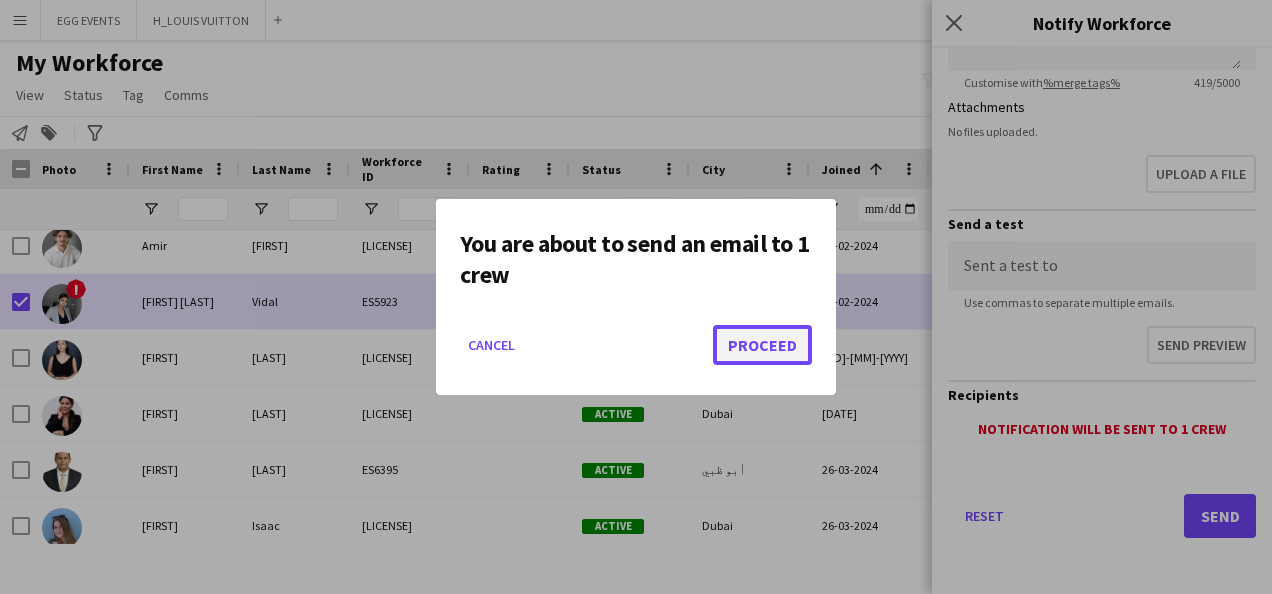 click on "Proceed" 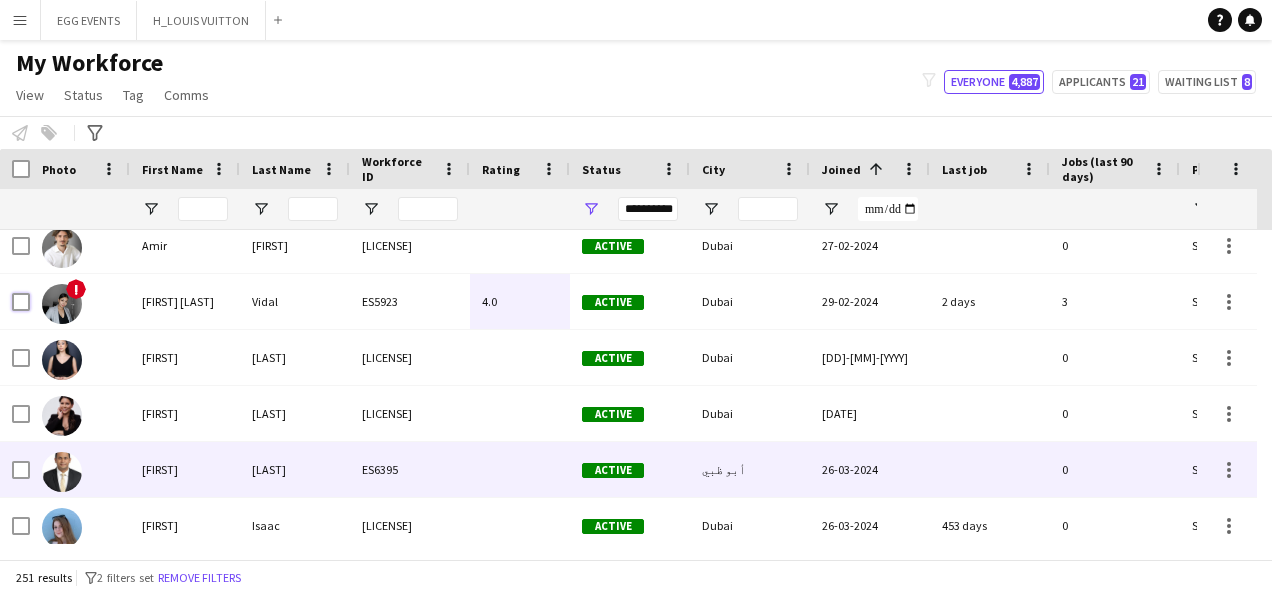 scroll, scrollTop: 10144, scrollLeft: 0, axis: vertical 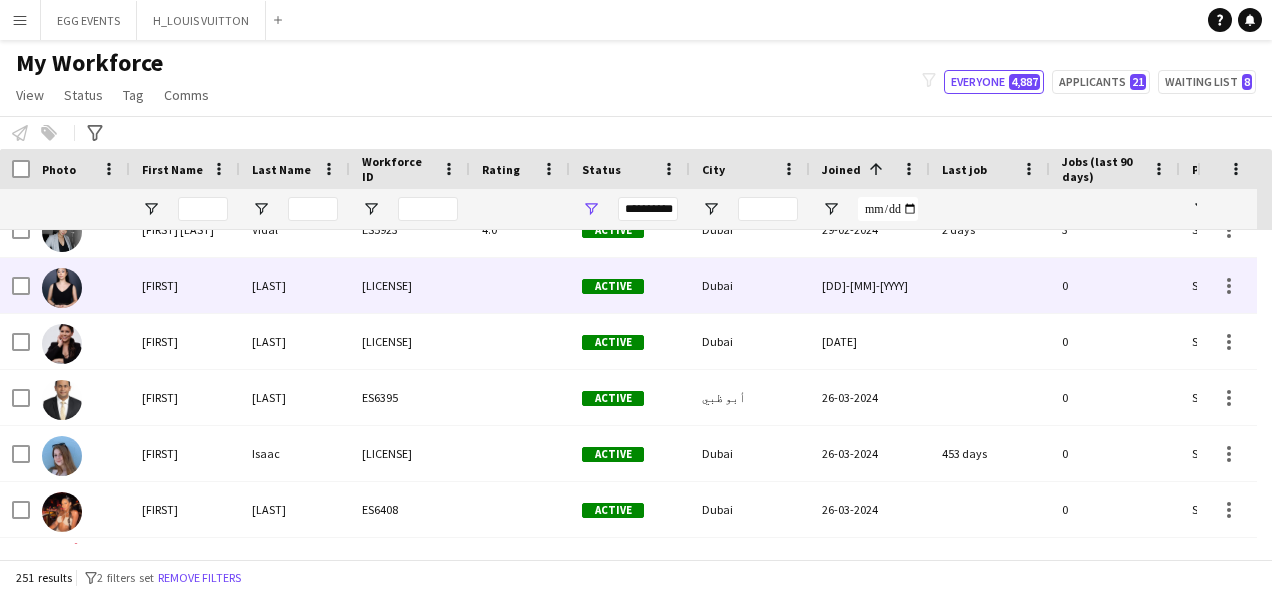 click on "[LAST]" at bounding box center [295, 285] 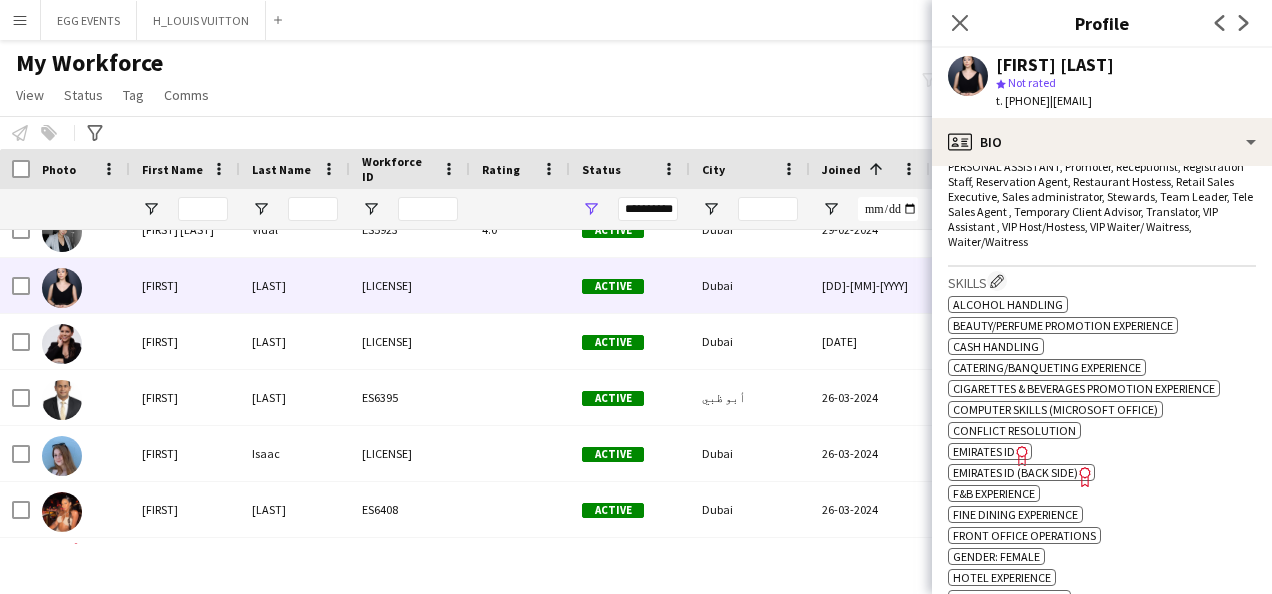 scroll, scrollTop: 893, scrollLeft: 0, axis: vertical 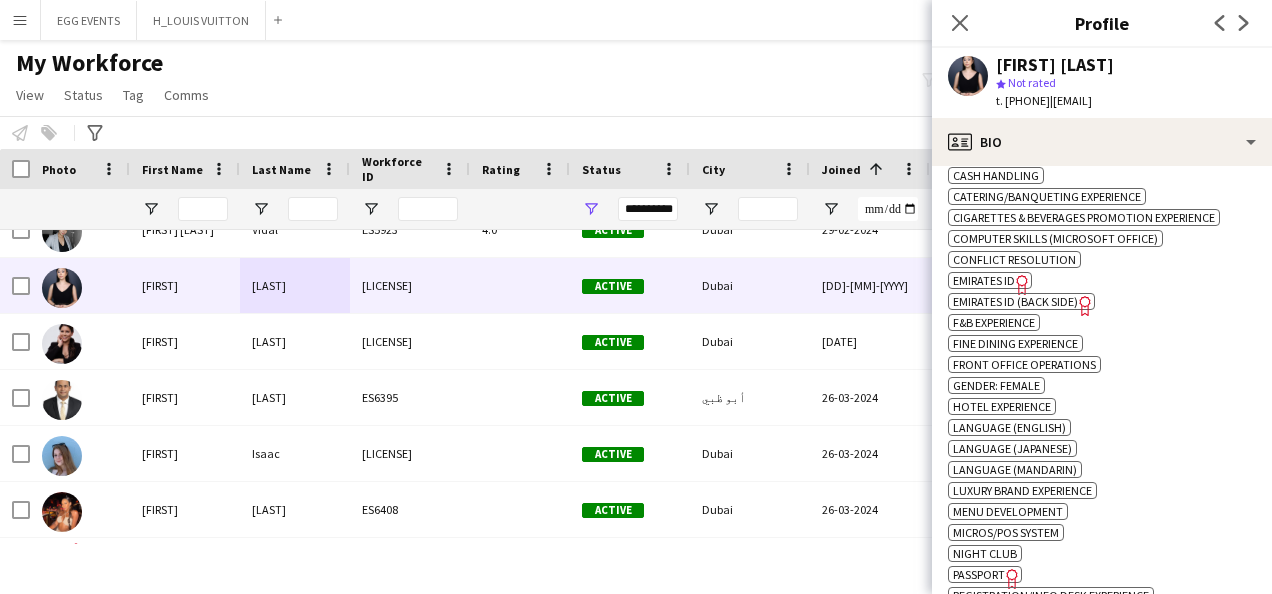 click on "Emirates ID" 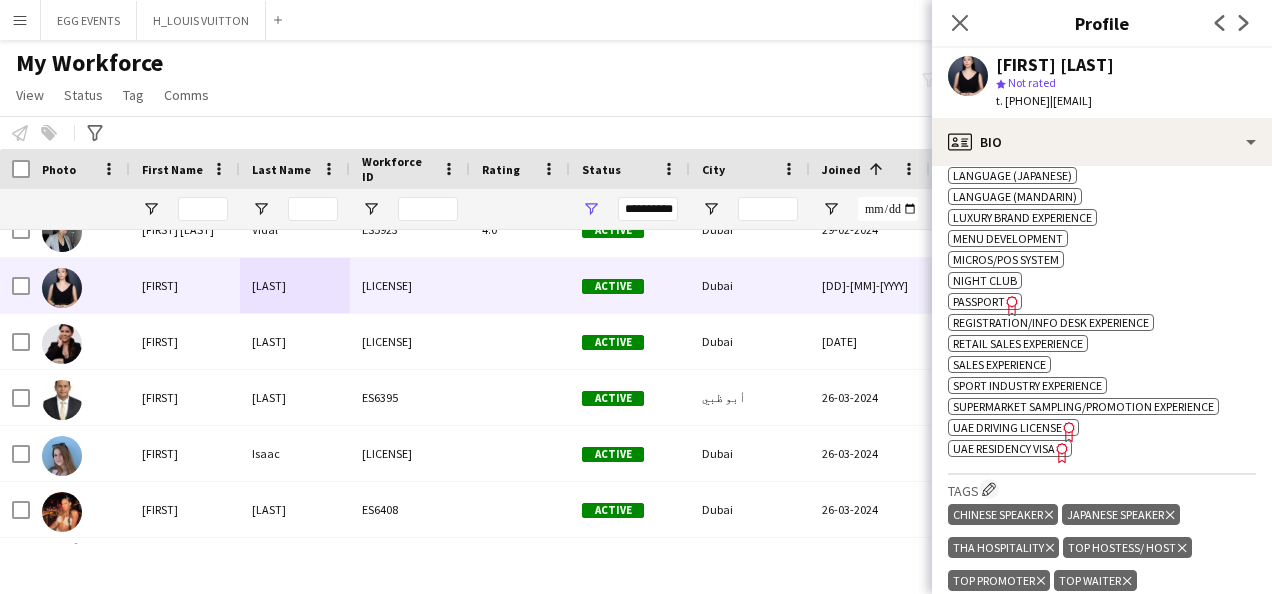 scroll, scrollTop: 1167, scrollLeft: 0, axis: vertical 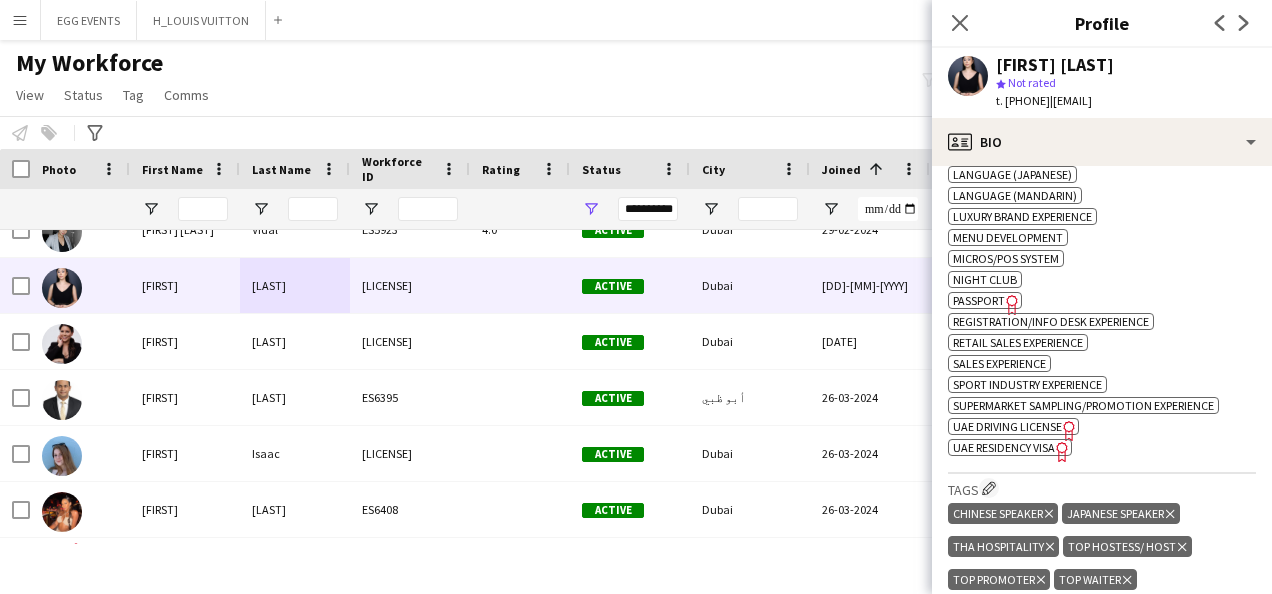 click on "UAE Residency Visa" 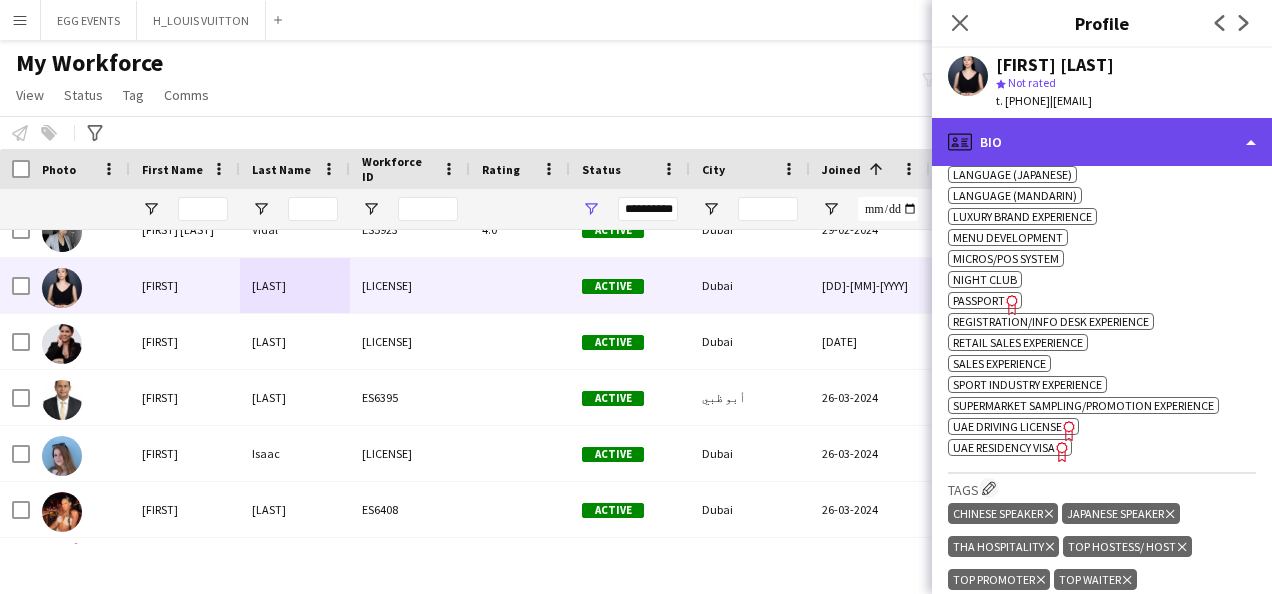click on "profile
Bio" 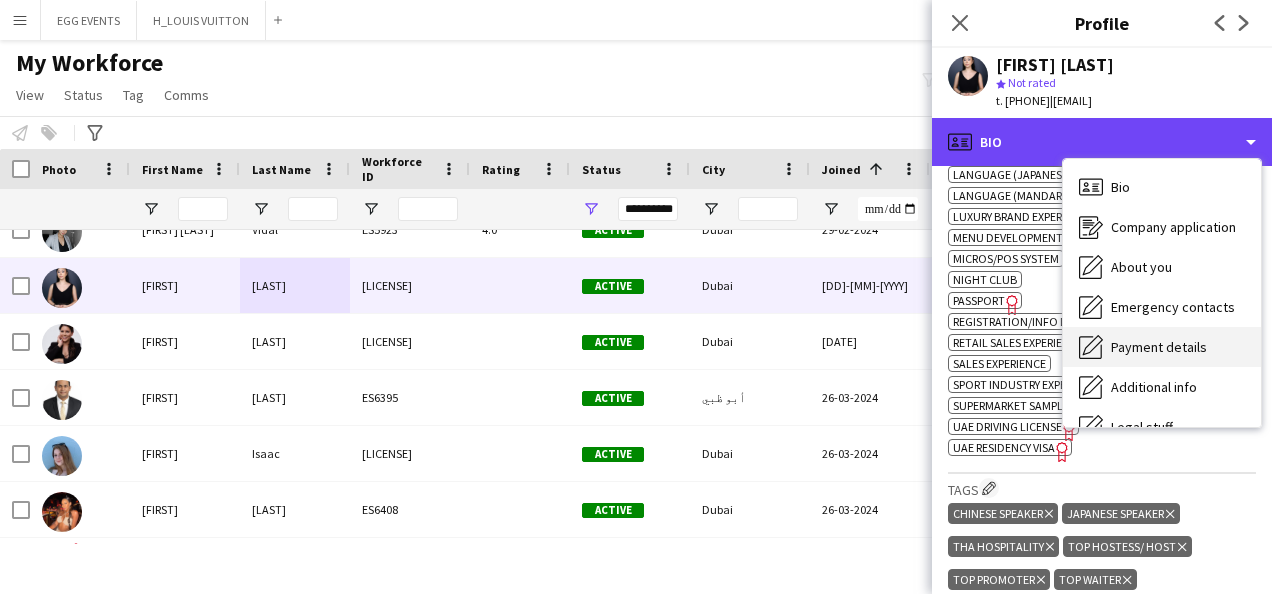 scroll, scrollTop: 108, scrollLeft: 0, axis: vertical 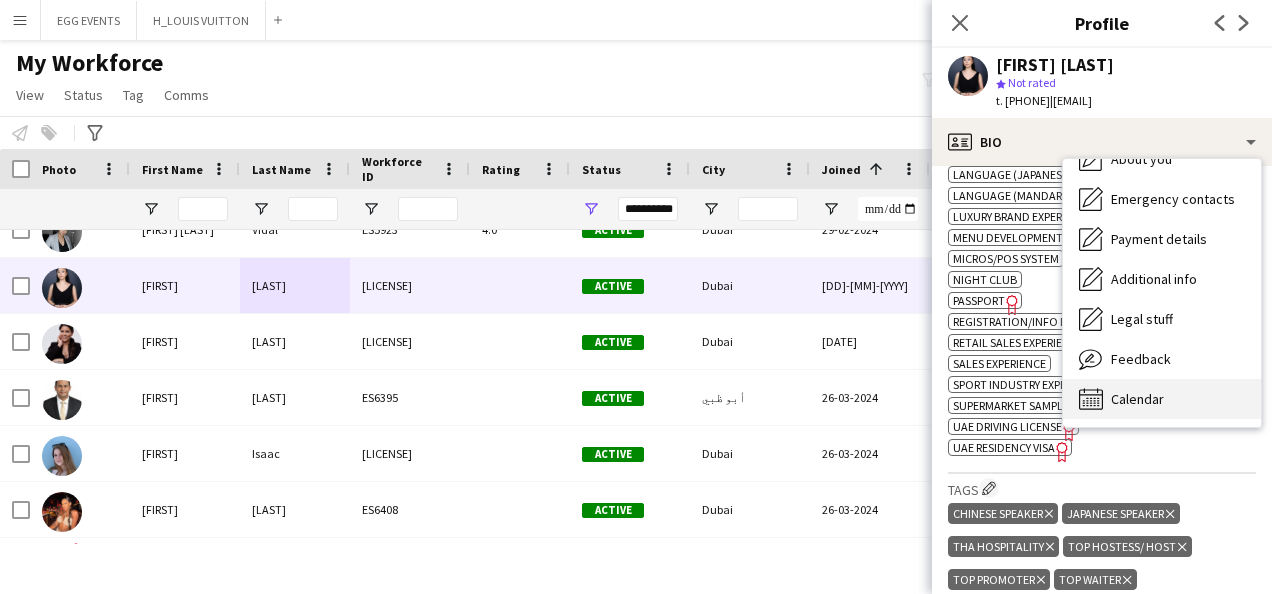 click on "Calendar
Calendar" at bounding box center [1162, 399] 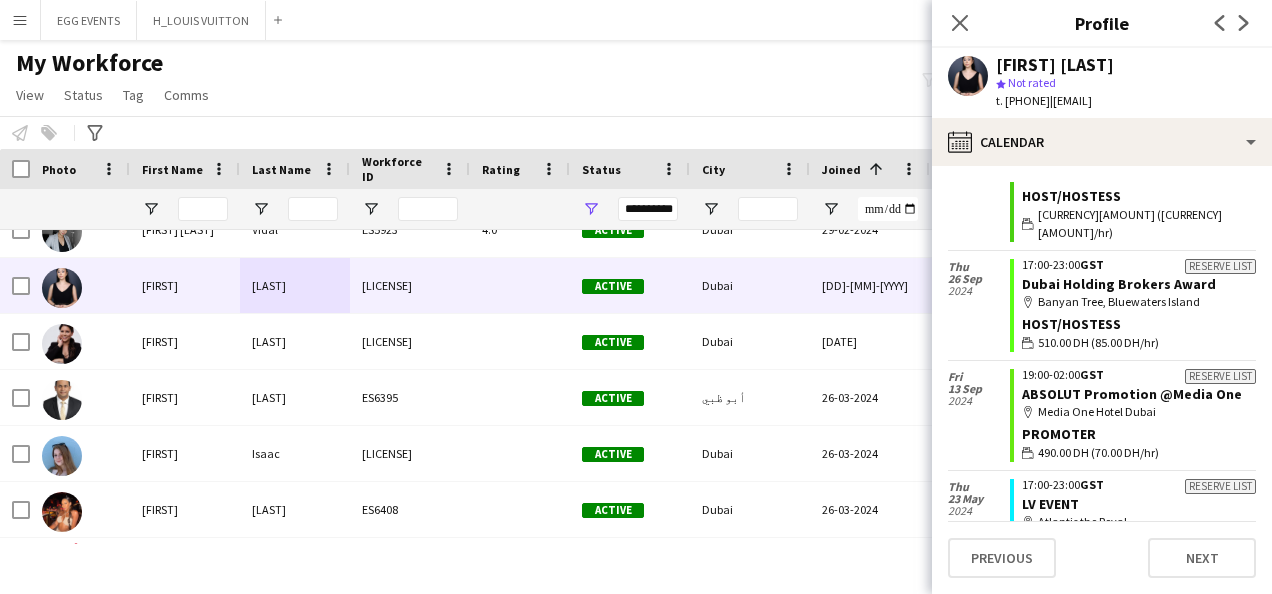 scroll, scrollTop: 0, scrollLeft: 0, axis: both 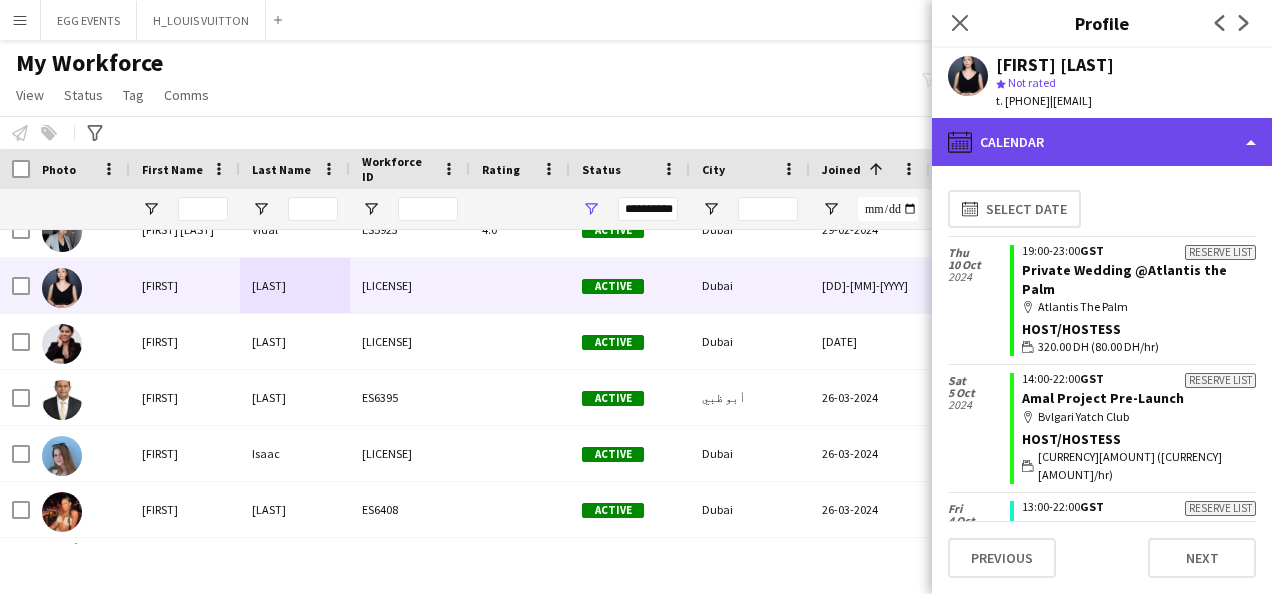 click on "calendar-full
Calendar" 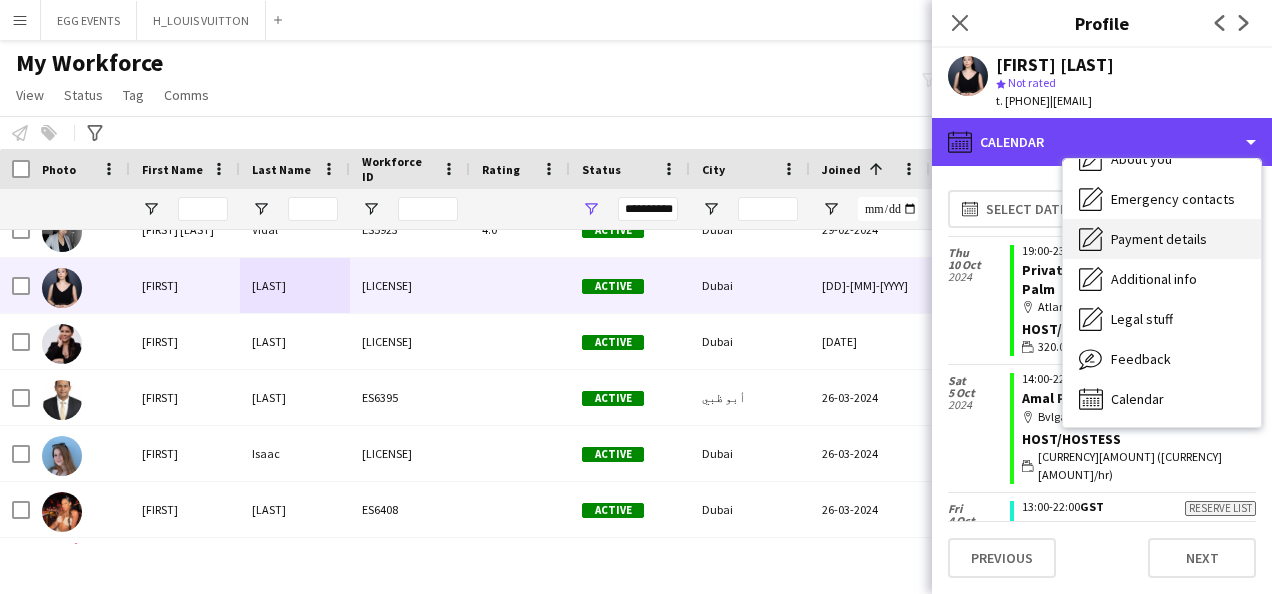 scroll, scrollTop: 0, scrollLeft: 0, axis: both 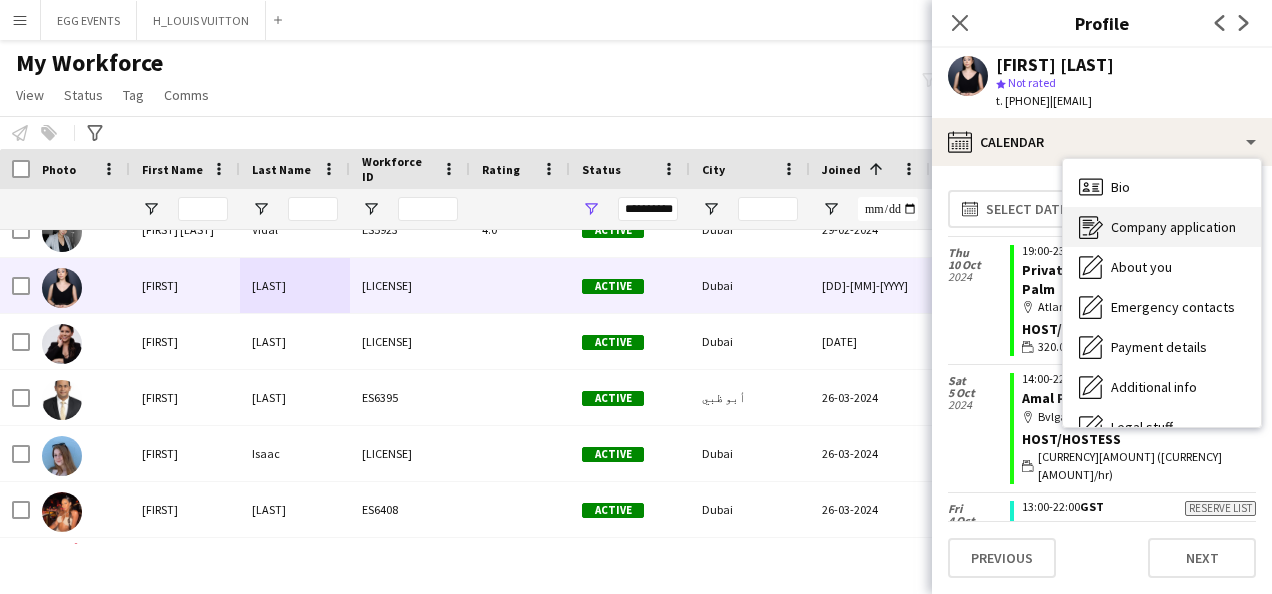 click on "Company application" at bounding box center (1173, 227) 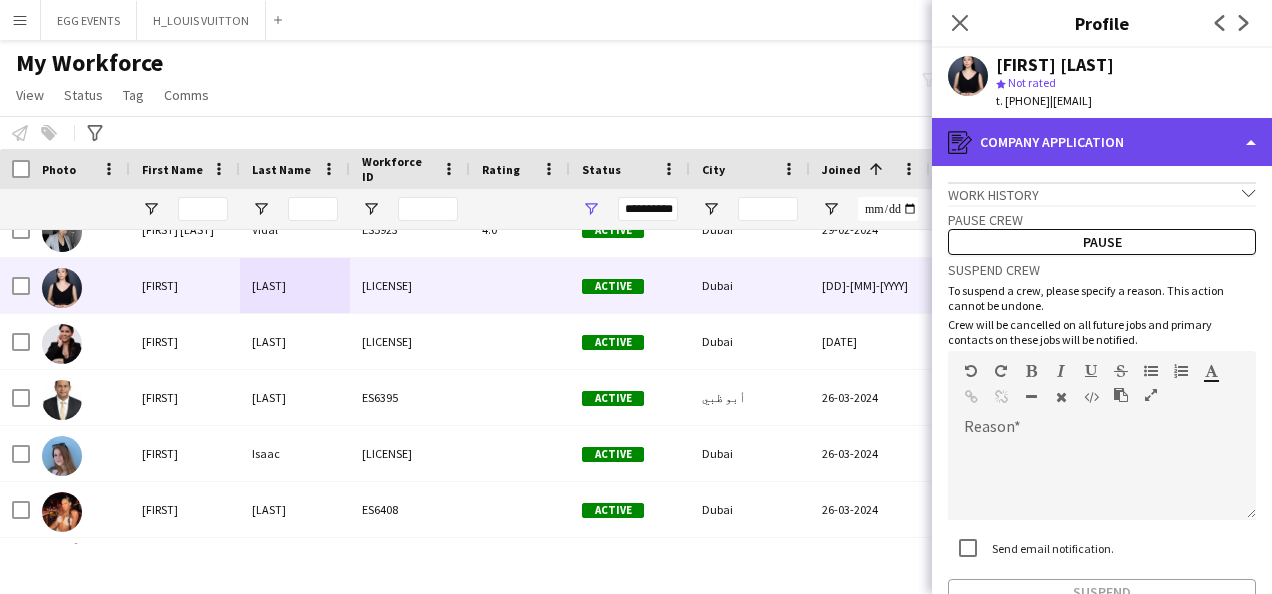 click on "register
Company application" 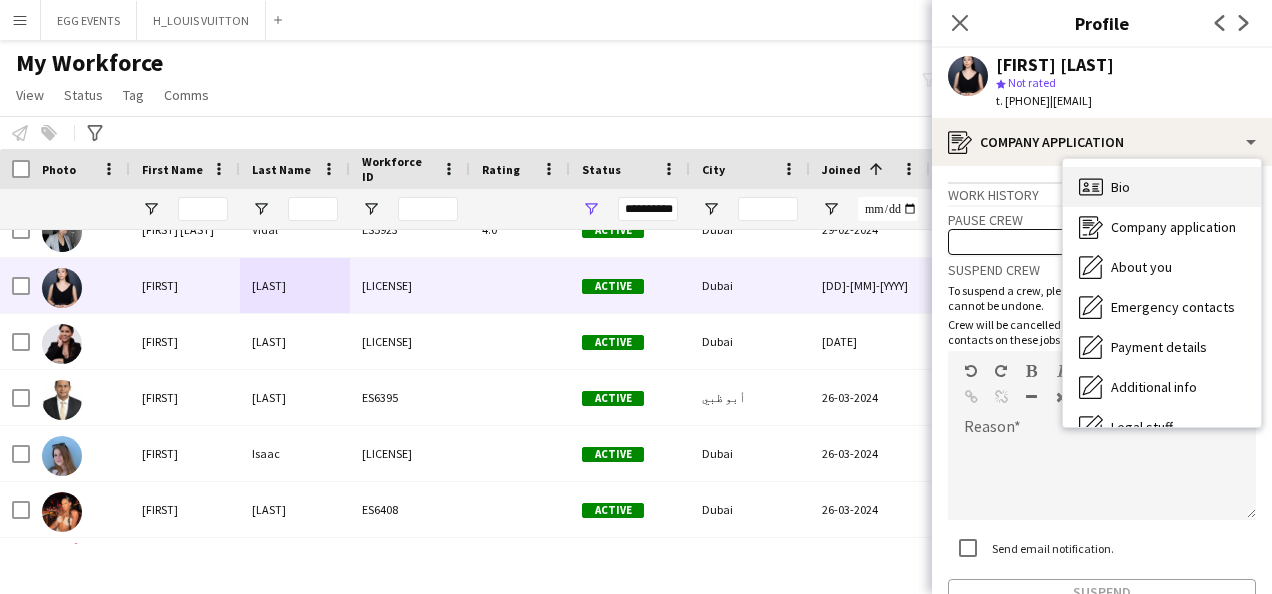 click on "Bio" at bounding box center [1120, 187] 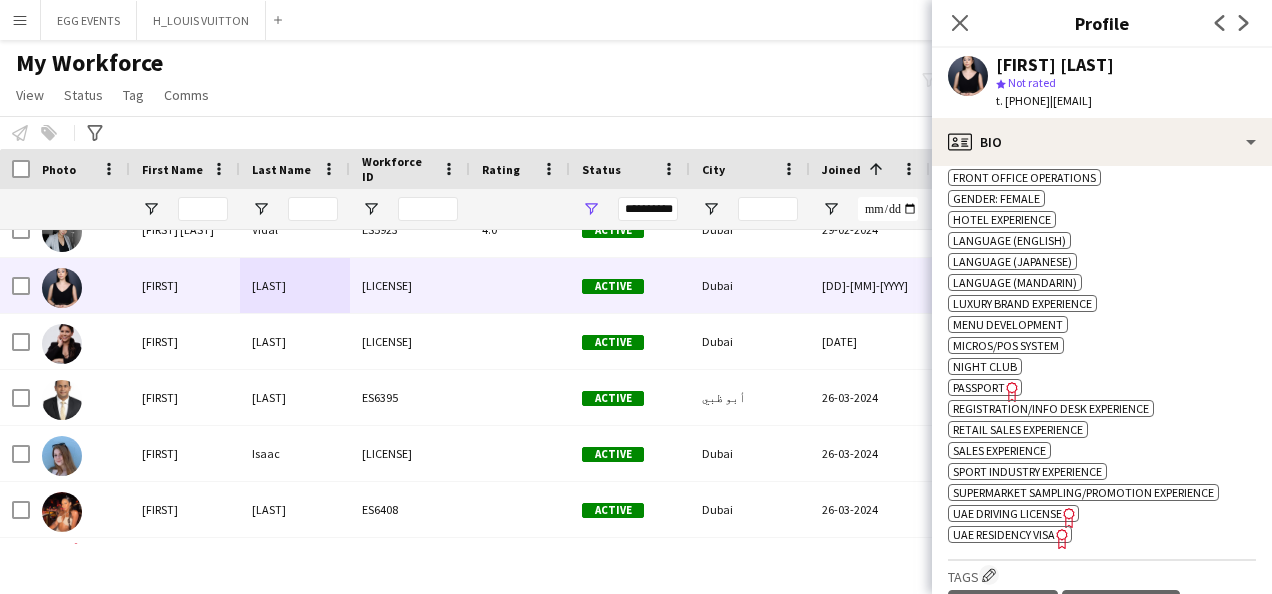 scroll, scrollTop: 1081, scrollLeft: 0, axis: vertical 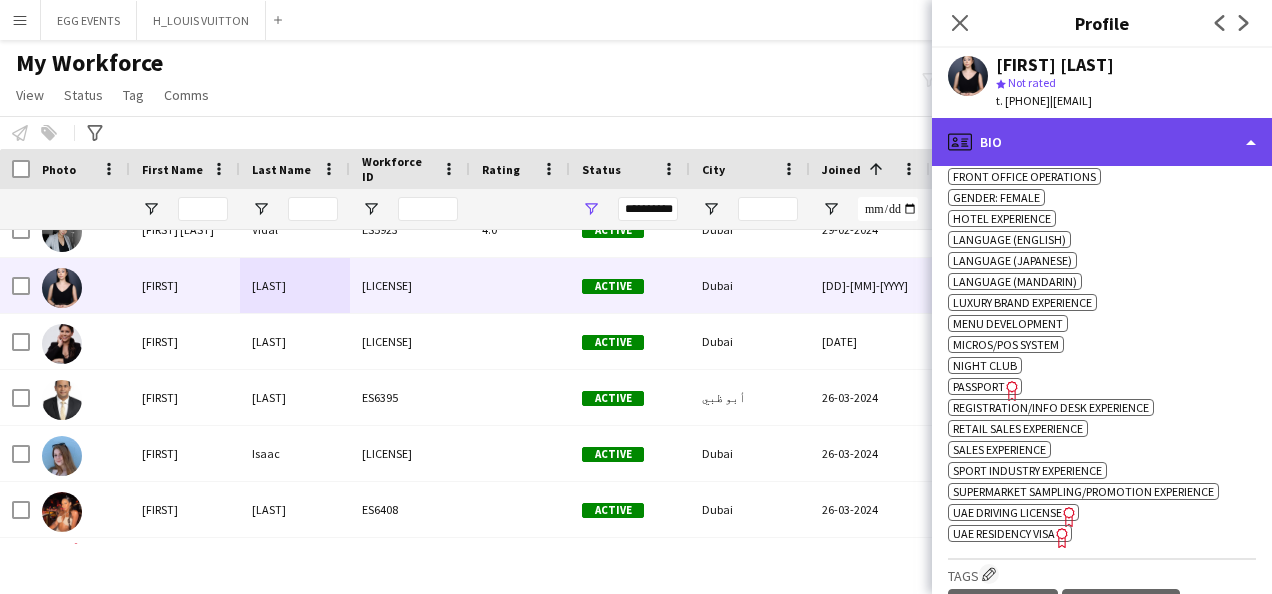 click on "profile
Bio" 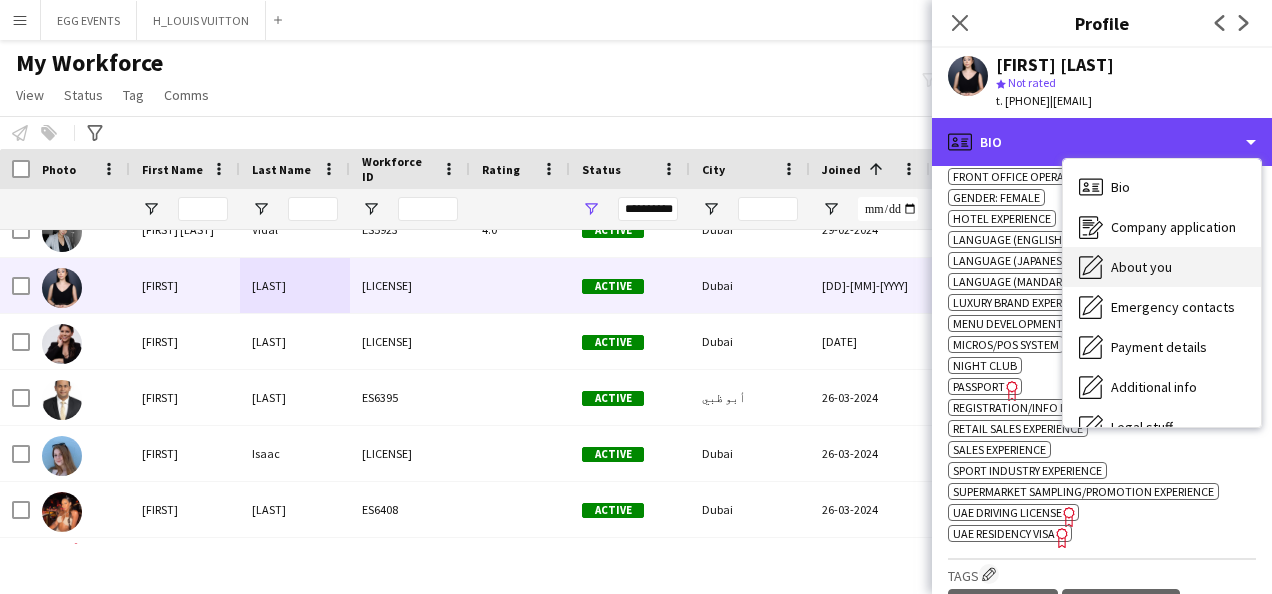 scroll, scrollTop: 108, scrollLeft: 0, axis: vertical 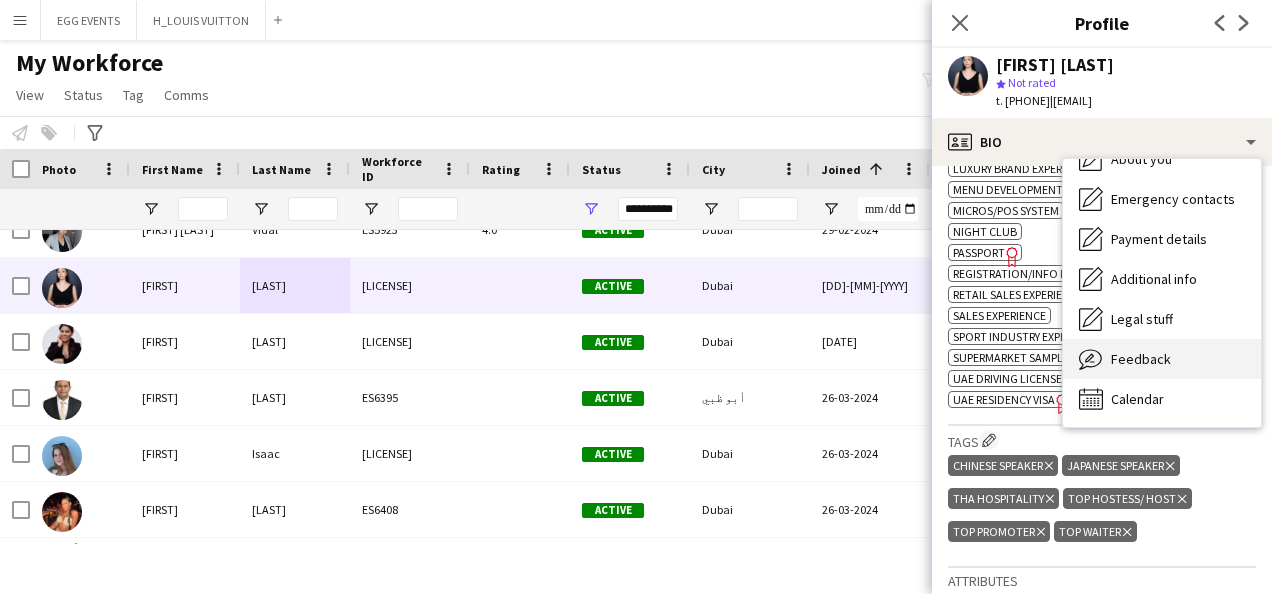 click on "Feedback
Feedback" at bounding box center (1162, 359) 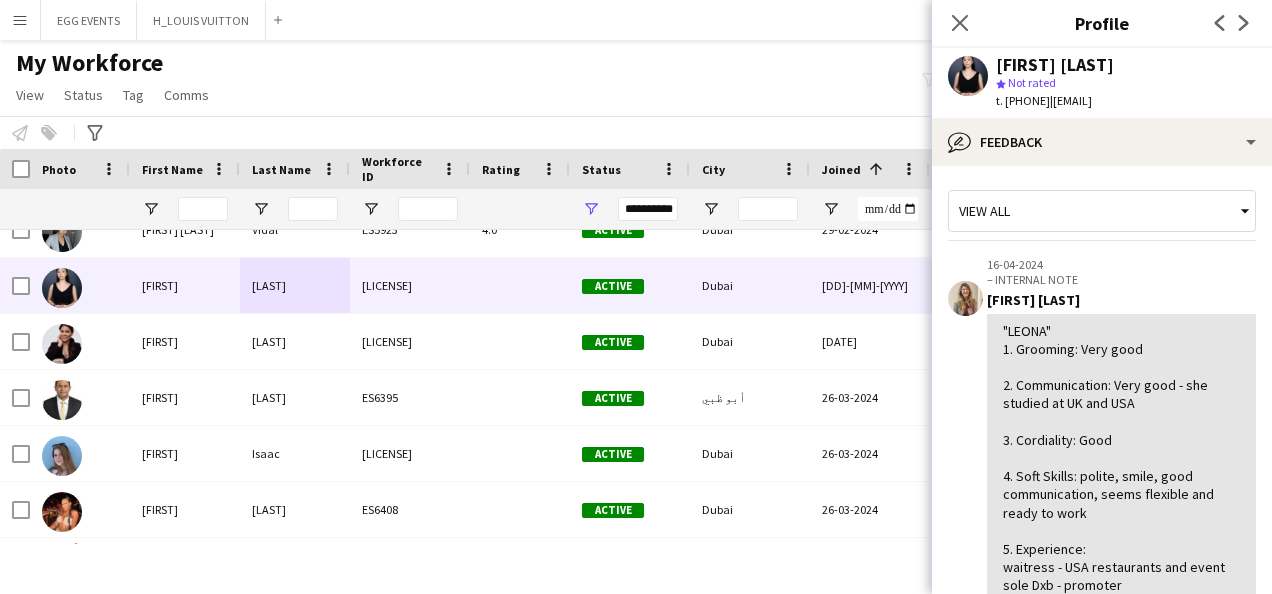 scroll, scrollTop: 500, scrollLeft: 0, axis: vertical 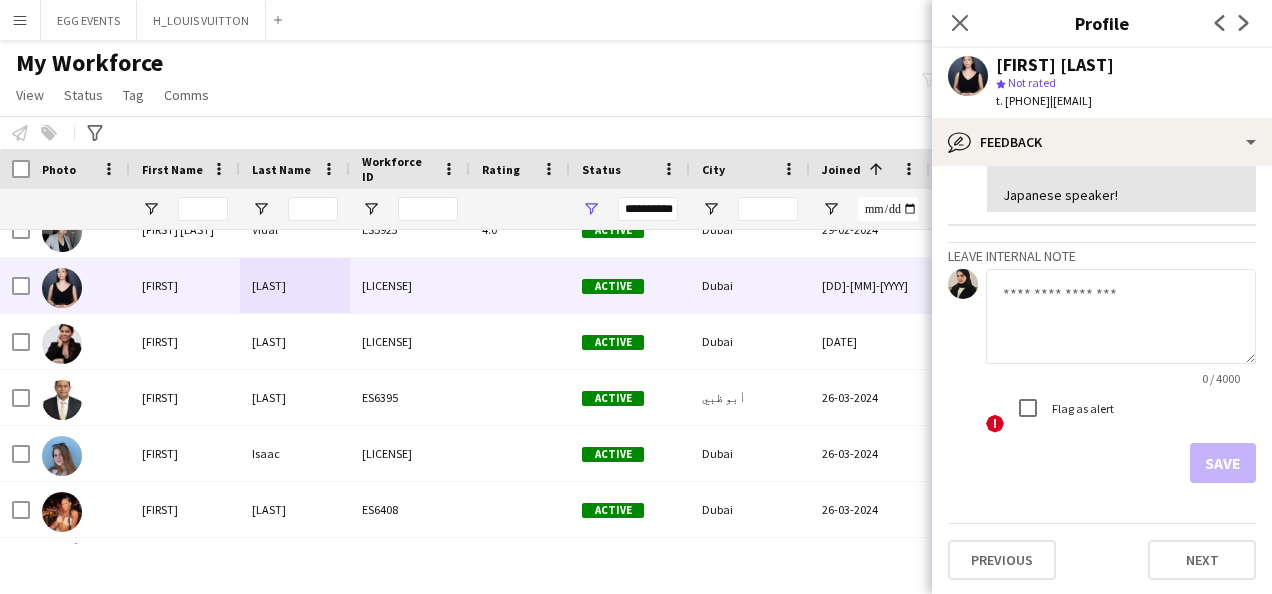 click 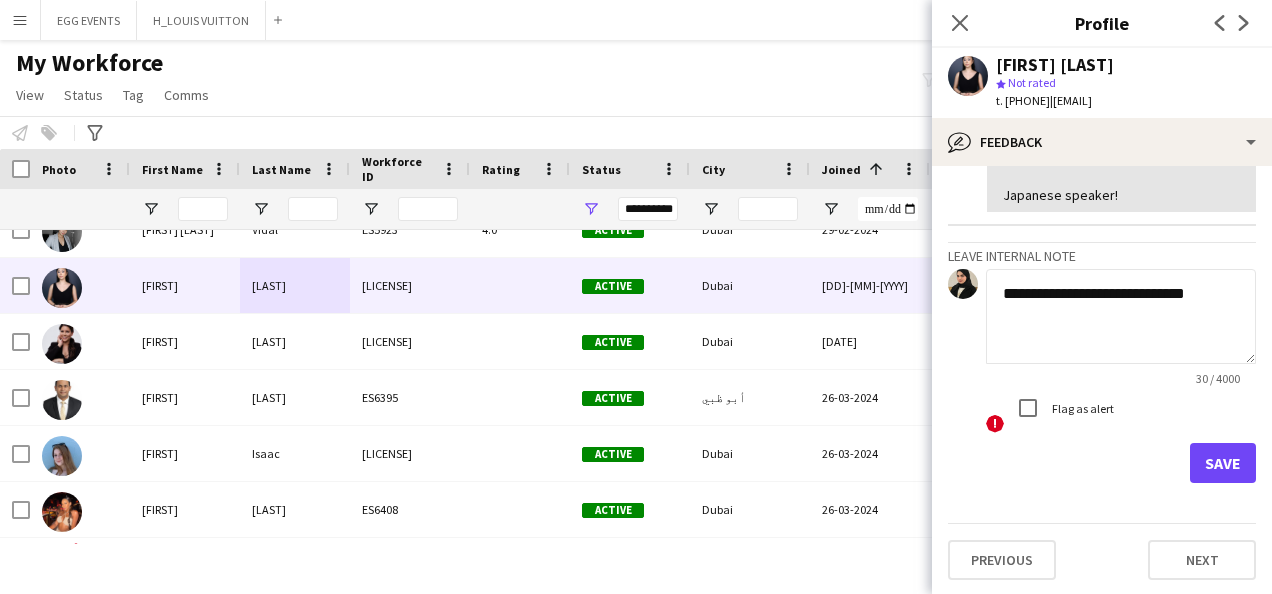 type on "**********" 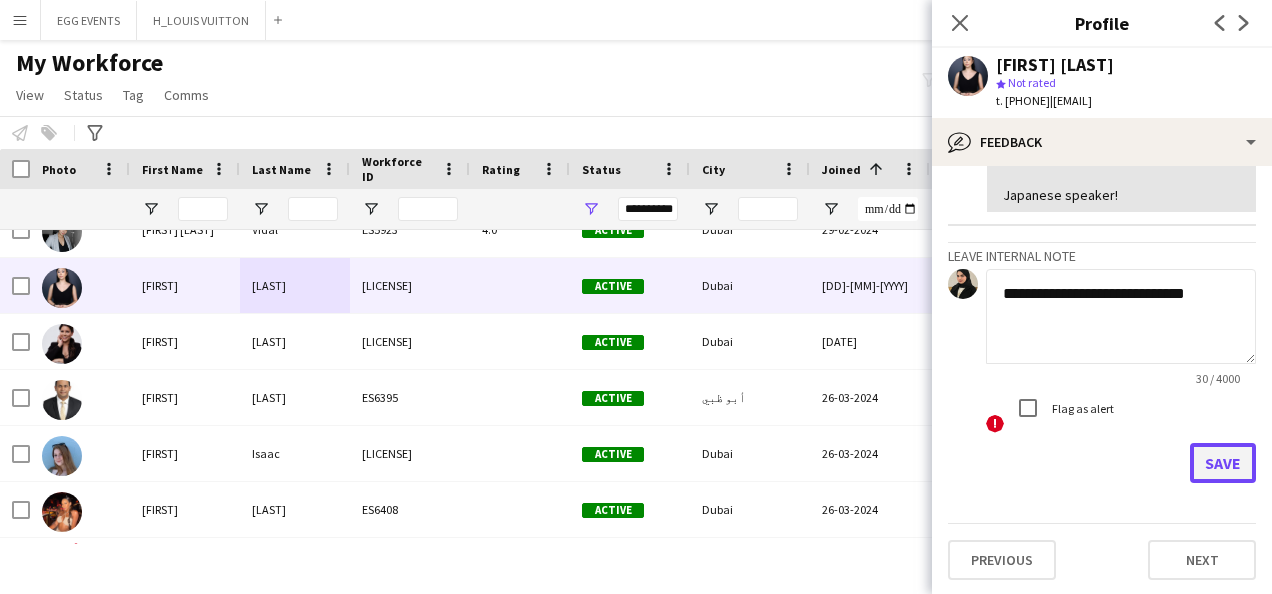 click on "Save" 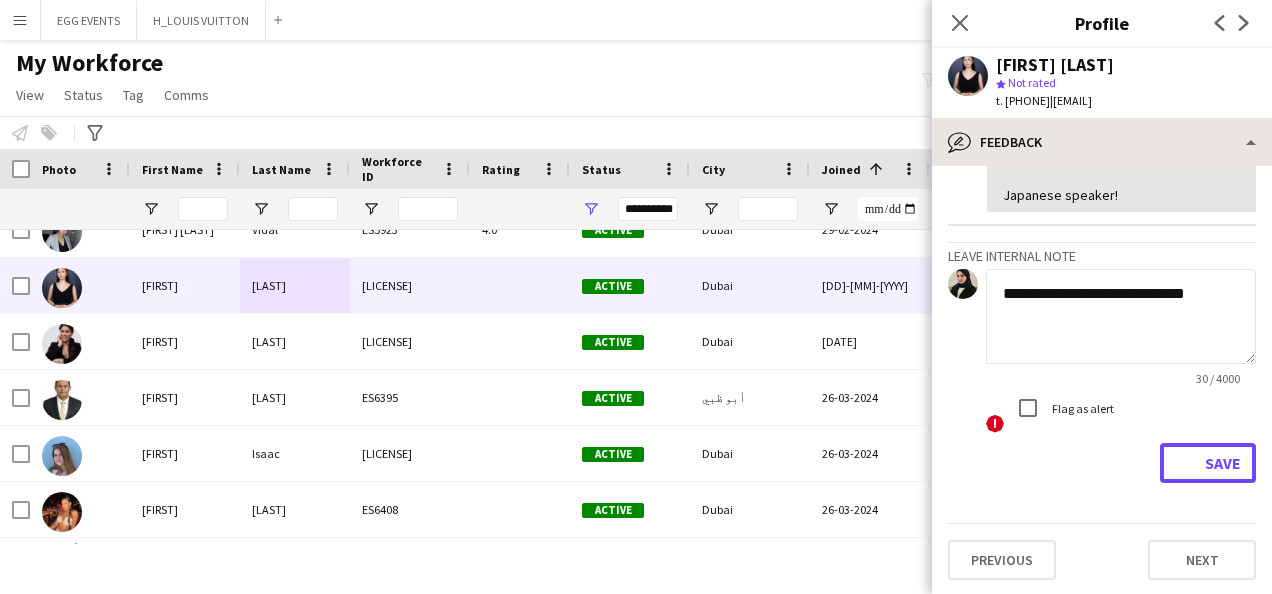 type 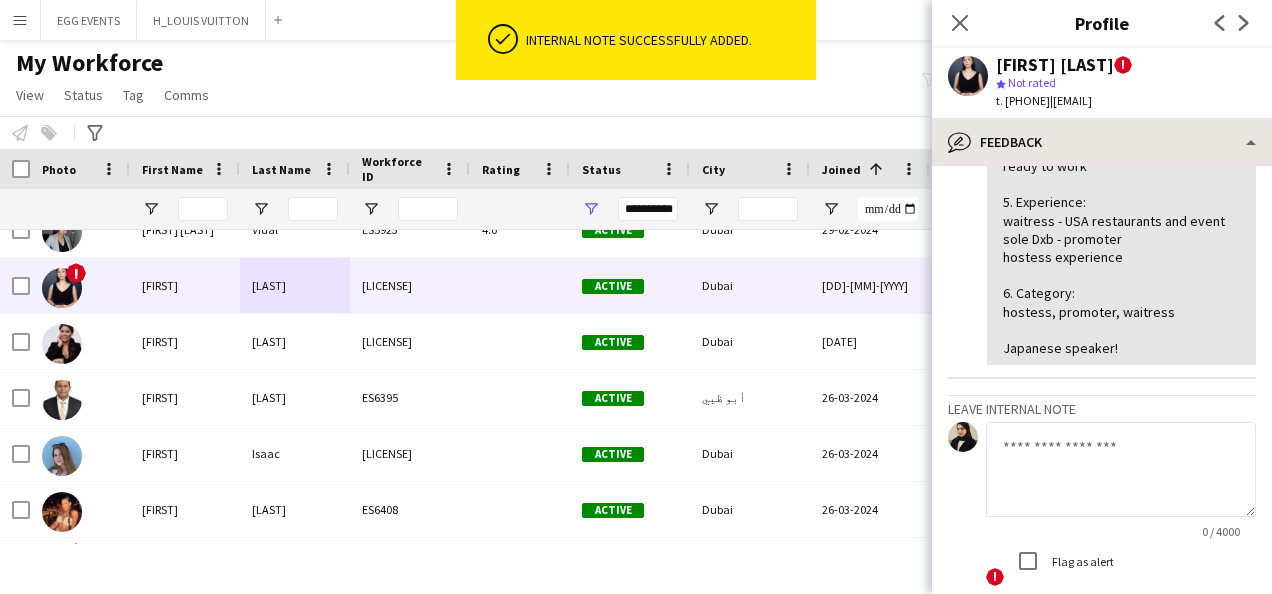 scroll, scrollTop: 654, scrollLeft: 0, axis: vertical 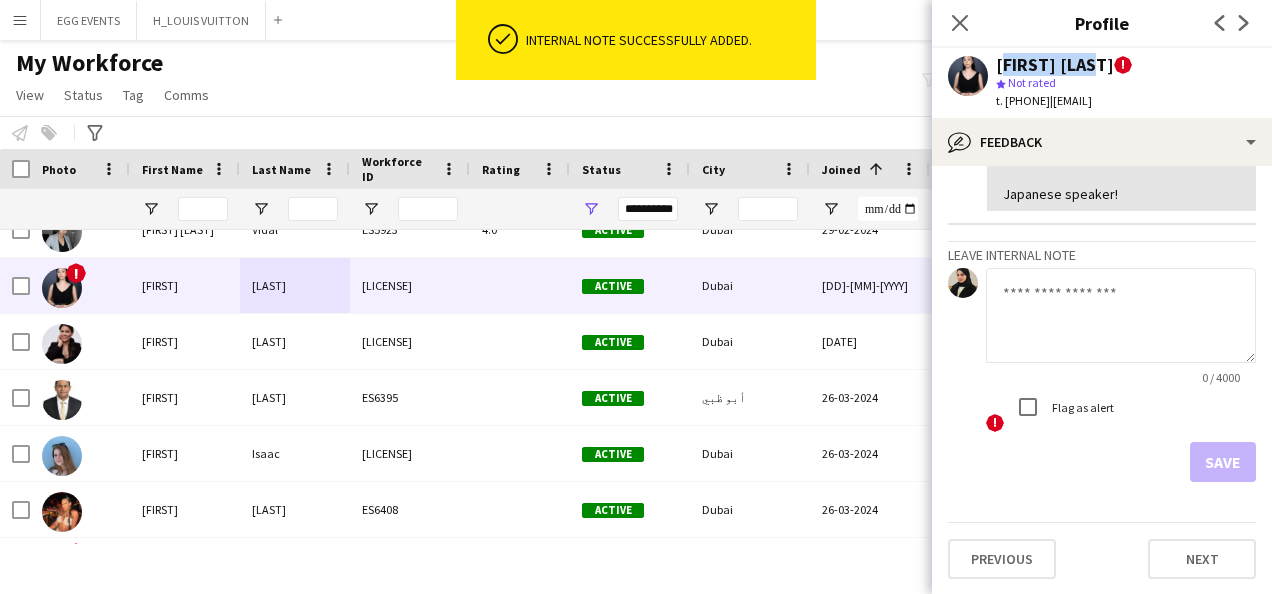 drag, startPoint x: 996, startPoint y: 65, endPoint x: 1104, endPoint y: 57, distance: 108.29589 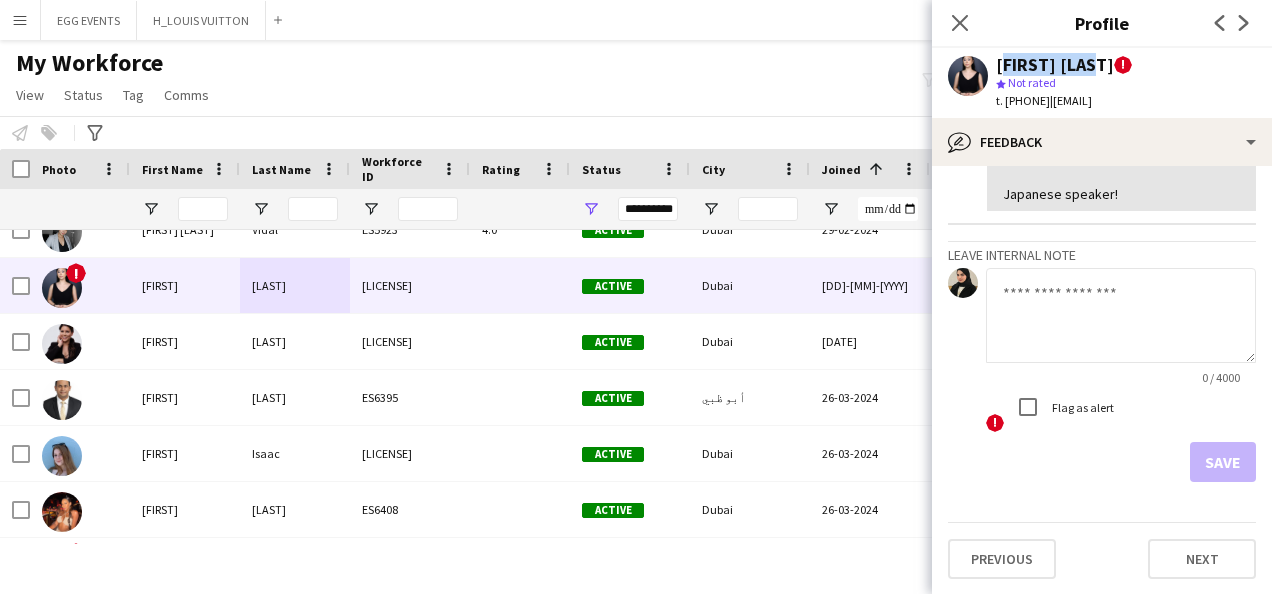 copy on "[FIRST] [LAST]" 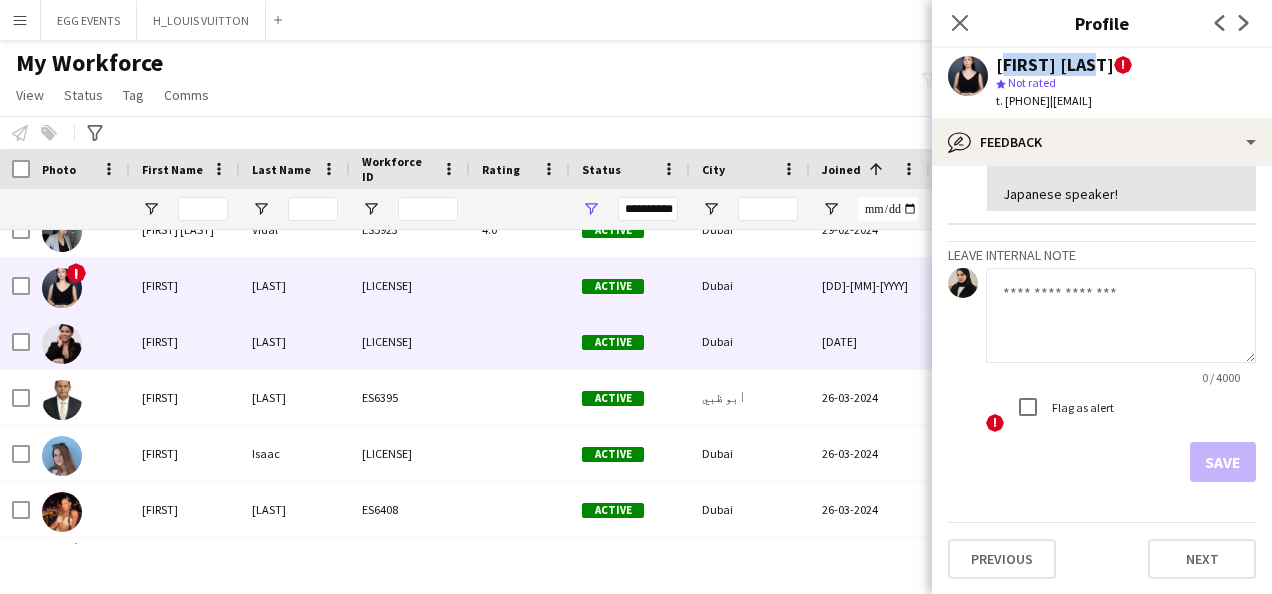 click on "Dubai" at bounding box center (750, 341) 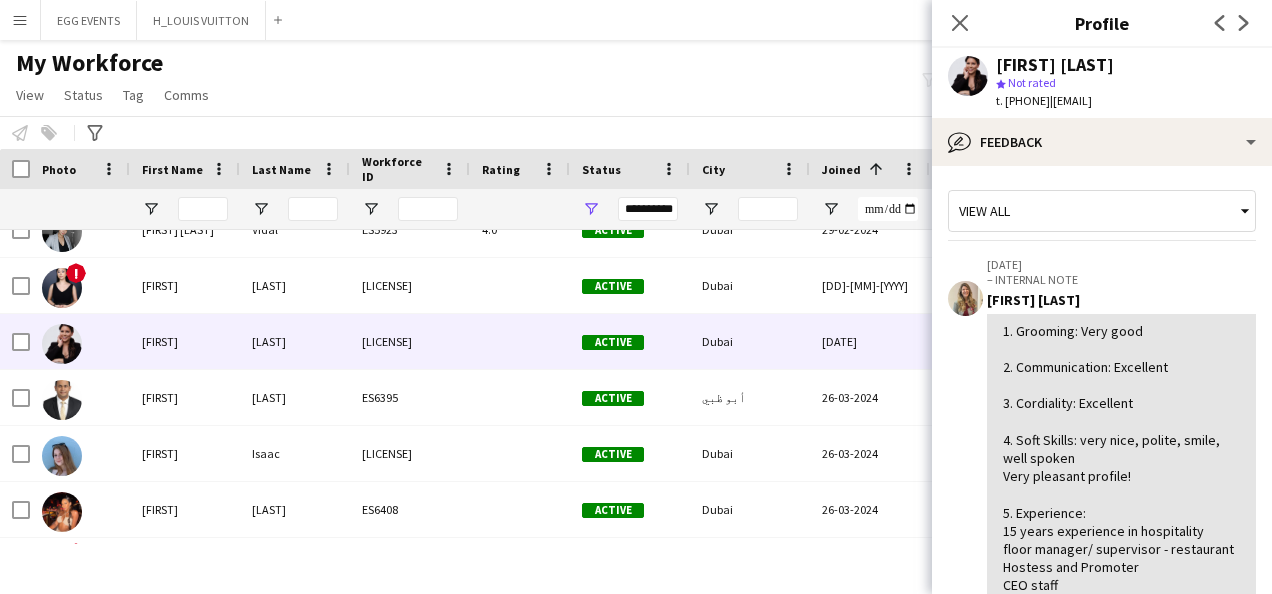scroll, scrollTop: 230, scrollLeft: 0, axis: vertical 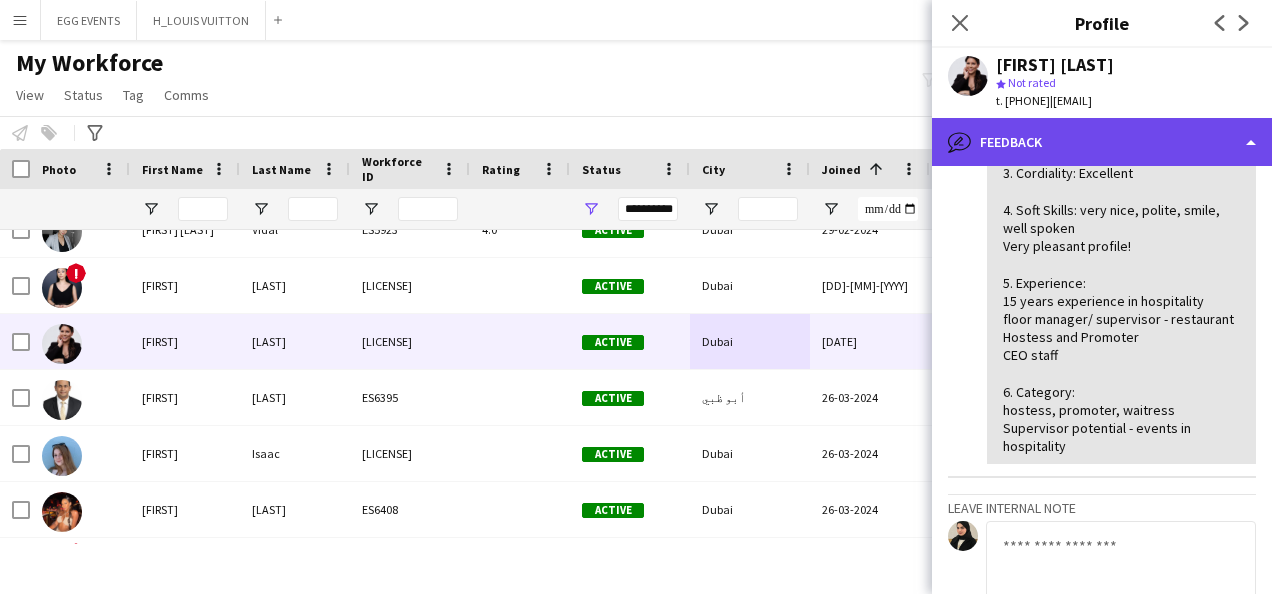 click on "bubble-pencil
Feedback" 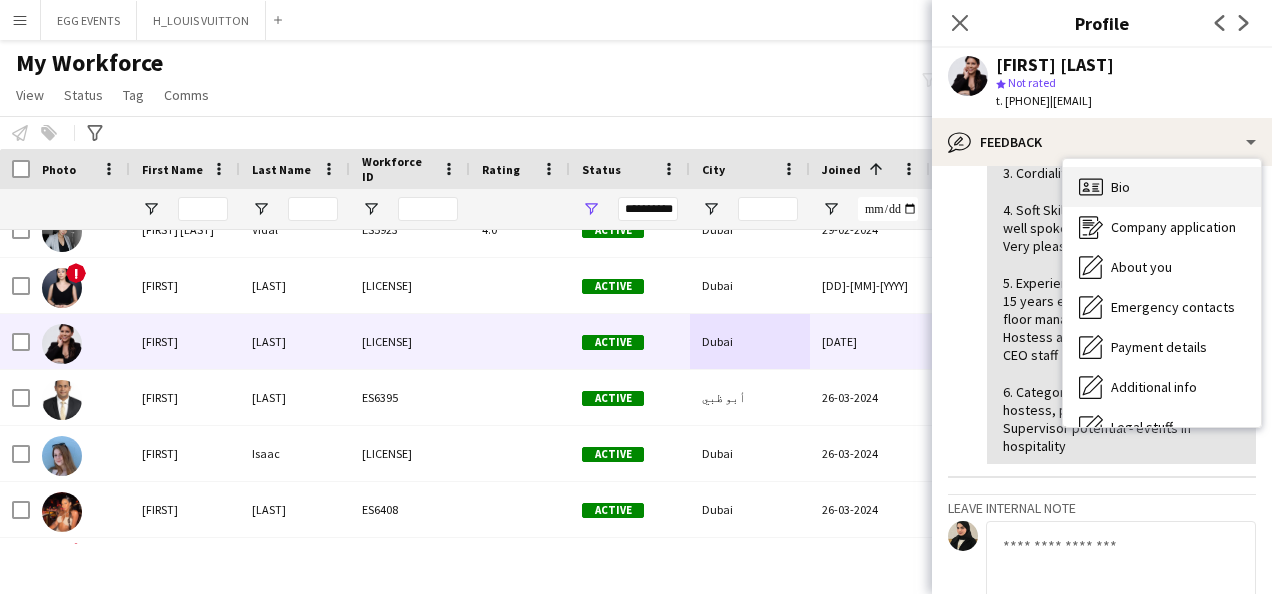 click 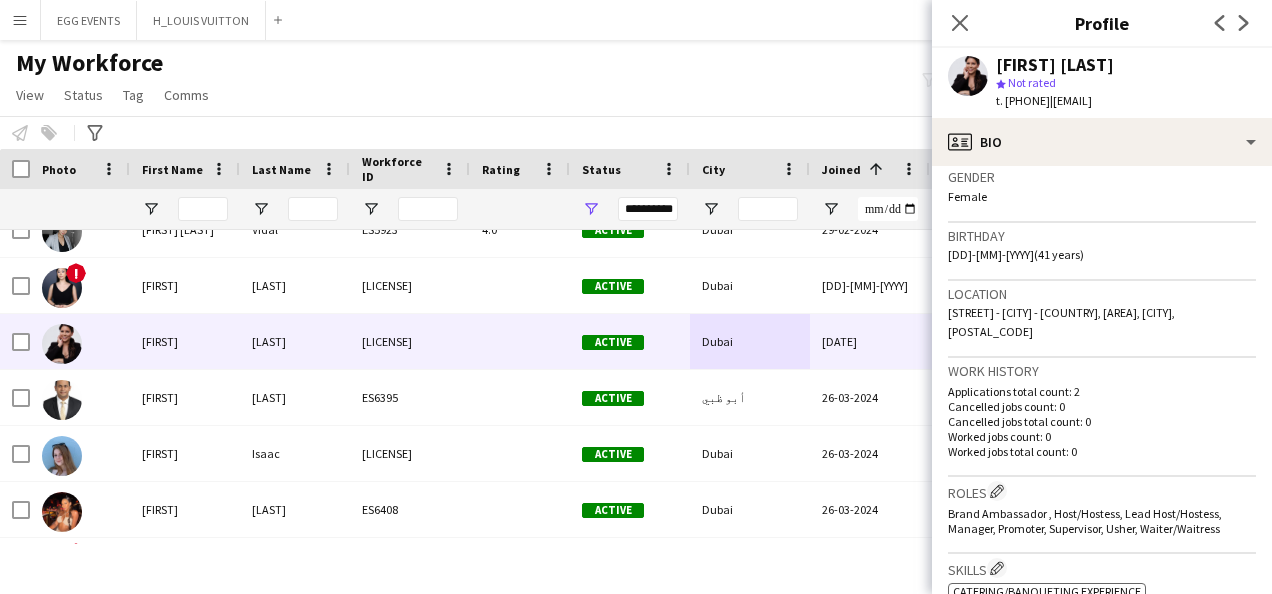 scroll, scrollTop: 568, scrollLeft: 0, axis: vertical 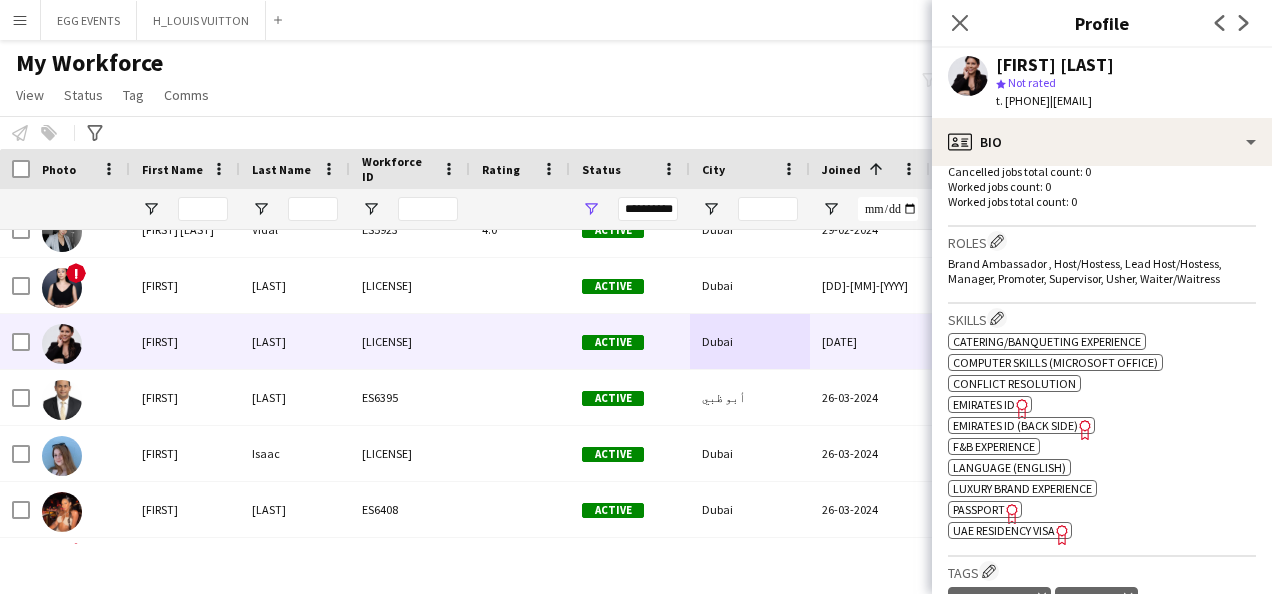 click on "Freelancer has uploaded a photo validation of skill. Click to see" 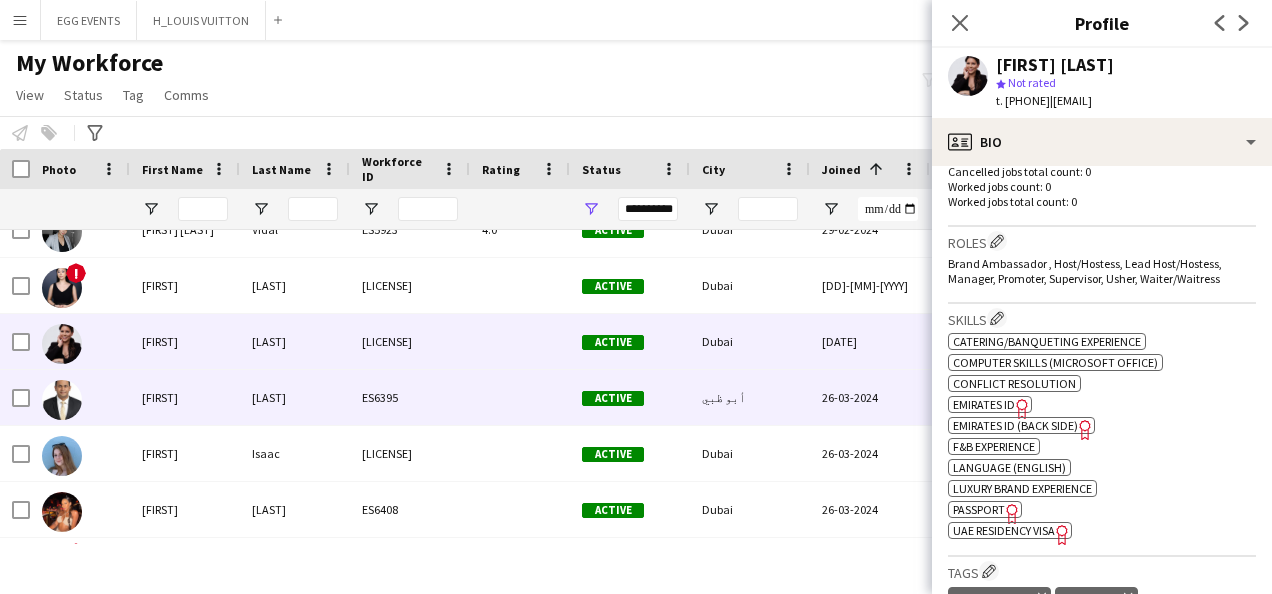 click on "ES6395" at bounding box center [410, 397] 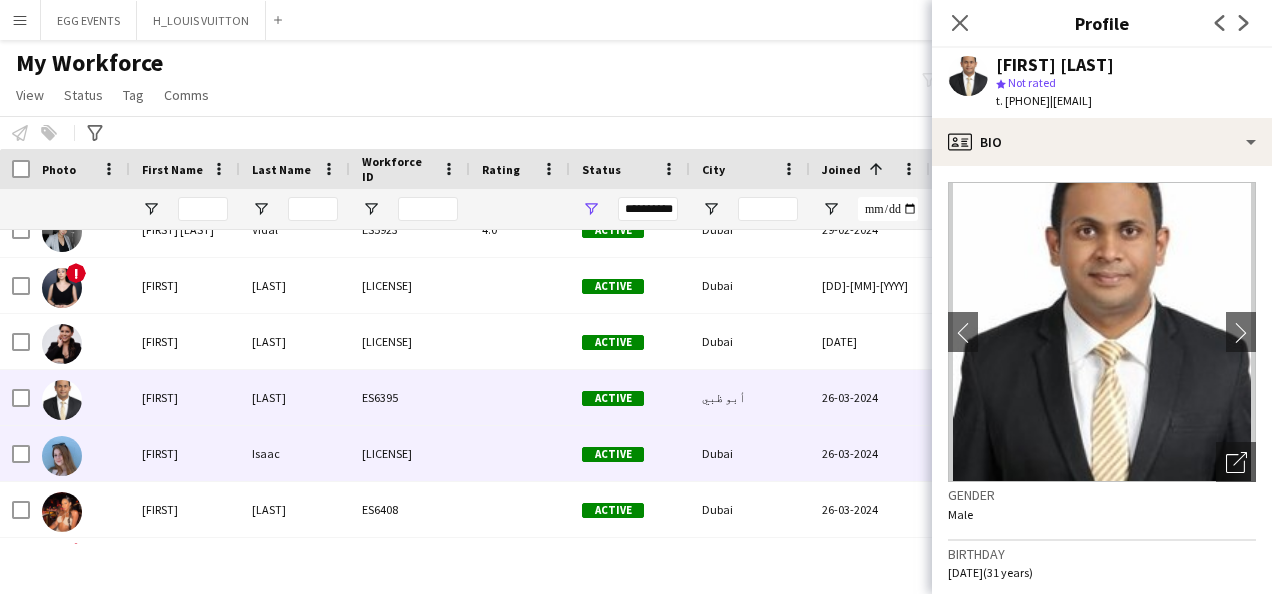 scroll, scrollTop: 10255, scrollLeft: 0, axis: vertical 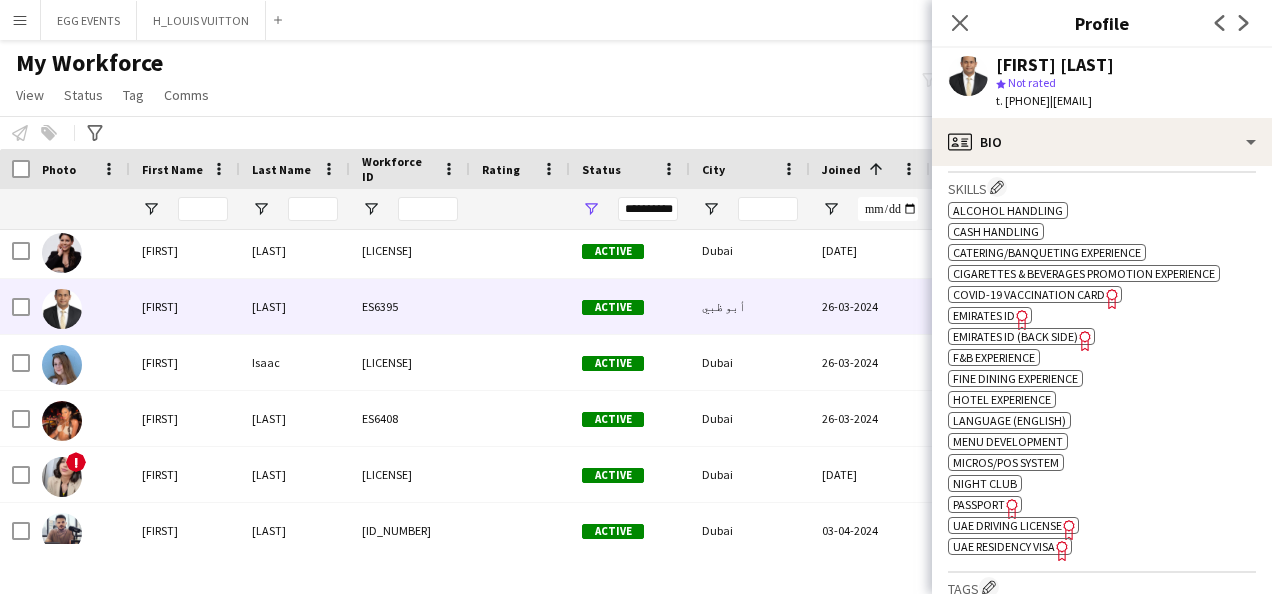click on "Emirates ID" 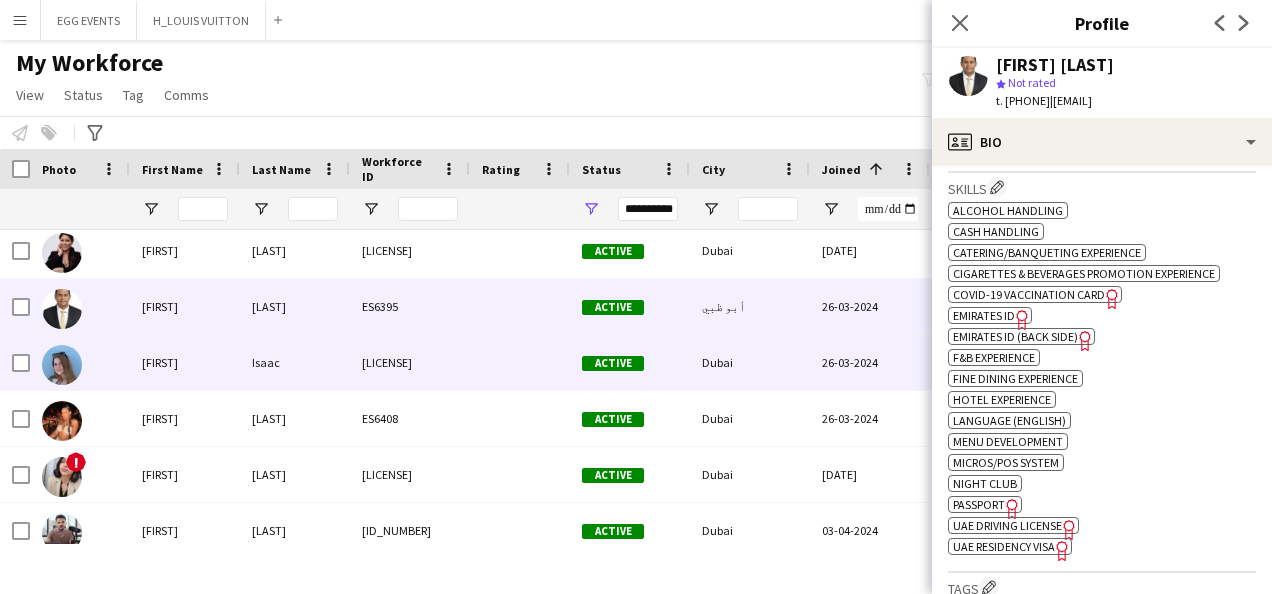 click on "[LICENSE]" at bounding box center [410, 362] 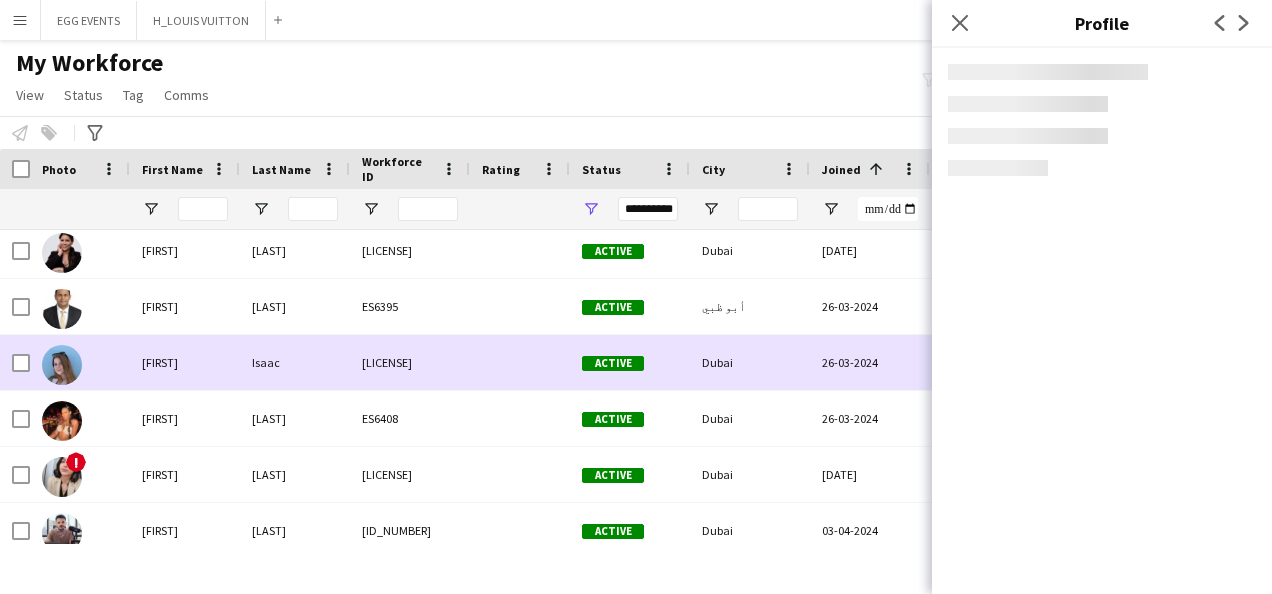 scroll, scrollTop: 10307, scrollLeft: 0, axis: vertical 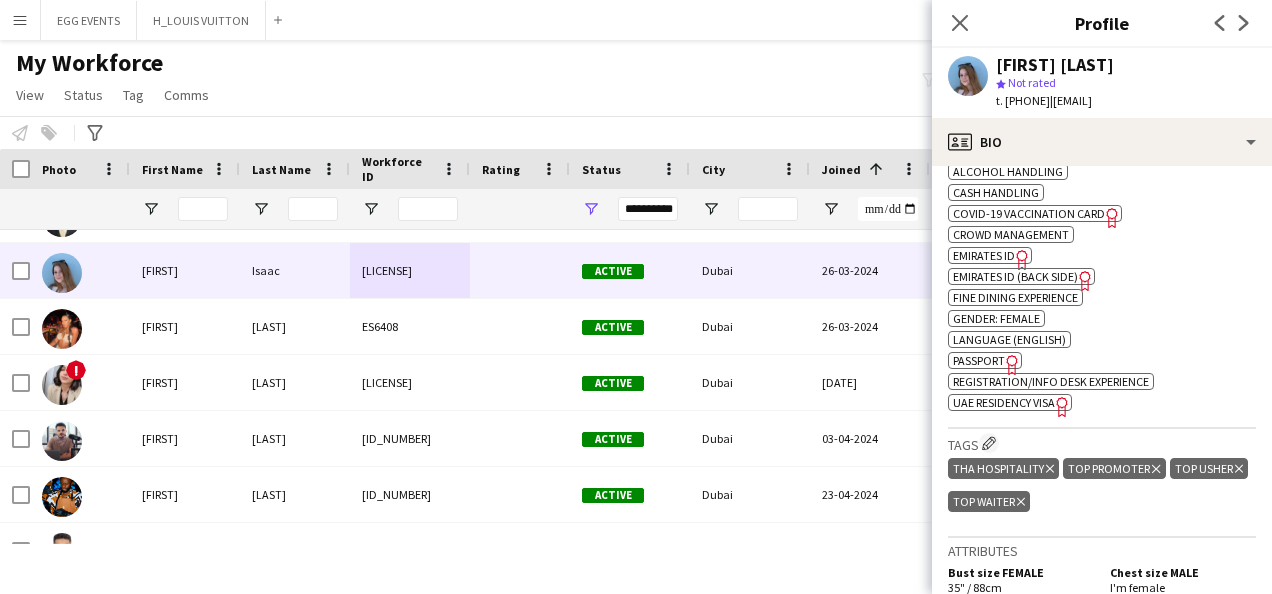 click on "Emirates ID" 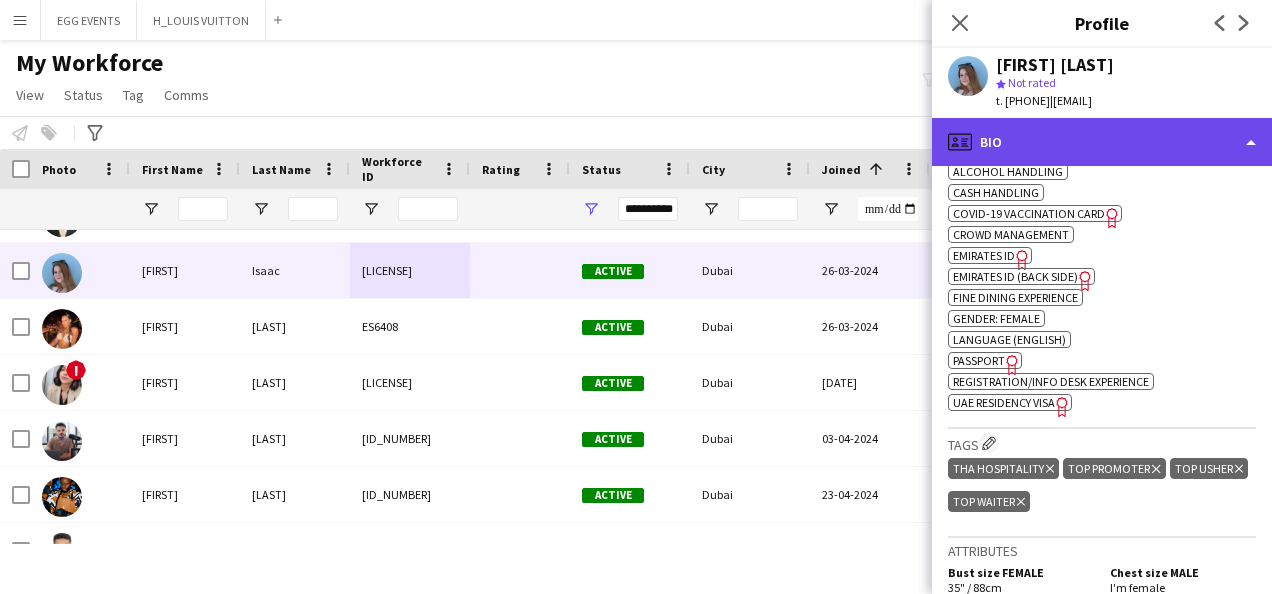 click on "profile
Bio" 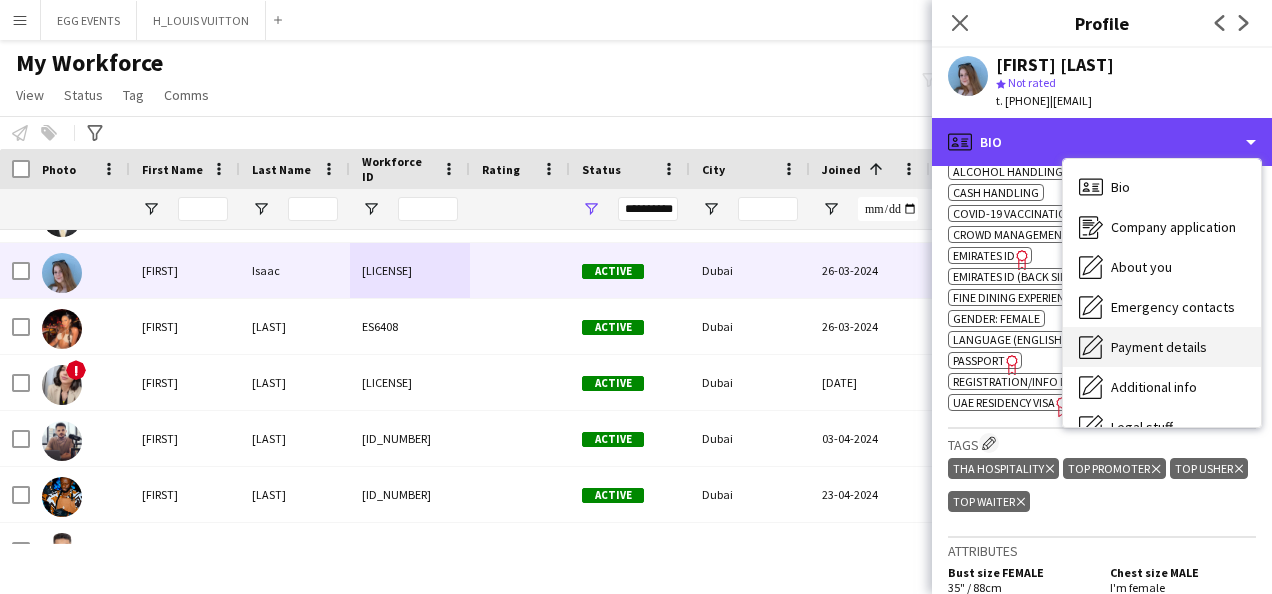 scroll, scrollTop: 108, scrollLeft: 0, axis: vertical 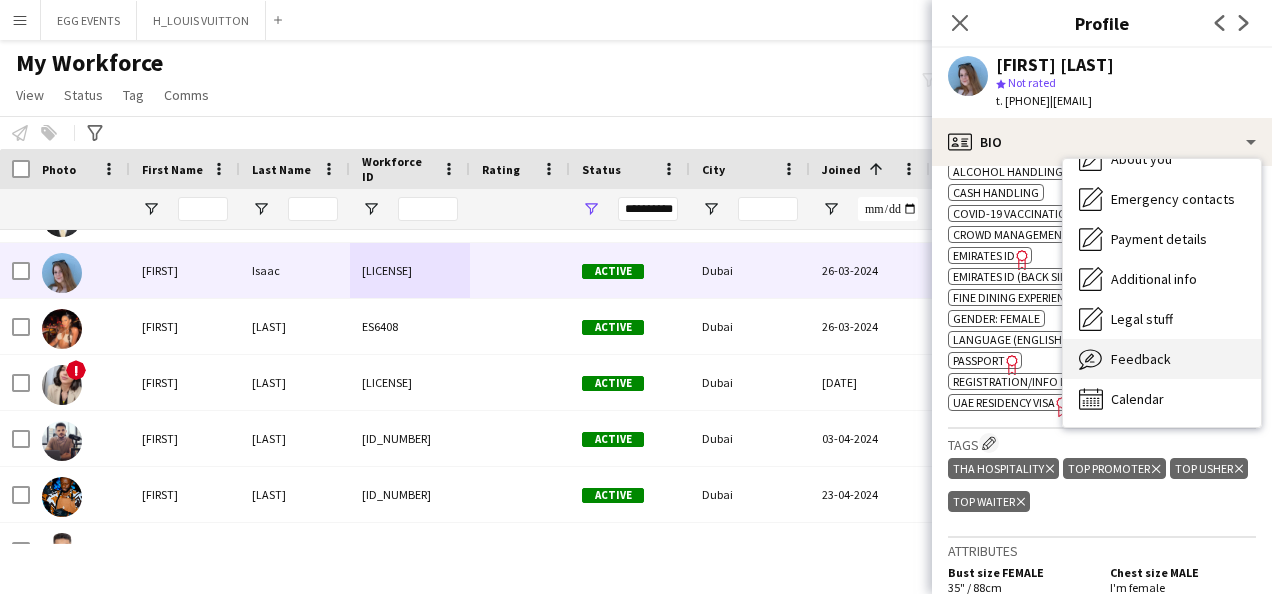 click on "Feedback
Feedback" at bounding box center [1162, 359] 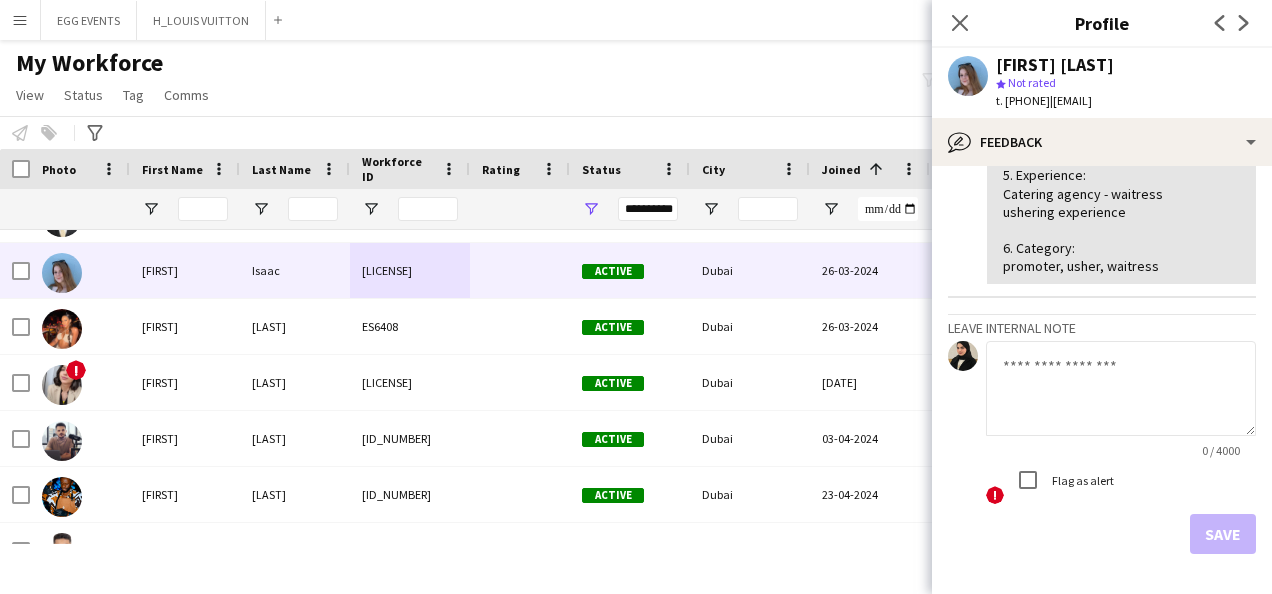 scroll, scrollTop: 318, scrollLeft: 0, axis: vertical 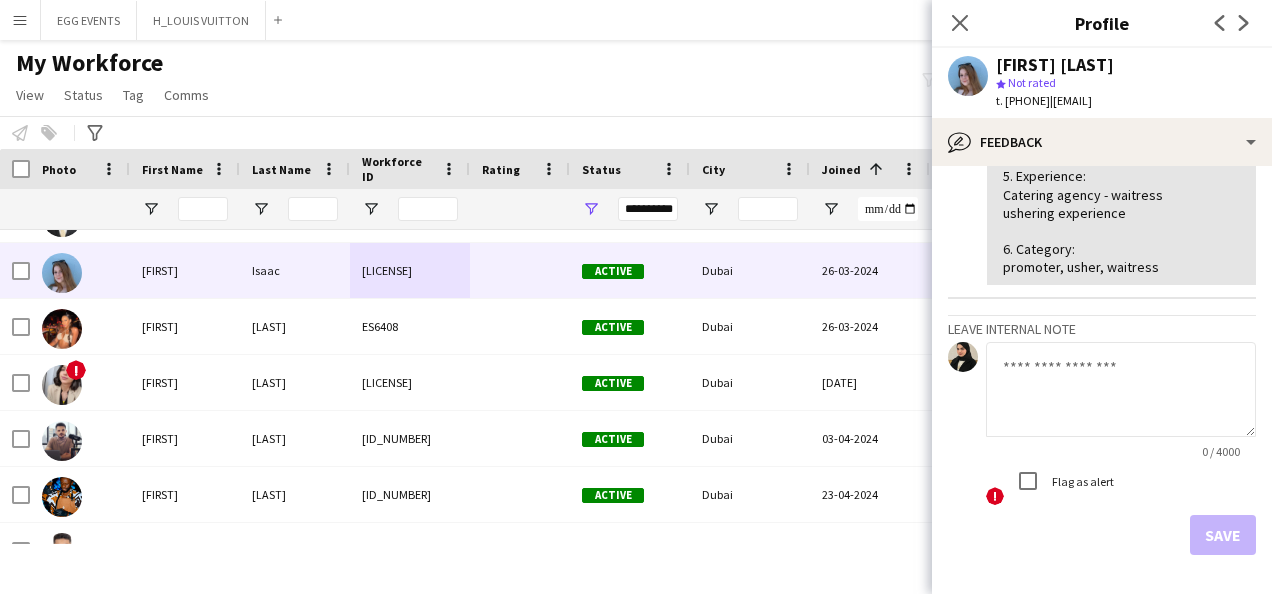 click 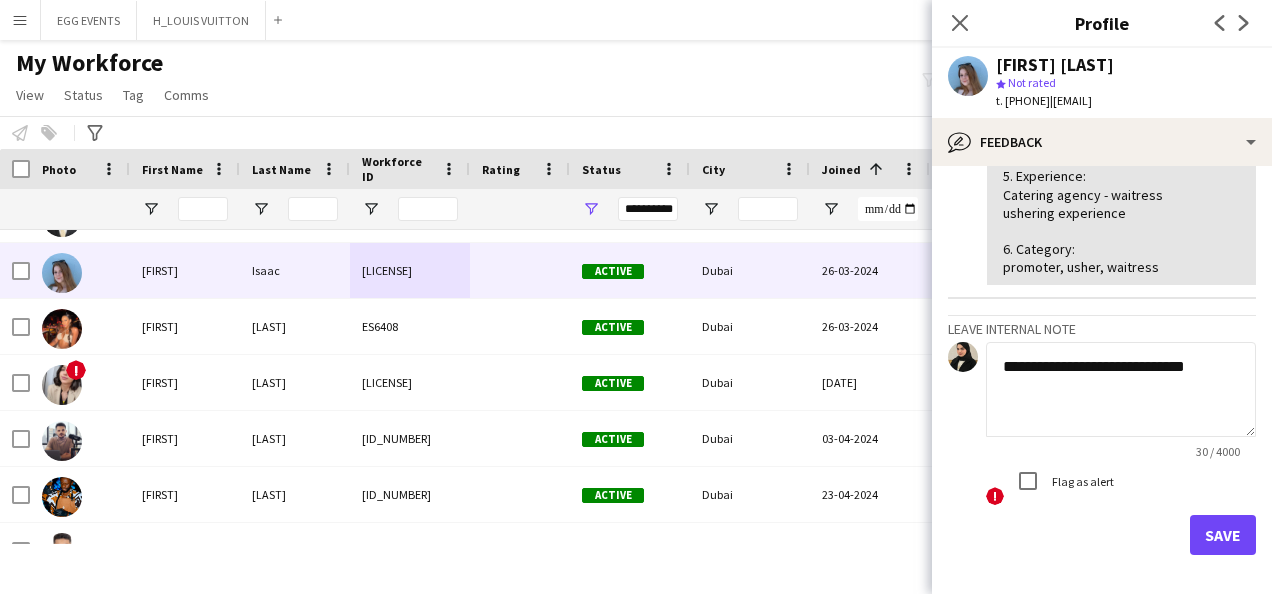 type on "**********" 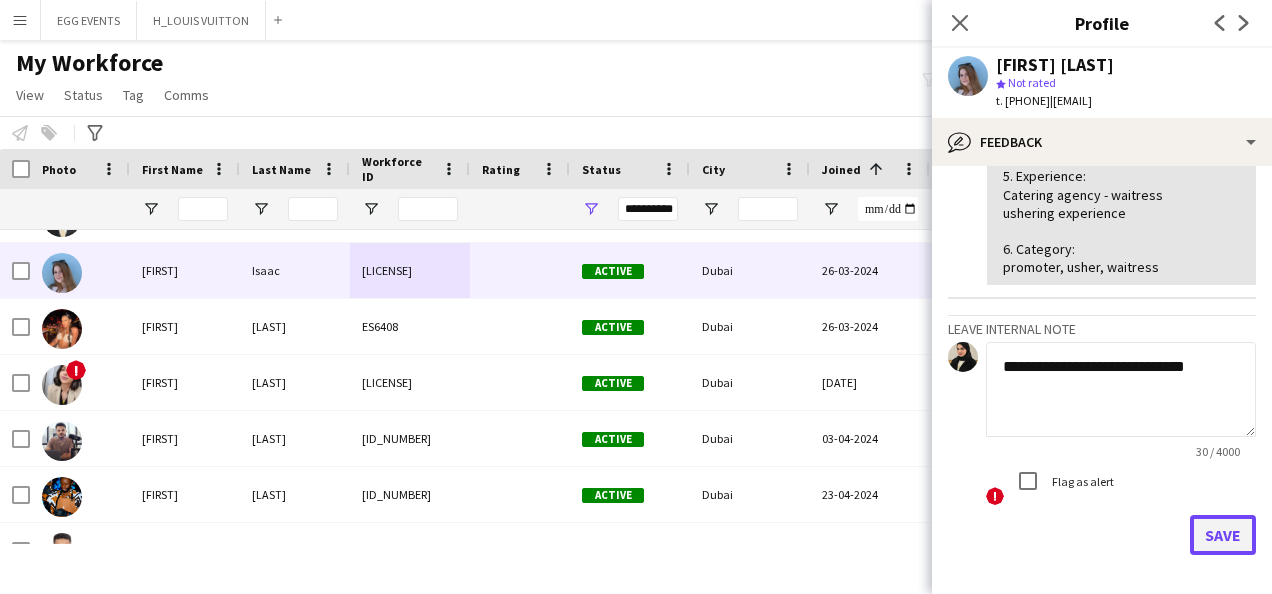 click on "Save" 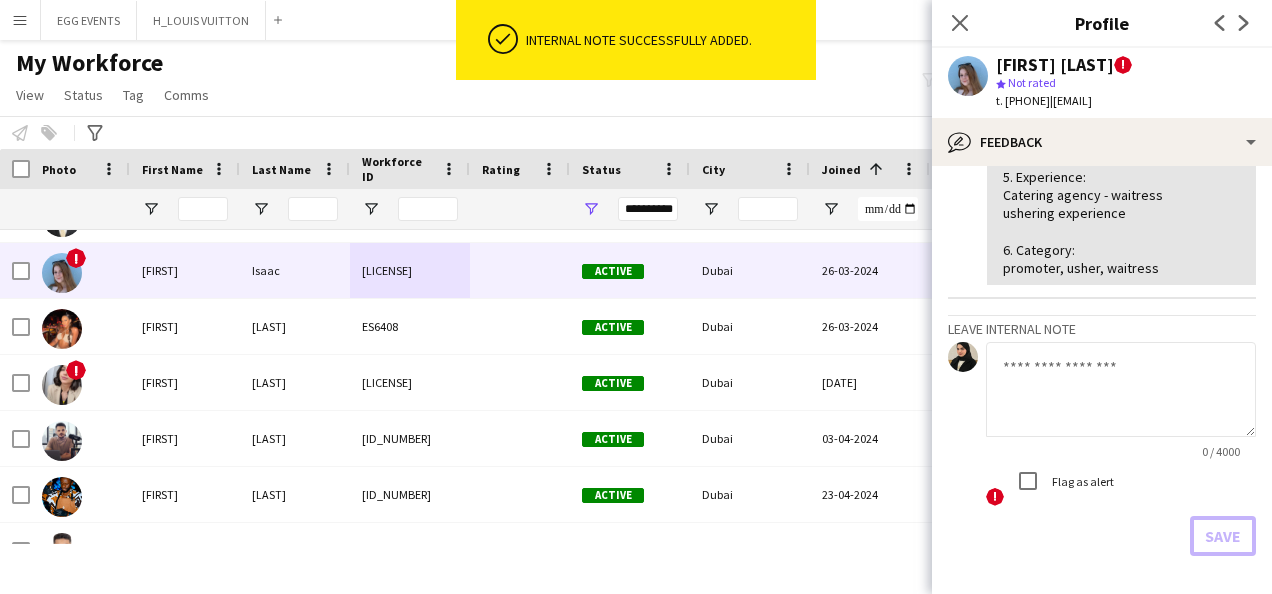 scroll, scrollTop: 0, scrollLeft: 0, axis: both 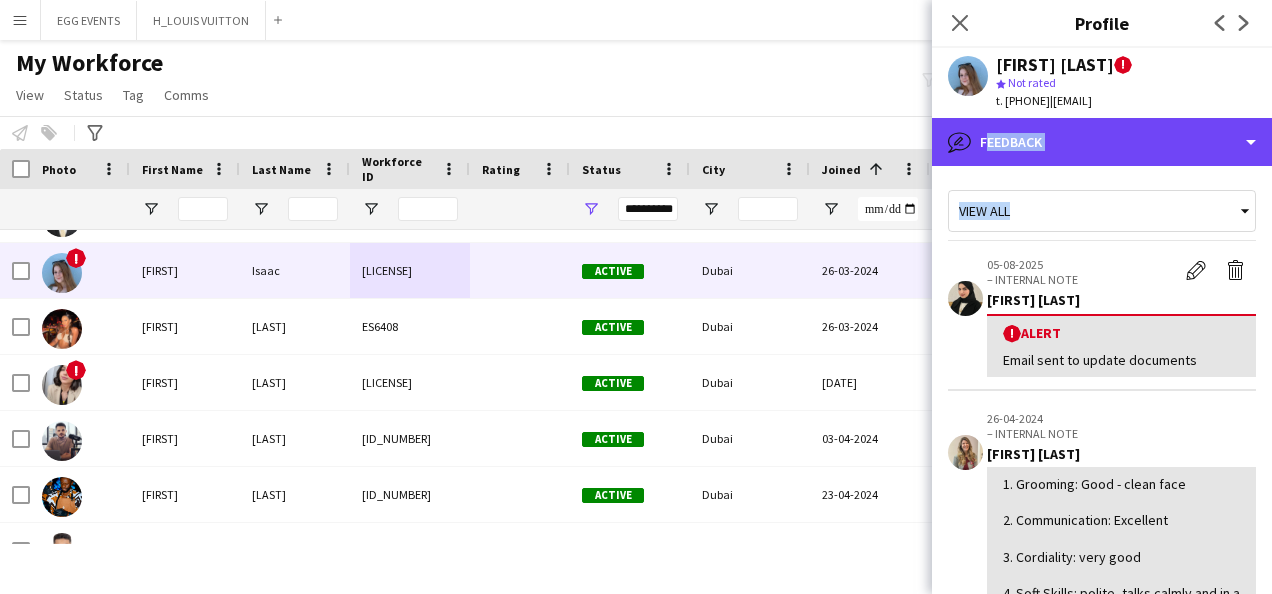 drag, startPoint x: 1100, startPoint y: 124, endPoint x: 1134, endPoint y: 226, distance: 107.51744 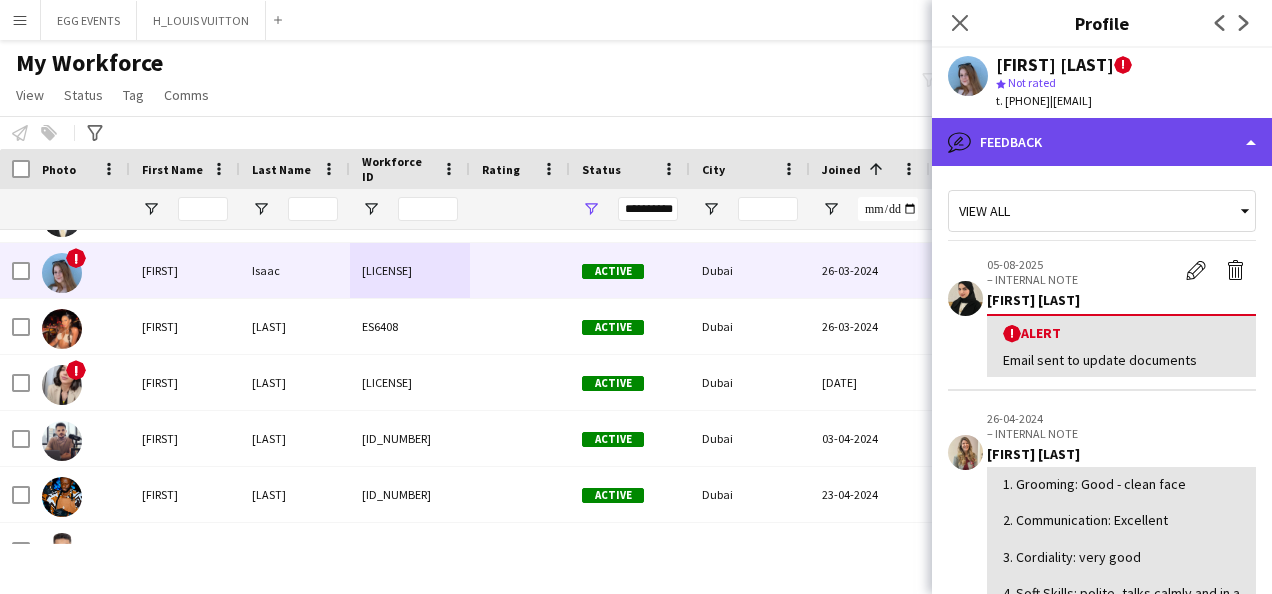 drag, startPoint x: 1134, startPoint y: 226, endPoint x: 1100, endPoint y: 121, distance: 110.36757 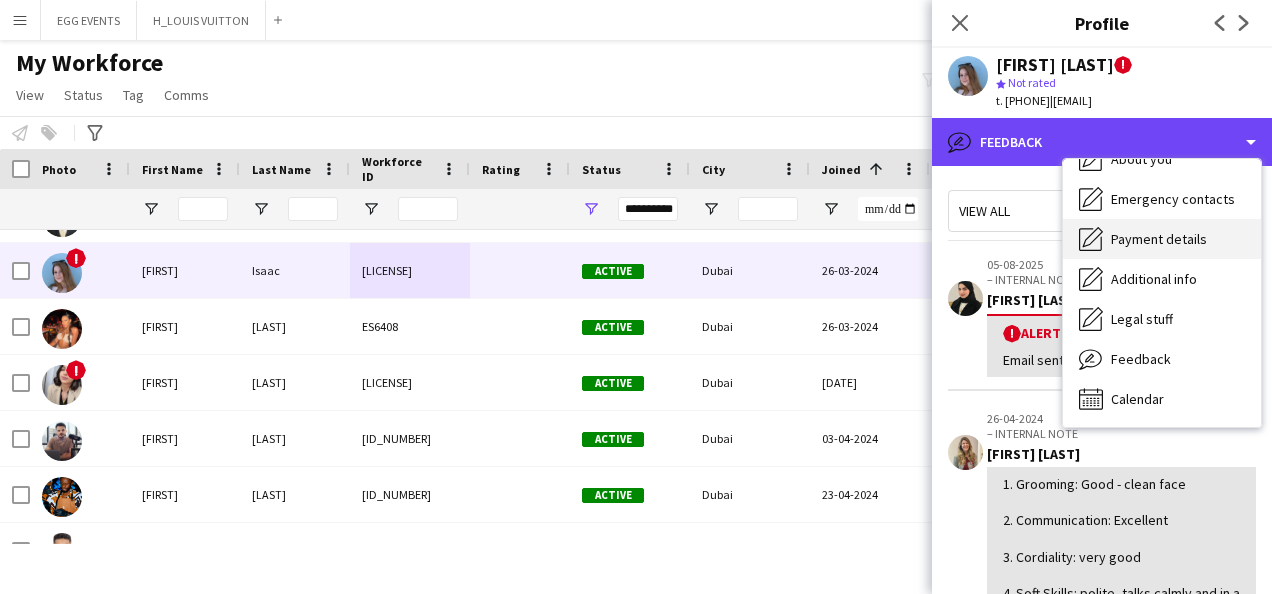 scroll, scrollTop: 0, scrollLeft: 0, axis: both 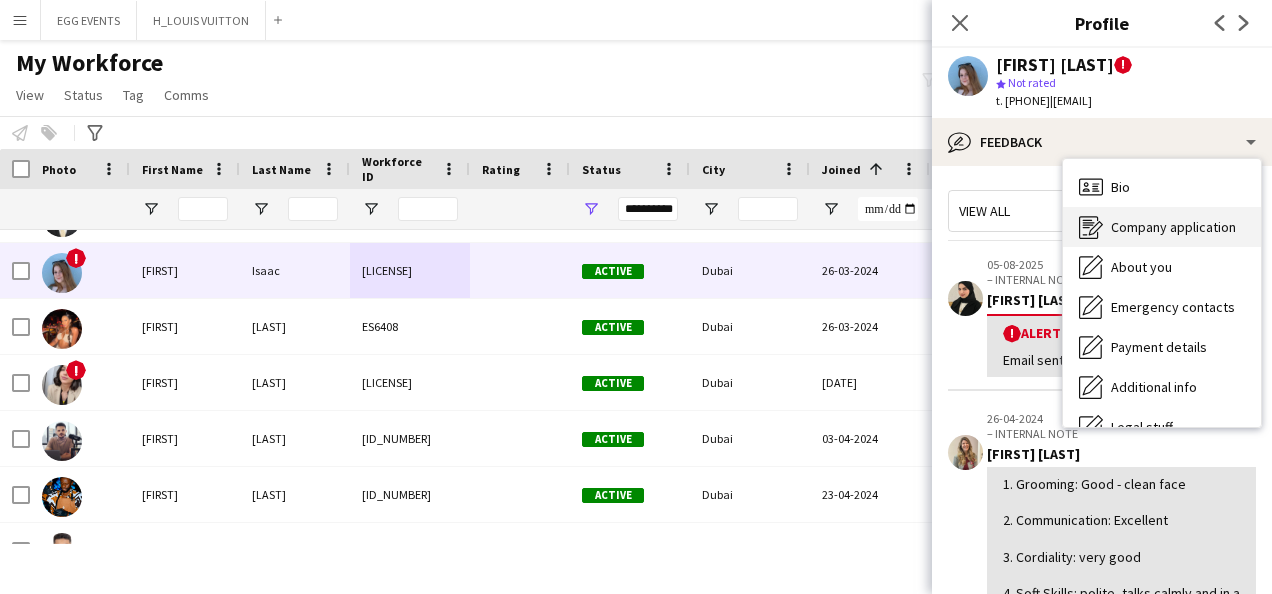 click on "Company application" 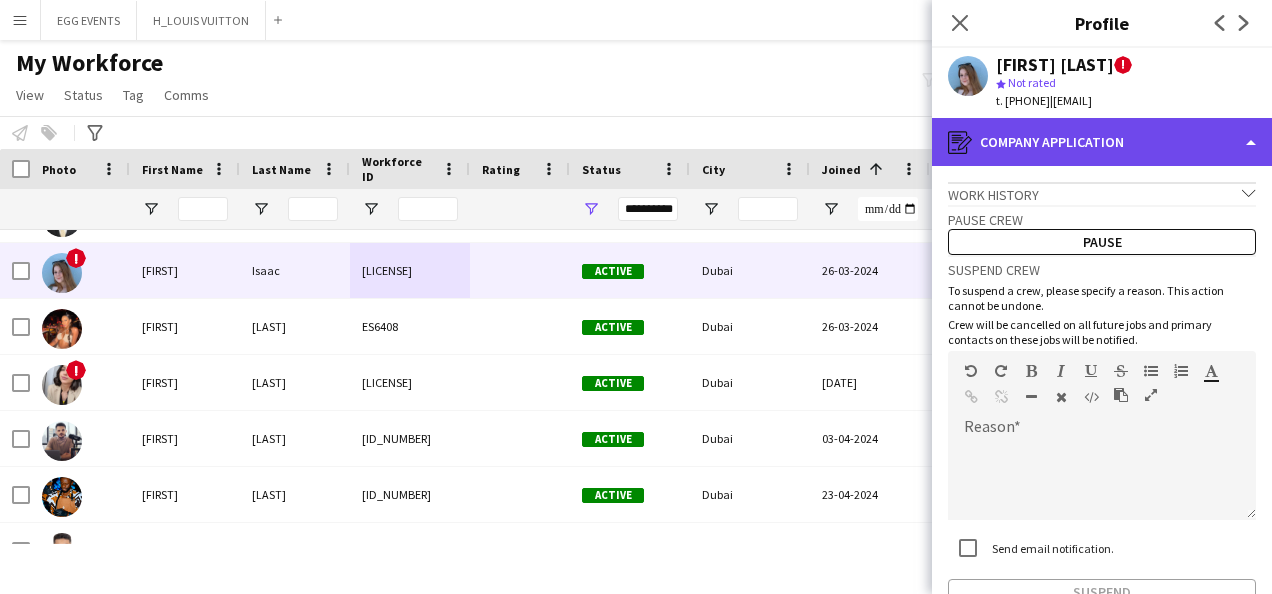 click on "register
Company application" 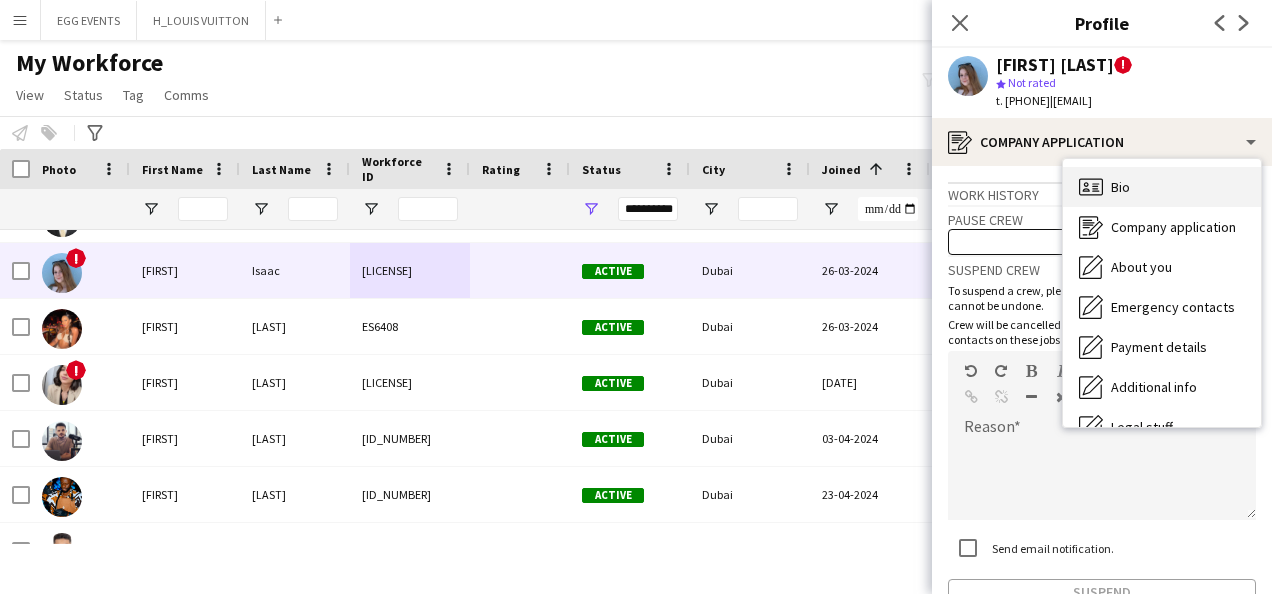 click on "Bio
Bio" at bounding box center [1162, 187] 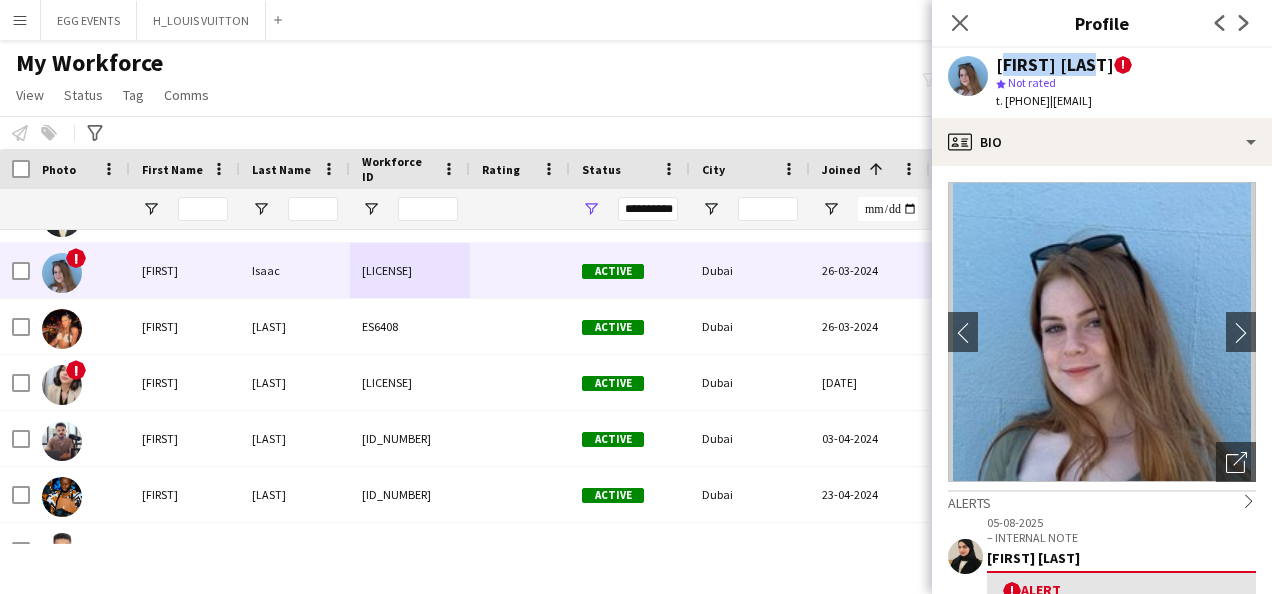 drag, startPoint x: 992, startPoint y: 60, endPoint x: 1081, endPoint y: 65, distance: 89.140335 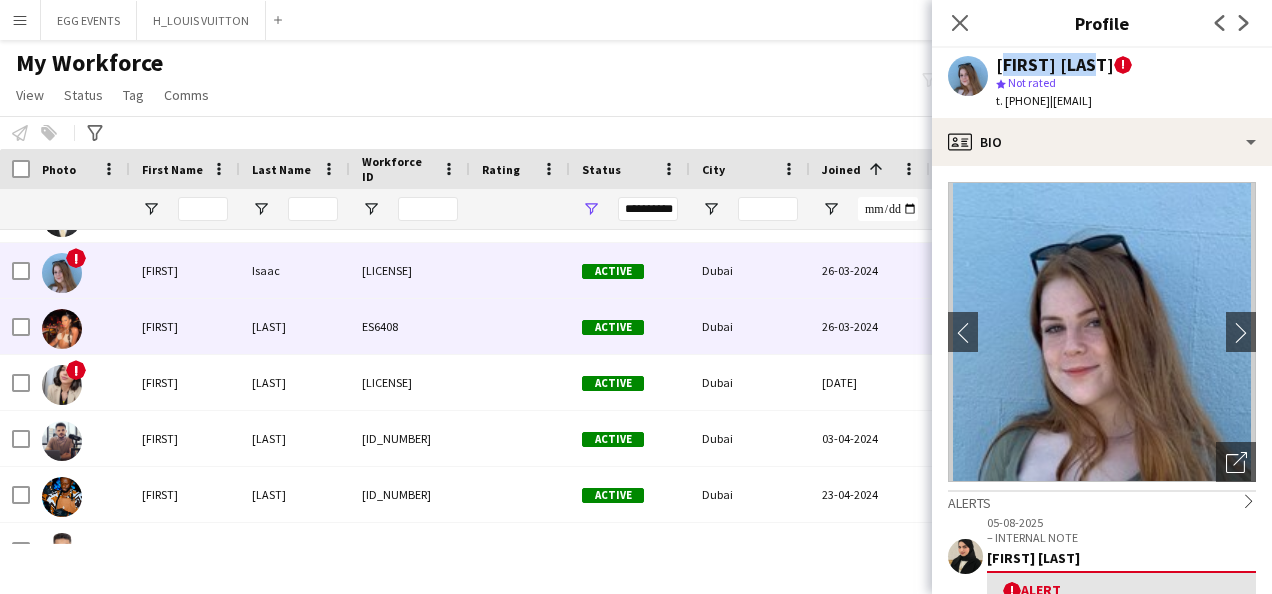 click on "Dubai" at bounding box center (750, 326) 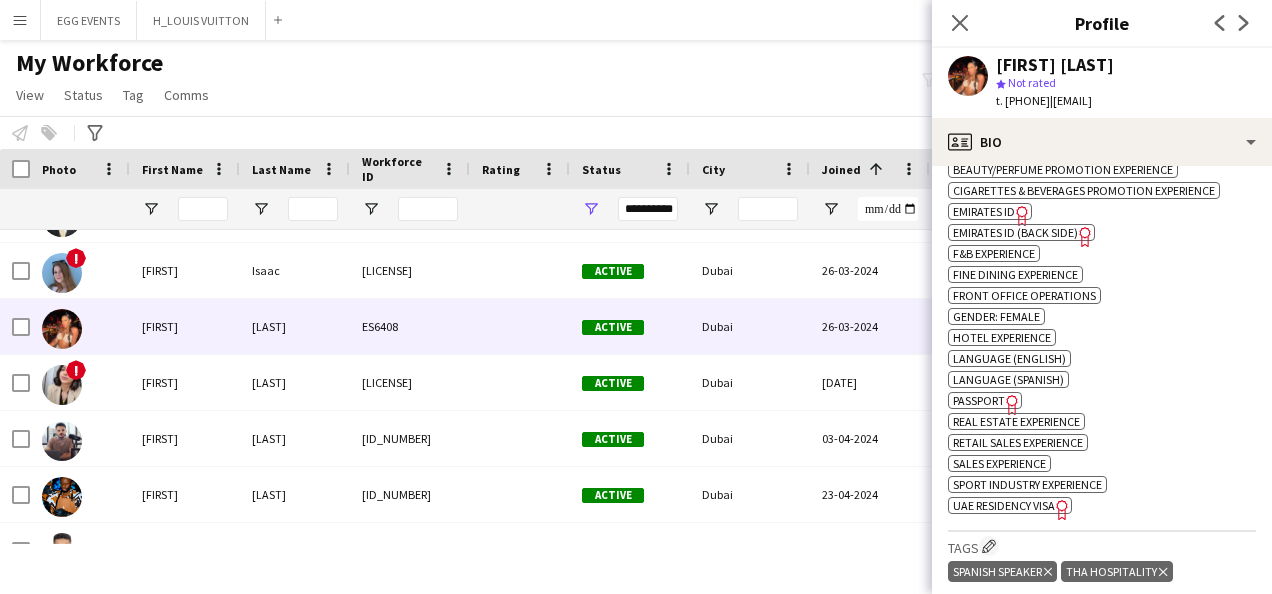 scroll, scrollTop: 888, scrollLeft: 0, axis: vertical 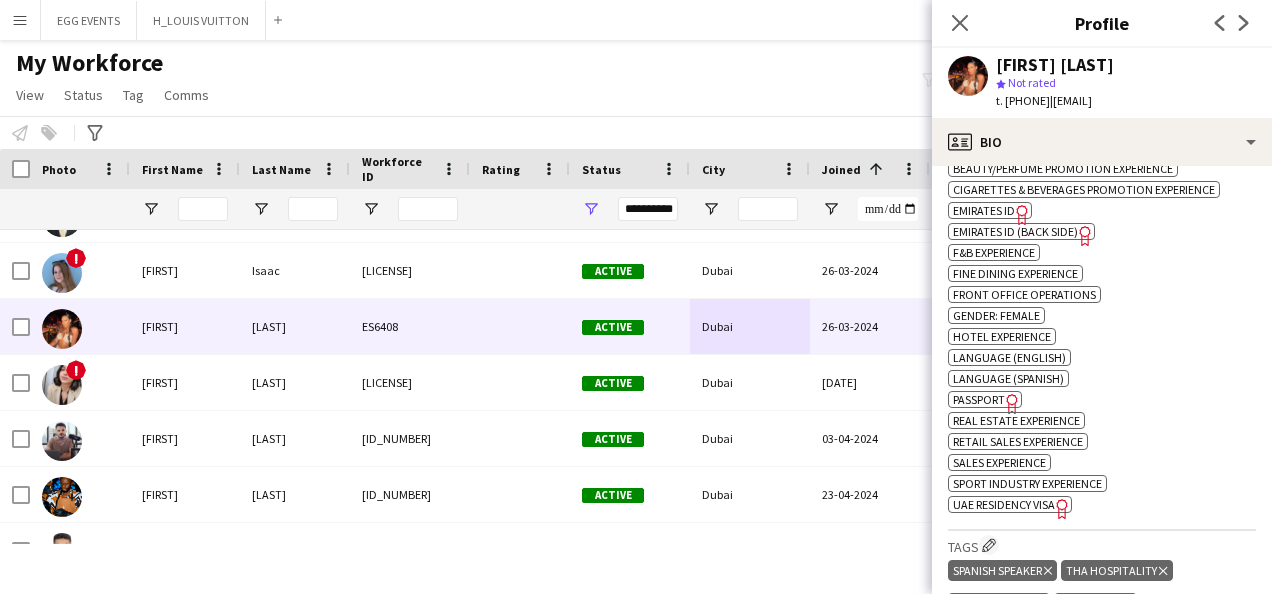 click on "Emirates ID" 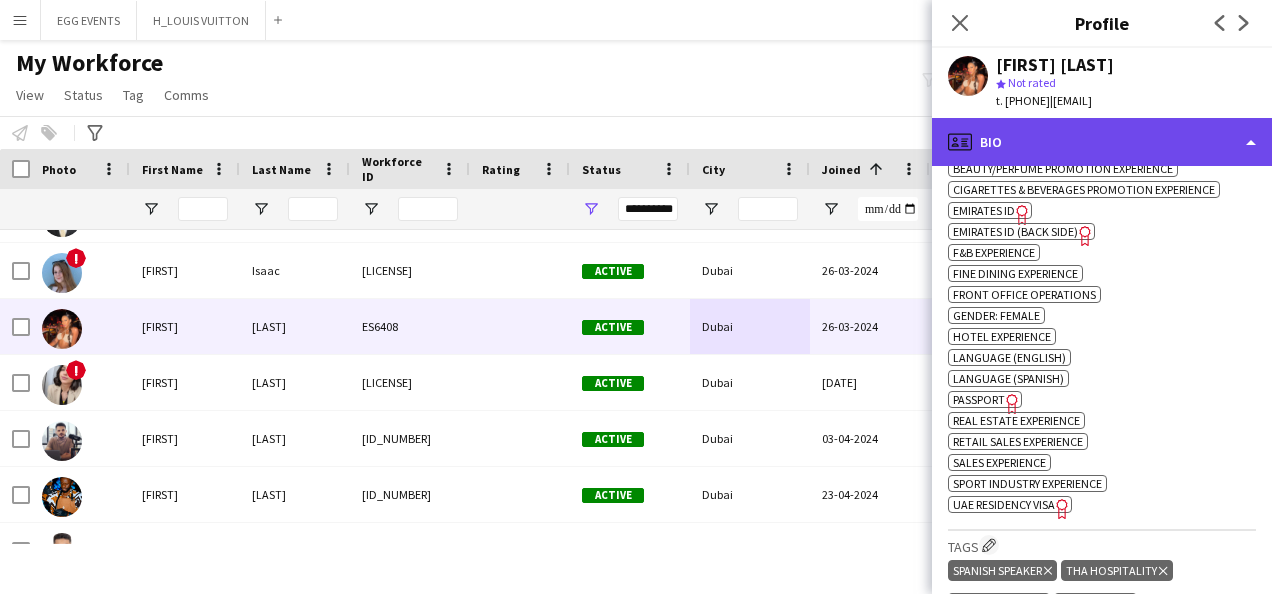 click on "profile
Bio" 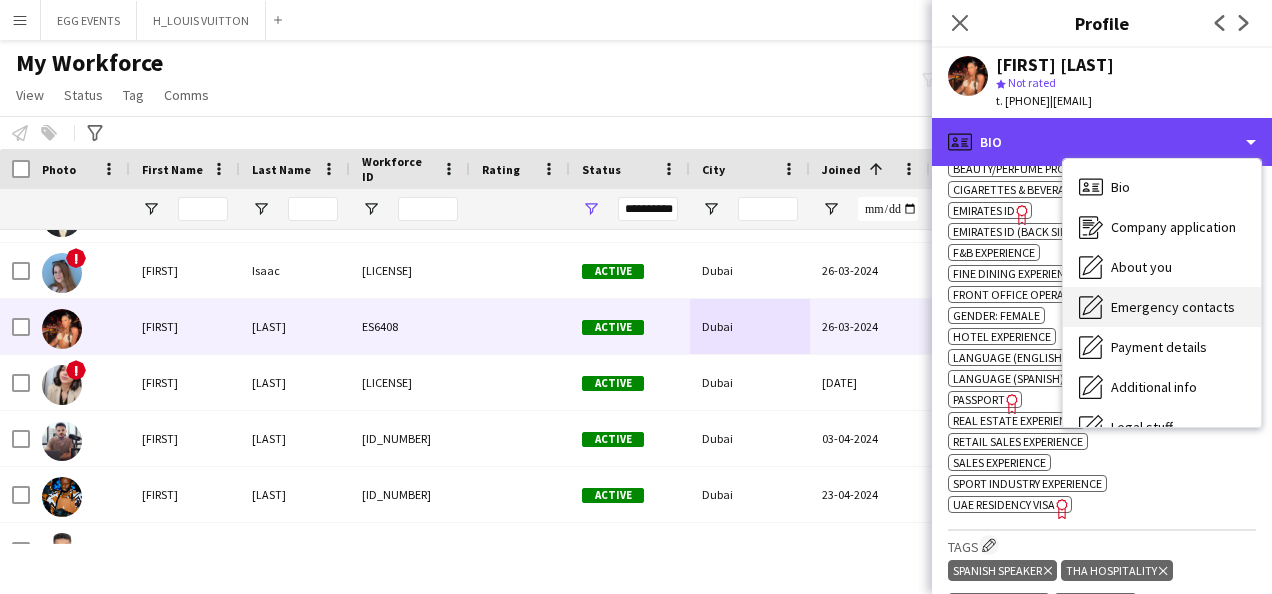 scroll, scrollTop: 108, scrollLeft: 0, axis: vertical 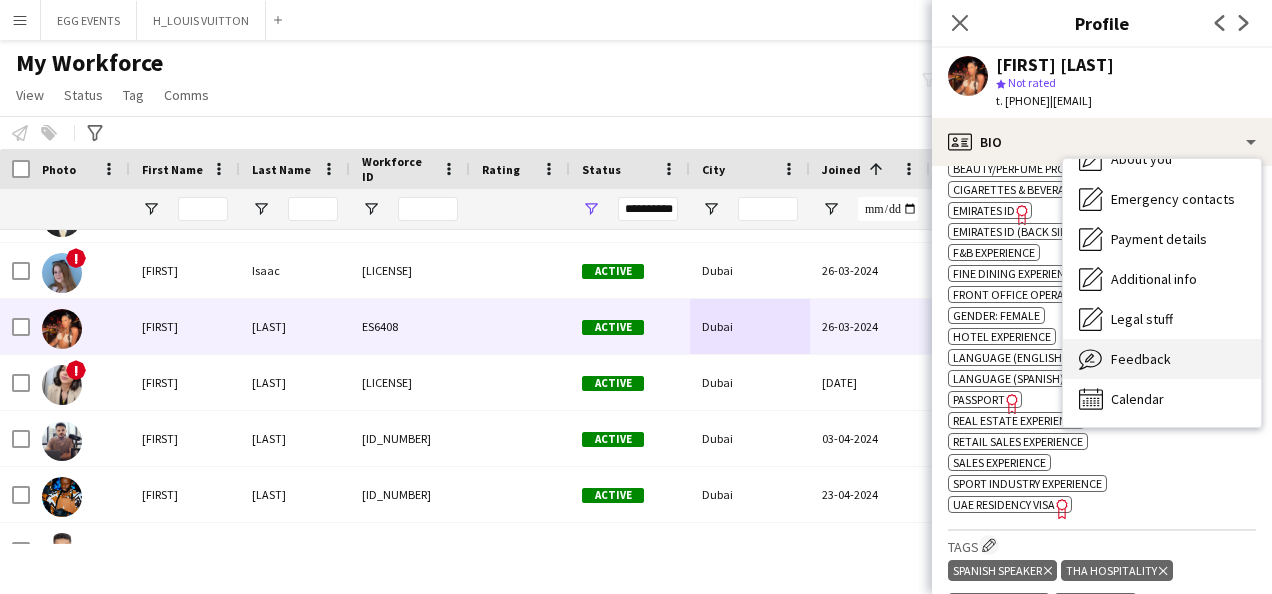 click on "Feedback
Feedback" at bounding box center (1162, 359) 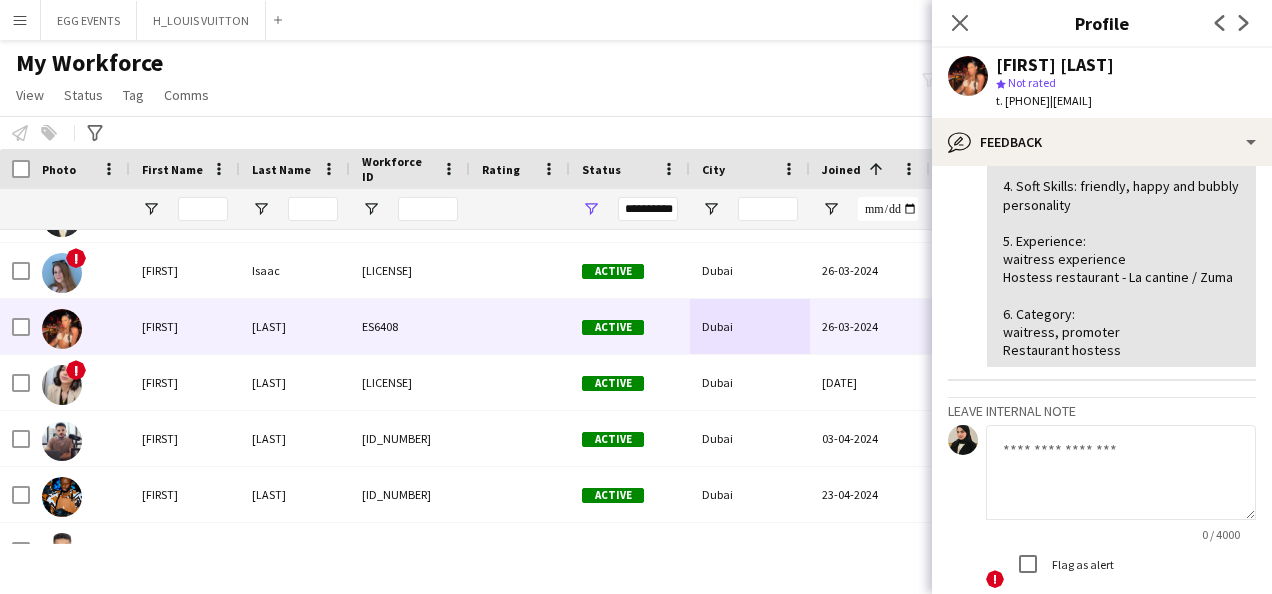 scroll, scrollTop: 482, scrollLeft: 0, axis: vertical 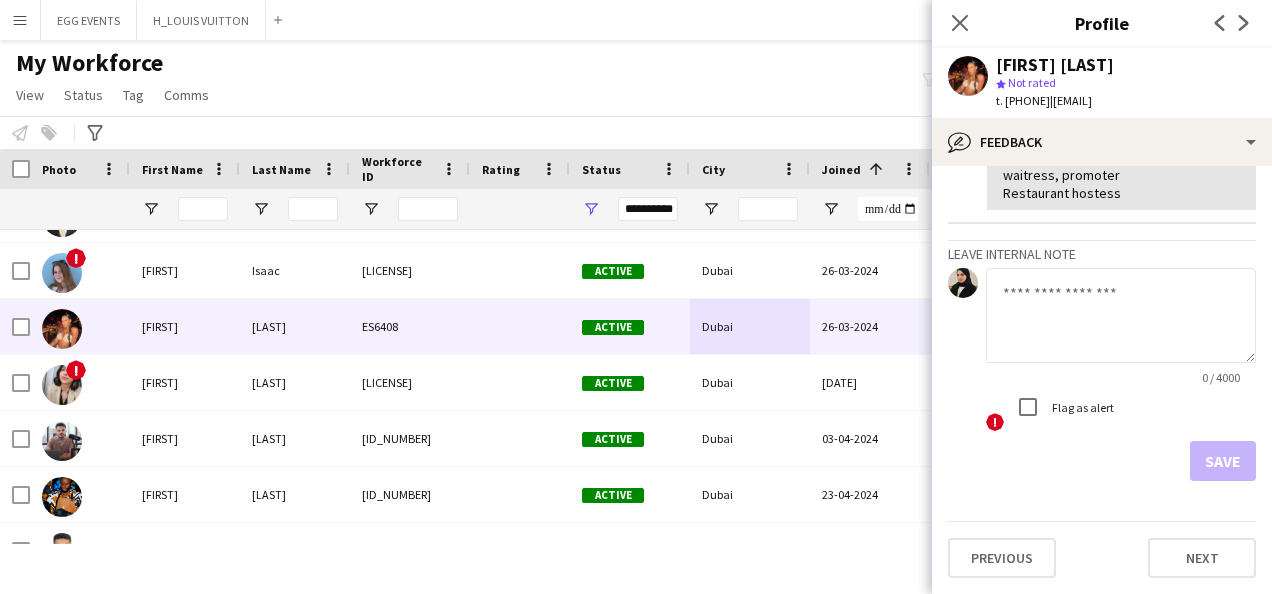 click 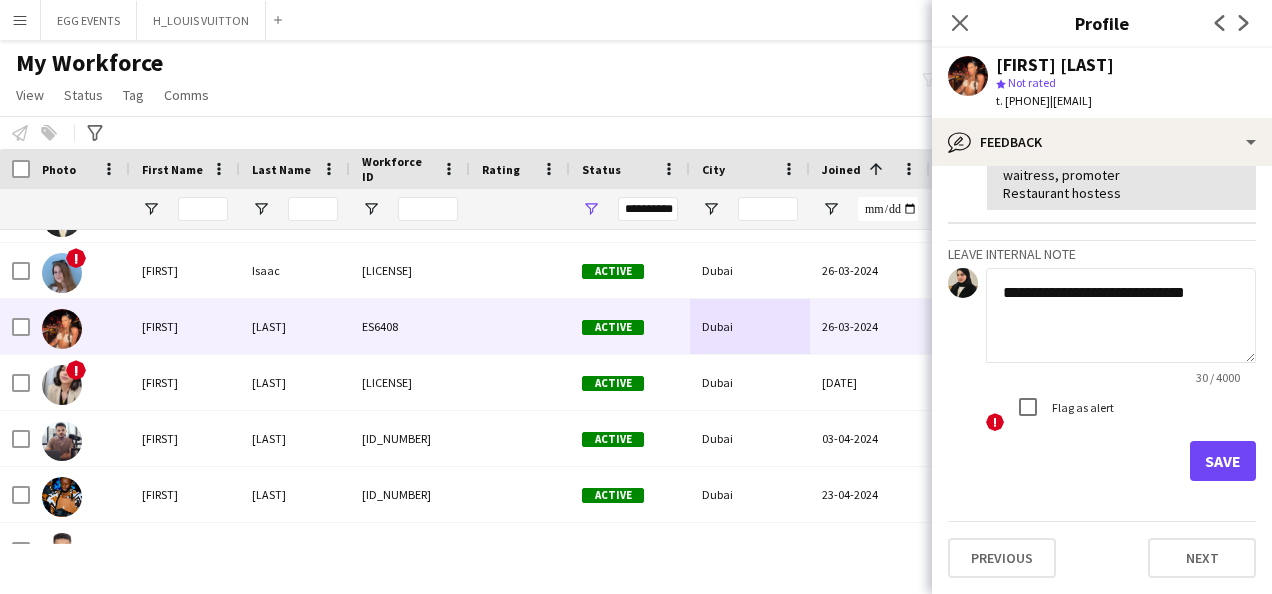 type on "**********" 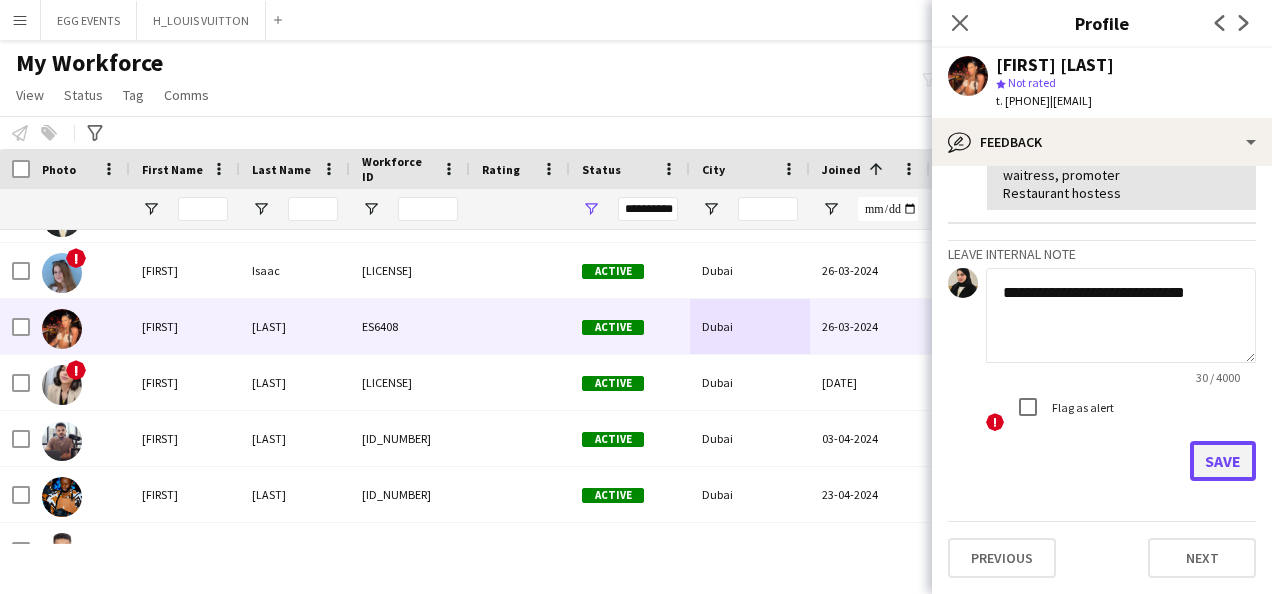 click on "Save" 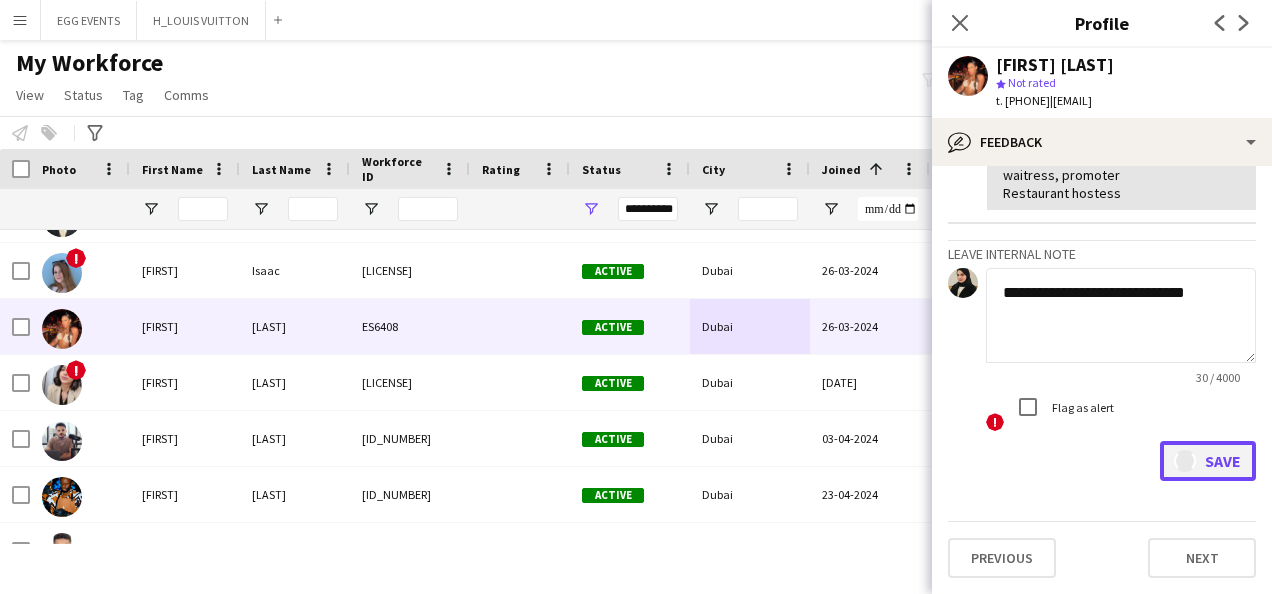type 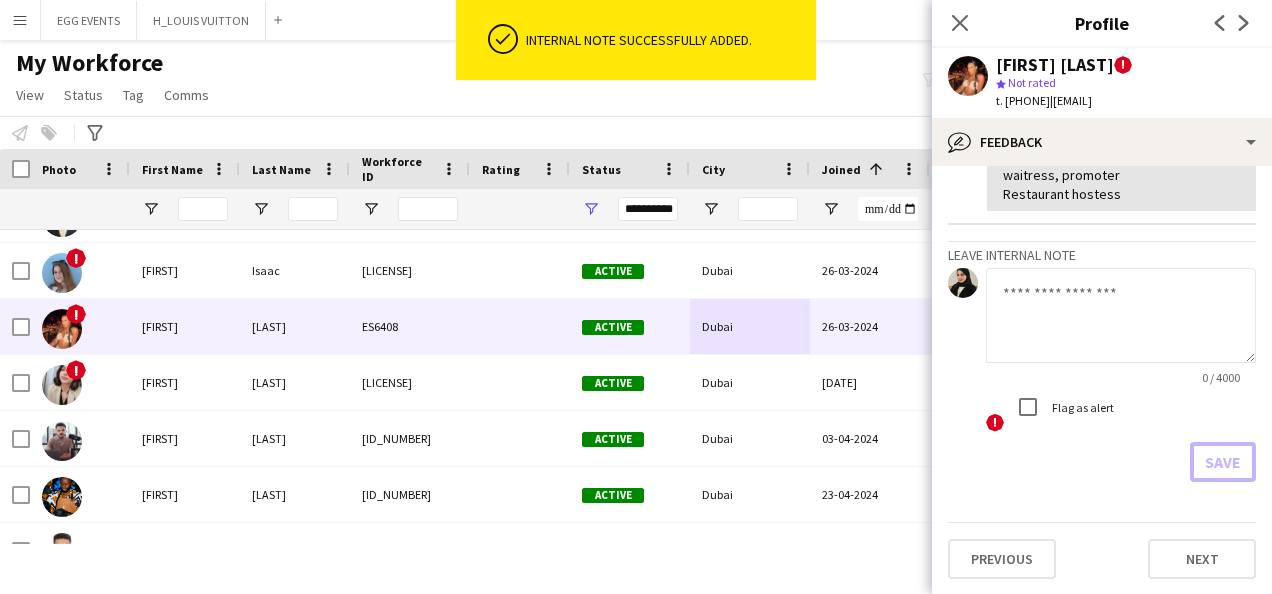 scroll, scrollTop: 0, scrollLeft: 0, axis: both 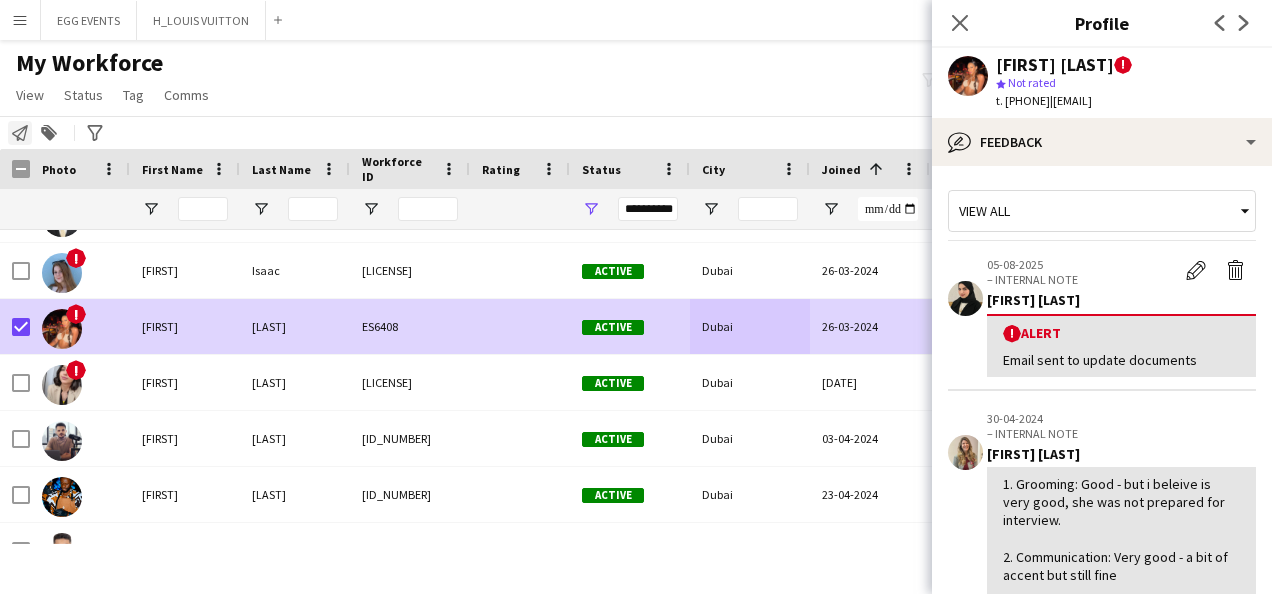 click on "Notify workforce" 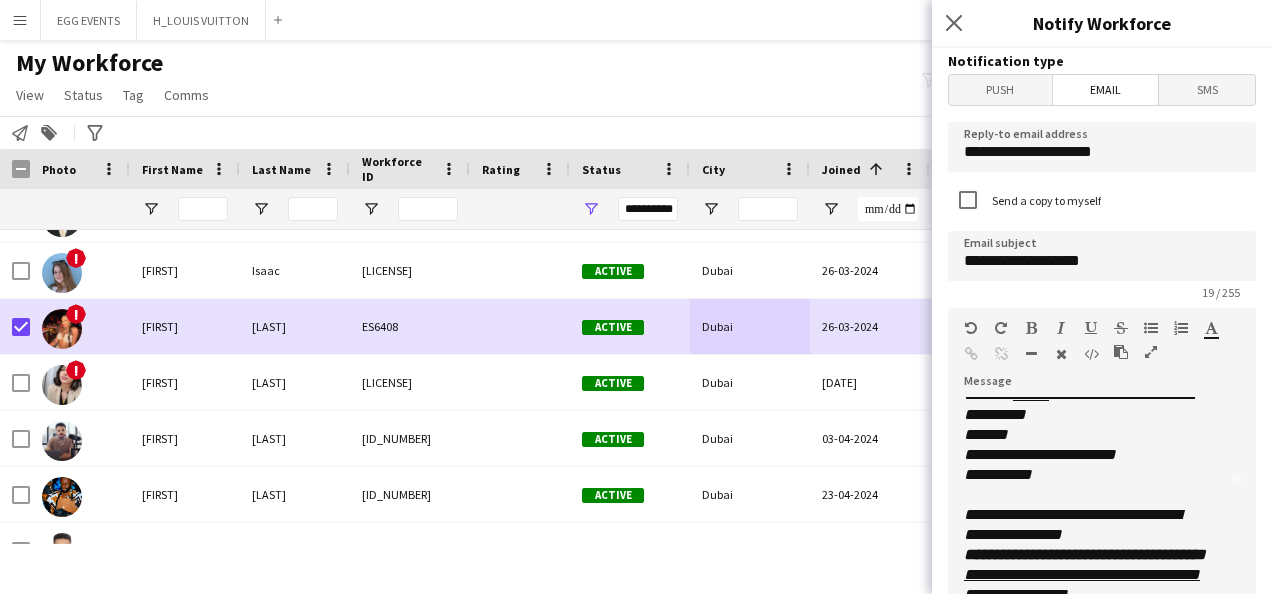scroll, scrollTop: 216, scrollLeft: 0, axis: vertical 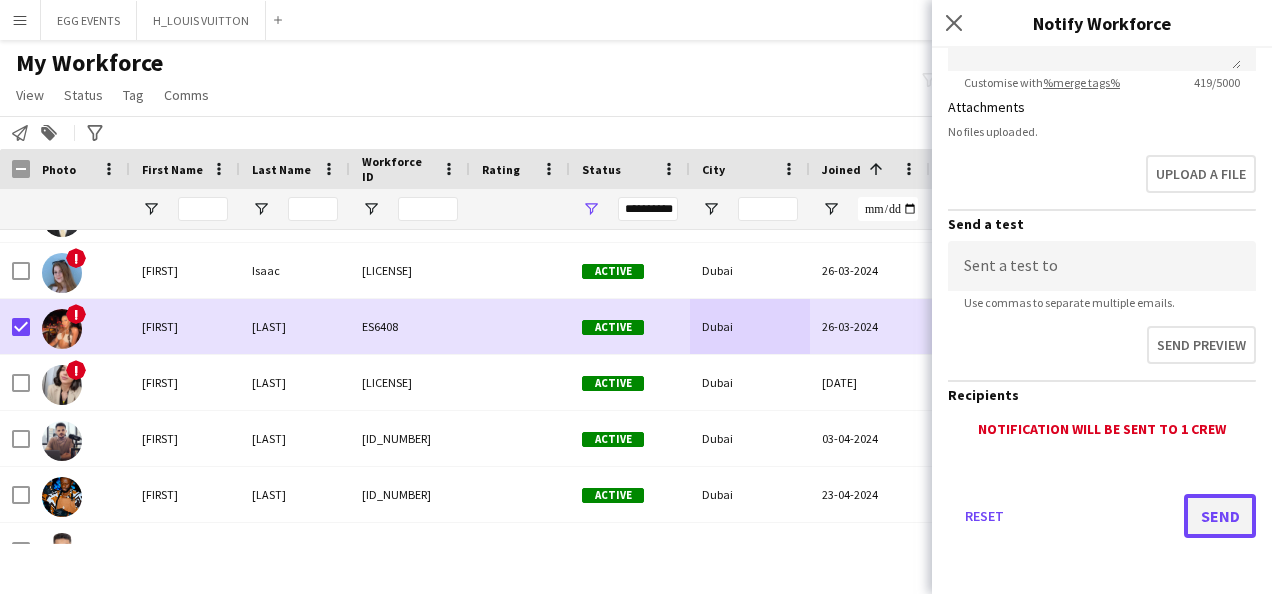 click on "Send" 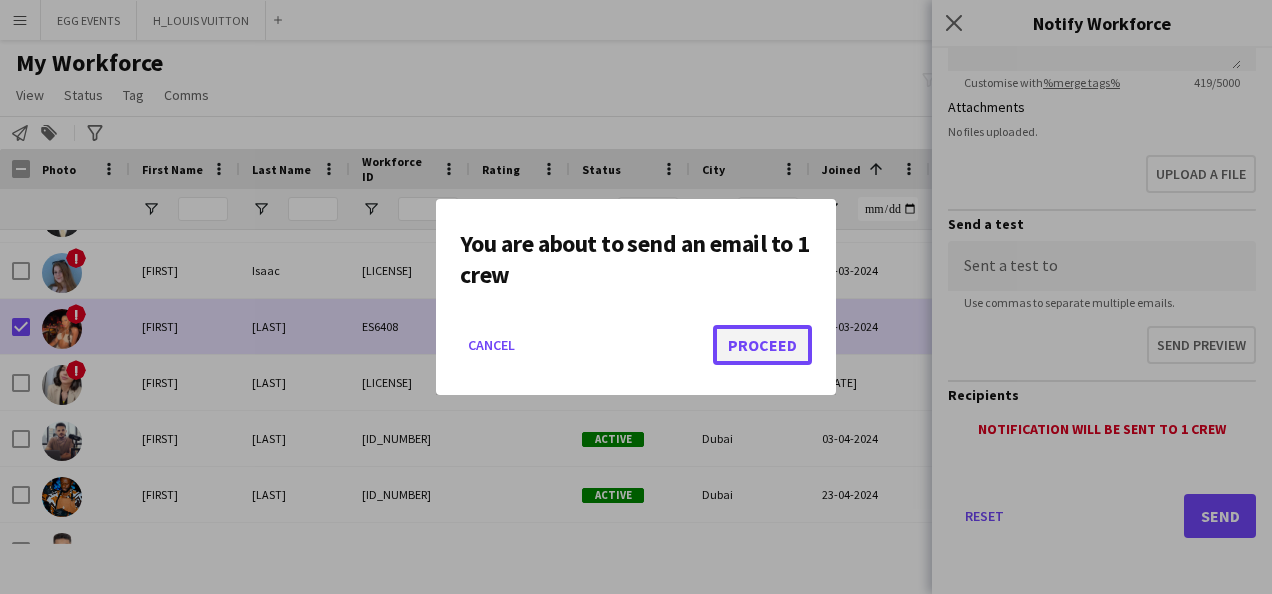 click on "Proceed" 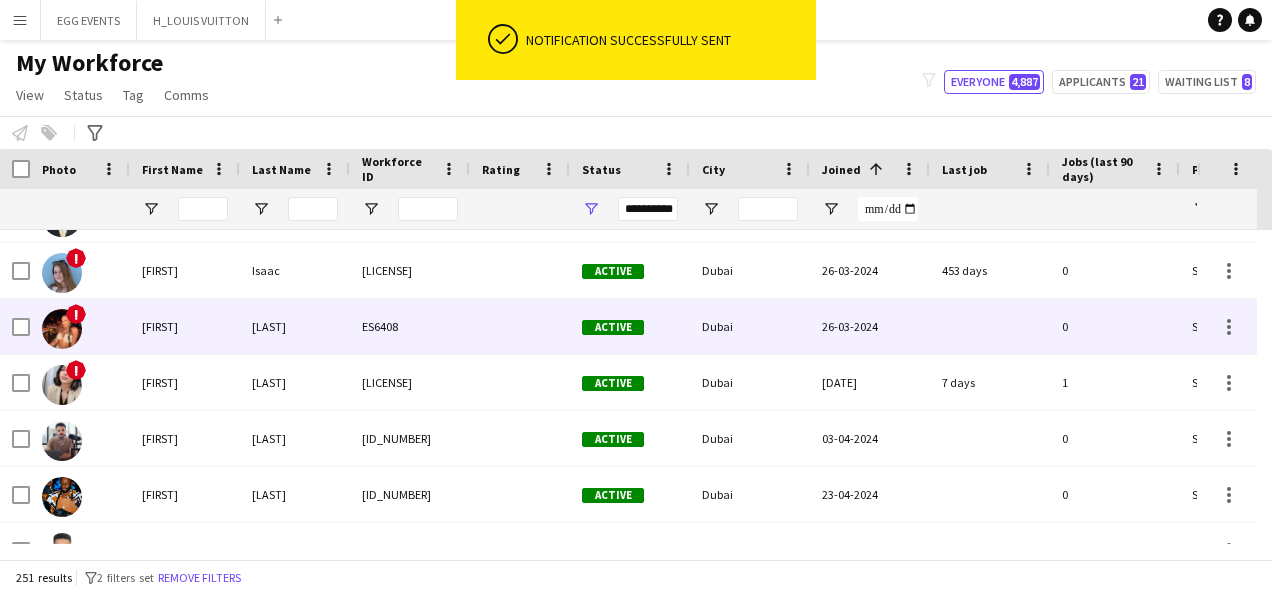 click on "[FIRST]" at bounding box center [185, 326] 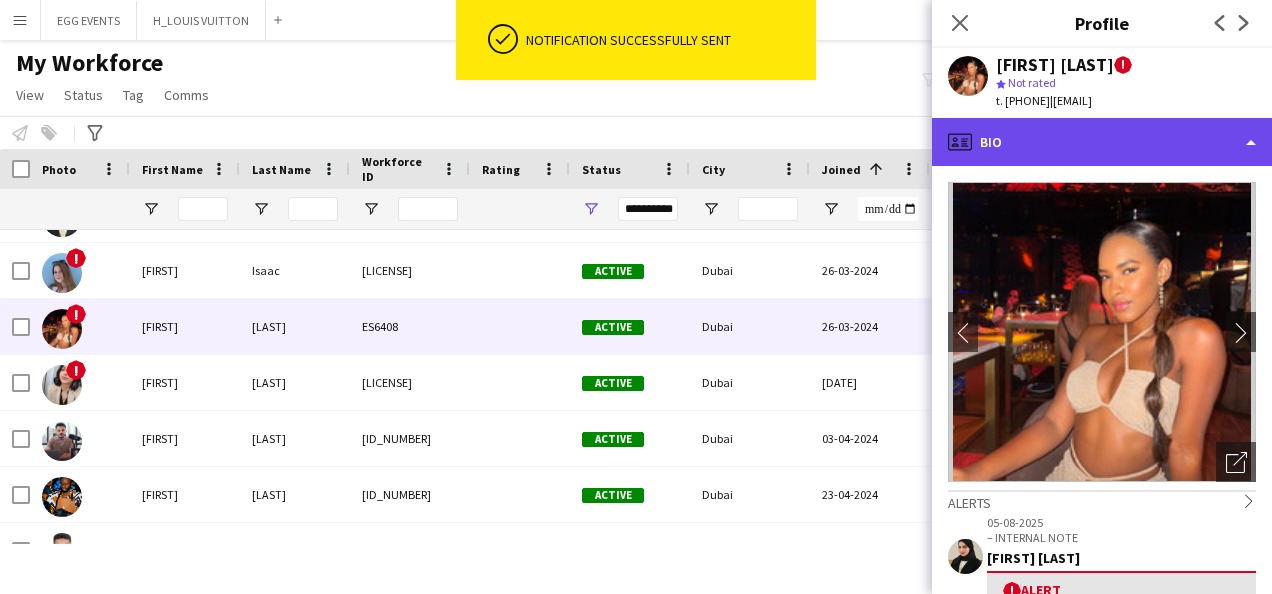 click on "profile
Bio" 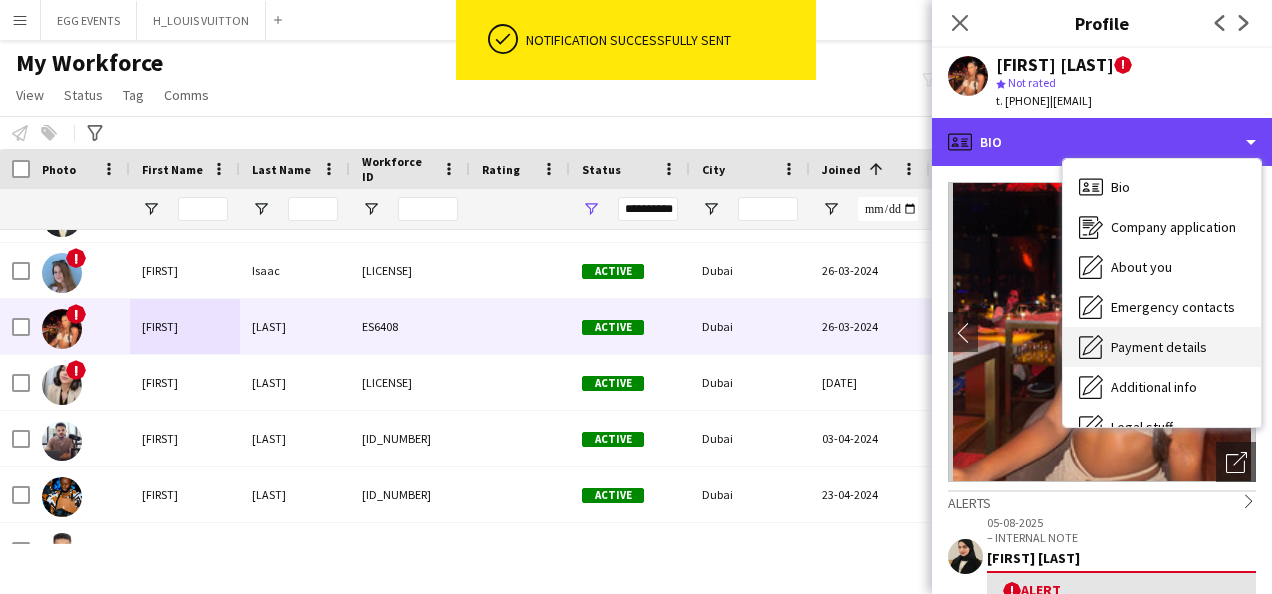 scroll, scrollTop: 108, scrollLeft: 0, axis: vertical 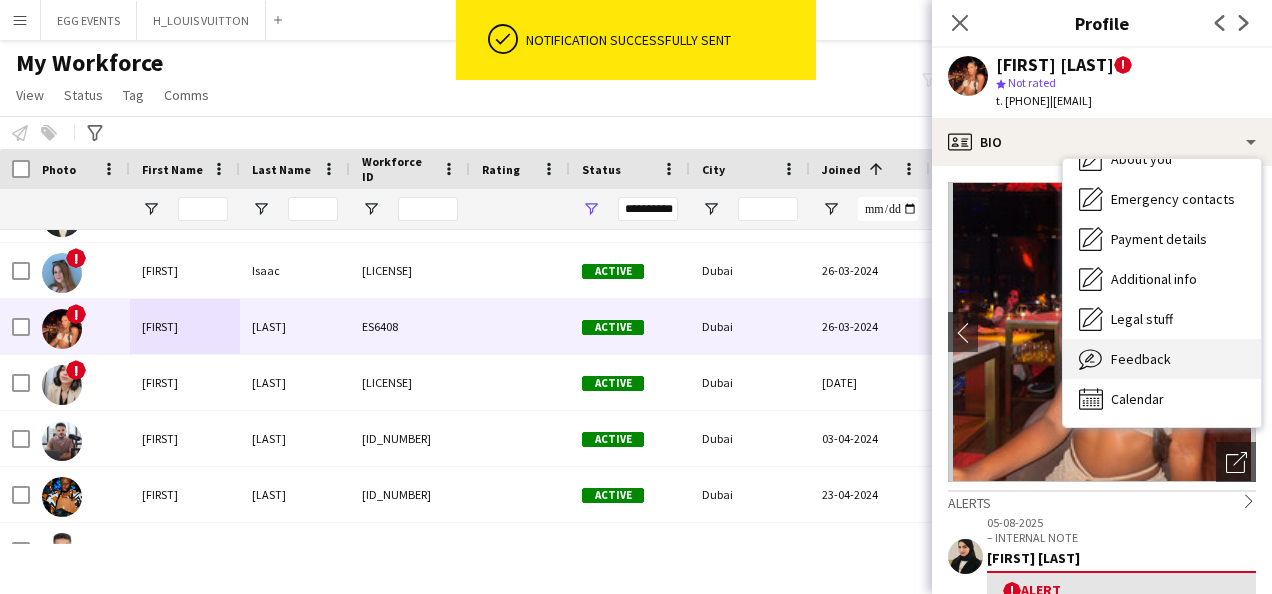 click on "Feedback
Feedback" at bounding box center [1162, 359] 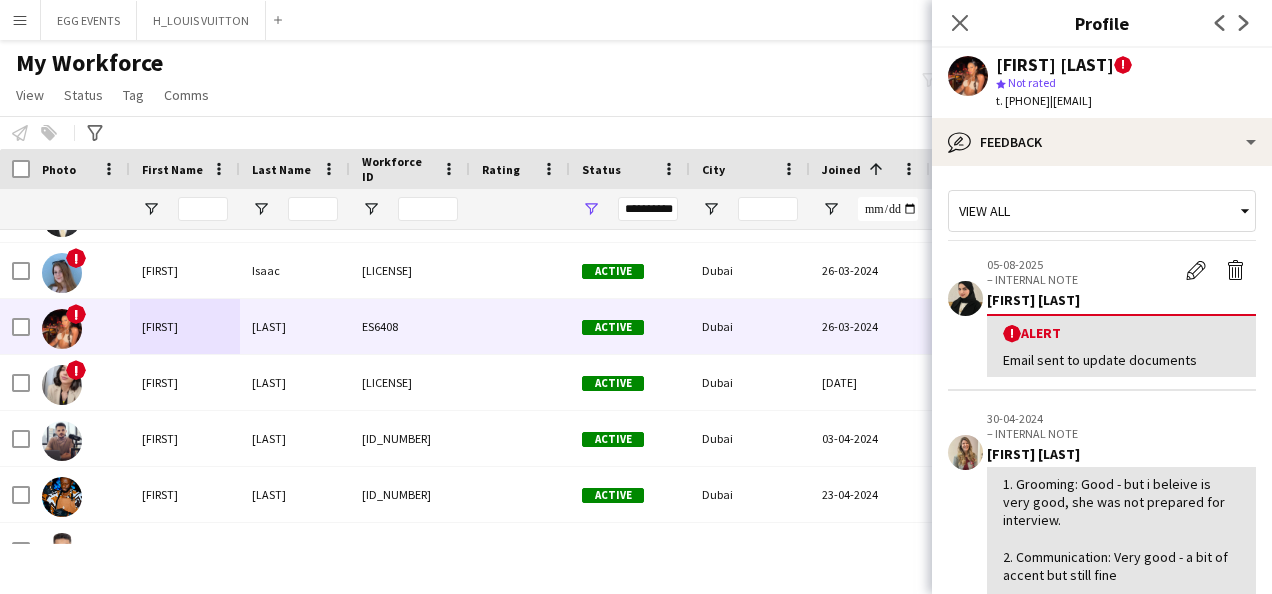 drag, startPoint x: 1133, startPoint y: 63, endPoint x: 992, endPoint y: 60, distance: 141.0319 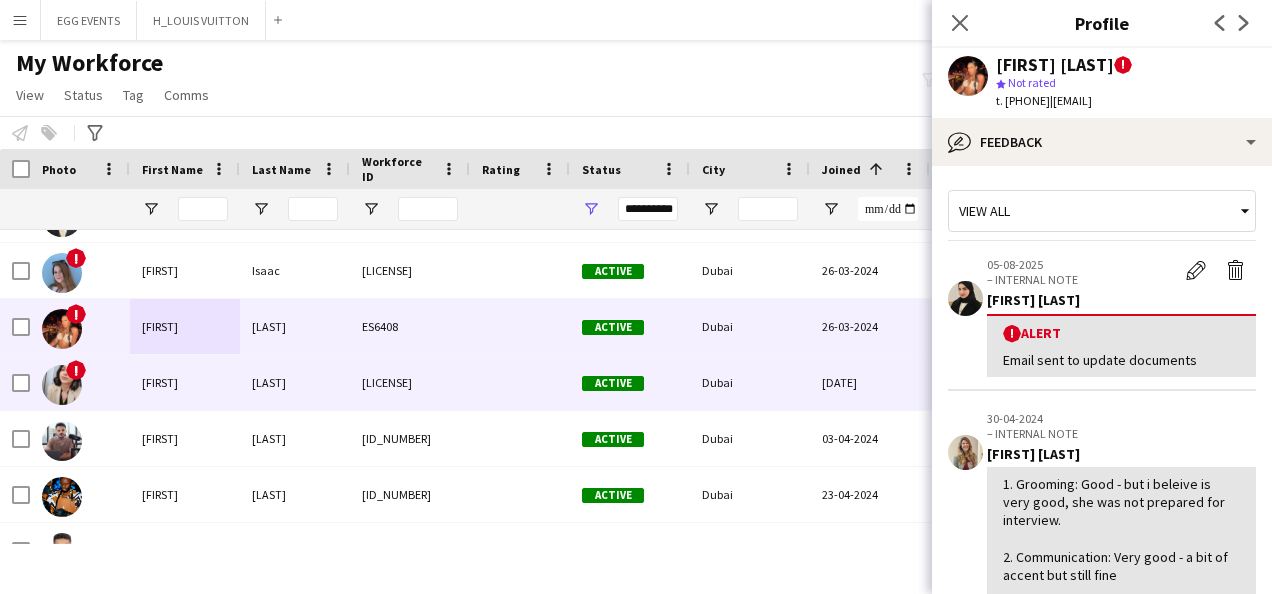 click on "Dubai" at bounding box center (750, 382) 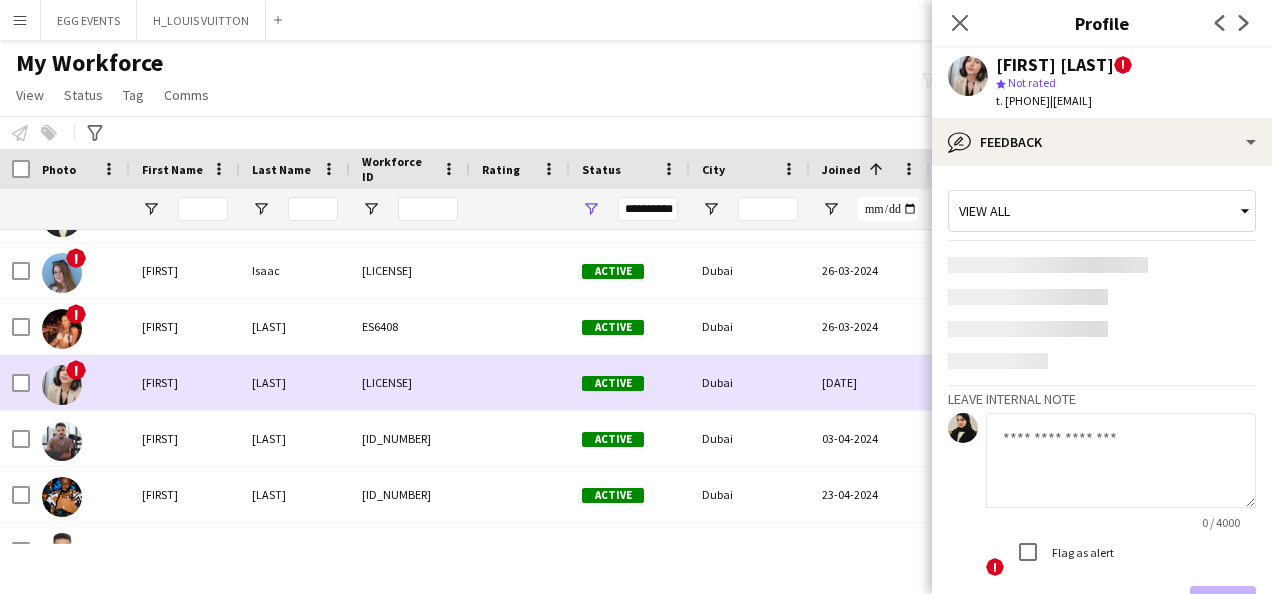 scroll, scrollTop: 10368, scrollLeft: 0, axis: vertical 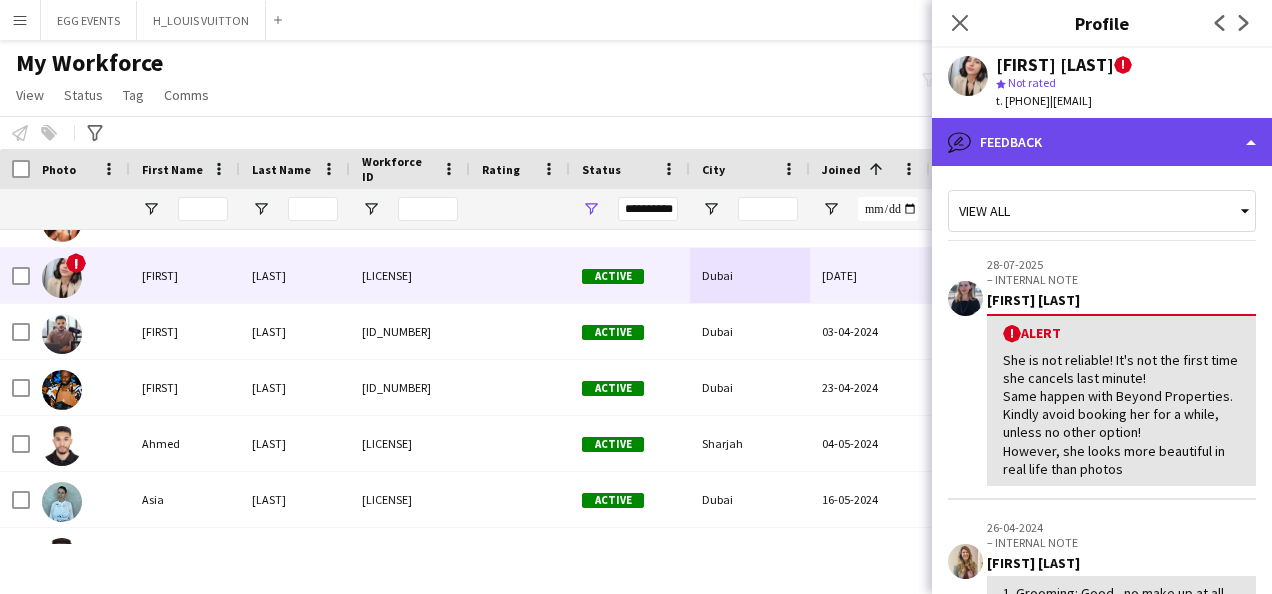 click on "bubble-pencil
Feedback" 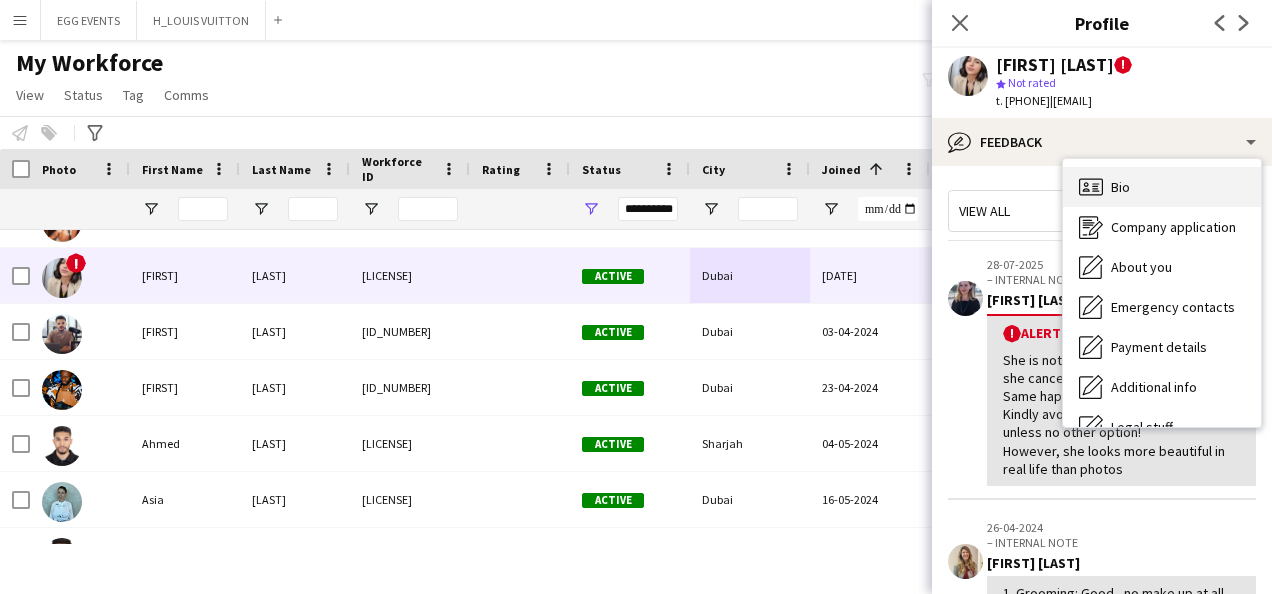 click on "Bio
Bio" at bounding box center [1162, 187] 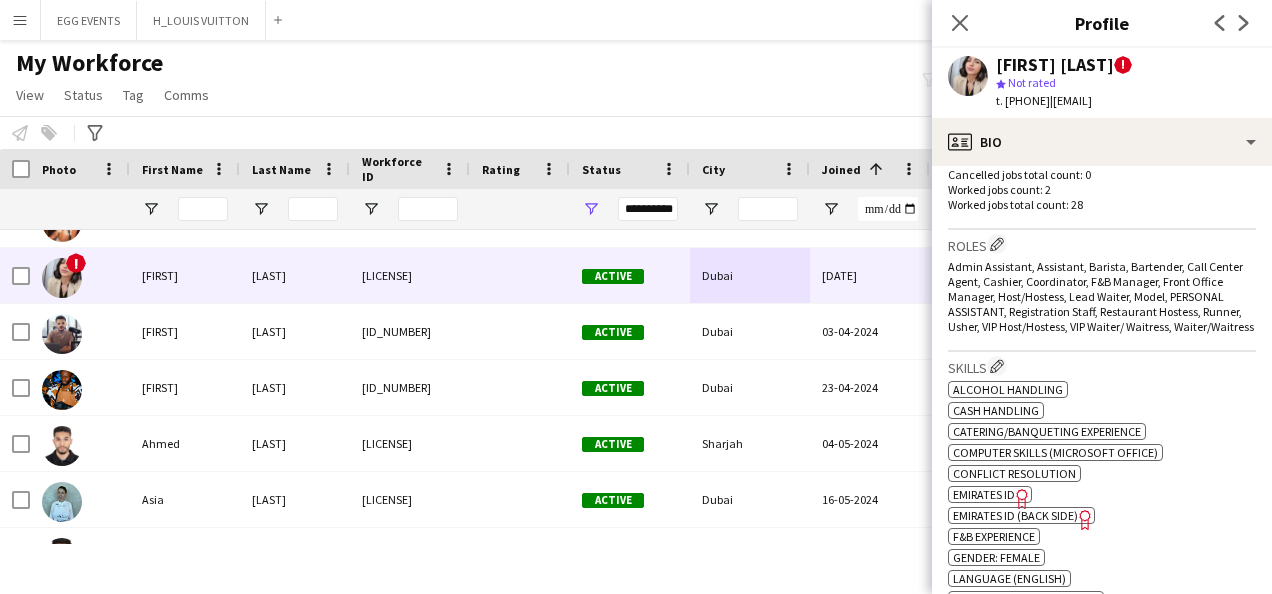 scroll, scrollTop: 916, scrollLeft: 0, axis: vertical 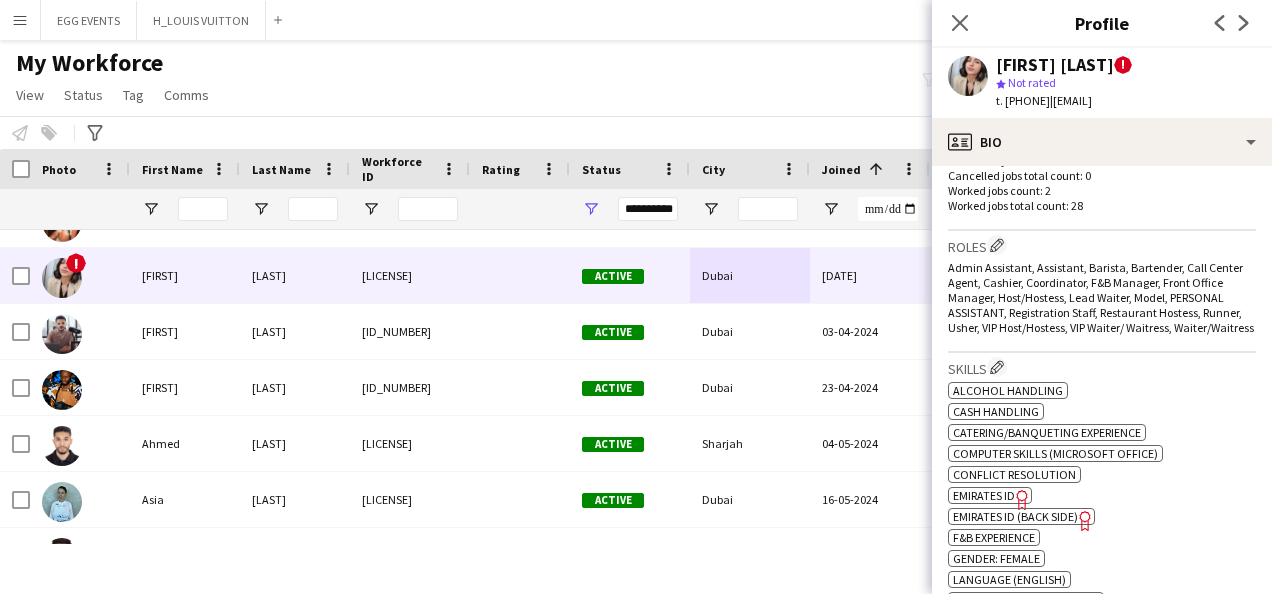 click on "Emirates ID" 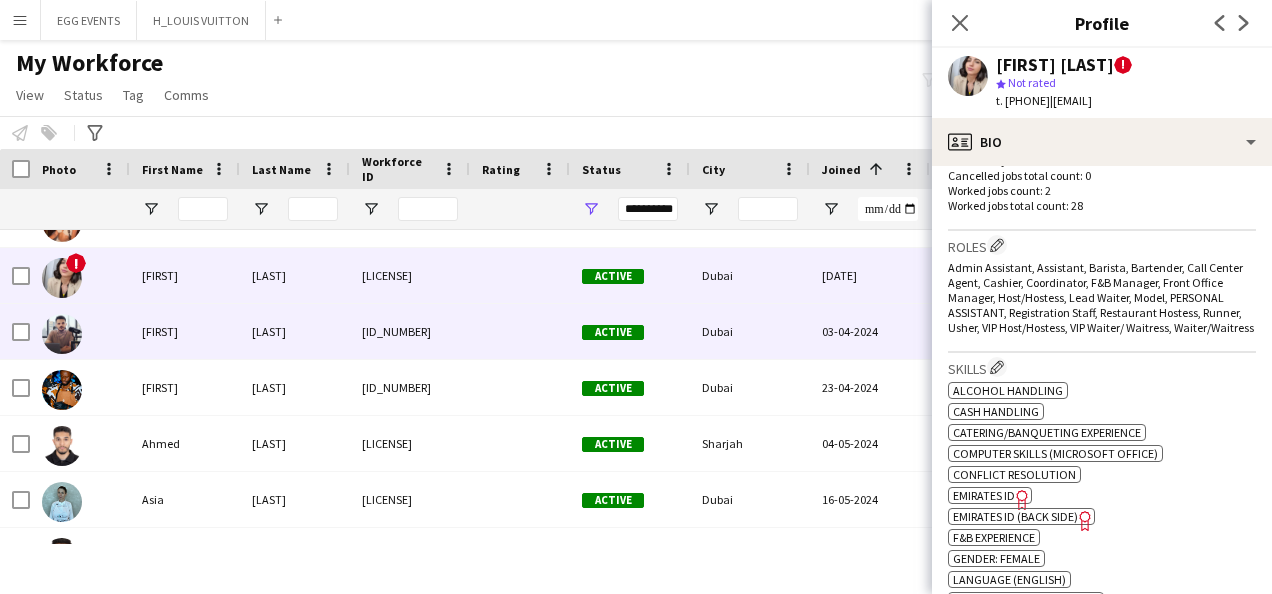 click on "Dubai" at bounding box center (750, 331) 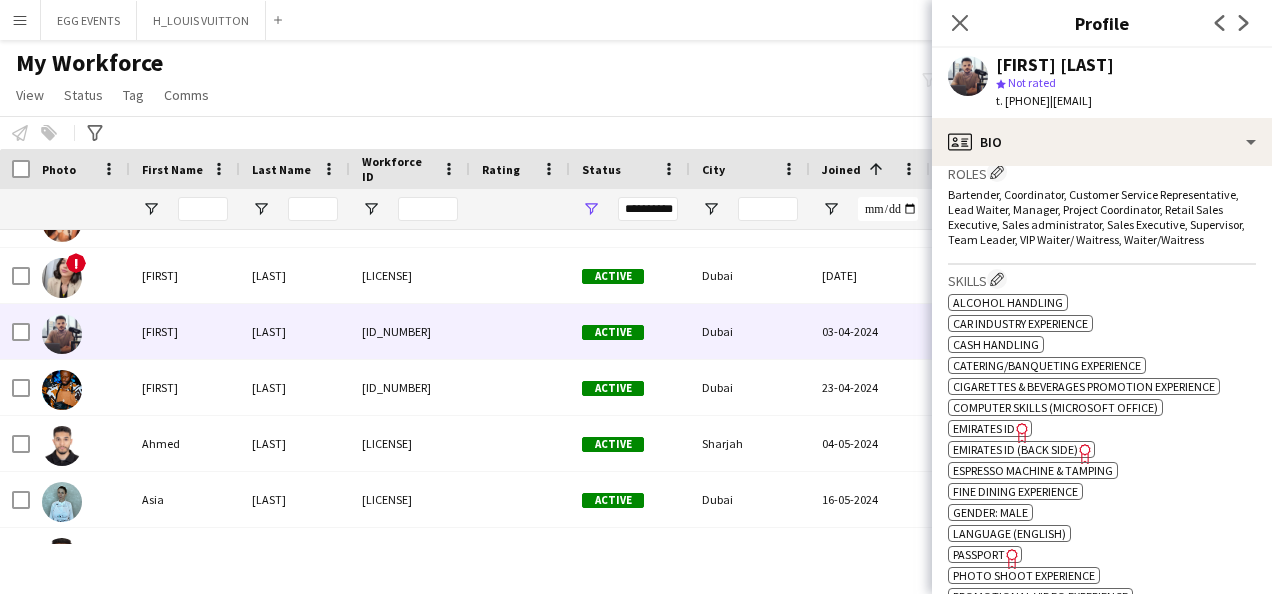 scroll, scrollTop: 620, scrollLeft: 0, axis: vertical 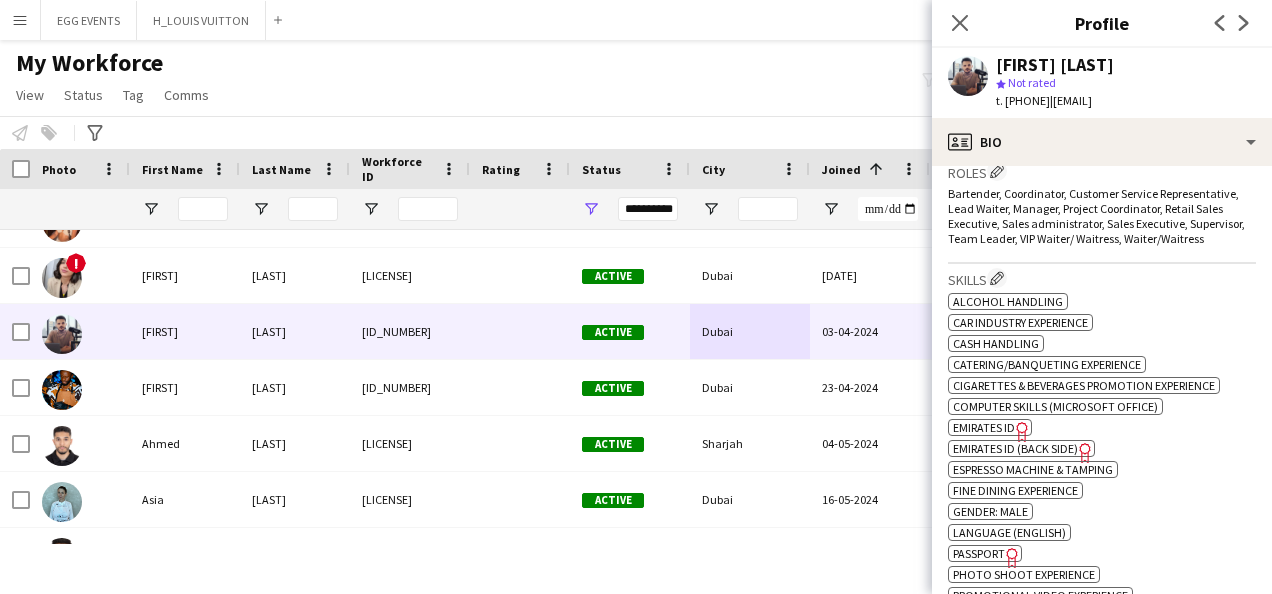 click on "Freelancer has uploaded a photo validation of skill. Click to see" 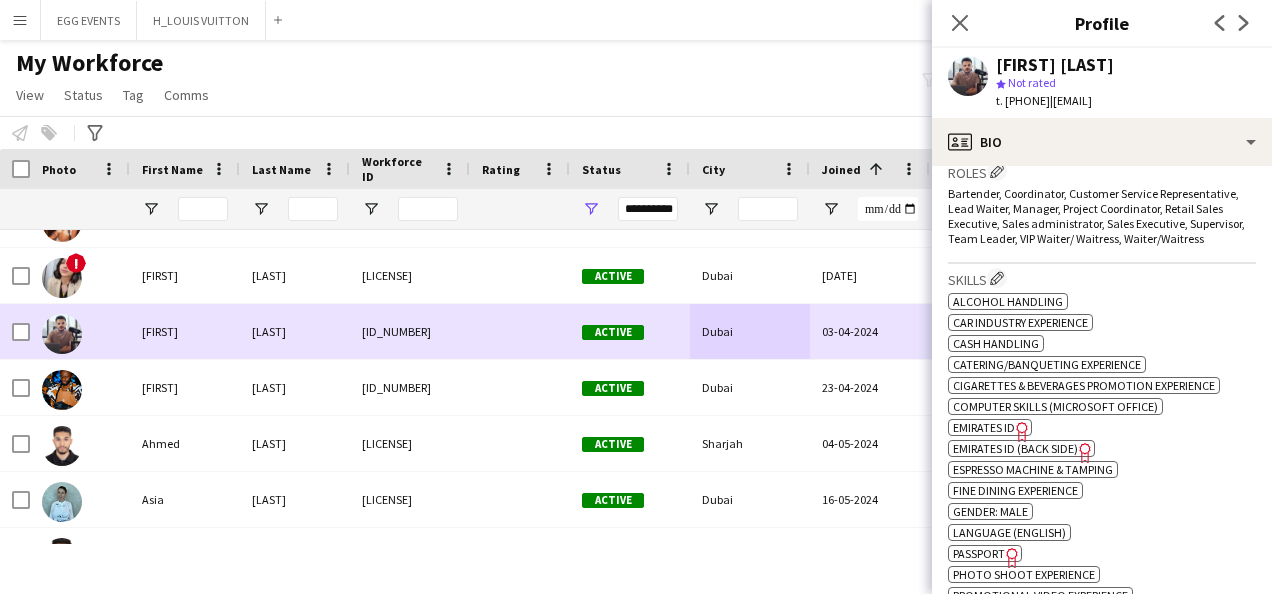 scroll, scrollTop: 10553, scrollLeft: 0, axis: vertical 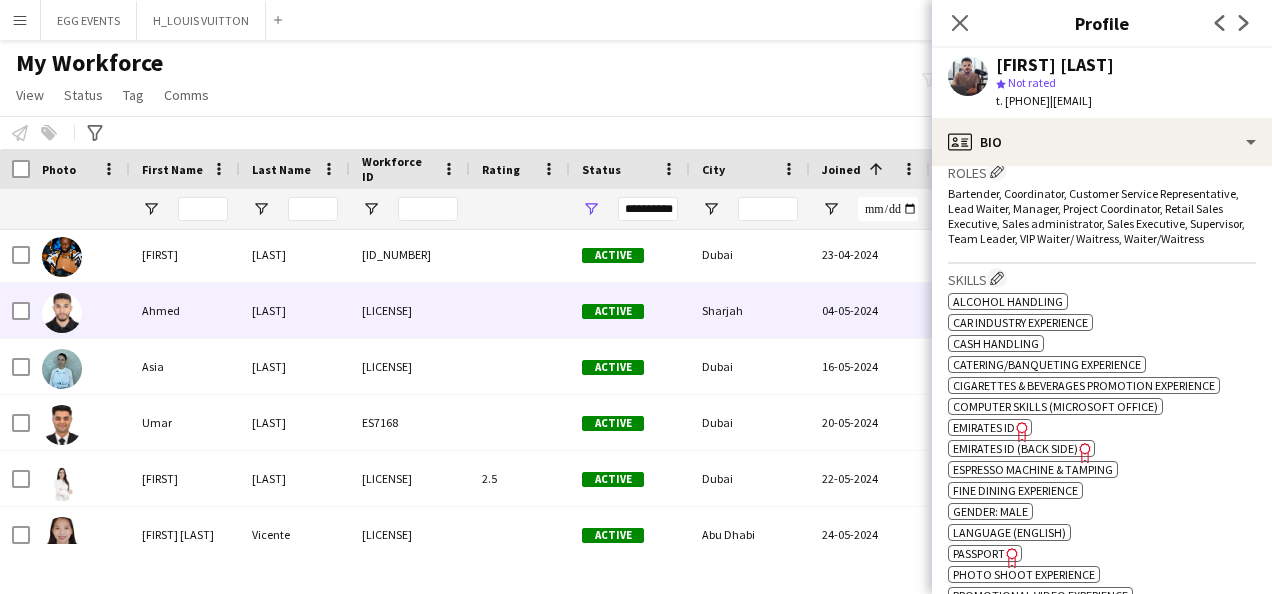 click on "Active" at bounding box center (630, 310) 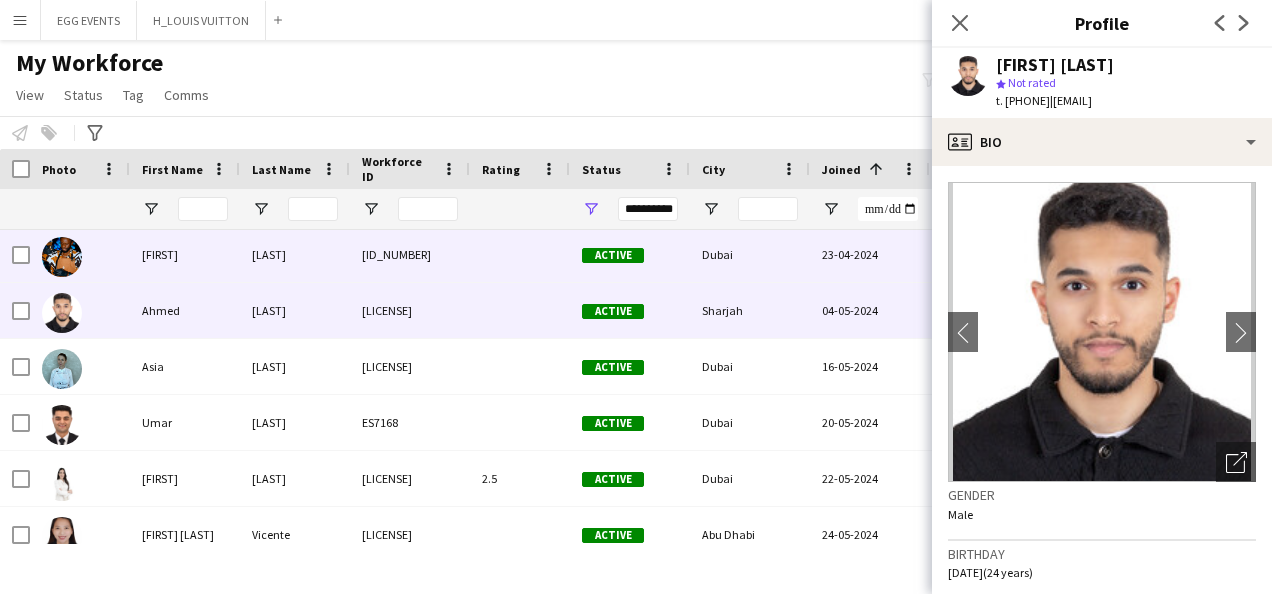 click on "Dubai" at bounding box center [750, 254] 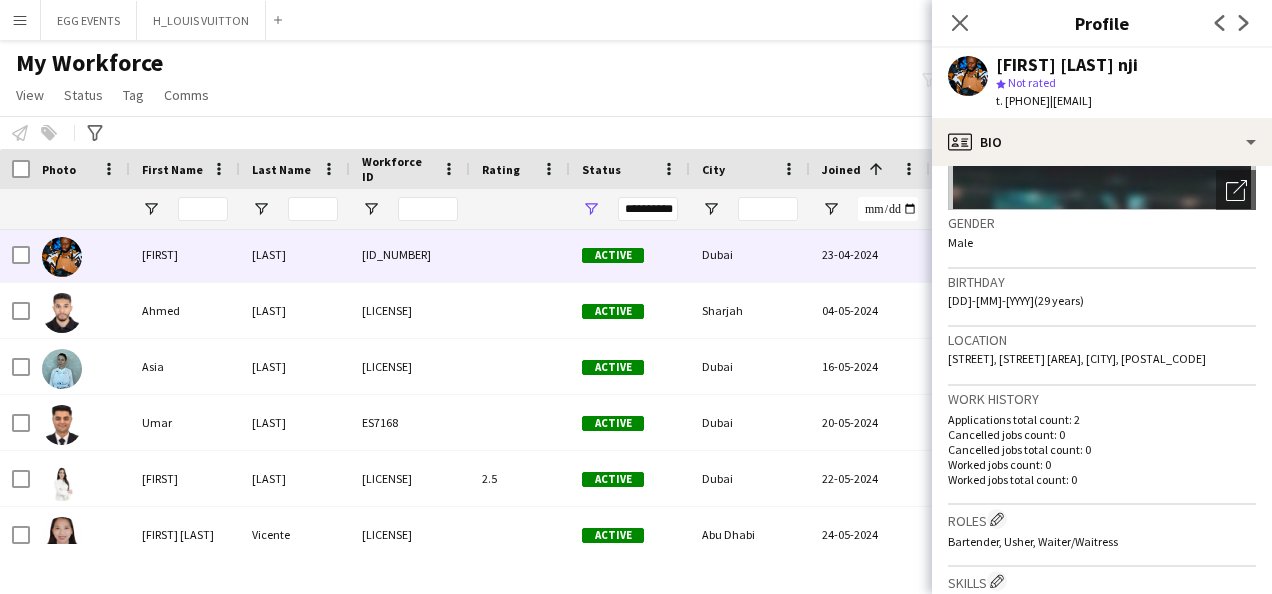 scroll, scrollTop: 600, scrollLeft: 0, axis: vertical 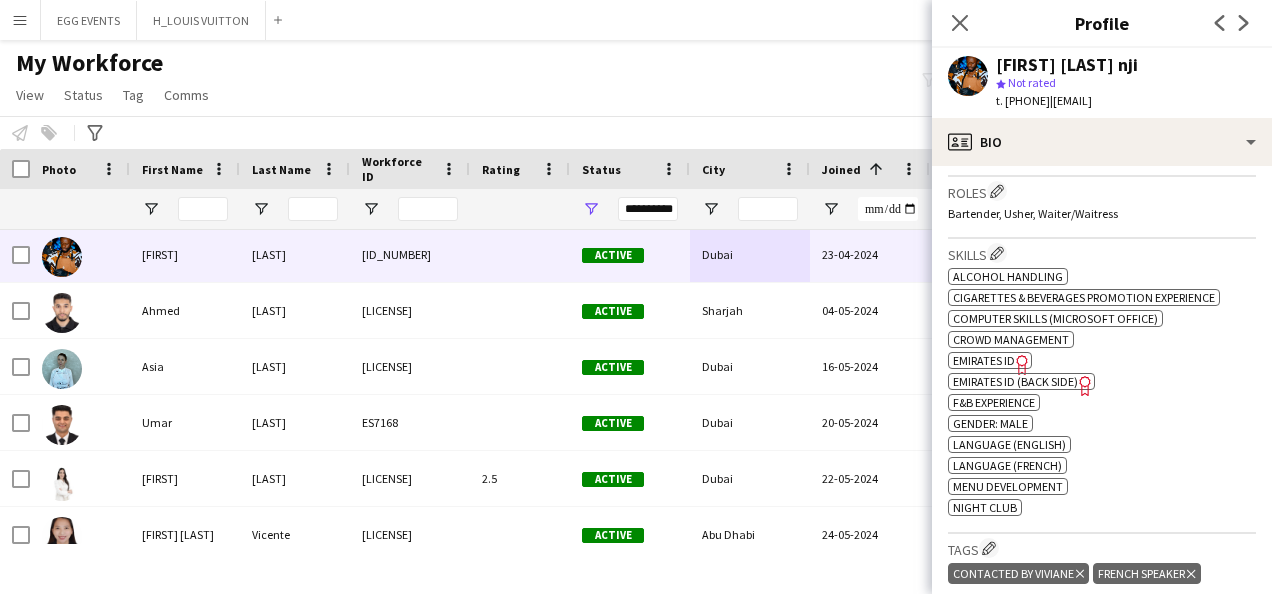 click on "ok-circled2
background
Layer 1
cross-circle-red
background
Layer 1
Emirates ID
Freelancer has uploaded a photo validation of skill. Click to see" 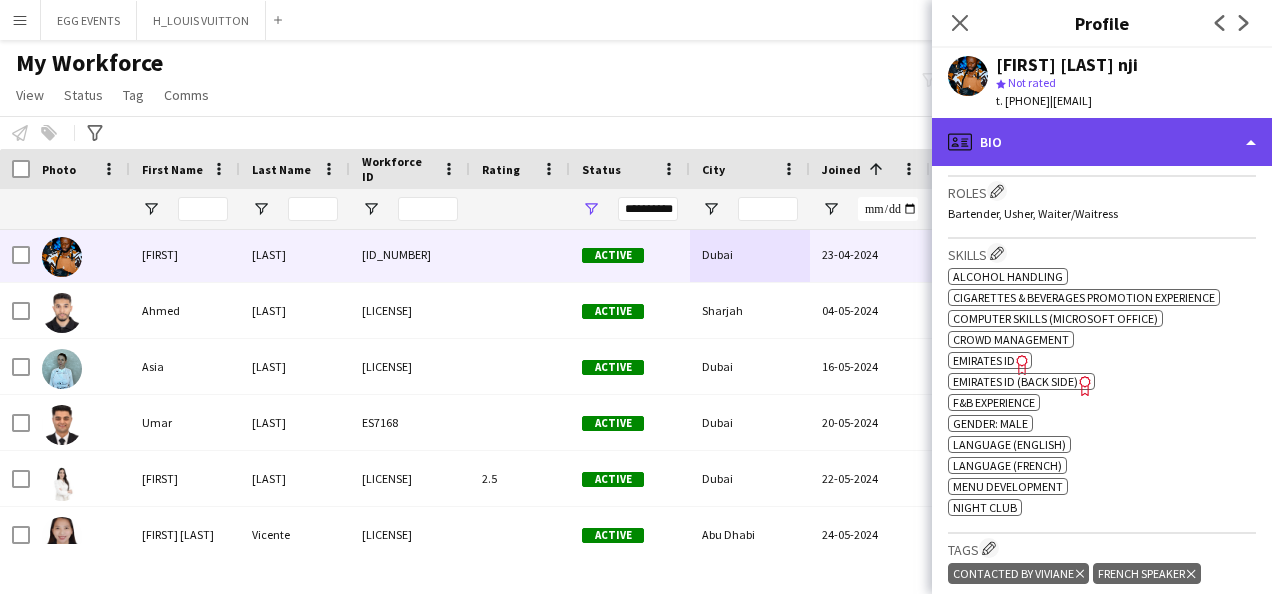 click on "profile
Bio" 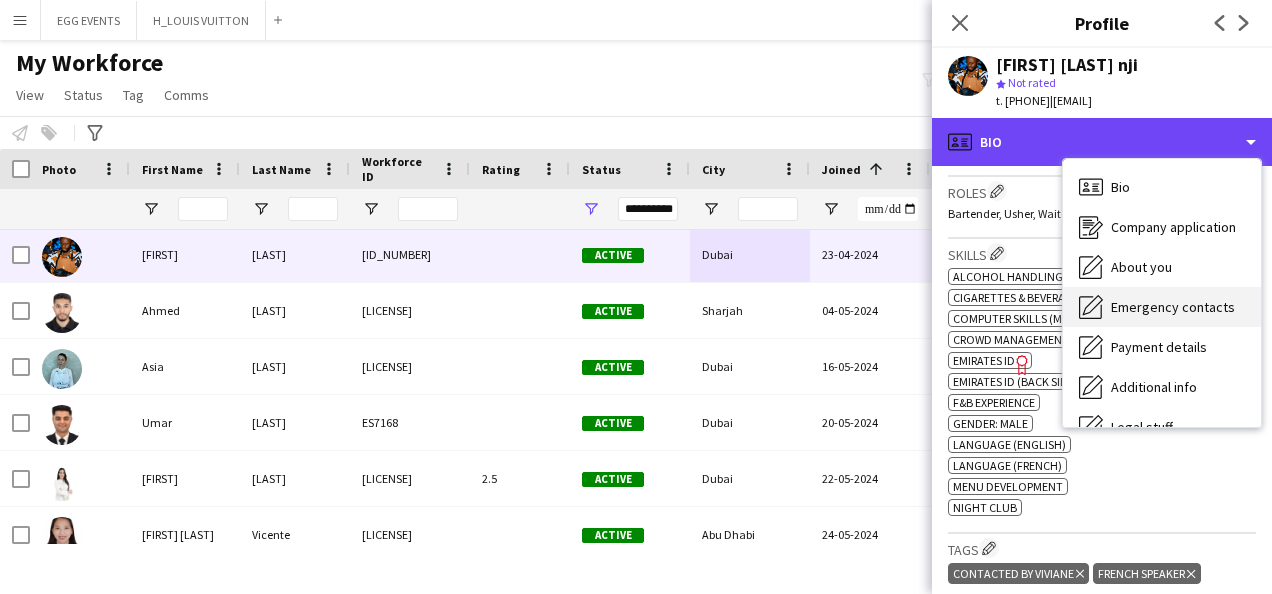 scroll, scrollTop: 108, scrollLeft: 0, axis: vertical 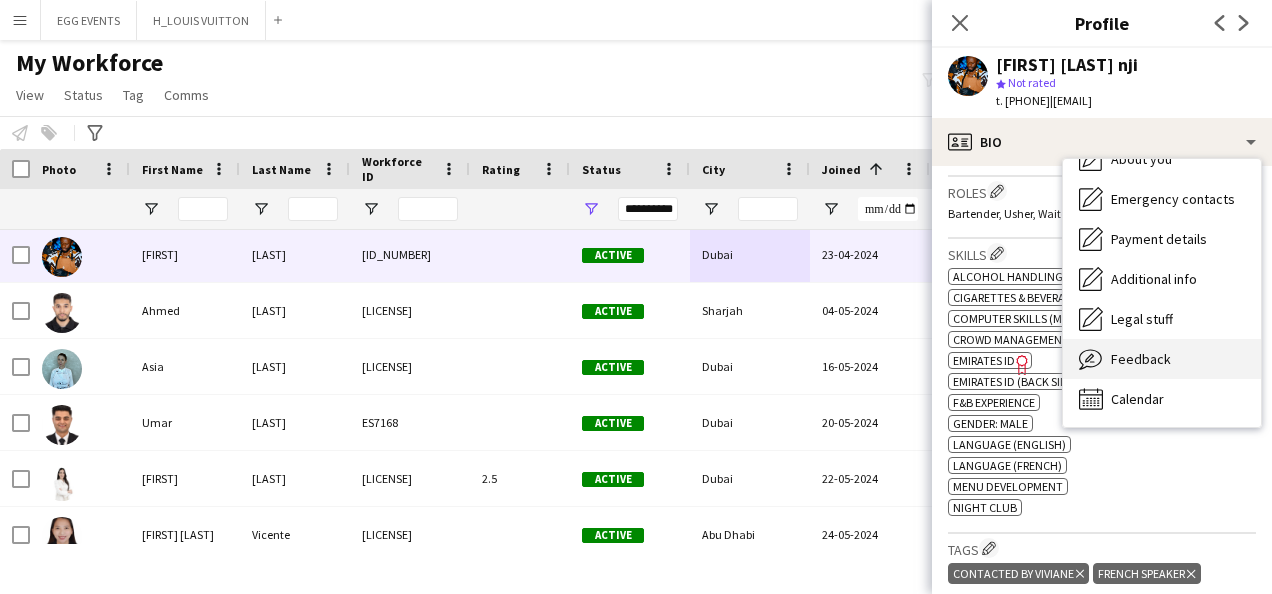 click on "Feedback
Feedback" at bounding box center [1162, 359] 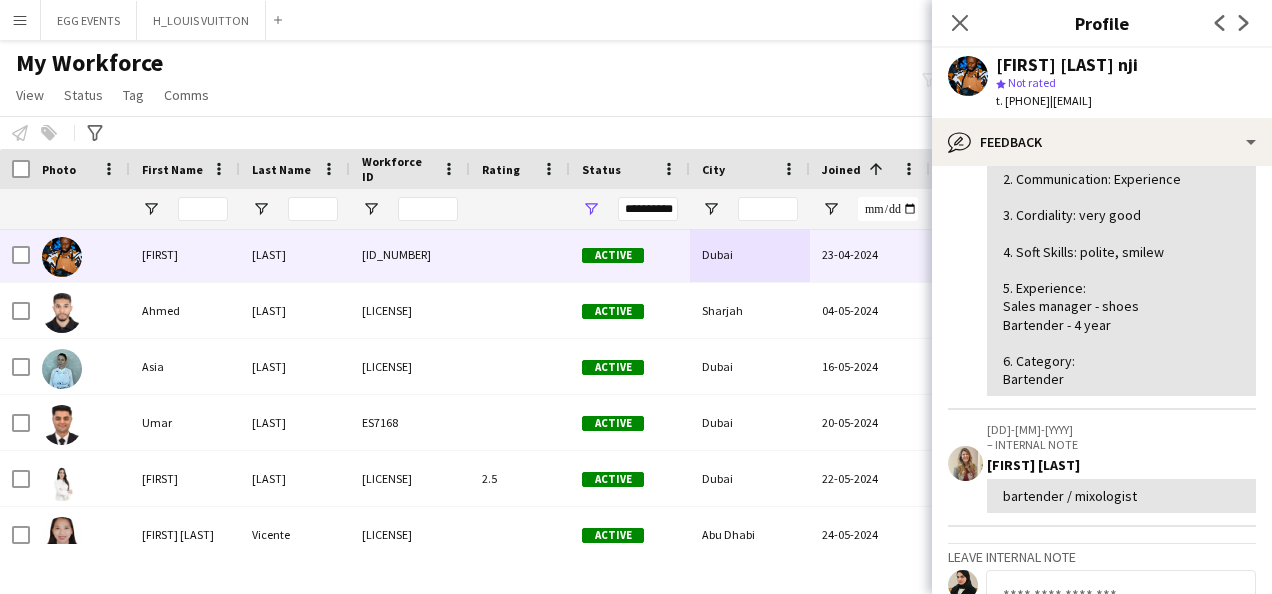 scroll, scrollTop: 366, scrollLeft: 0, axis: vertical 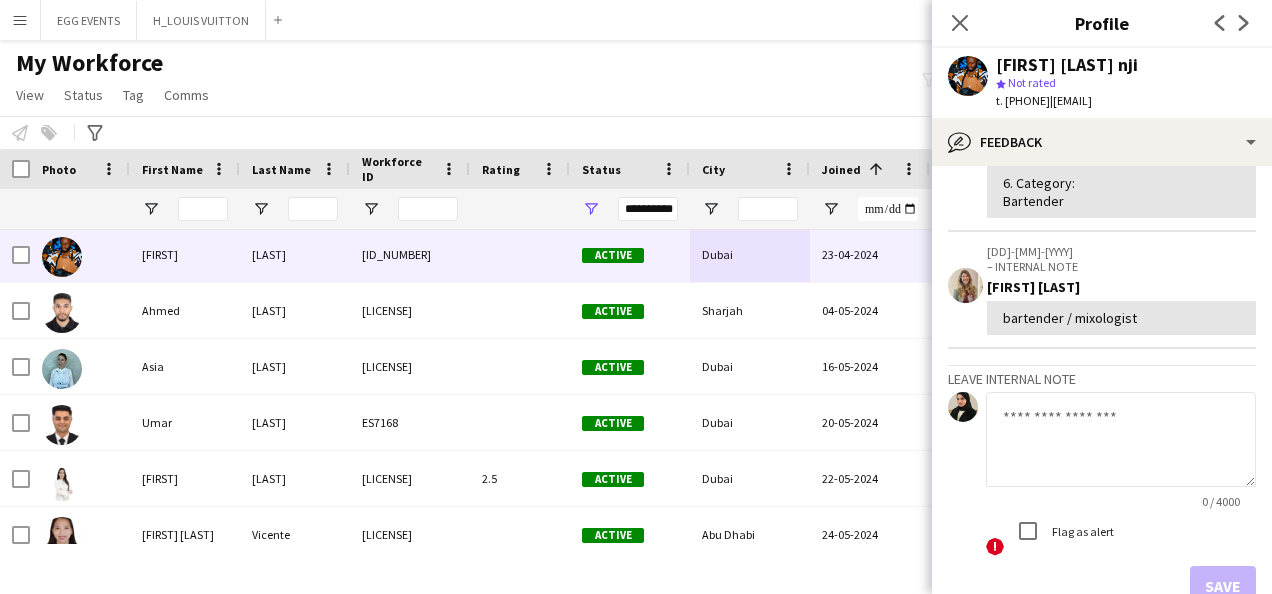 click 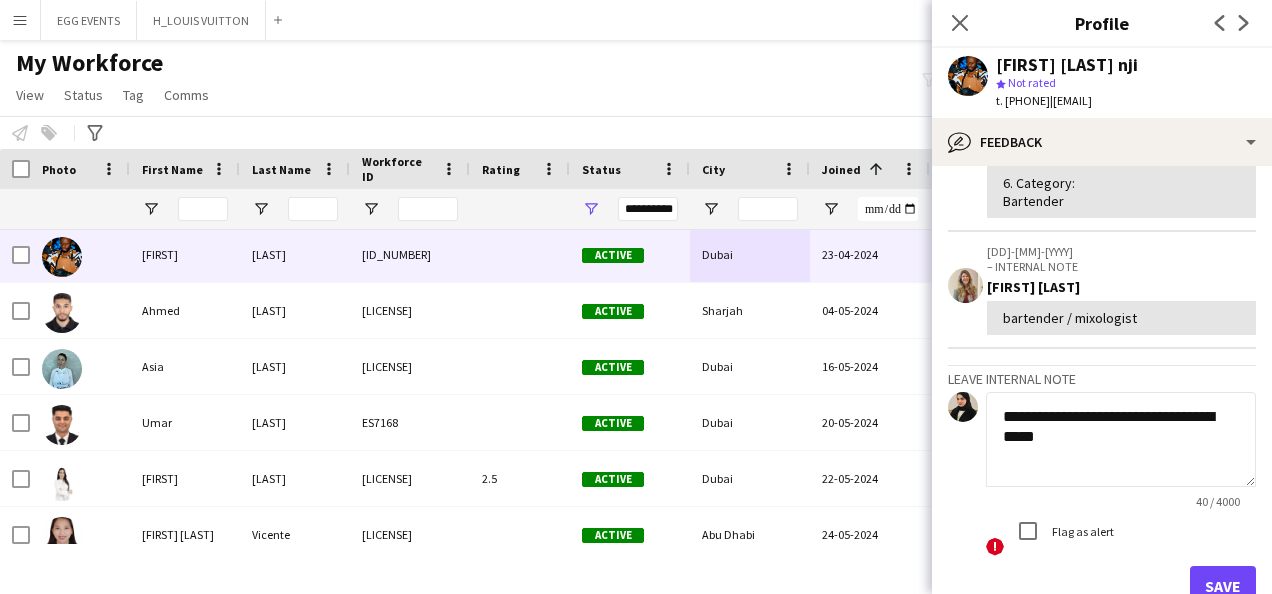 type on "**********" 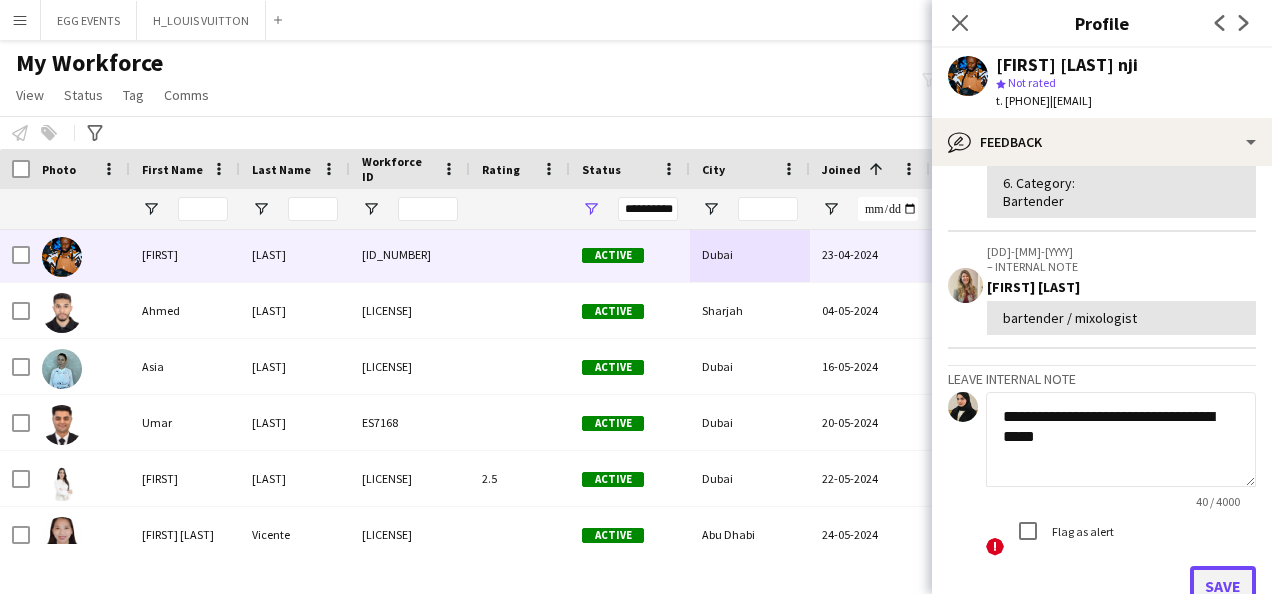 click on "Save" 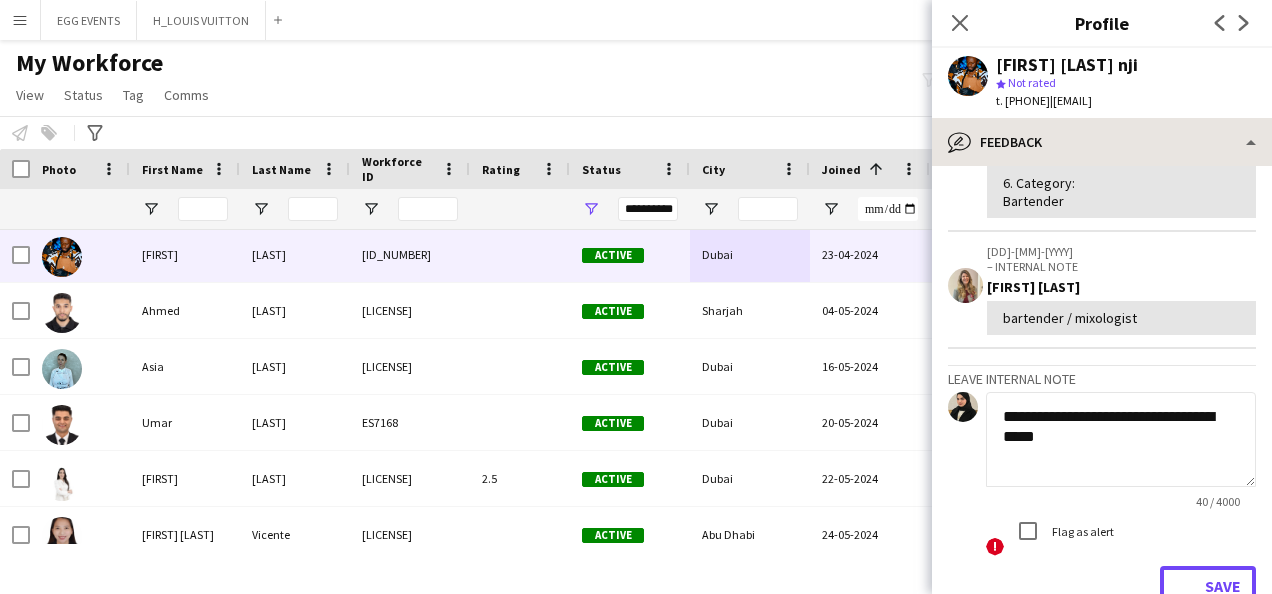 type 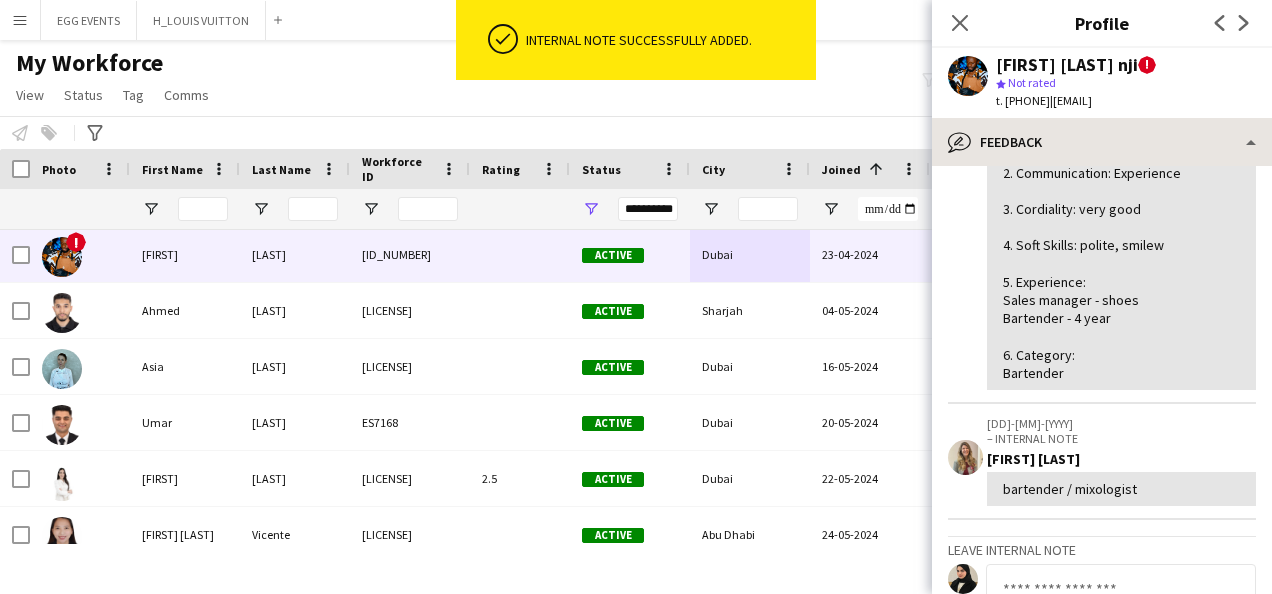 scroll, scrollTop: 537, scrollLeft: 0, axis: vertical 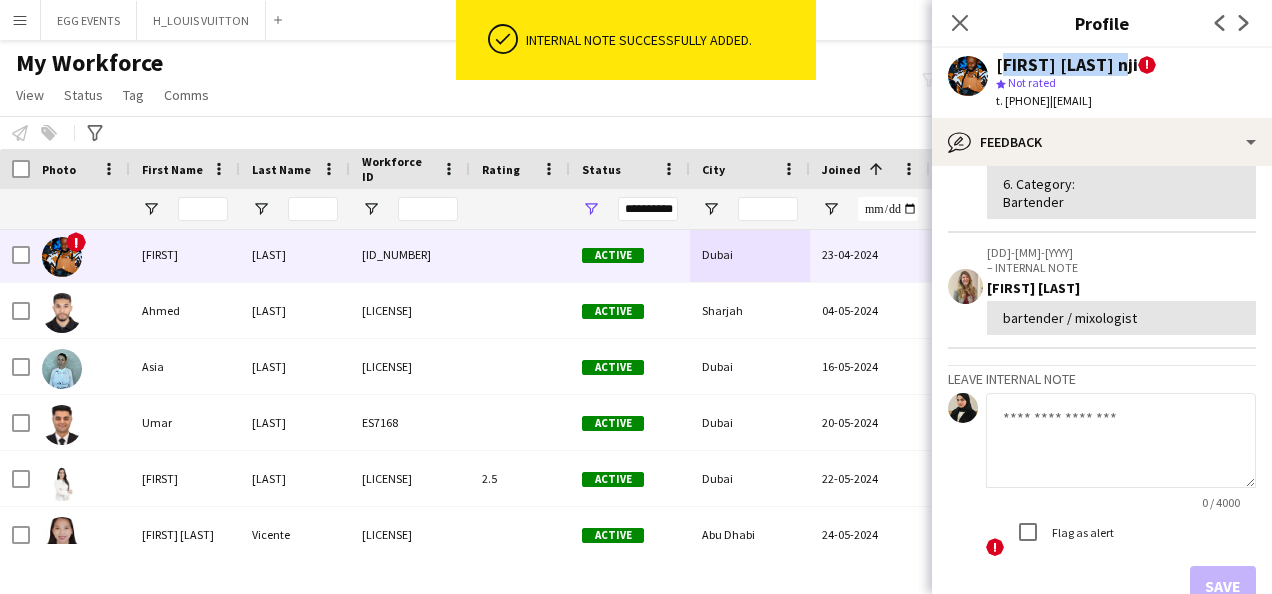 drag, startPoint x: 1138, startPoint y: 54, endPoint x: 996, endPoint y: 67, distance: 142.59383 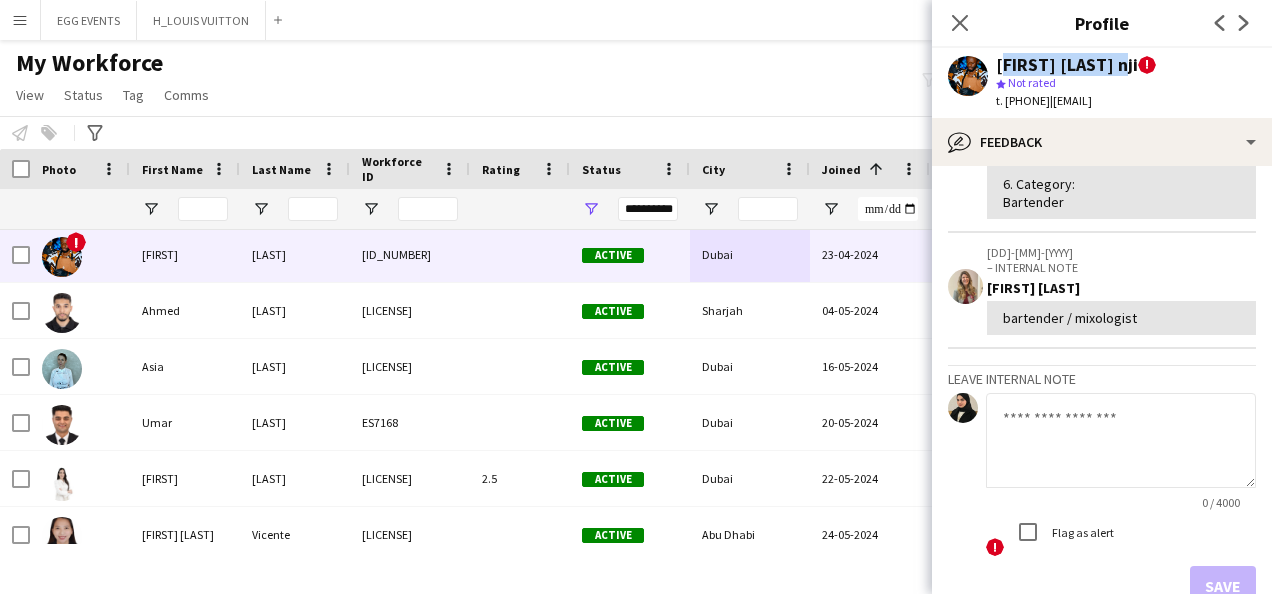 copy on "[FIRST] [LAST] nji" 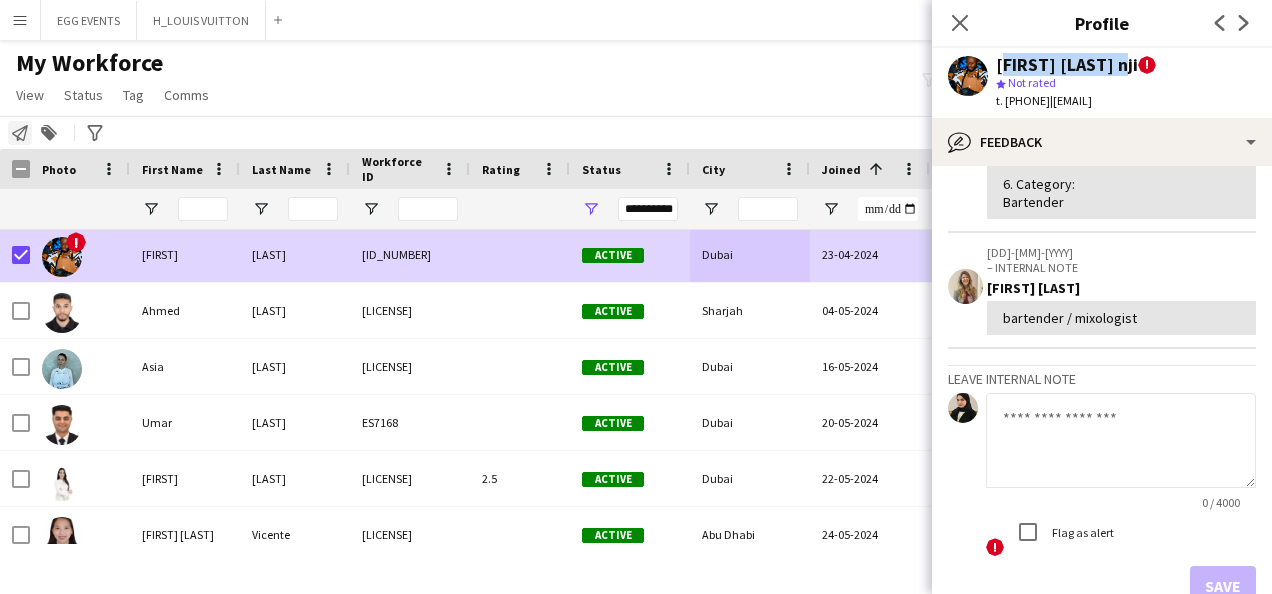 click on "Notify workforce" 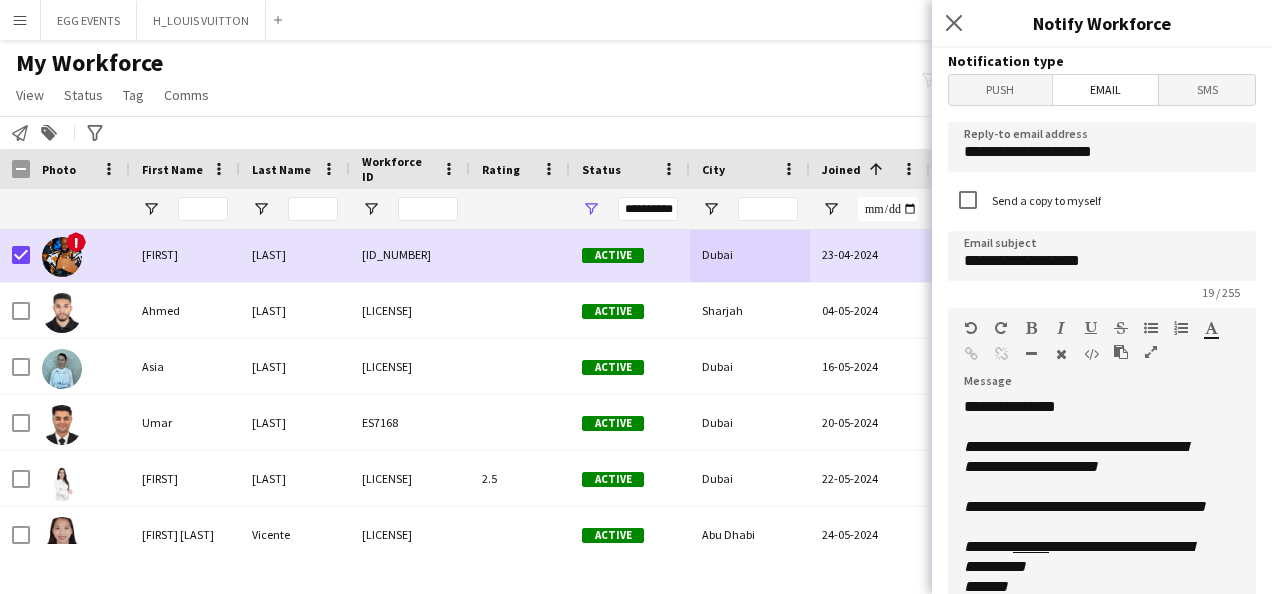 scroll, scrollTop: 216, scrollLeft: 0, axis: vertical 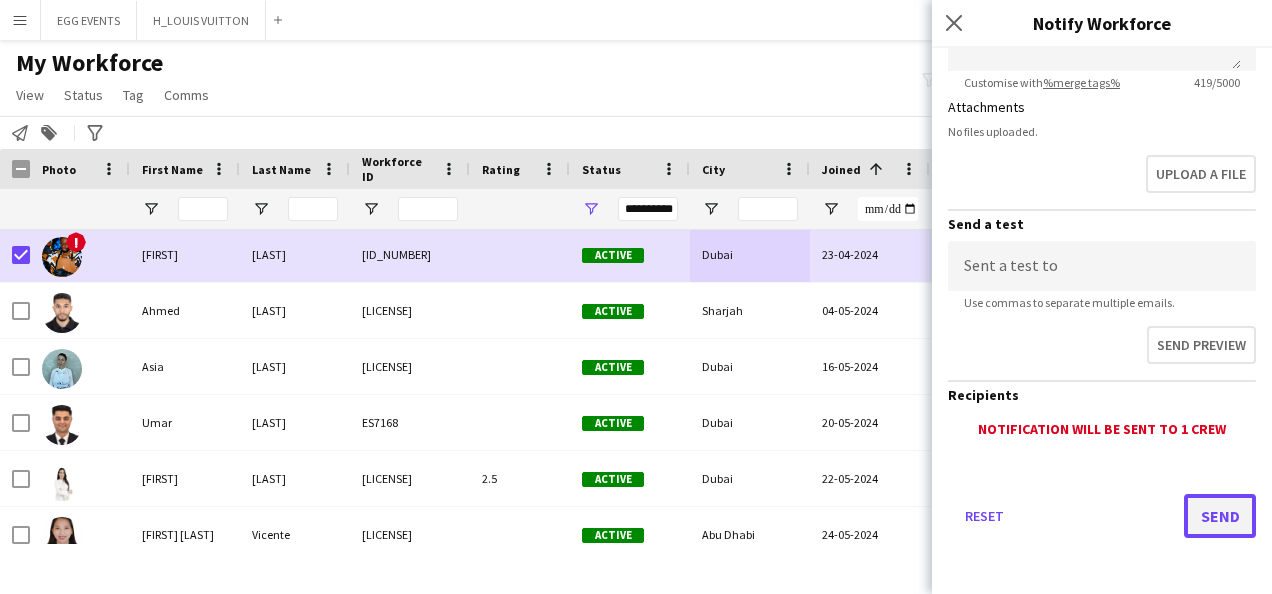 click on "Send" 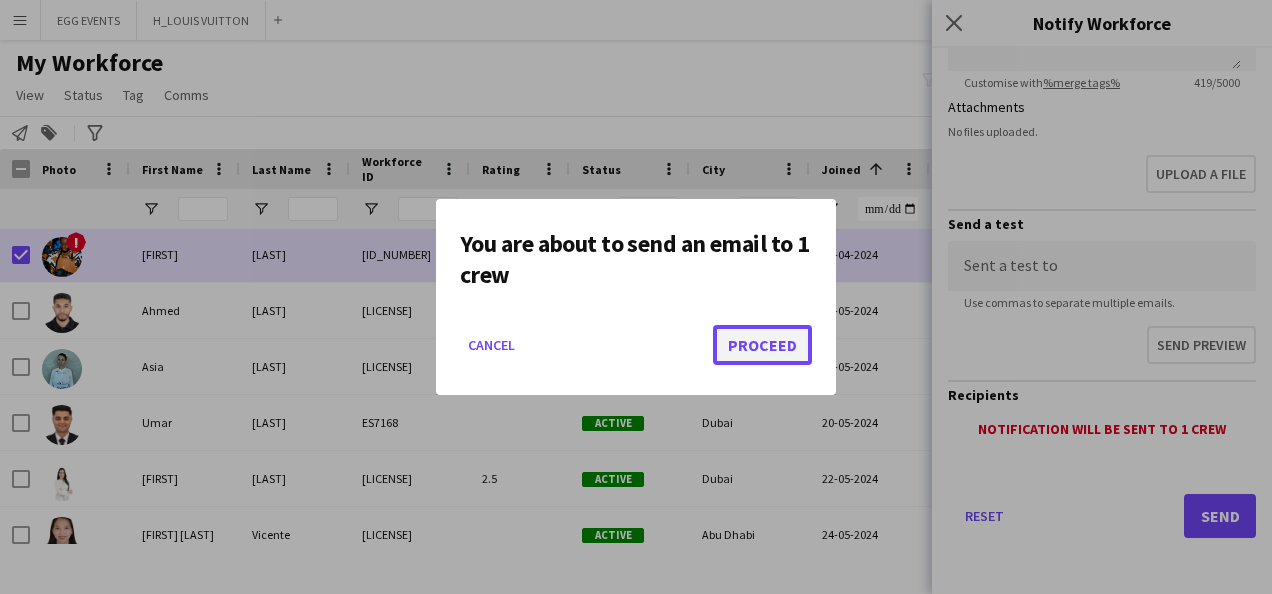 click on "Proceed" 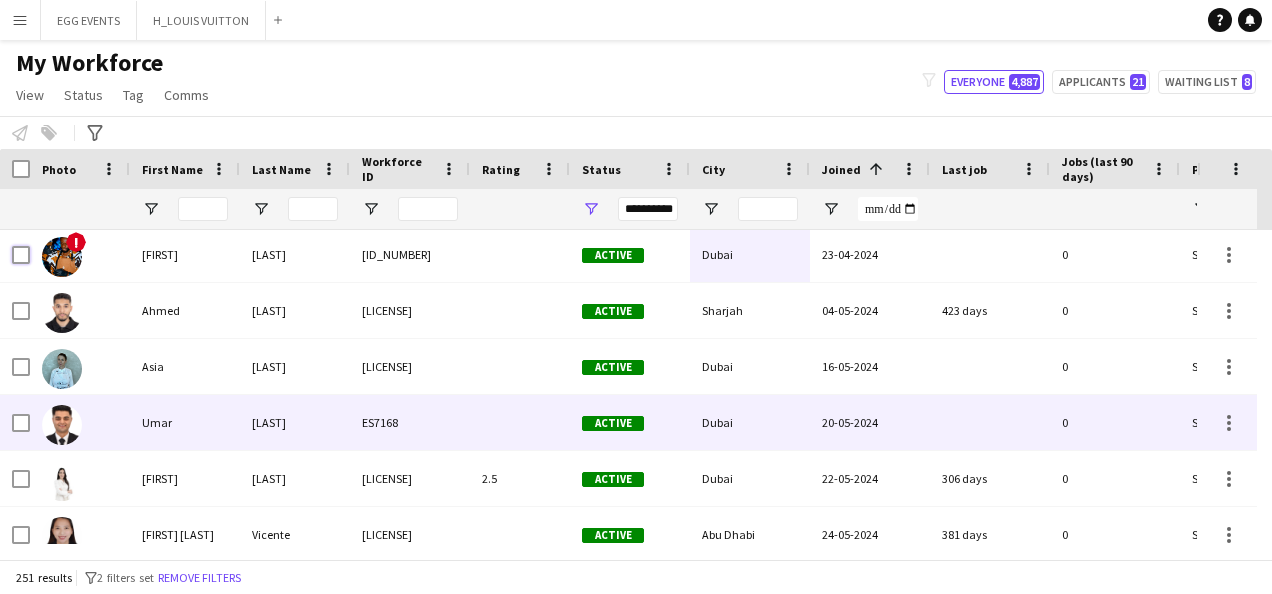 scroll, scrollTop: 10630, scrollLeft: 0, axis: vertical 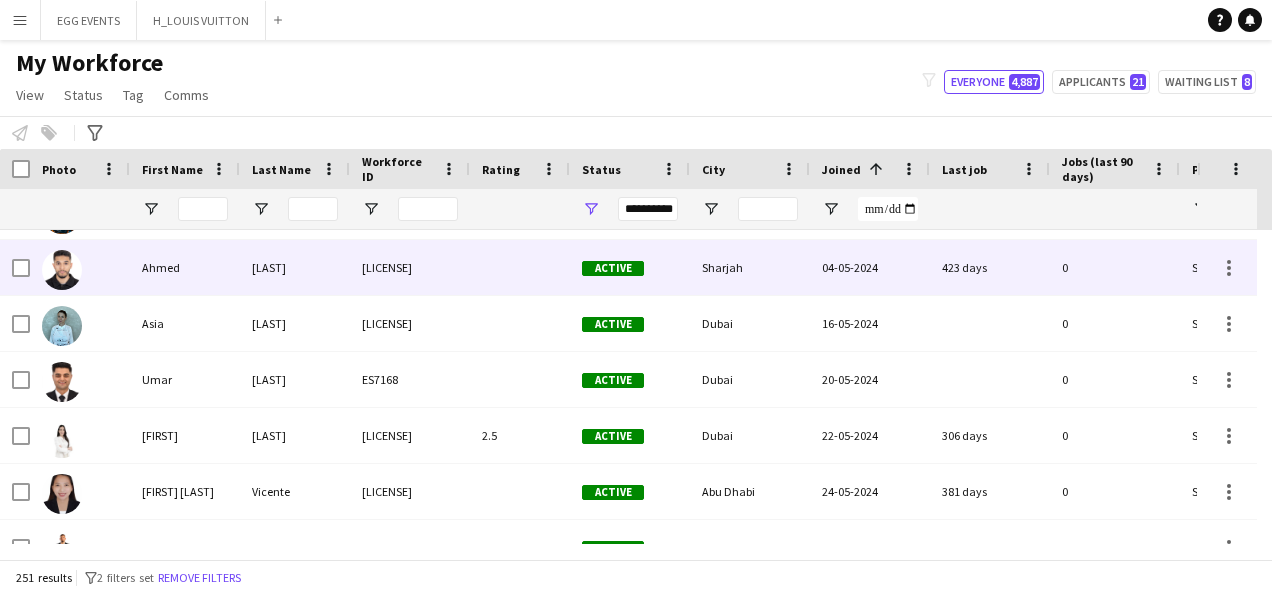 click on "[LAST]" at bounding box center (295, 267) 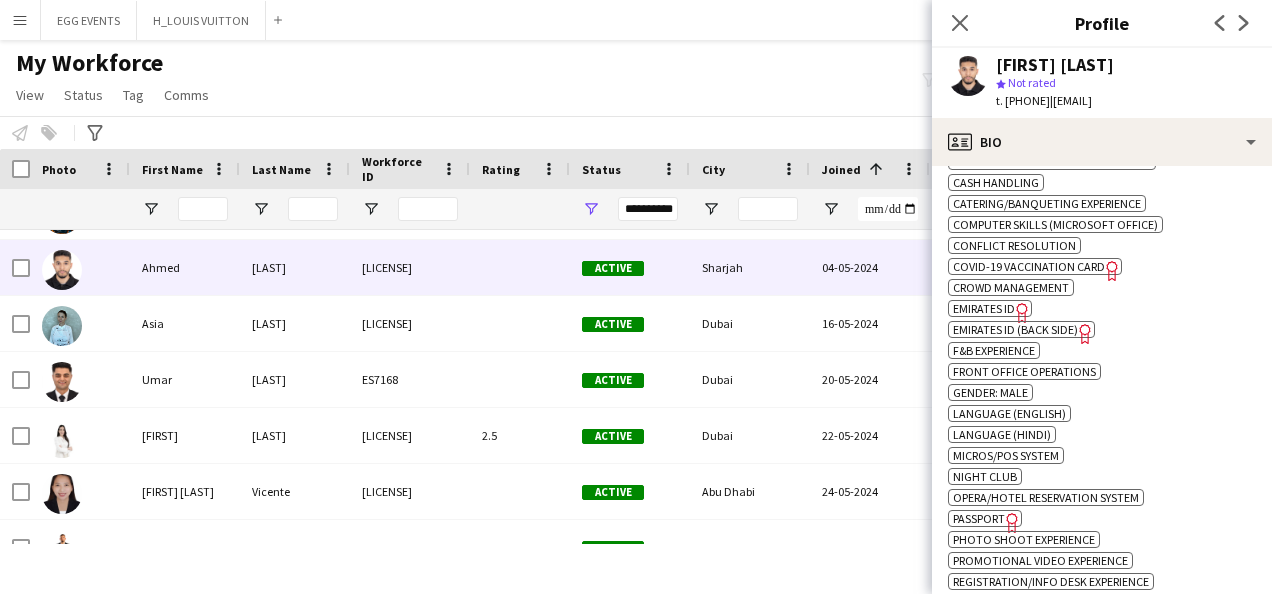 scroll, scrollTop: 972, scrollLeft: 0, axis: vertical 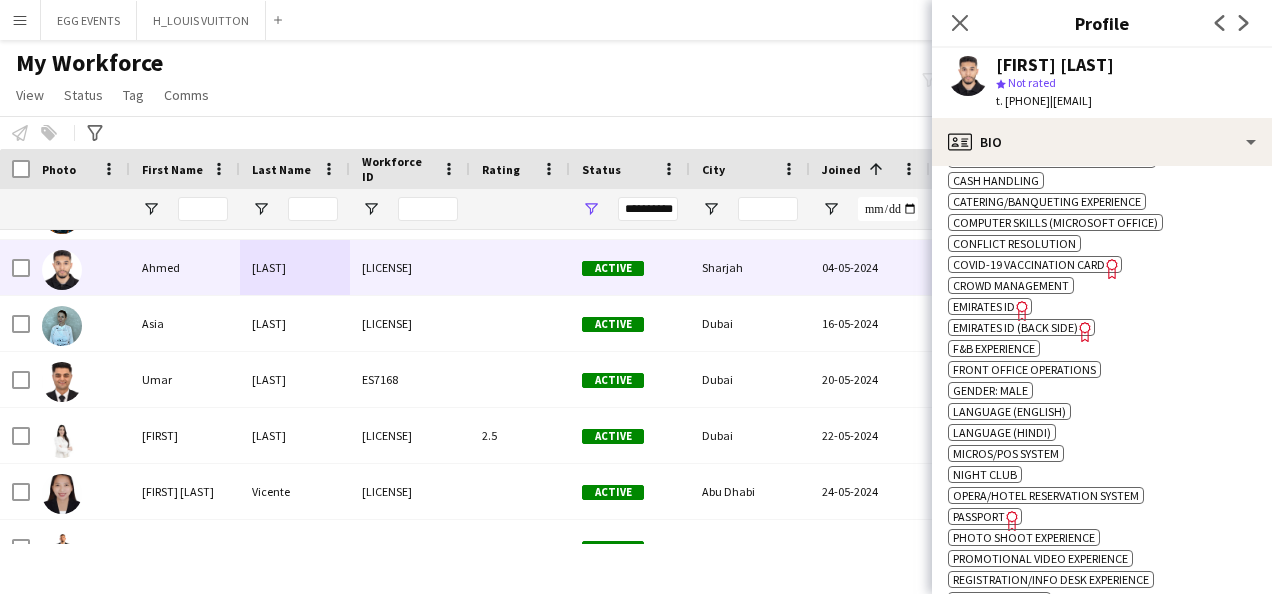 click on "Emirates ID" 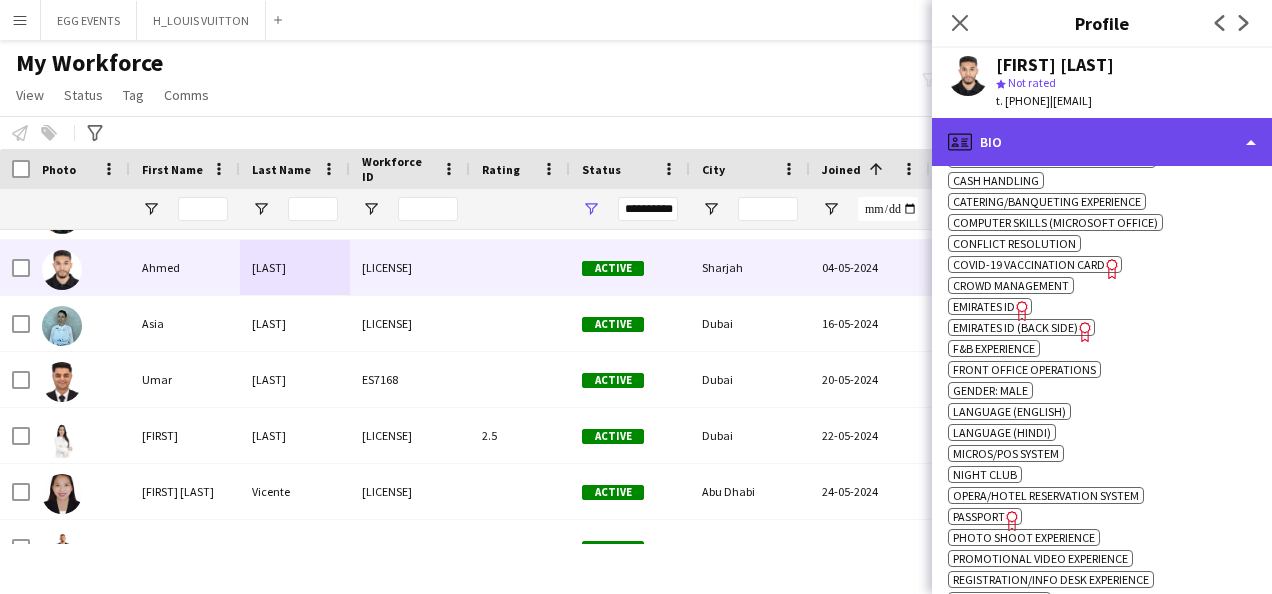click on "profile
Bio" 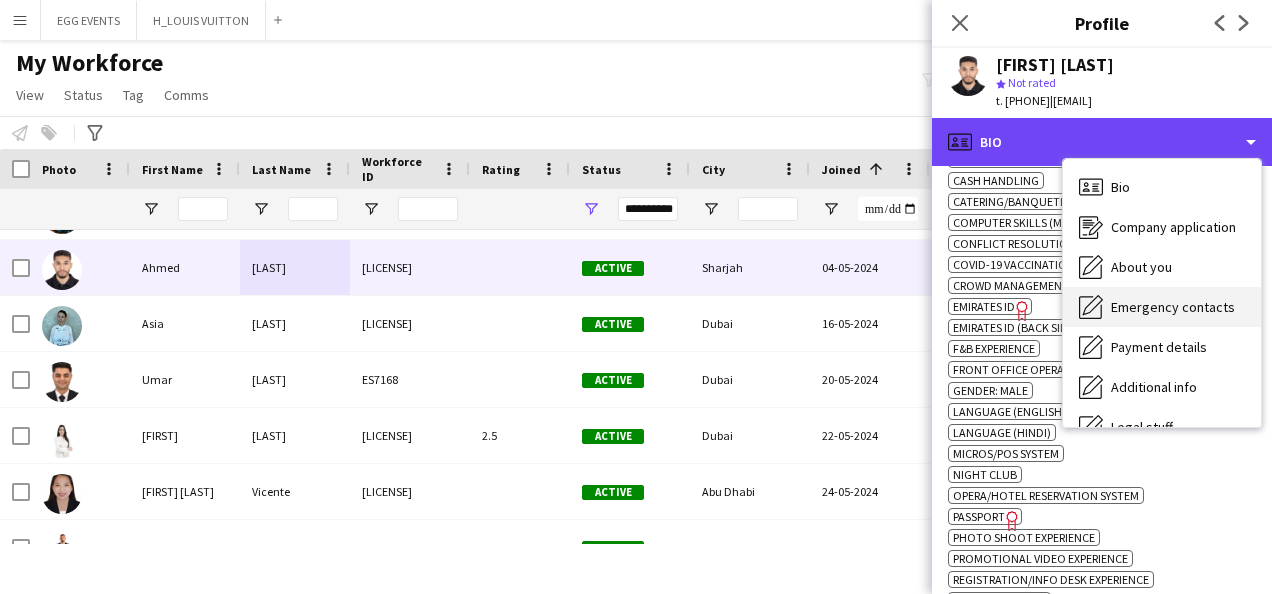 scroll, scrollTop: 108, scrollLeft: 0, axis: vertical 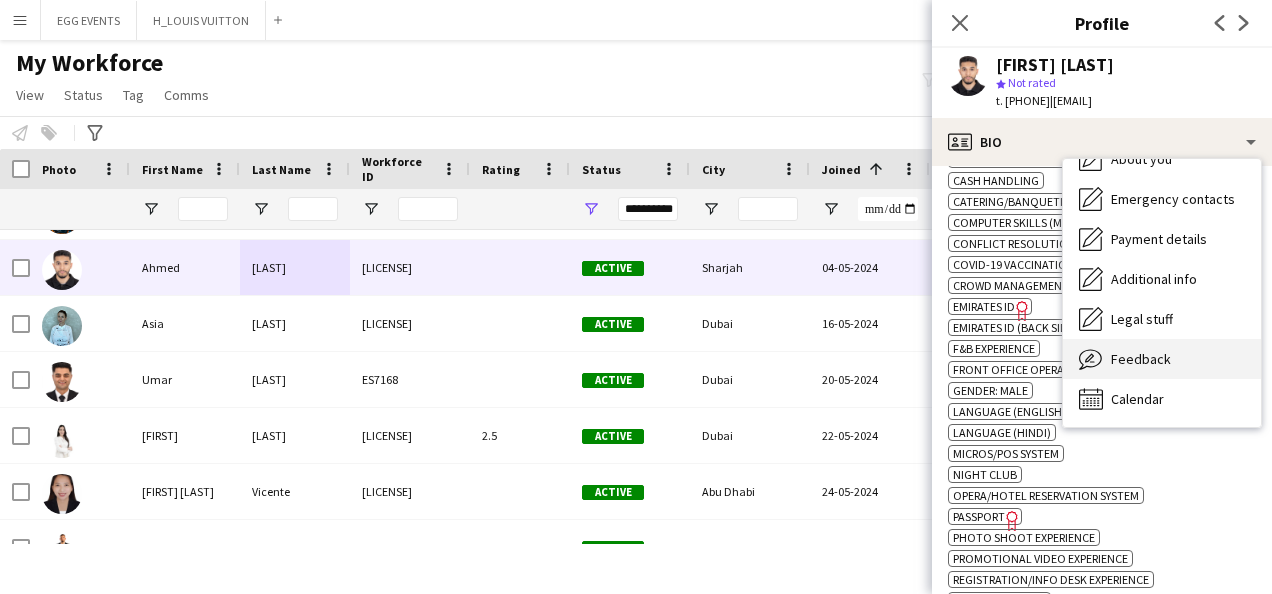 click on "Feedback
Feedback" at bounding box center (1162, 359) 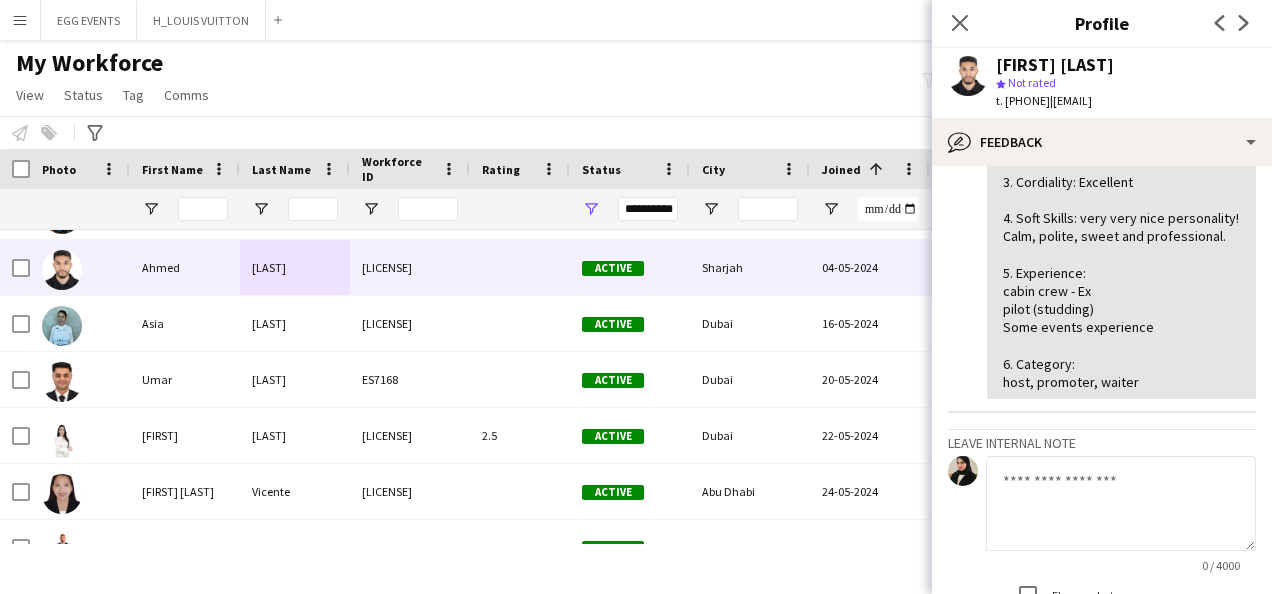 scroll, scrollTop: 464, scrollLeft: 0, axis: vertical 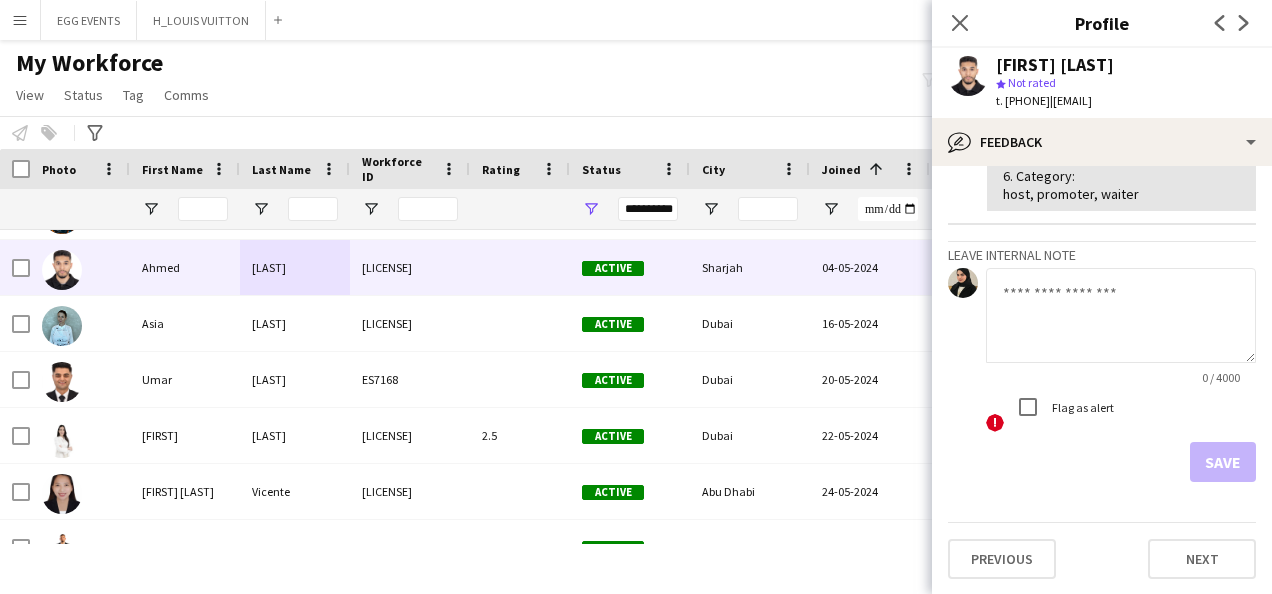 click 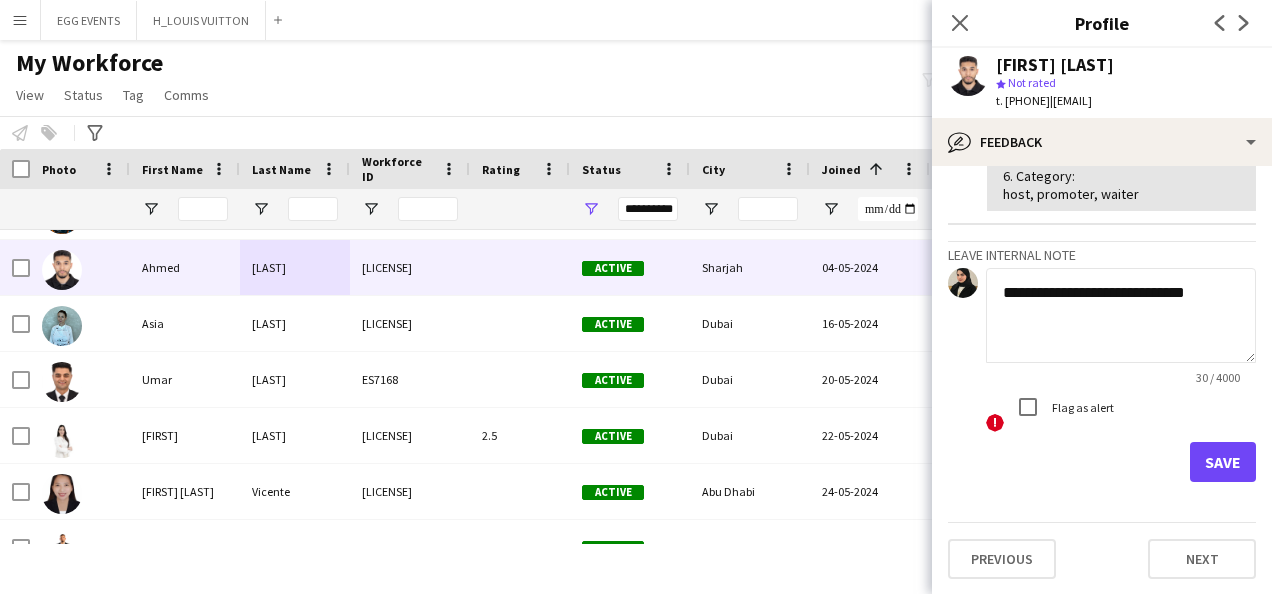 type on "**********" 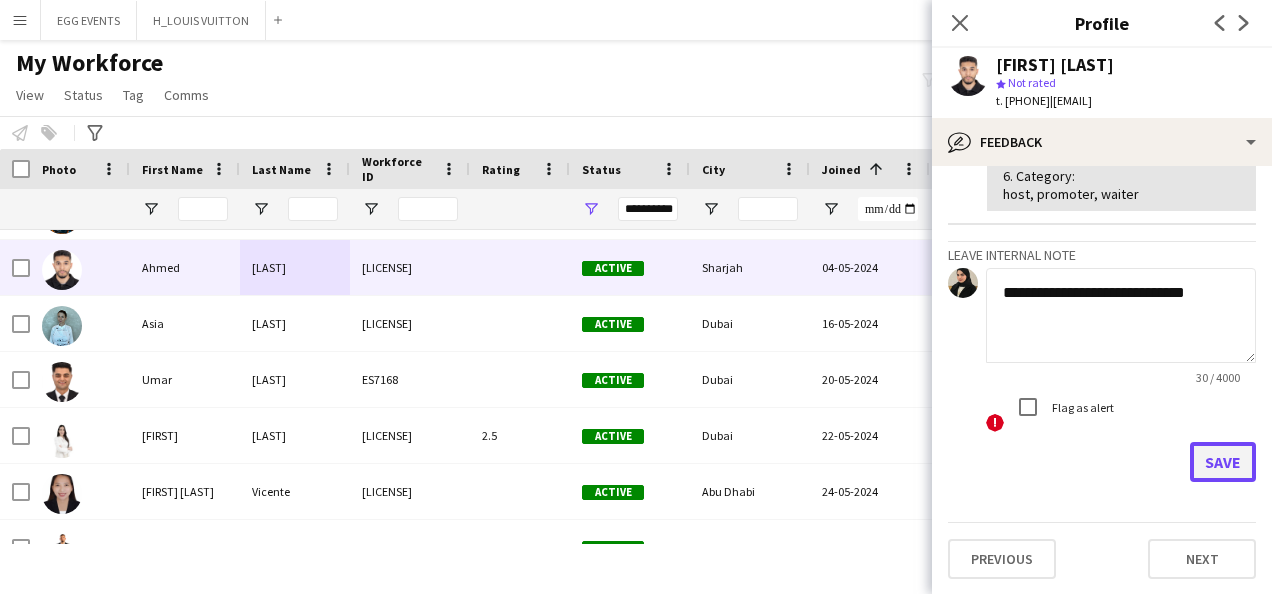click on "Save" 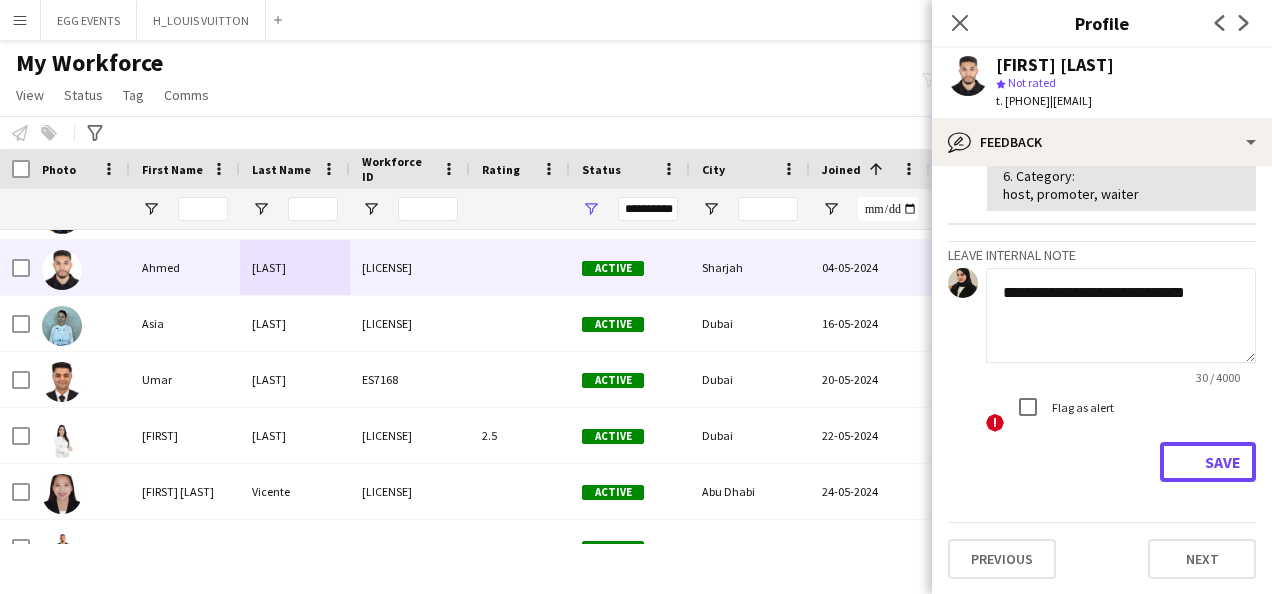 type 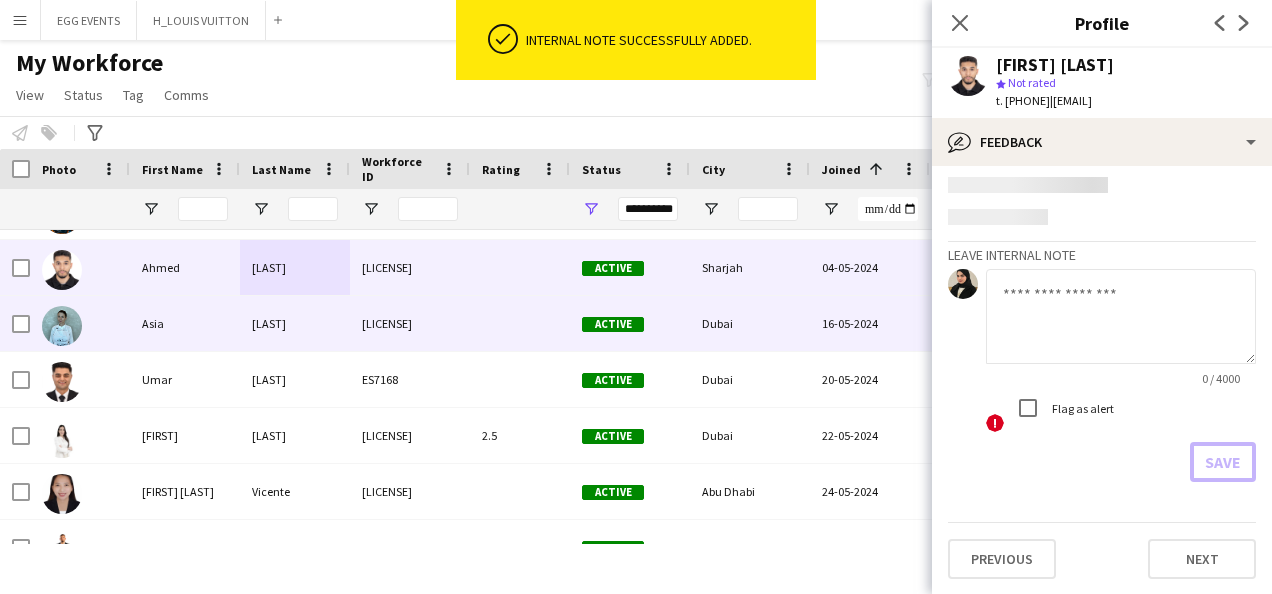 scroll, scrollTop: 580, scrollLeft: 0, axis: vertical 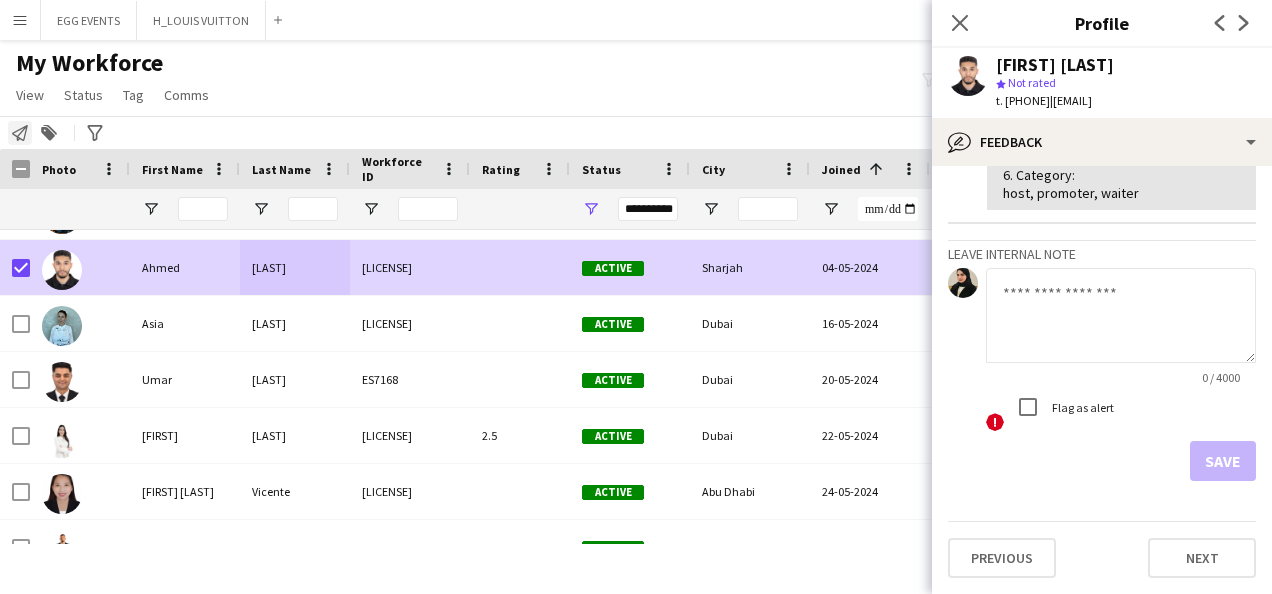 click on "Notify workforce" 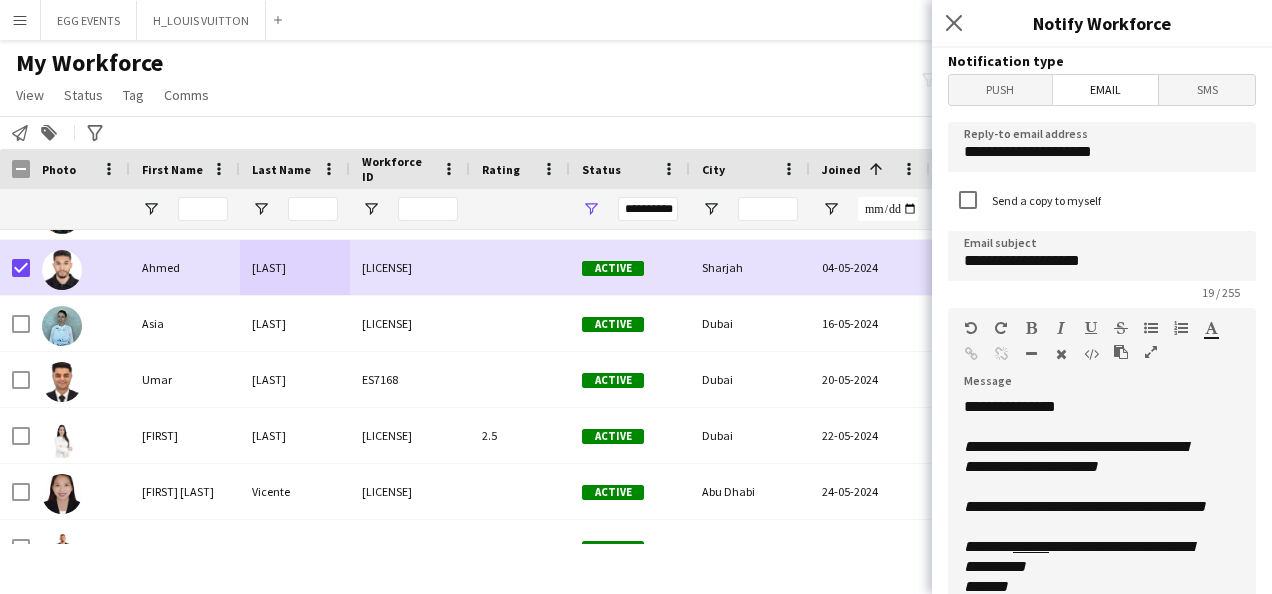 scroll, scrollTop: 216, scrollLeft: 0, axis: vertical 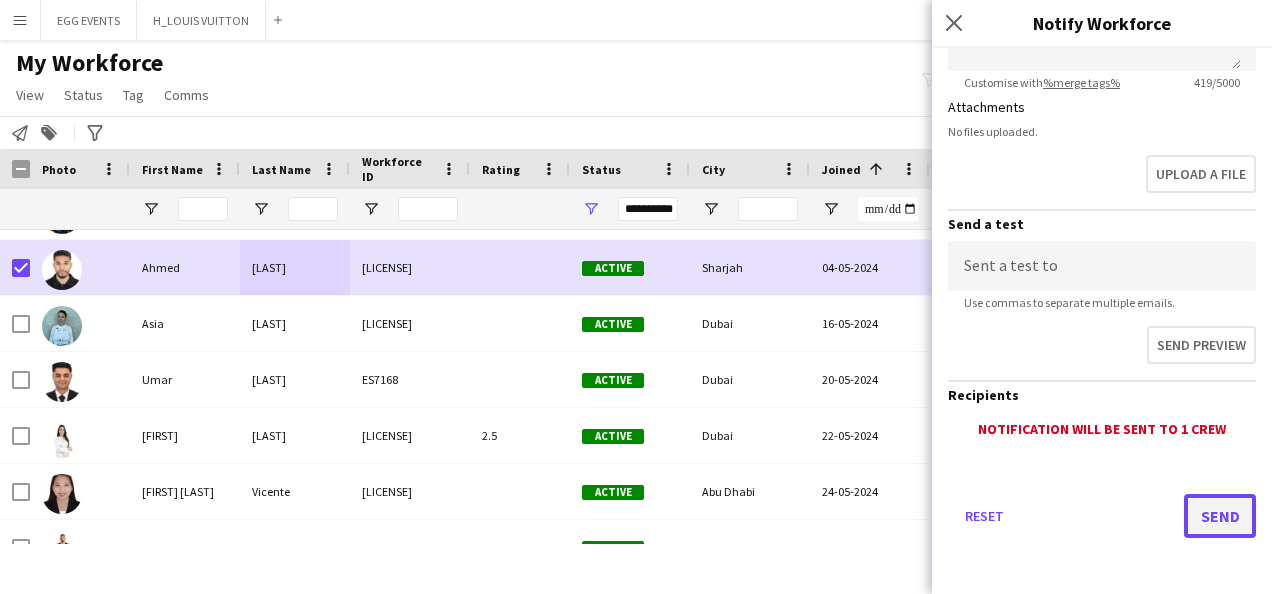 click on "Send" 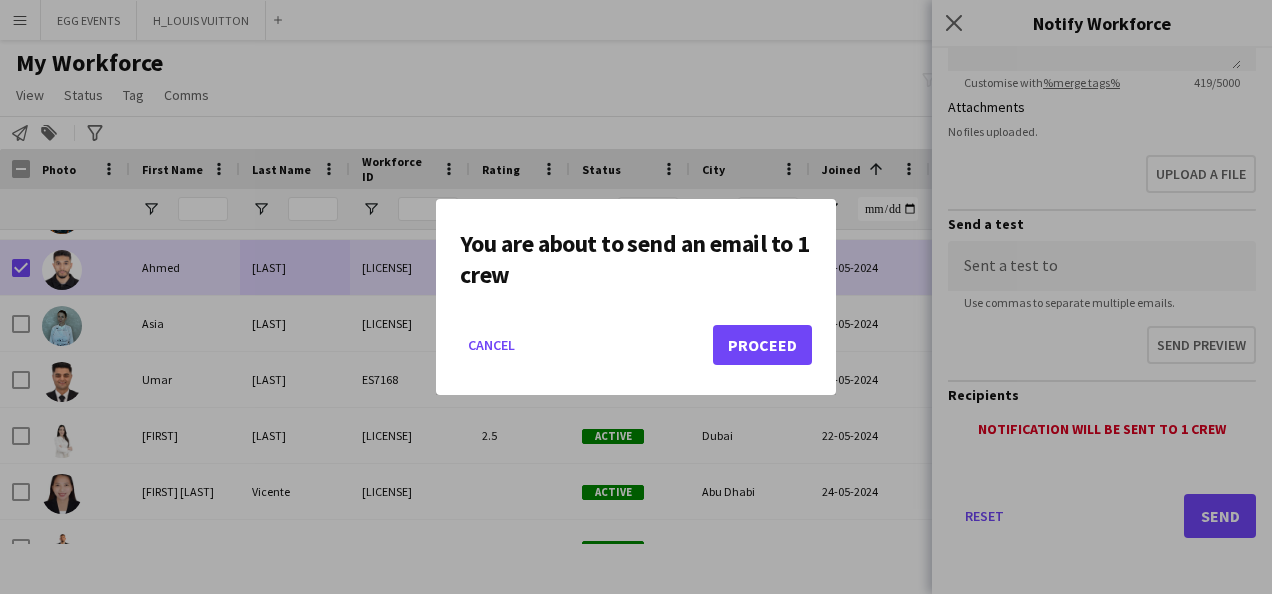 click on "Cancel   Proceed" 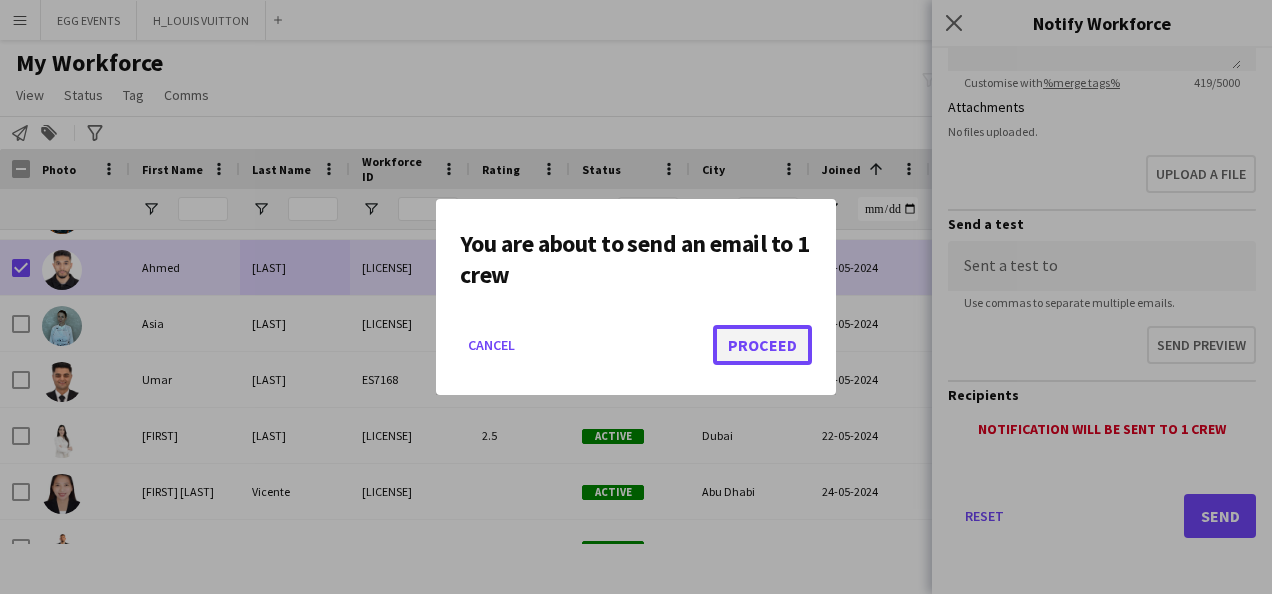 click on "Proceed" 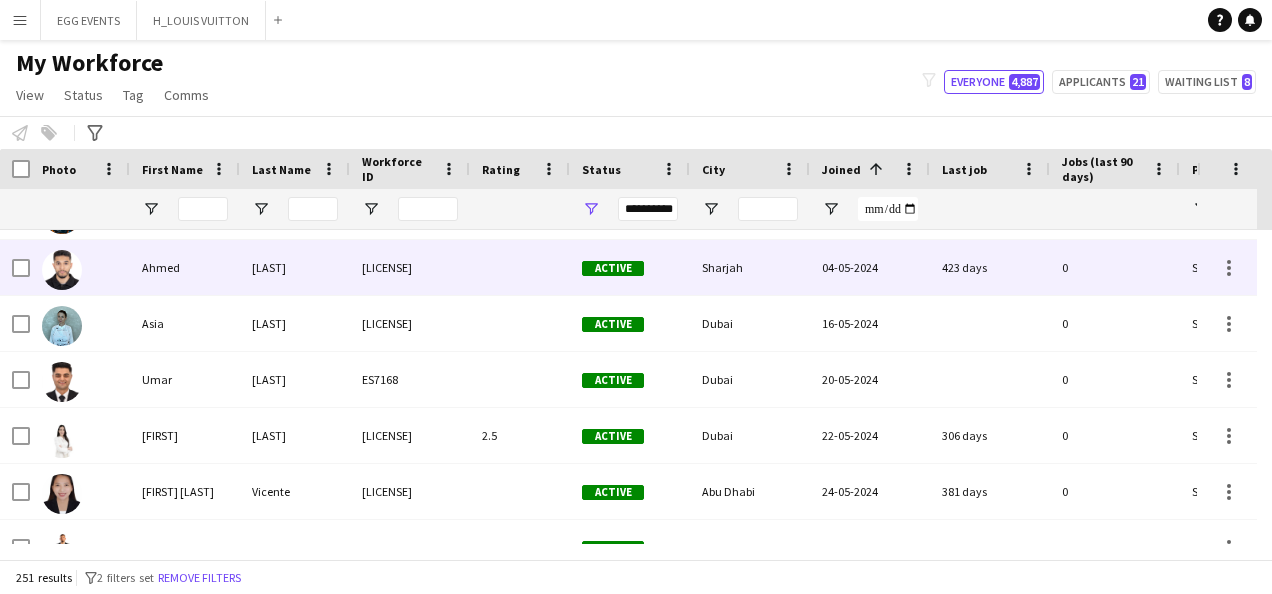click at bounding box center (62, 270) 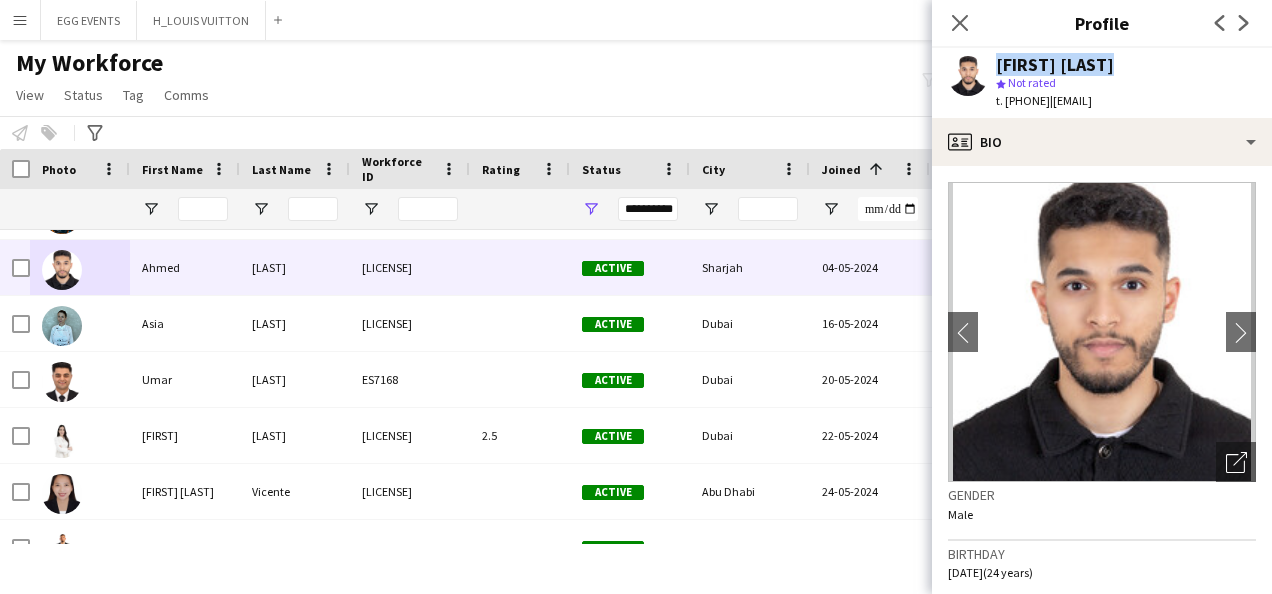 drag, startPoint x: 990, startPoint y: 68, endPoint x: 1116, endPoint y: 56, distance: 126.57014 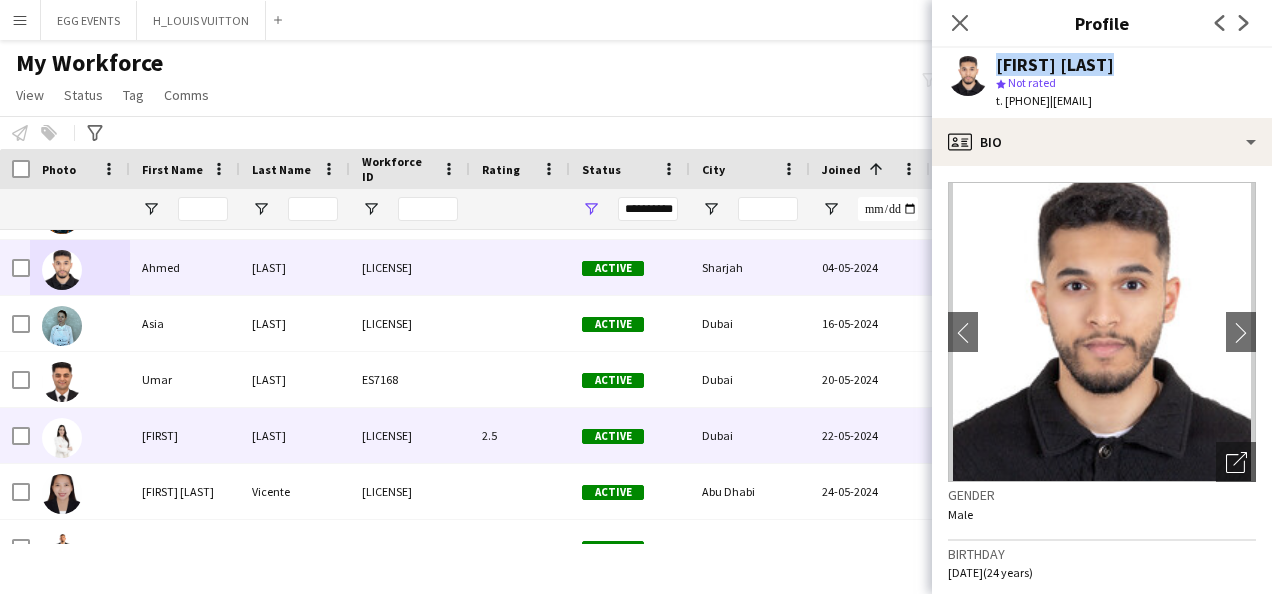 scroll, scrollTop: 10688, scrollLeft: 0, axis: vertical 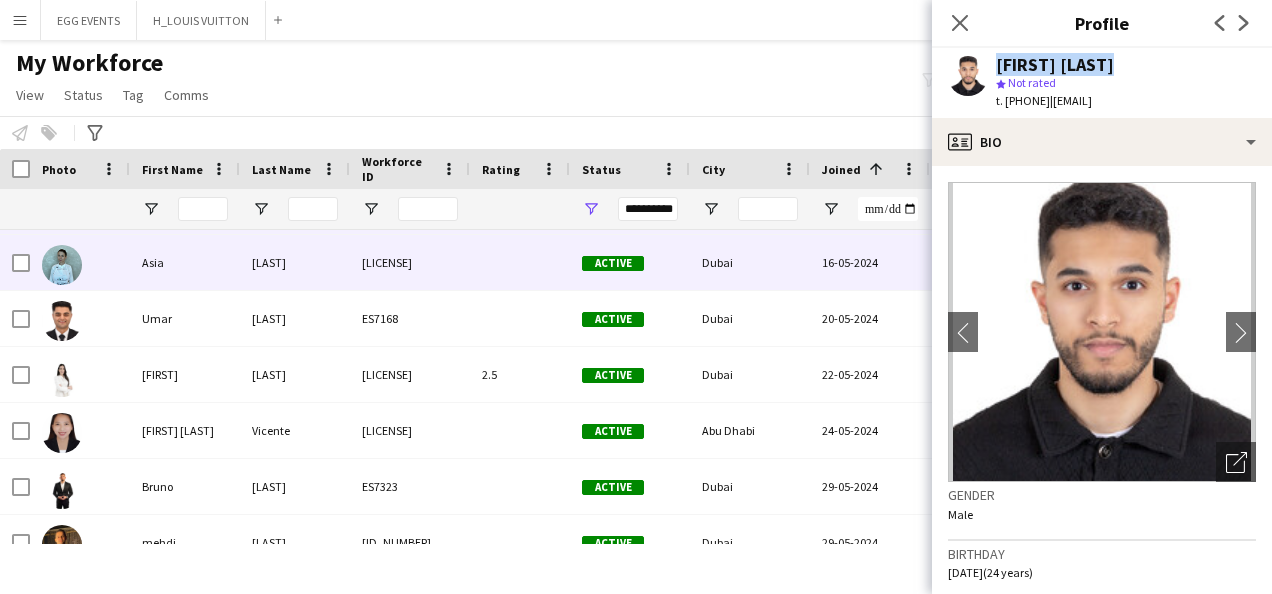 click on "16-05-2024" at bounding box center [870, 262] 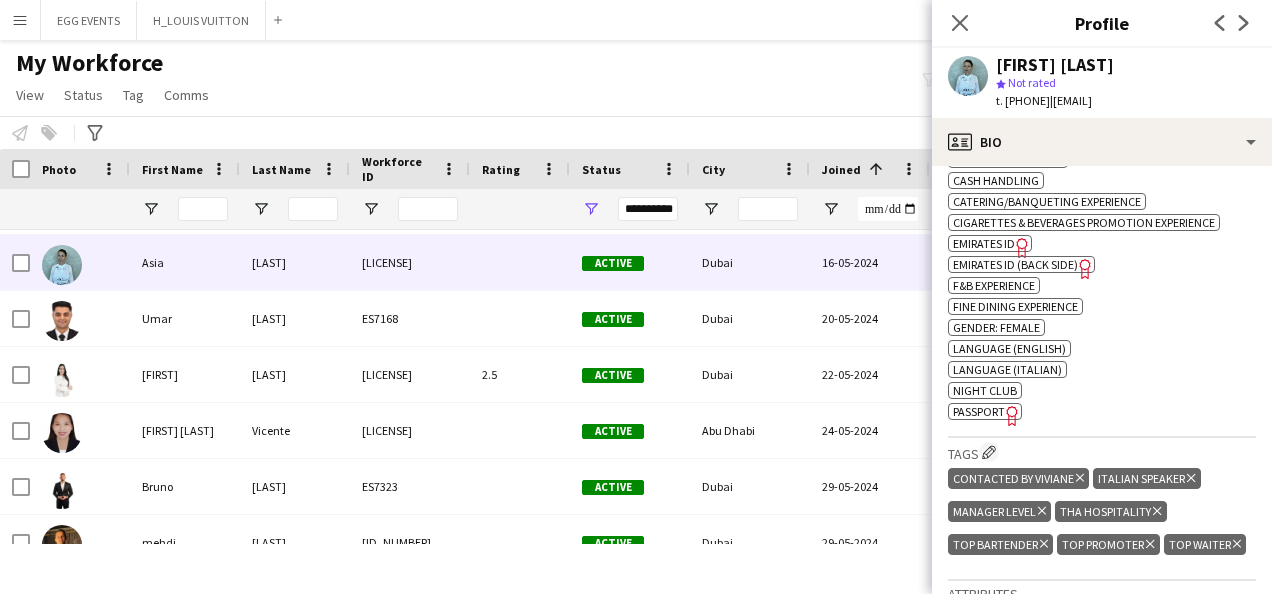 scroll, scrollTop: 886, scrollLeft: 0, axis: vertical 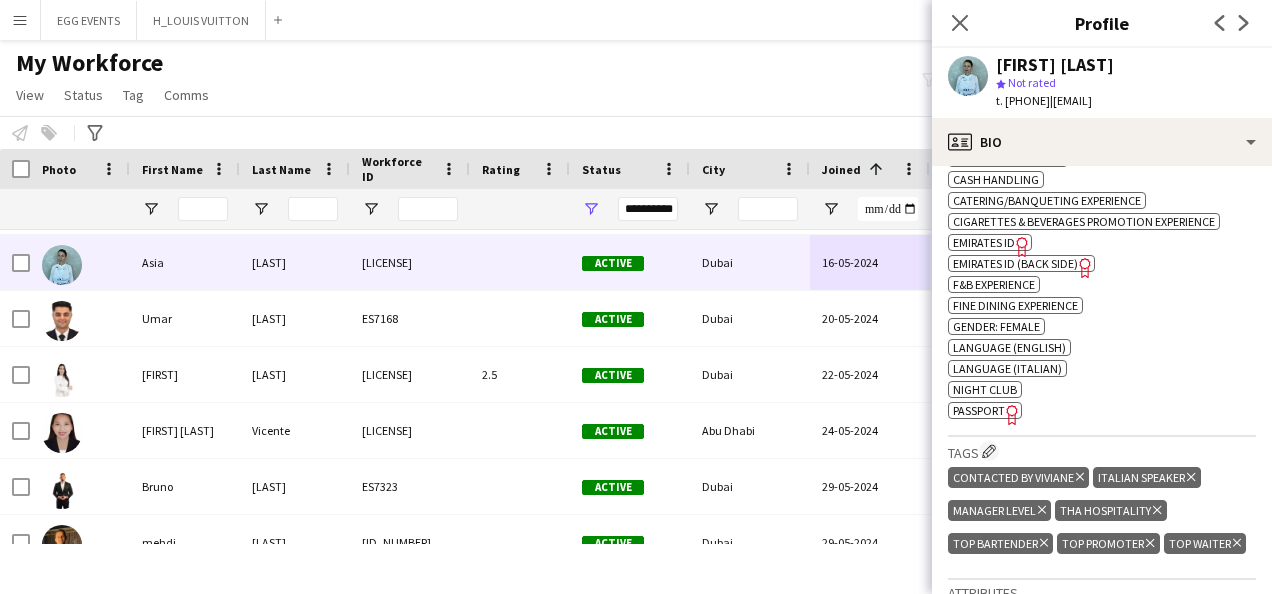 click on "Emirates ID" 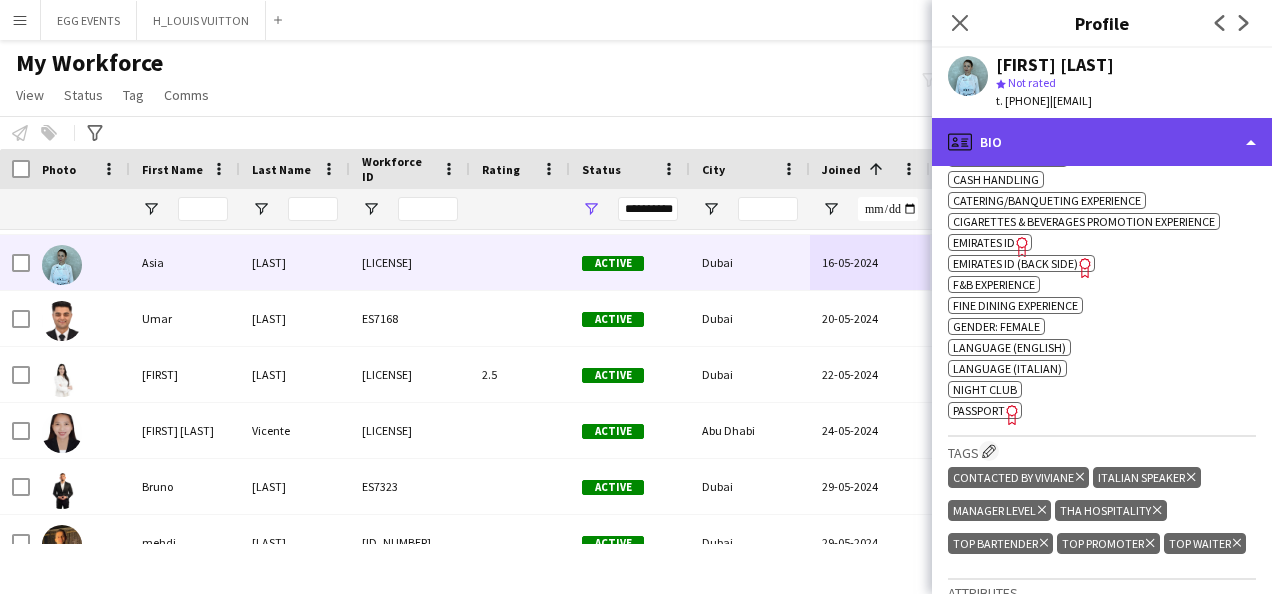 click on "profile
Bio" 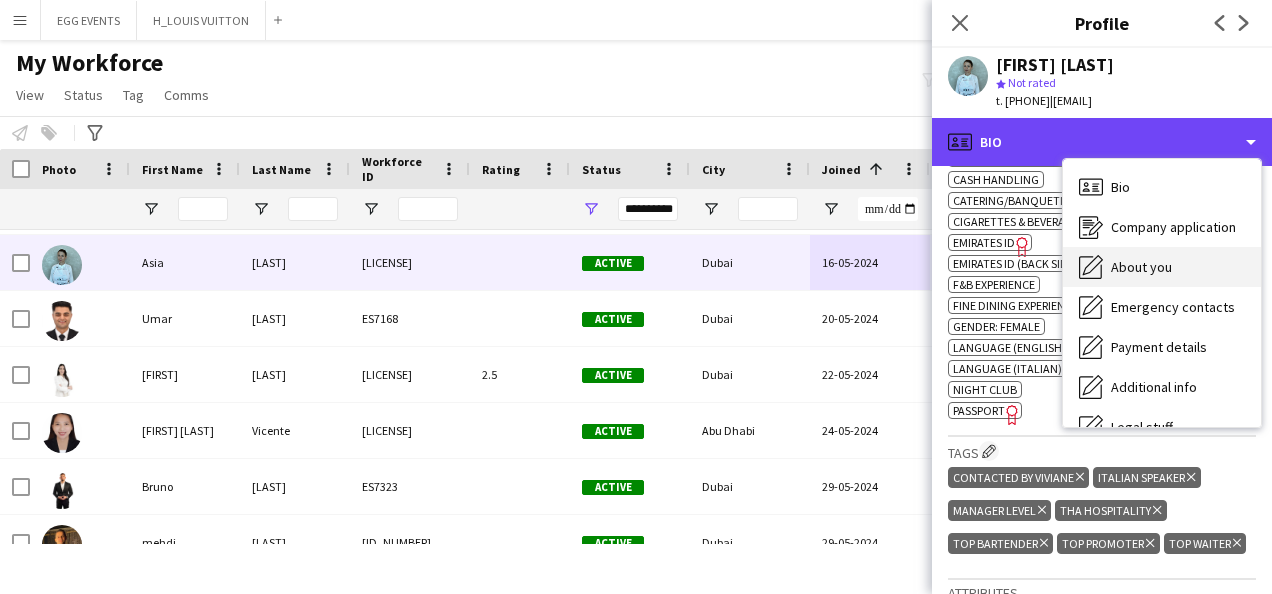 scroll, scrollTop: 108, scrollLeft: 0, axis: vertical 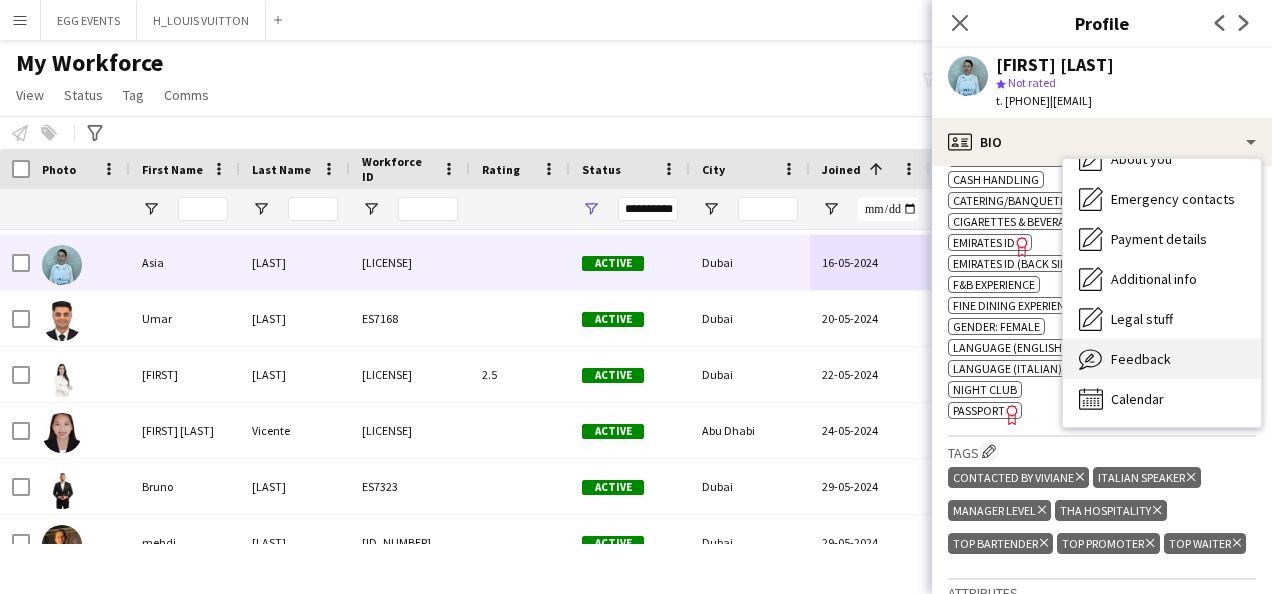 click on "Feedback" at bounding box center (1141, 359) 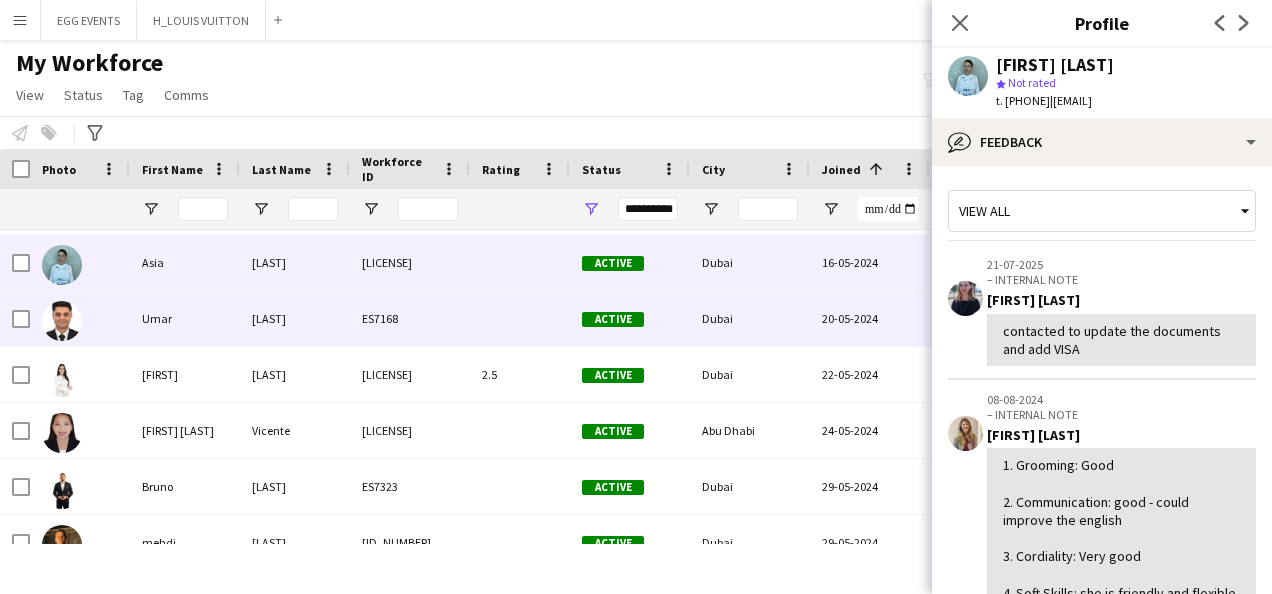 click on "20-05-2024" at bounding box center [870, 318] 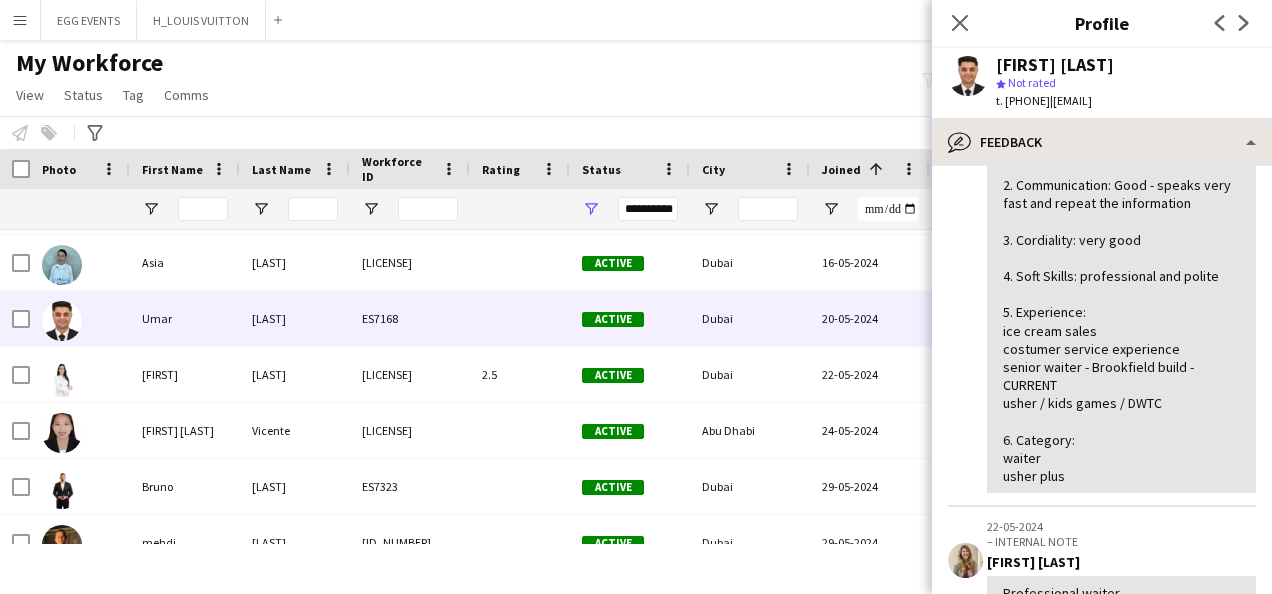 scroll, scrollTop: 187, scrollLeft: 0, axis: vertical 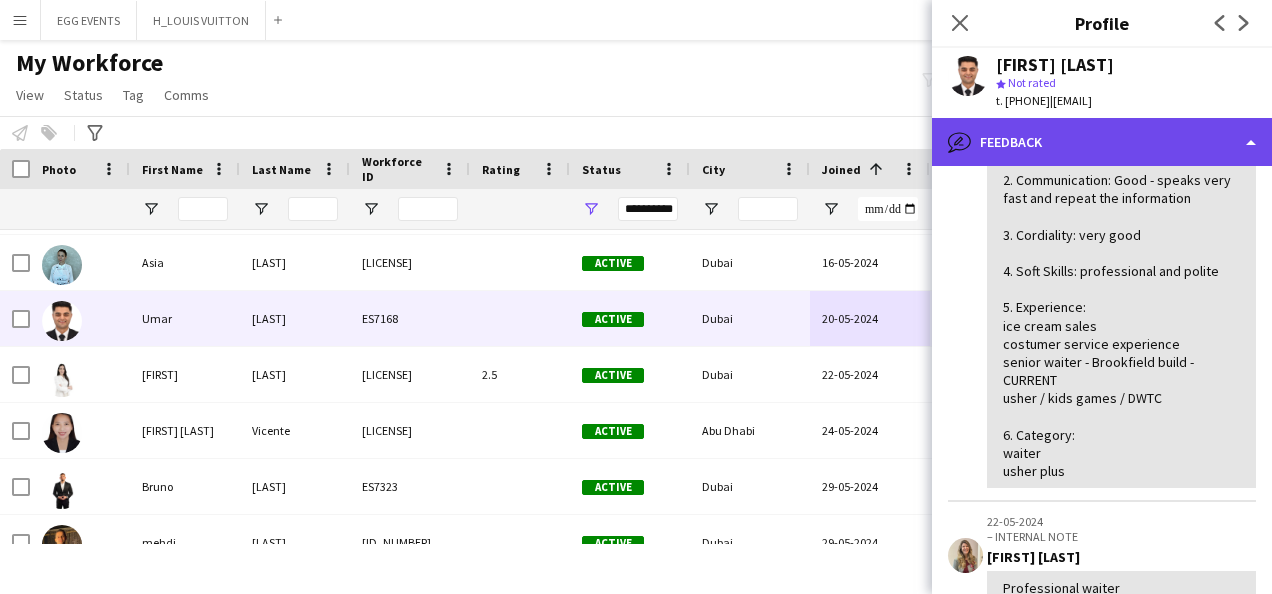 click on "bubble-pencil
Feedback" 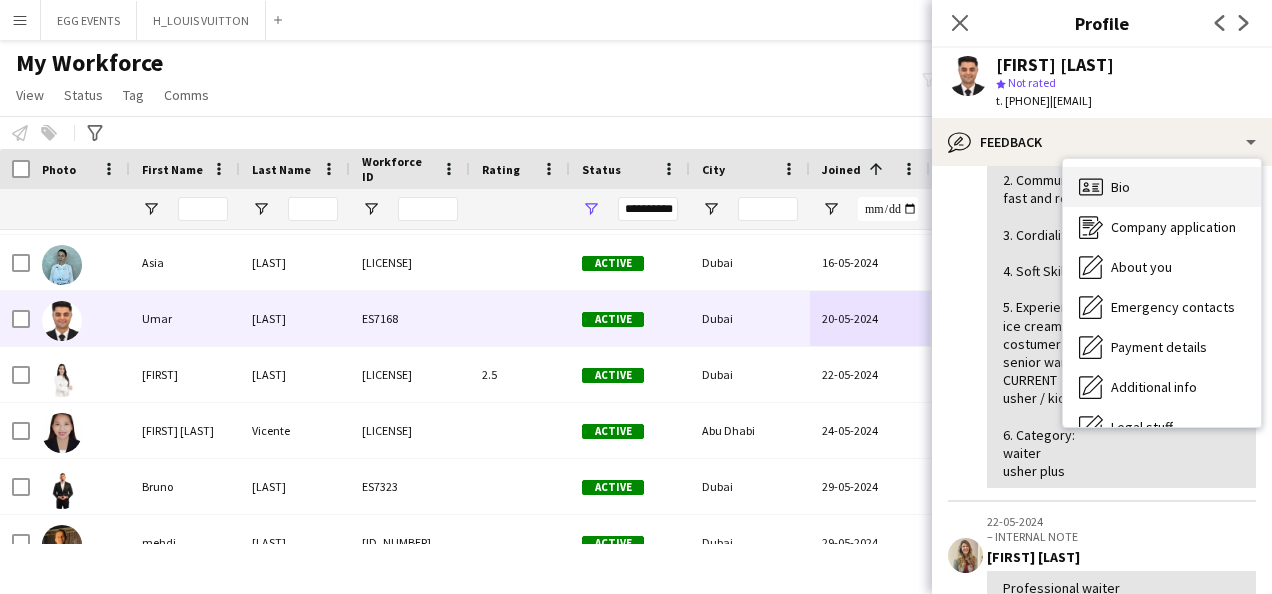 click on "Bio
Bio" at bounding box center (1162, 187) 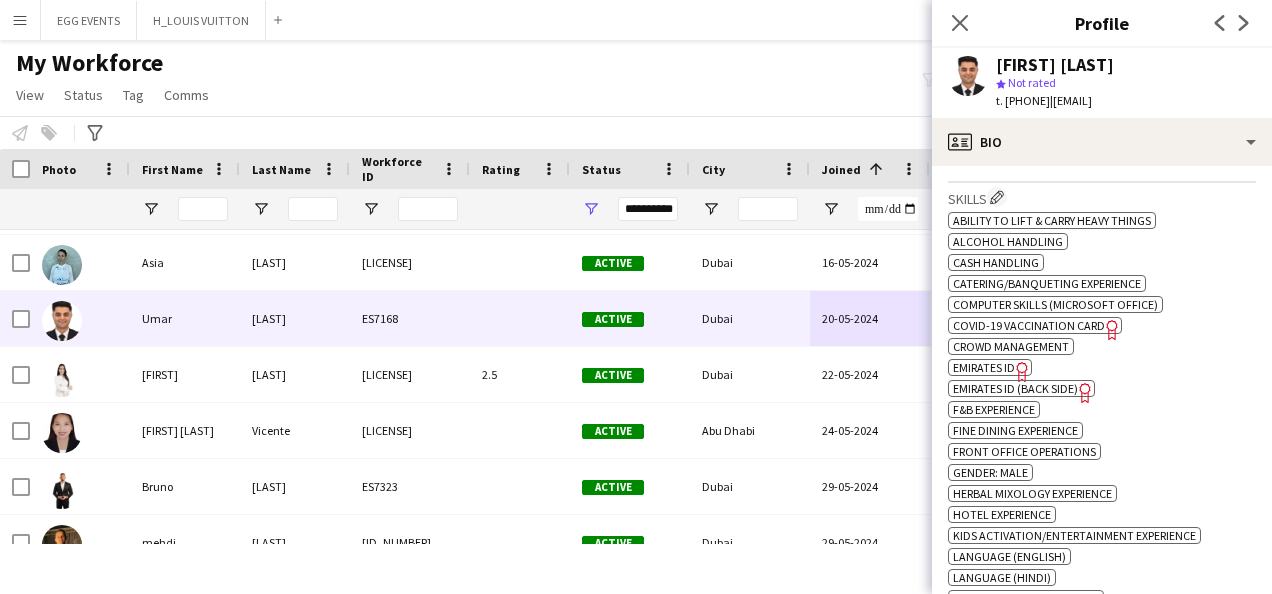 scroll, scrollTop: 795, scrollLeft: 0, axis: vertical 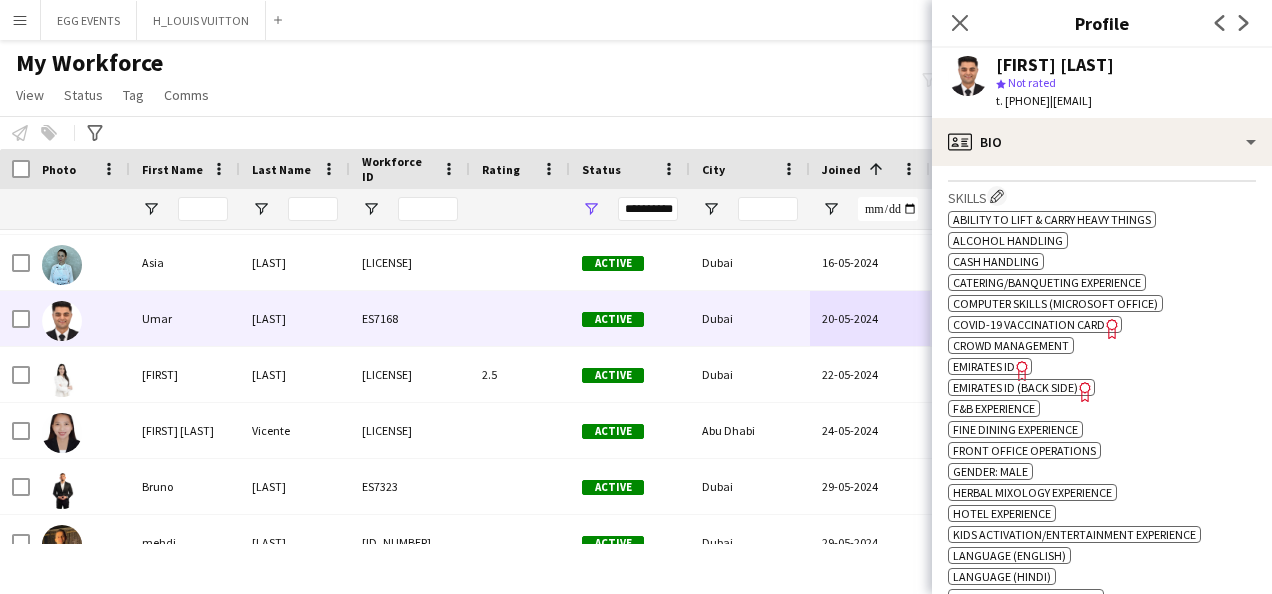 click on "Emirates ID" 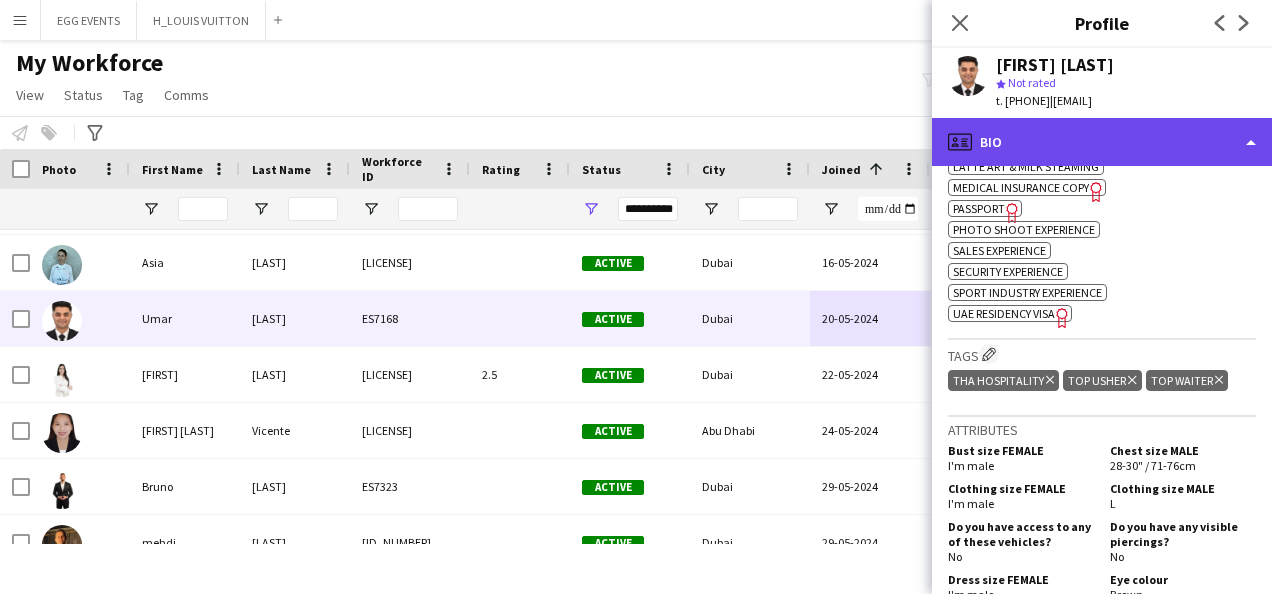 click on "profile
Bio" 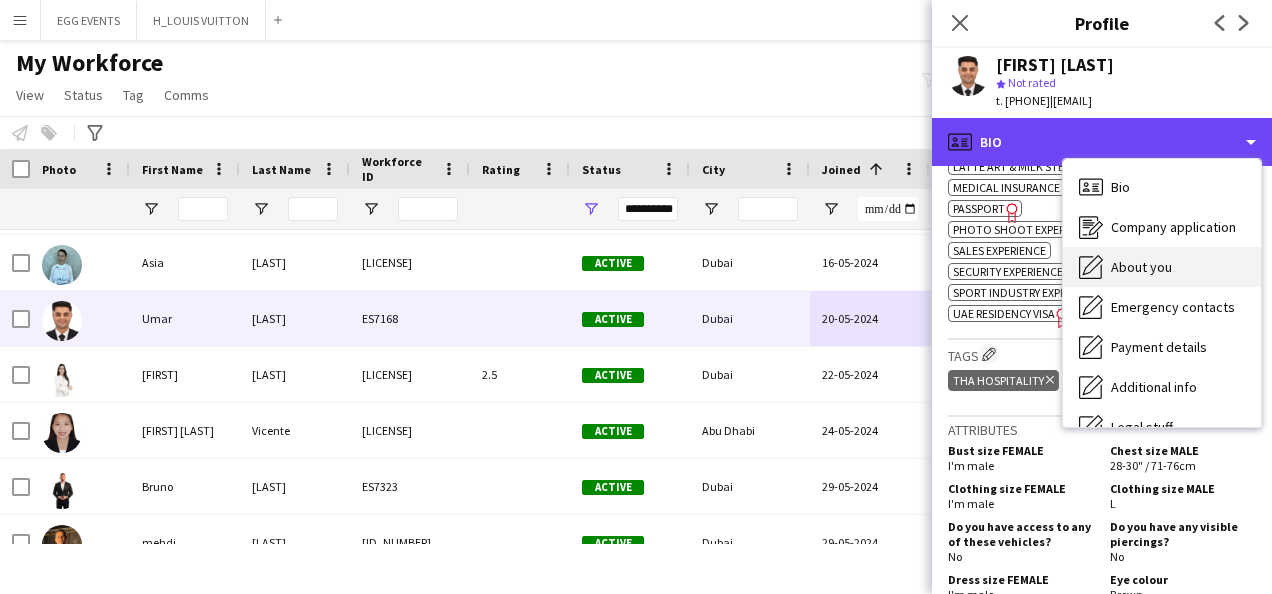 scroll, scrollTop: 108, scrollLeft: 0, axis: vertical 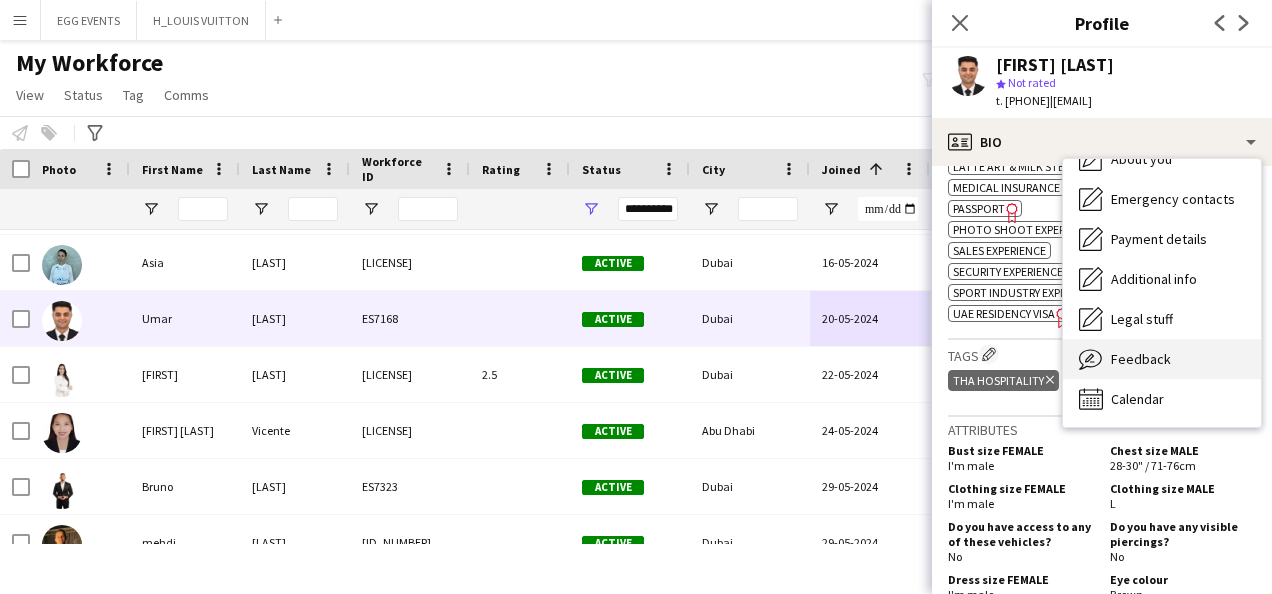 click on "Feedback
Feedback" at bounding box center (1162, 359) 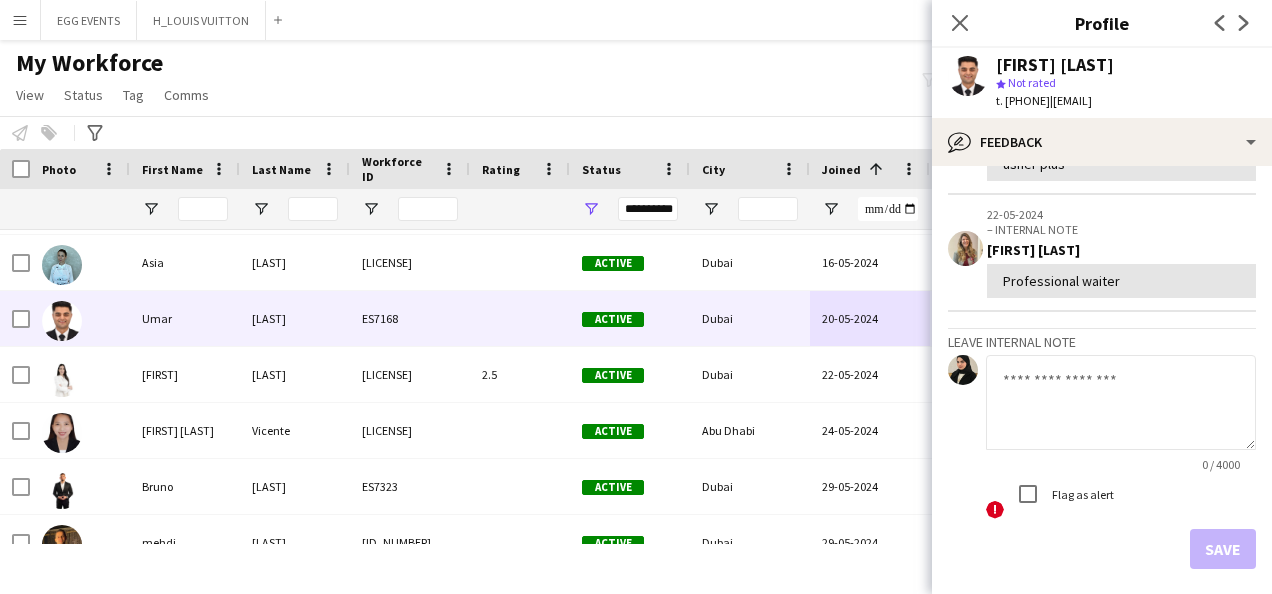 scroll, scrollTop: 506, scrollLeft: 0, axis: vertical 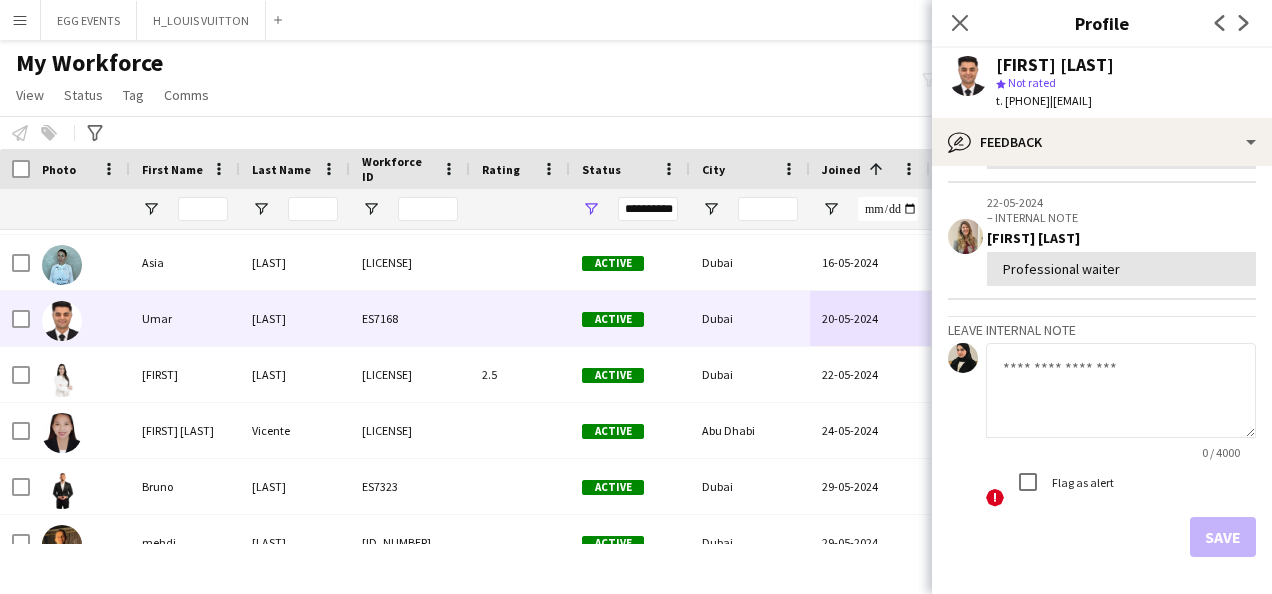 click 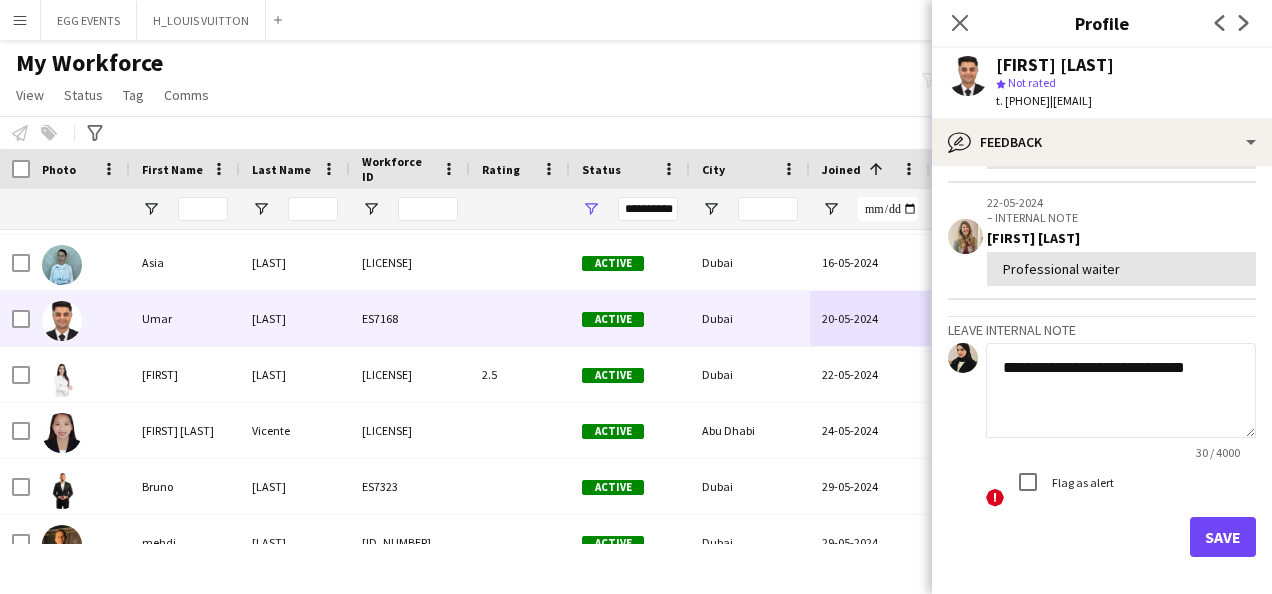 type on "**********" 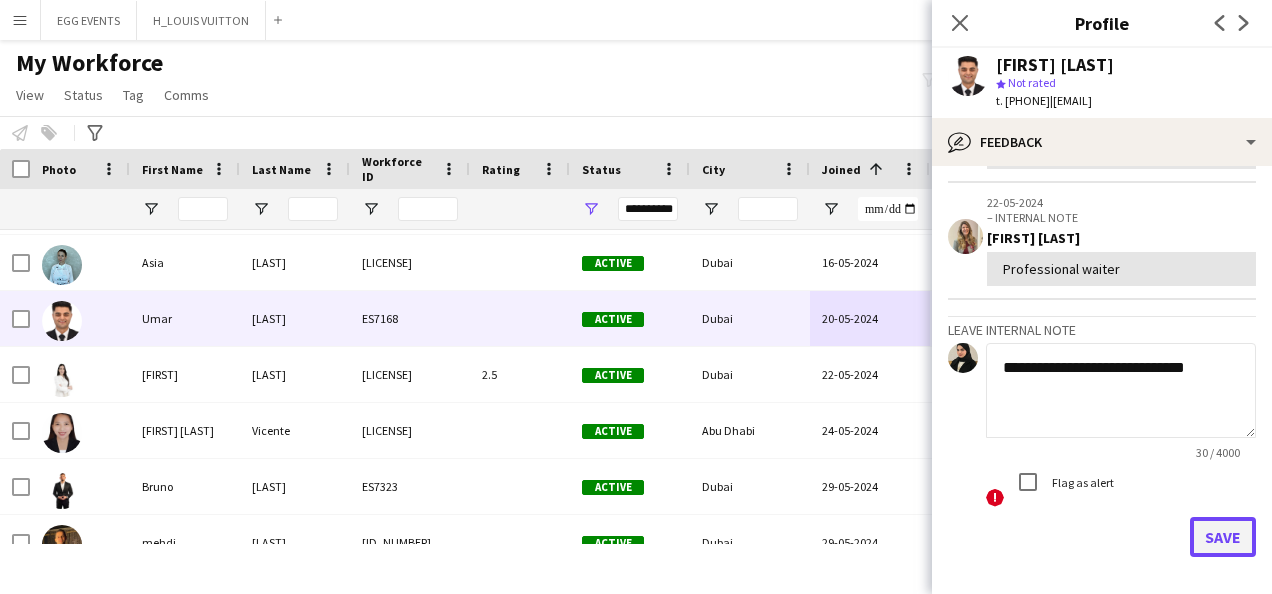 click on "Save" 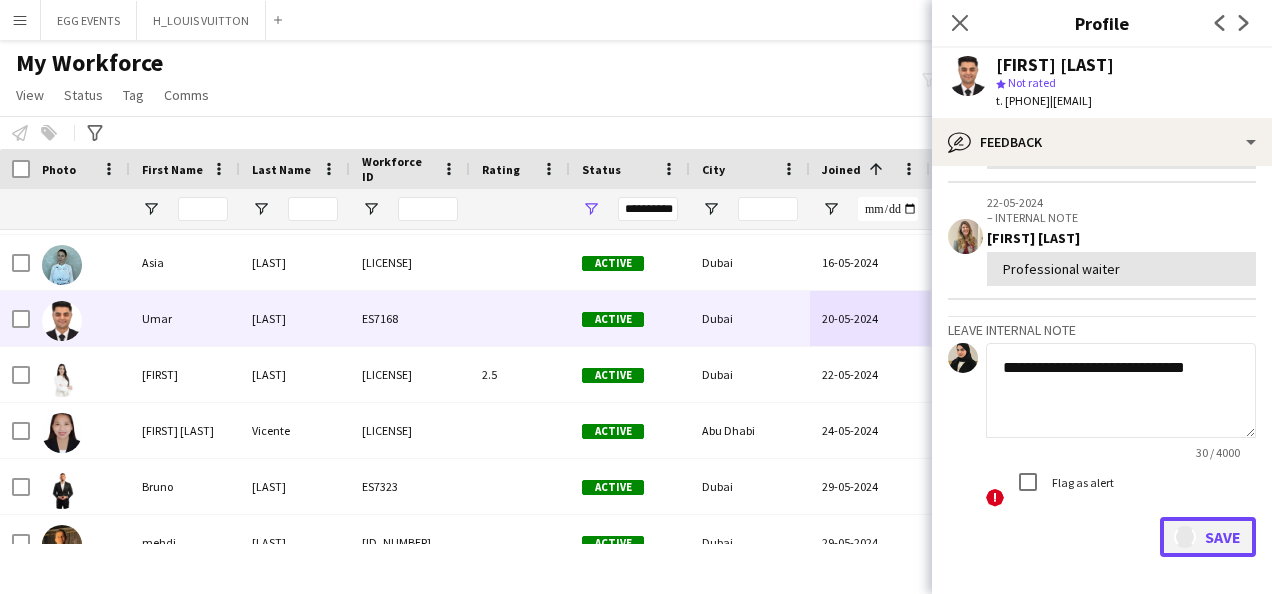 type 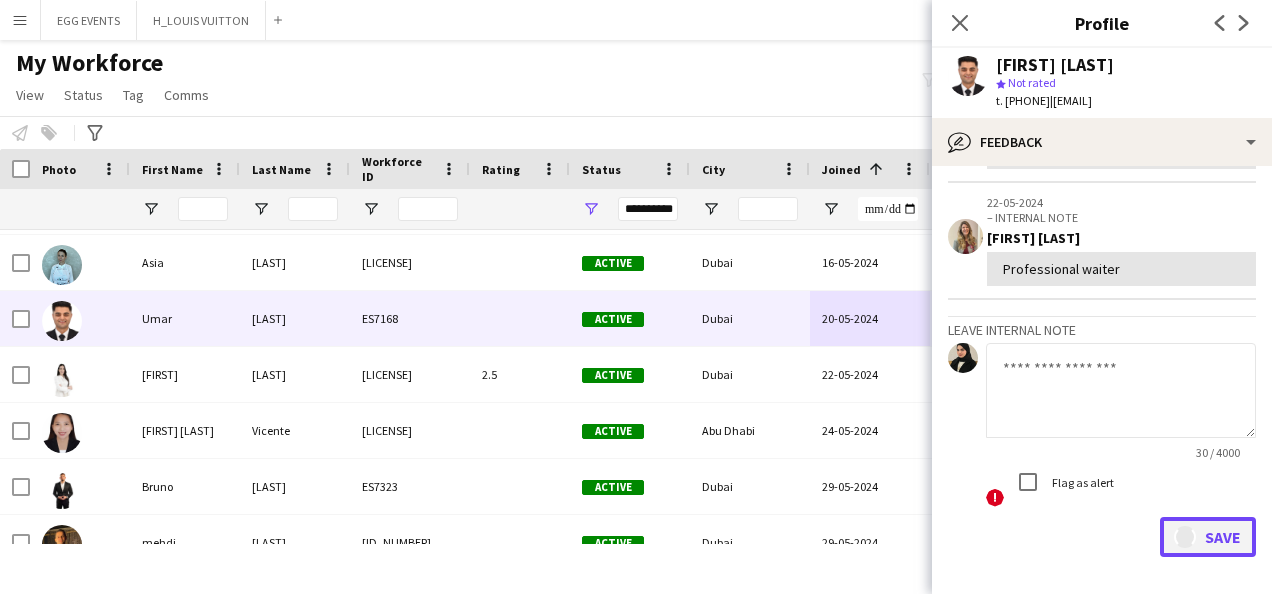 scroll, scrollTop: 659, scrollLeft: 0, axis: vertical 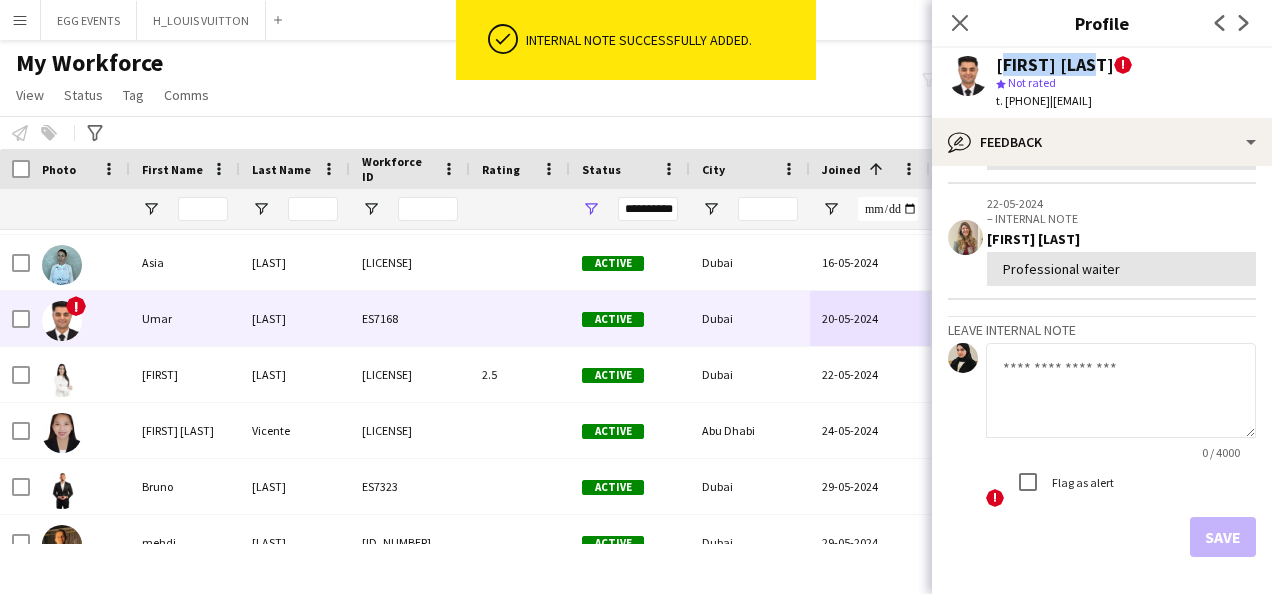 drag, startPoint x: 1117, startPoint y: 62, endPoint x: 992, endPoint y: 58, distance: 125.06398 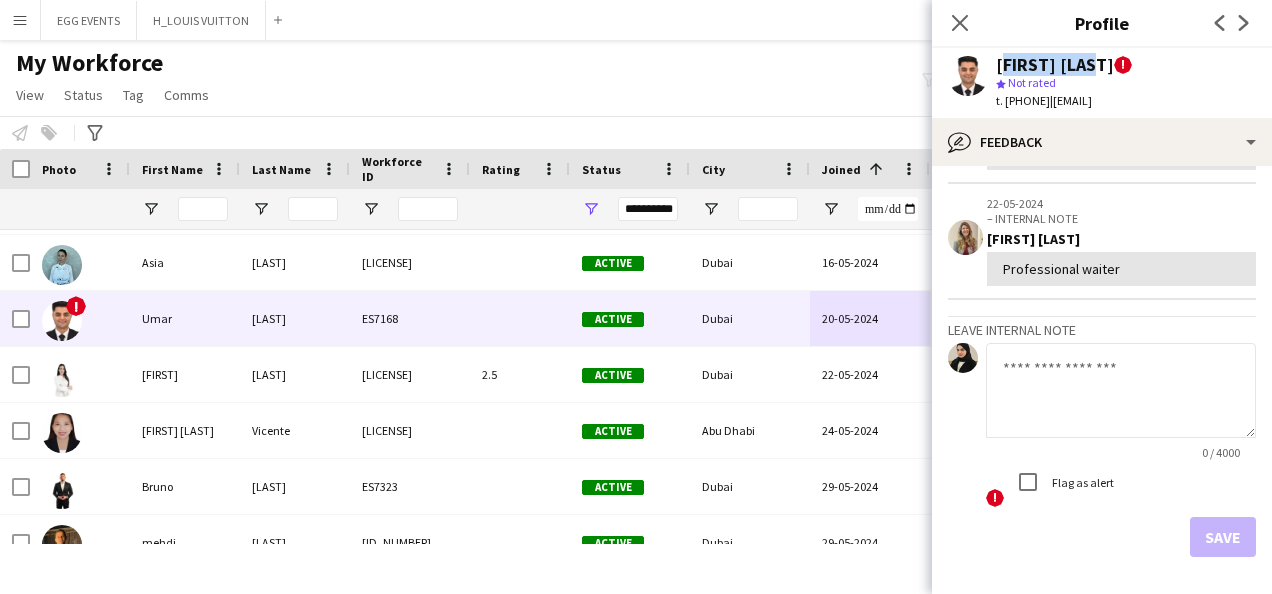 copy on "[FIRST] [LAST]" 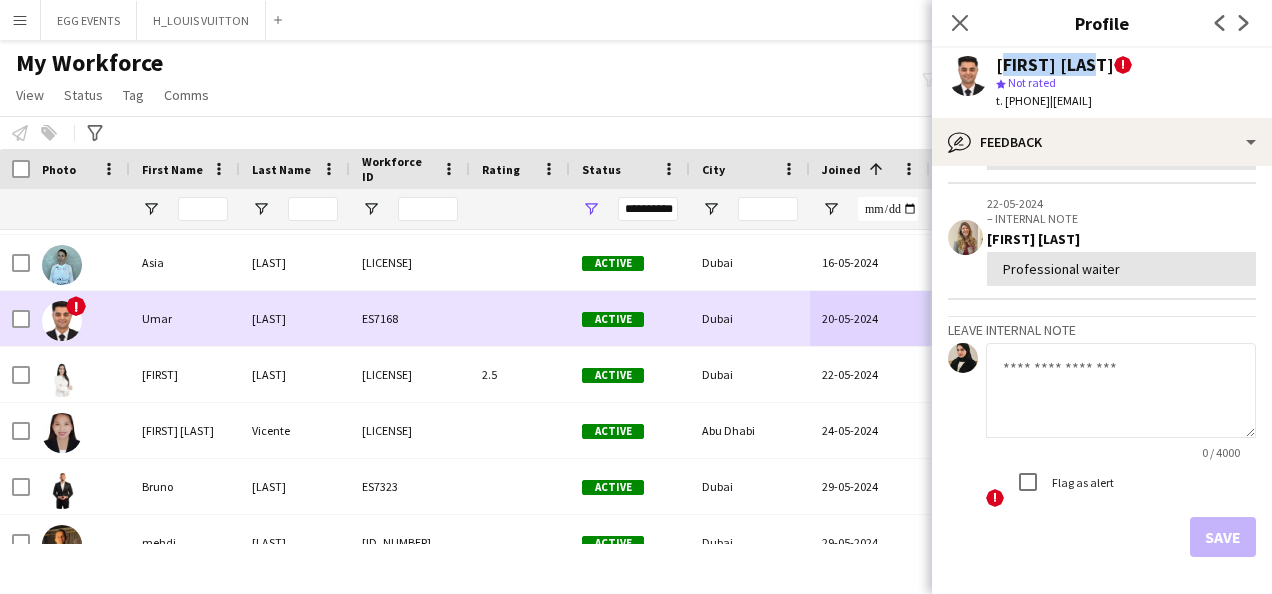 click at bounding box center [21, 319] 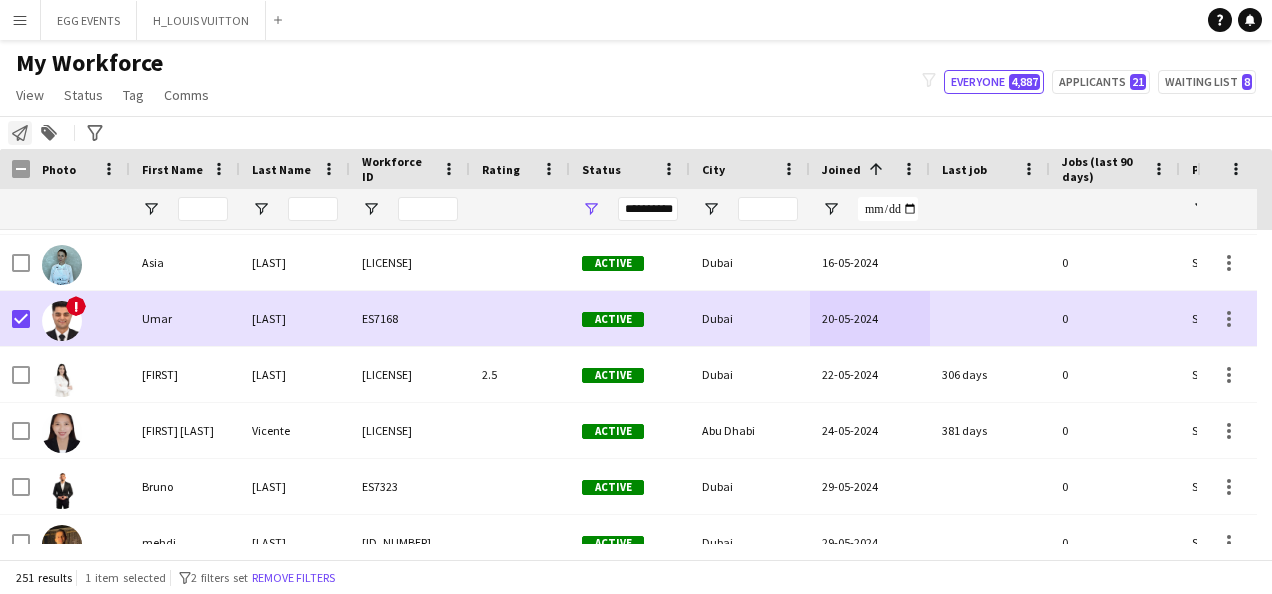 click 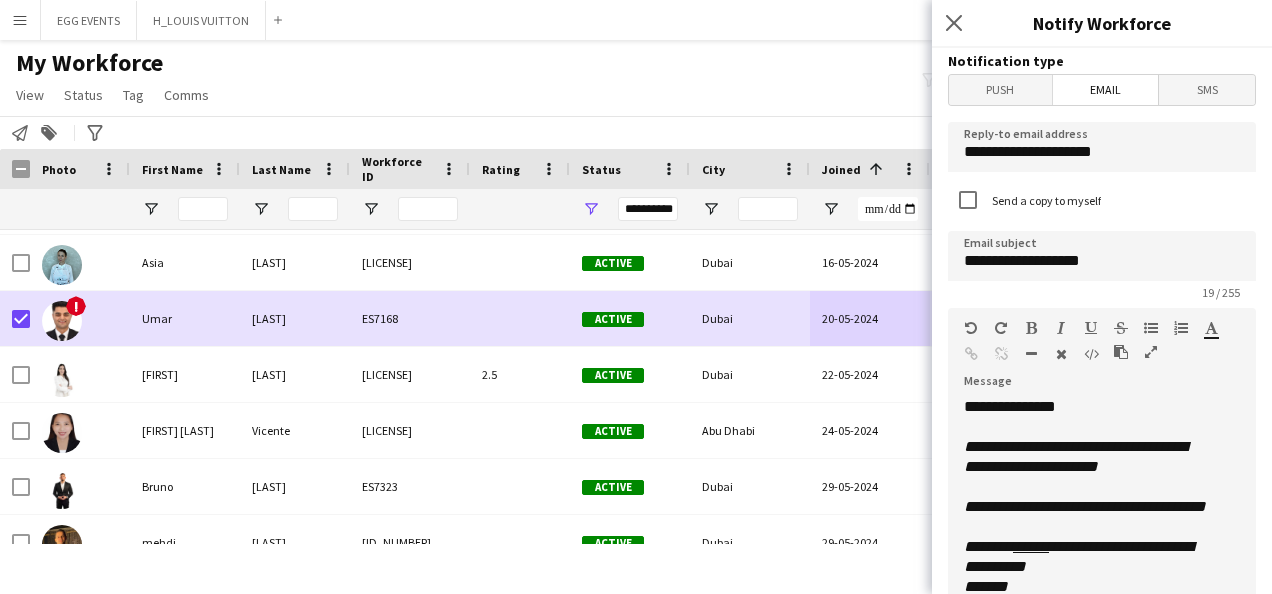 scroll, scrollTop: 216, scrollLeft: 0, axis: vertical 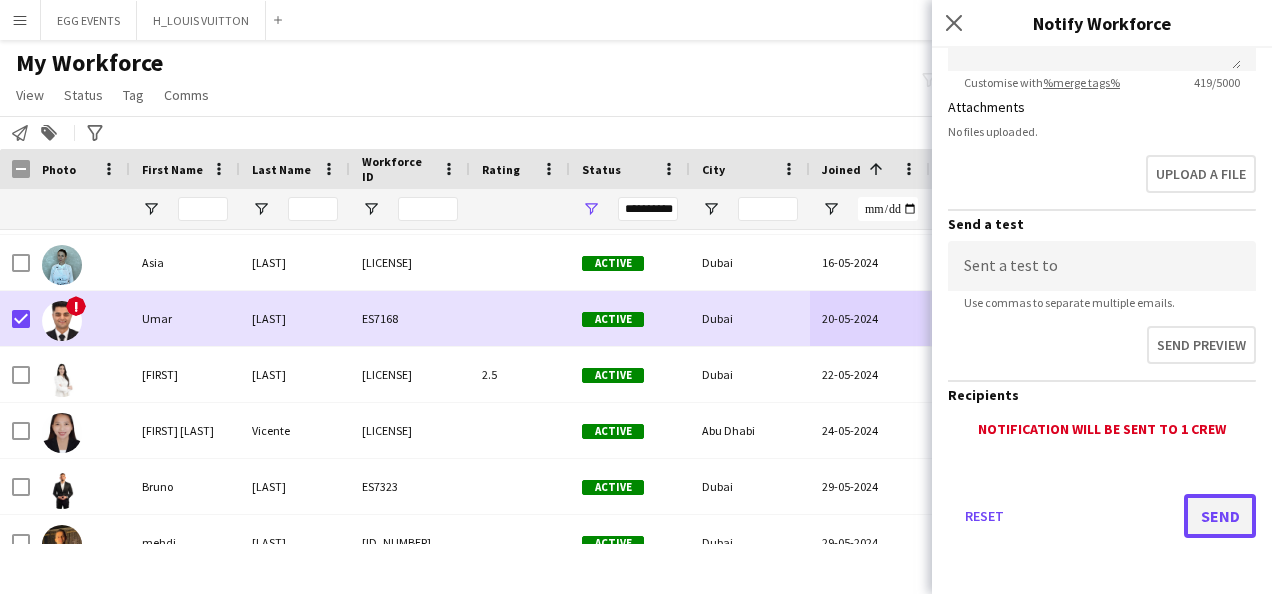 click on "Send" 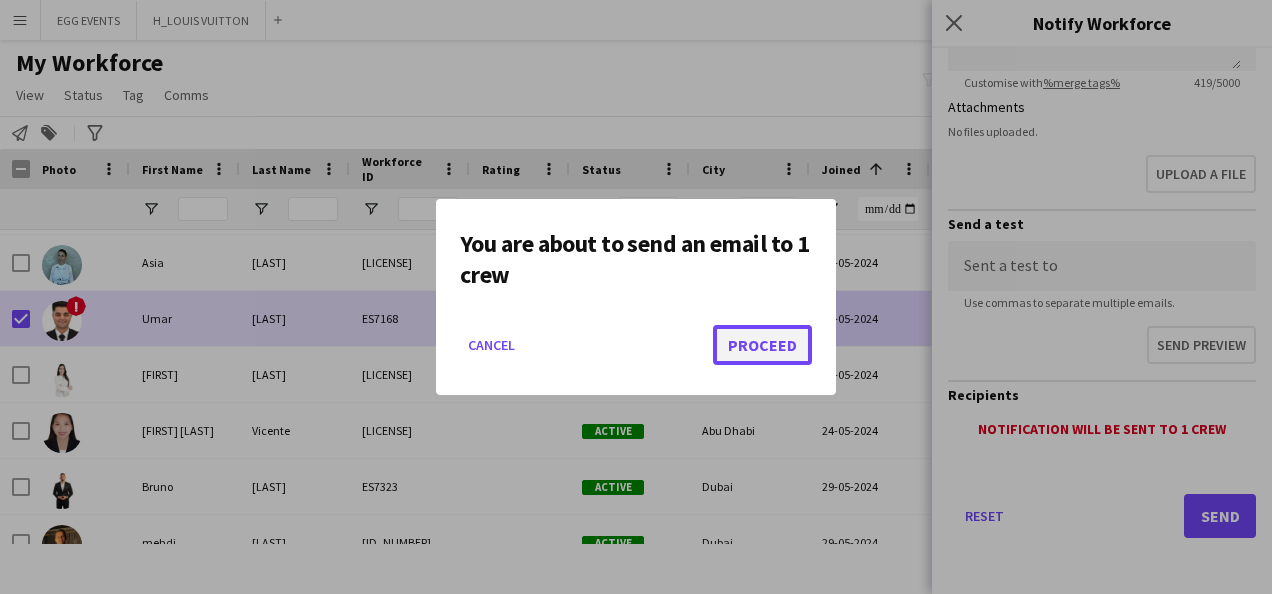 click on "Proceed" 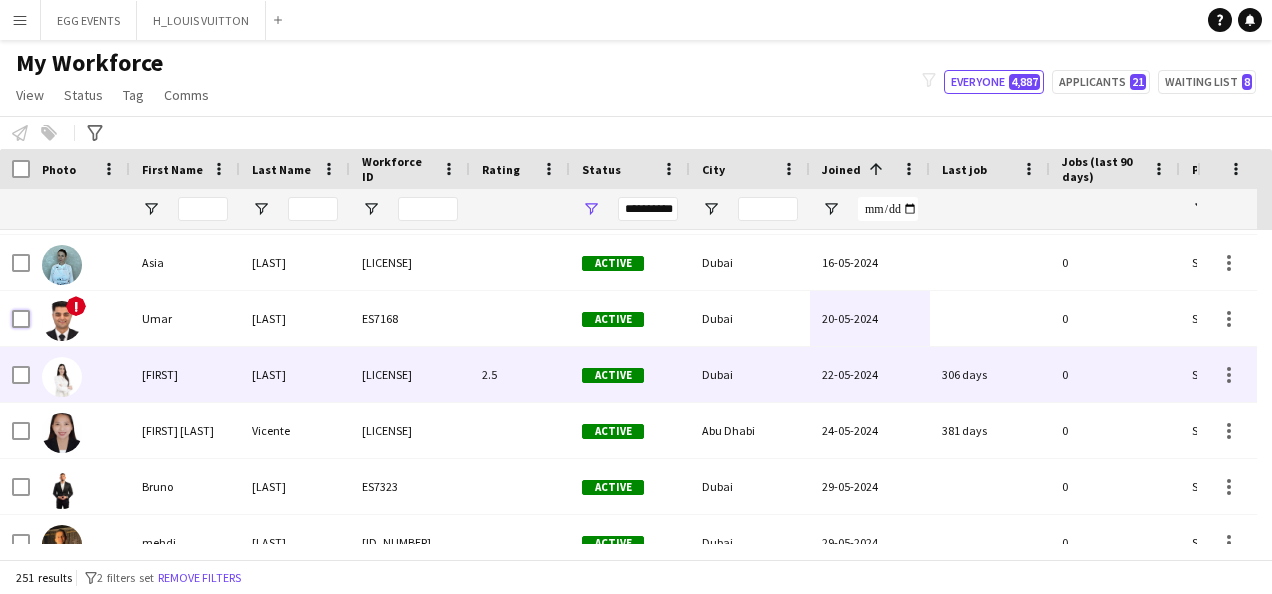 scroll, scrollTop: 10732, scrollLeft: 0, axis: vertical 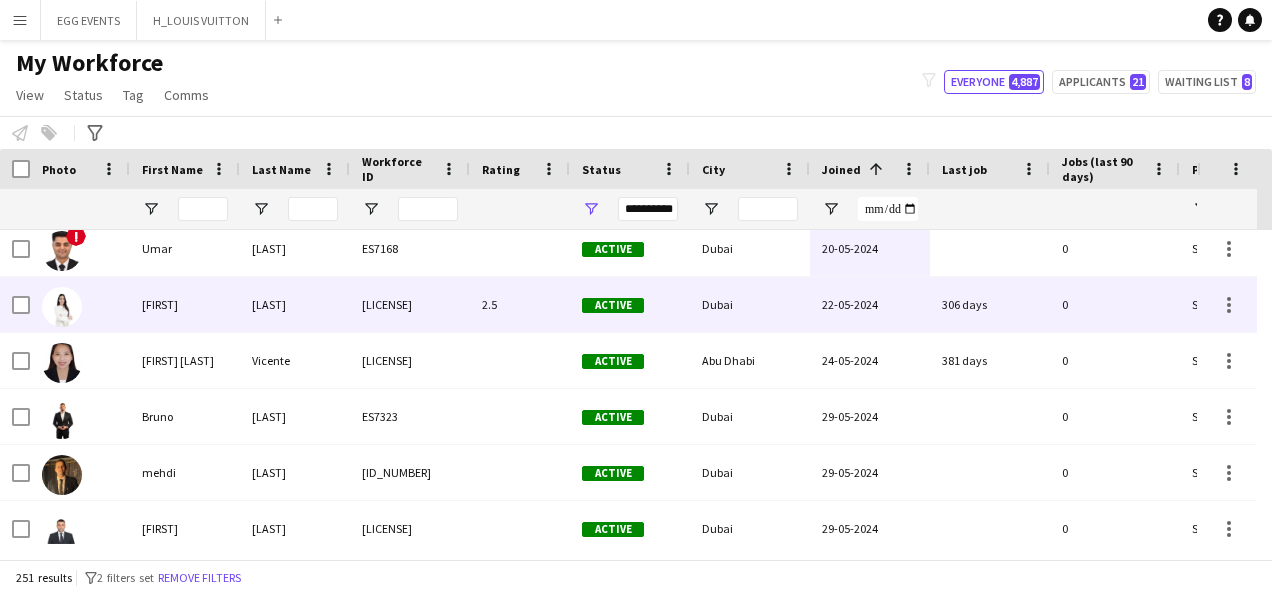 click on "[FIRST]" at bounding box center [185, 304] 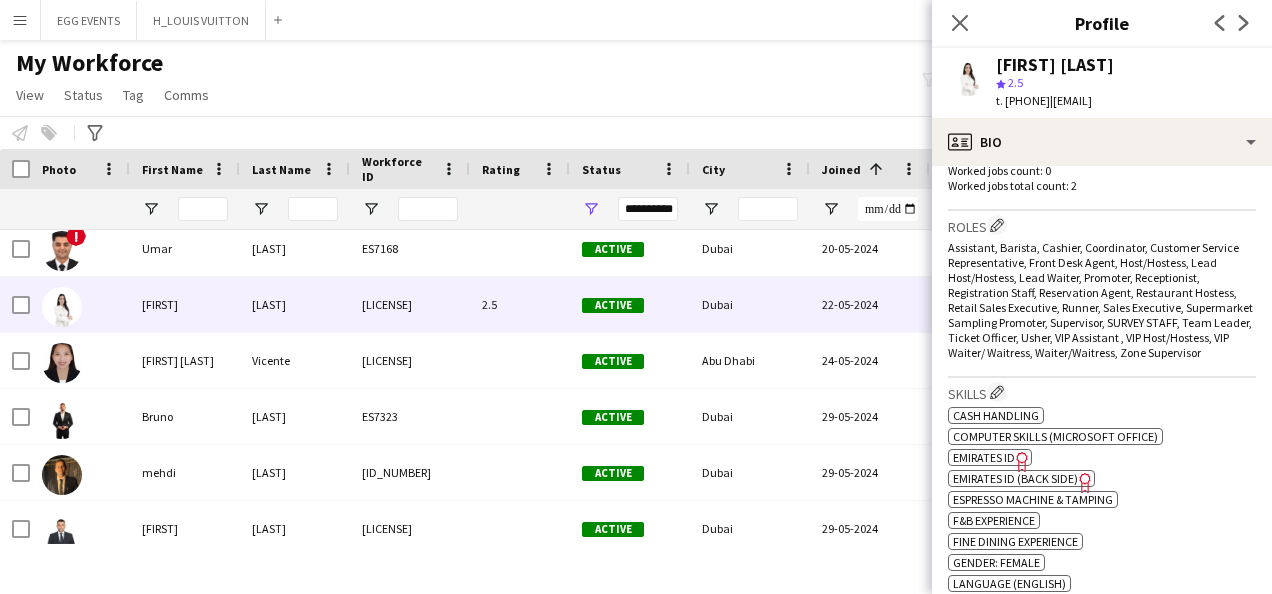 scroll, scrollTop: 724, scrollLeft: 0, axis: vertical 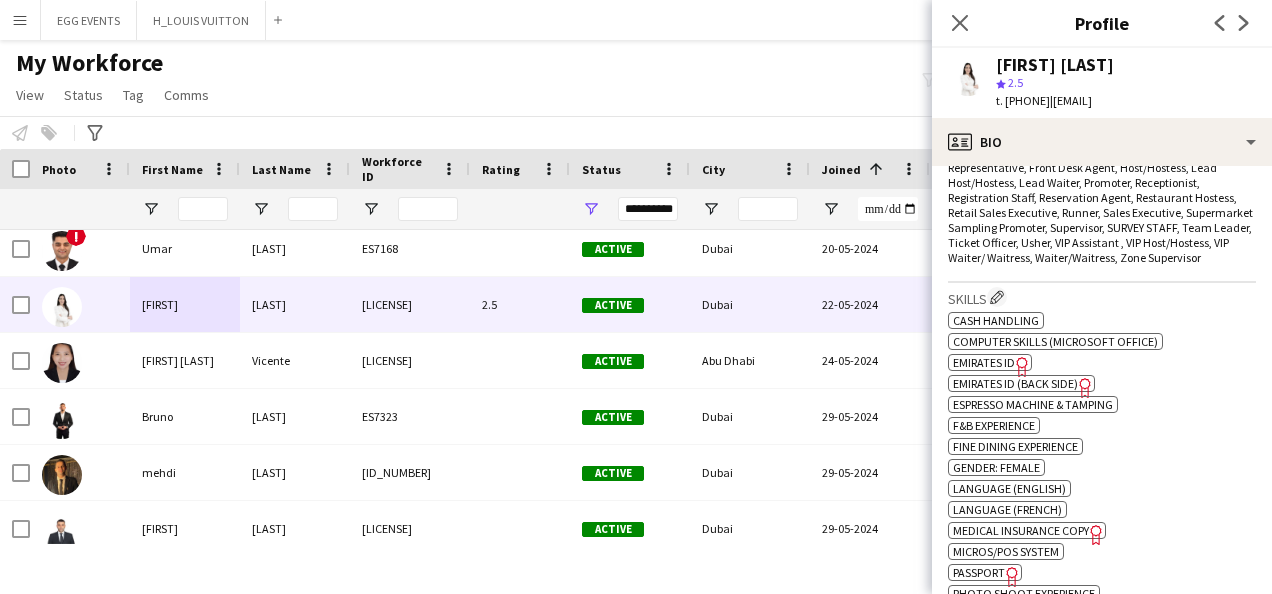click on "ok-circled2
background
Layer 1
cross-circle-red
background
Layer 1
Emirates ID
Freelancer has uploaded a photo validation of skill. Click to see" 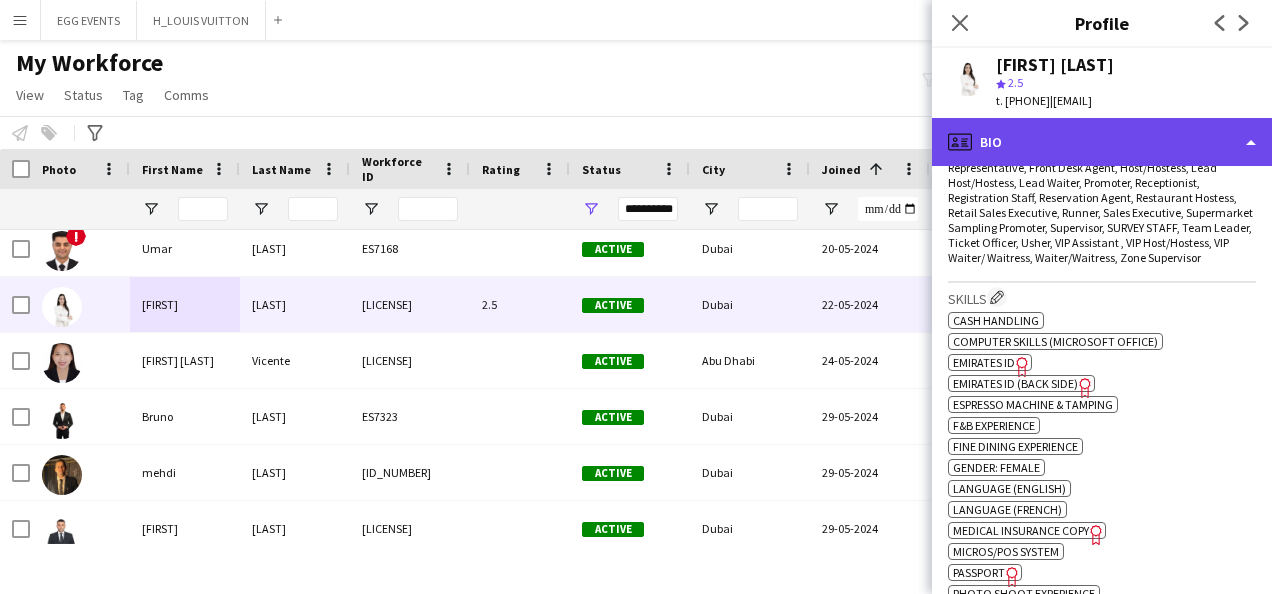 click on "profile
Bio" 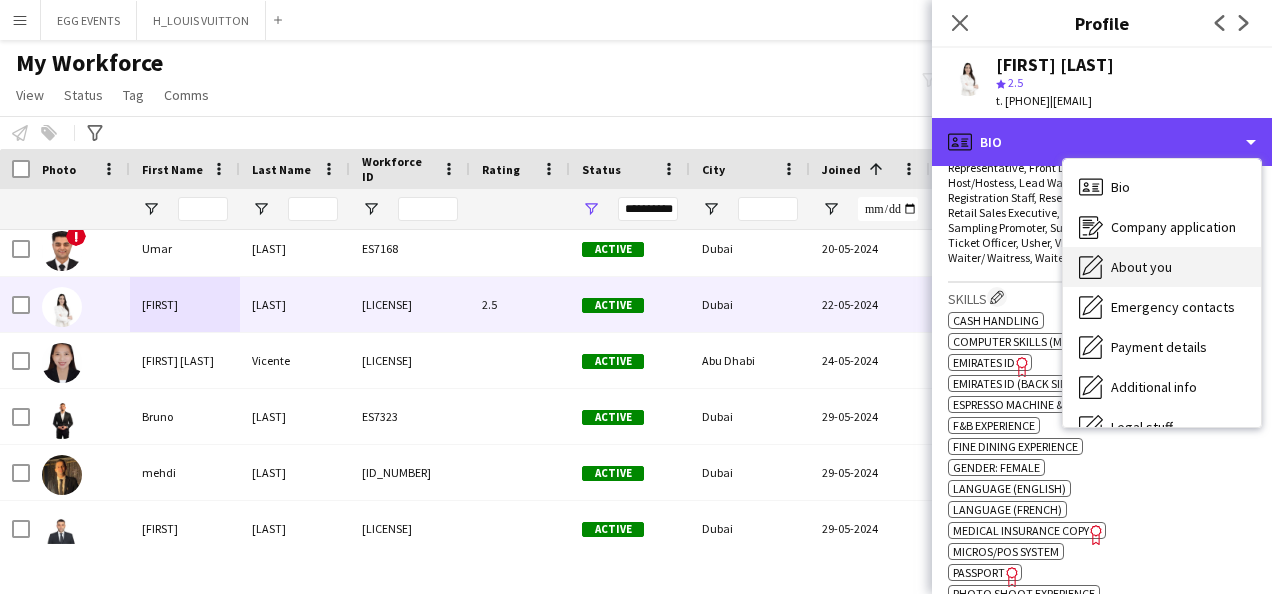 scroll, scrollTop: 108, scrollLeft: 0, axis: vertical 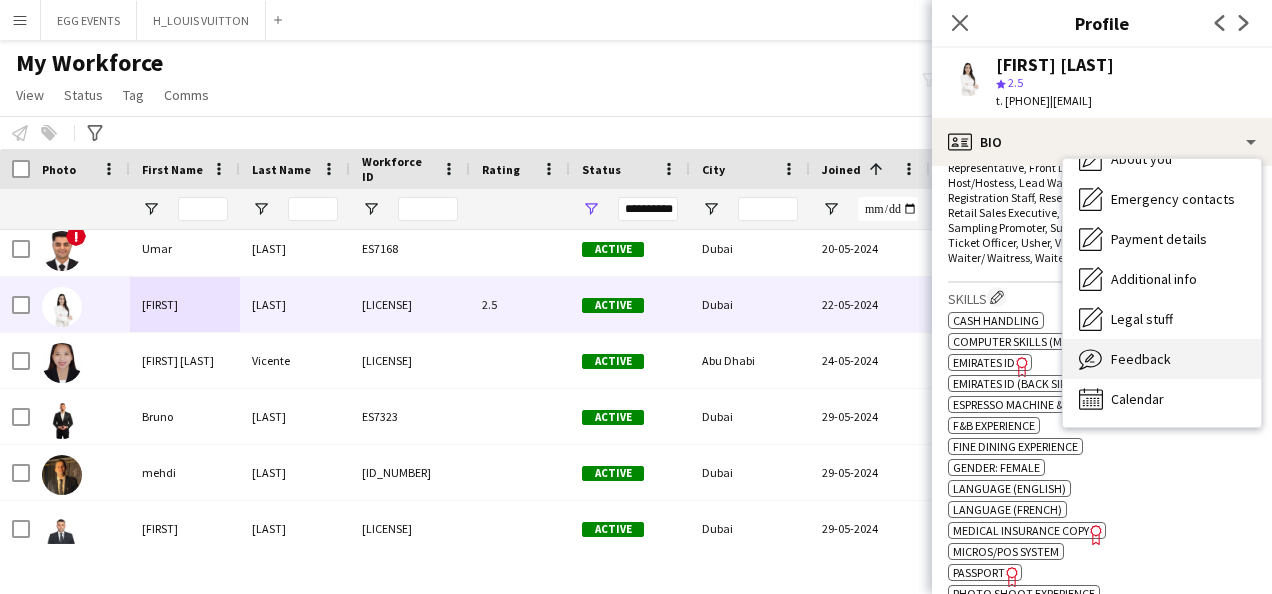 click on "Feedback" at bounding box center [1141, 359] 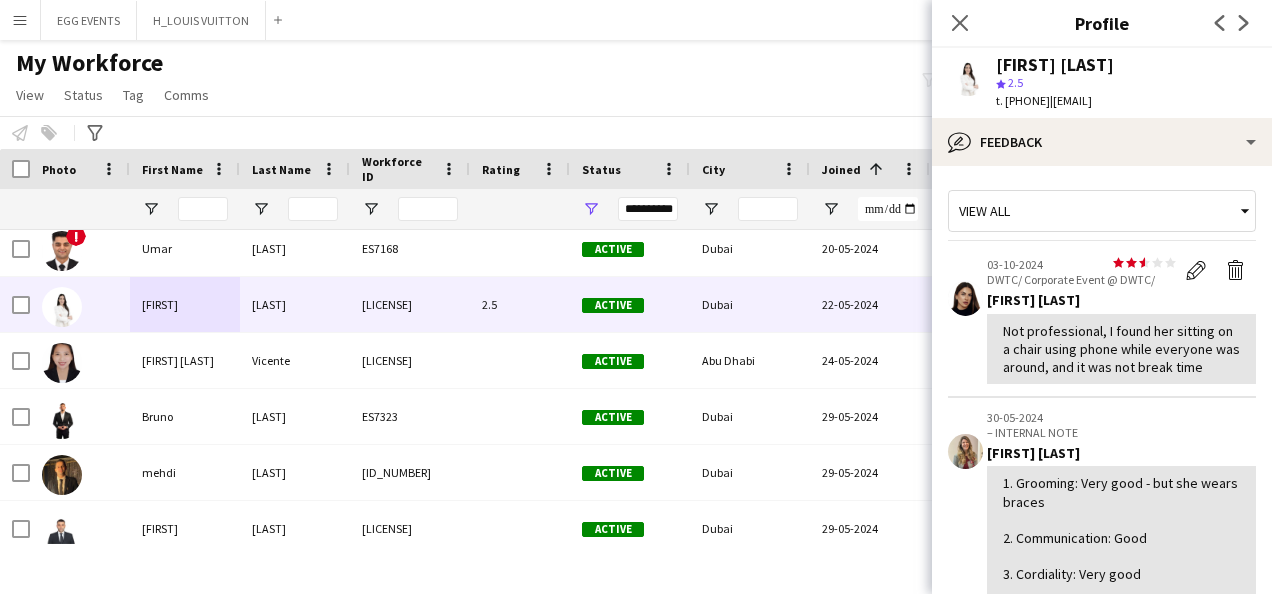 scroll, scrollTop: 346, scrollLeft: 0, axis: vertical 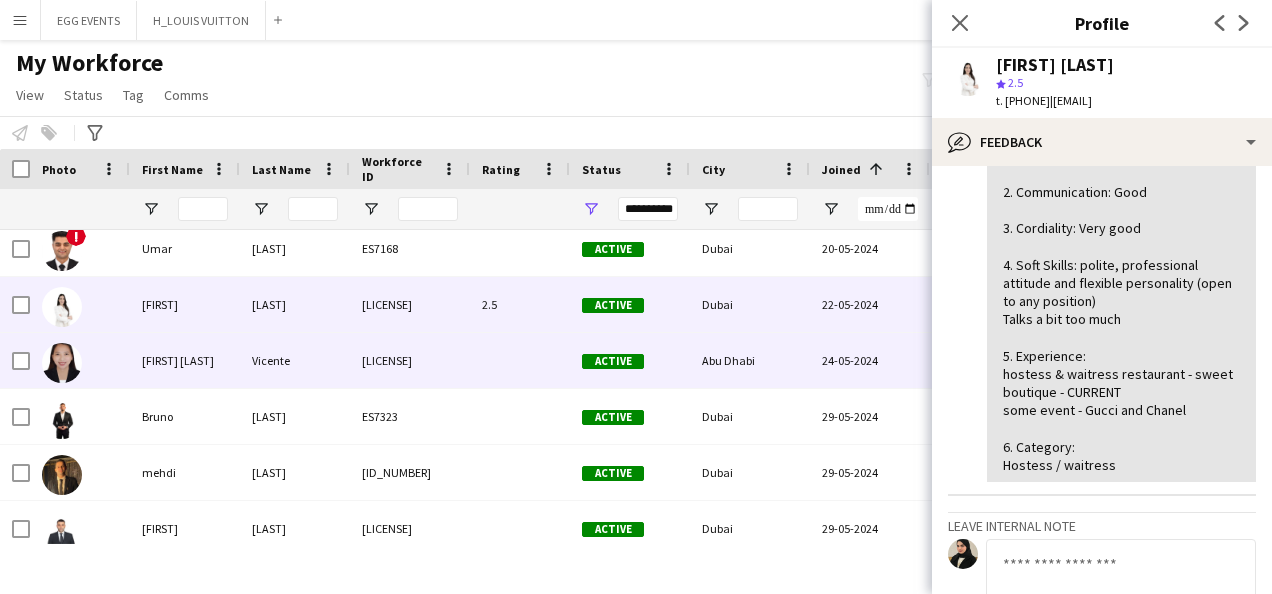 click on "24-05-2024" at bounding box center [870, 360] 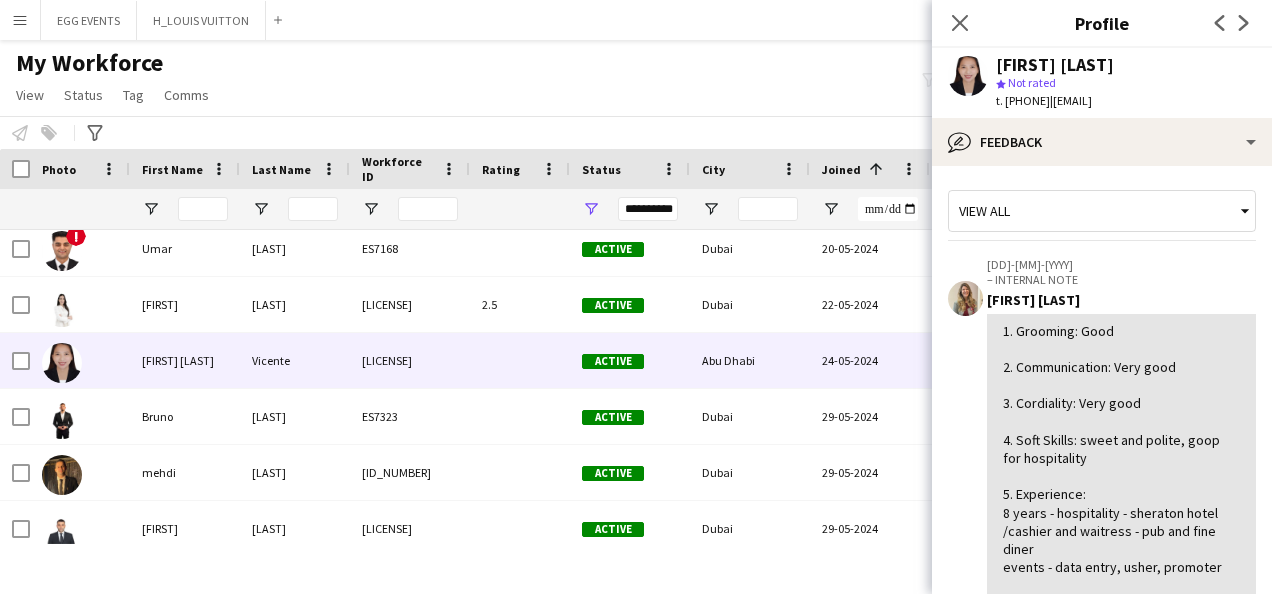 scroll, scrollTop: 215, scrollLeft: 0, axis: vertical 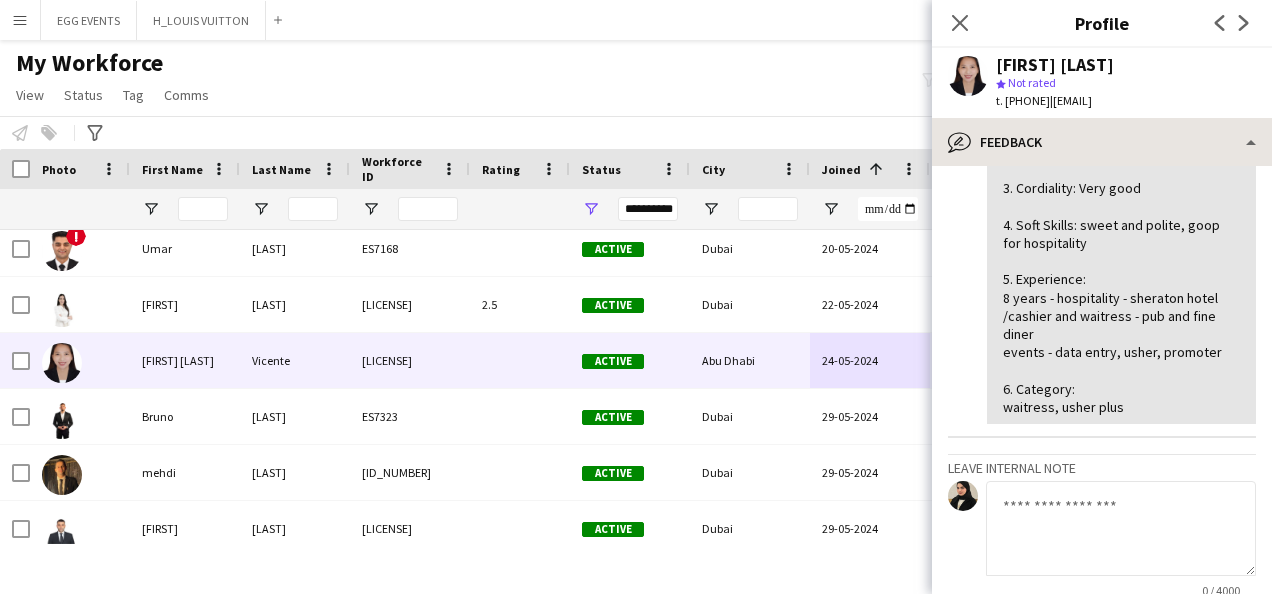drag, startPoint x: 1168, startPoint y: 94, endPoint x: 1136, endPoint y: 157, distance: 70.66116 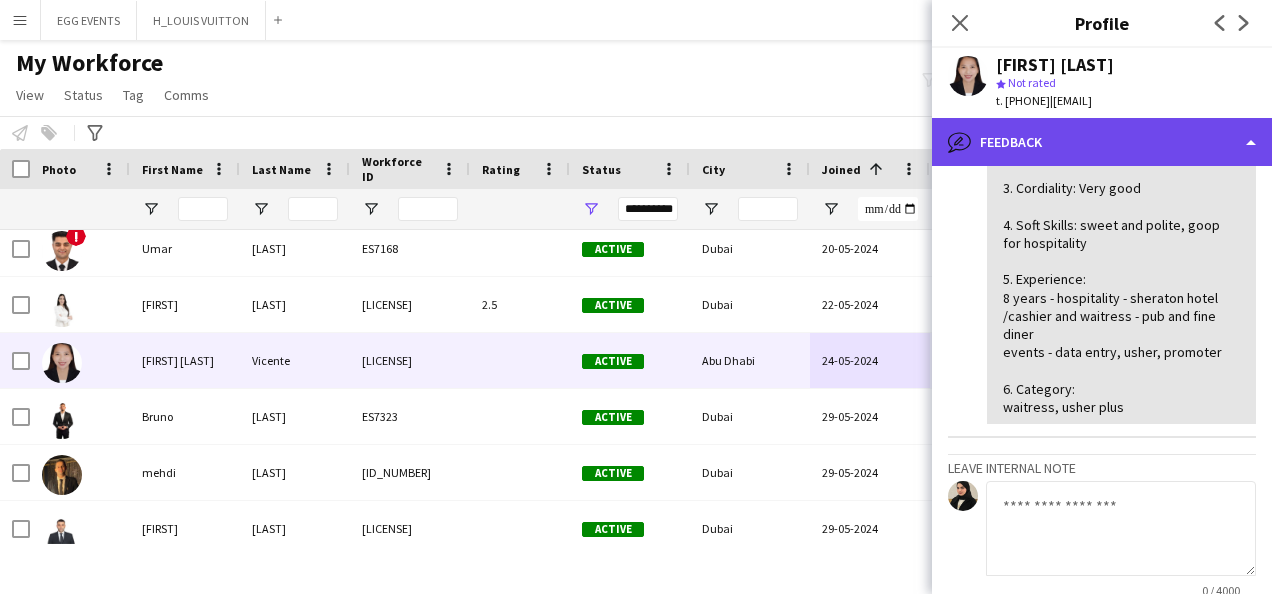 click on "bubble-pencil
Feedback" 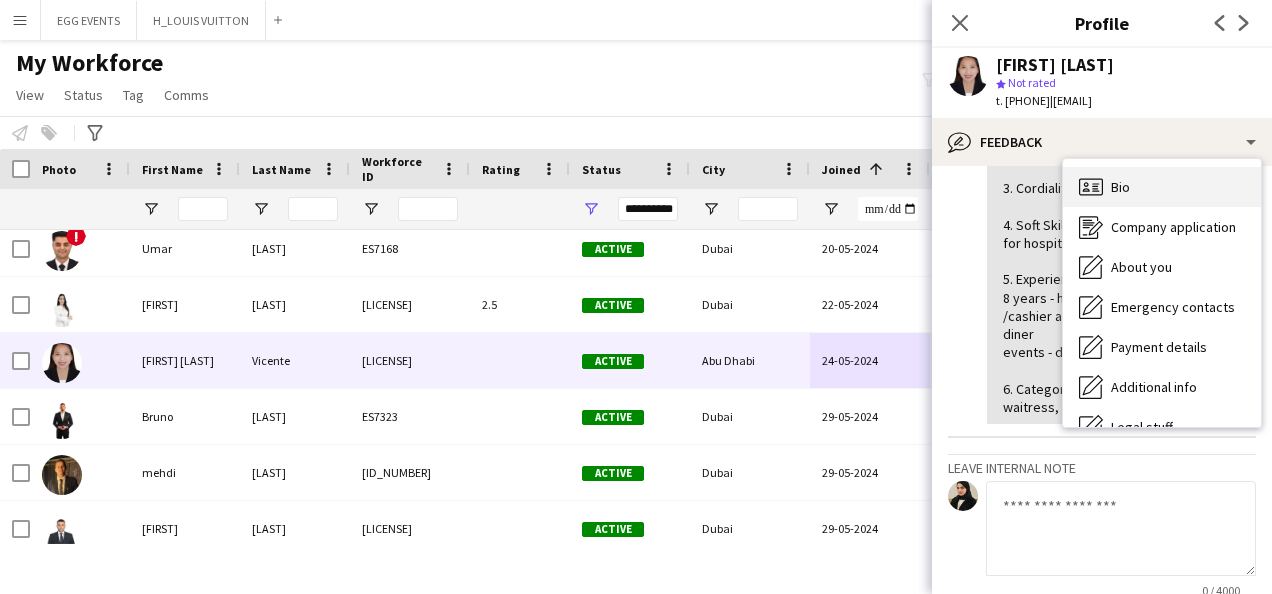 click on "Bio
Bio" at bounding box center [1162, 187] 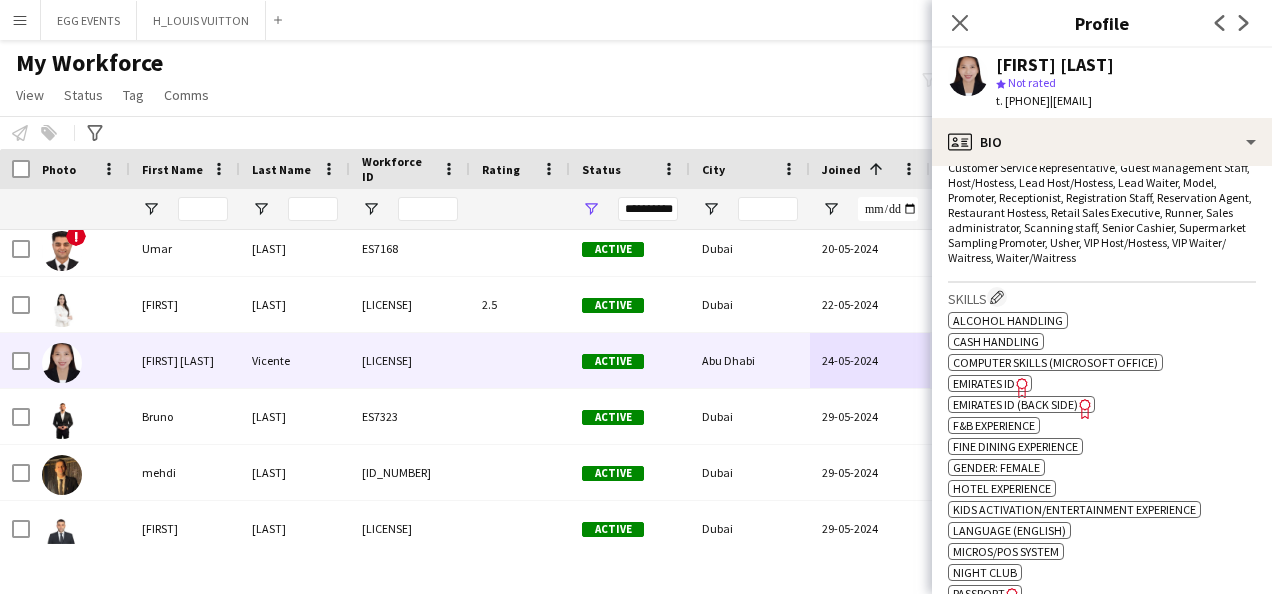 scroll, scrollTop: 798, scrollLeft: 0, axis: vertical 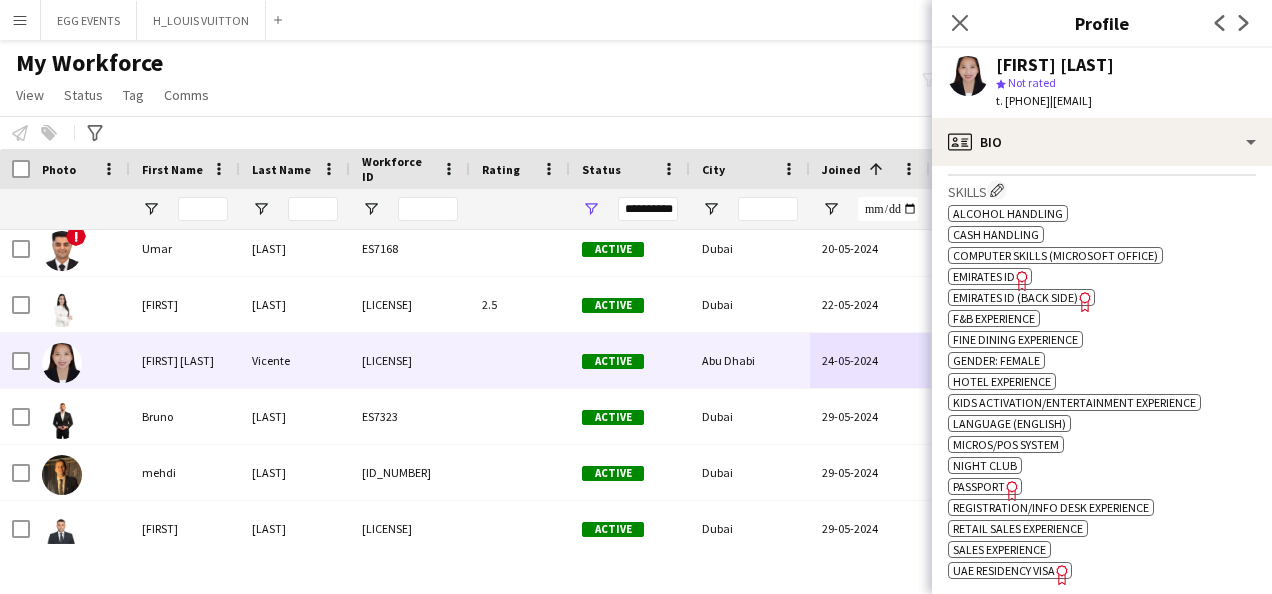 click on "Emirates ID" 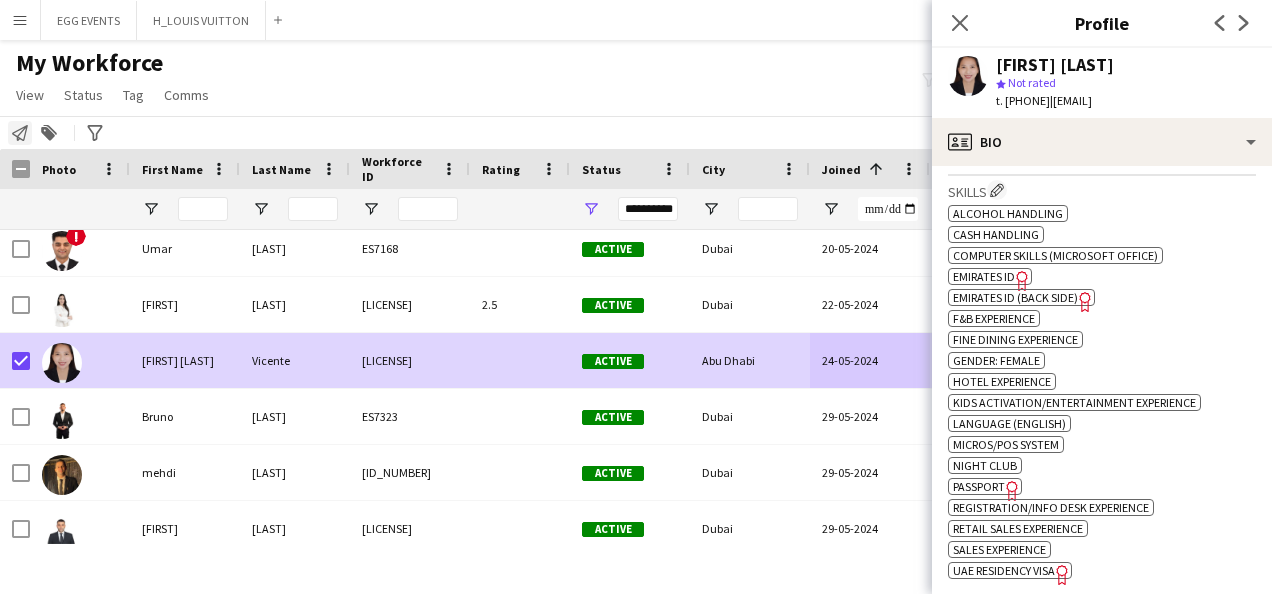 click on "Notify workforce" 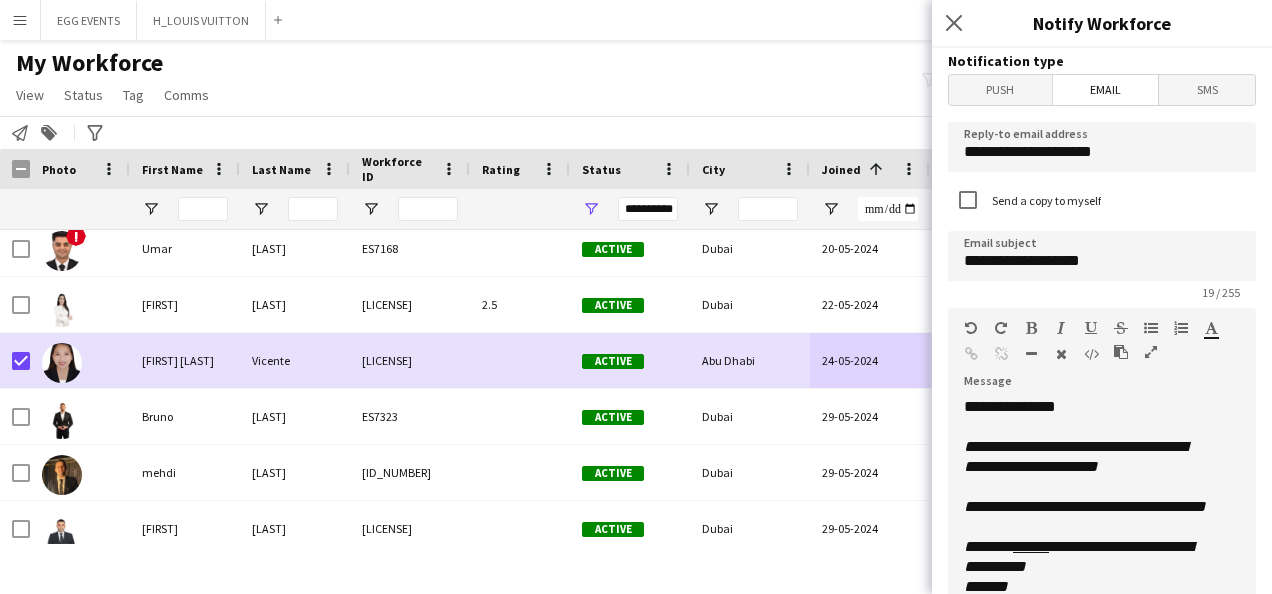 scroll, scrollTop: 216, scrollLeft: 0, axis: vertical 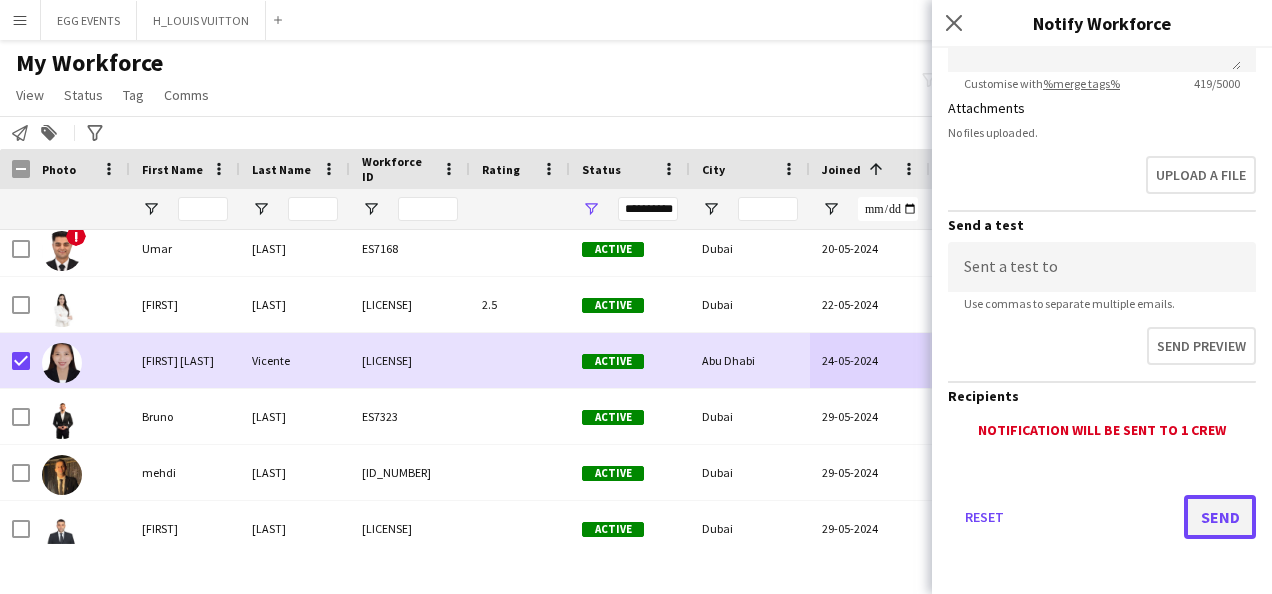 click on "Send" 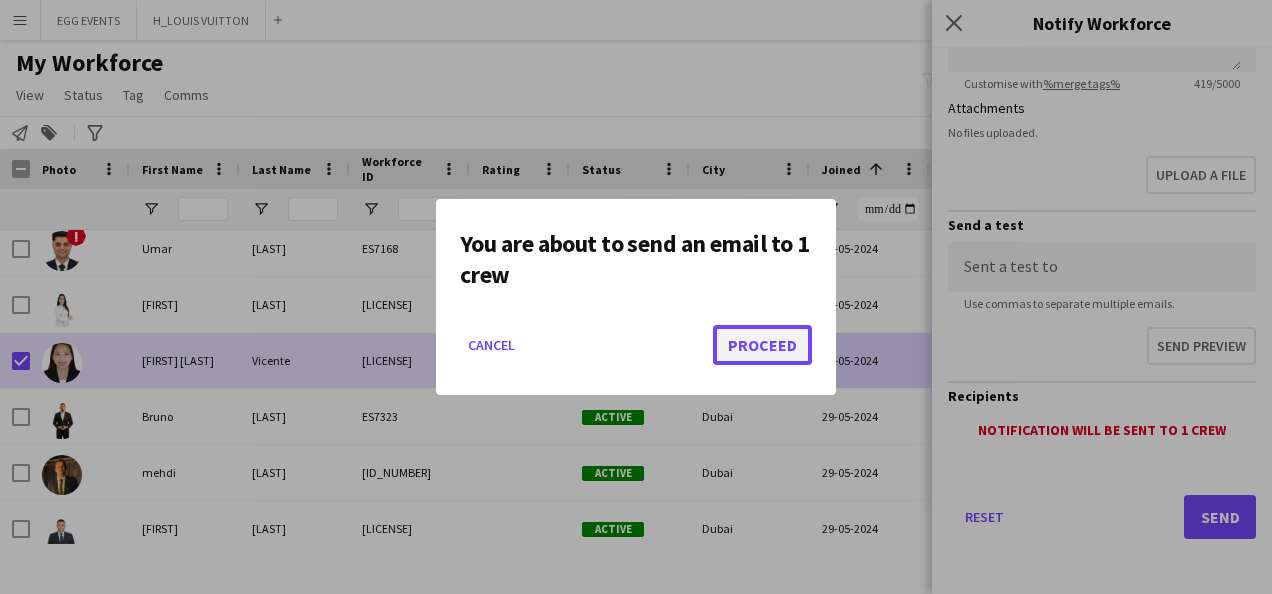 click on "Proceed" 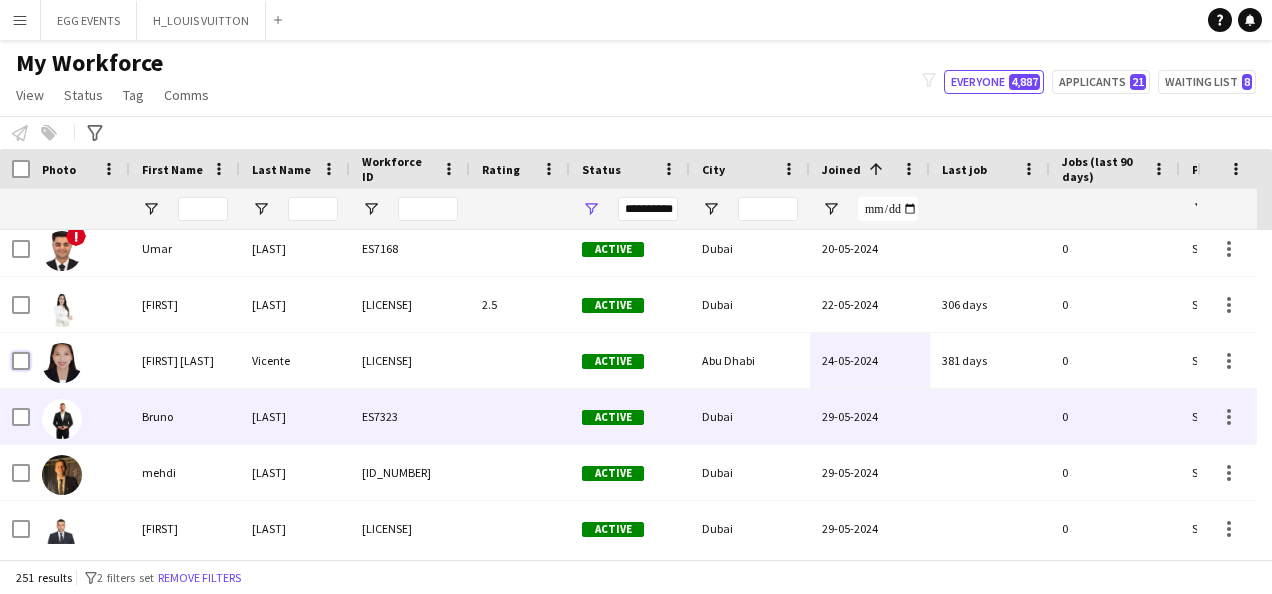 scroll, scrollTop: 10806, scrollLeft: 0, axis: vertical 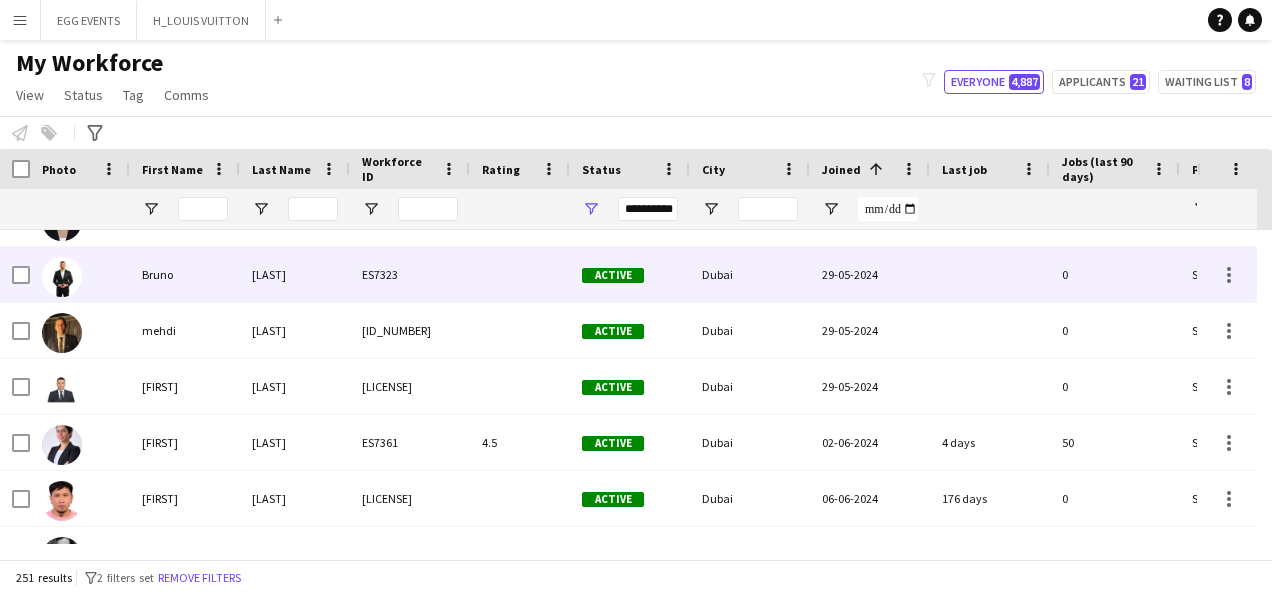 click on "[LAST]" at bounding box center (295, 274) 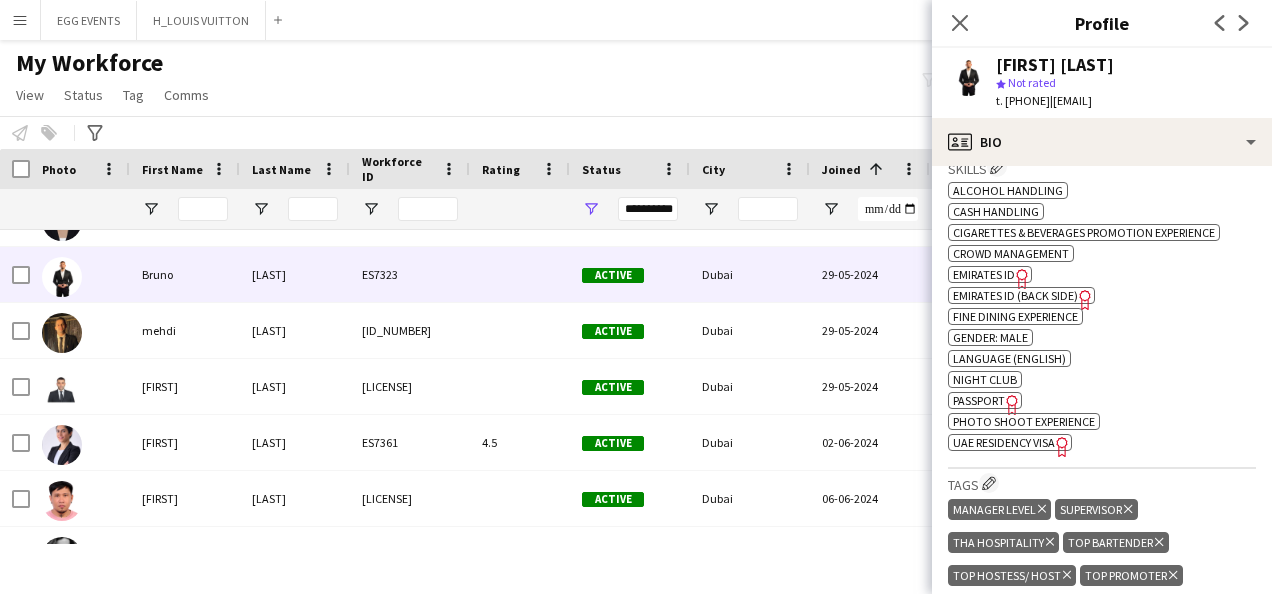 scroll, scrollTop: 780, scrollLeft: 0, axis: vertical 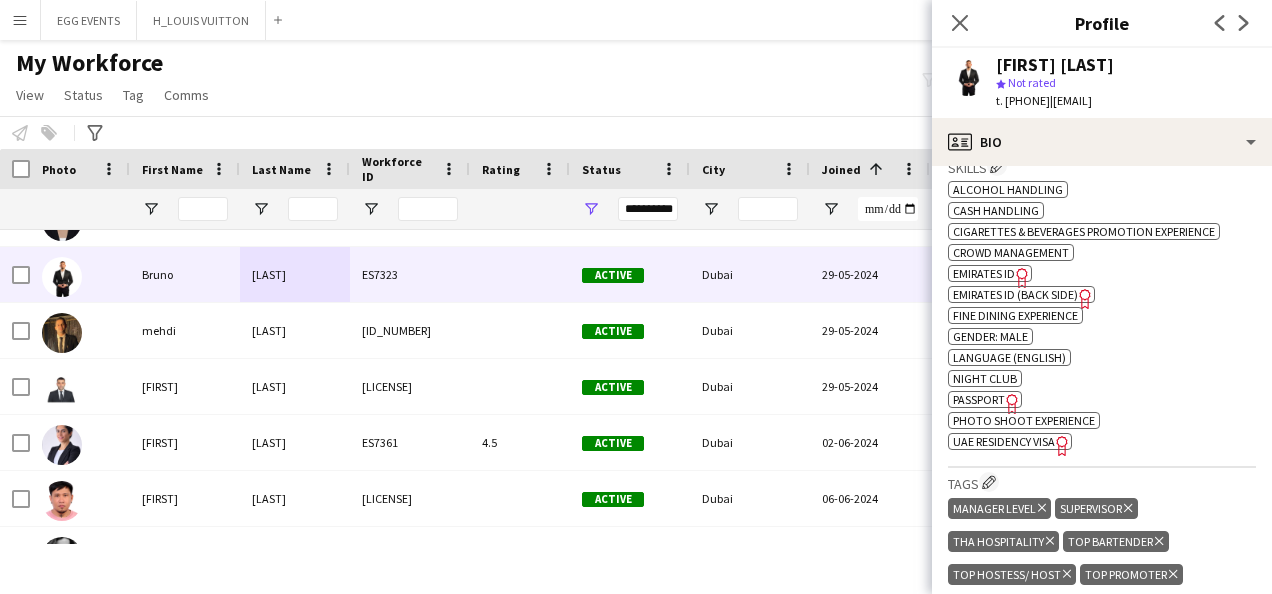 click on "Freelancer has uploaded a photo validation of skill. Click to see" 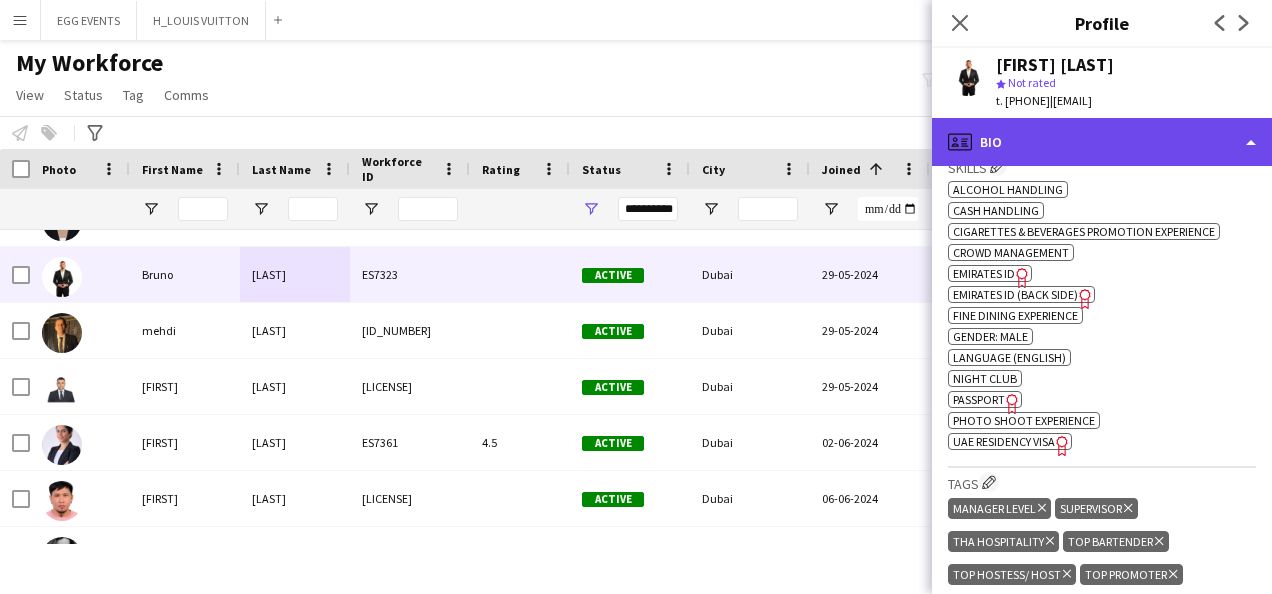 click on "profile
Bio" 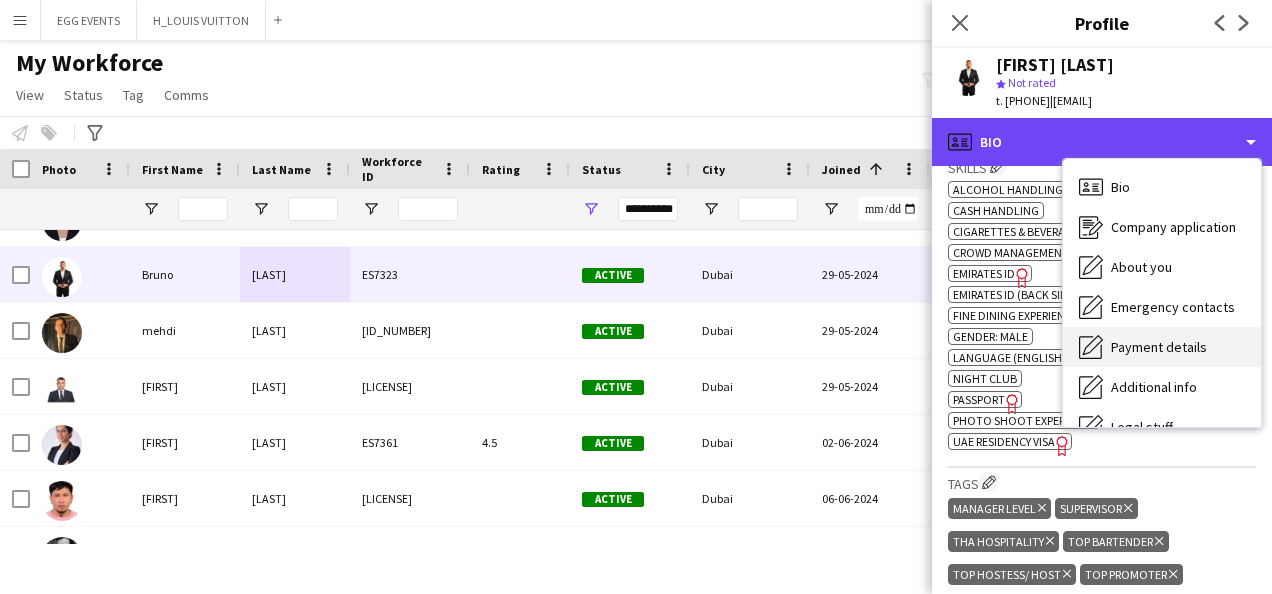 scroll, scrollTop: 108, scrollLeft: 0, axis: vertical 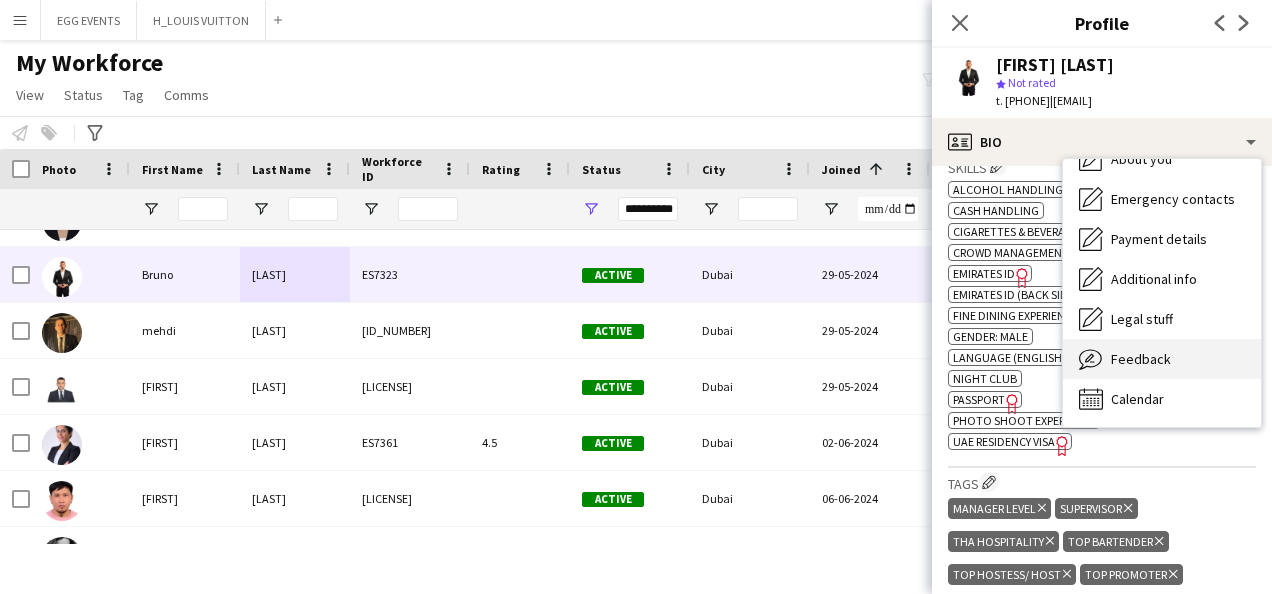 click on "Feedback
Feedback" at bounding box center (1162, 359) 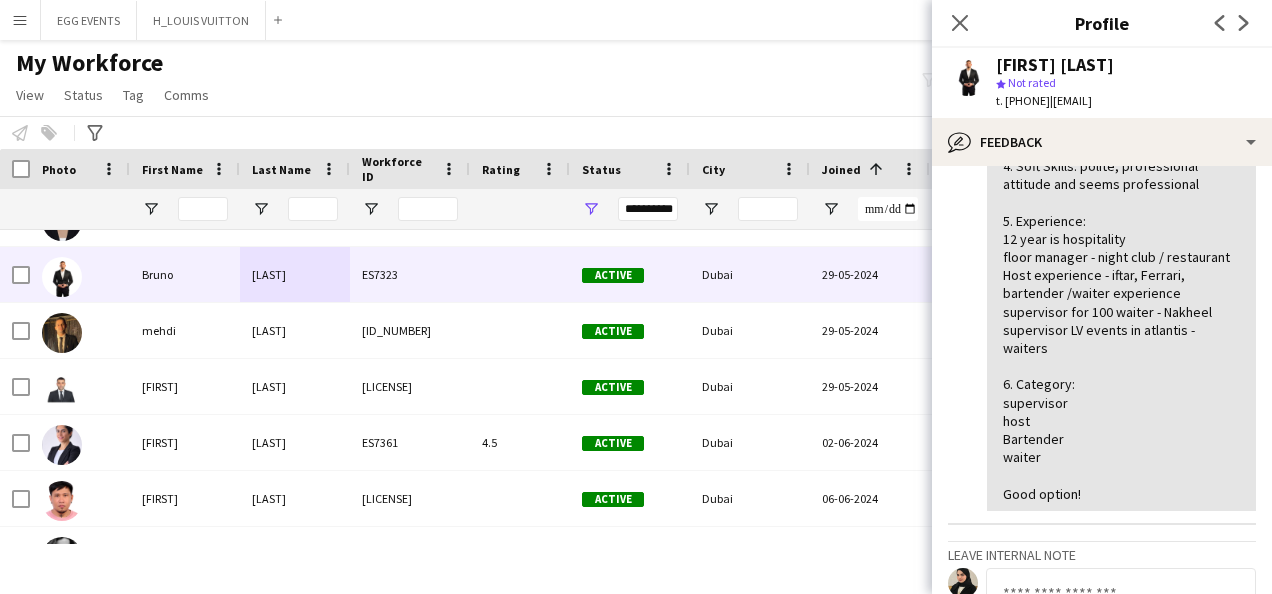 scroll, scrollTop: 29, scrollLeft: 0, axis: vertical 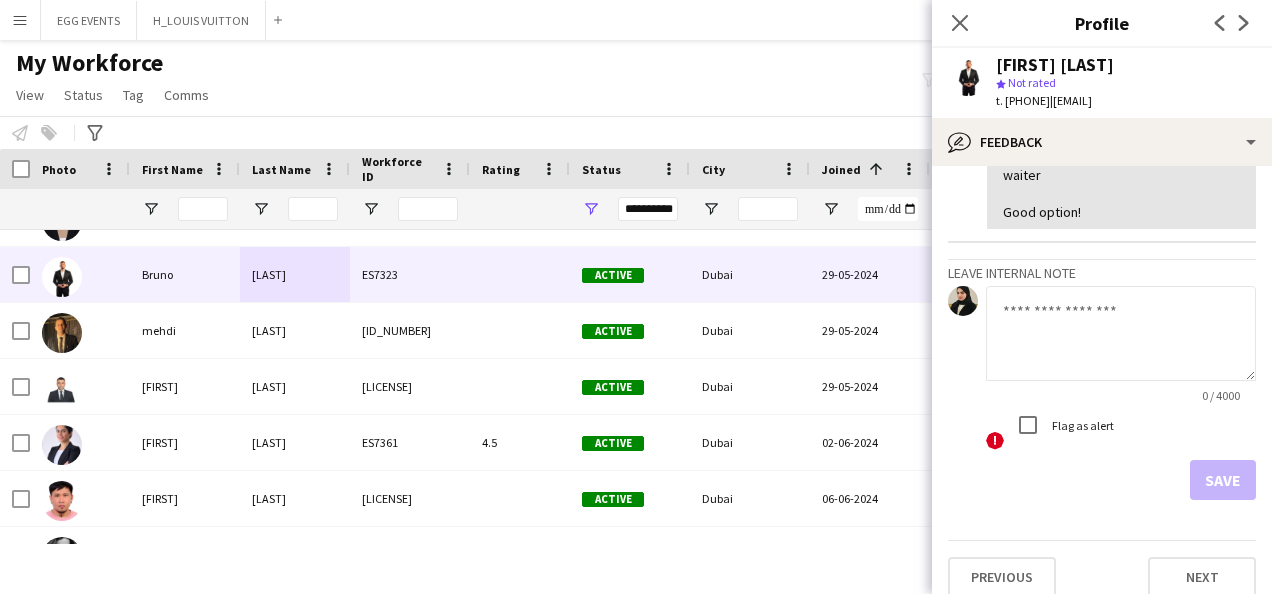 click 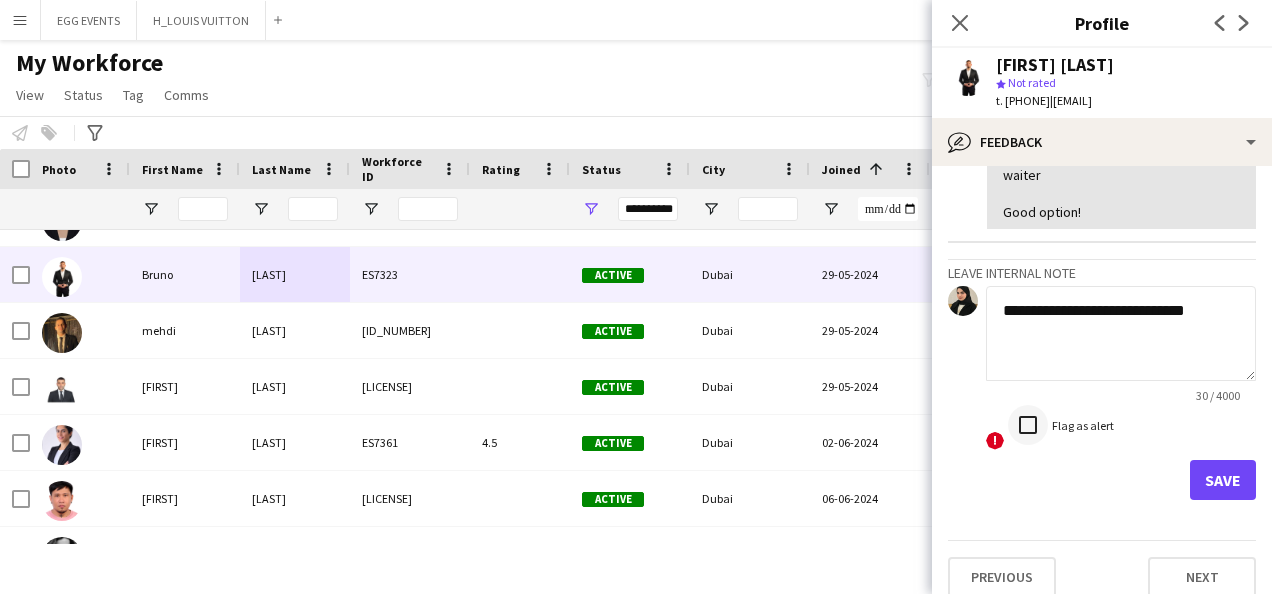 type on "**********" 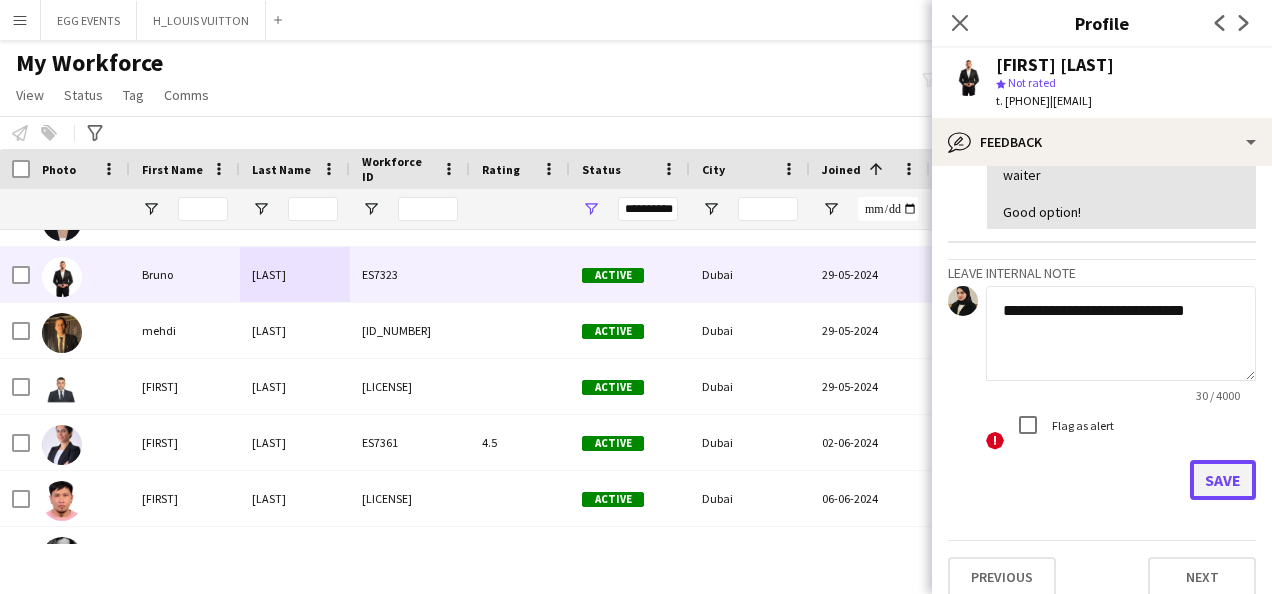 click on "Save" 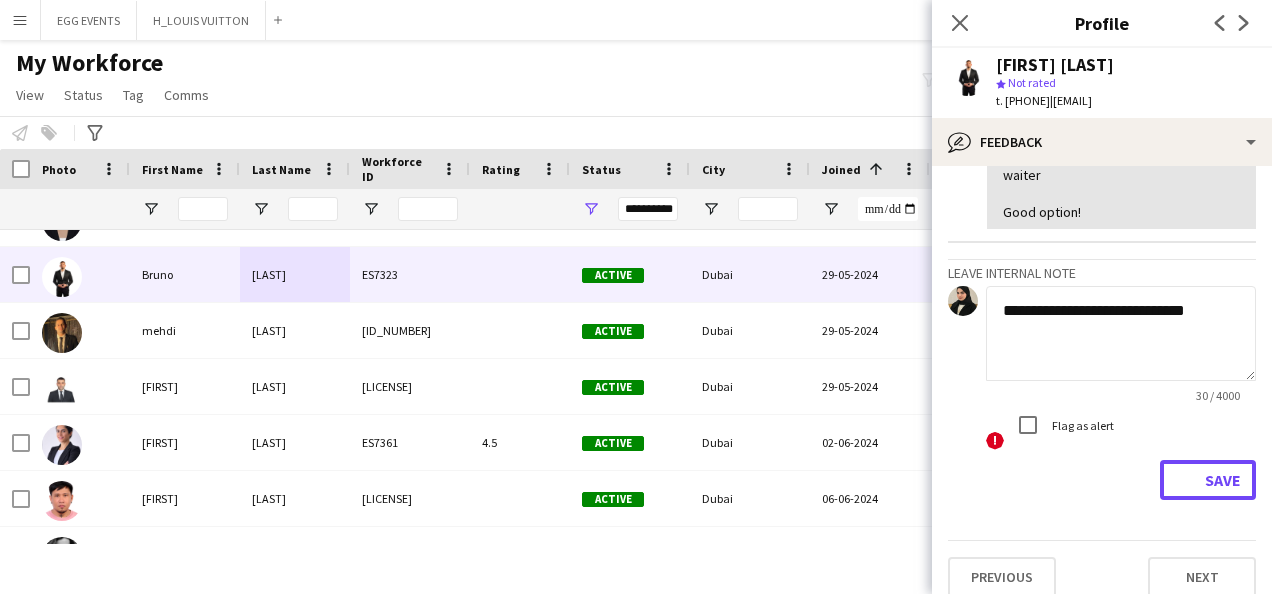 type 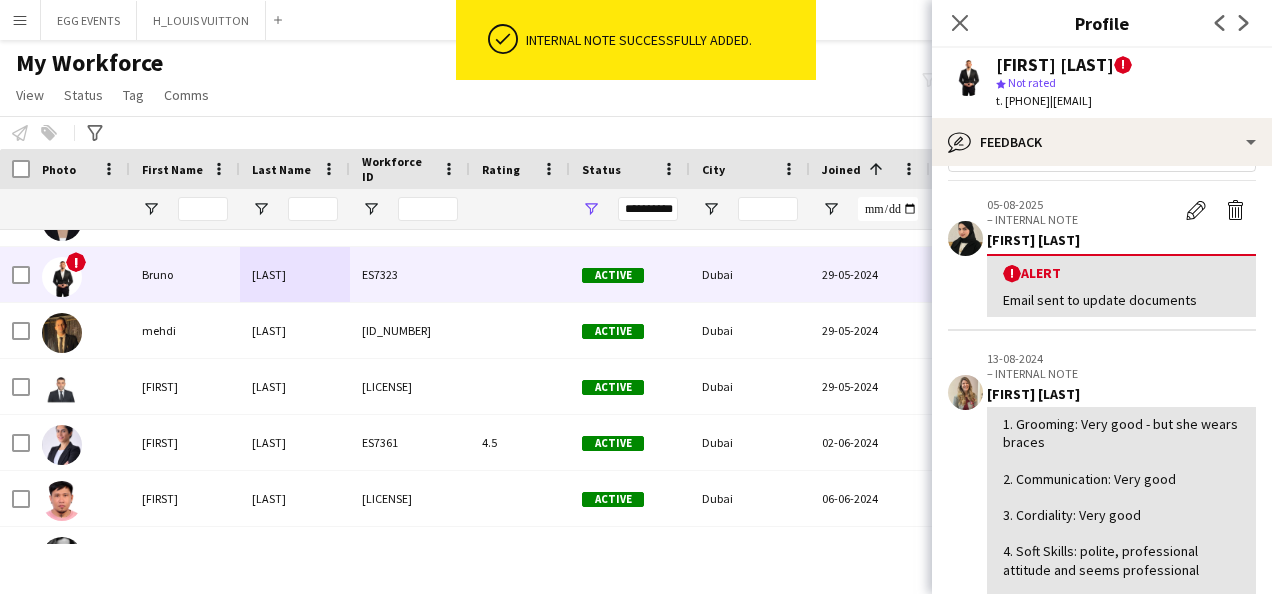 scroll, scrollTop: 0, scrollLeft: 0, axis: both 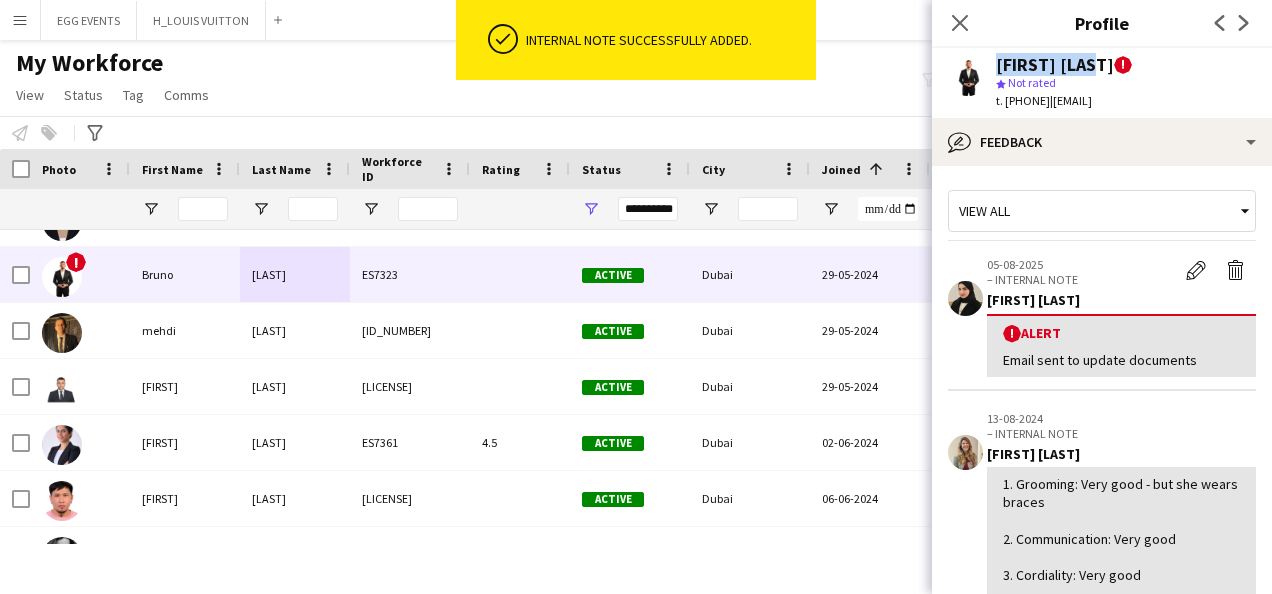 drag, startPoint x: 1112, startPoint y: 64, endPoint x: 984, endPoint y: 59, distance: 128.09763 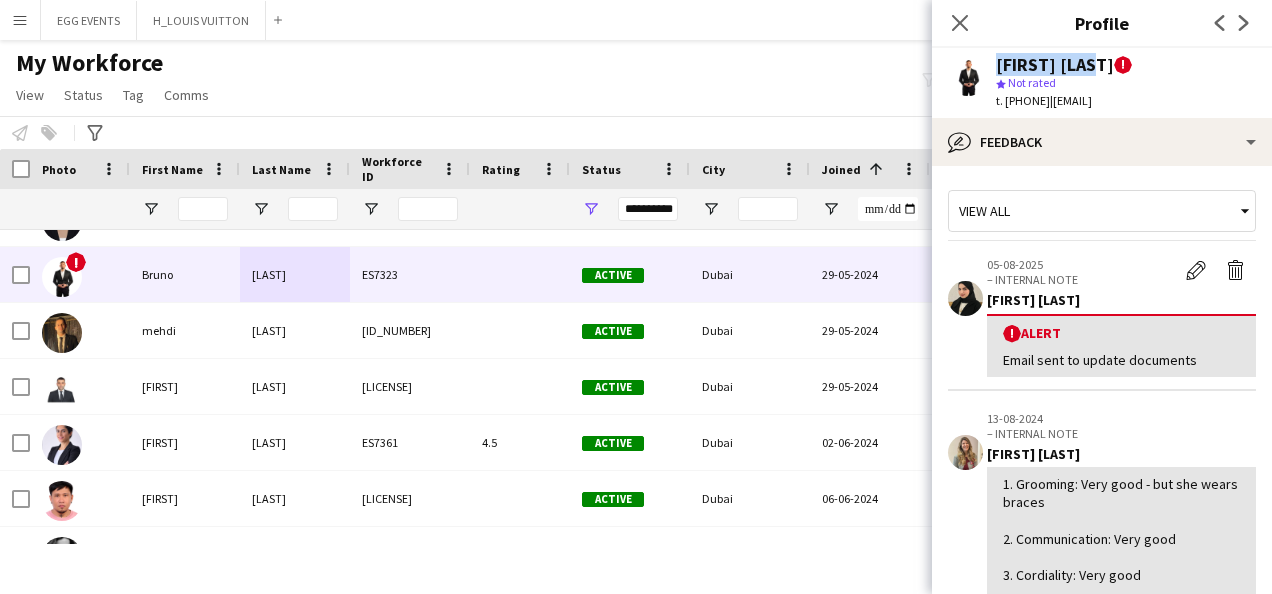 copy on "[FIRST] [LAST]" 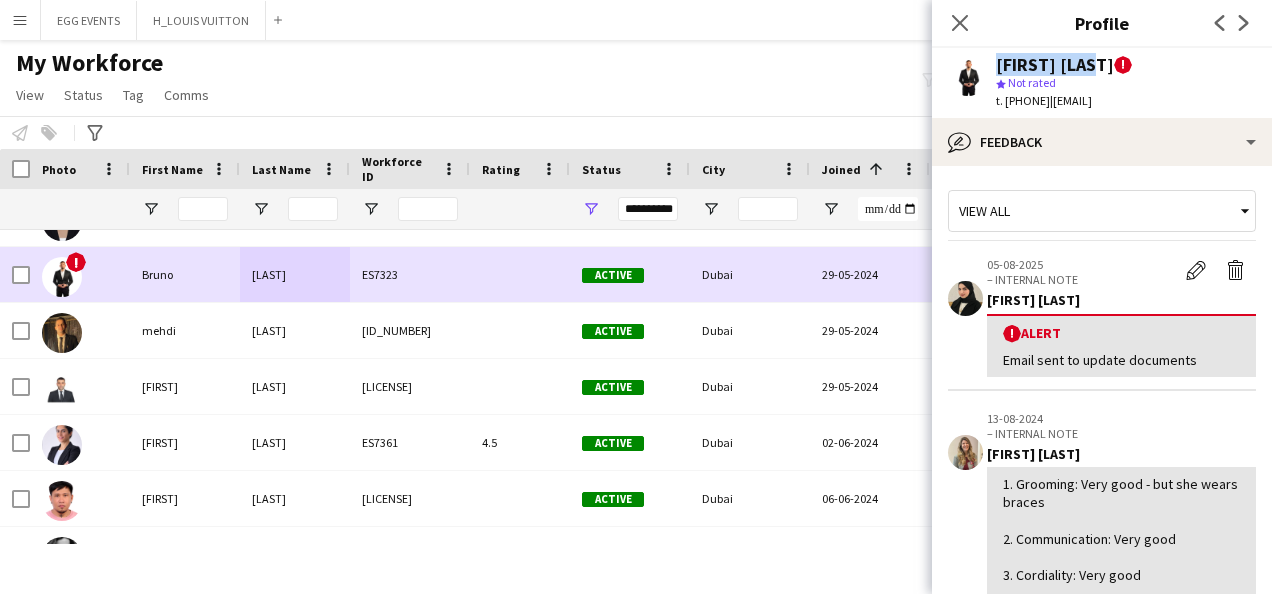 click on "!" at bounding box center (80, 274) 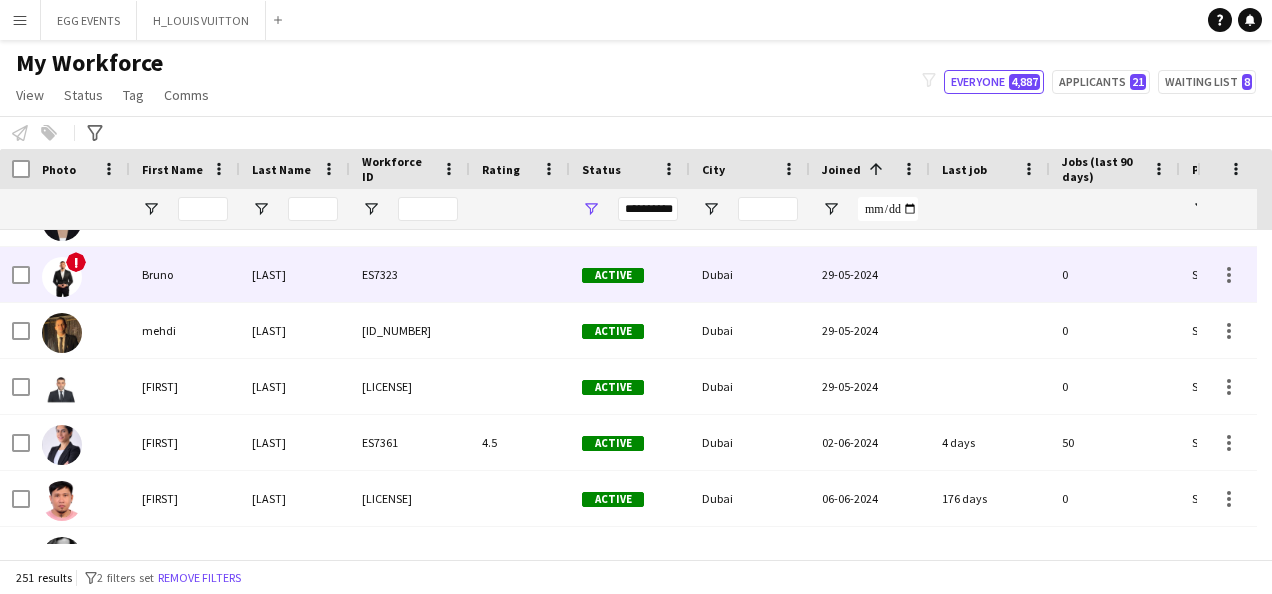 click at bounding box center (15, 274) 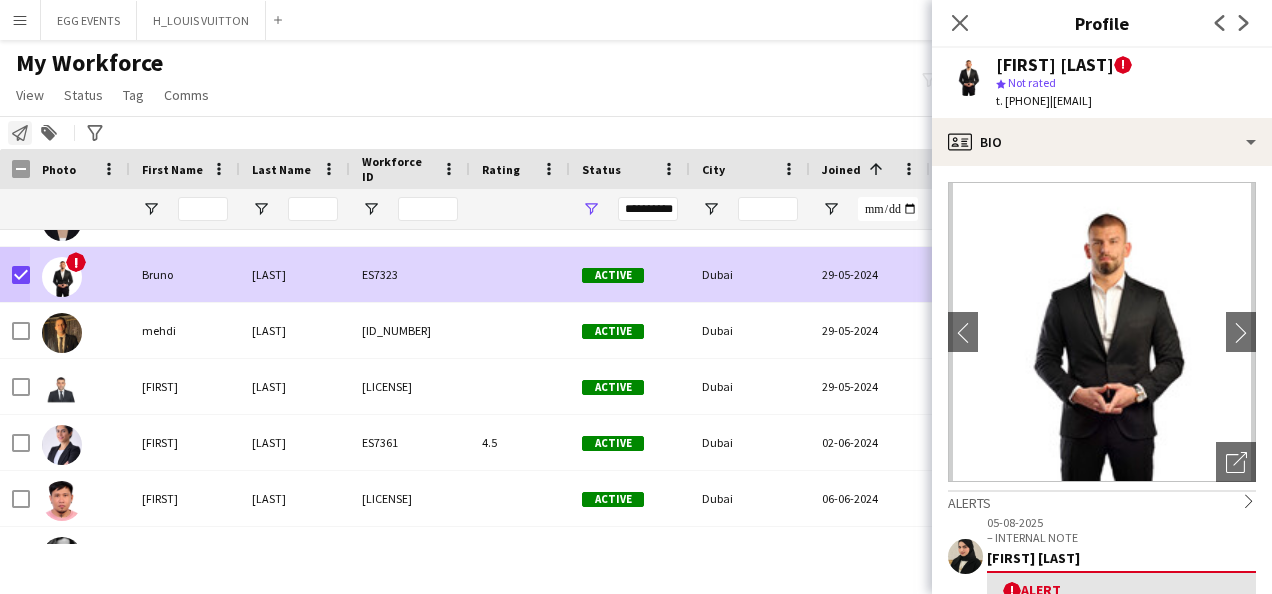 click on "Notify workforce" 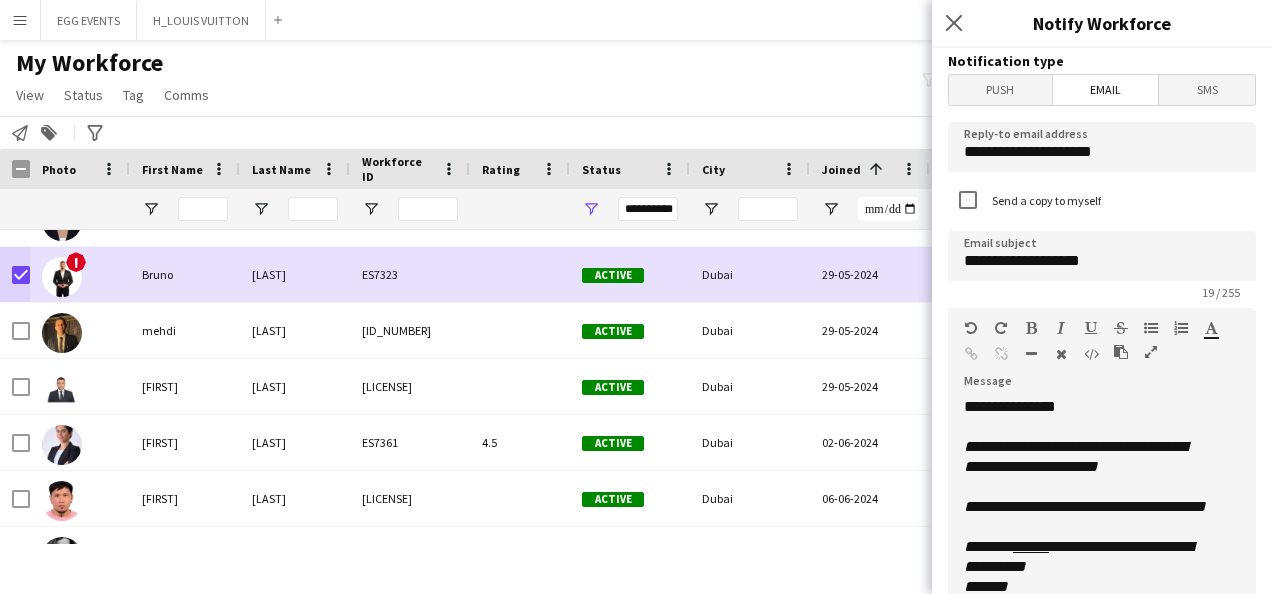 scroll, scrollTop: 566, scrollLeft: 0, axis: vertical 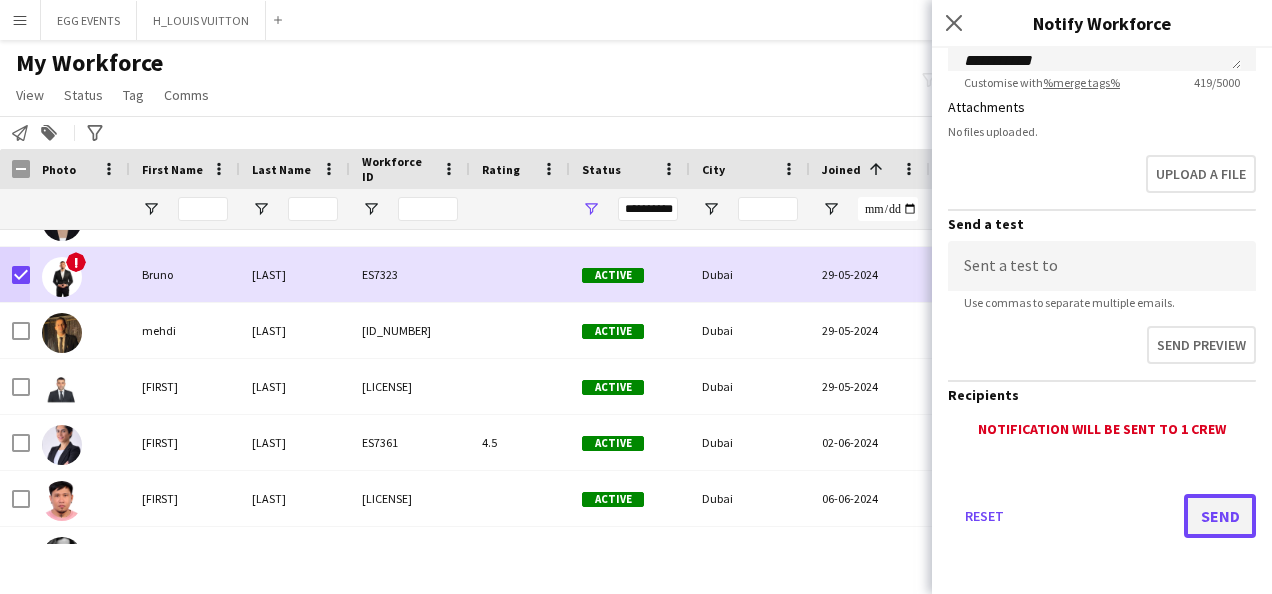 click on "Send" 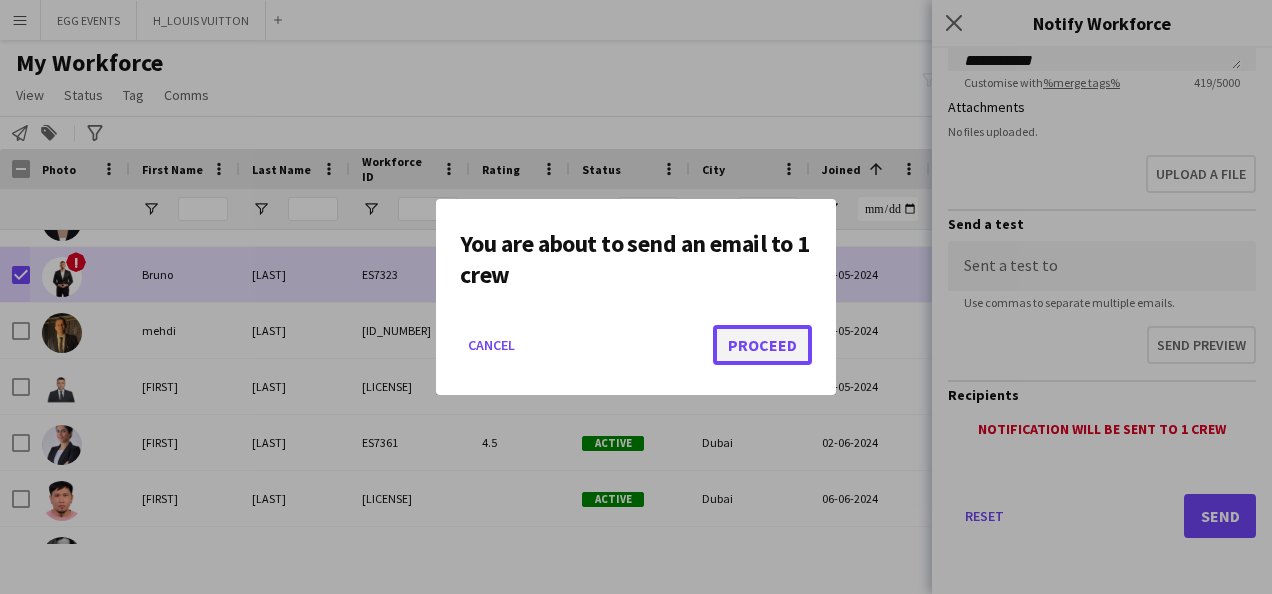 click on "Proceed" 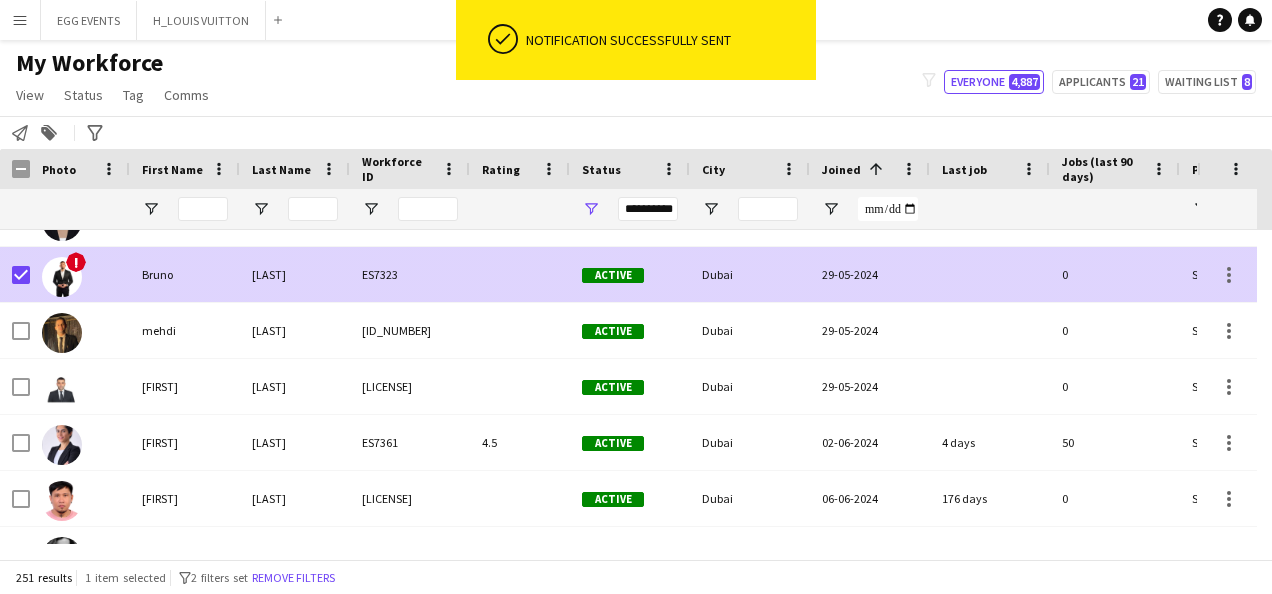 click on "!" at bounding box center [80, 274] 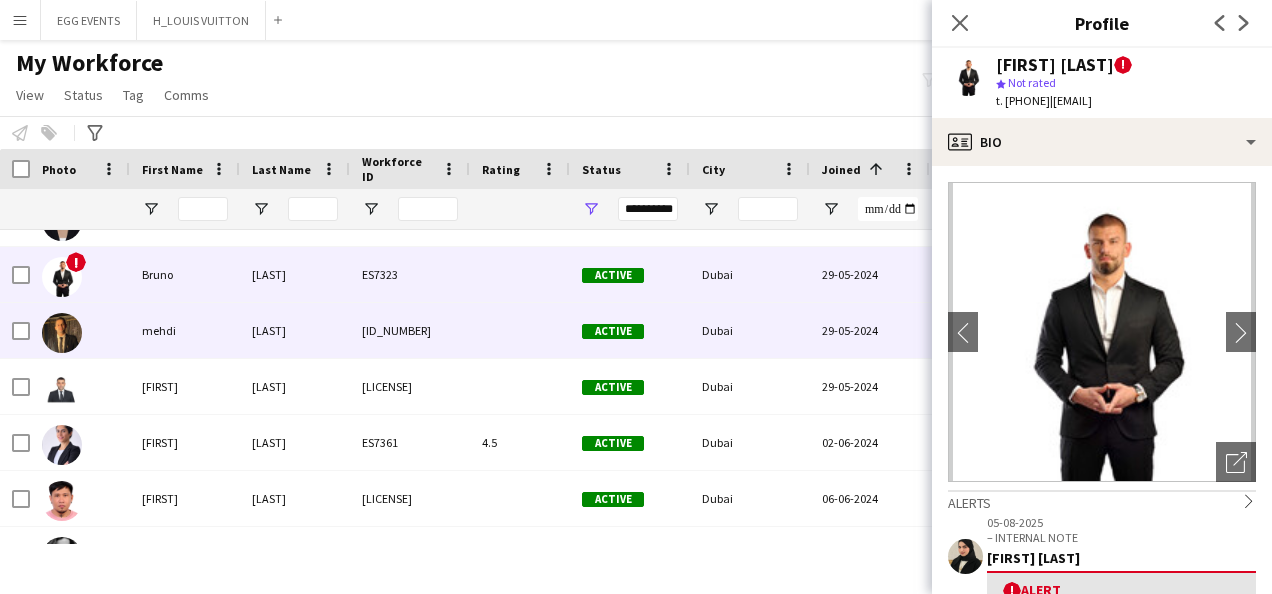 click at bounding box center [80, 330] 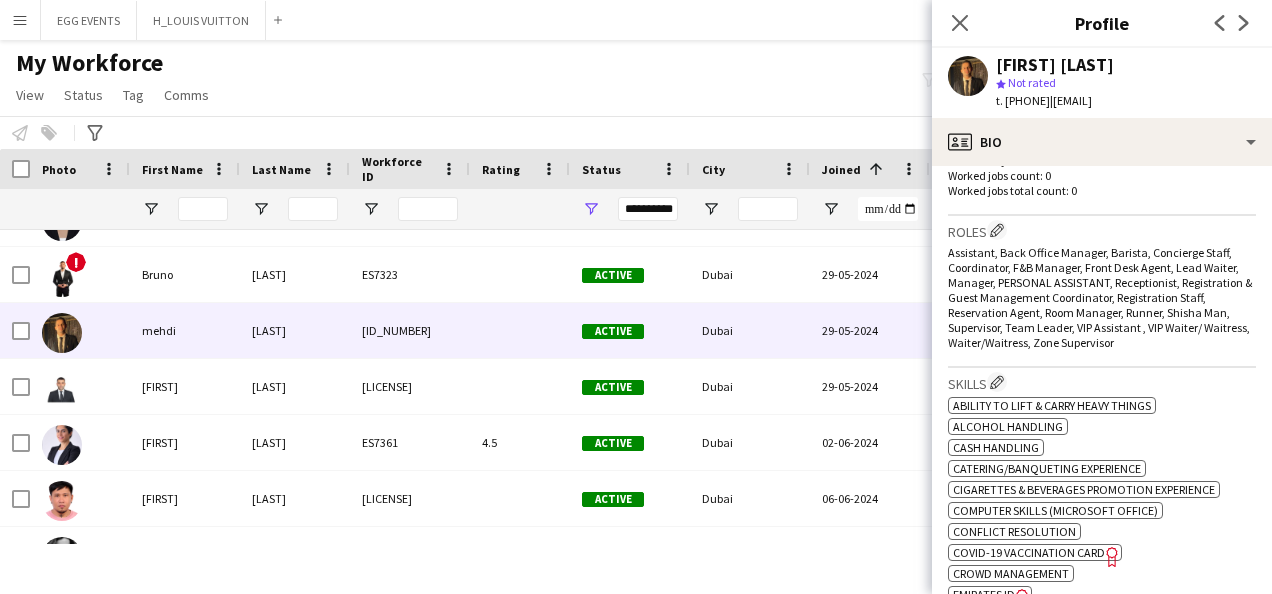 scroll, scrollTop: 823, scrollLeft: 0, axis: vertical 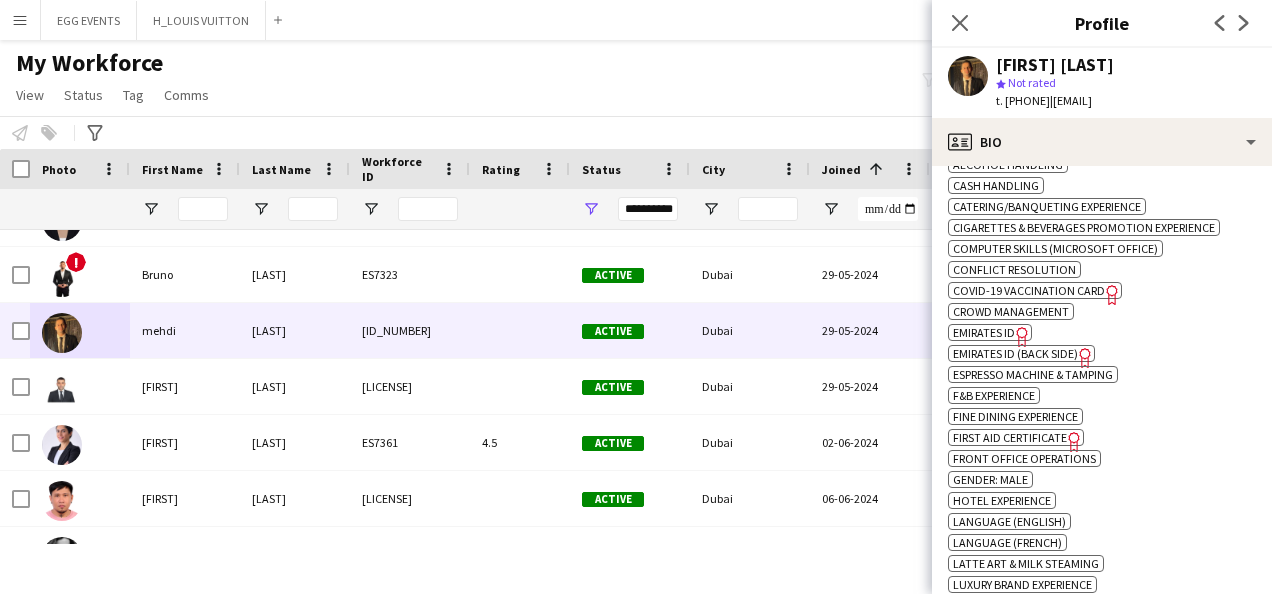 click on "Emirates ID" 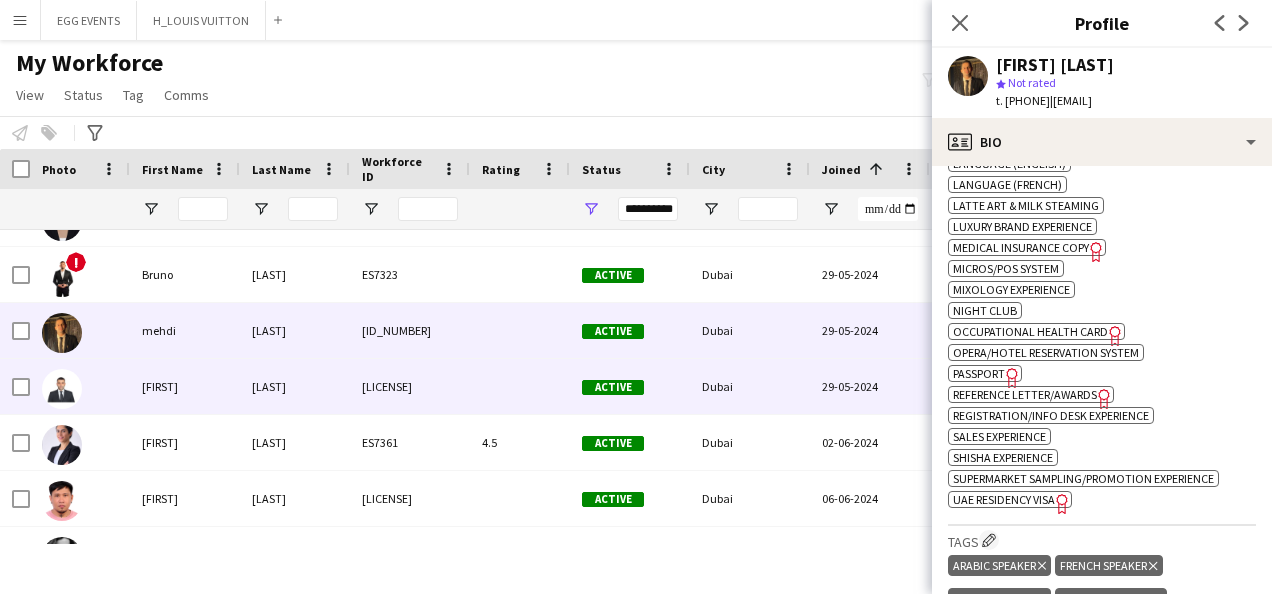 click on "29-05-2024" at bounding box center [870, 386] 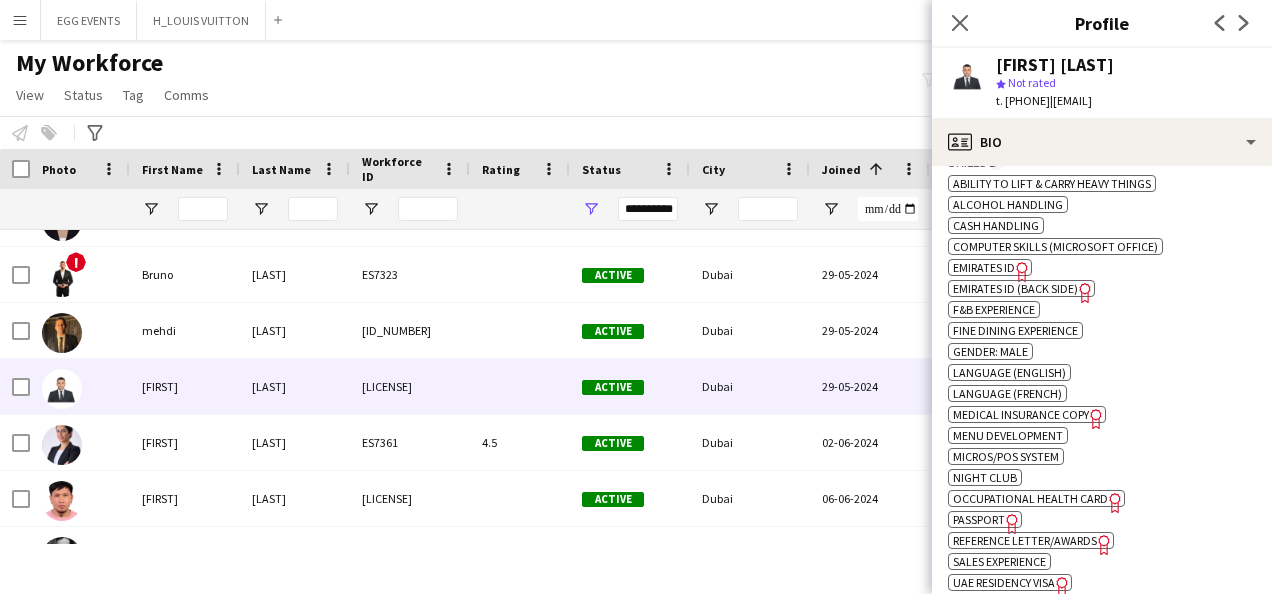 scroll, scrollTop: 745, scrollLeft: 0, axis: vertical 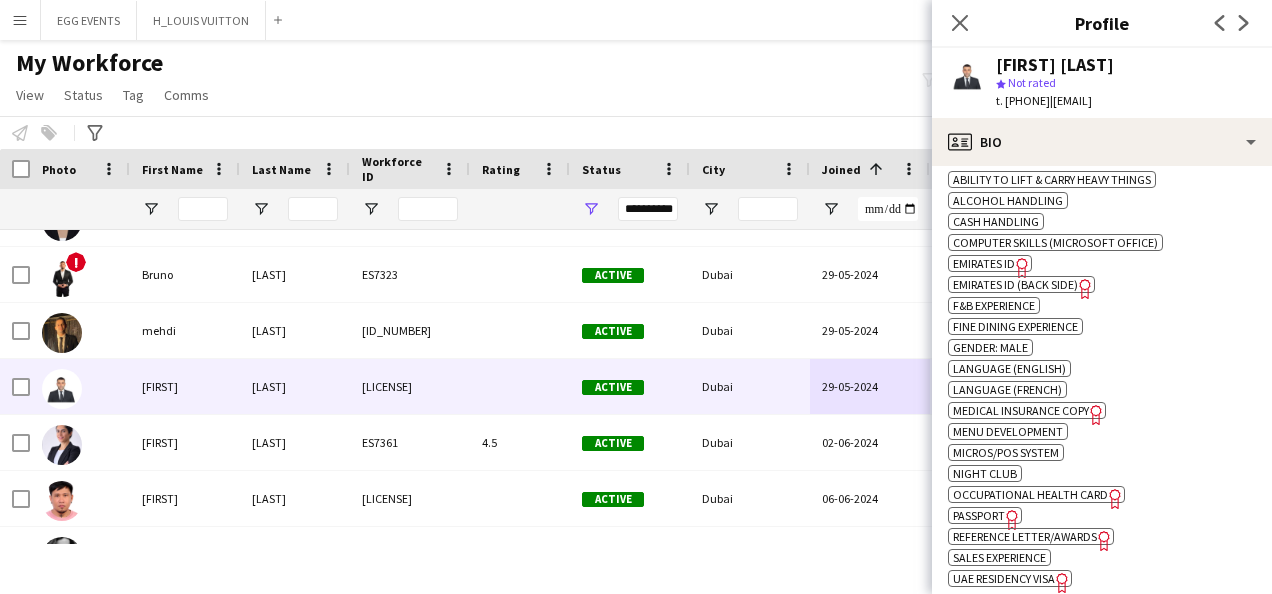 click on "Emirates ID" 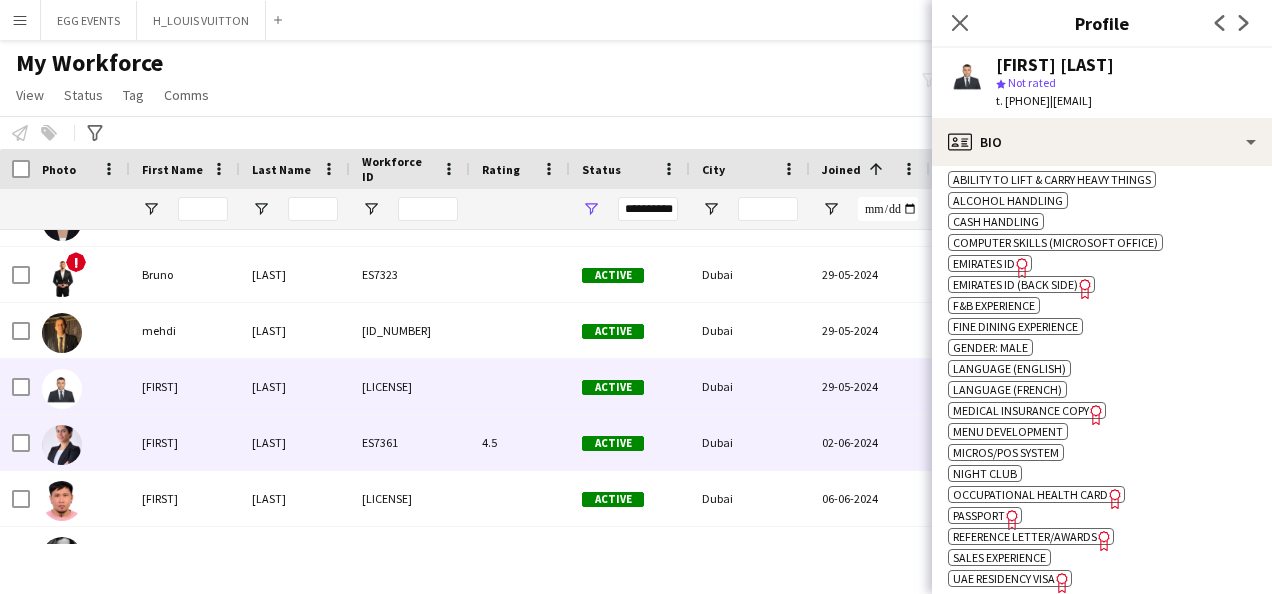 click on "[LAST]" at bounding box center [295, 442] 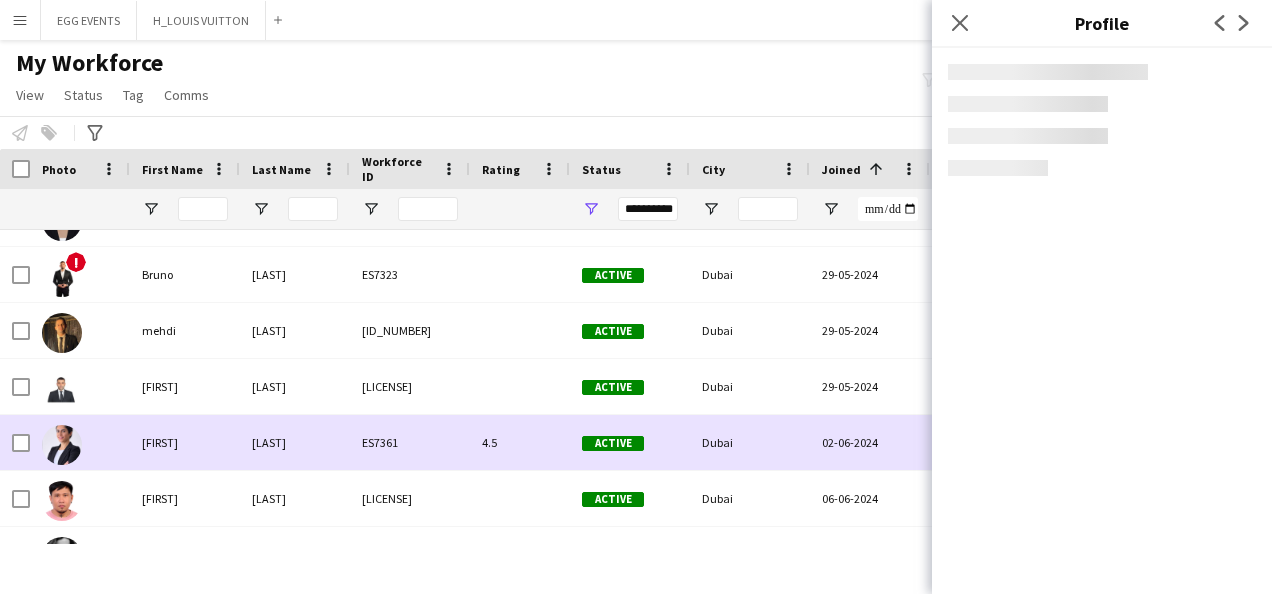 scroll, scrollTop: 10957, scrollLeft: 0, axis: vertical 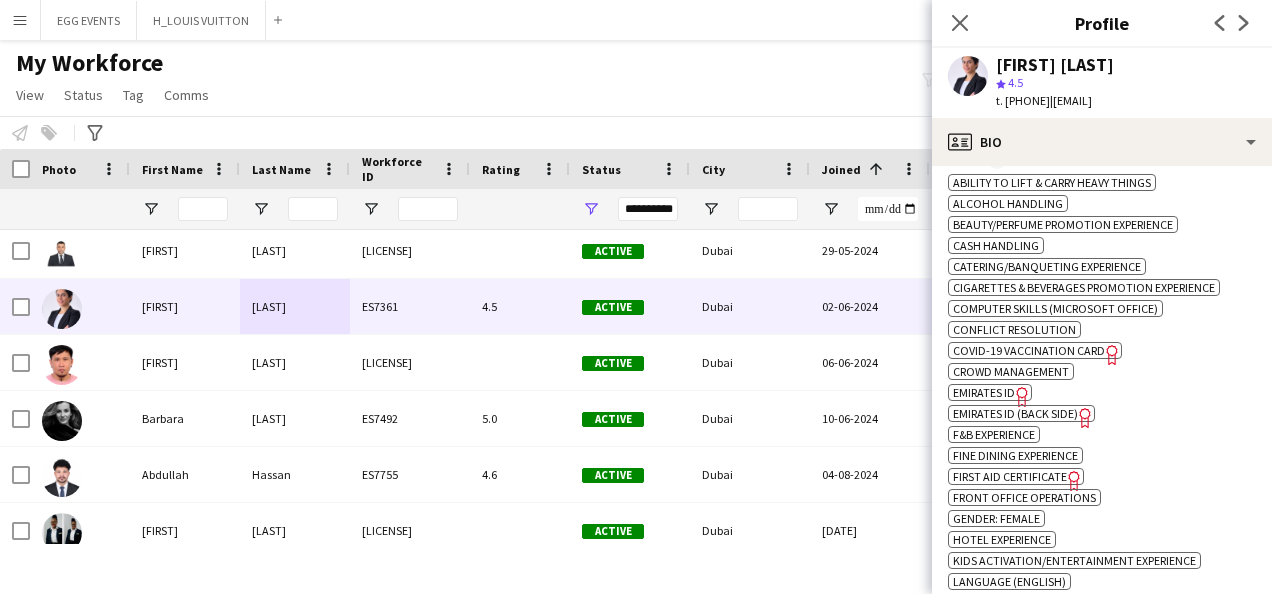 click on "Emirates ID" 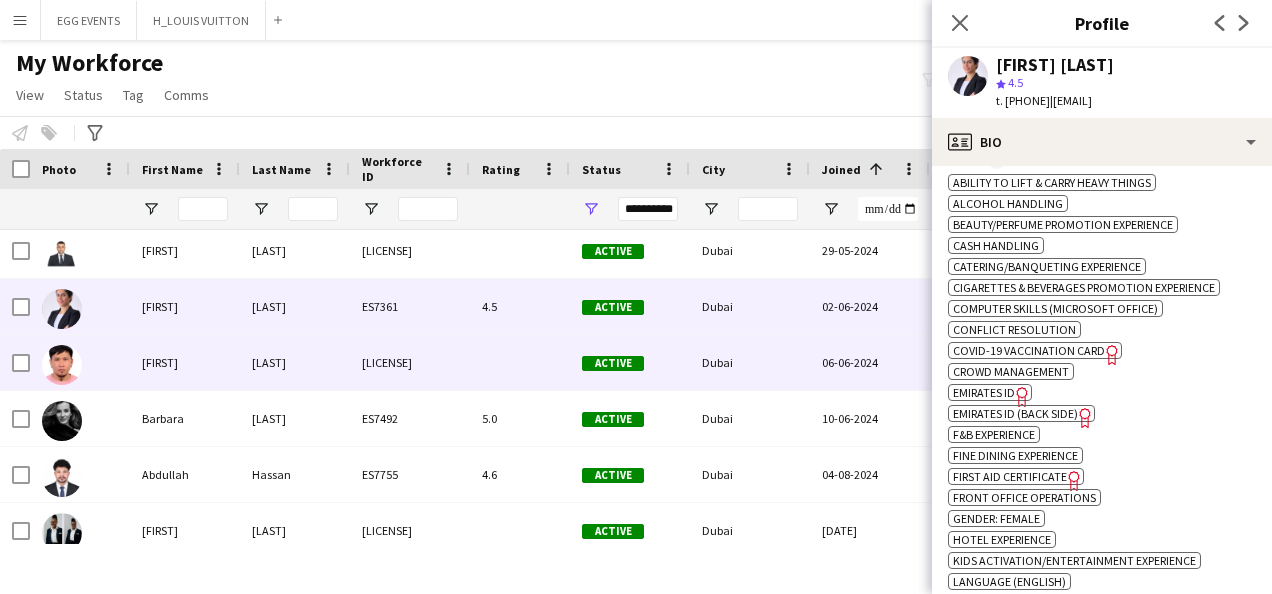 click on "[LICENSE]" at bounding box center (410, 362) 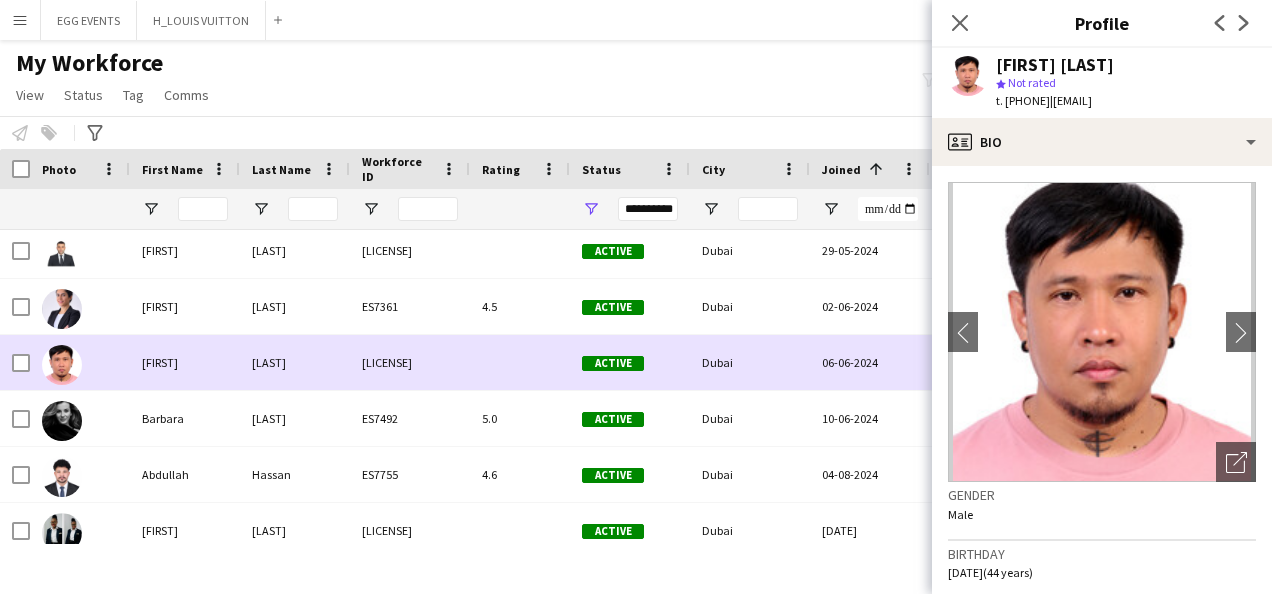 scroll, scrollTop: 11102, scrollLeft: 0, axis: vertical 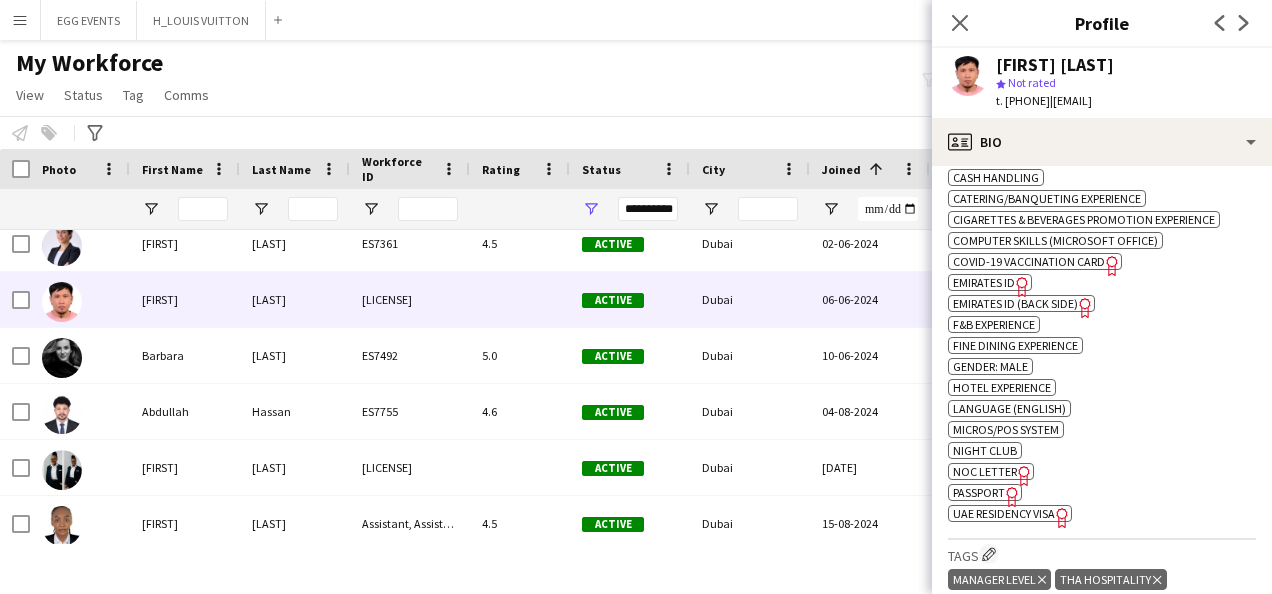 click on "Emirates ID" 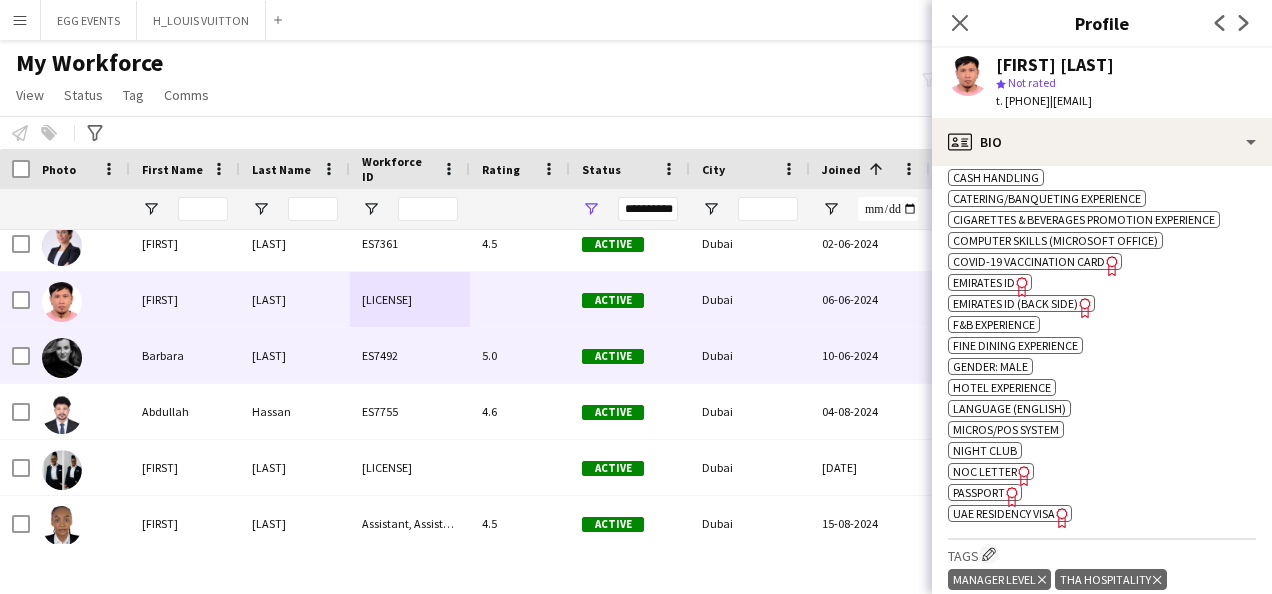 click on "Dubai" at bounding box center [750, 355] 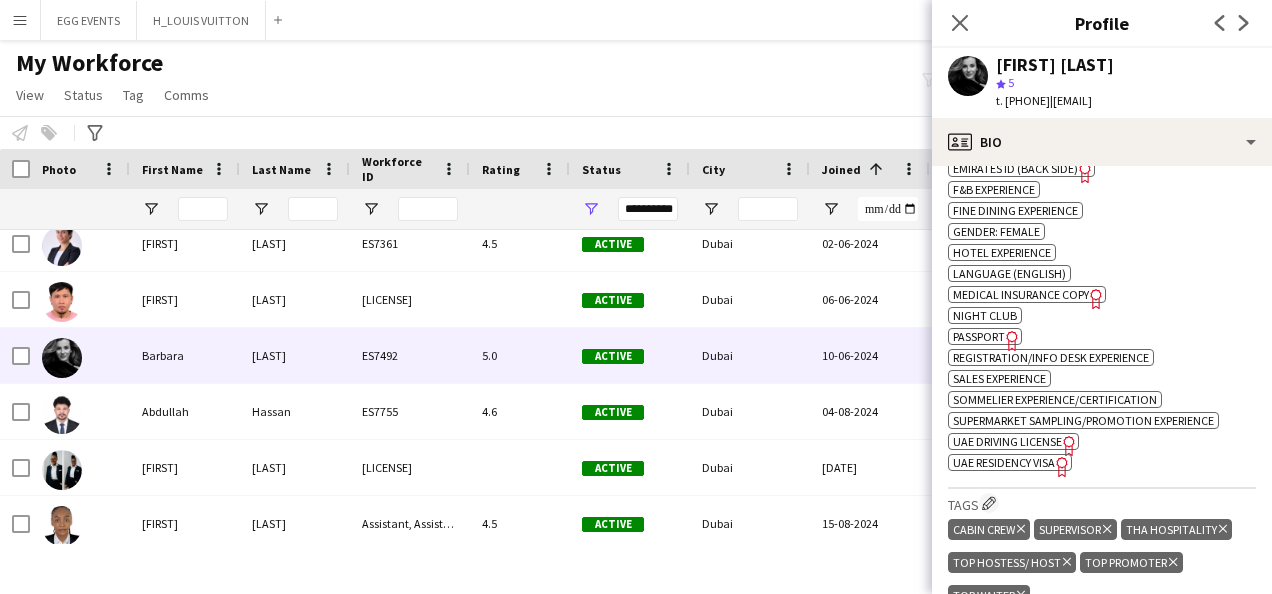 scroll, scrollTop: 910, scrollLeft: 0, axis: vertical 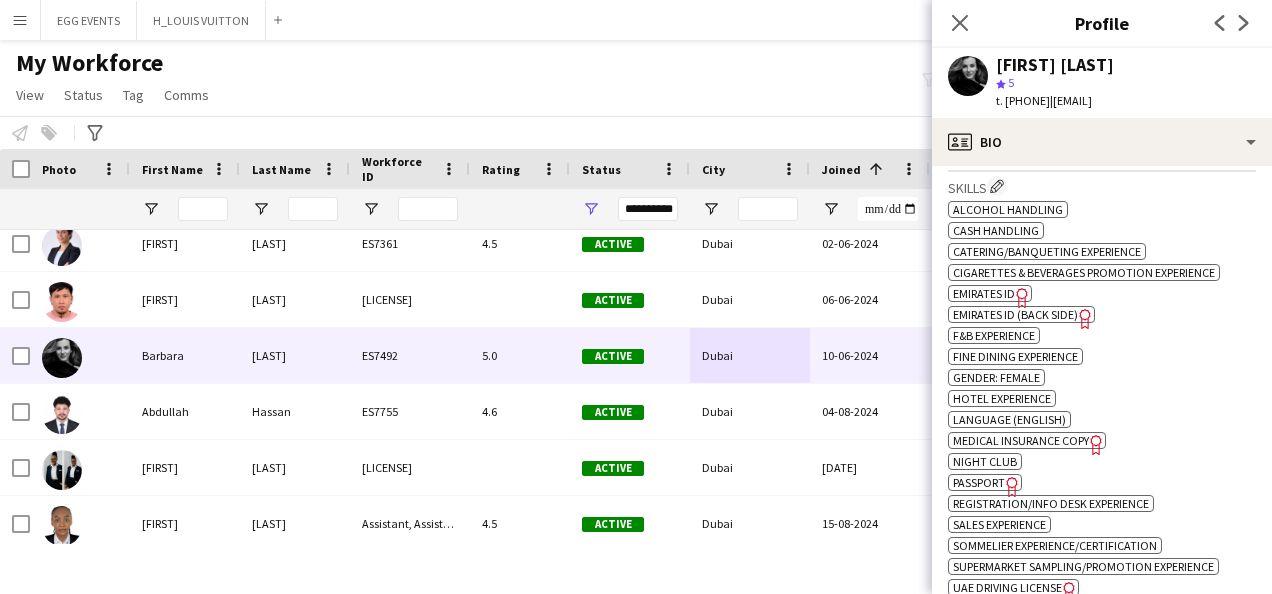 click 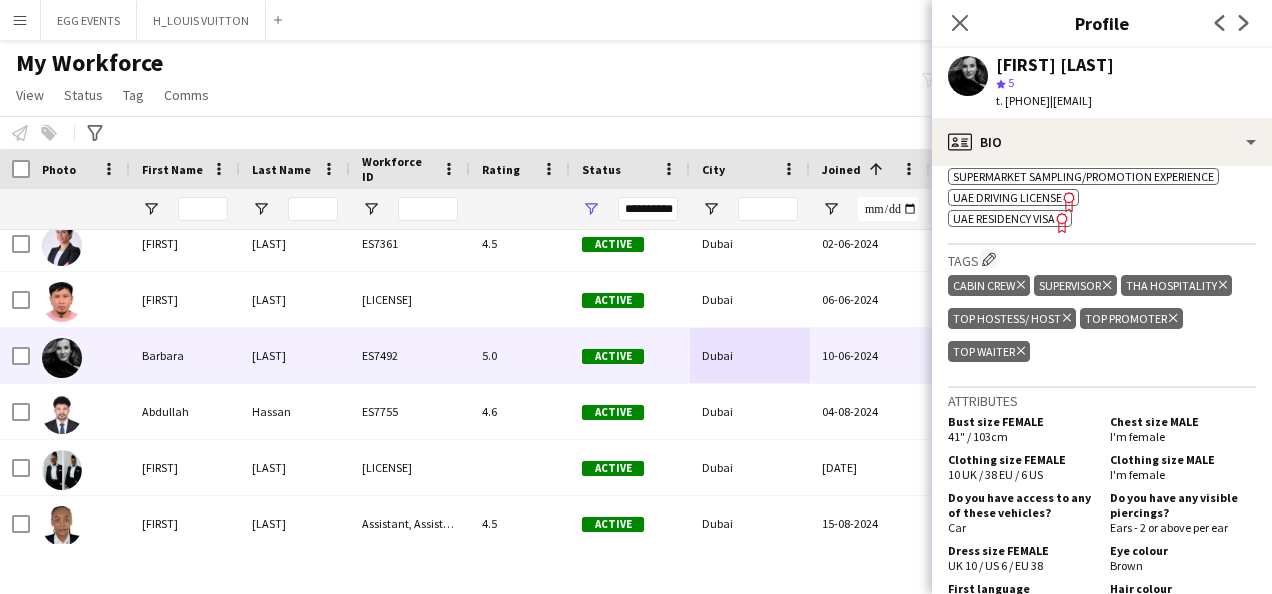scroll, scrollTop: 1353, scrollLeft: 0, axis: vertical 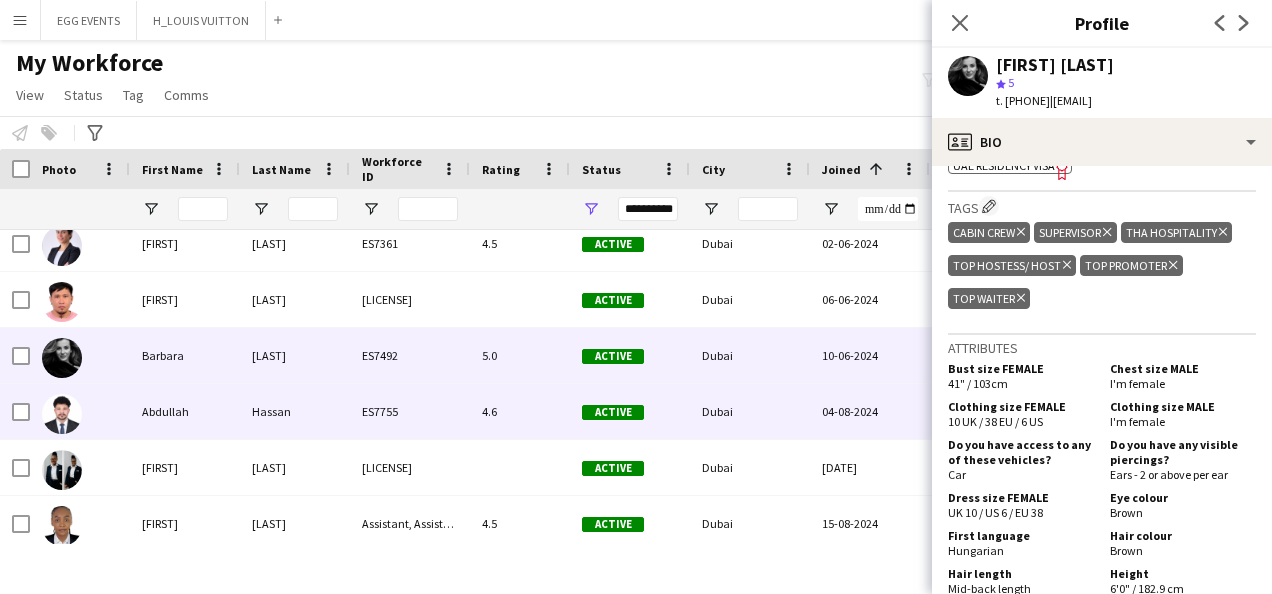 click on "Dubai" at bounding box center [750, 411] 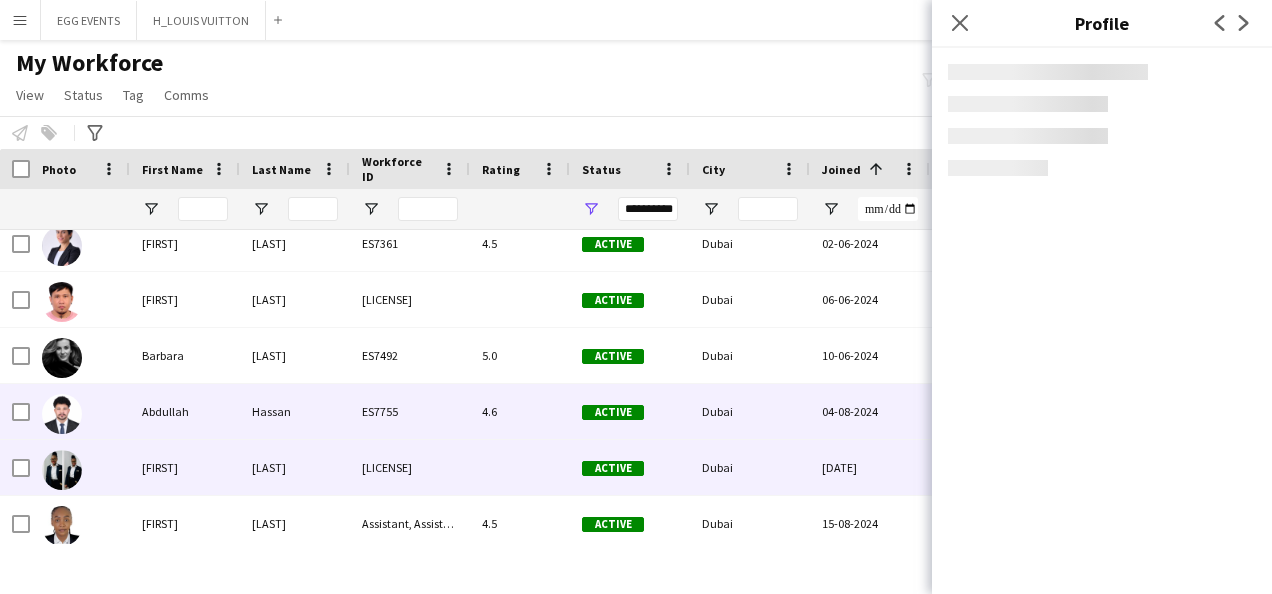 scroll, scrollTop: 11193, scrollLeft: 0, axis: vertical 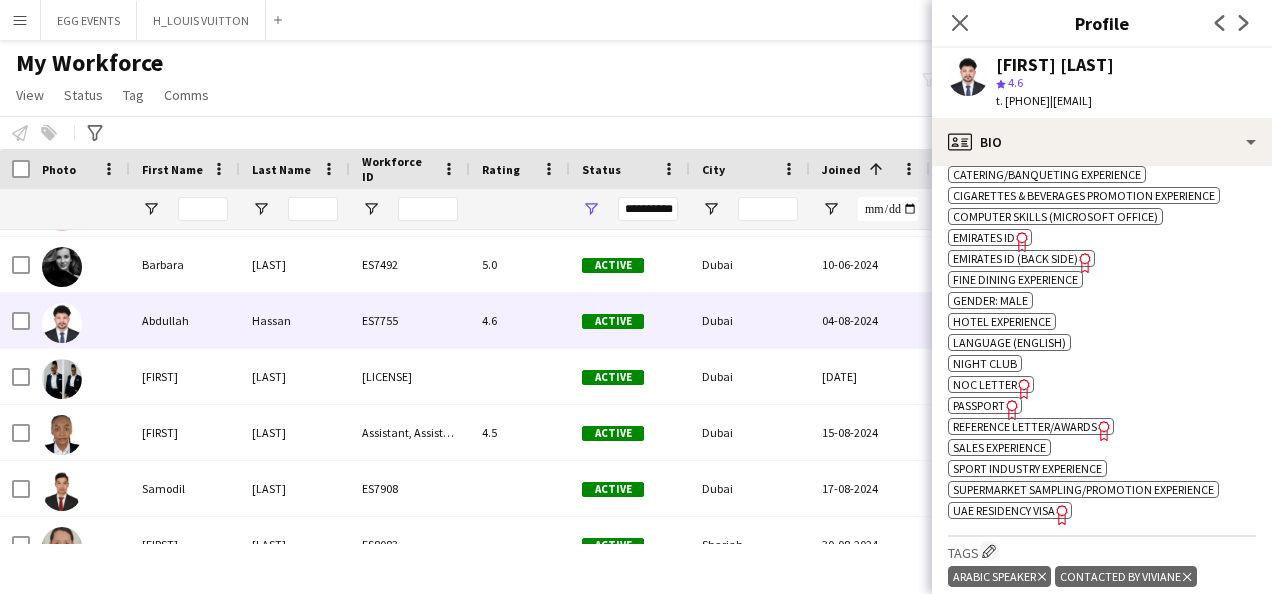 click on "Emirates ID" 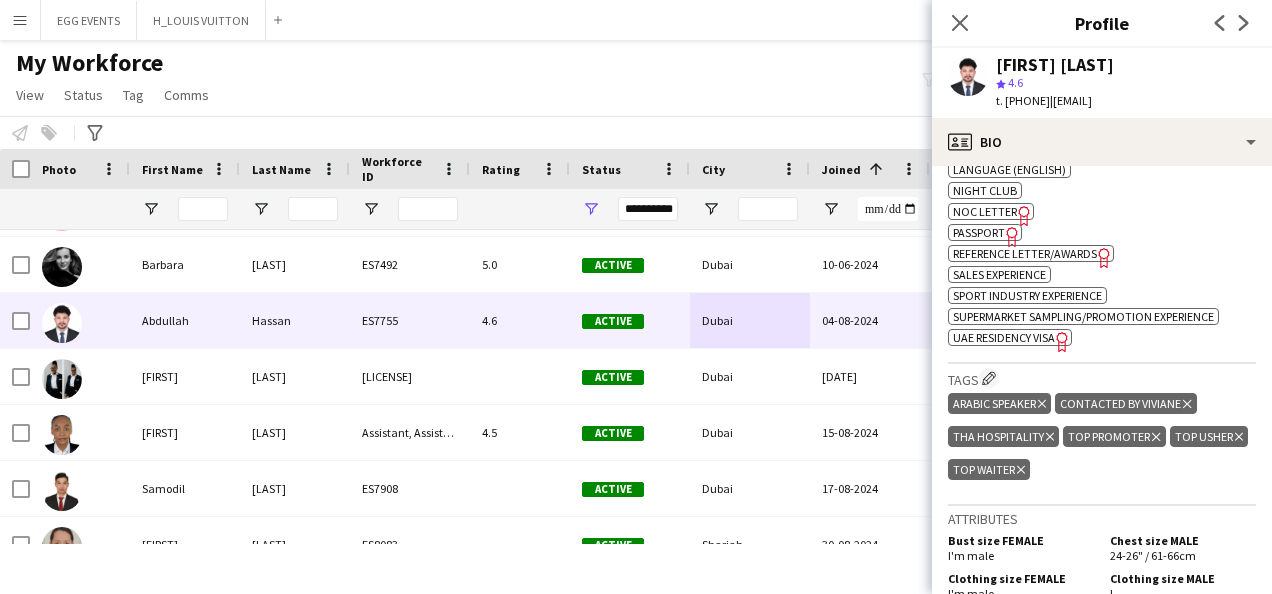 scroll, scrollTop: 1083, scrollLeft: 0, axis: vertical 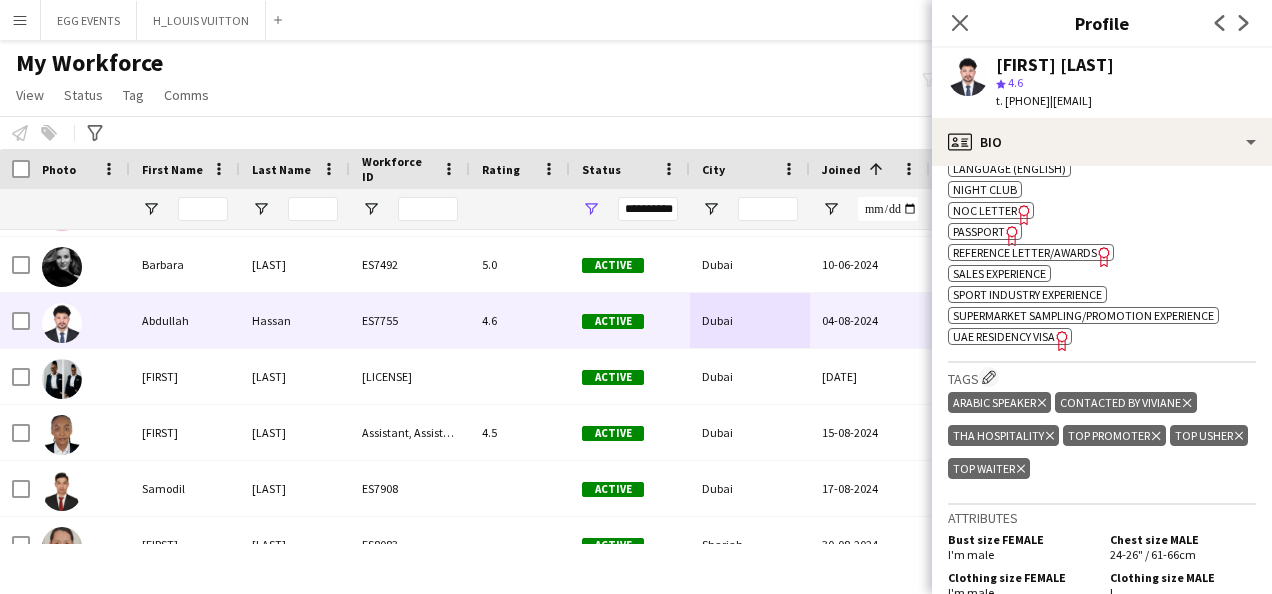 click on "UAE Residency Visa" 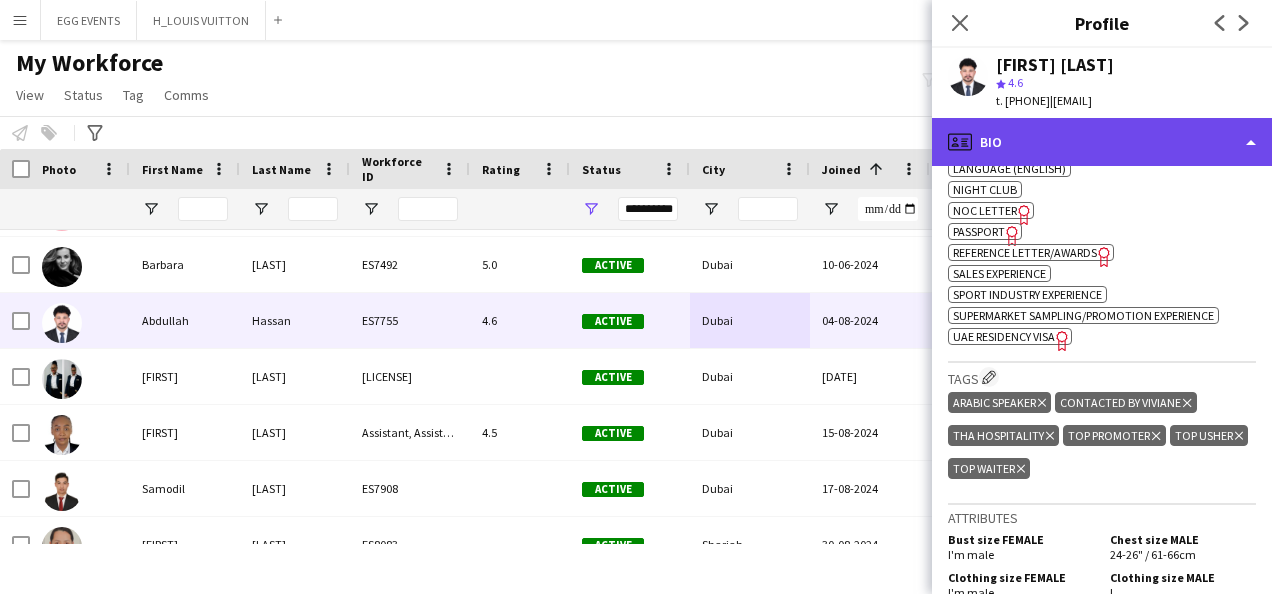click on "profile
Bio" 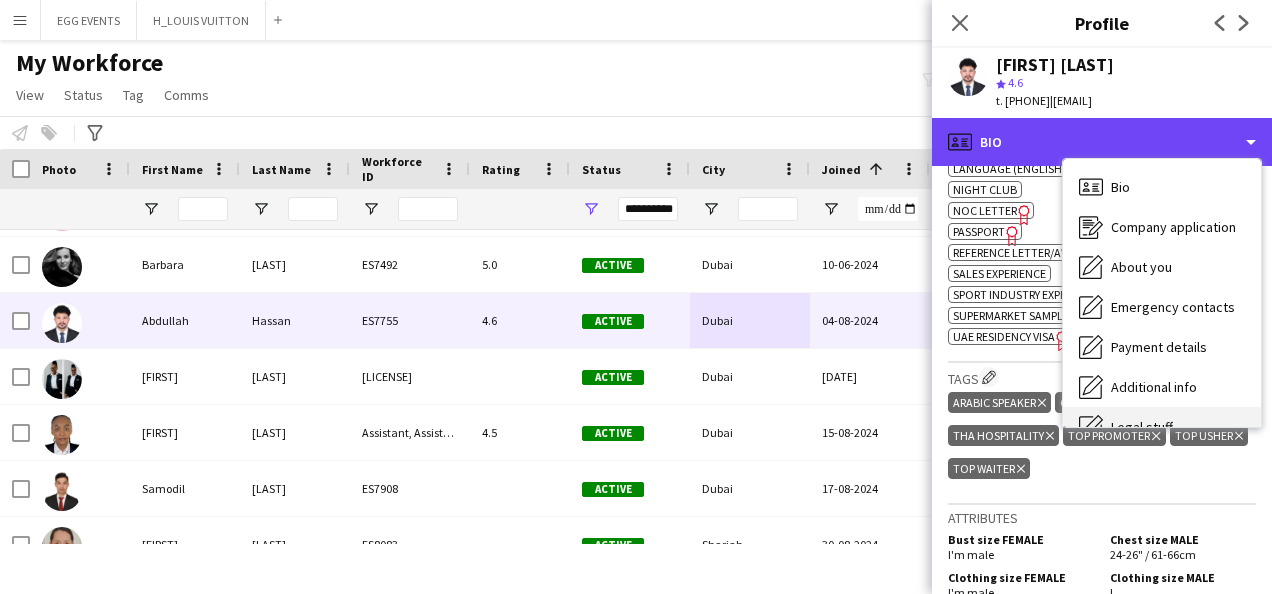 scroll, scrollTop: 108, scrollLeft: 0, axis: vertical 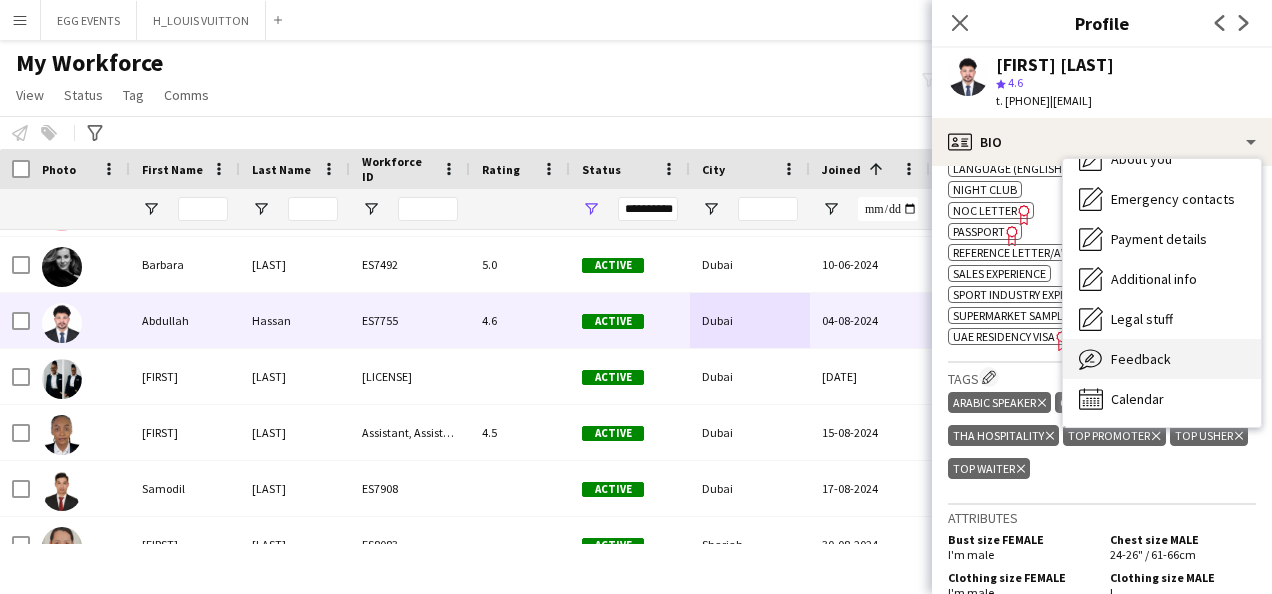 click on "Feedback
Feedback" at bounding box center [1162, 359] 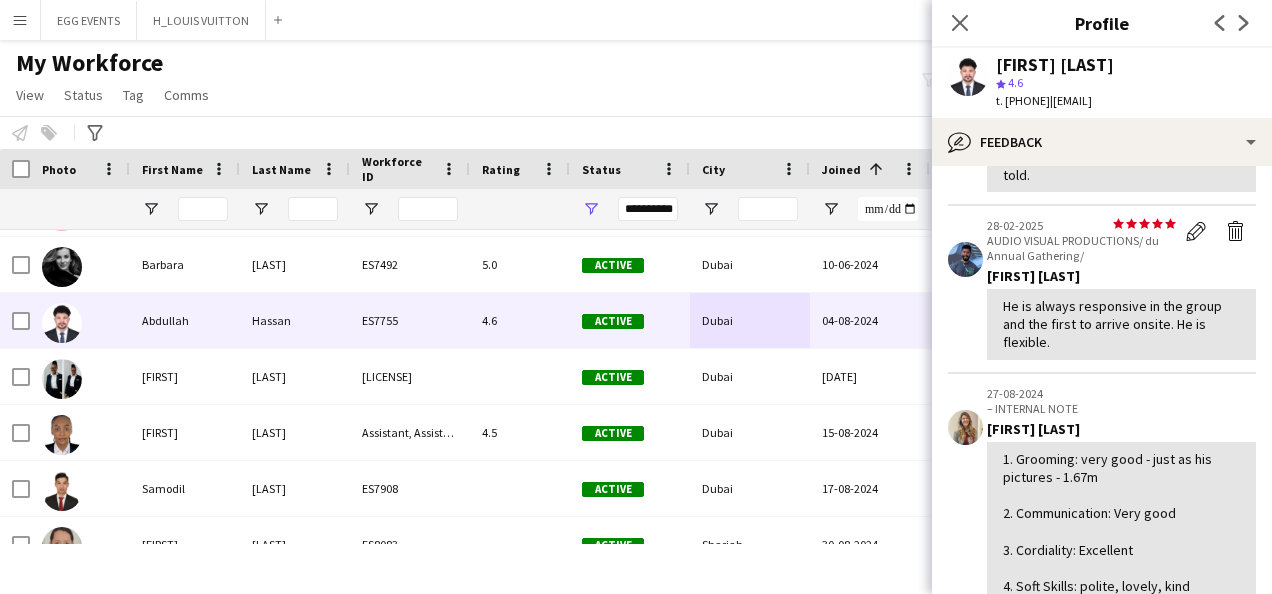 scroll, scrollTop: 544, scrollLeft: 0, axis: vertical 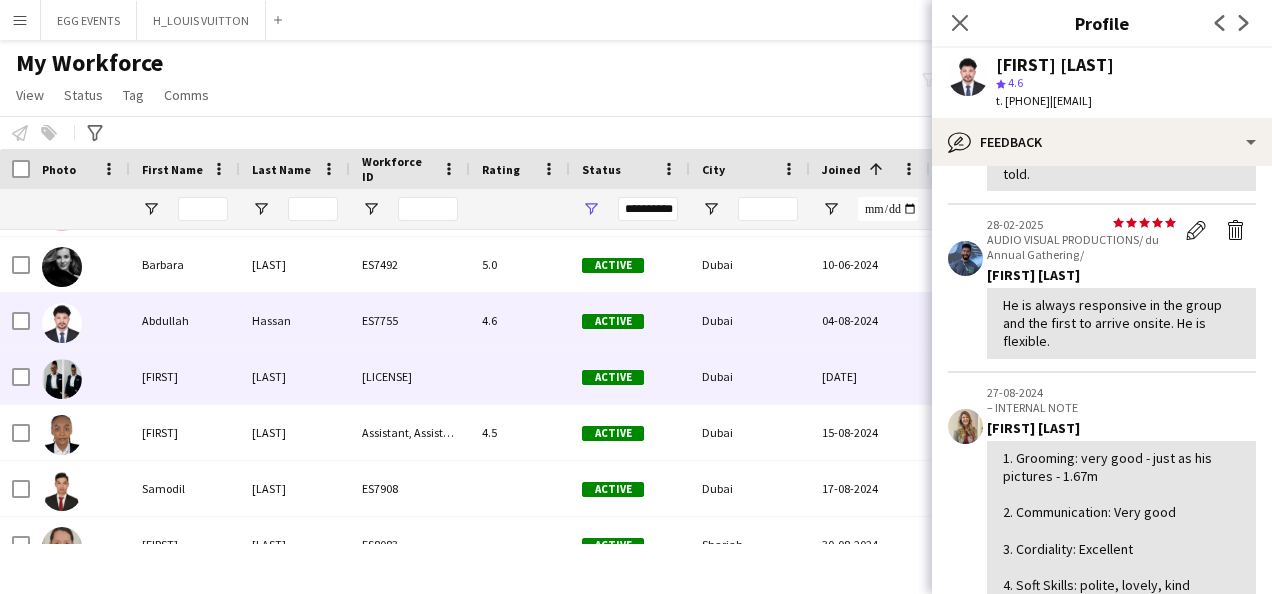 click on "[DATE]" at bounding box center (870, 376) 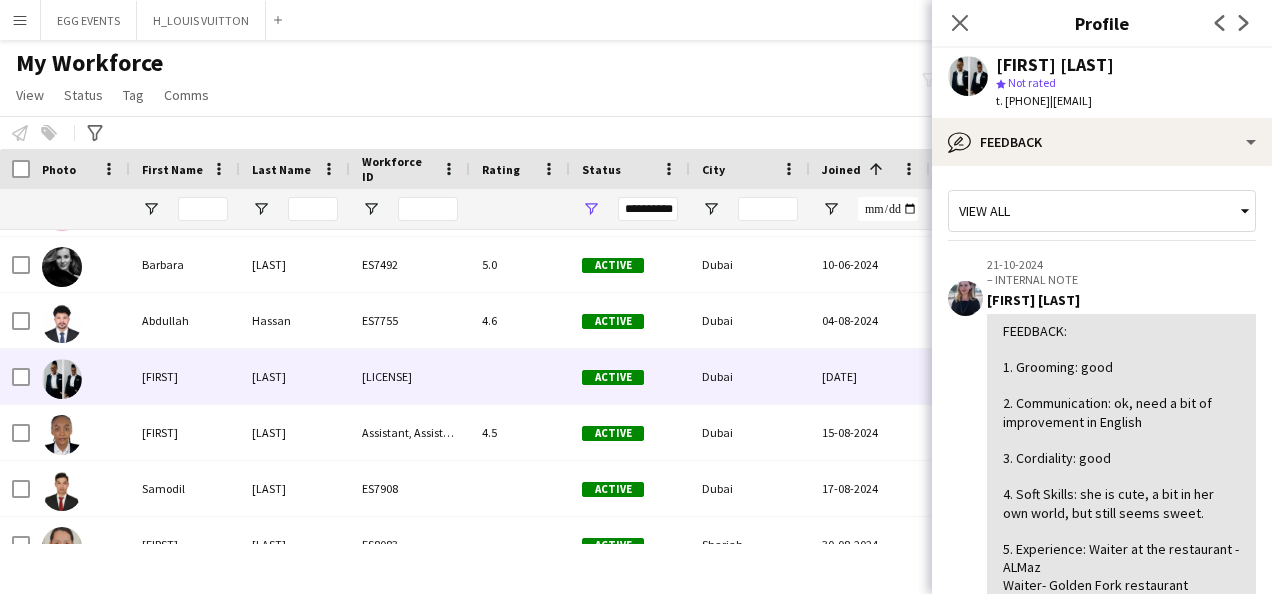 scroll, scrollTop: 262, scrollLeft: 0, axis: vertical 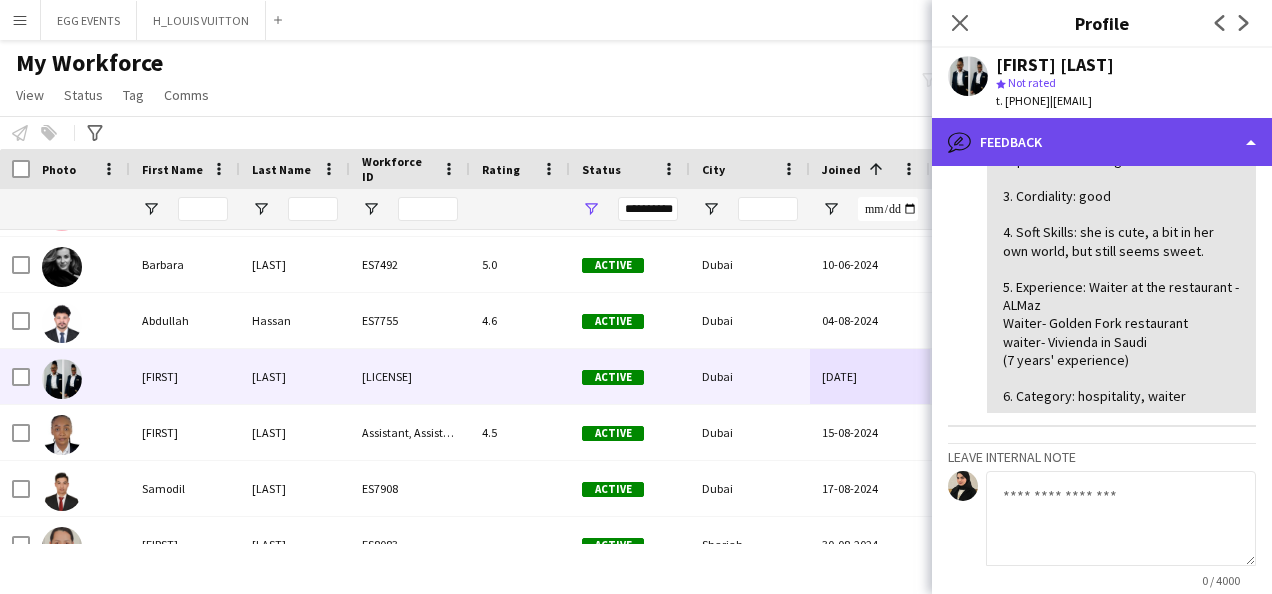 click on "bubble-pencil
Feedback" 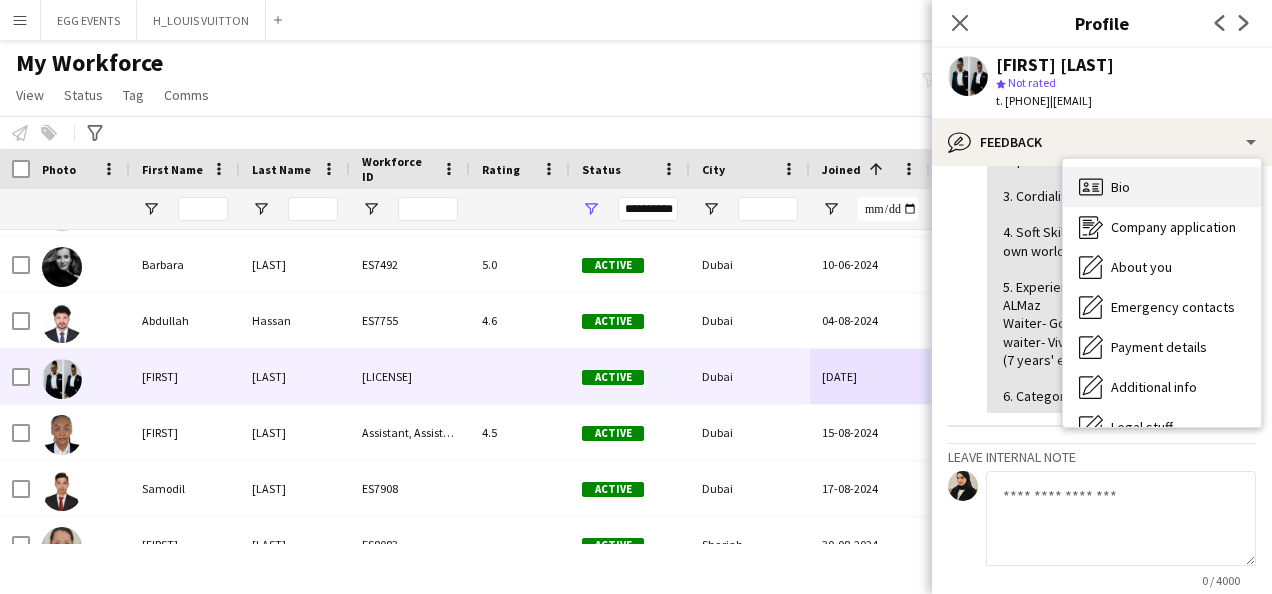 click on "Bio
Bio" at bounding box center (1162, 187) 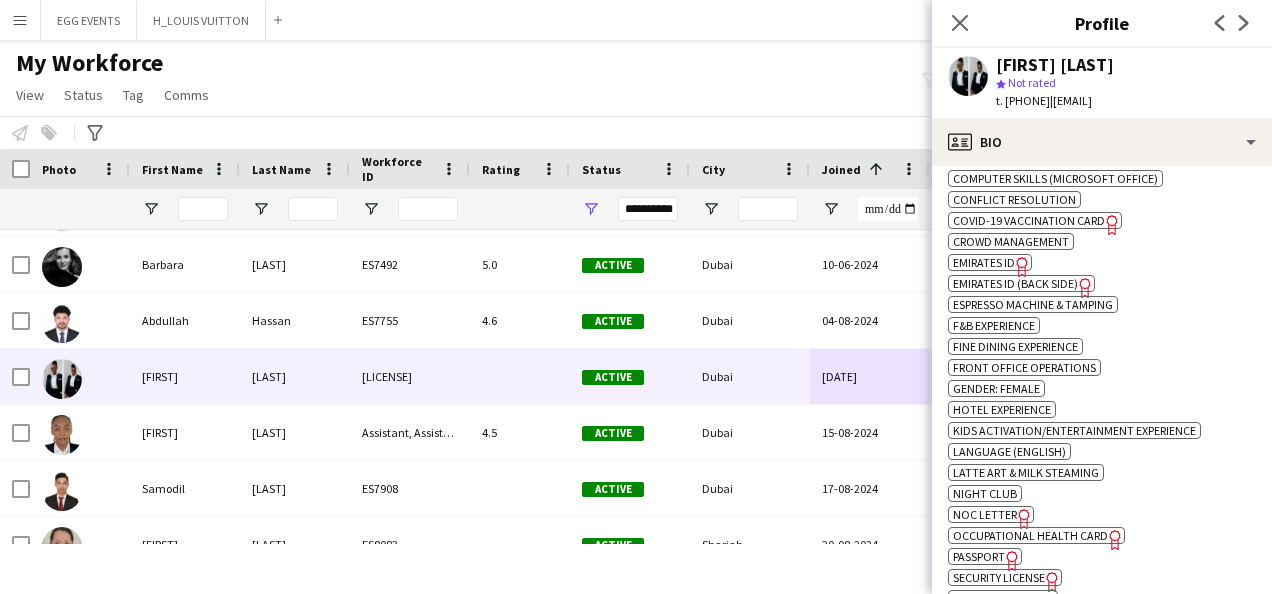 scroll, scrollTop: 939, scrollLeft: 0, axis: vertical 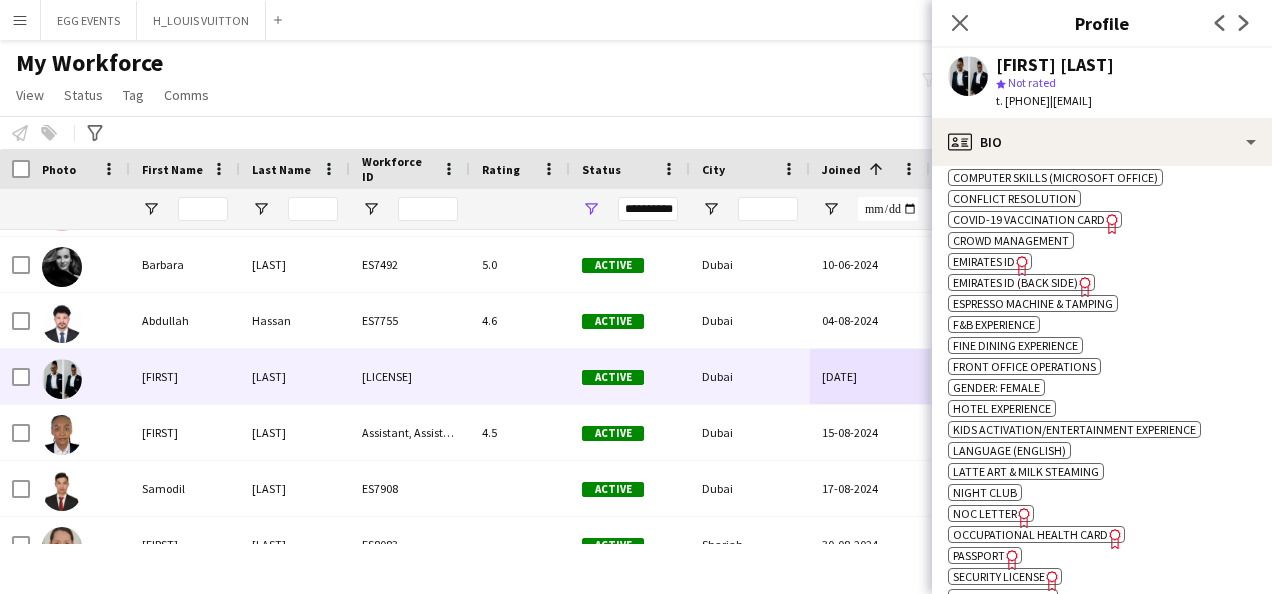 click on "Emirates ID" 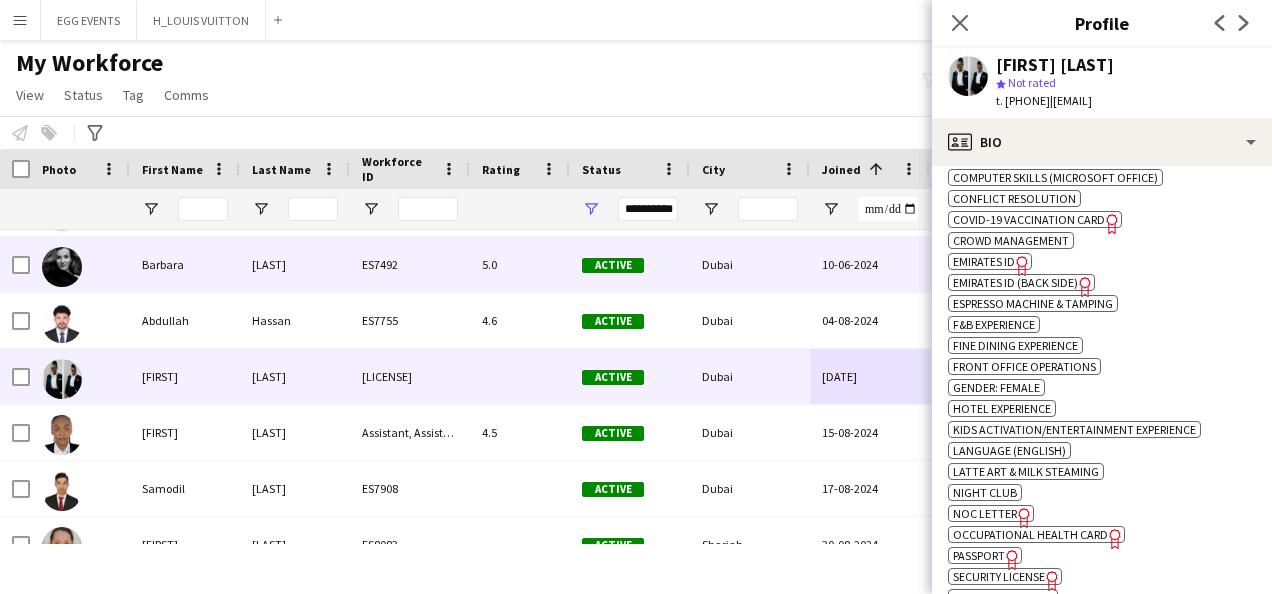 scroll, scrollTop: 11298, scrollLeft: 0, axis: vertical 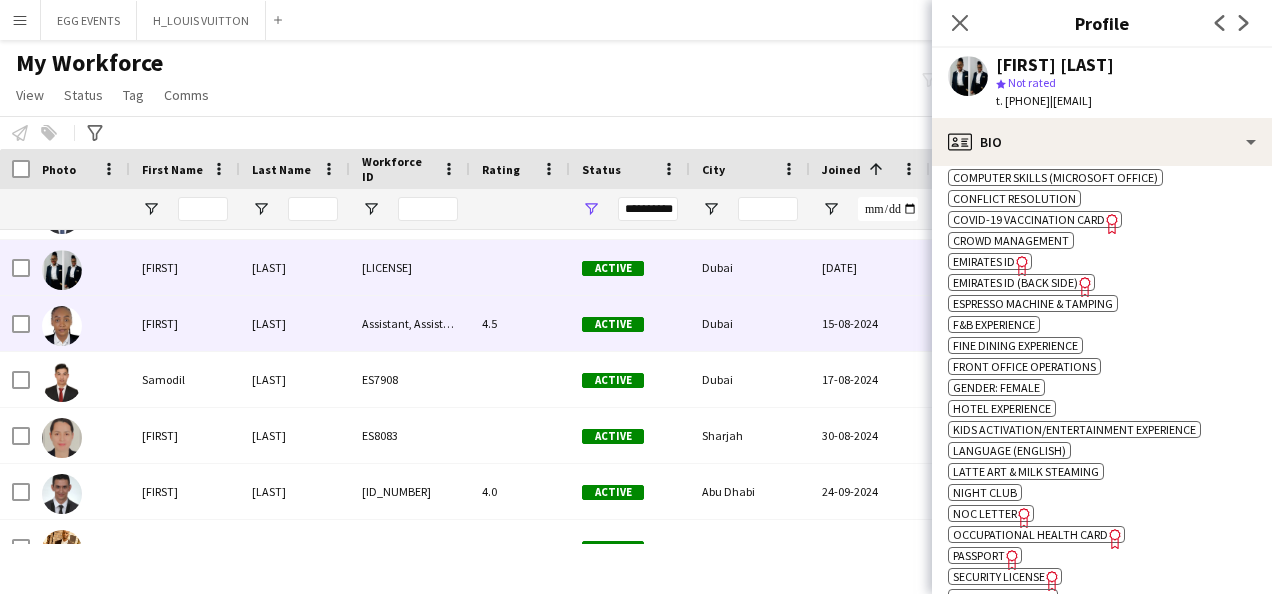 click on "4.5" at bounding box center (520, 323) 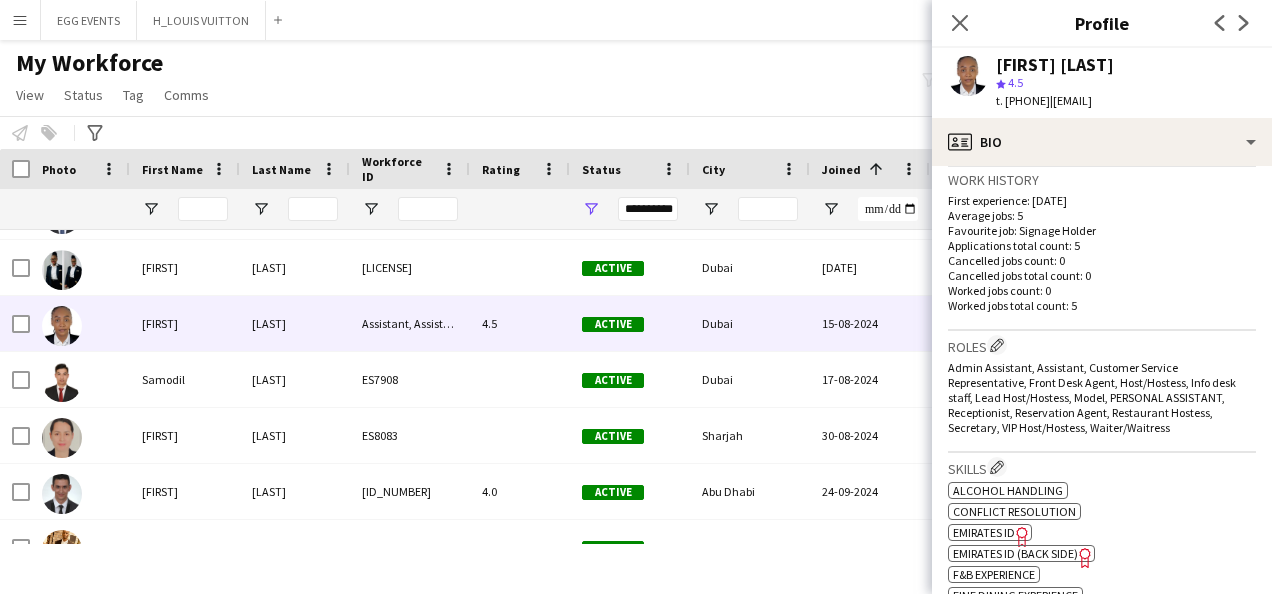 scroll, scrollTop: 627, scrollLeft: 0, axis: vertical 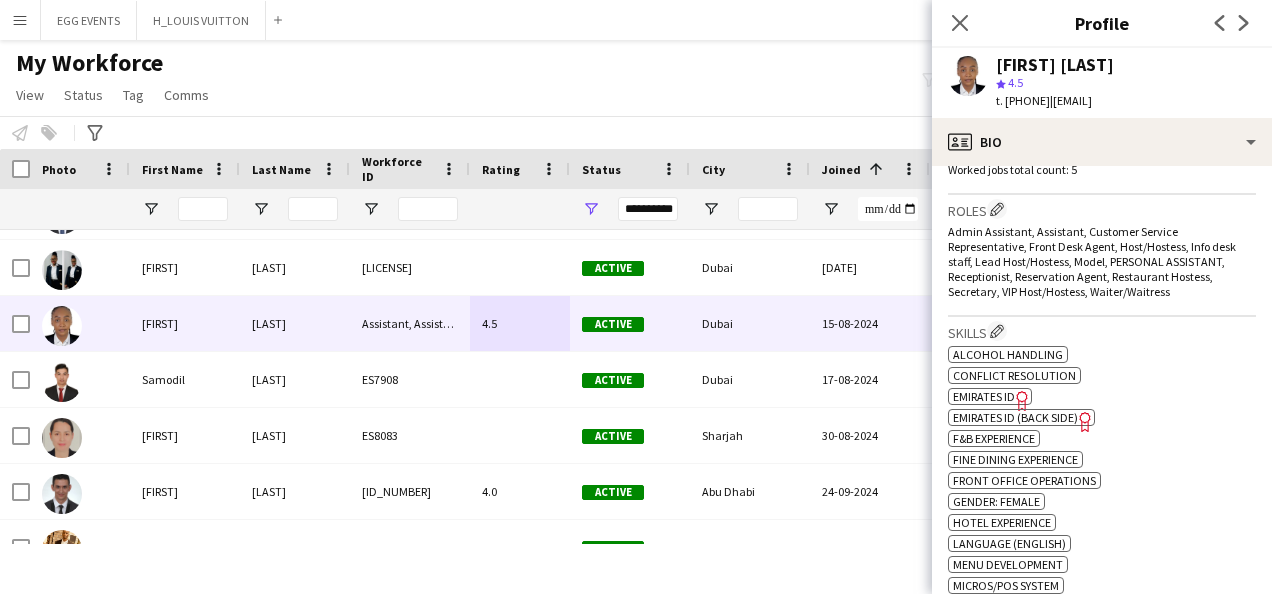 click on "ok-circled2
background
Layer 1
cross-circle-red
background
Layer 1
Alcohol Handling
Freelancer has uploaded a photo validation of skill. Click to see
ok-circled2
background
Layer 1
cross-circle-red
background
Layer 1
Conflict Resolution
Freelancer has uploaded a photo validation of skill. Click to see
ok-circled2
background
Layer 1
cross-circle-red
background
Layer 1
Emirates ID
Freelancer has uploaded a photo validation of skill. Click to see
ok-circled2
background
Layer 1
cross-circle-red
background
Layer 1" 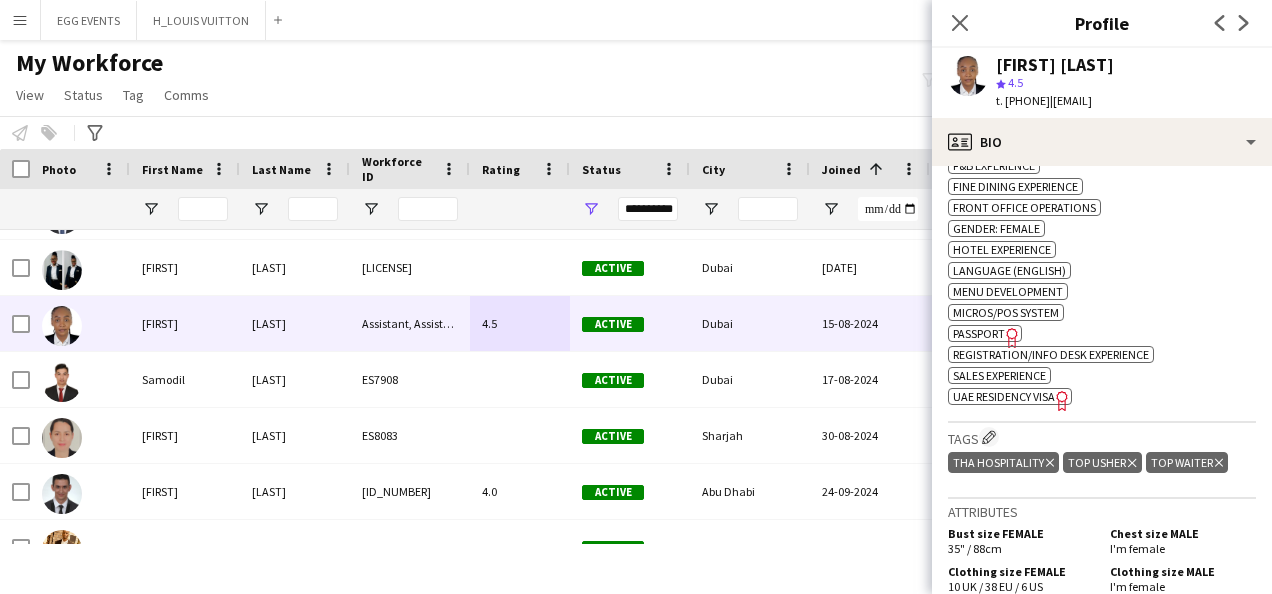 scroll, scrollTop: 899, scrollLeft: 0, axis: vertical 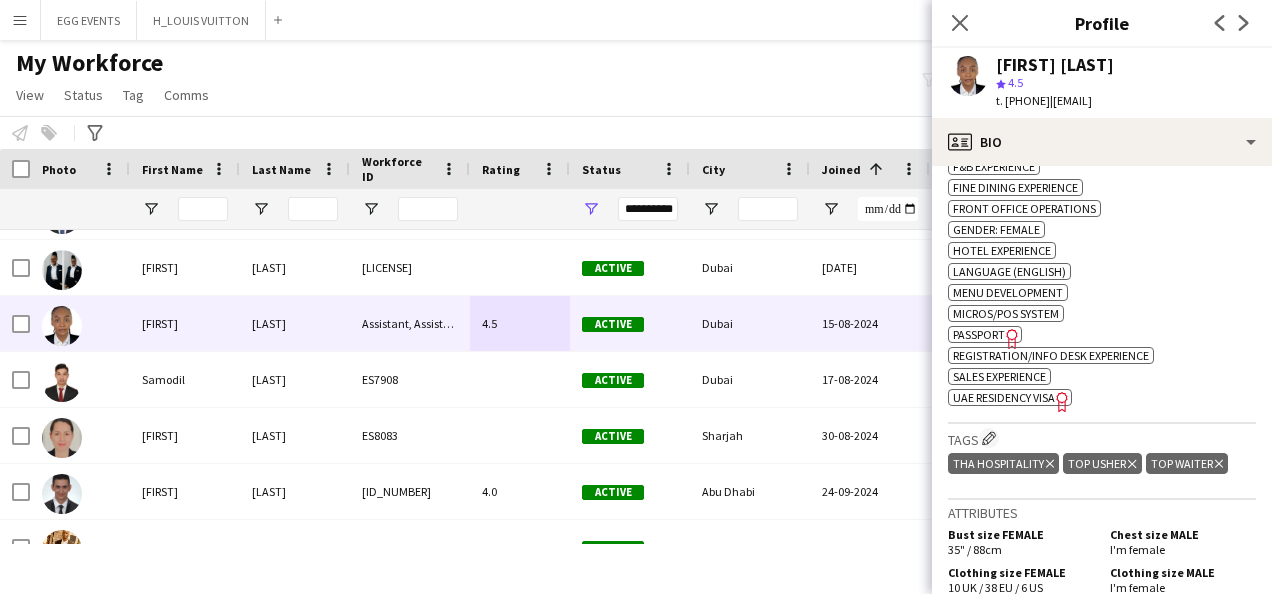 click on "UAE Residency Visa" 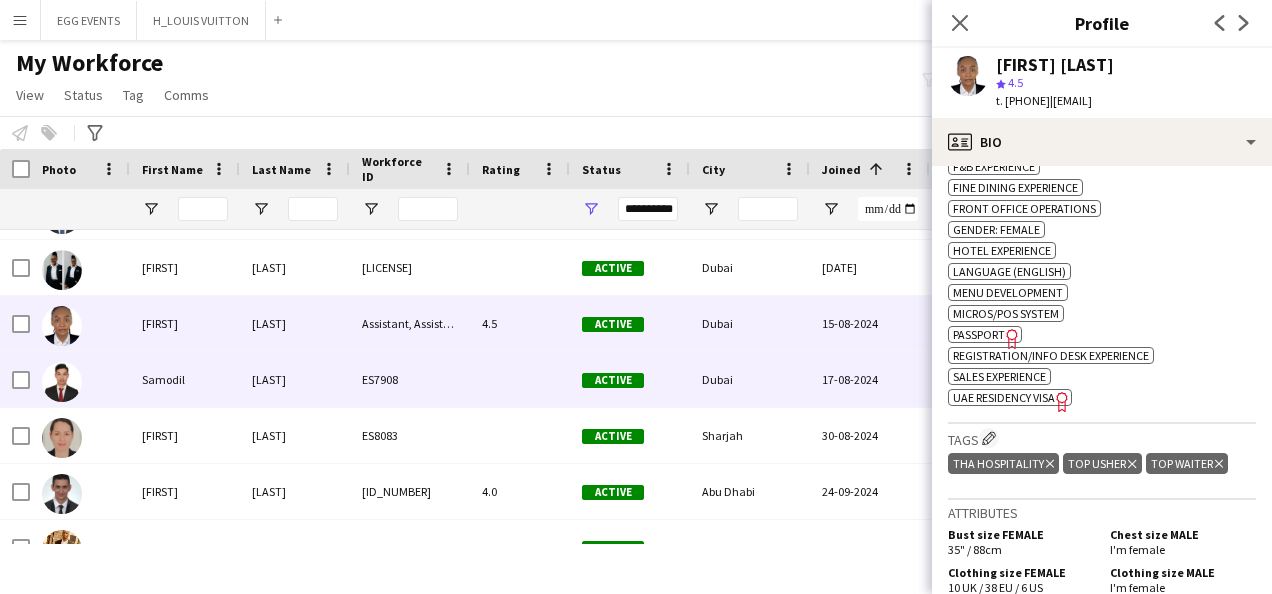 click at bounding box center [520, 379] 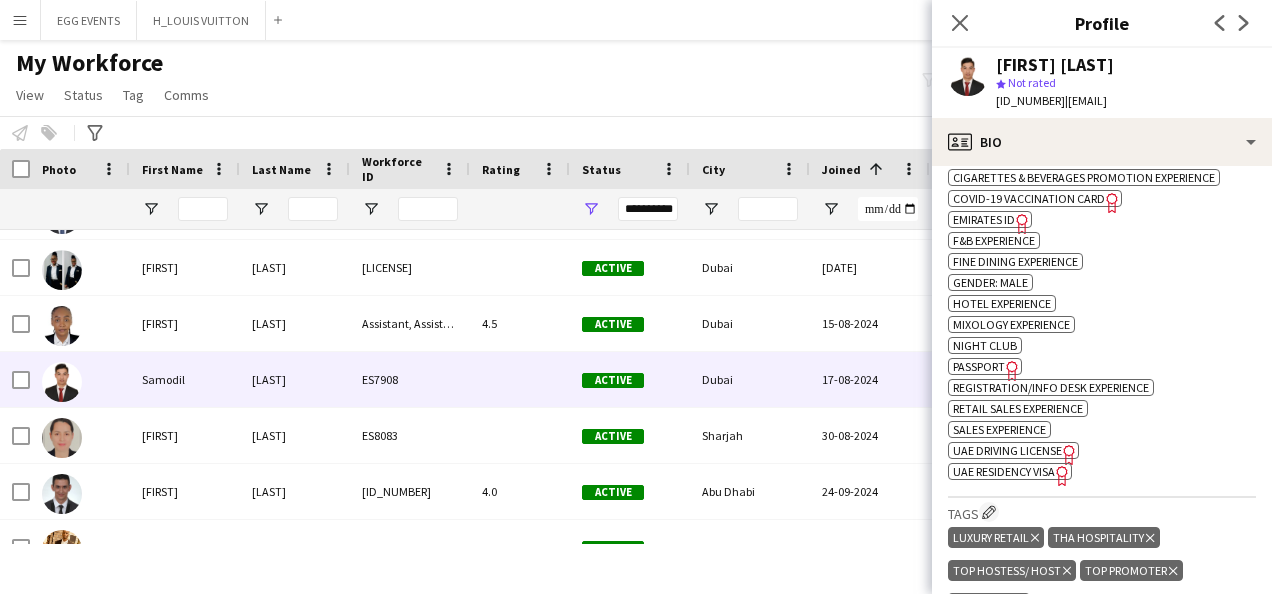 scroll, scrollTop: 850, scrollLeft: 0, axis: vertical 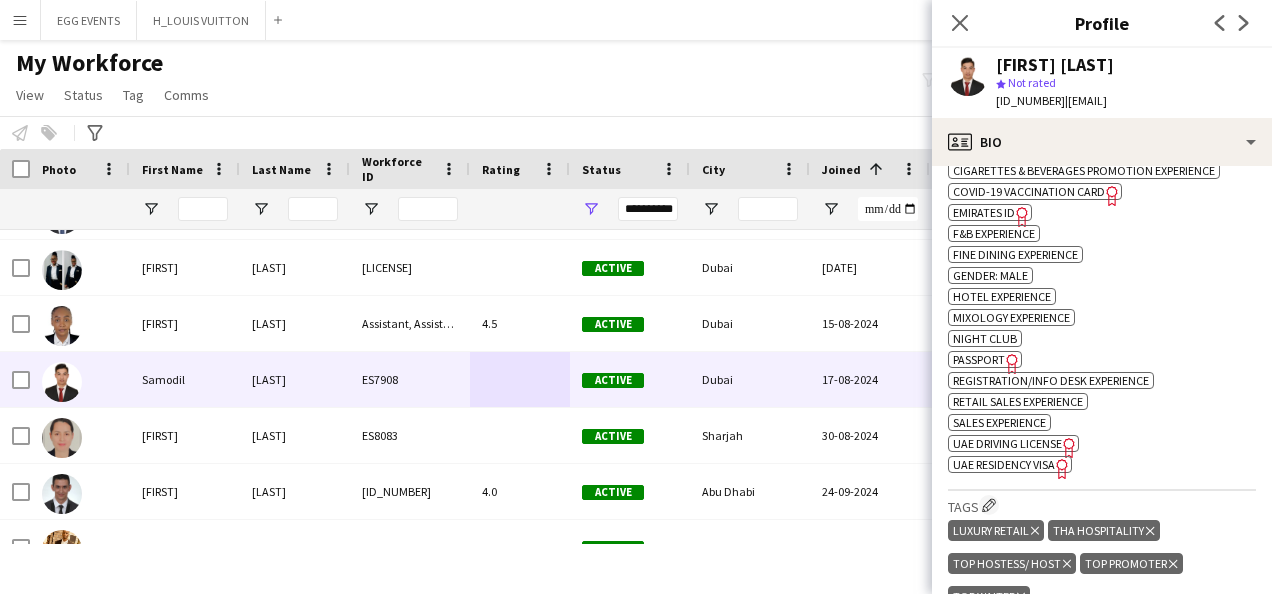 click on "Emirates ID" 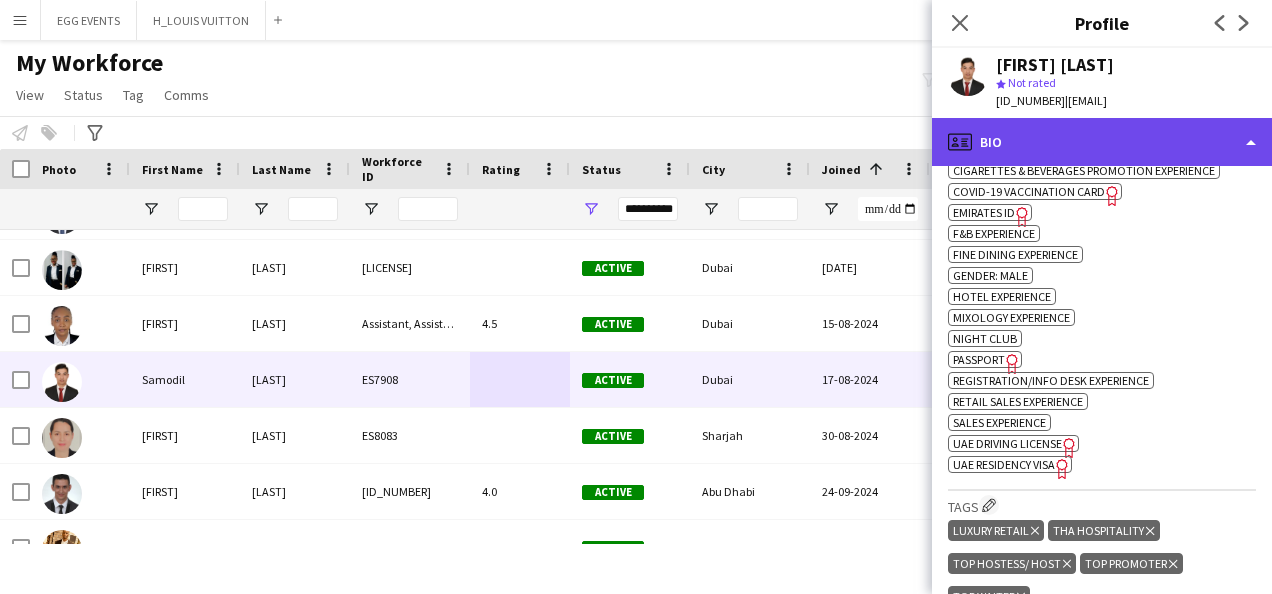 click on "profile
Bio" 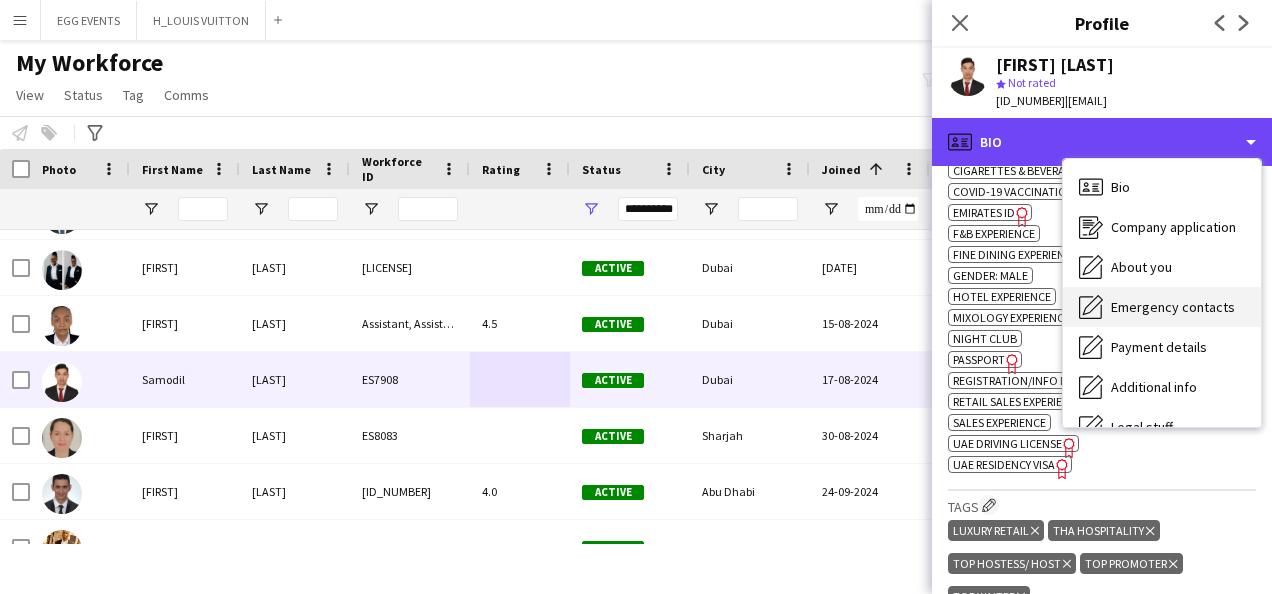 scroll, scrollTop: 108, scrollLeft: 0, axis: vertical 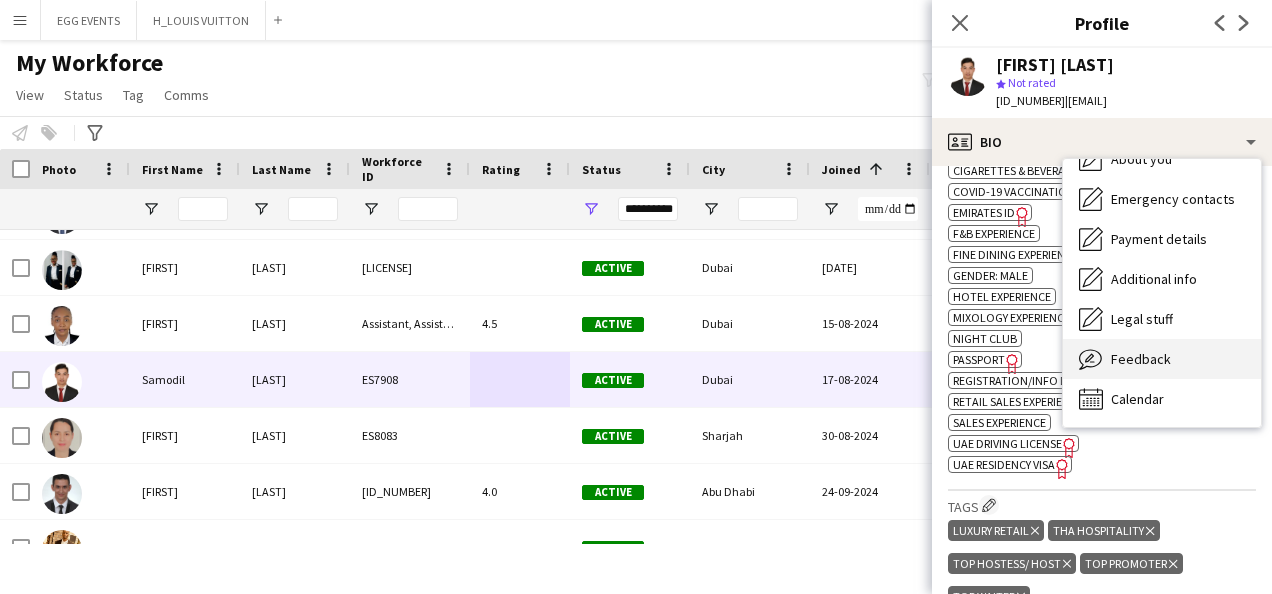 click on "Feedback" at bounding box center [1141, 359] 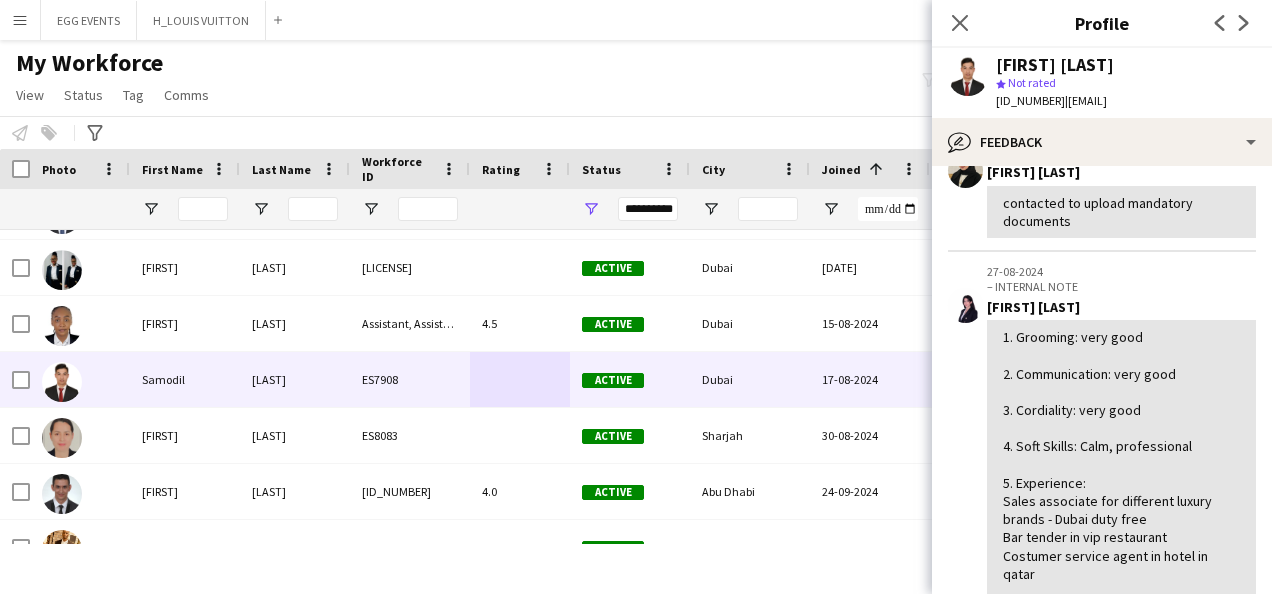 scroll, scrollTop: 0, scrollLeft: 0, axis: both 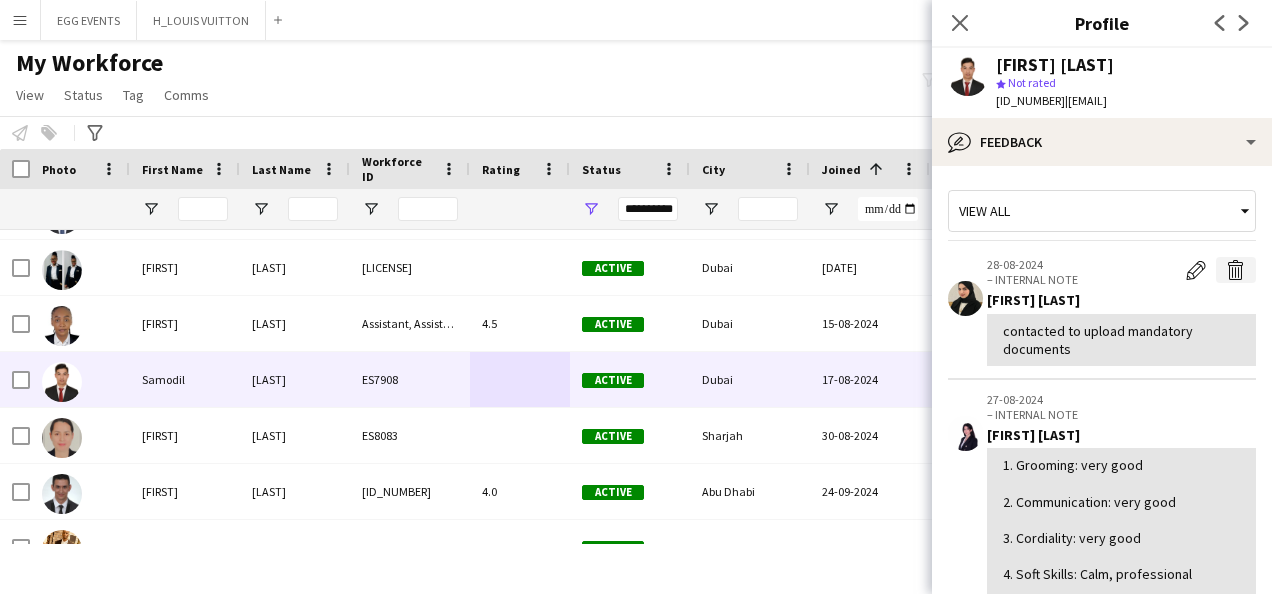 click on "Delete internal note" 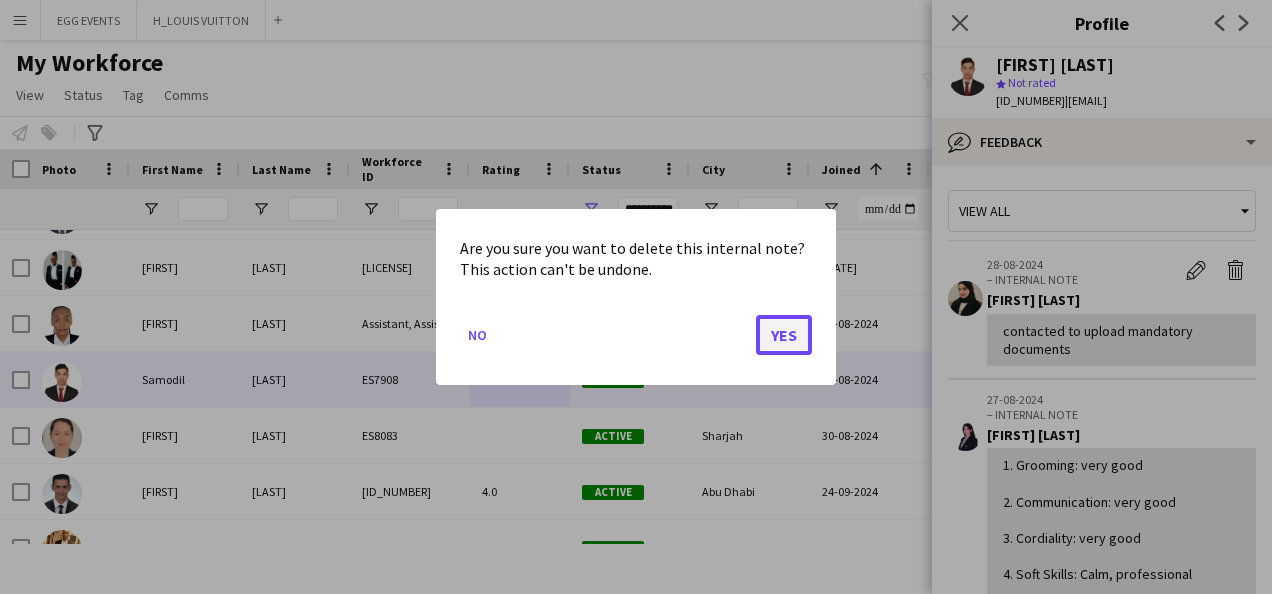 click on "Yes" 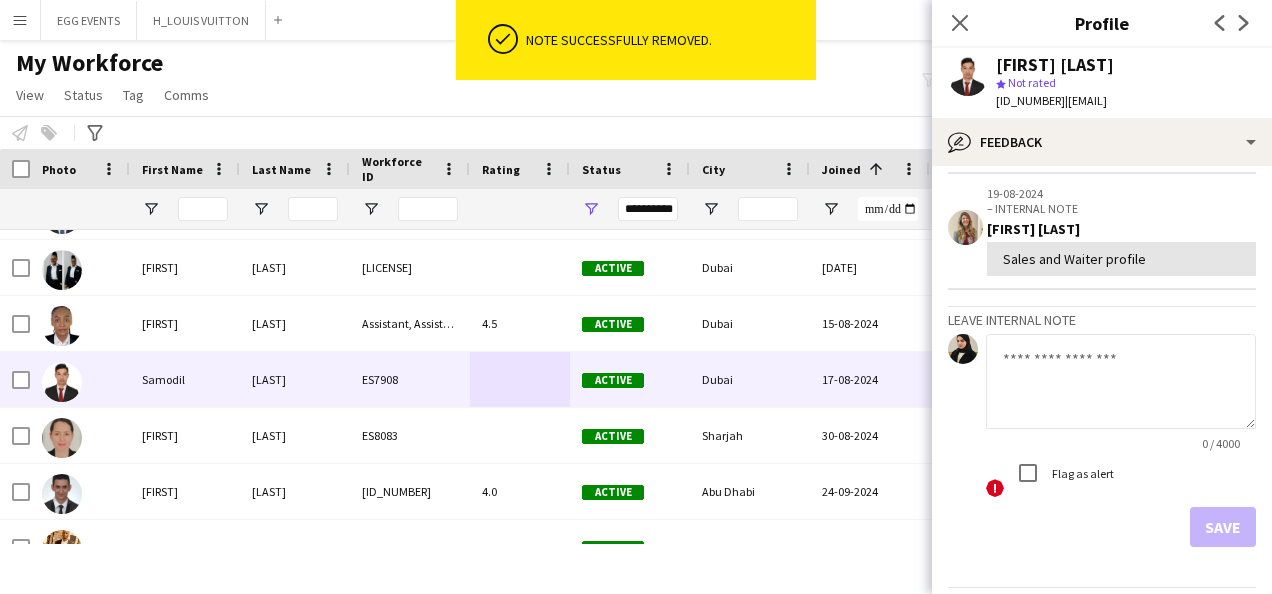 scroll, scrollTop: 544, scrollLeft: 0, axis: vertical 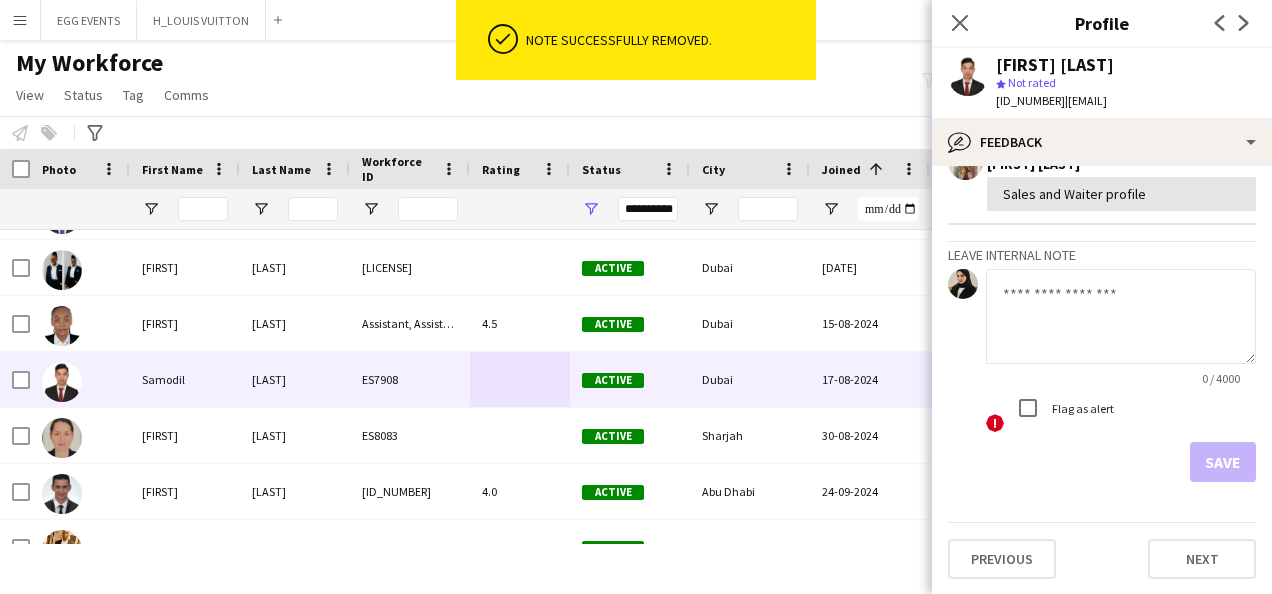 click 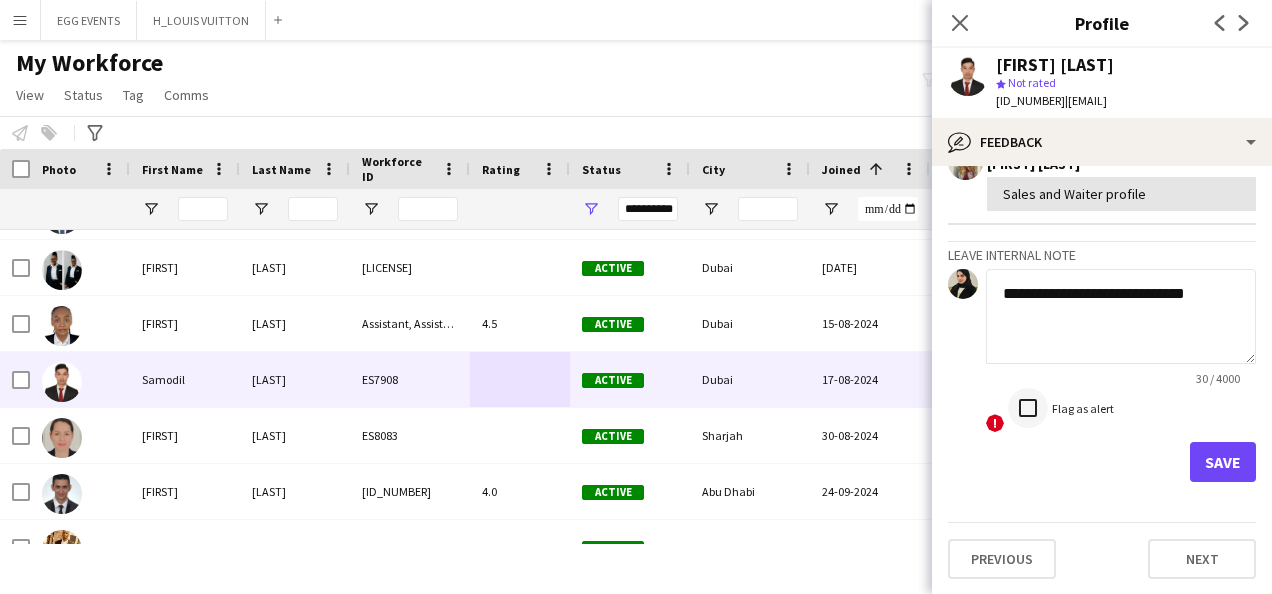 type on "**********" 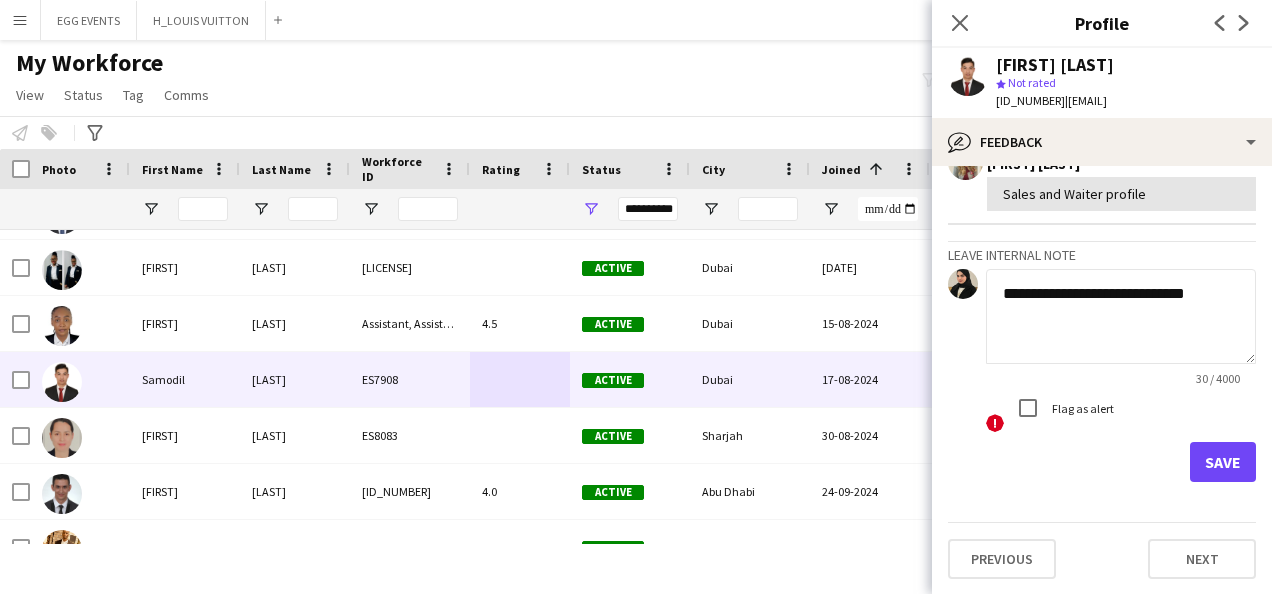 drag, startPoint x: 1170, startPoint y: 450, endPoint x: 1188, endPoint y: 458, distance: 19.697716 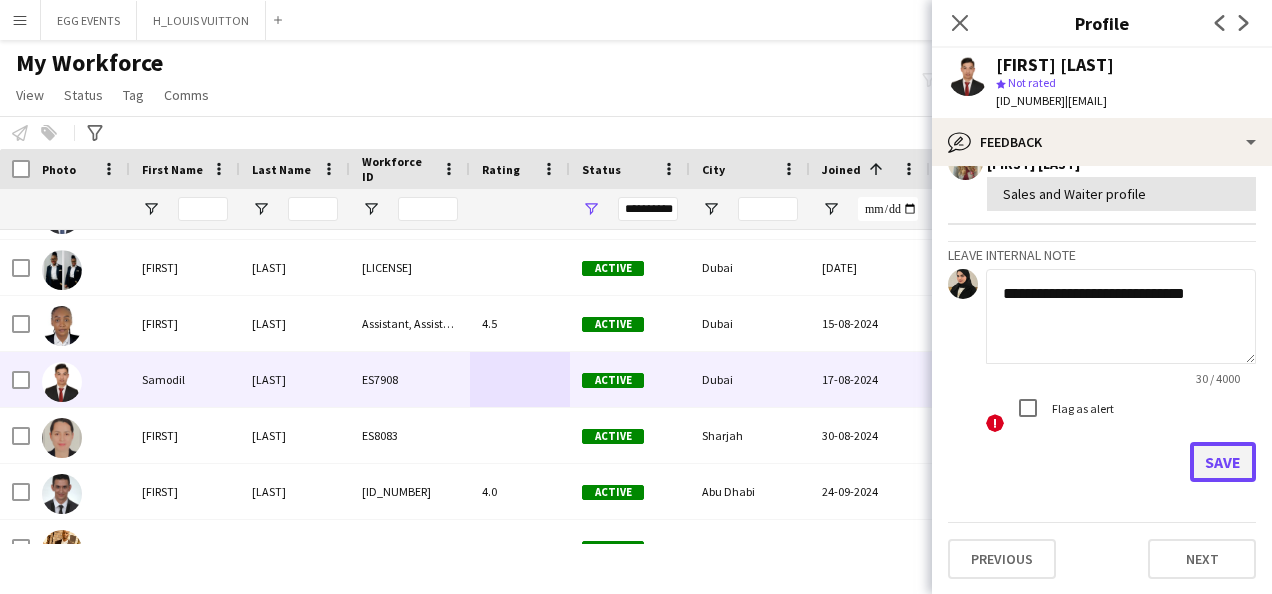 click on "Save" 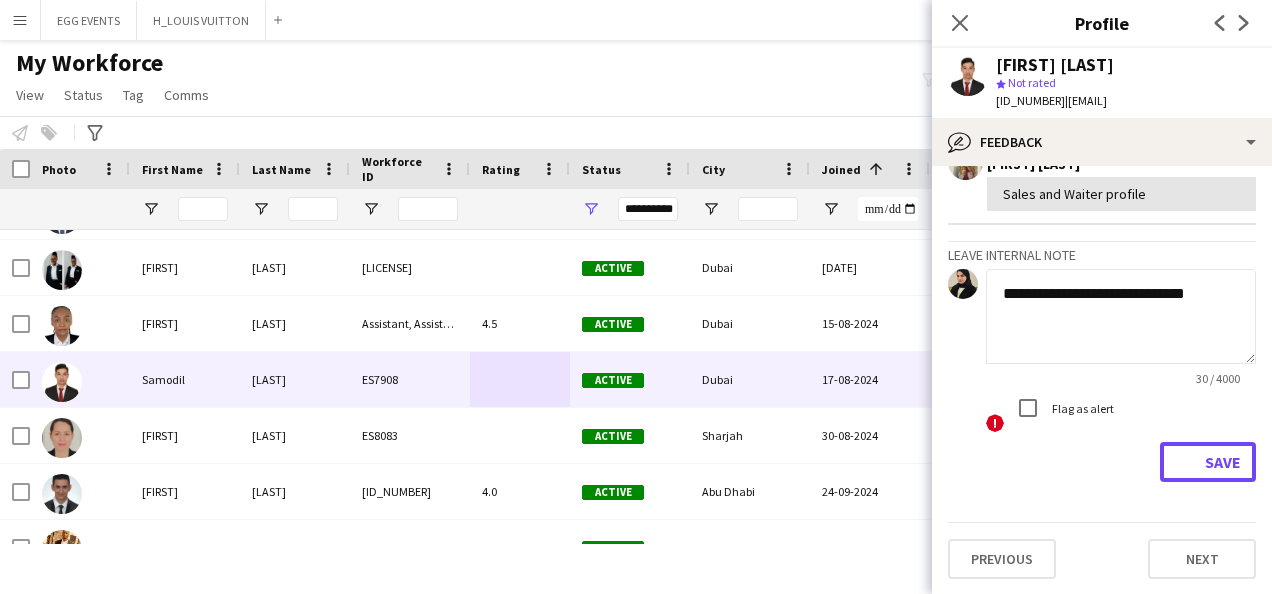 type 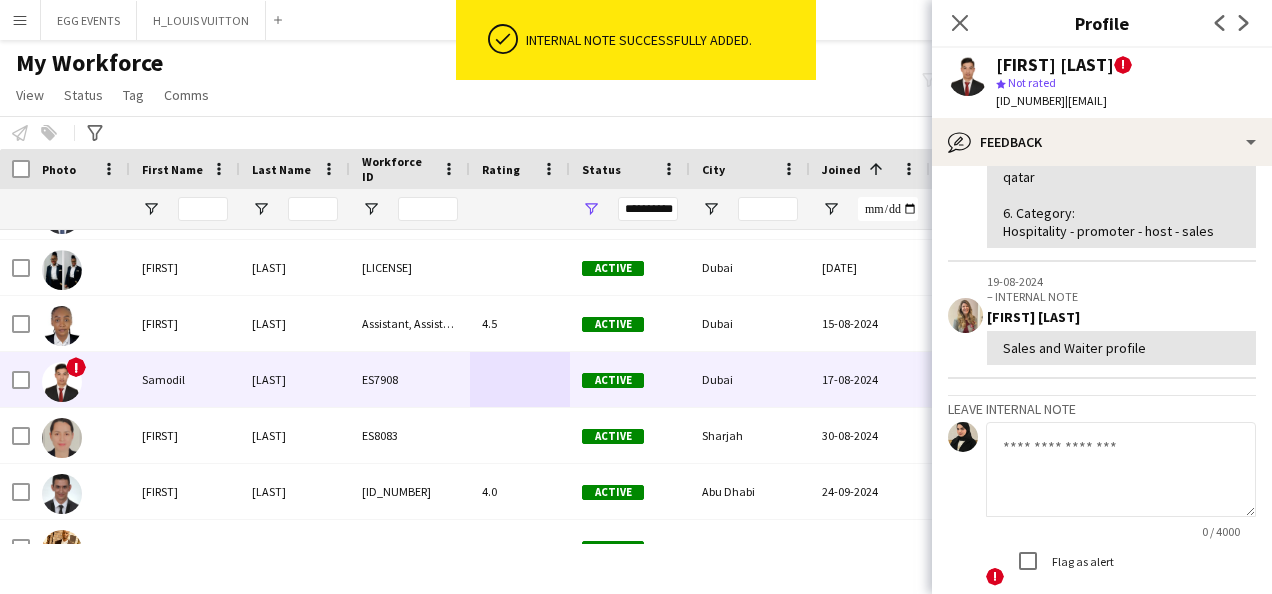 scroll, scrollTop: 697, scrollLeft: 0, axis: vertical 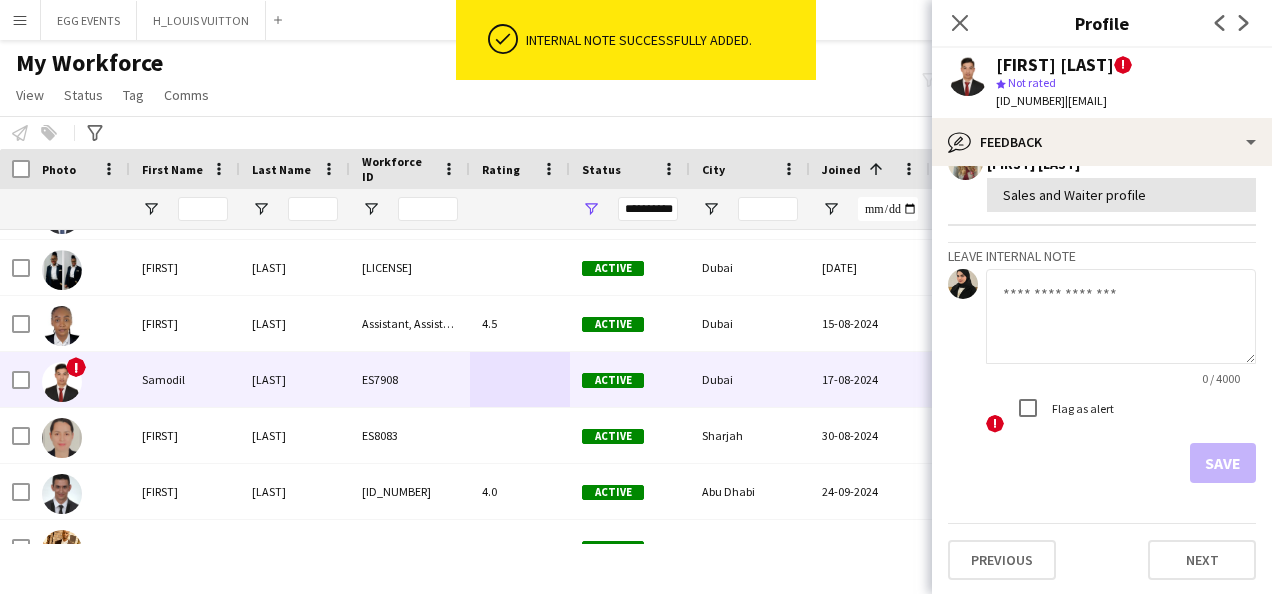 drag, startPoint x: 1160, startPoint y: 66, endPoint x: 978, endPoint y: 62, distance: 182.04395 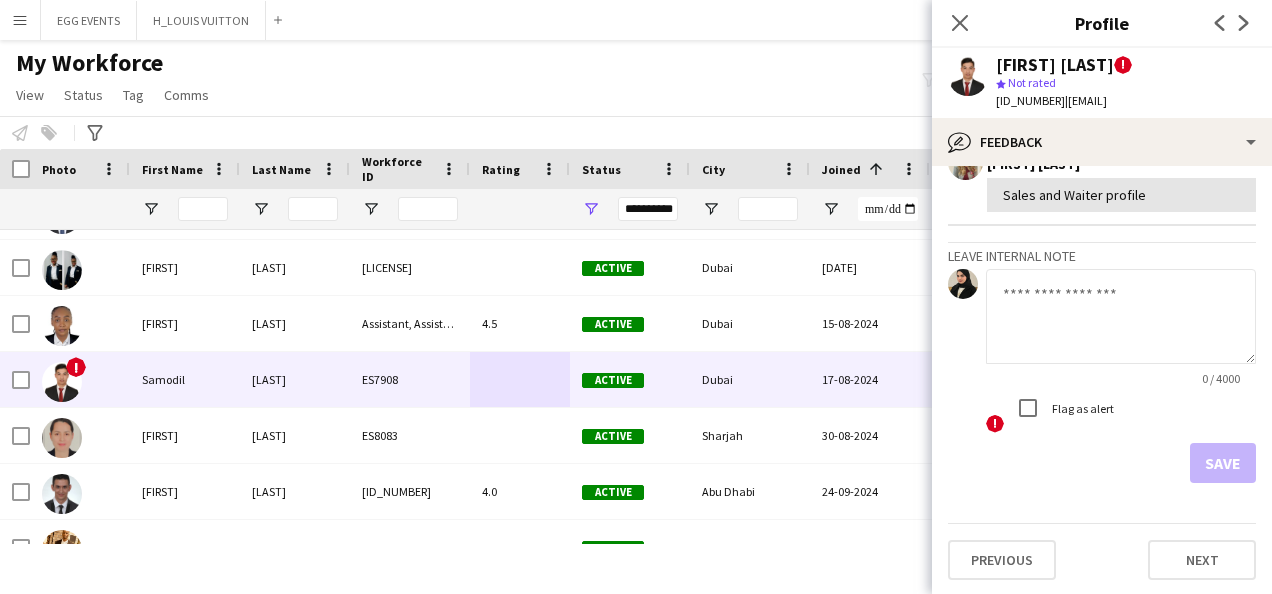 copy on "[FIRST] [LAST]" 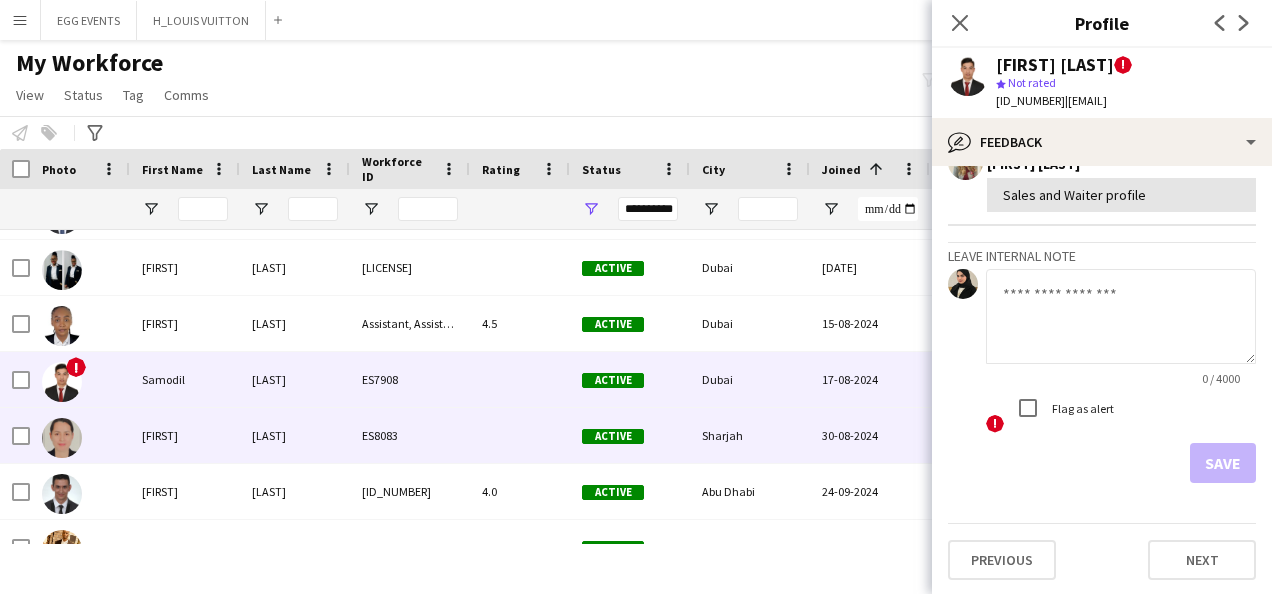 click on "Sharjah" at bounding box center (750, 435) 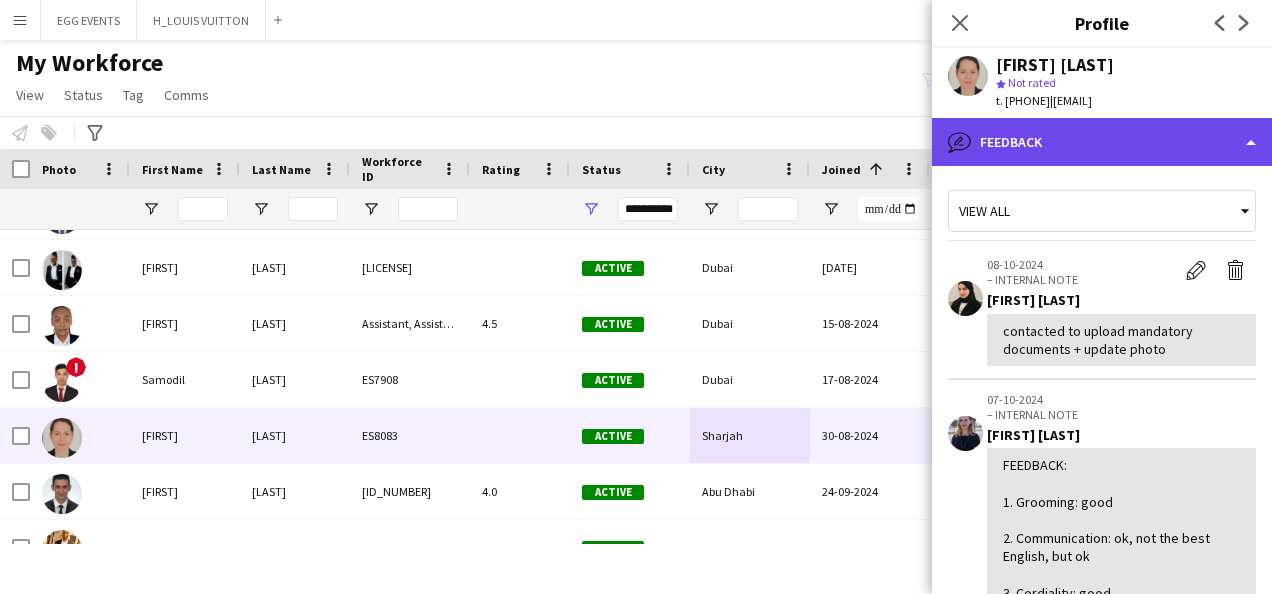 click on "bubble-pencil
Feedback" 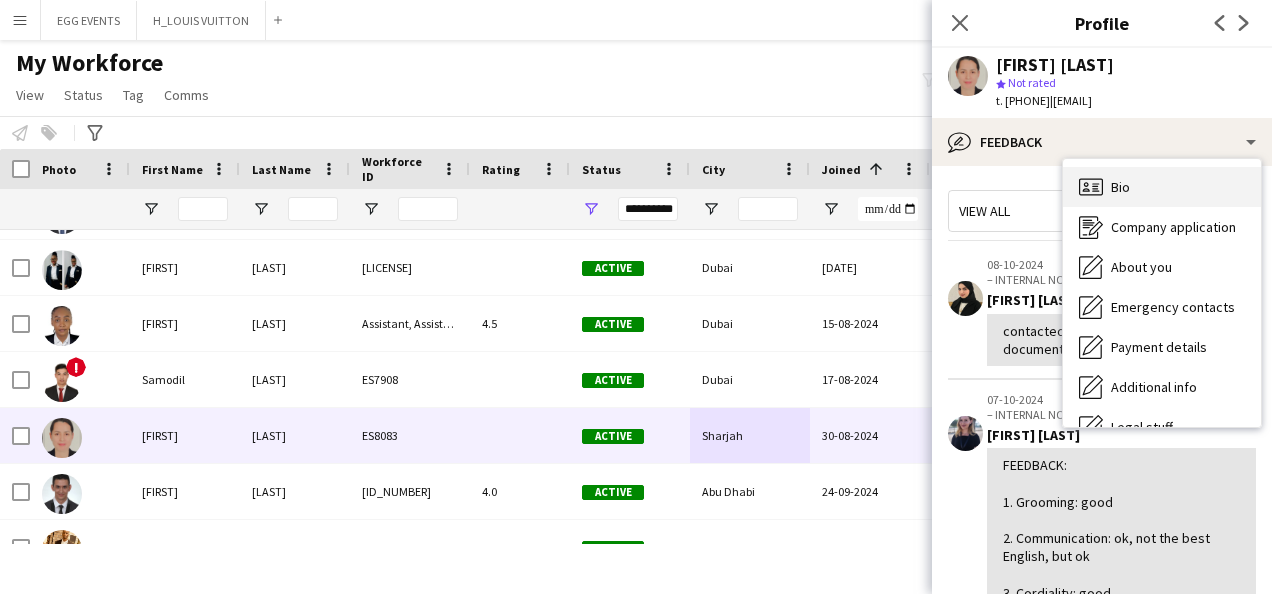 drag, startPoint x: 1142, startPoint y: 165, endPoint x: 1136, endPoint y: 180, distance: 16.155495 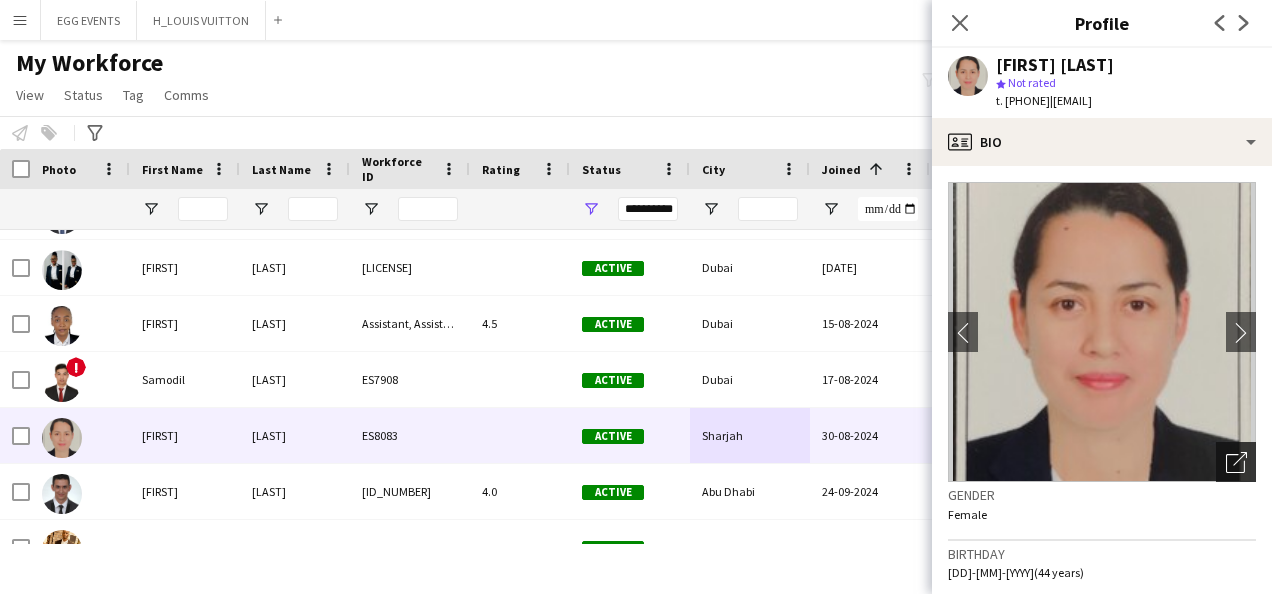click on "Open photos pop-in" 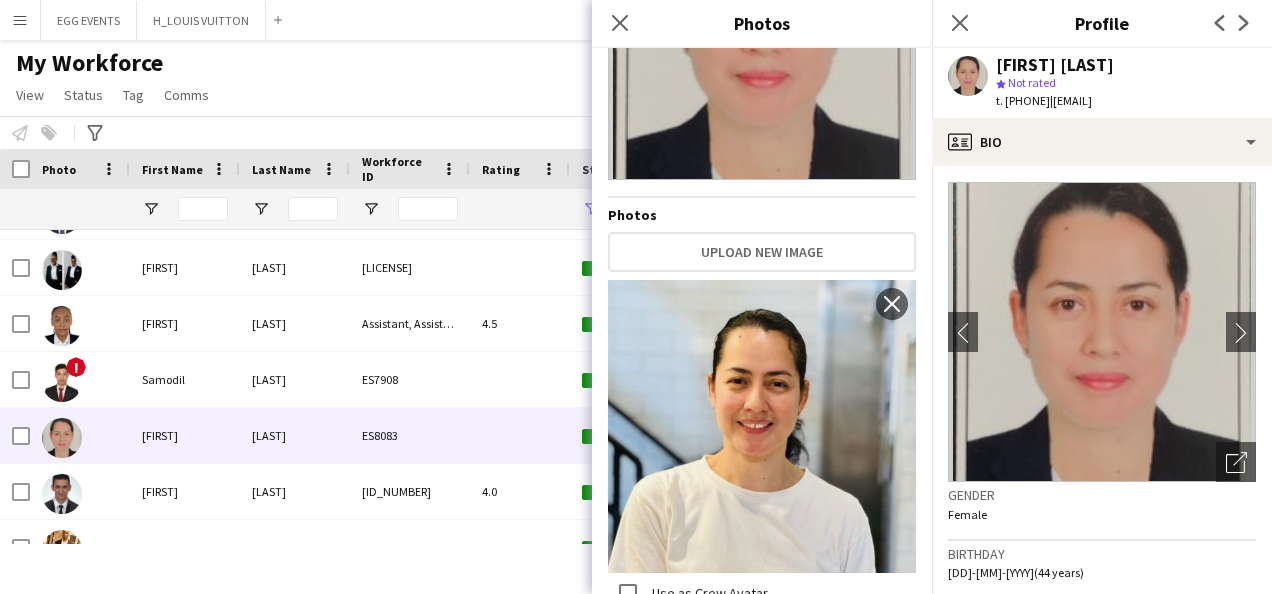 scroll, scrollTop: 202, scrollLeft: 0, axis: vertical 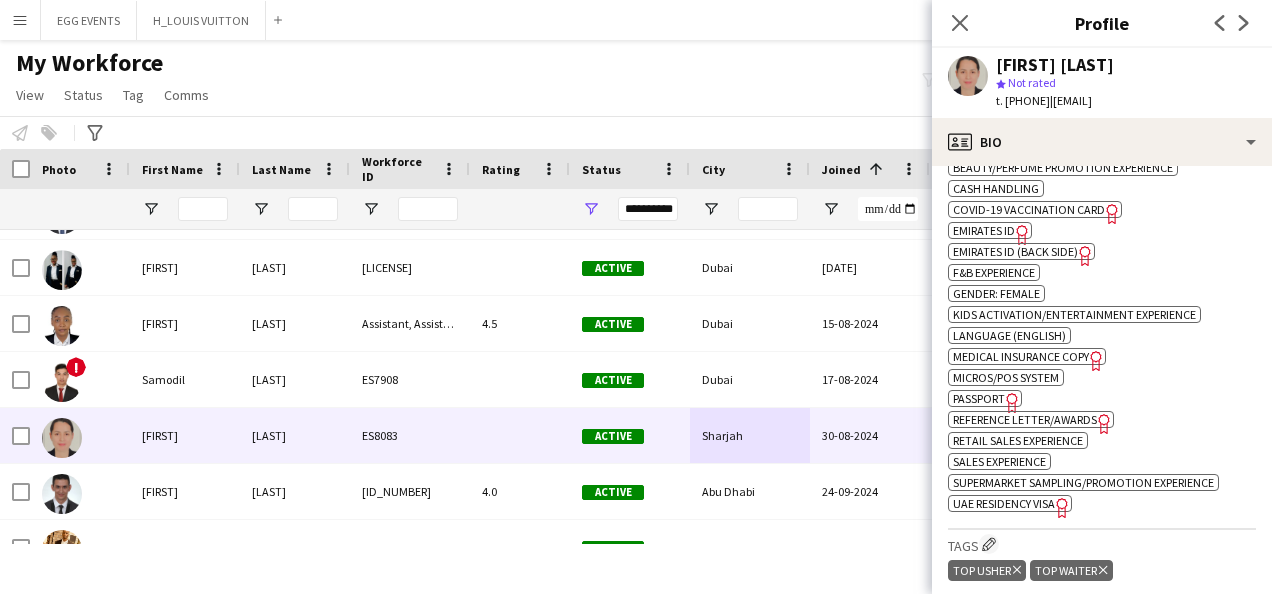 click on "Freelancer has uploaded a photo validation of skill. Click to see" 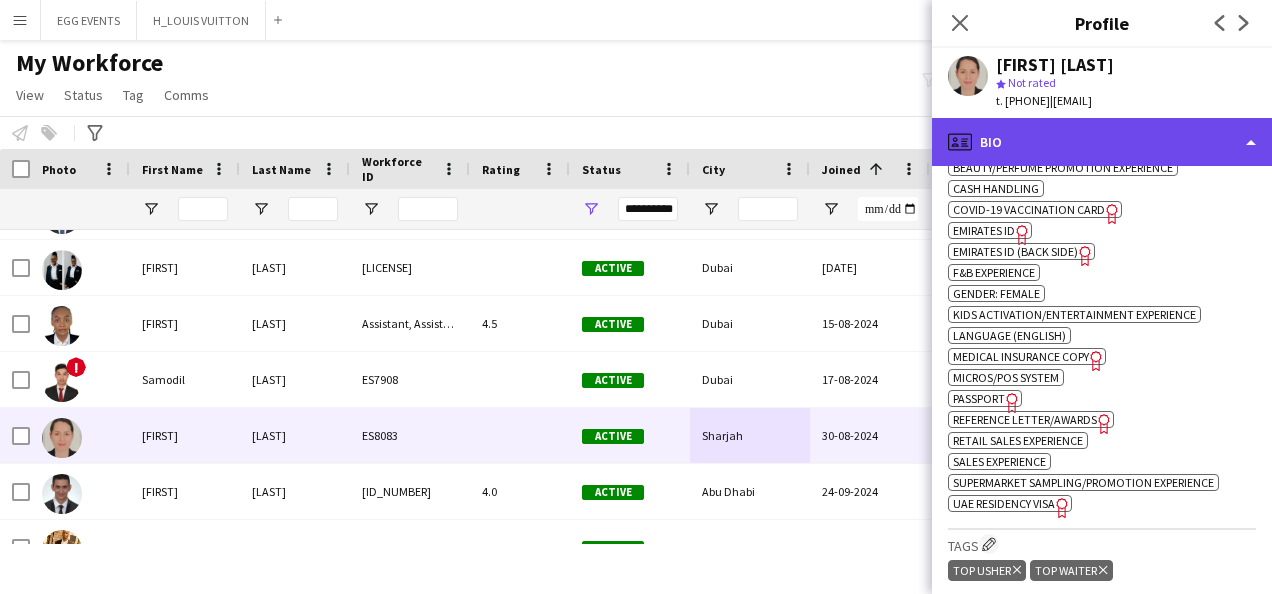 click on "profile
Bio" 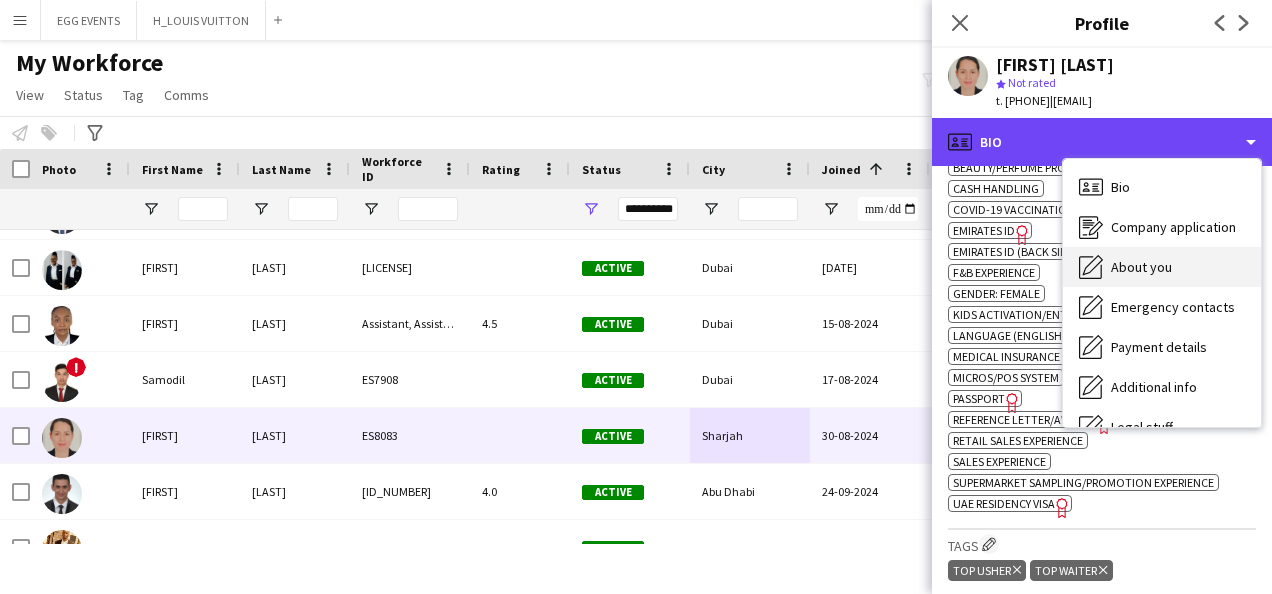 scroll, scrollTop: 108, scrollLeft: 0, axis: vertical 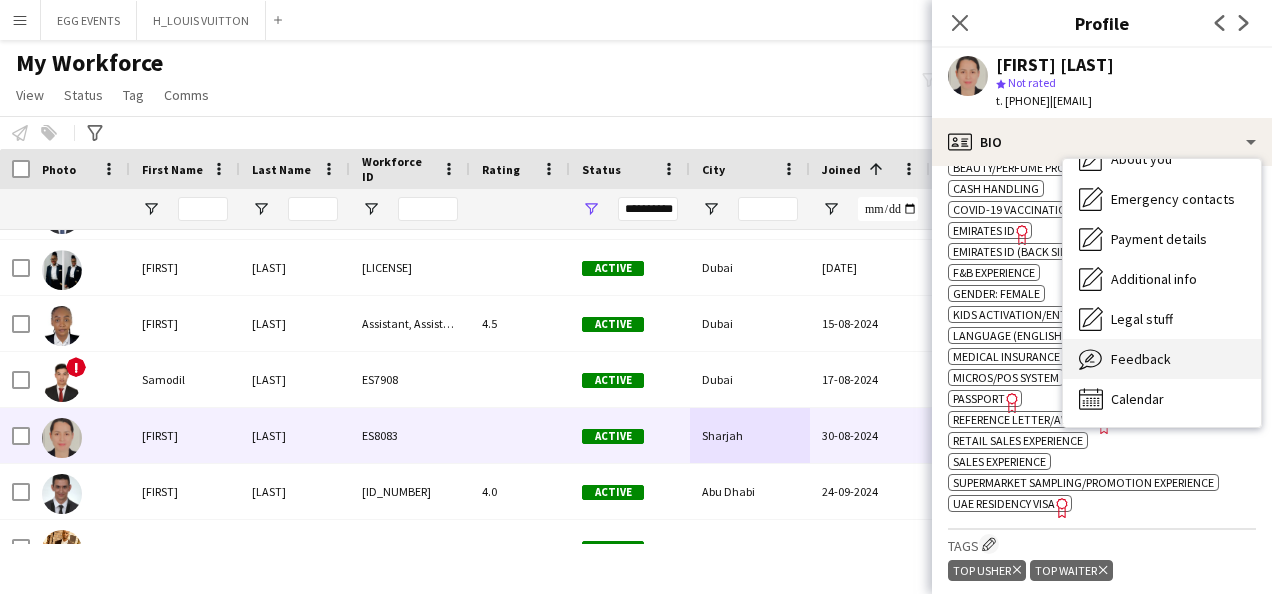 click on "Feedback" at bounding box center (1141, 359) 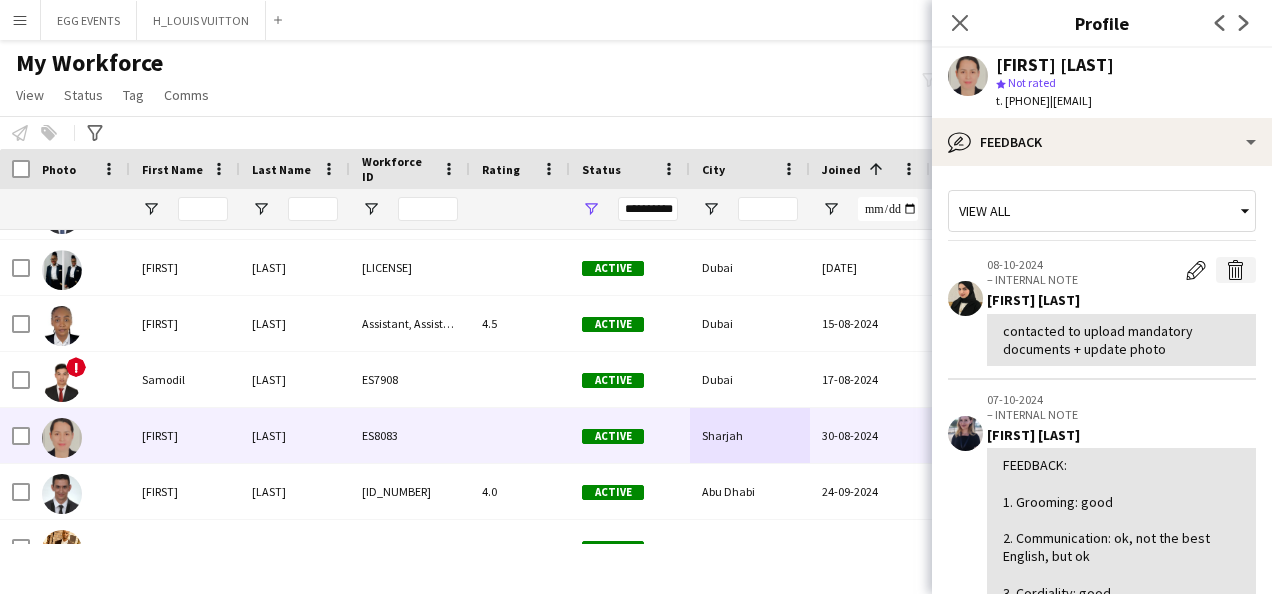 click on "Delete internal note" 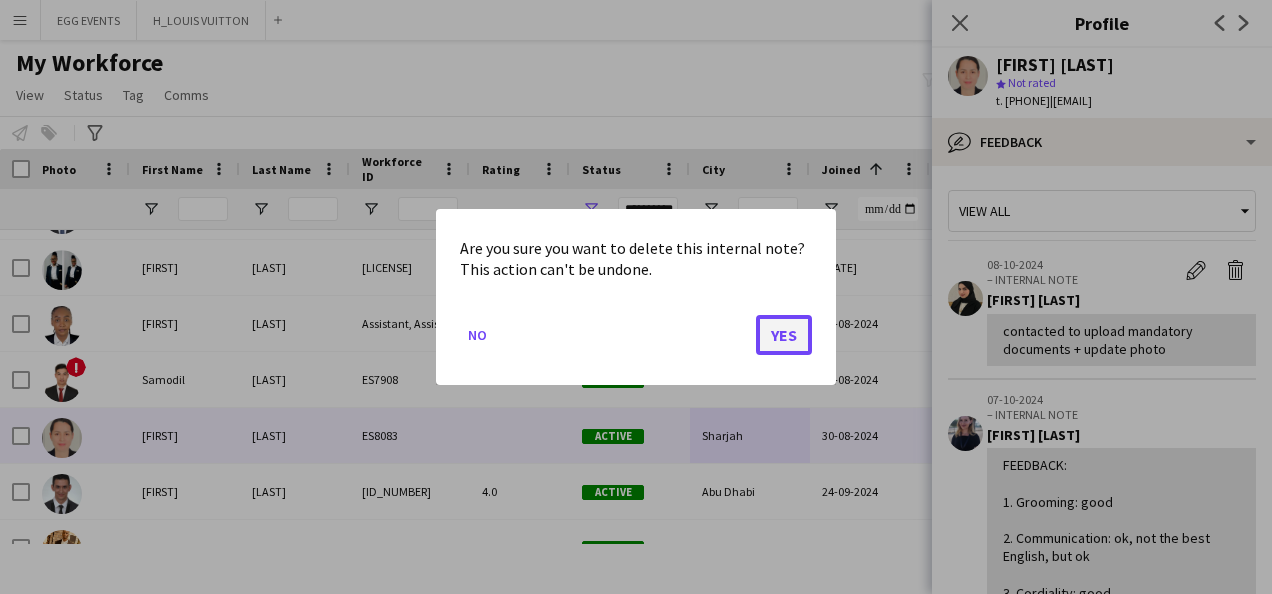 click on "Yes" 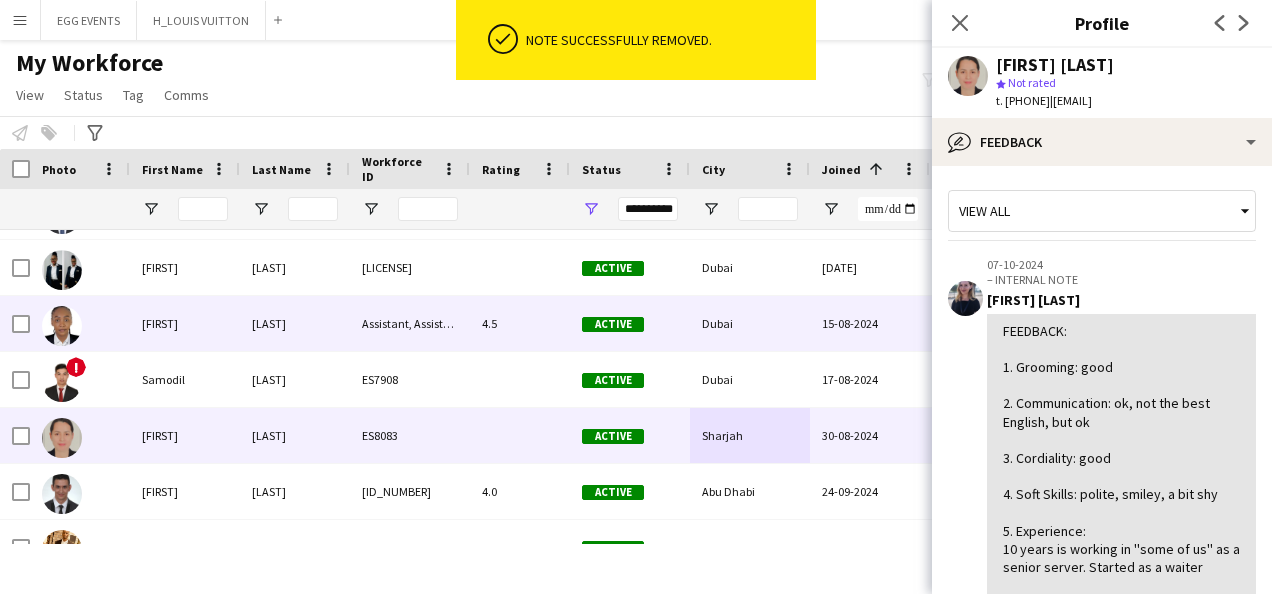 scroll, scrollTop: 11399, scrollLeft: 0, axis: vertical 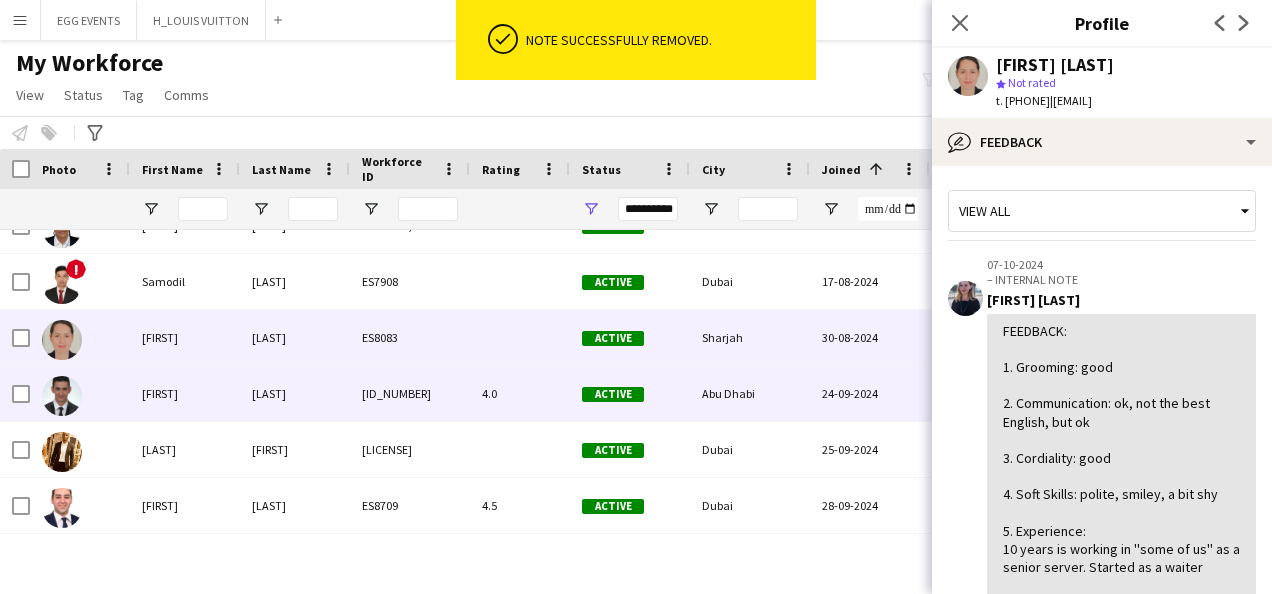 click on "Abu Dhabi" at bounding box center [750, 393] 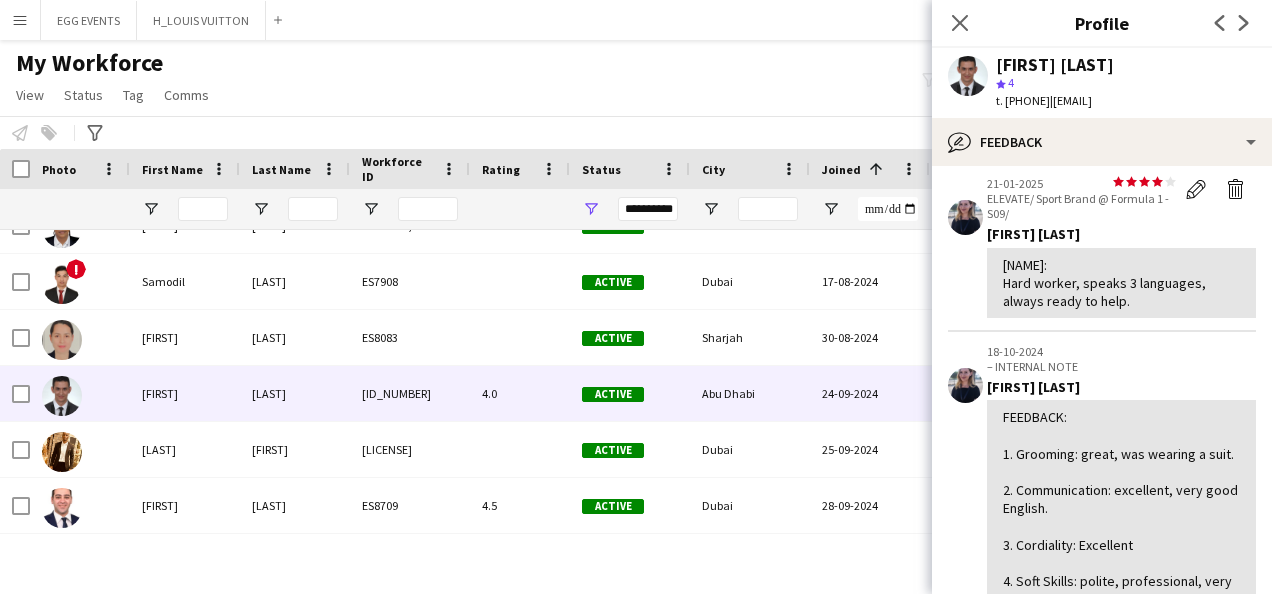 scroll, scrollTop: 86, scrollLeft: 0, axis: vertical 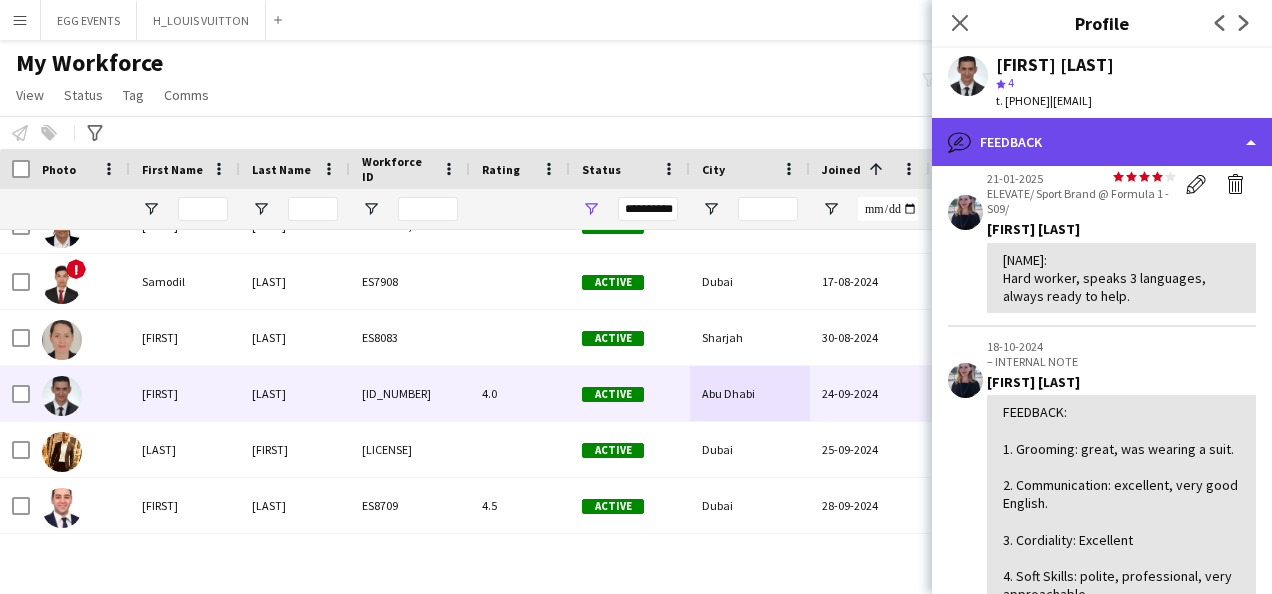 click on "bubble-pencil
Feedback" 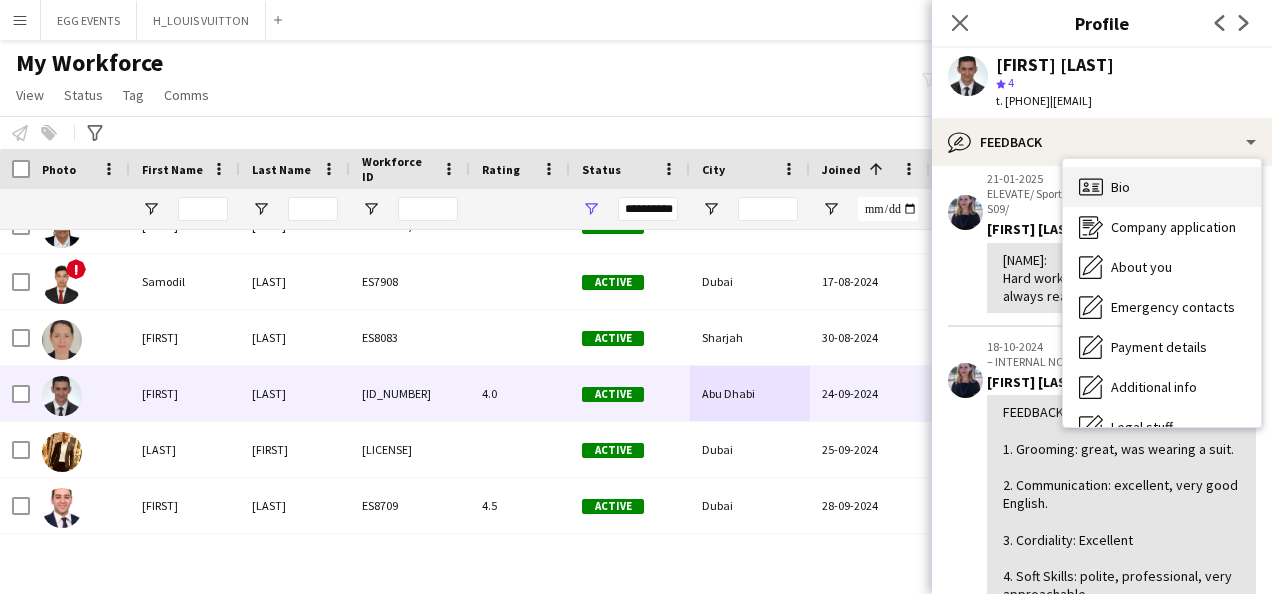 click on "Bio" at bounding box center (1120, 187) 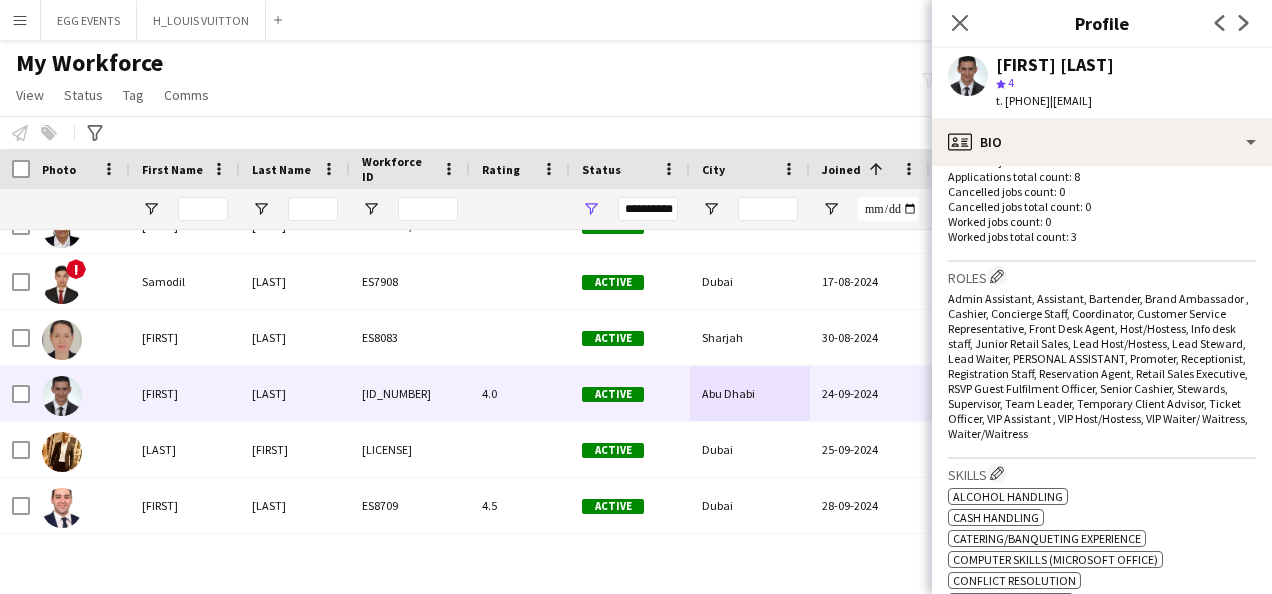 scroll, scrollTop: 798, scrollLeft: 0, axis: vertical 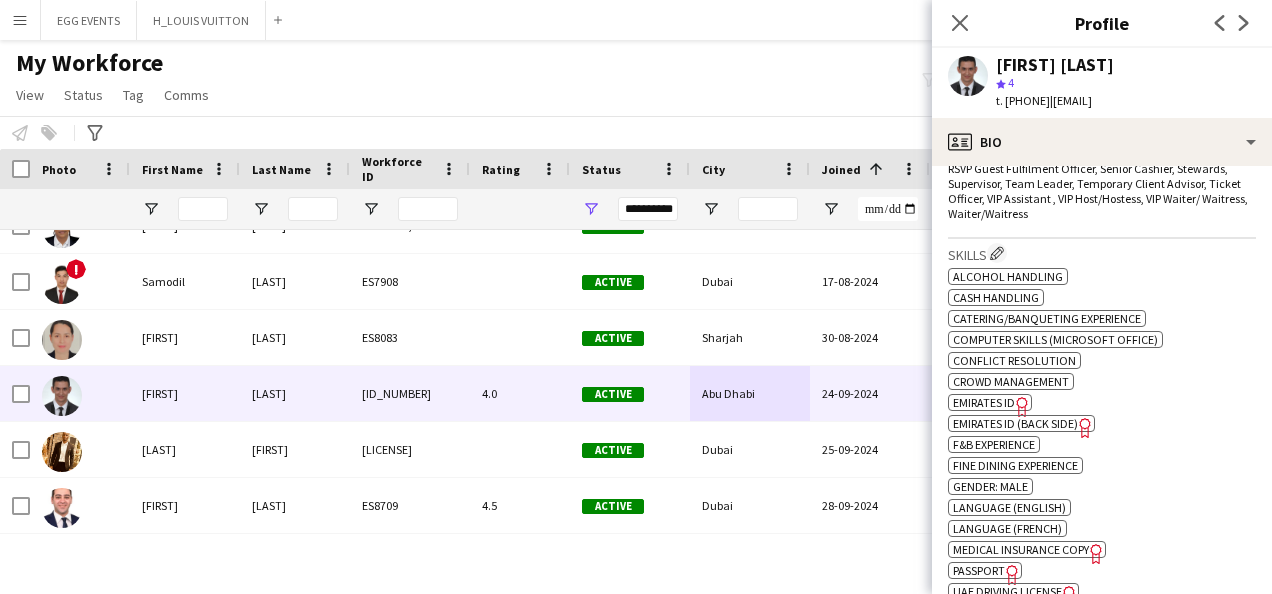 click on "Emirates ID" 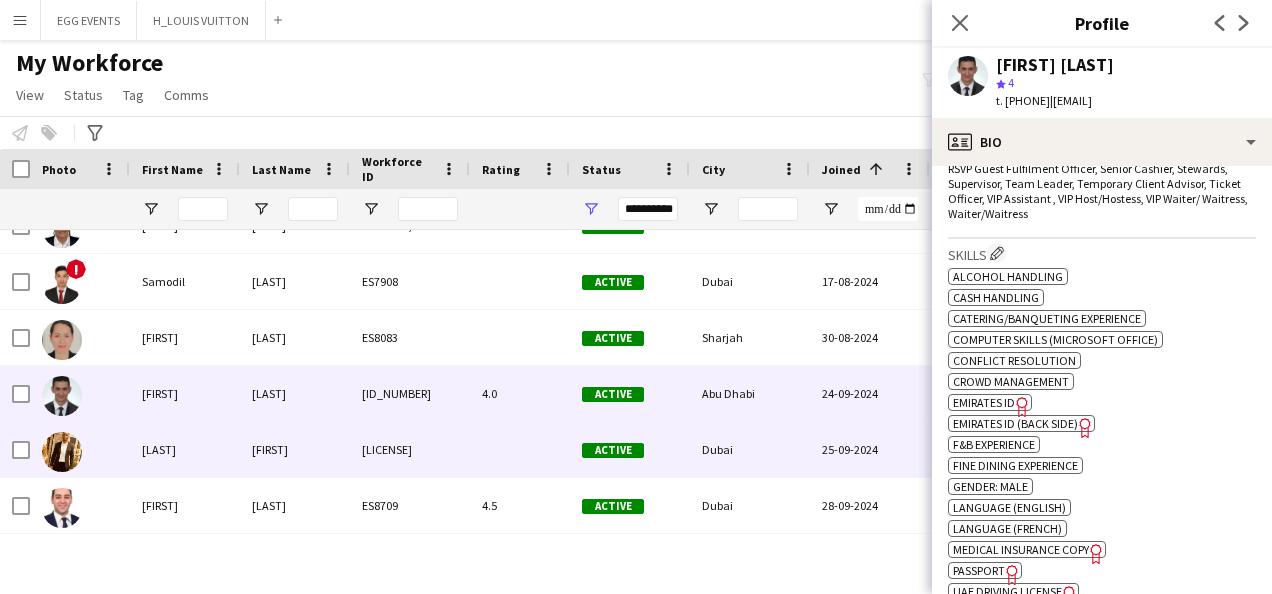 click on "[LICENSE]" at bounding box center [410, 449] 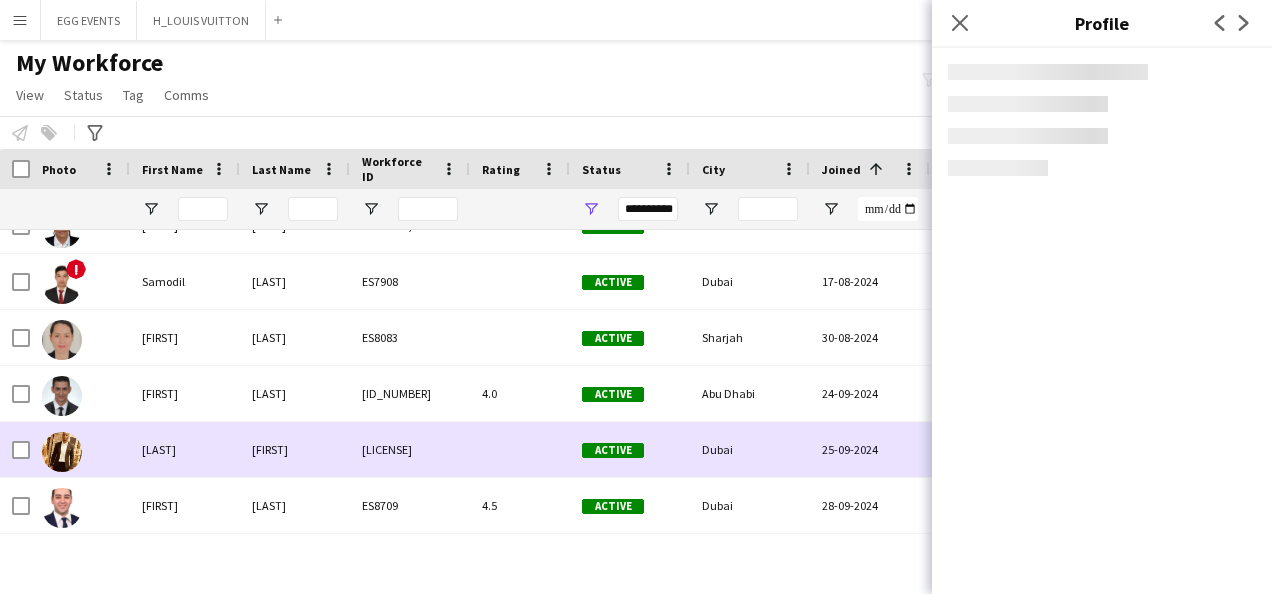 scroll, scrollTop: 11478, scrollLeft: 0, axis: vertical 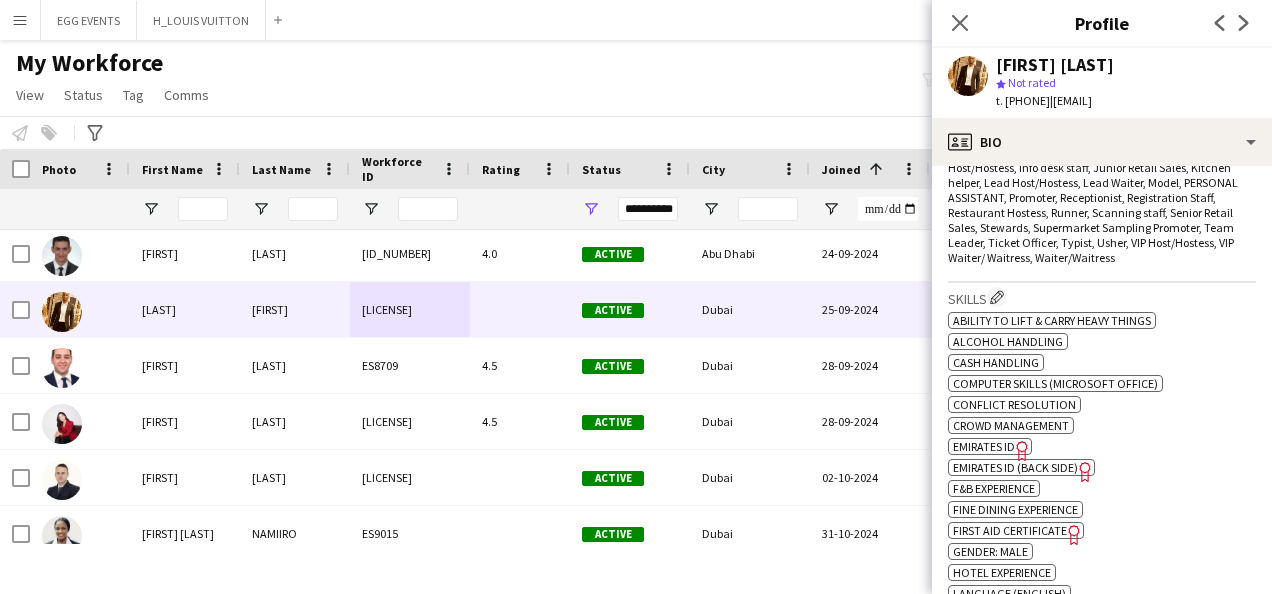 click on "Emirates ID" 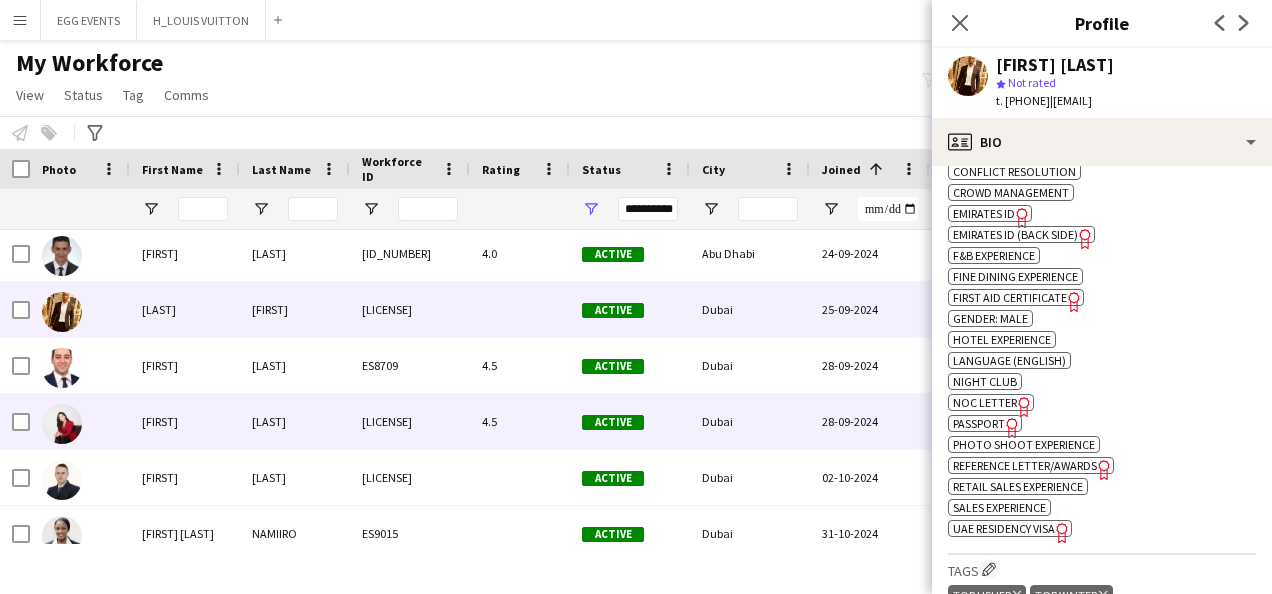 click on "28-09-2024" at bounding box center [870, 421] 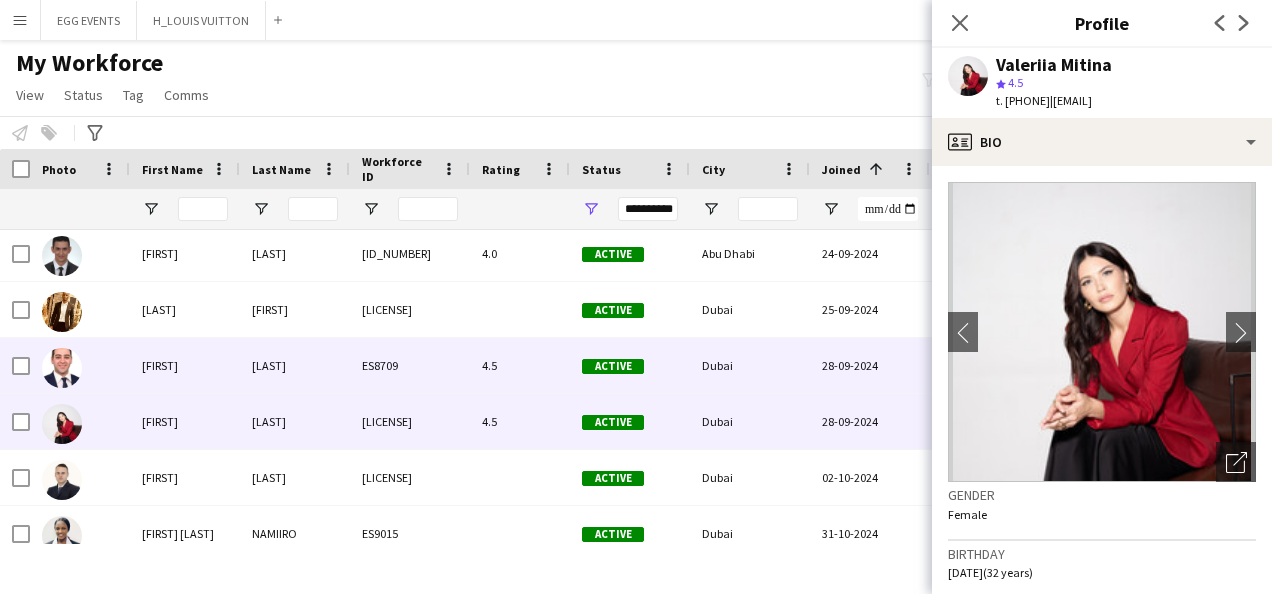 click on "28-09-2024" at bounding box center [870, 365] 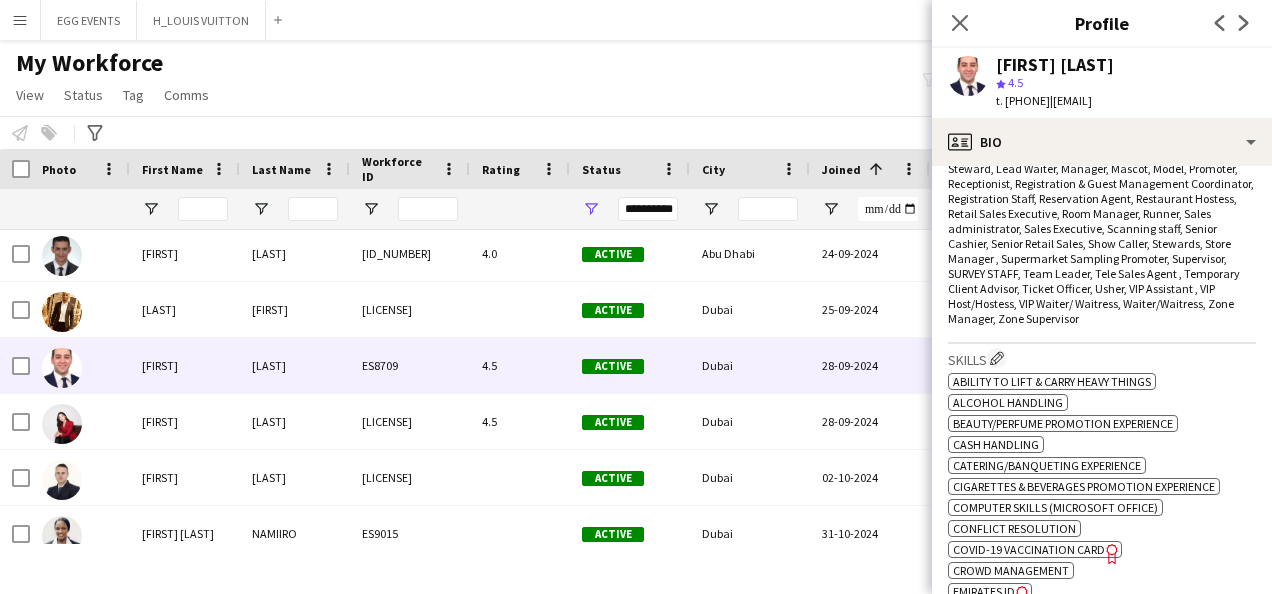 scroll, scrollTop: 993, scrollLeft: 0, axis: vertical 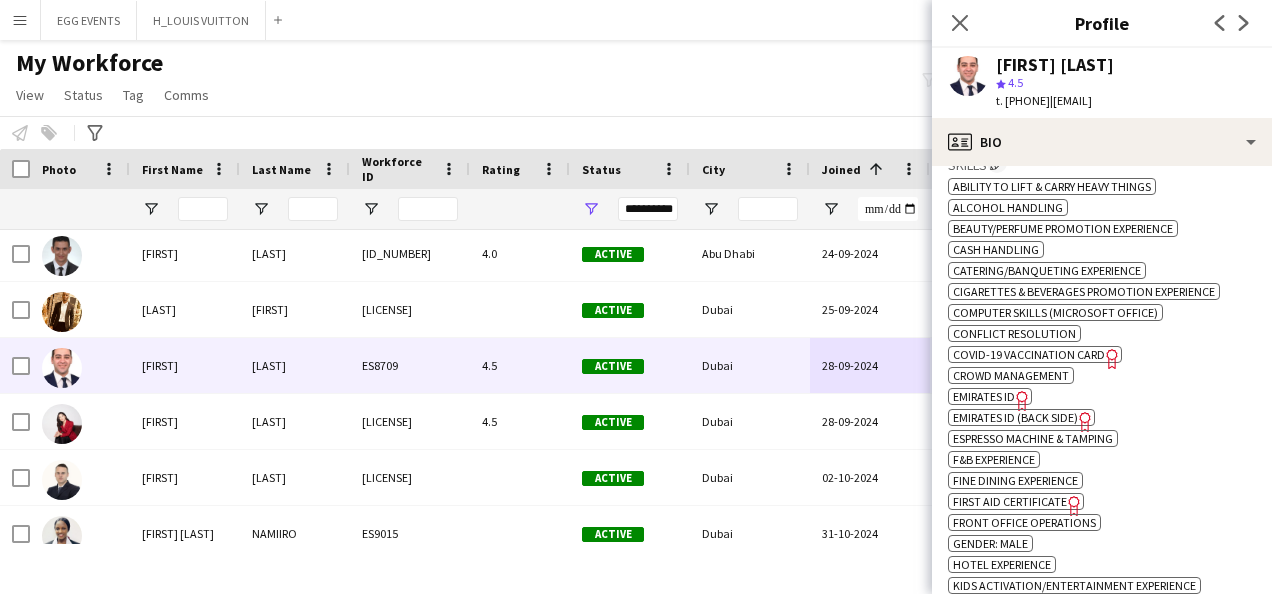 click on "Freelancer has uploaded a photo validation of skill. Click to see" 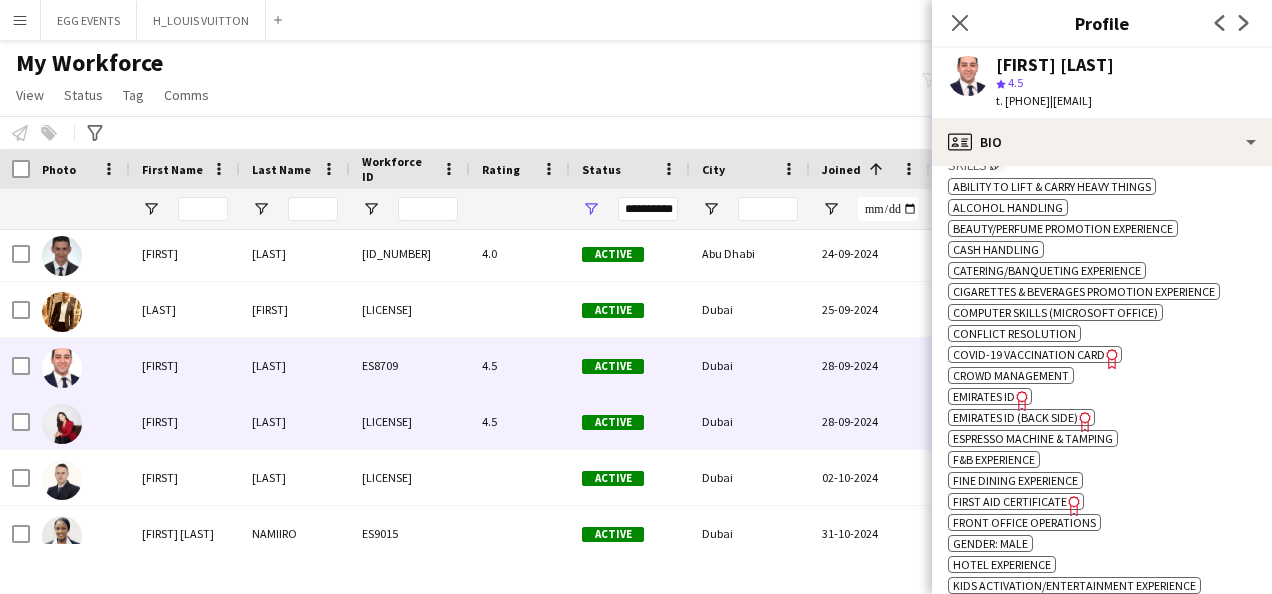 click on "4.5" at bounding box center [520, 421] 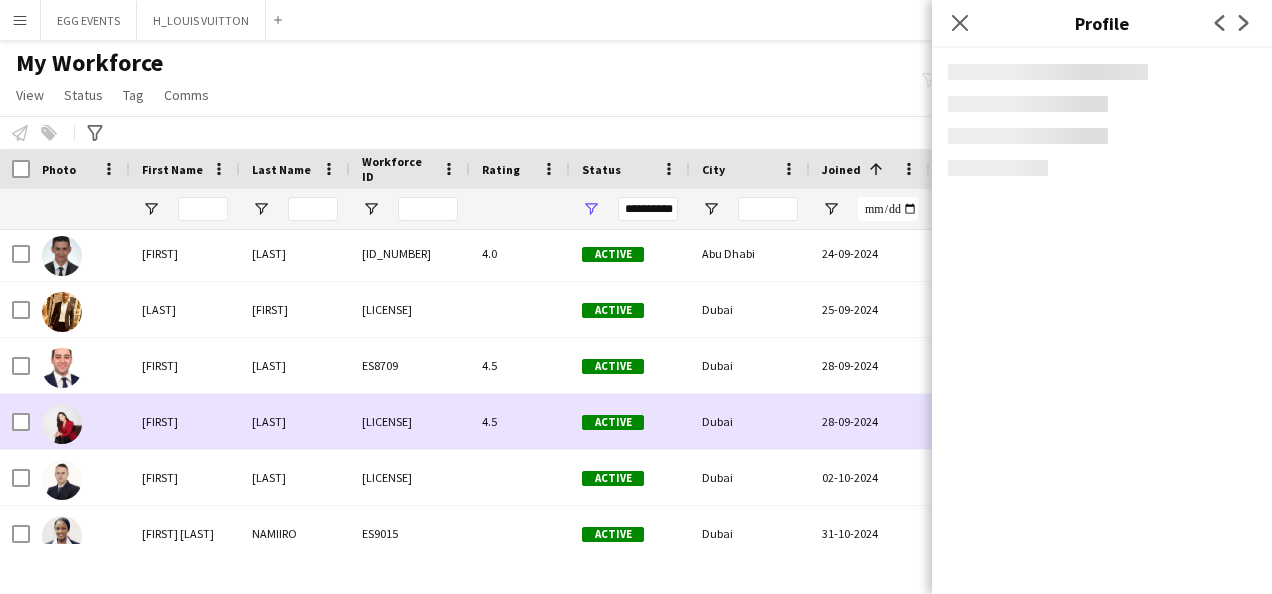 scroll, scrollTop: 11588, scrollLeft: 0, axis: vertical 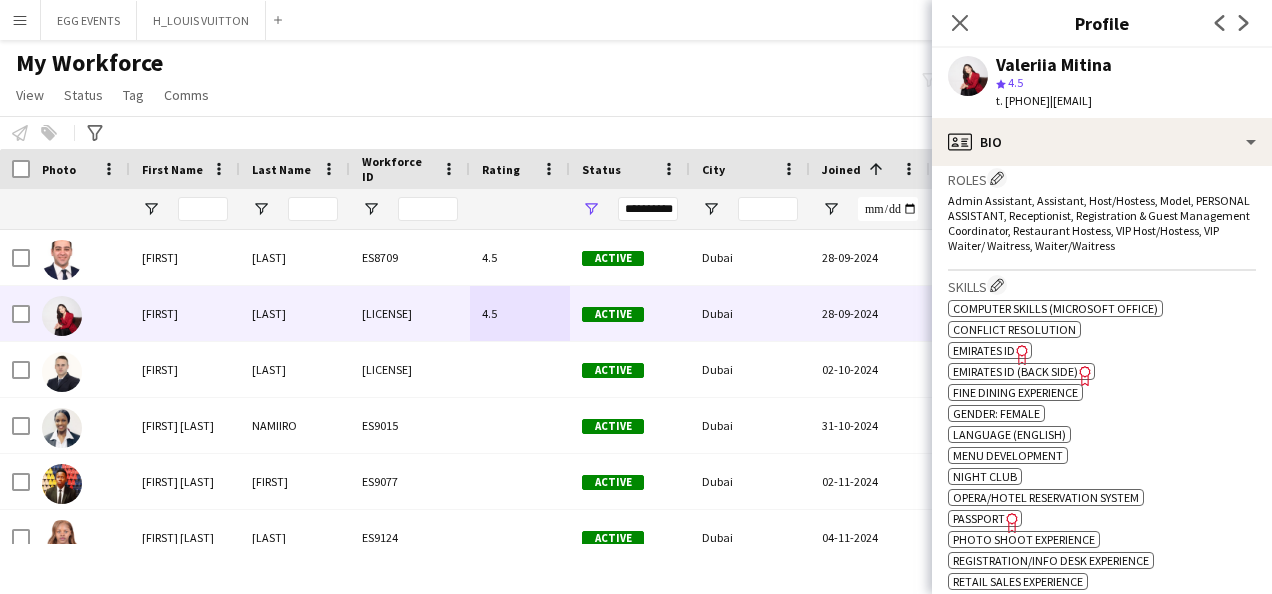 click on "Emirates ID" 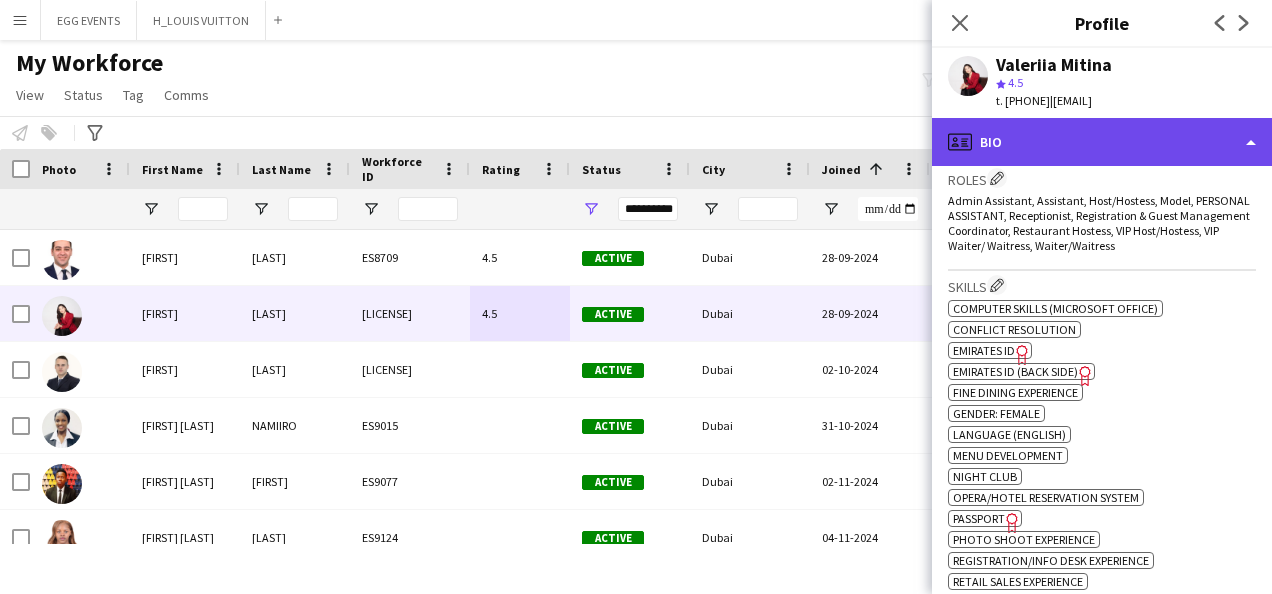 click on "profile
Bio" 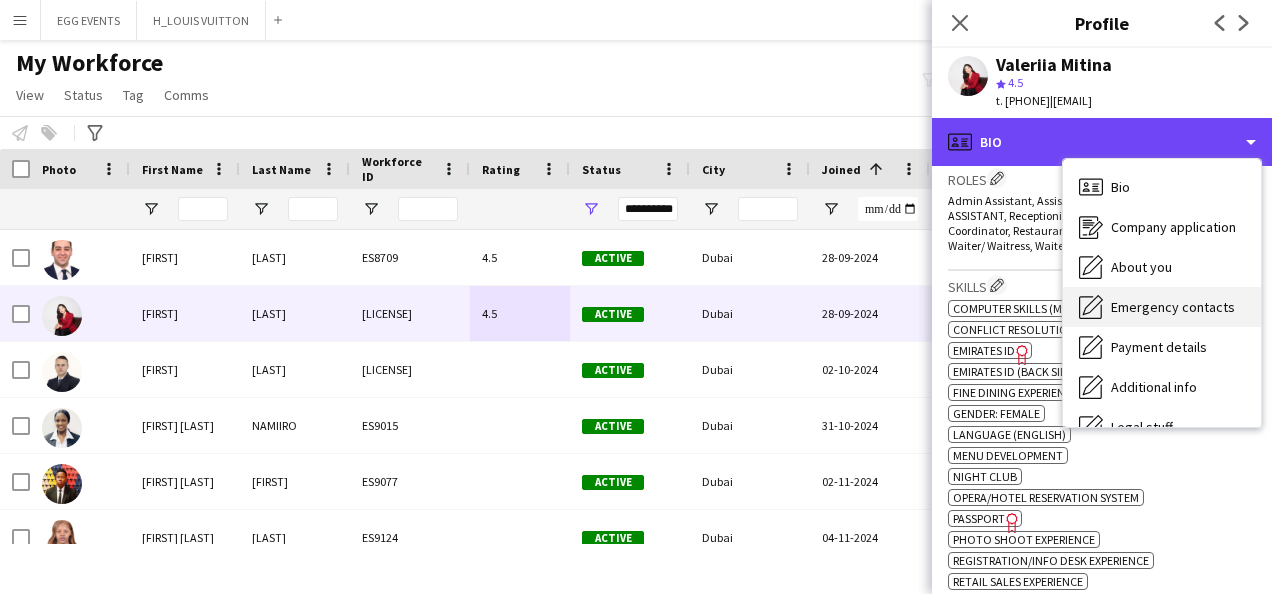 scroll, scrollTop: 108, scrollLeft: 0, axis: vertical 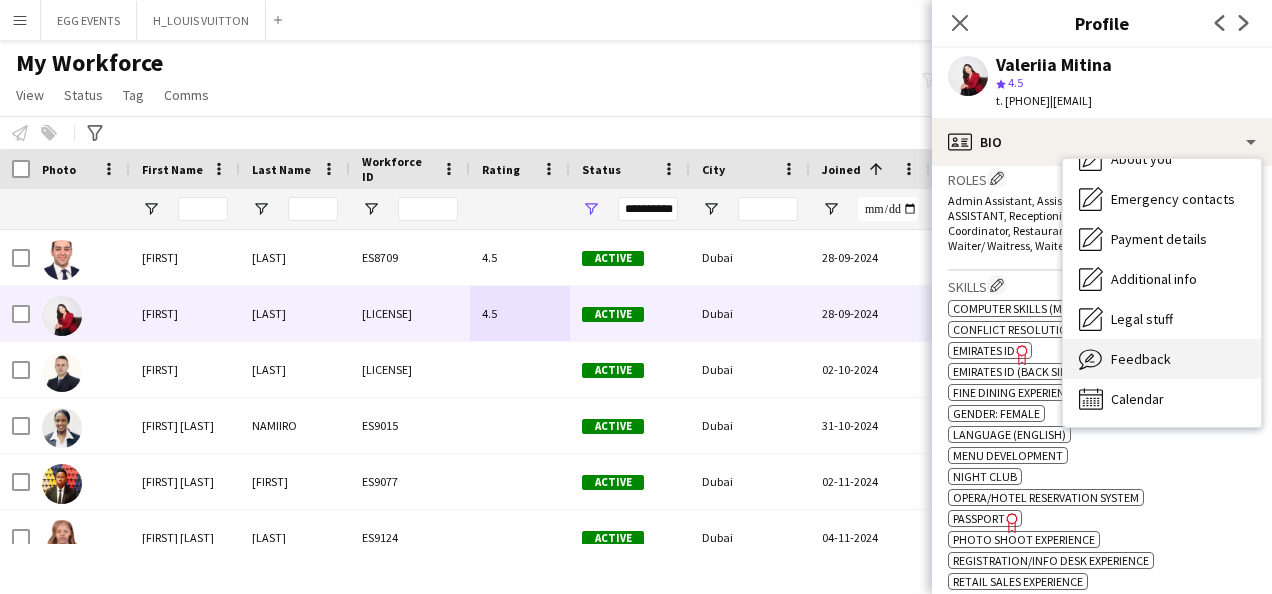 click on "Feedback" at bounding box center [1141, 359] 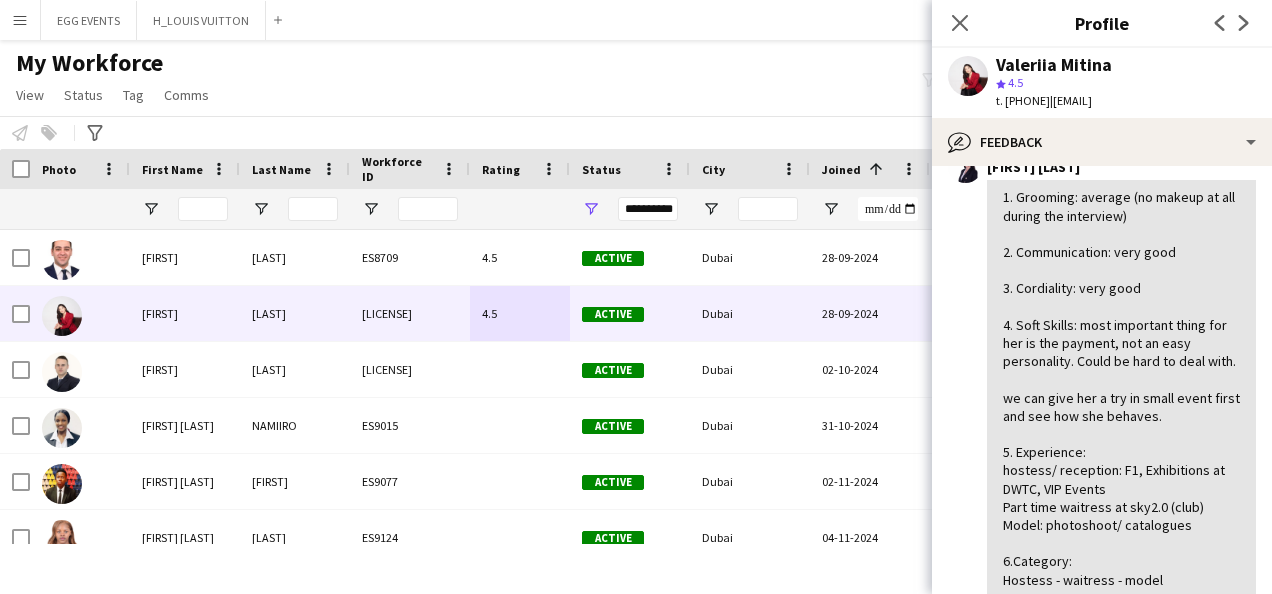 scroll, scrollTop: 533, scrollLeft: 0, axis: vertical 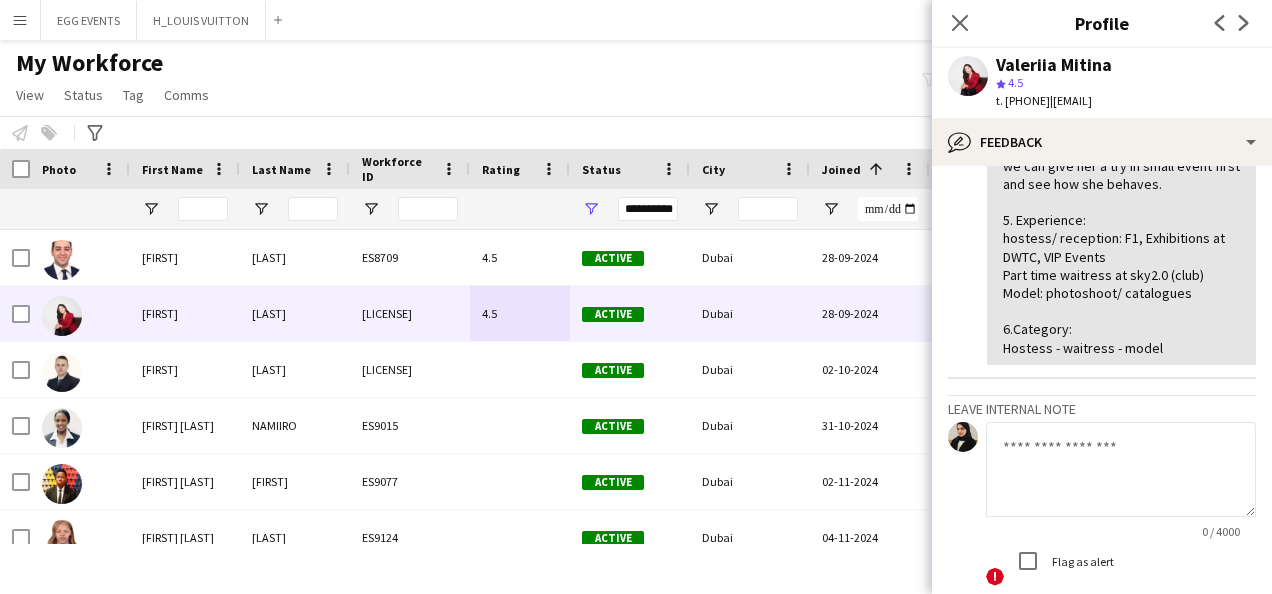click 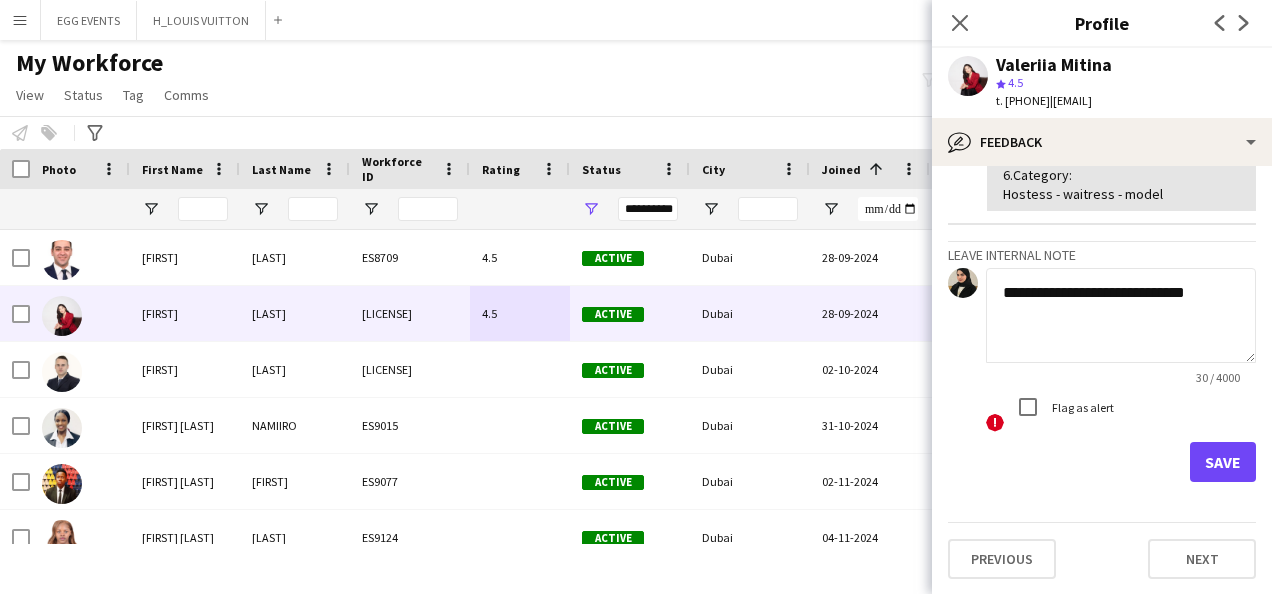scroll, scrollTop: 722, scrollLeft: 0, axis: vertical 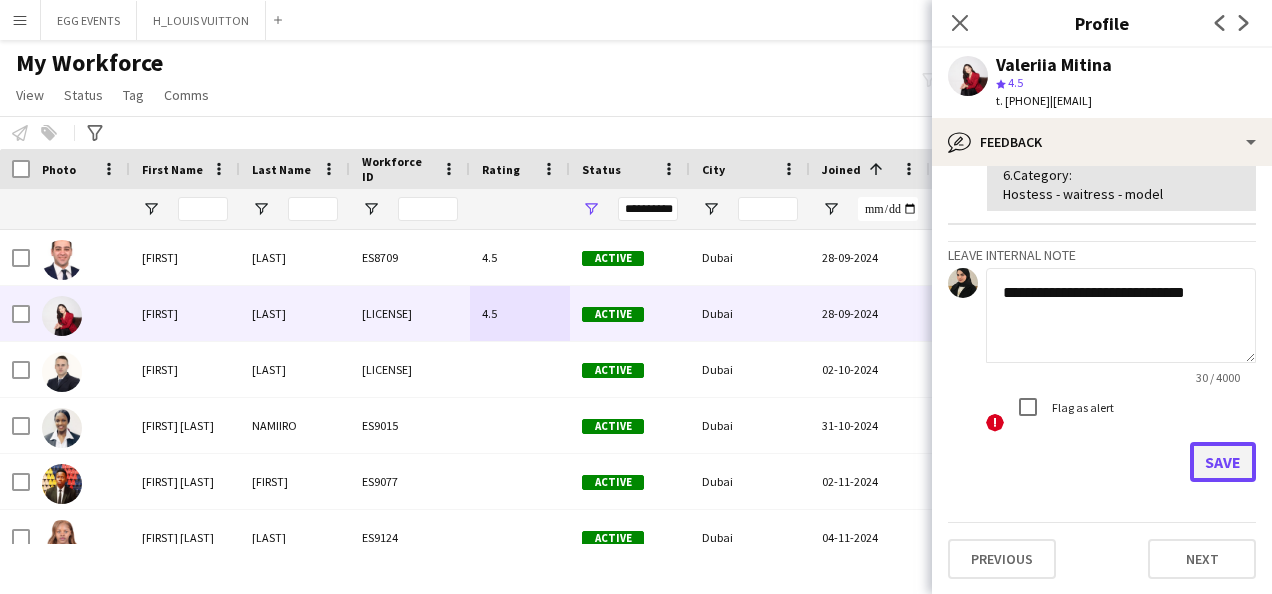 click on "Save" 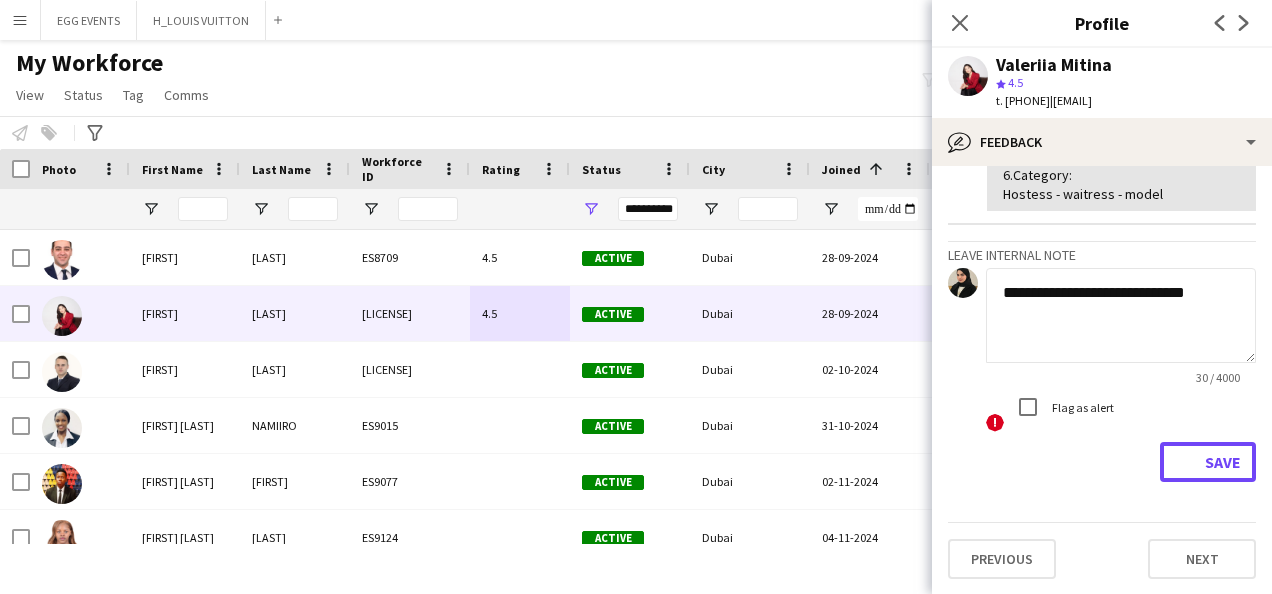 type 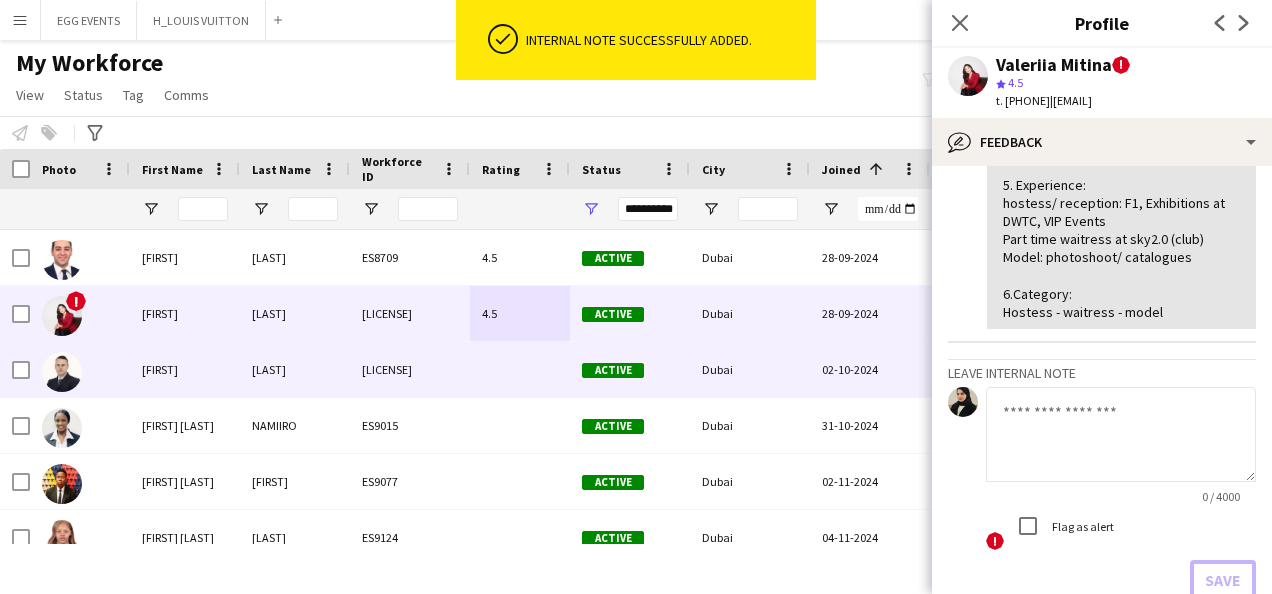 scroll, scrollTop: 876, scrollLeft: 0, axis: vertical 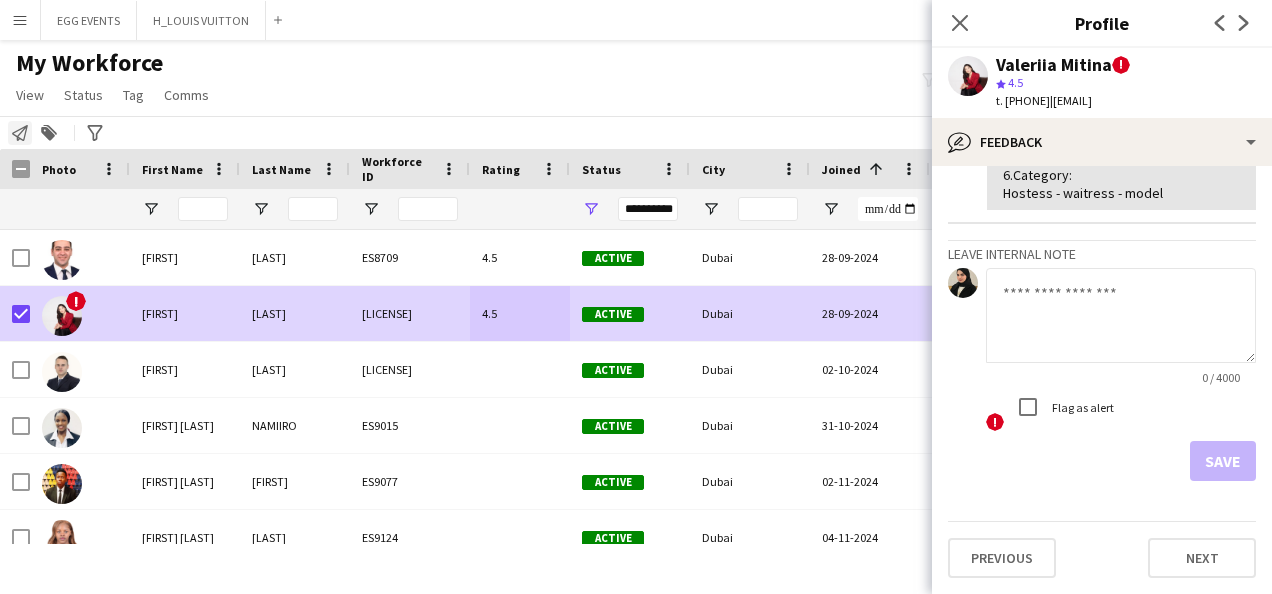 click on "Notify workforce" 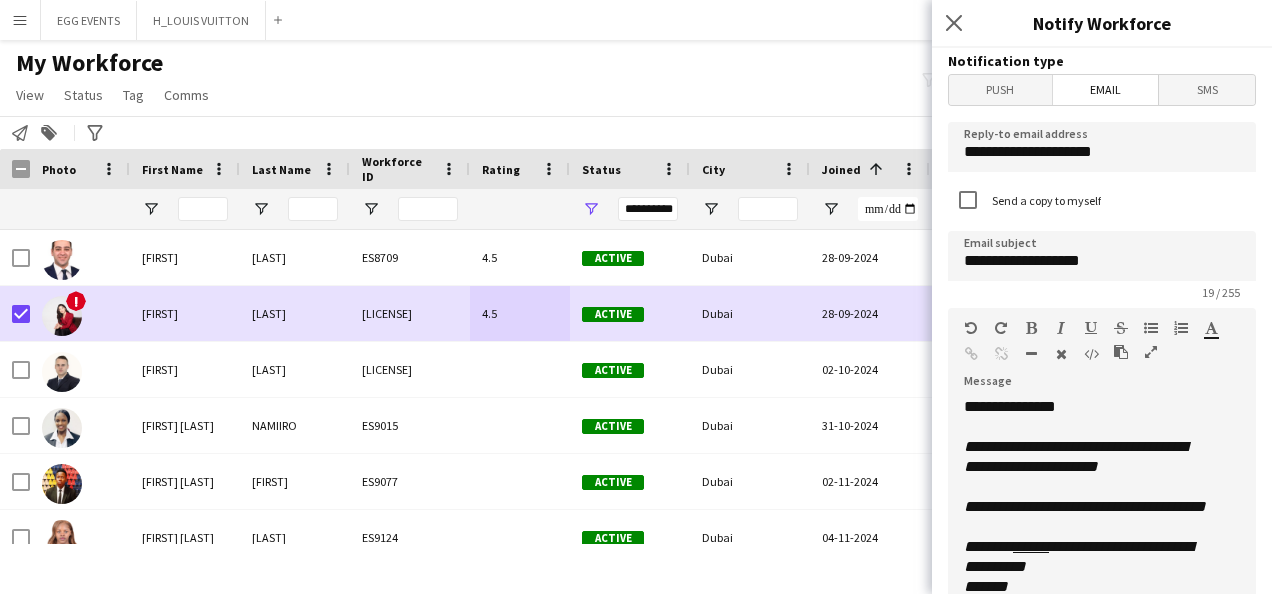 scroll, scrollTop: 216, scrollLeft: 0, axis: vertical 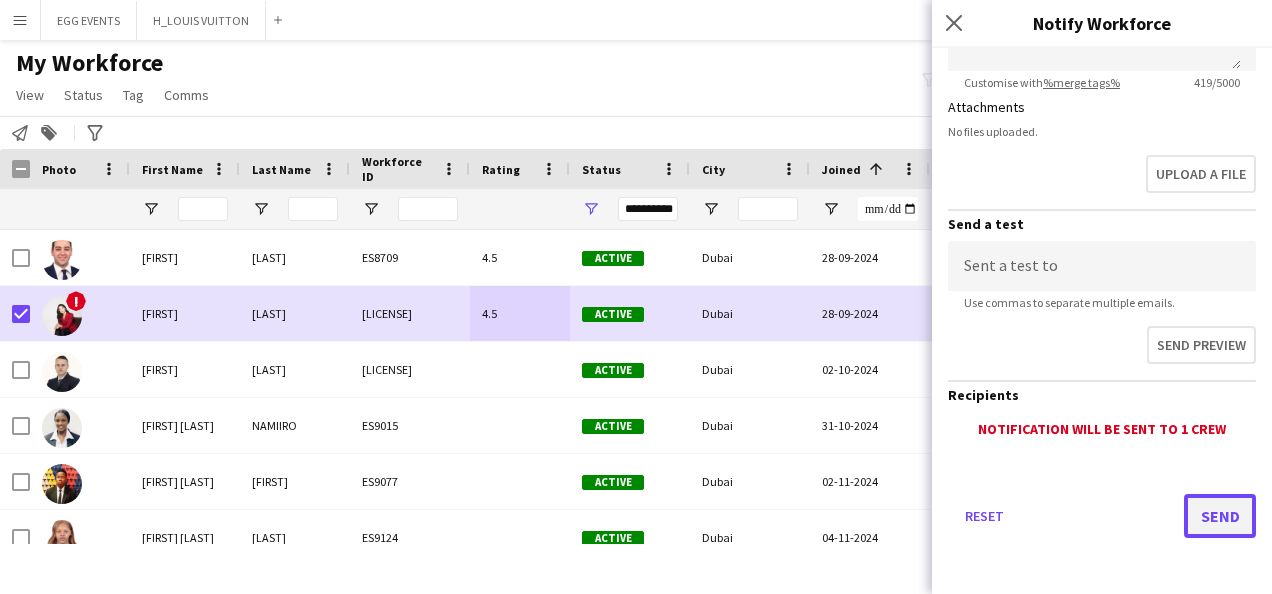click on "Send" 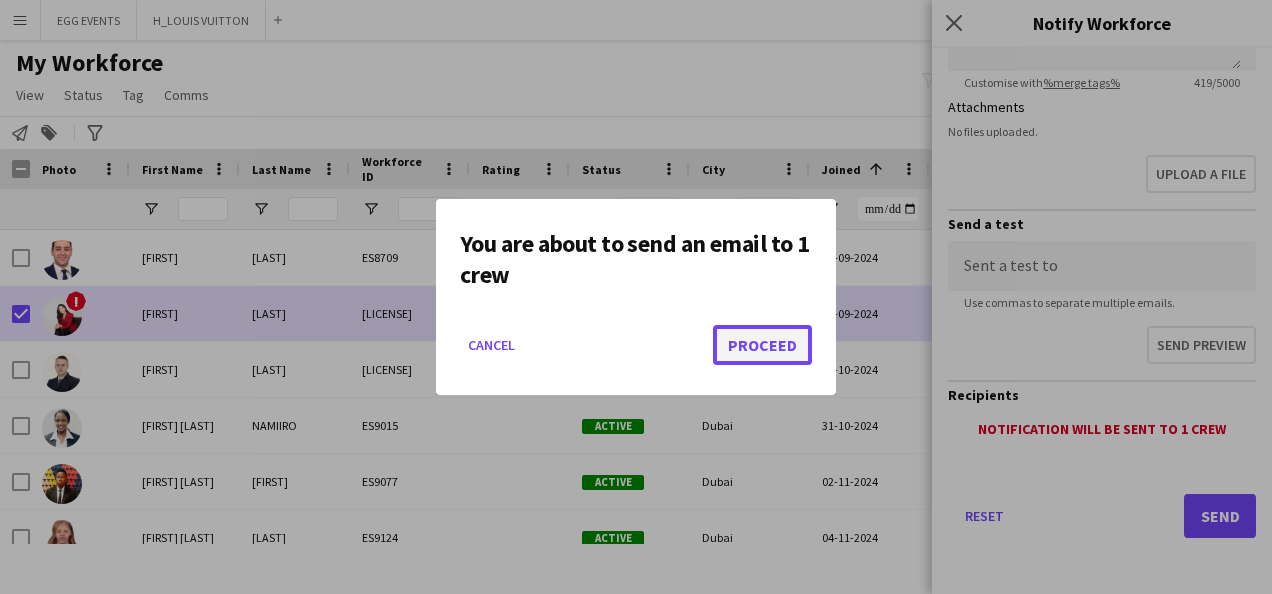 click on "Proceed" 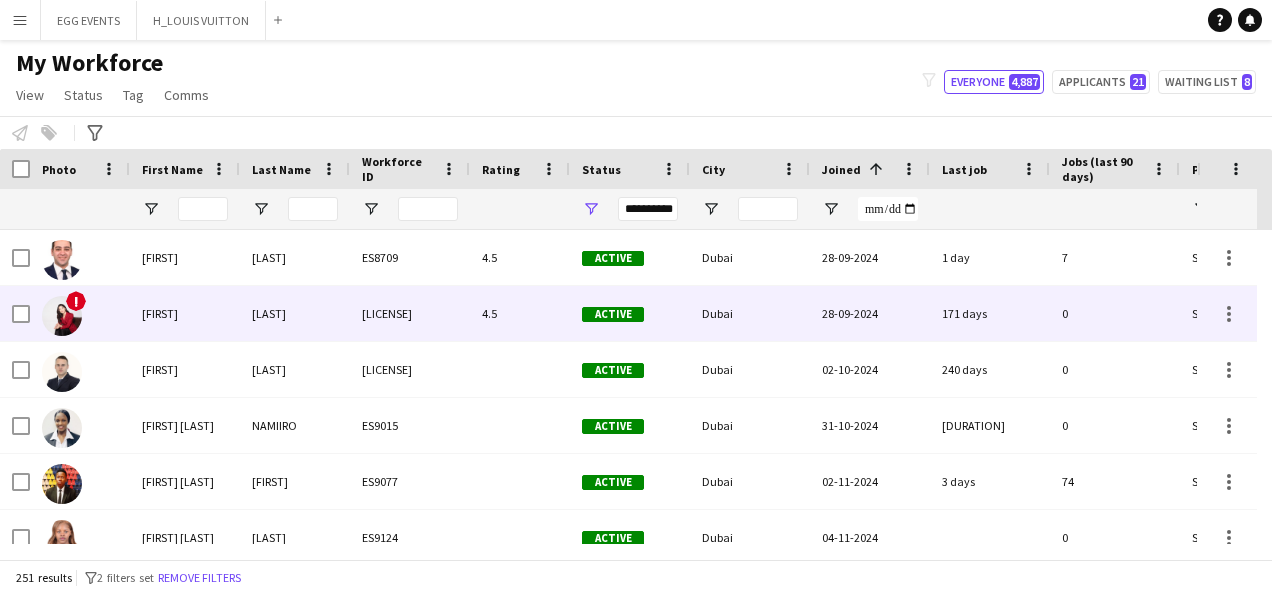click on "[FIRST]" at bounding box center (185, 313) 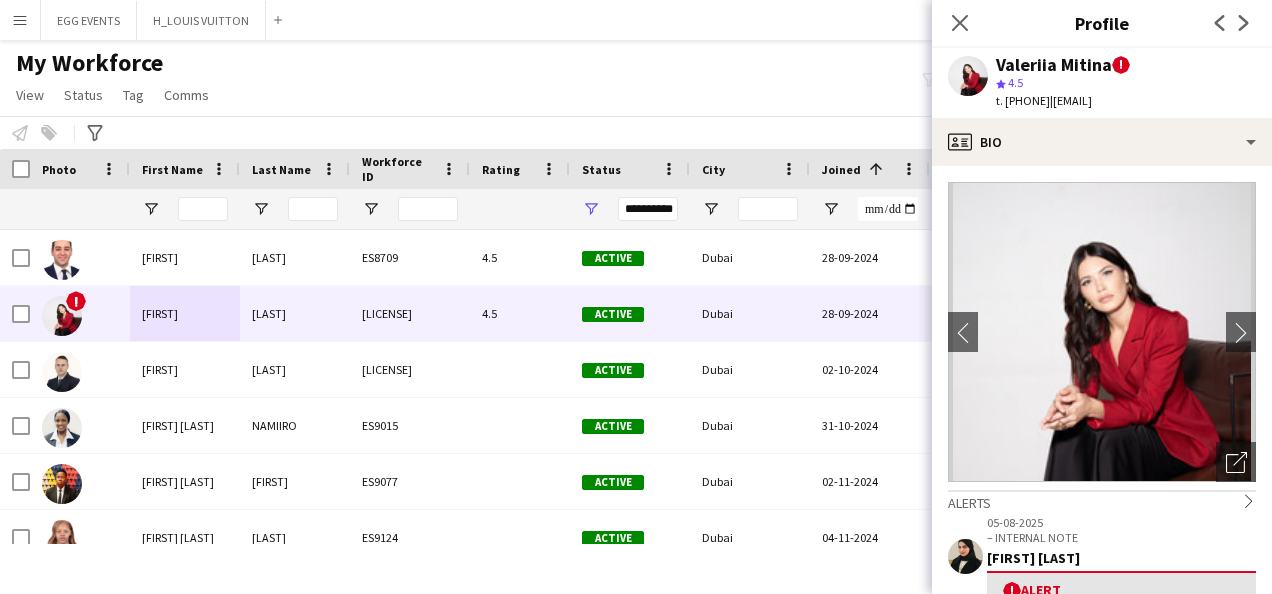 drag, startPoint x: 1118, startPoint y: 62, endPoint x: 973, endPoint y: 62, distance: 145 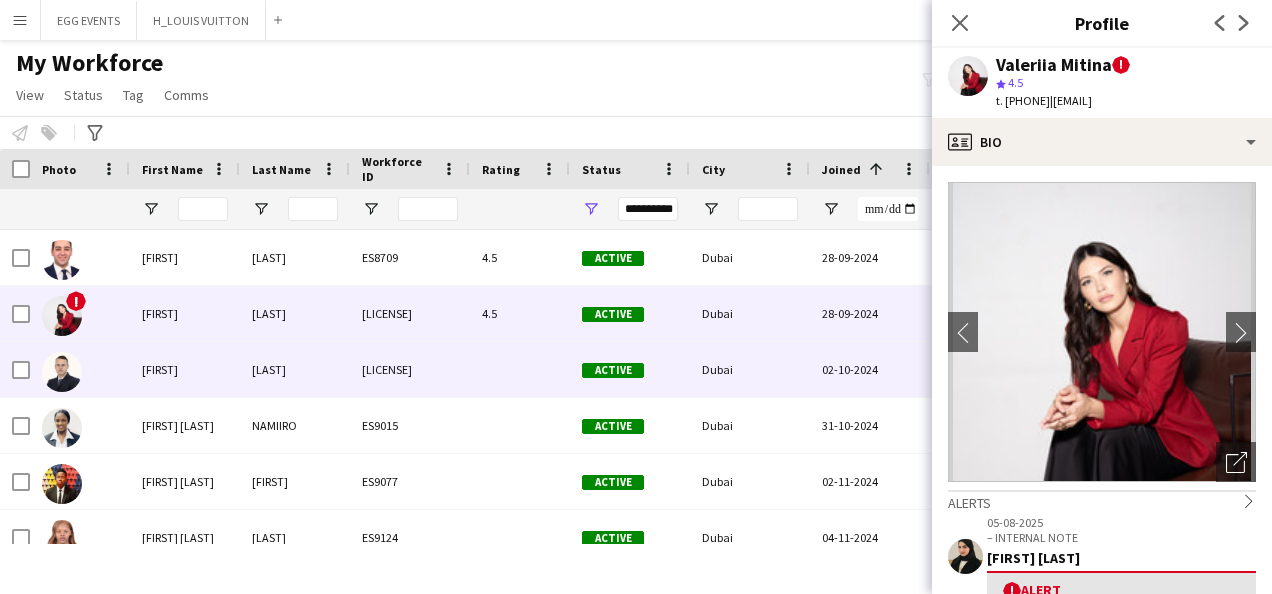click on "Dubai" at bounding box center (750, 369) 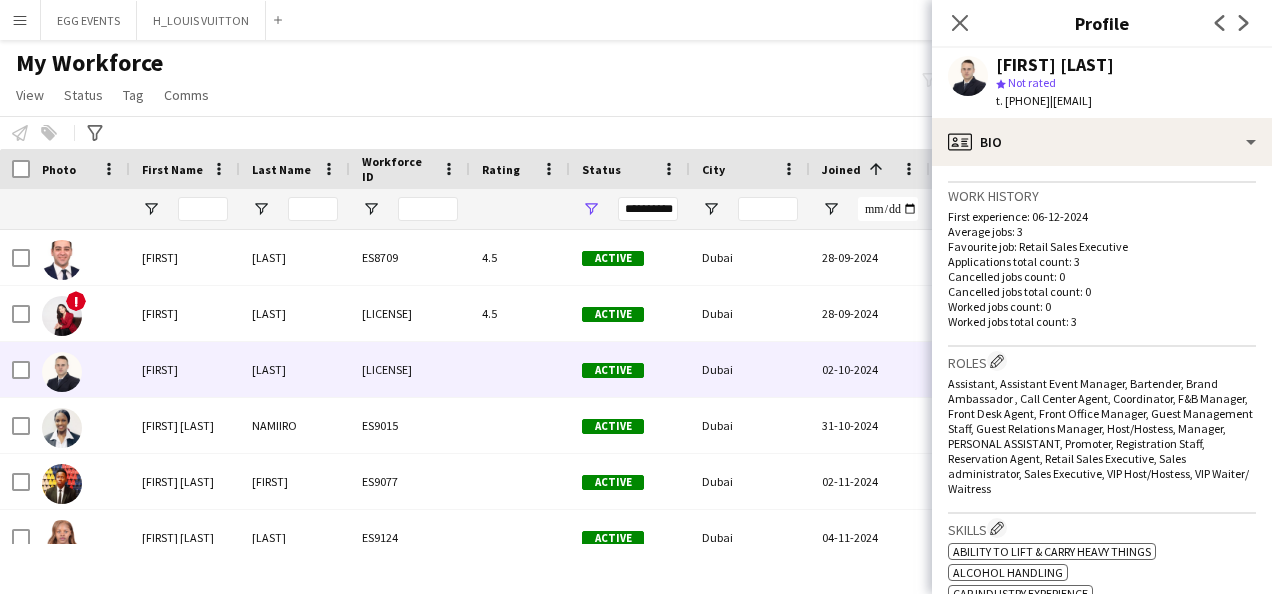 scroll, scrollTop: 831, scrollLeft: 0, axis: vertical 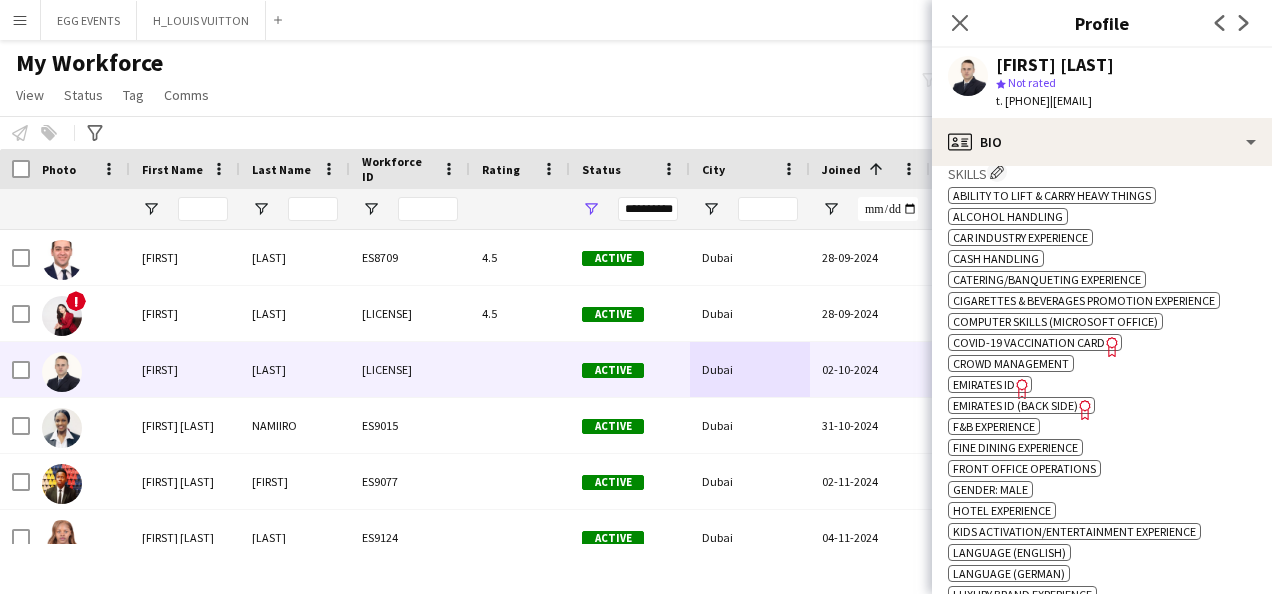 click on "Emirates ID" 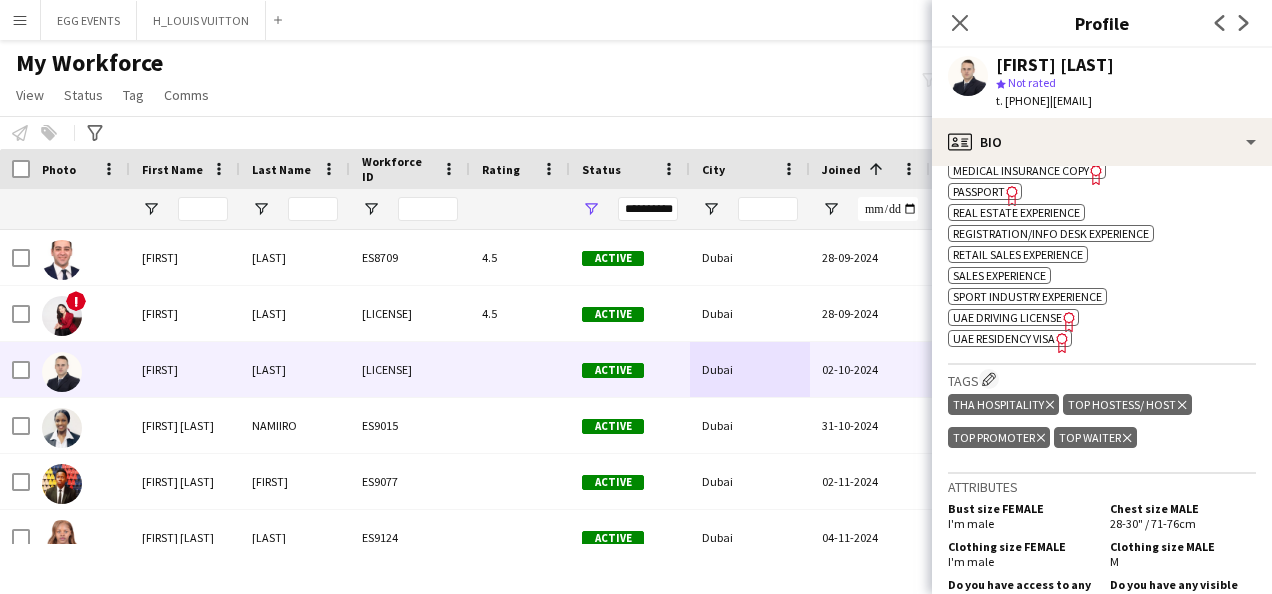 scroll, scrollTop: 1395, scrollLeft: 0, axis: vertical 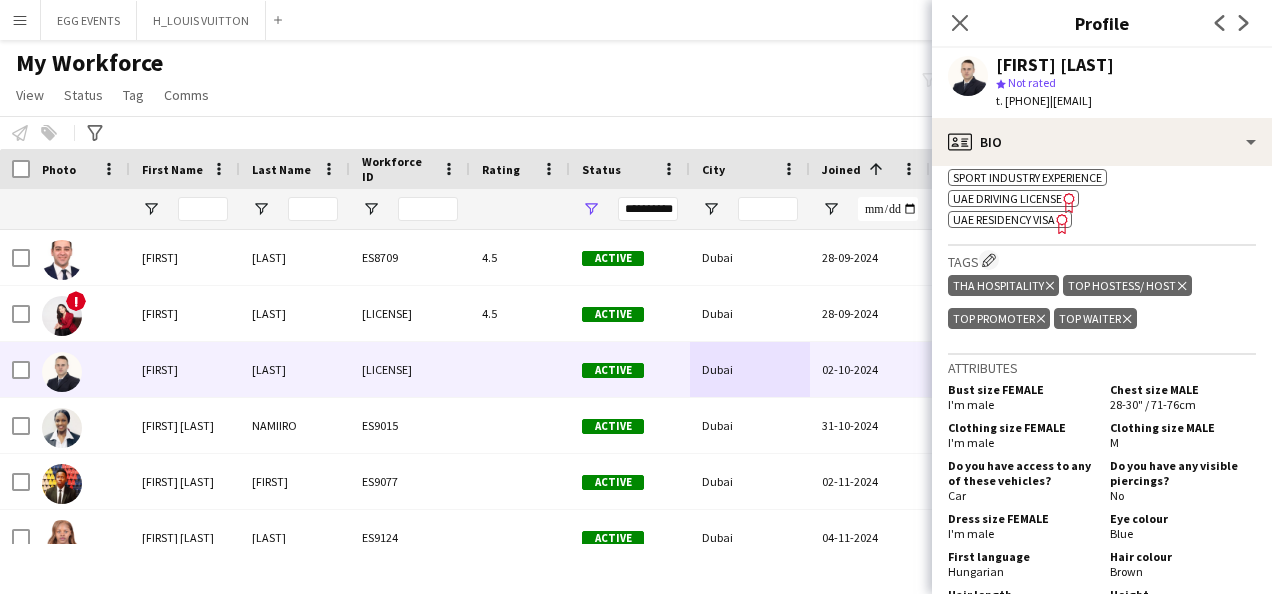 click on "Freelancer has uploaded a photo validation of skill. Click to see" 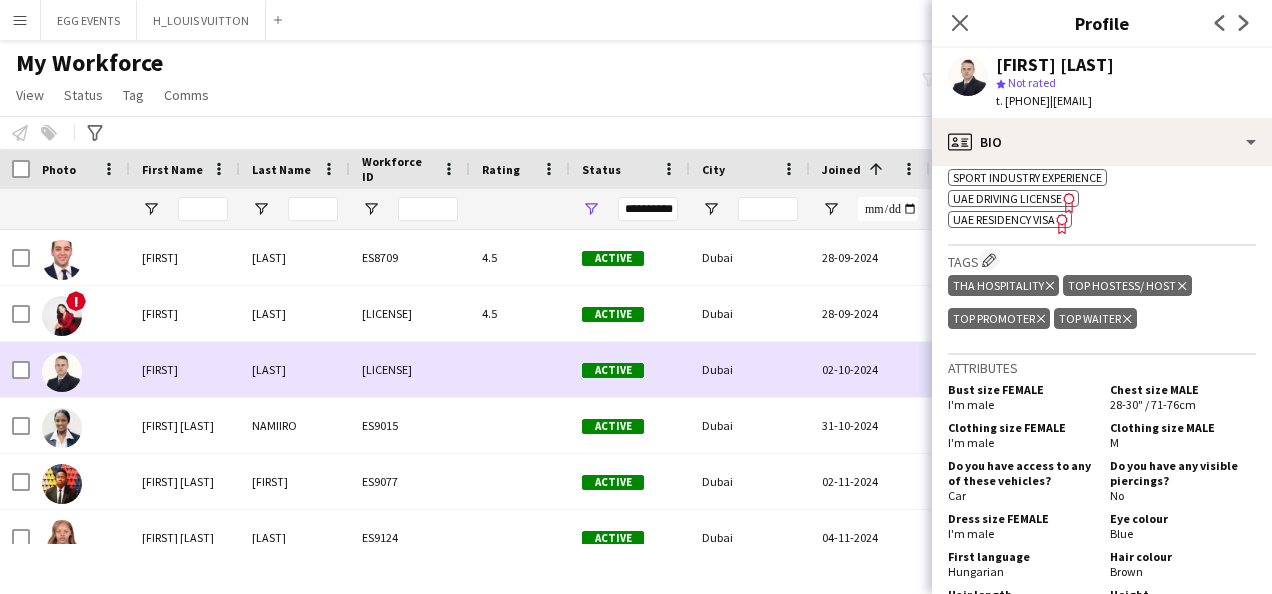 click on "[LICENSE]" at bounding box center (410, 369) 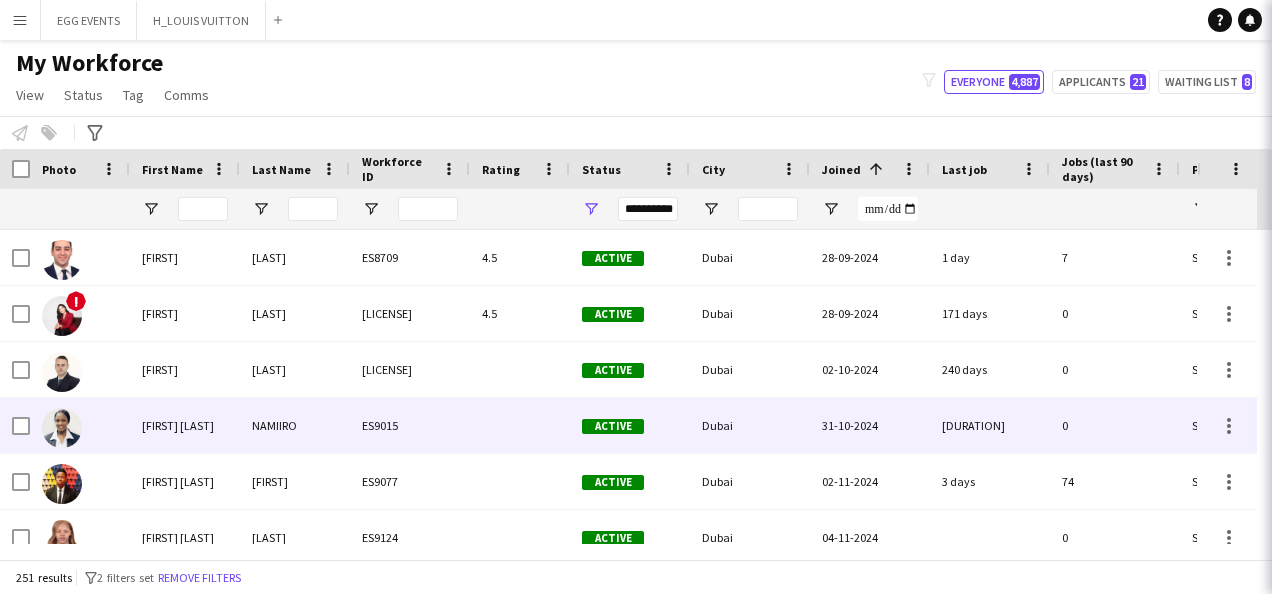 scroll, scrollTop: 11705, scrollLeft: 0, axis: vertical 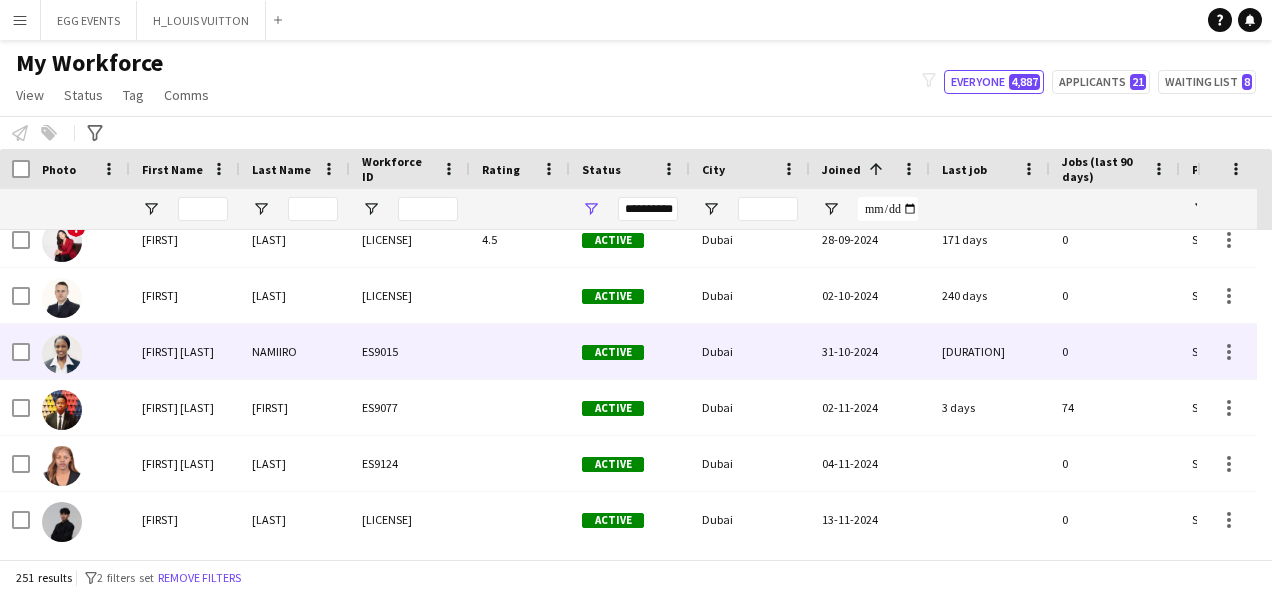 click on "ES9015" at bounding box center [410, 351] 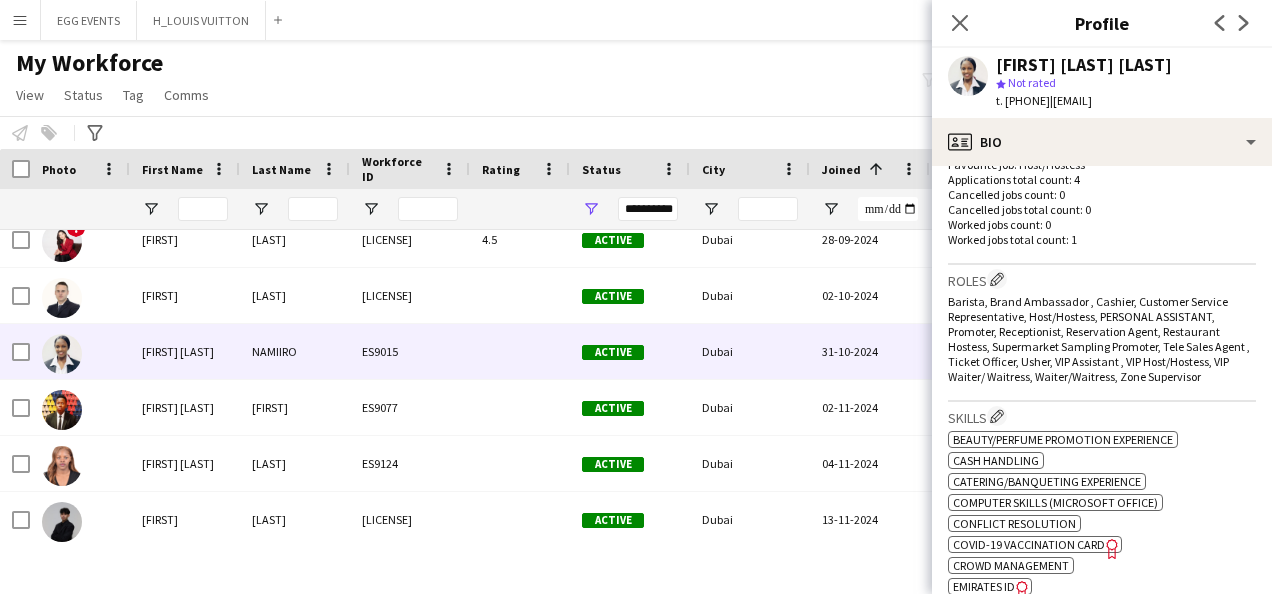 scroll, scrollTop: 804, scrollLeft: 0, axis: vertical 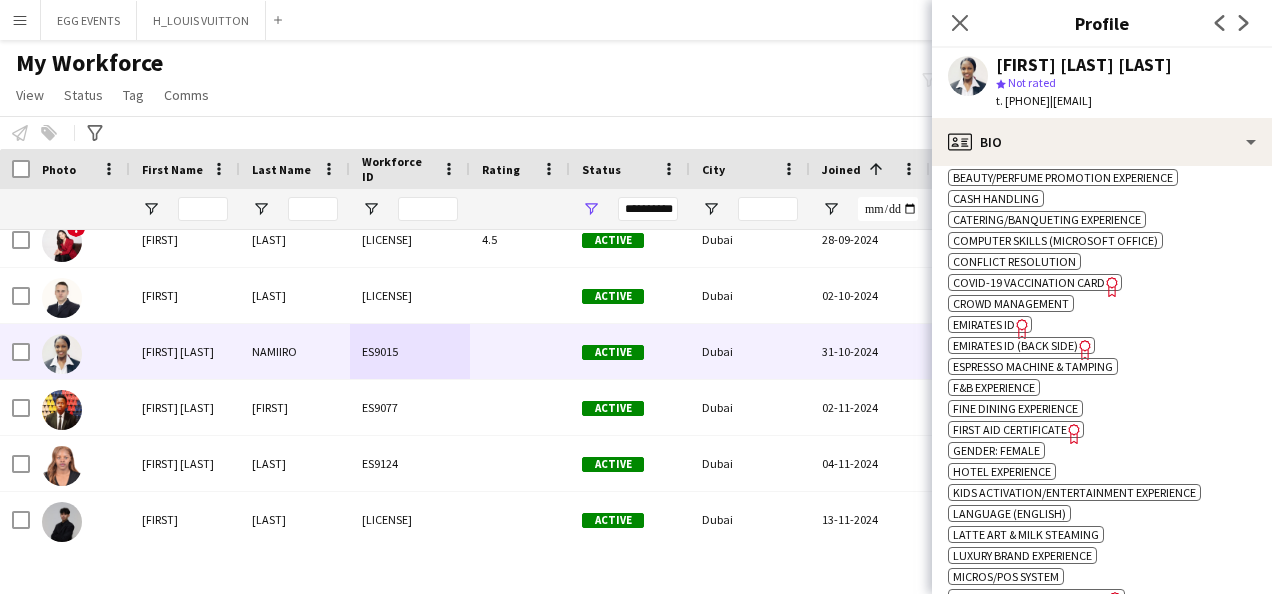 click on "Freelancer has uploaded a photo validation of skill. Click to see" 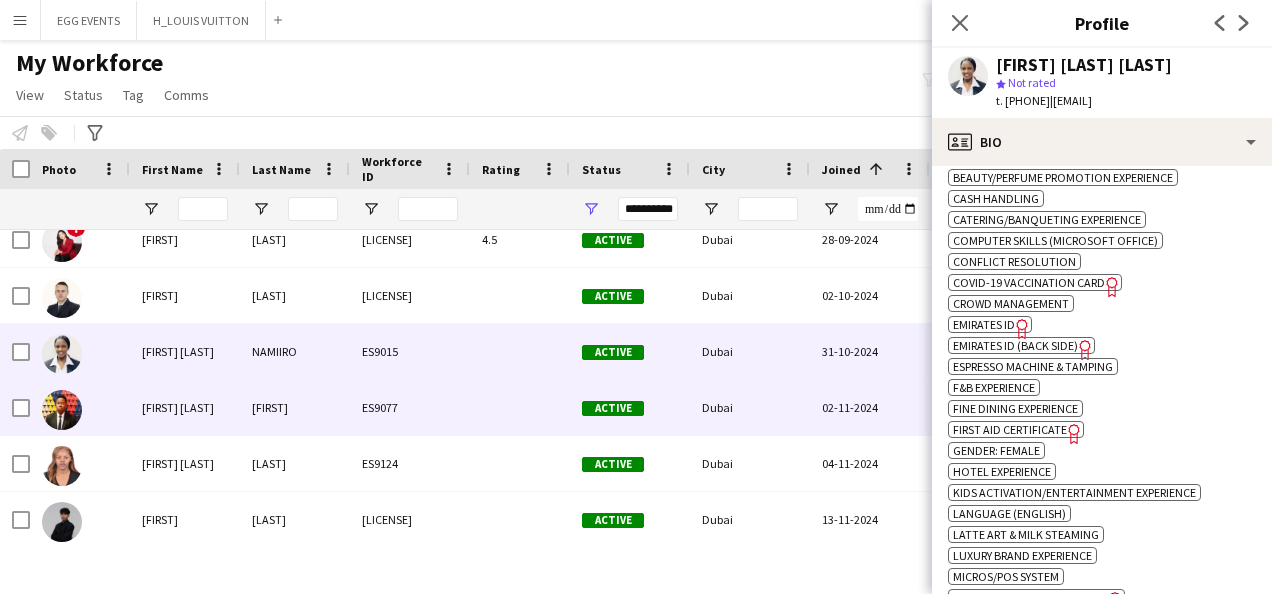 click on "ES9077" at bounding box center [410, 407] 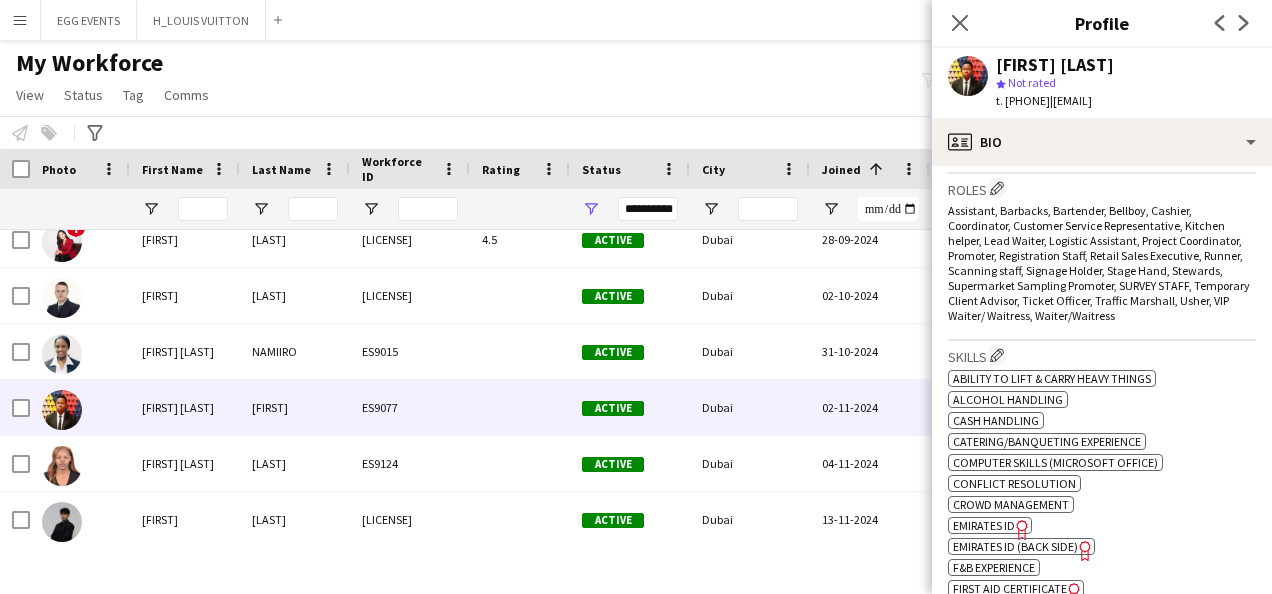 scroll, scrollTop: 667, scrollLeft: 0, axis: vertical 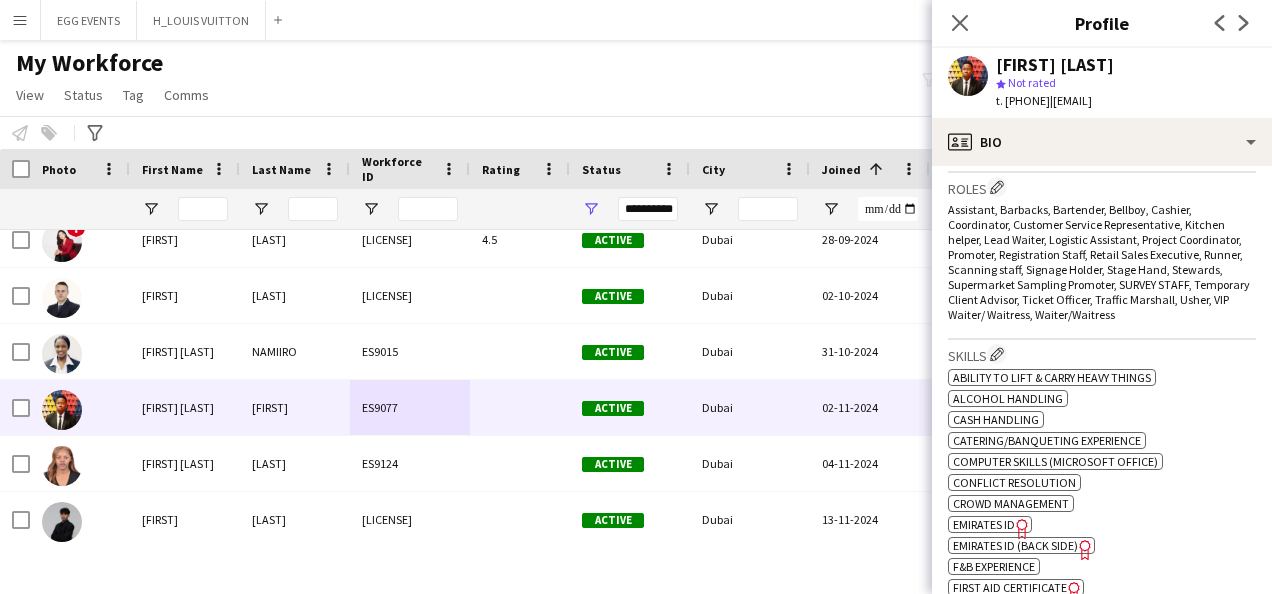 click on "Emirates ID" 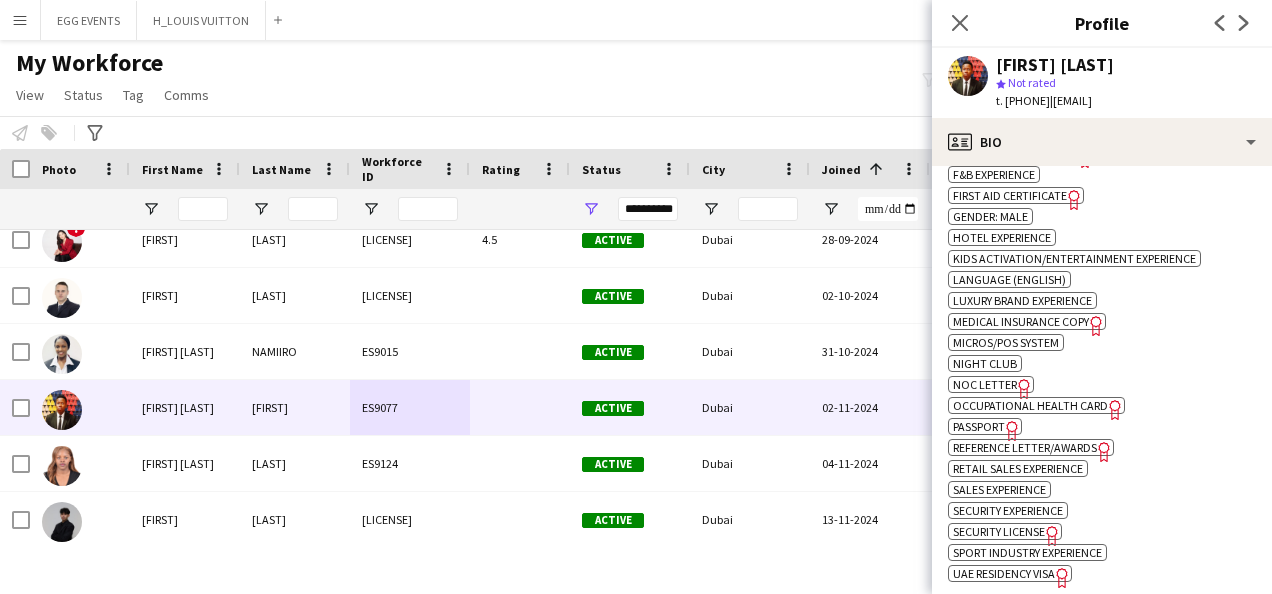 scroll, scrollTop: 1143, scrollLeft: 0, axis: vertical 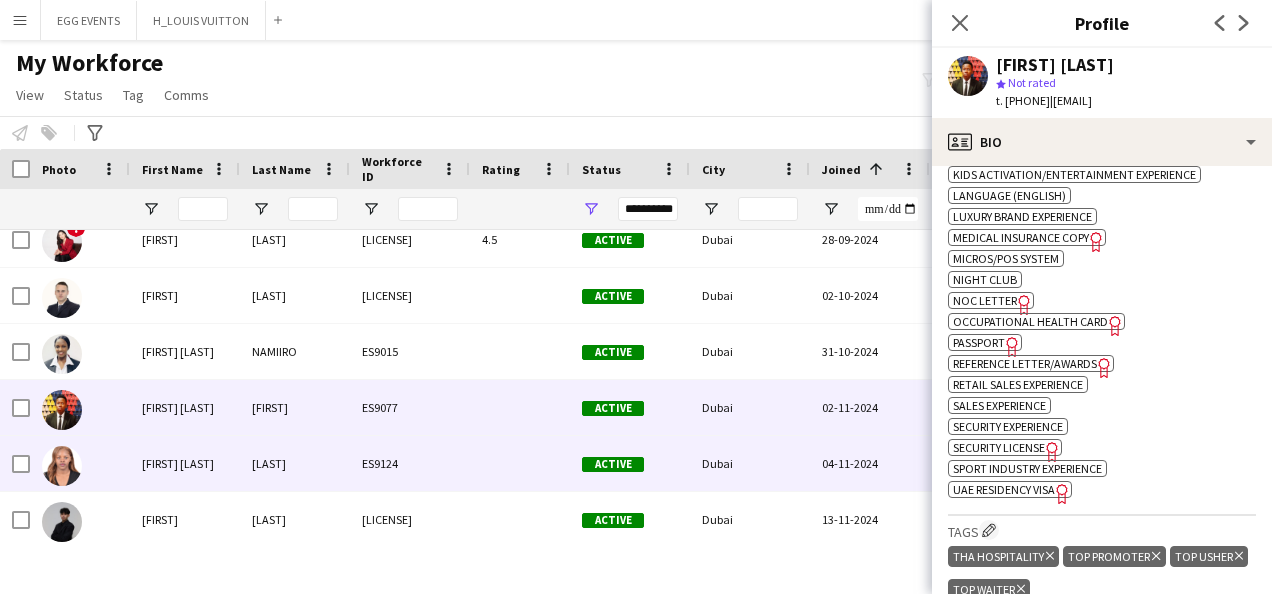 click on "04-11-2024" at bounding box center (870, 463) 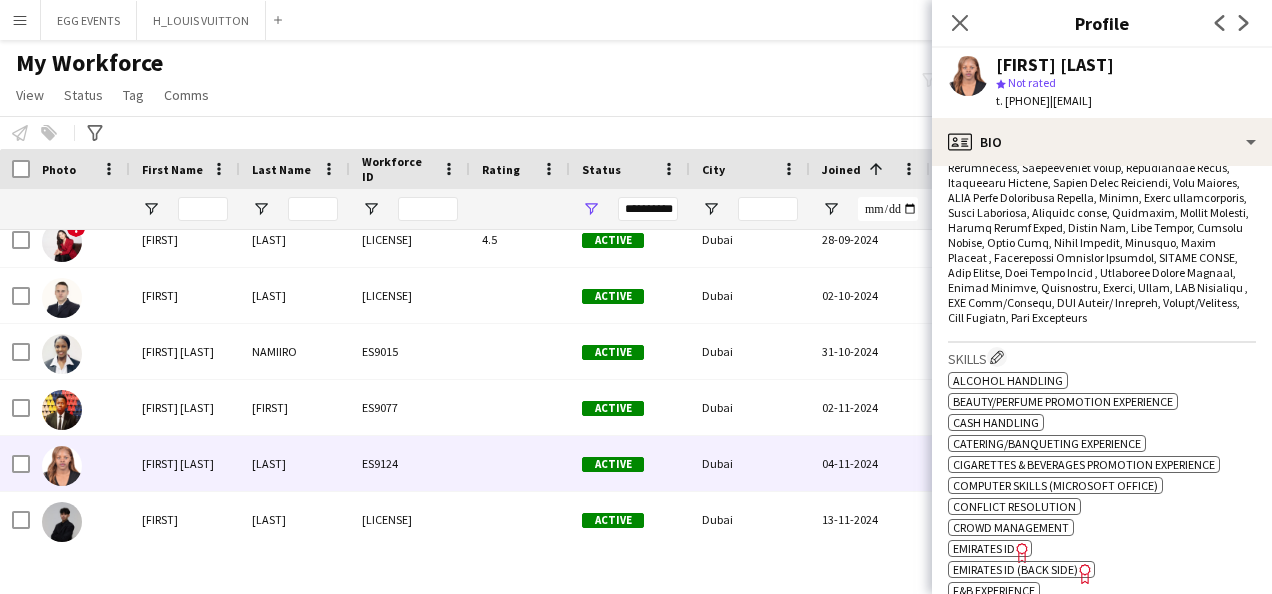 scroll, scrollTop: 858, scrollLeft: 0, axis: vertical 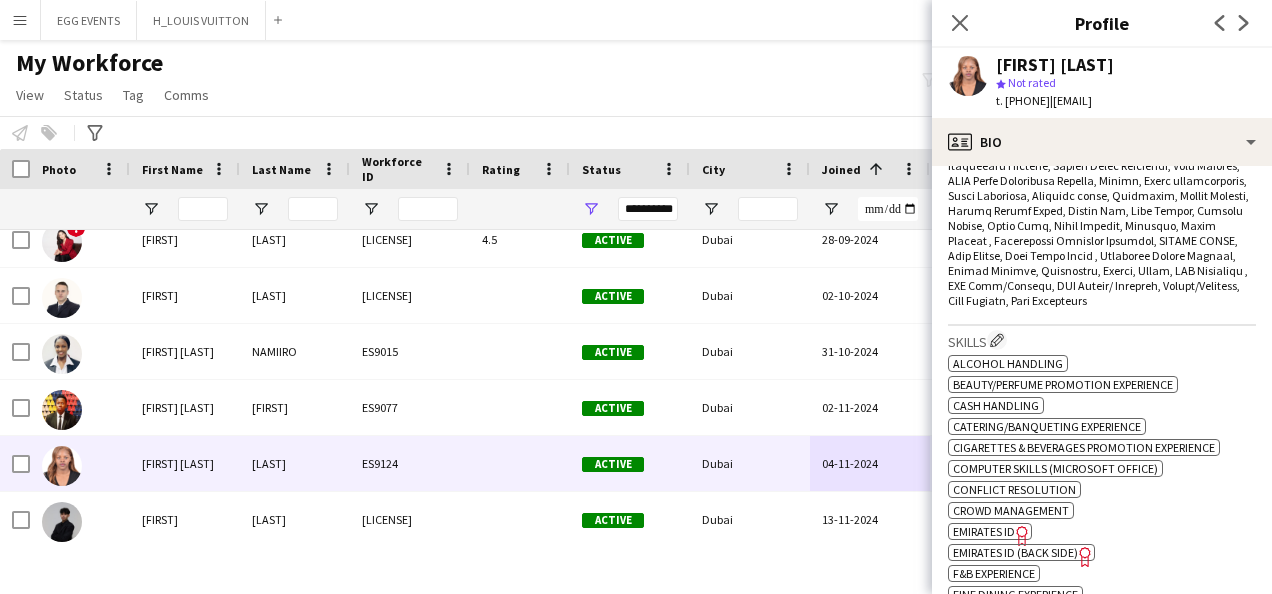 click on "Emirates ID" 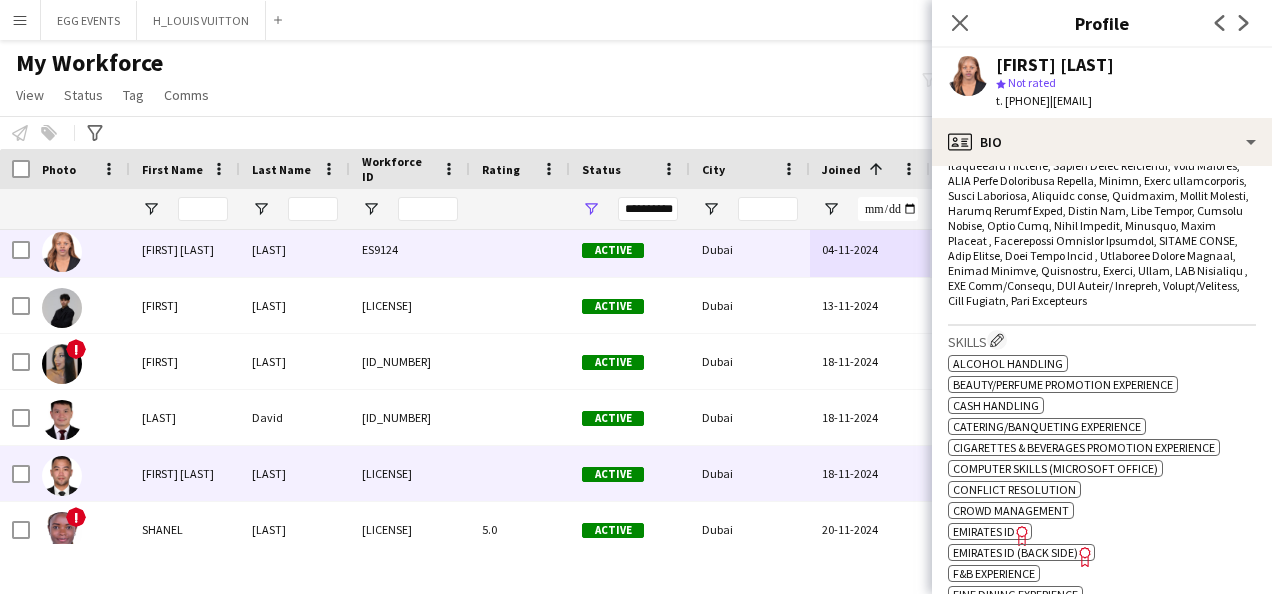 scroll, scrollTop: 11940, scrollLeft: 0, axis: vertical 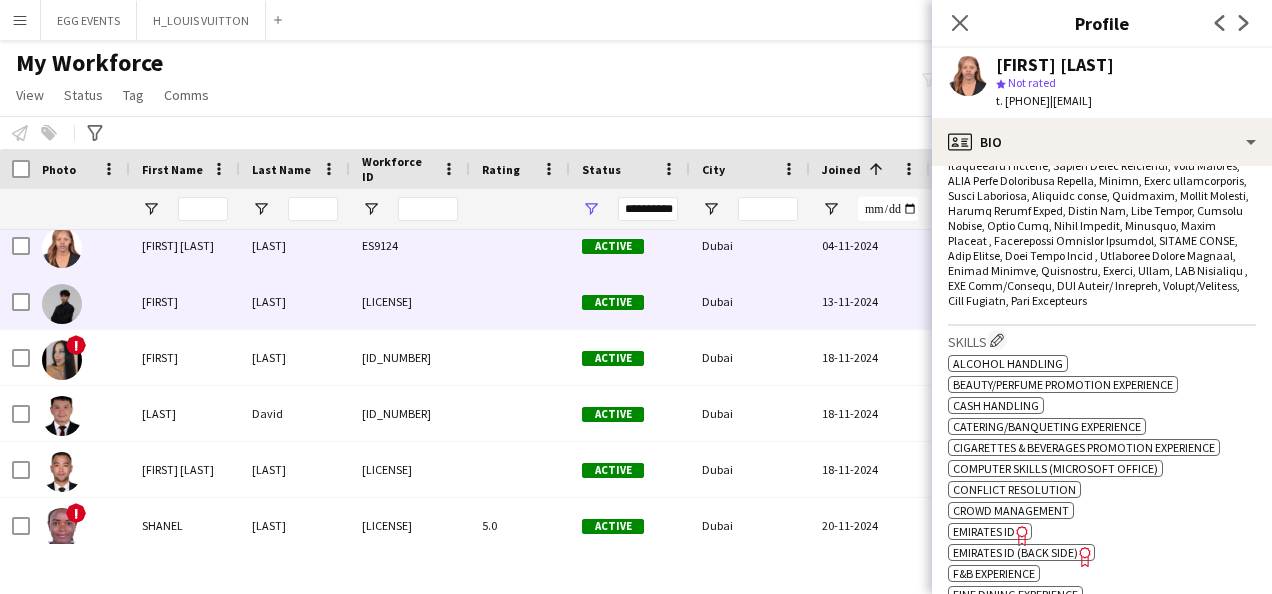 click on "Dubai" at bounding box center (750, 301) 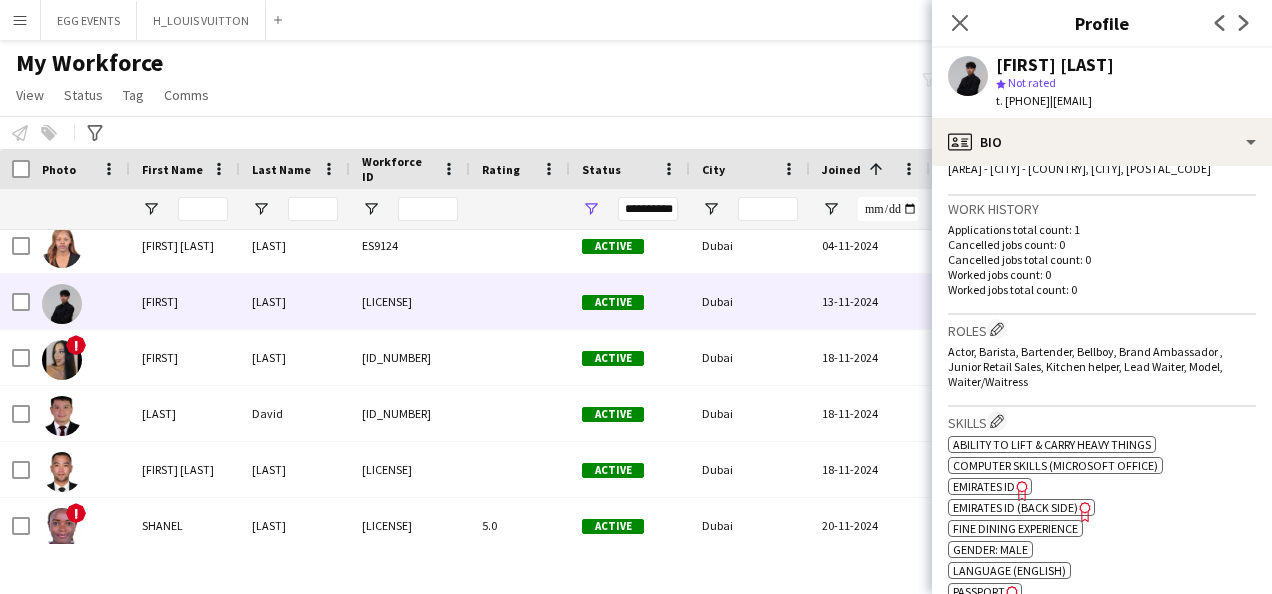 scroll, scrollTop: 650, scrollLeft: 0, axis: vertical 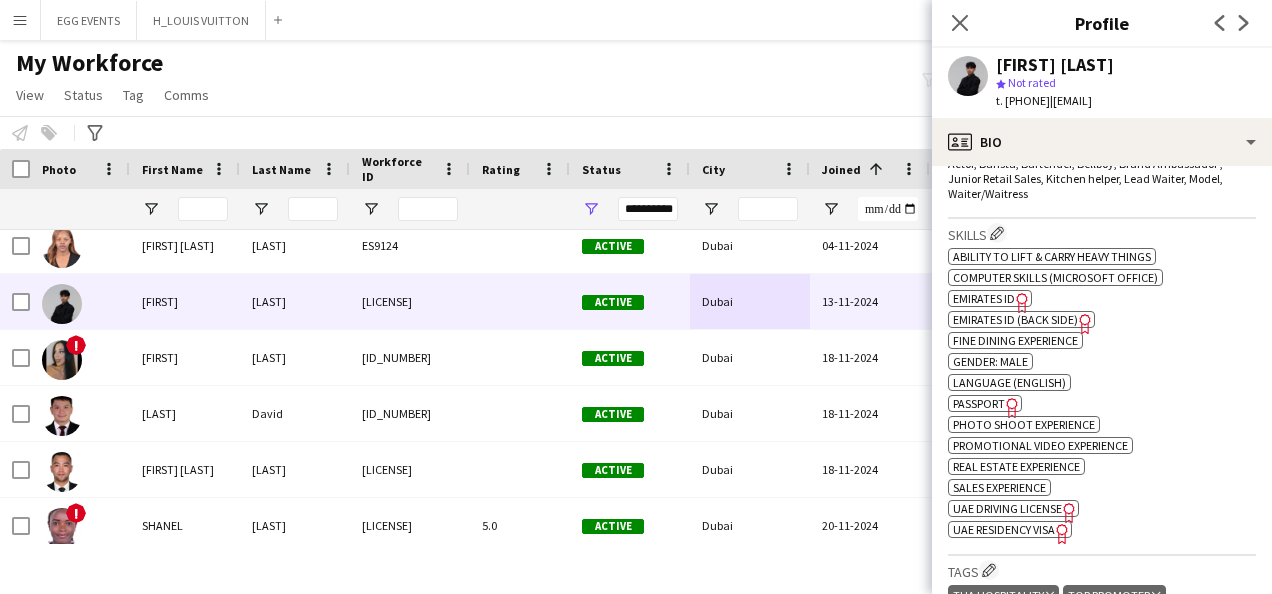 click on "Freelancer has uploaded a photo validation of skill. Click to see" 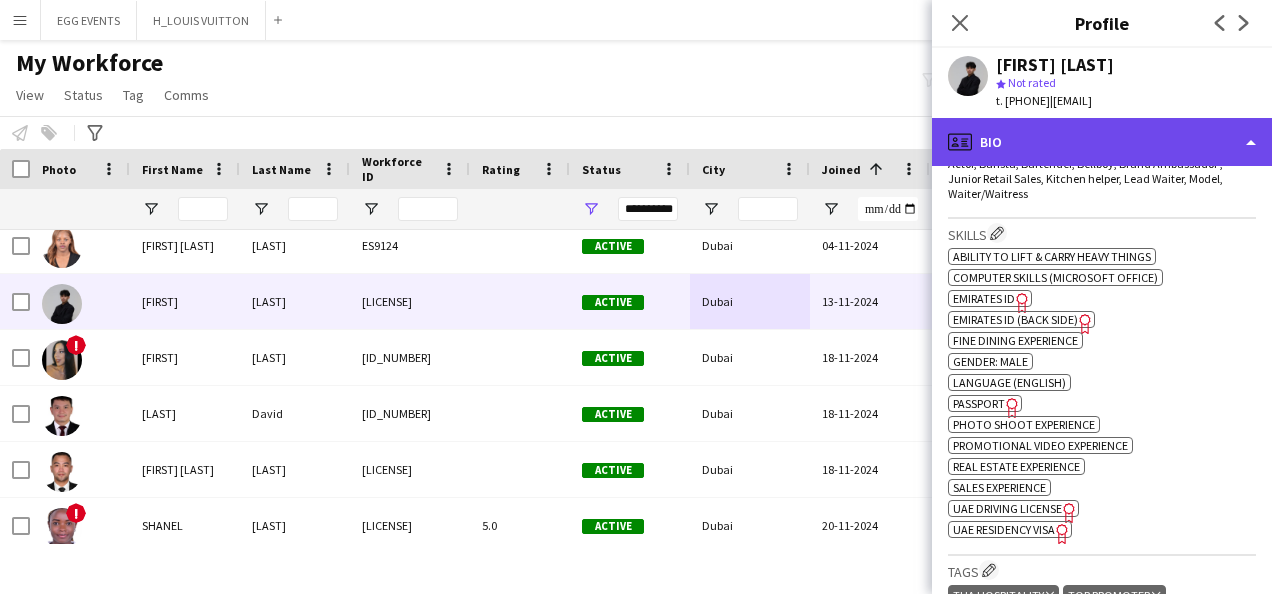 click on "profile
Bio" 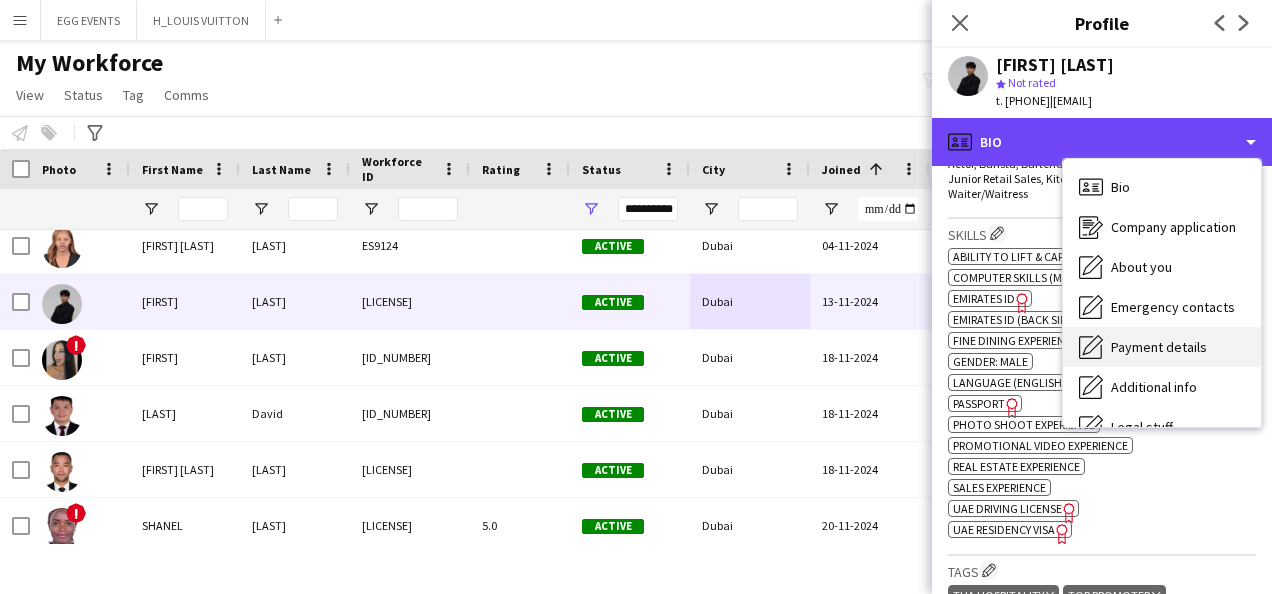 scroll, scrollTop: 108, scrollLeft: 0, axis: vertical 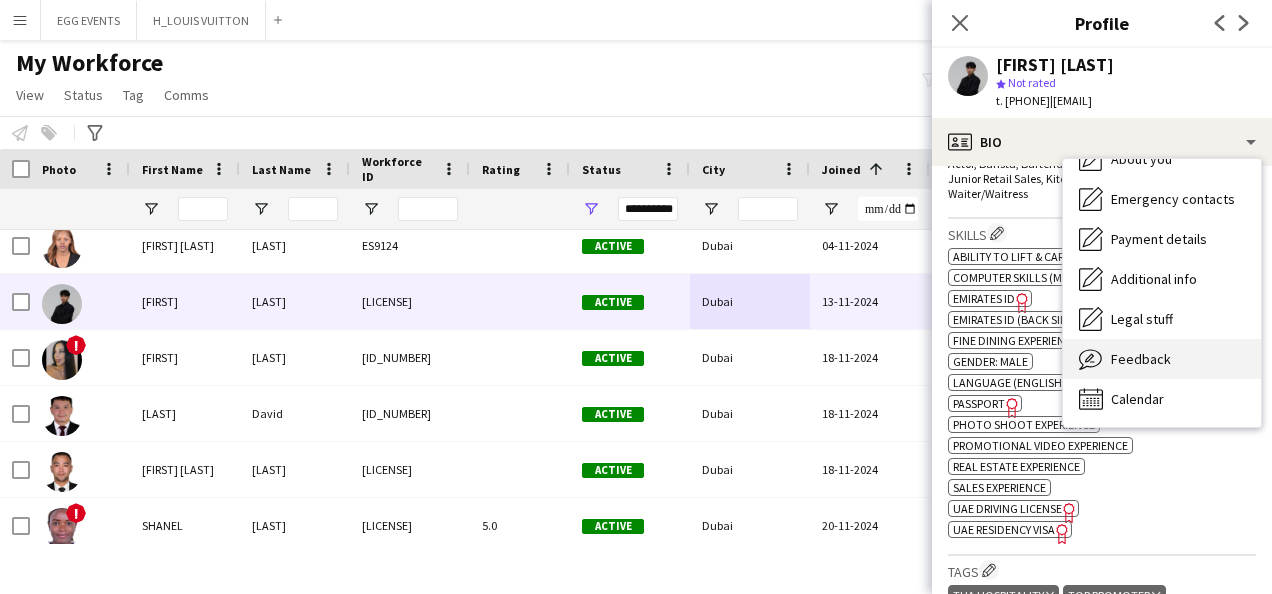 click on "Feedback
Feedback" at bounding box center (1162, 359) 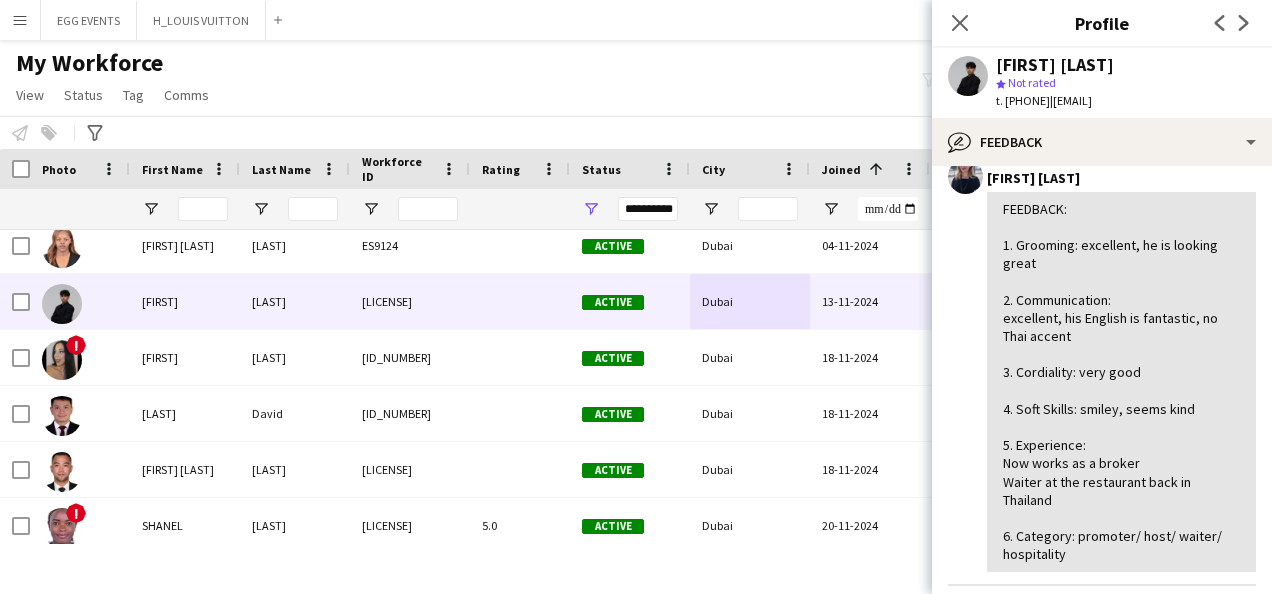 scroll, scrollTop: 307, scrollLeft: 0, axis: vertical 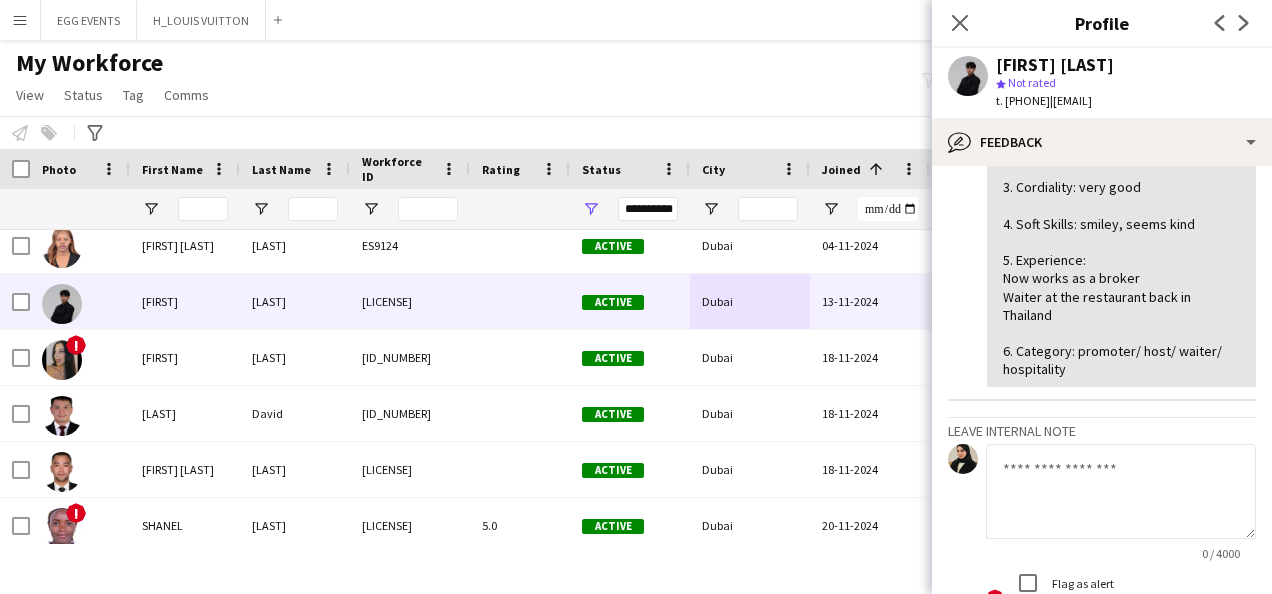 click 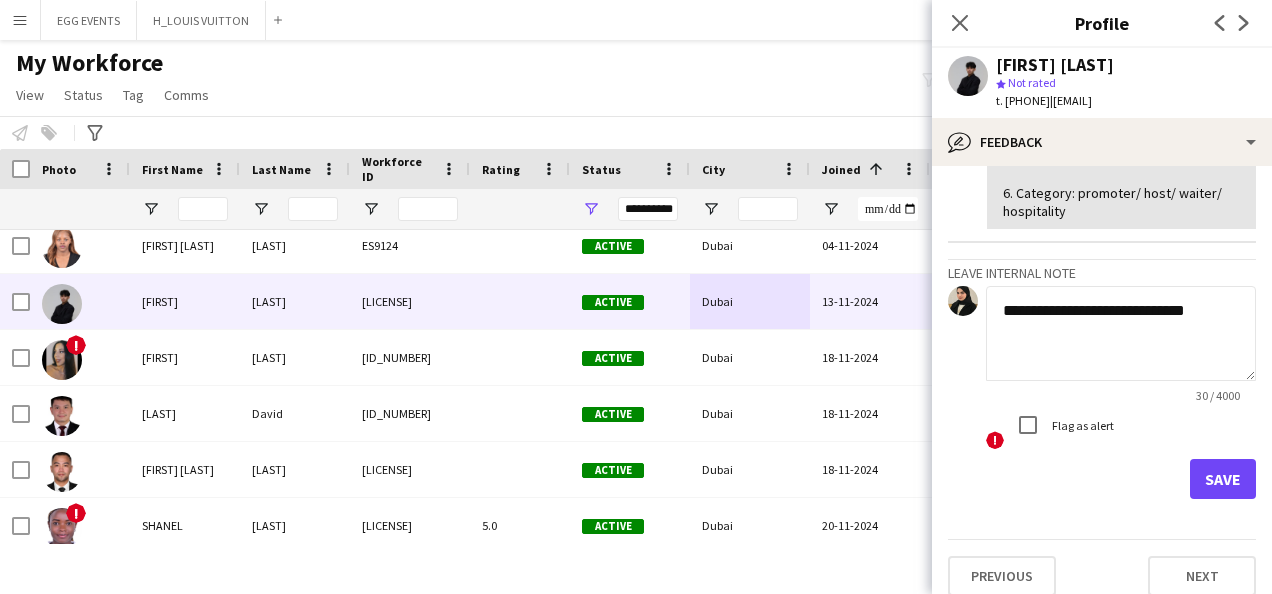 scroll, scrollTop: 500, scrollLeft: 0, axis: vertical 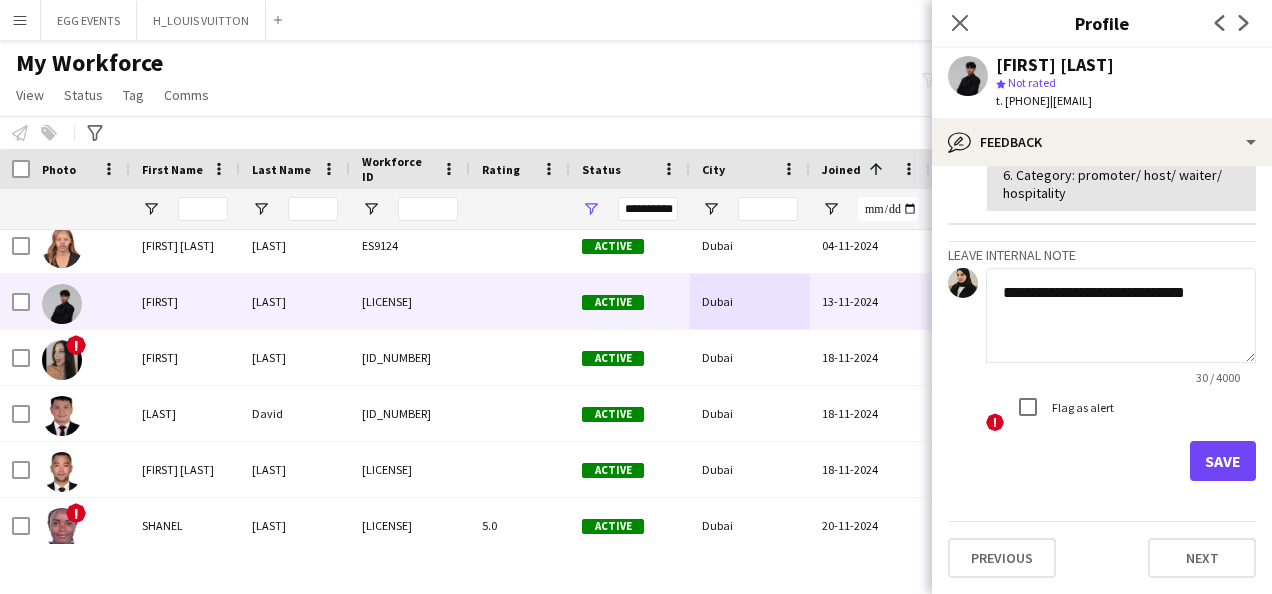 type on "**********" 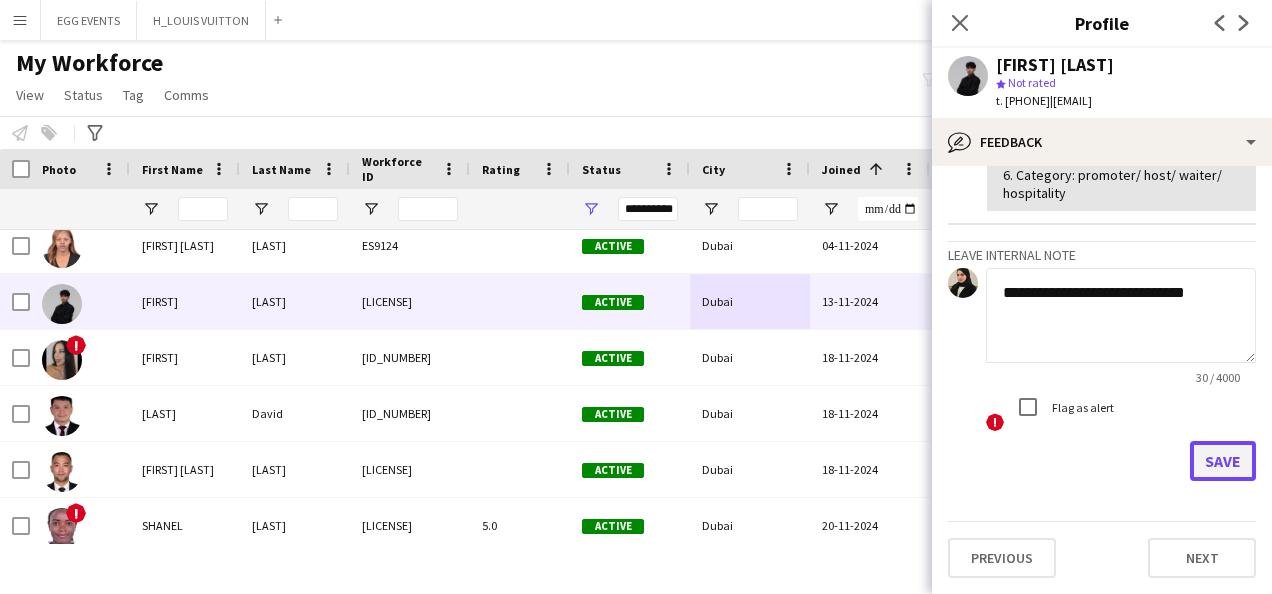 click on "Save" 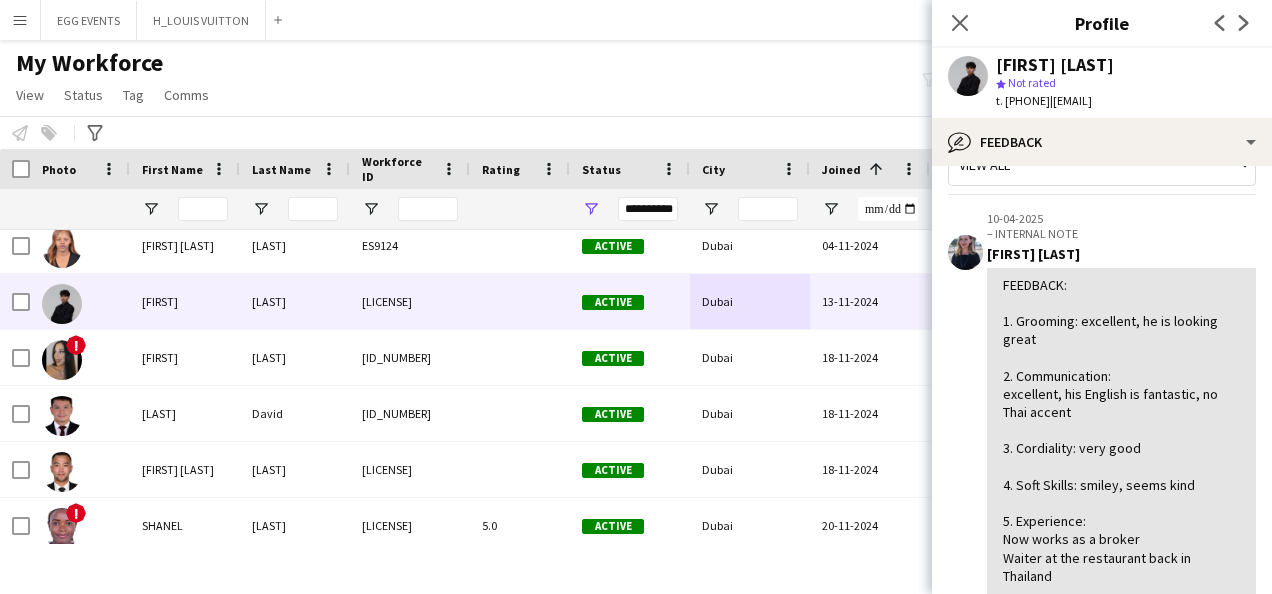 scroll, scrollTop: 0, scrollLeft: 0, axis: both 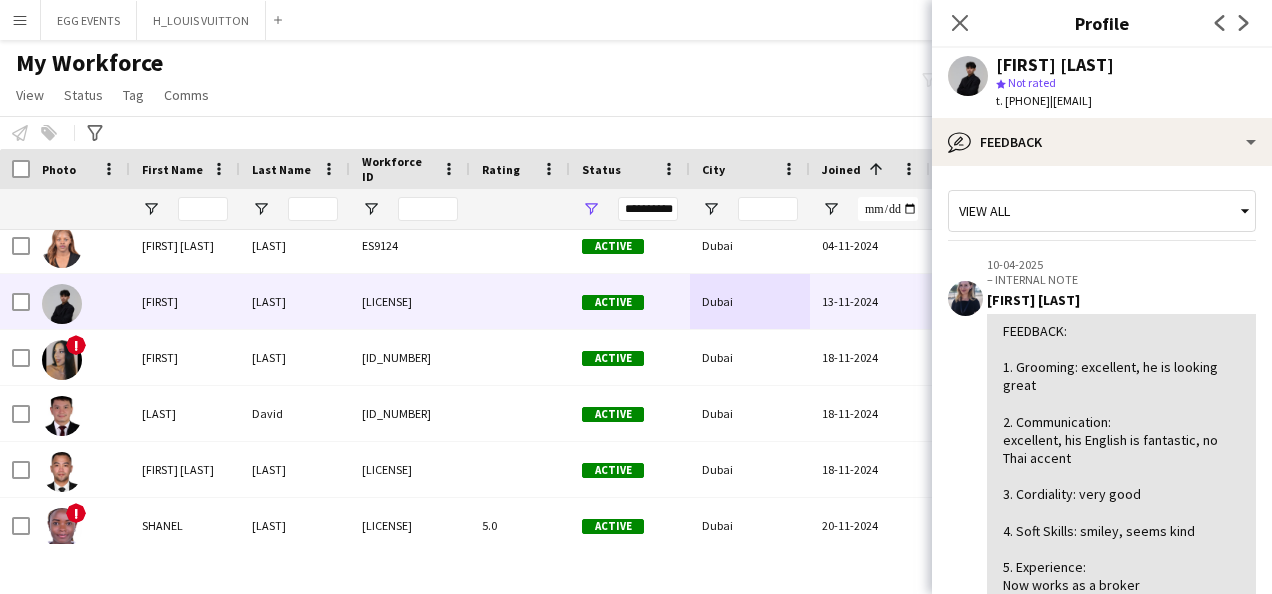 type 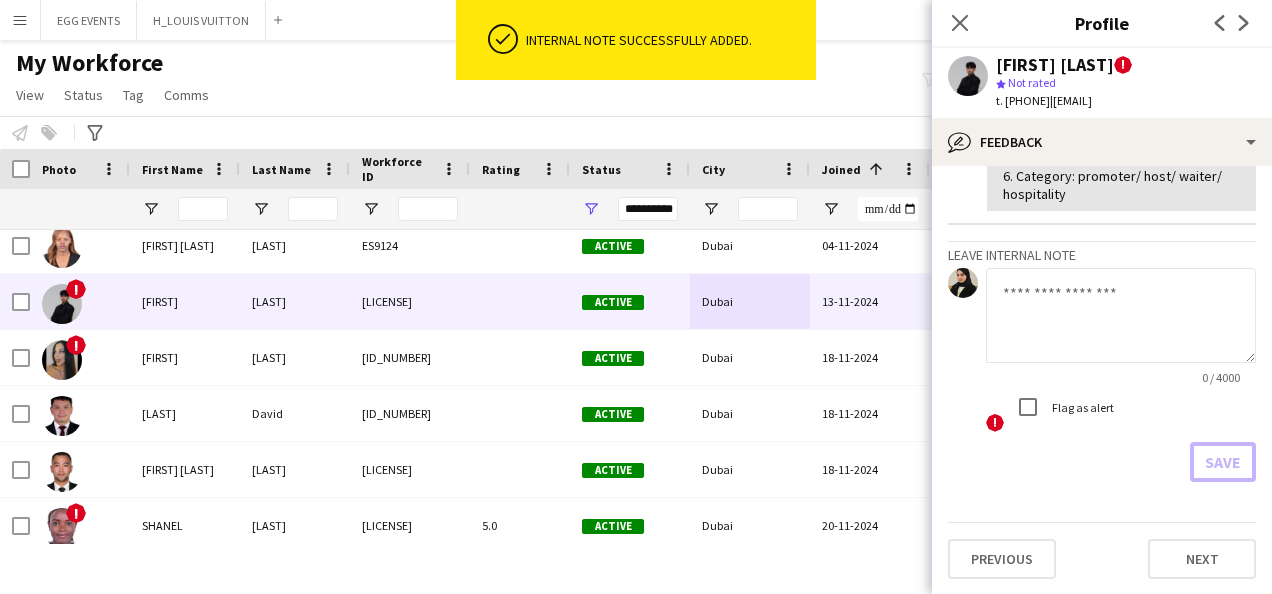scroll, scrollTop: 0, scrollLeft: 0, axis: both 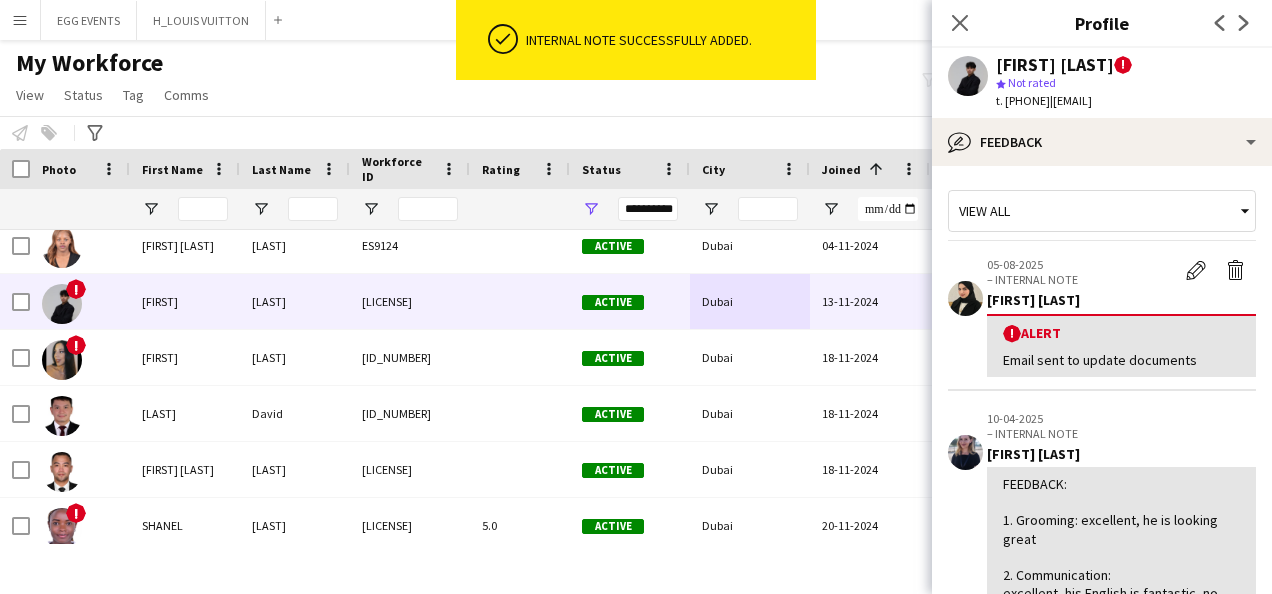 drag, startPoint x: 996, startPoint y: 64, endPoint x: 1182, endPoint y: 66, distance: 186.01076 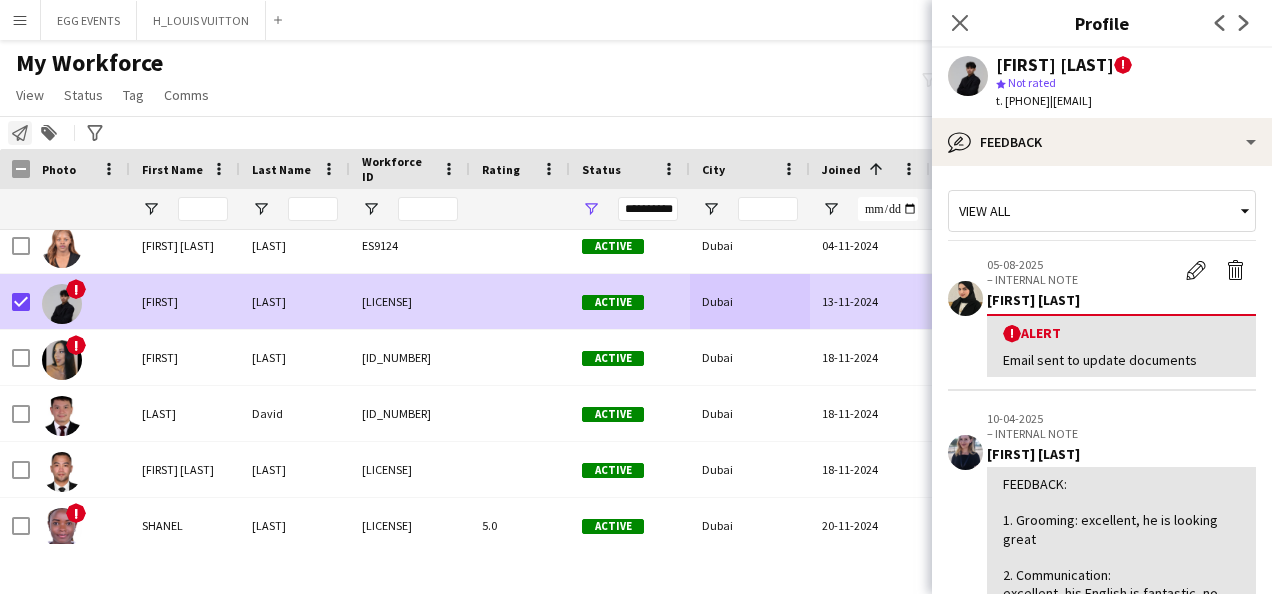click on "Notify workforce" 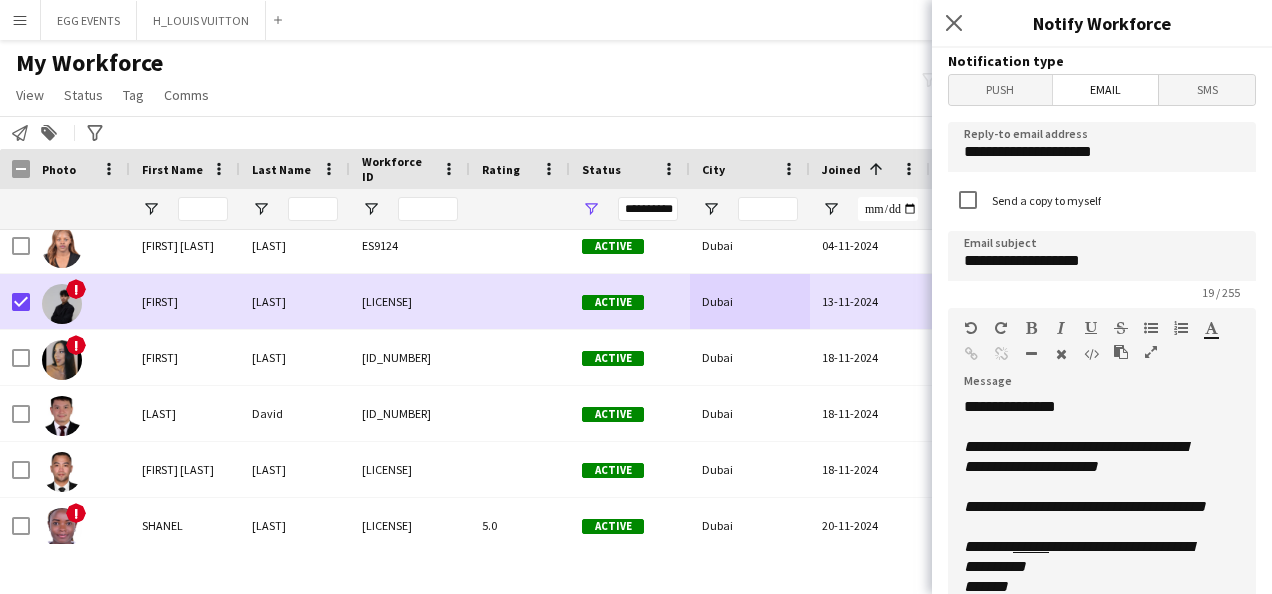 scroll, scrollTop: 216, scrollLeft: 0, axis: vertical 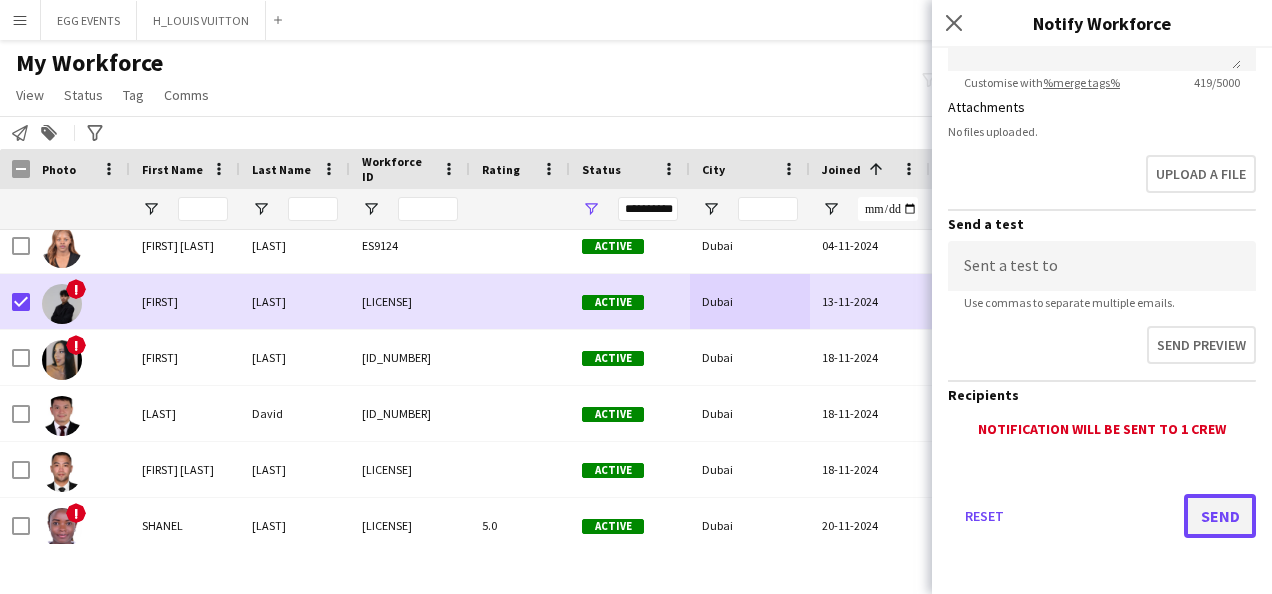 click on "Send" 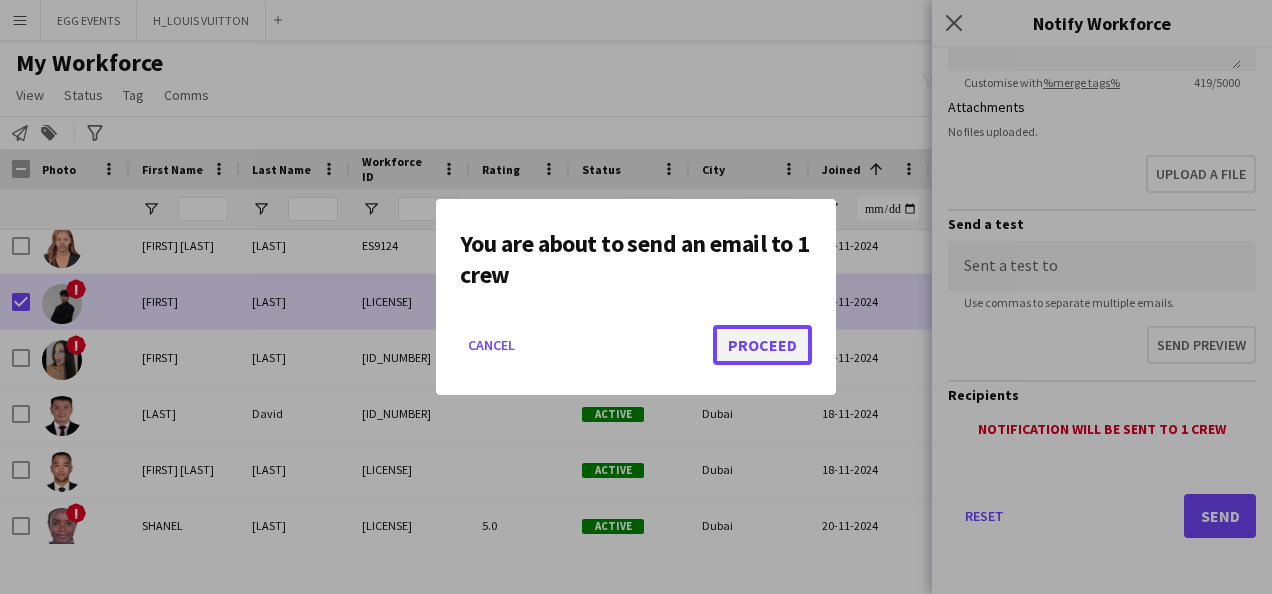 click on "Proceed" 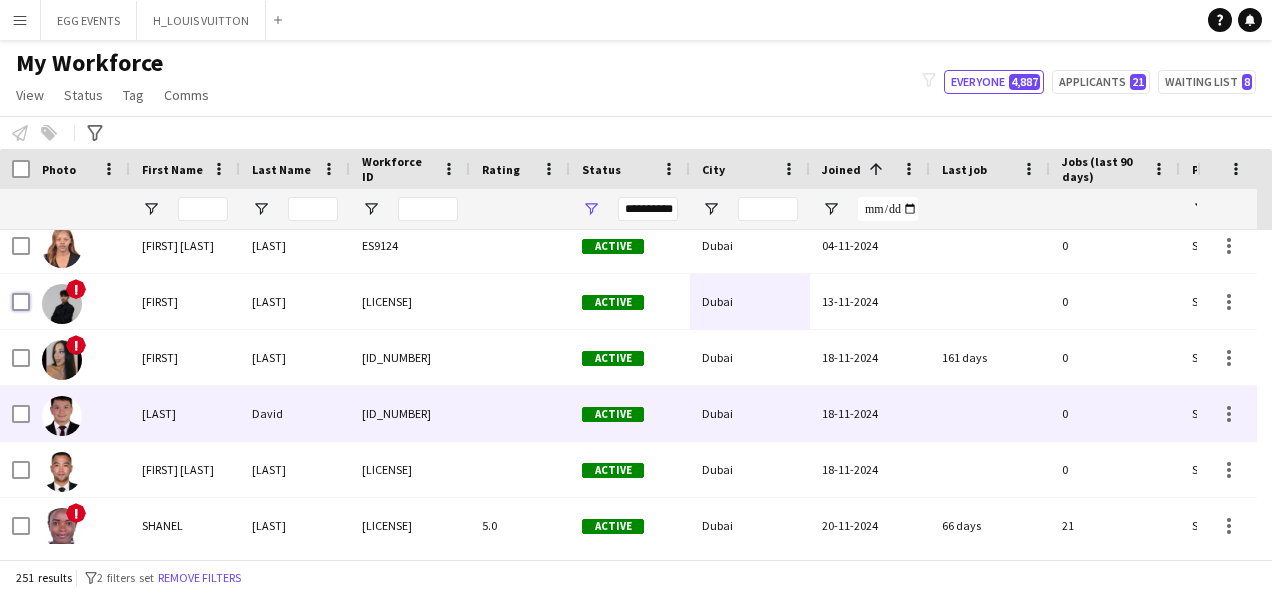 scroll, scrollTop: 12022, scrollLeft: 0, axis: vertical 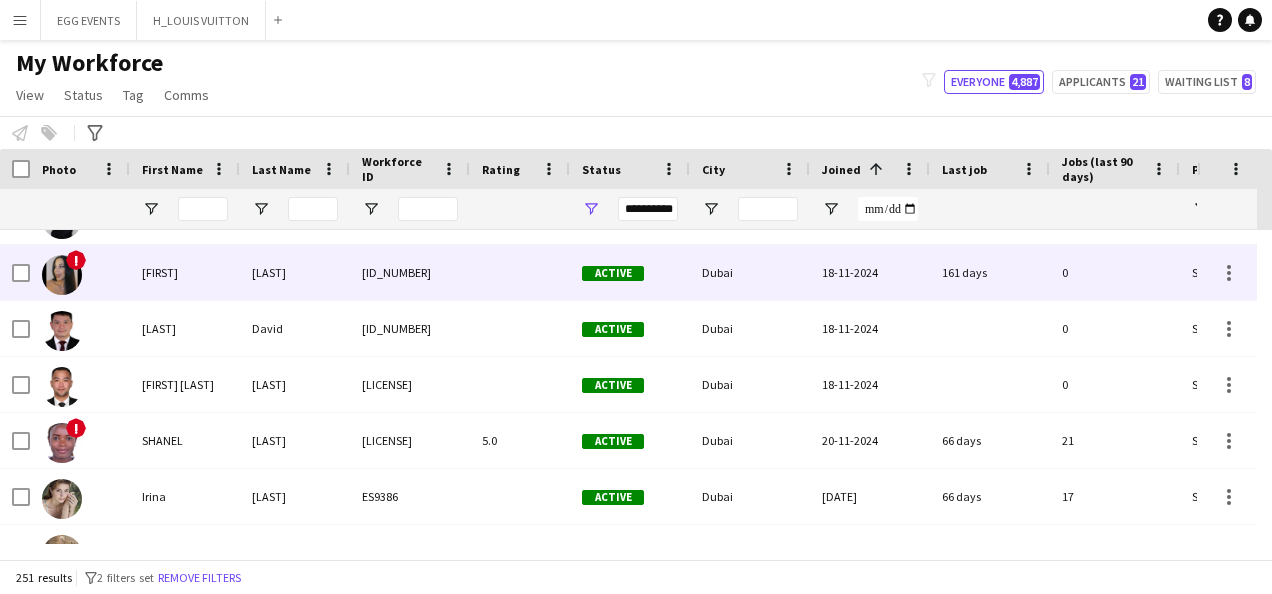 click on "[LAST]" at bounding box center [295, 272] 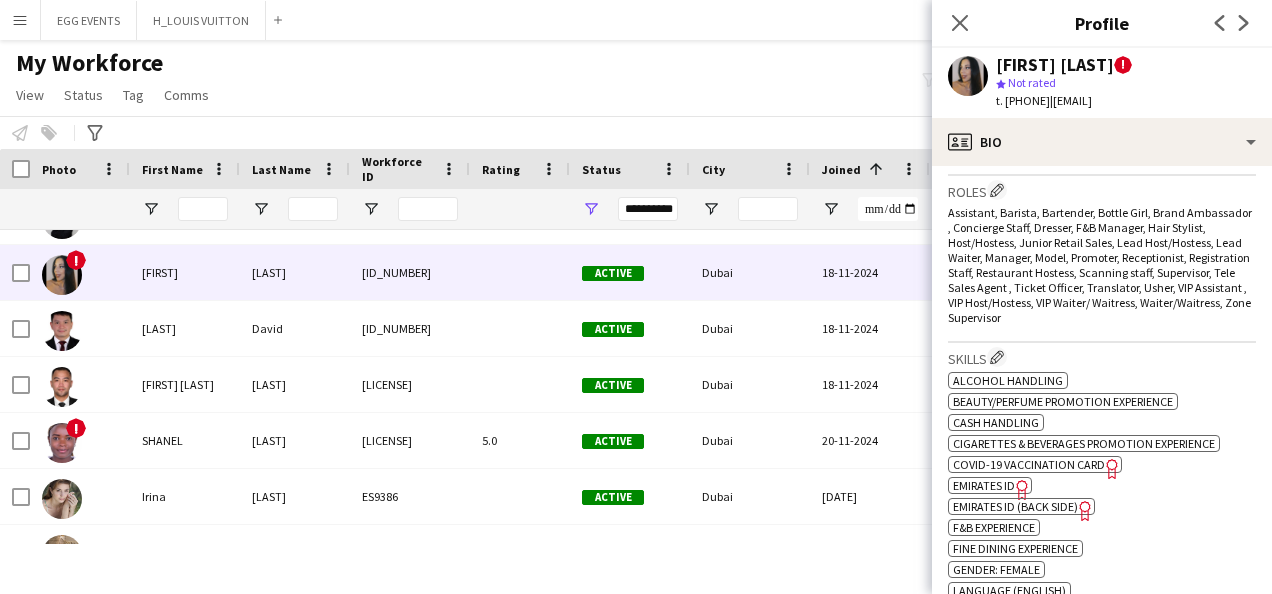 scroll, scrollTop: 861, scrollLeft: 0, axis: vertical 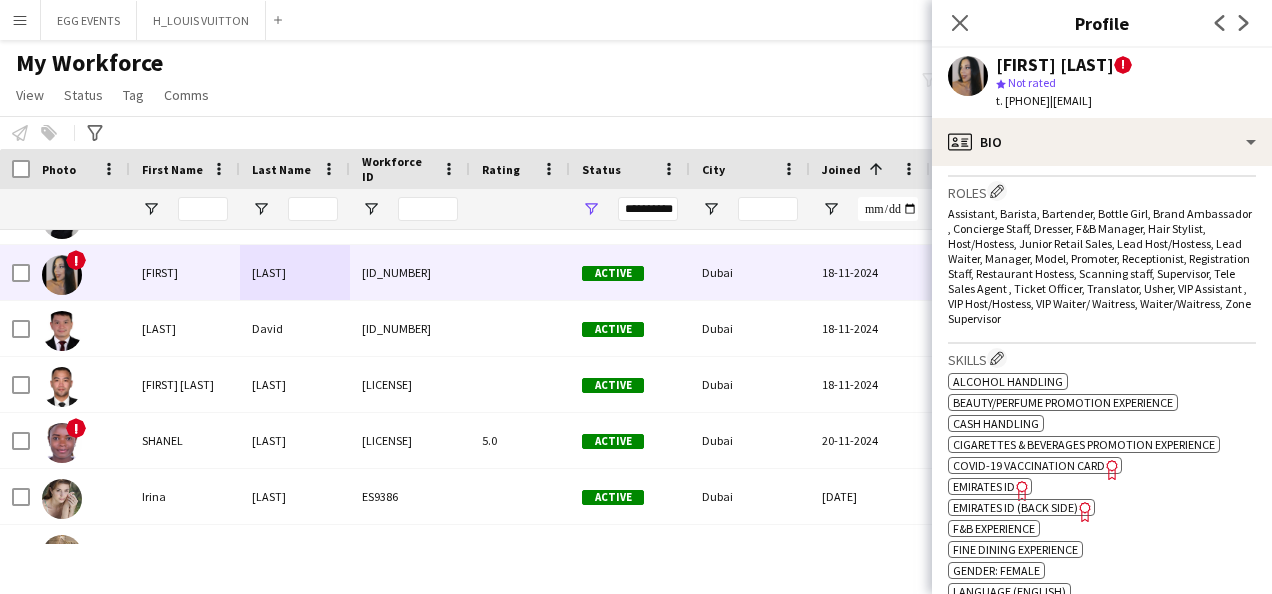 click on "Emirates ID" 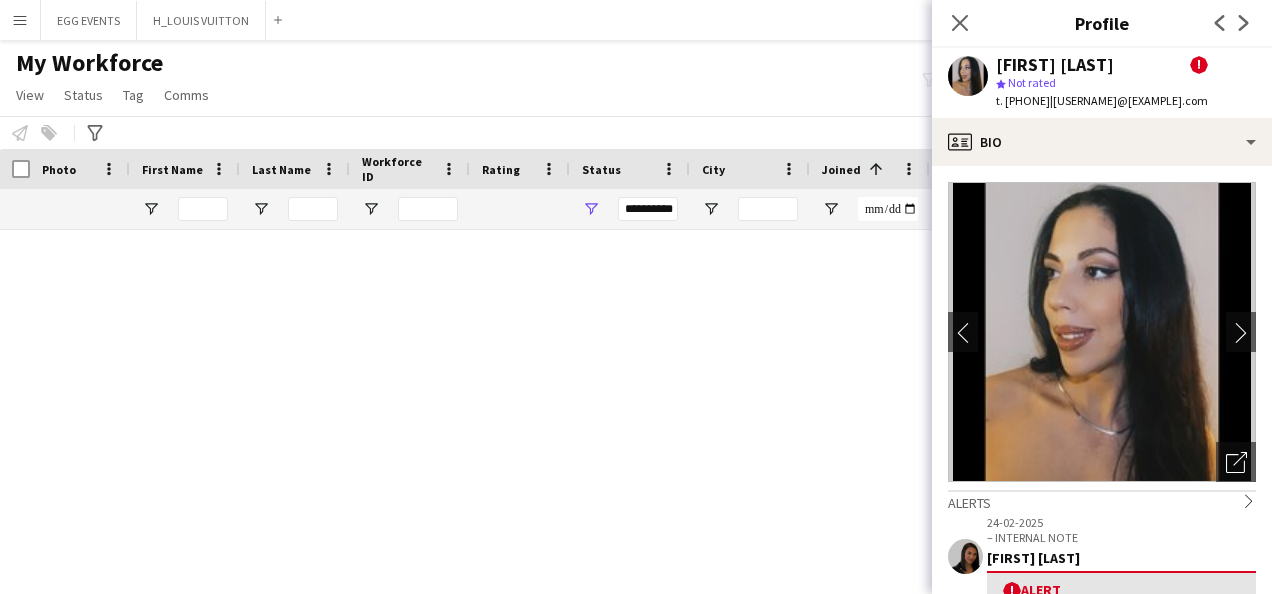 scroll, scrollTop: 0, scrollLeft: 0, axis: both 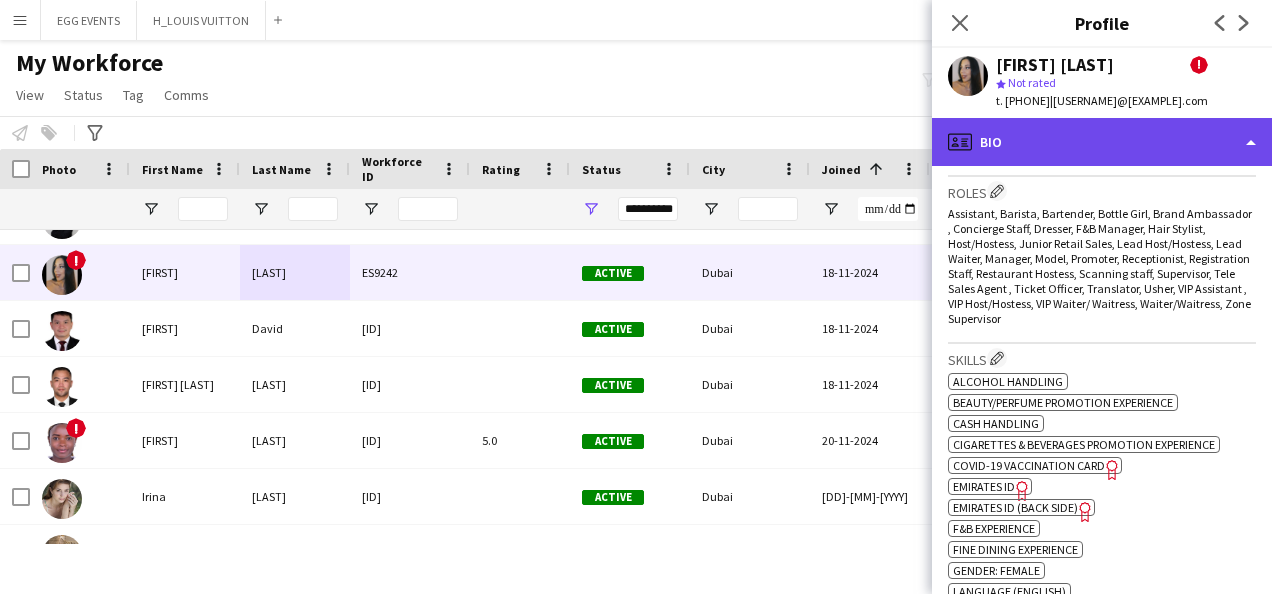 click on "profile
Bio" 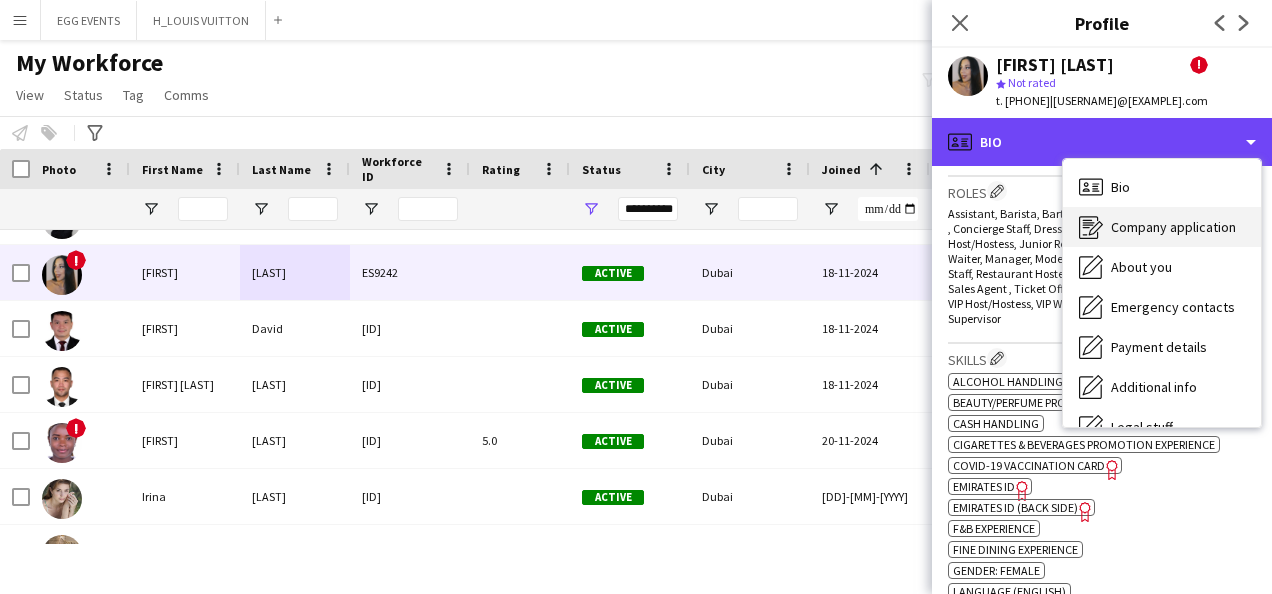 scroll, scrollTop: 108, scrollLeft: 0, axis: vertical 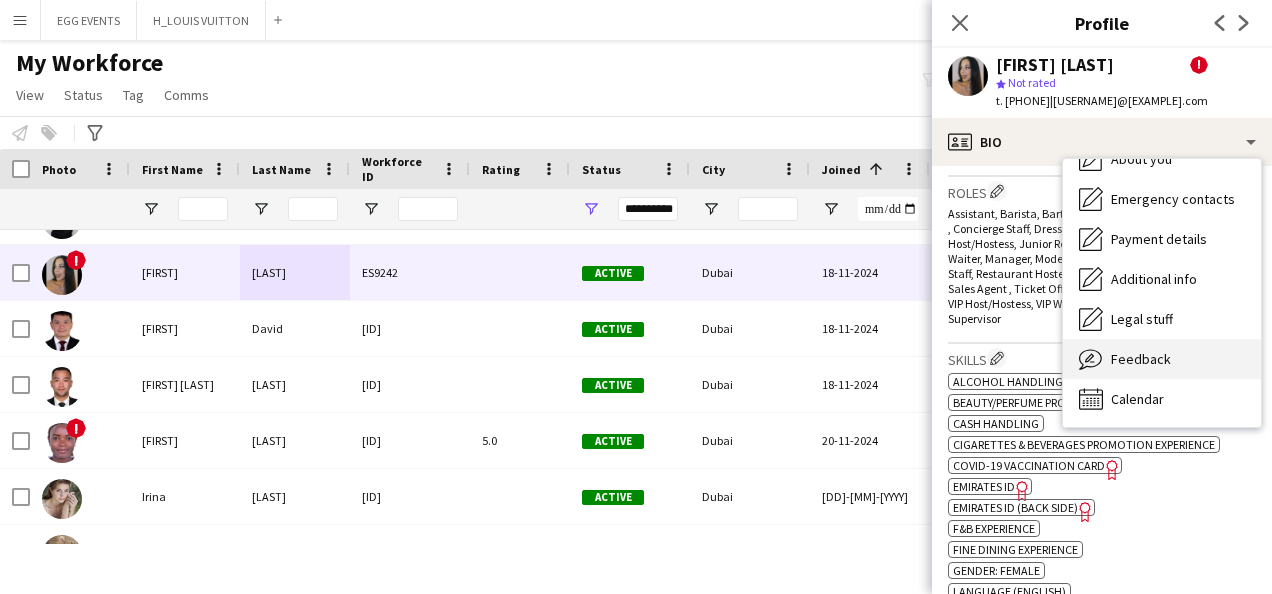 click on "Feedback" at bounding box center [1141, 359] 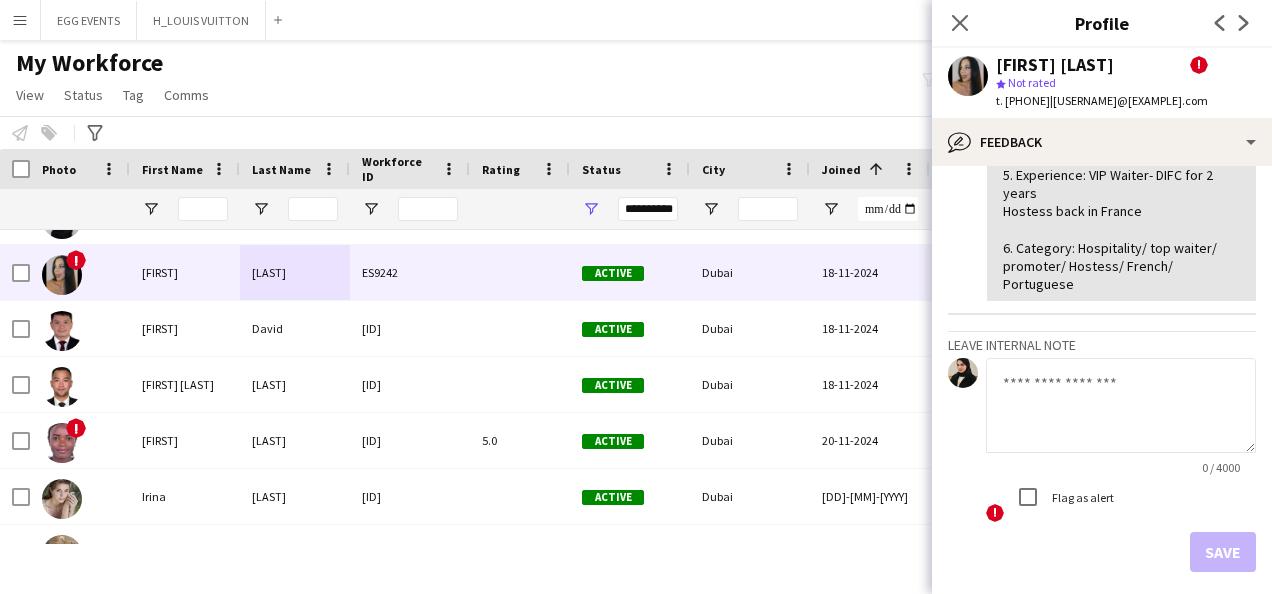 scroll, scrollTop: 650, scrollLeft: 0, axis: vertical 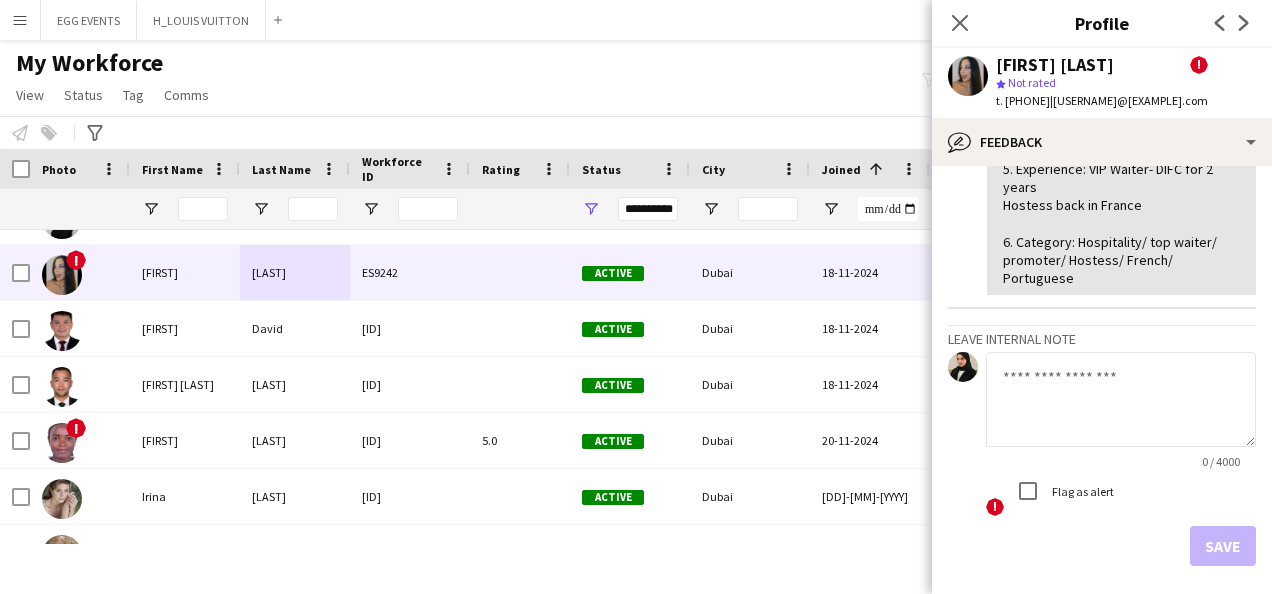 click 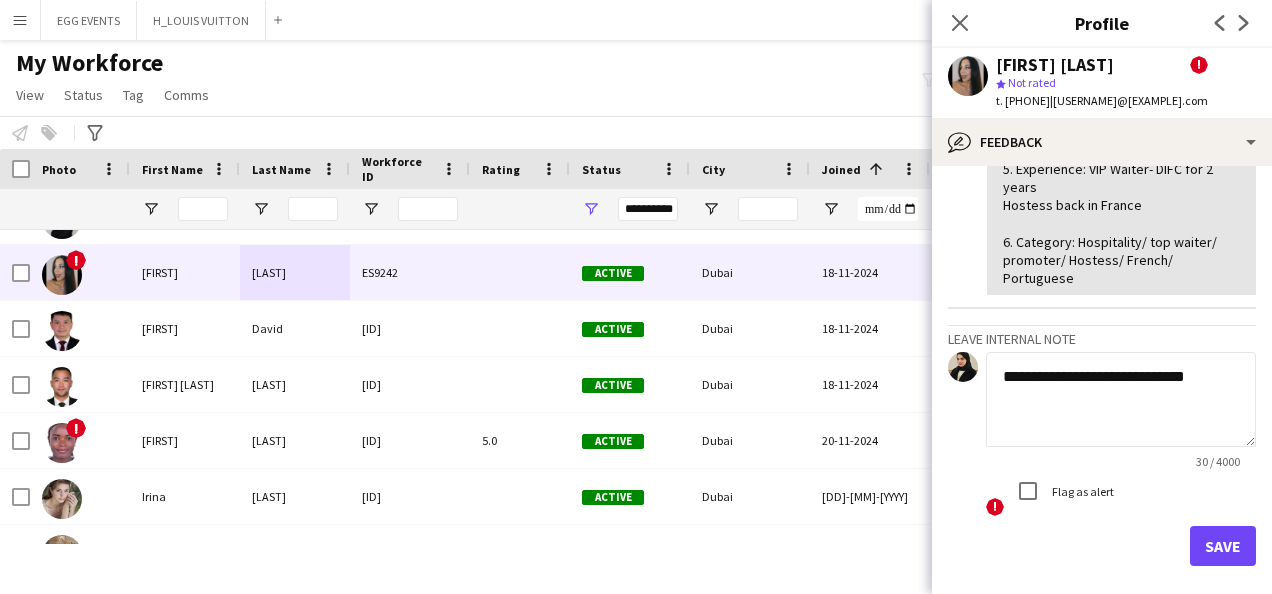 type on "**********" 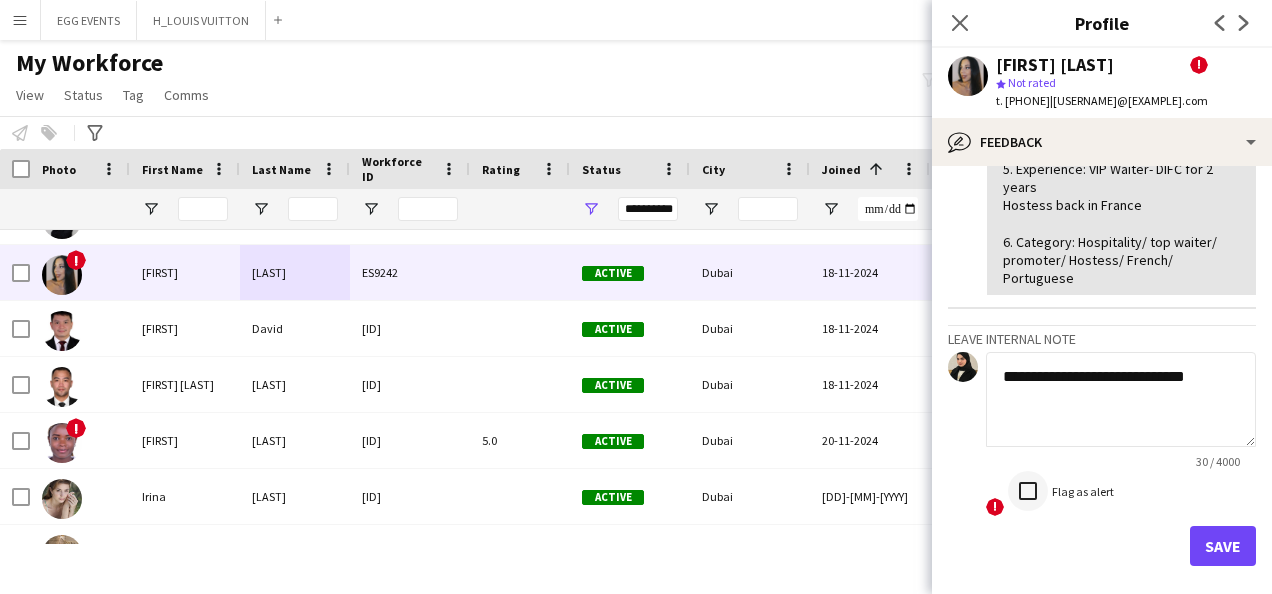 click at bounding box center (1028, 491) 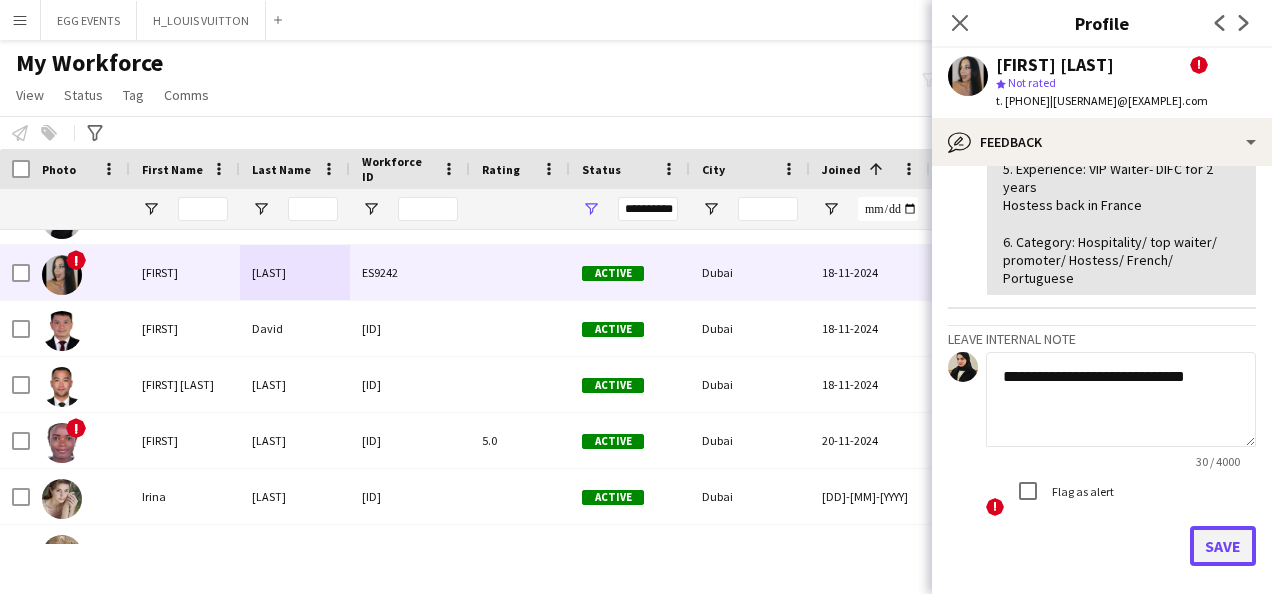 click on "Save" 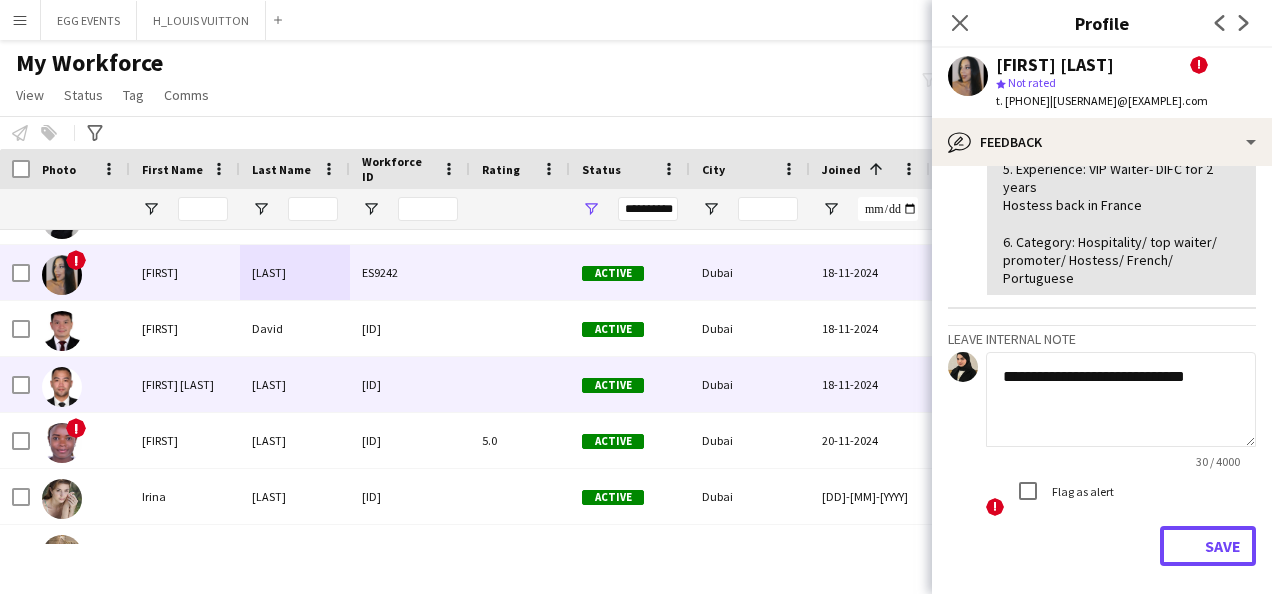 type 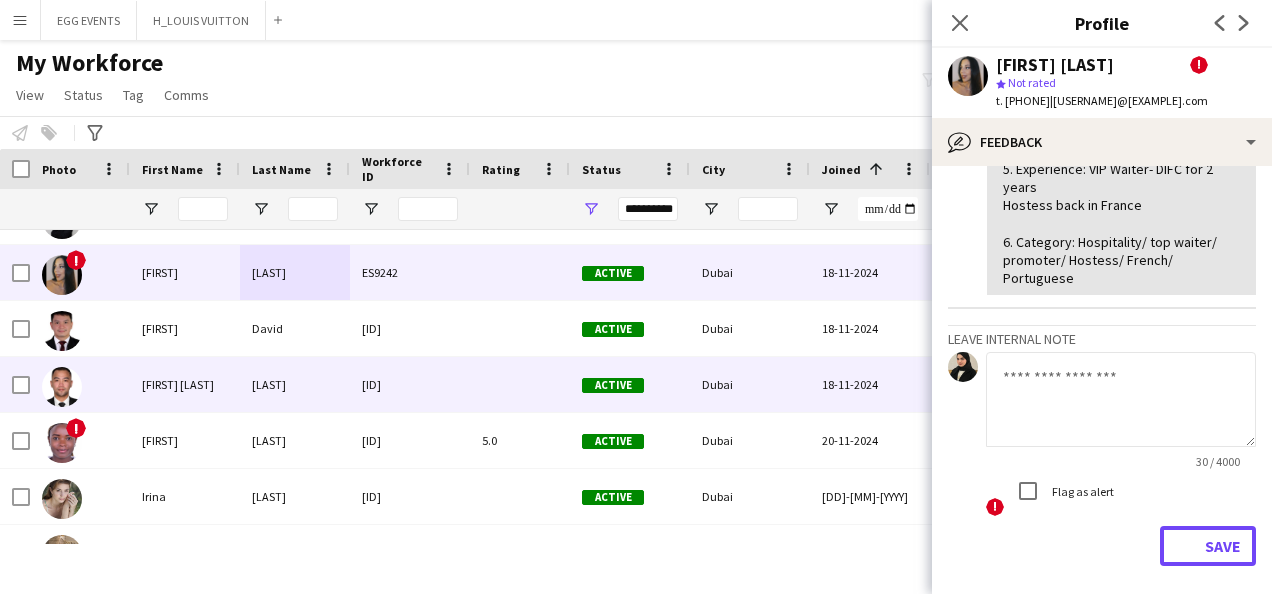 scroll, scrollTop: 795, scrollLeft: 0, axis: vertical 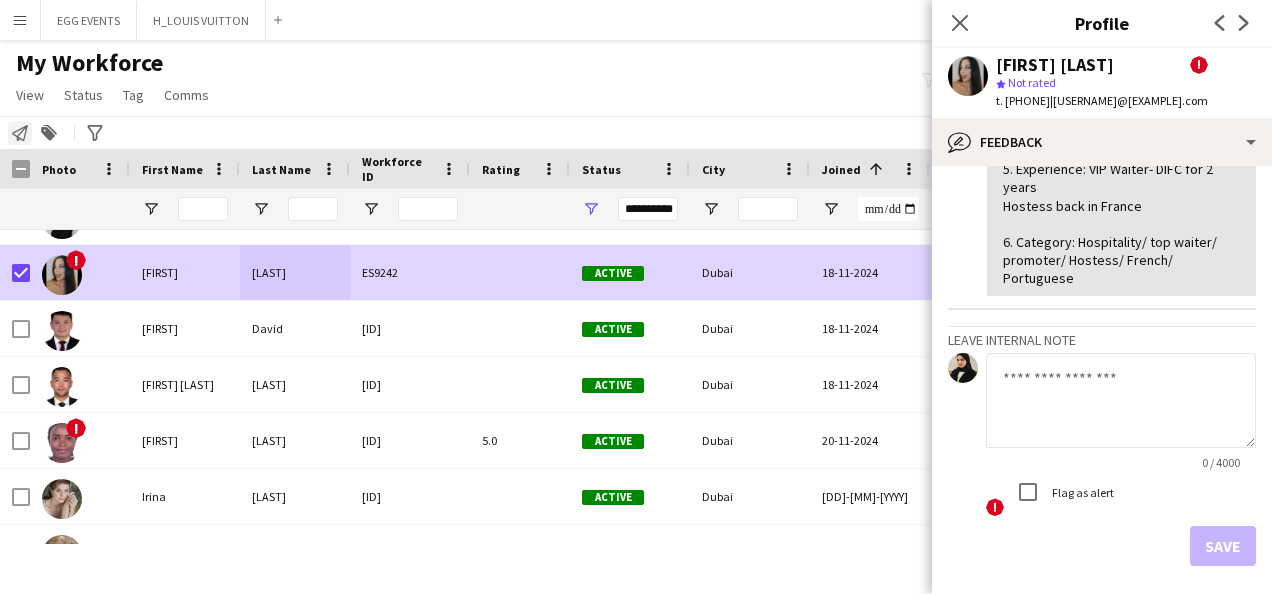 click on "Notify workforce" 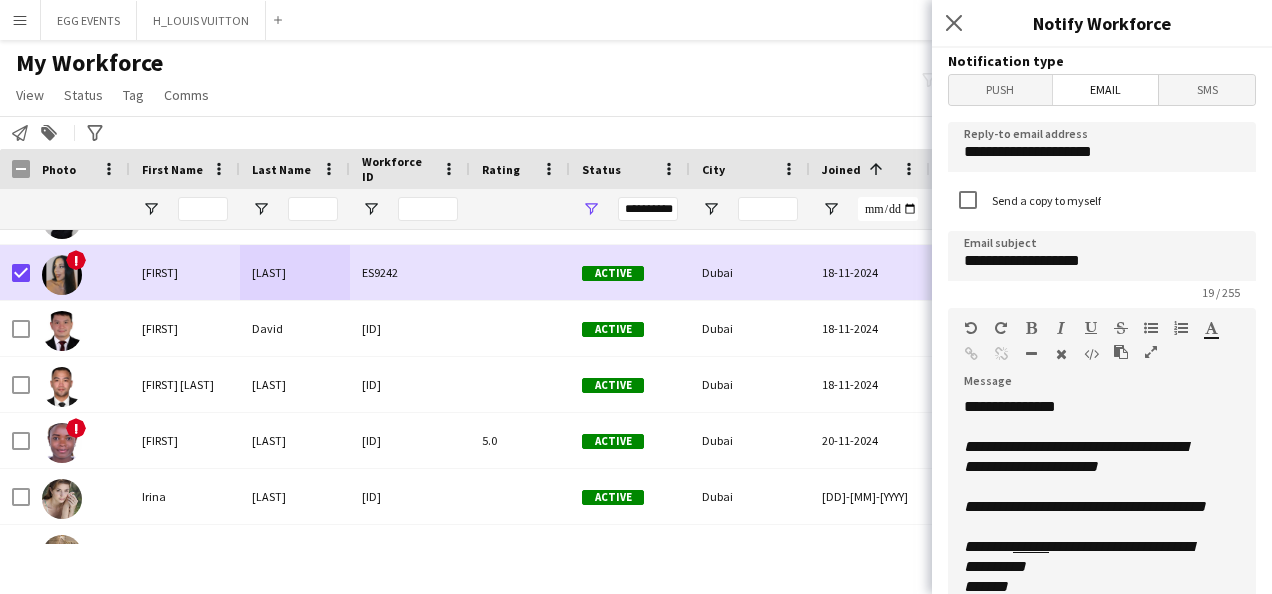 scroll, scrollTop: 216, scrollLeft: 0, axis: vertical 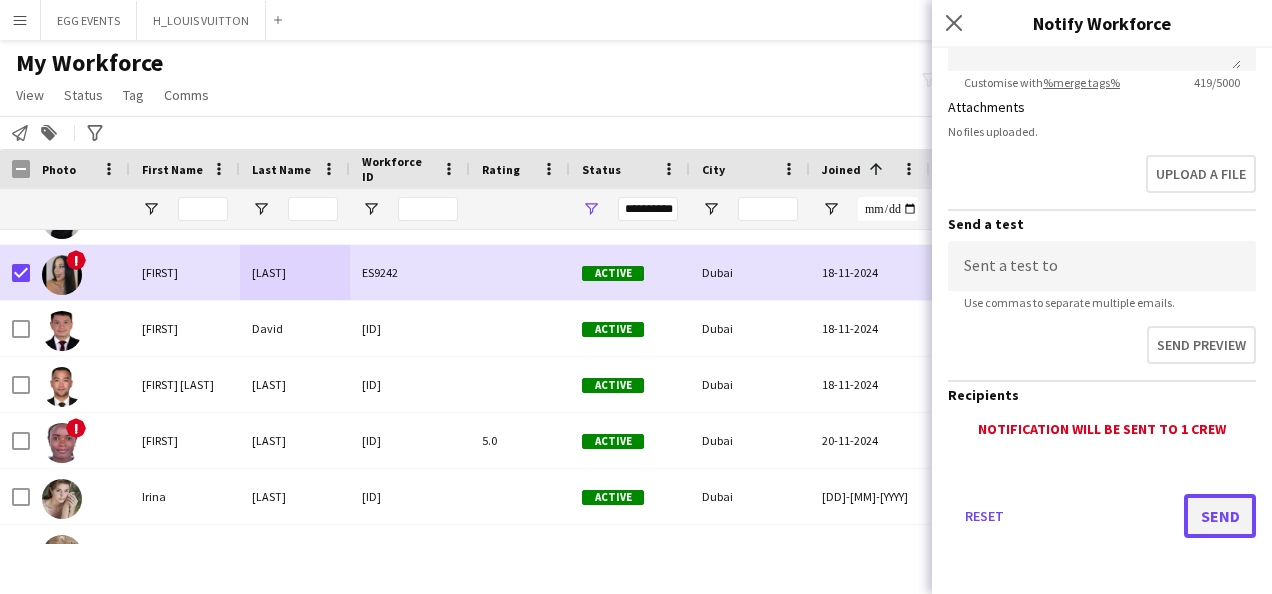 click on "Send" 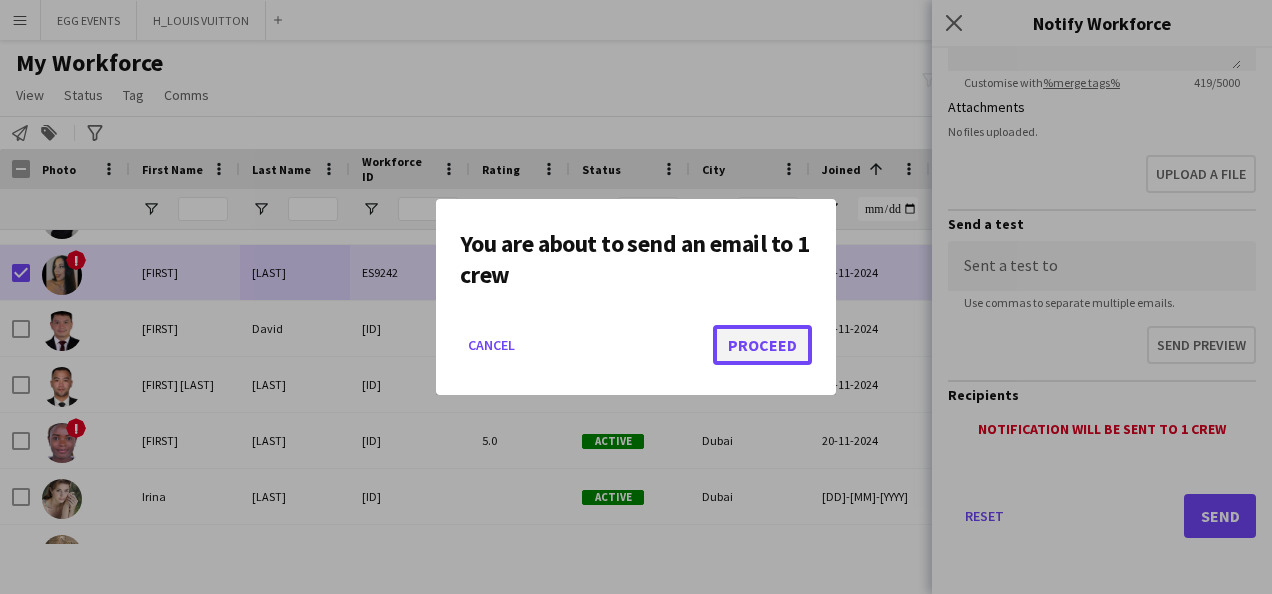 click on "Proceed" 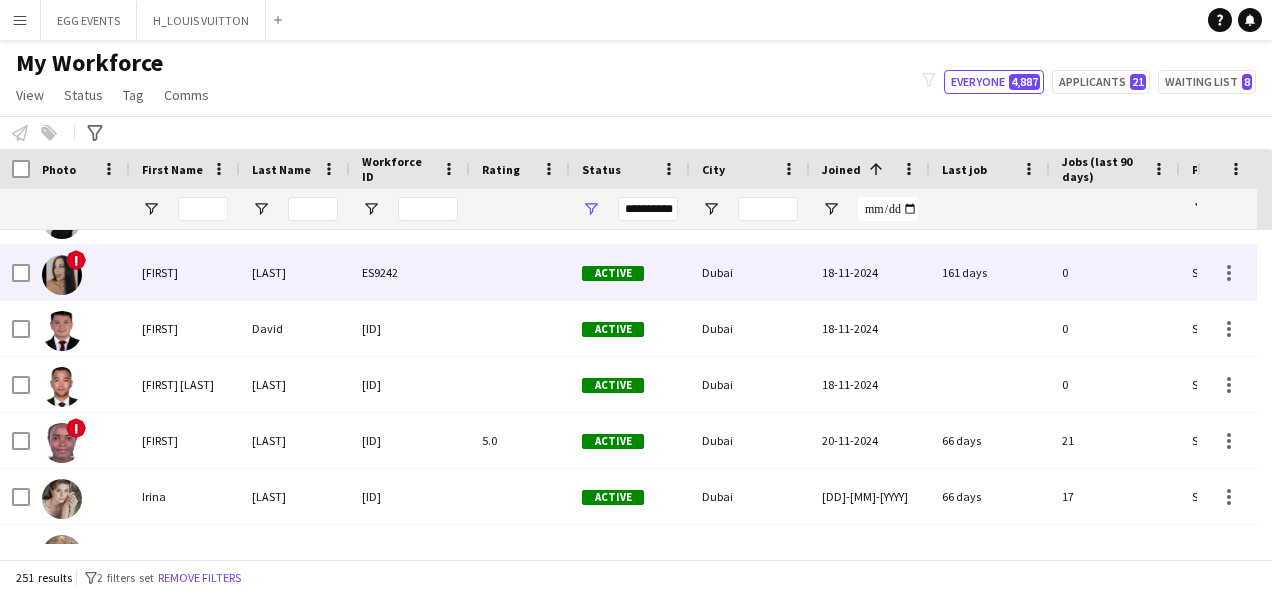 click on "!" at bounding box center [80, 272] 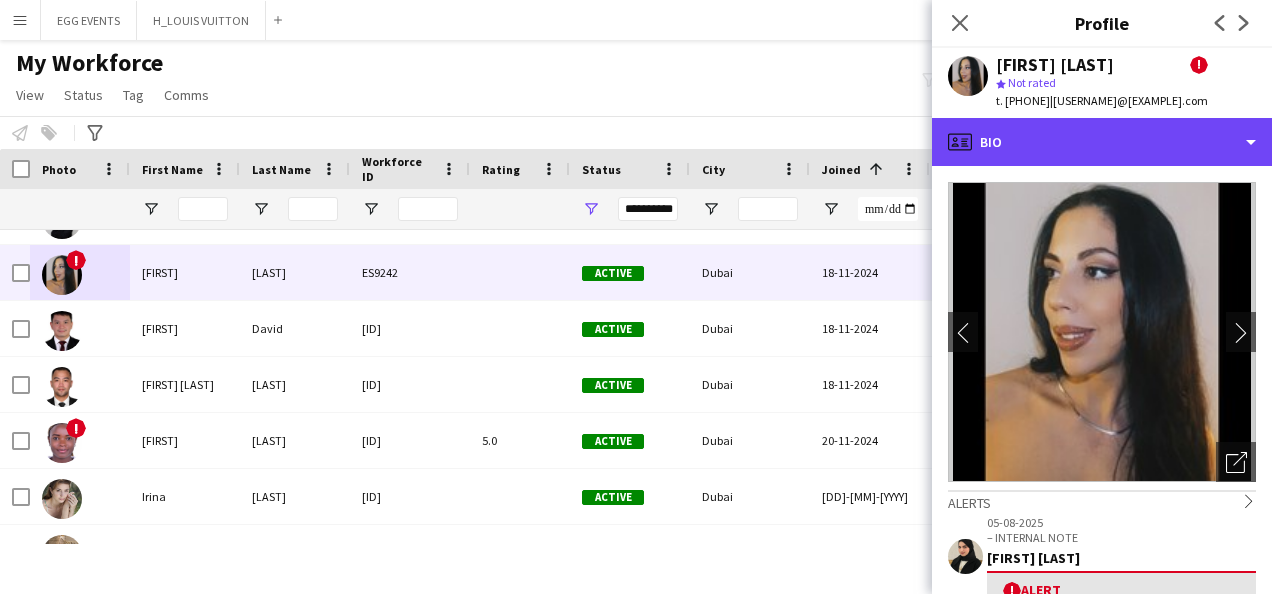 click on "profile
Bio" 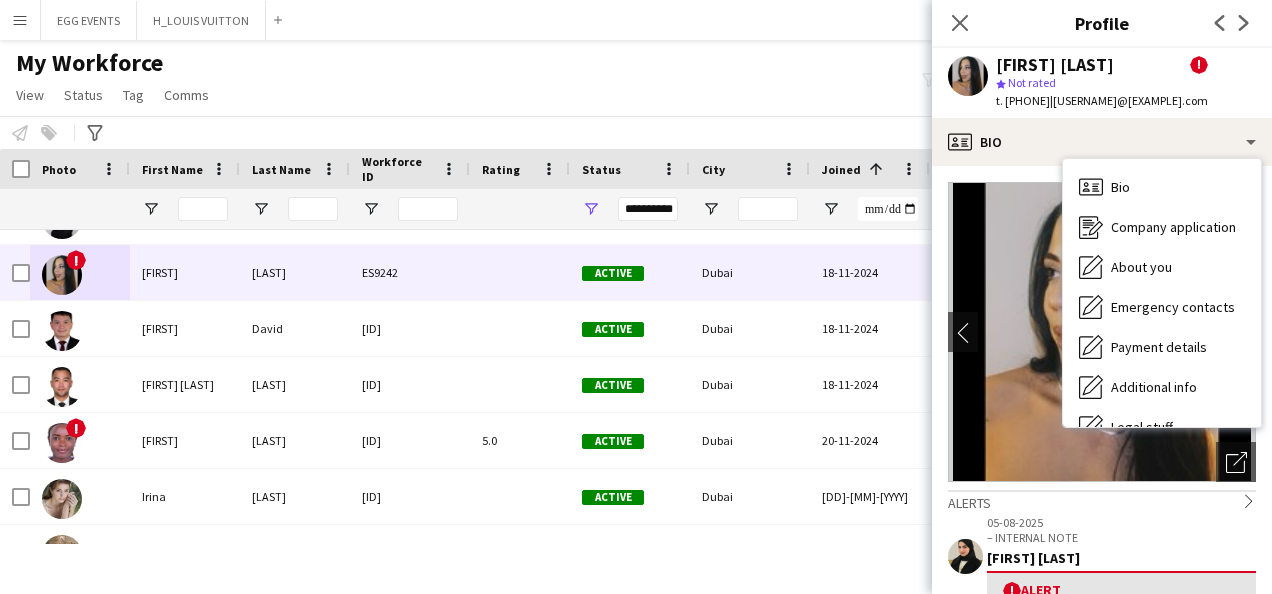 click on "Alerts
chevron-right" 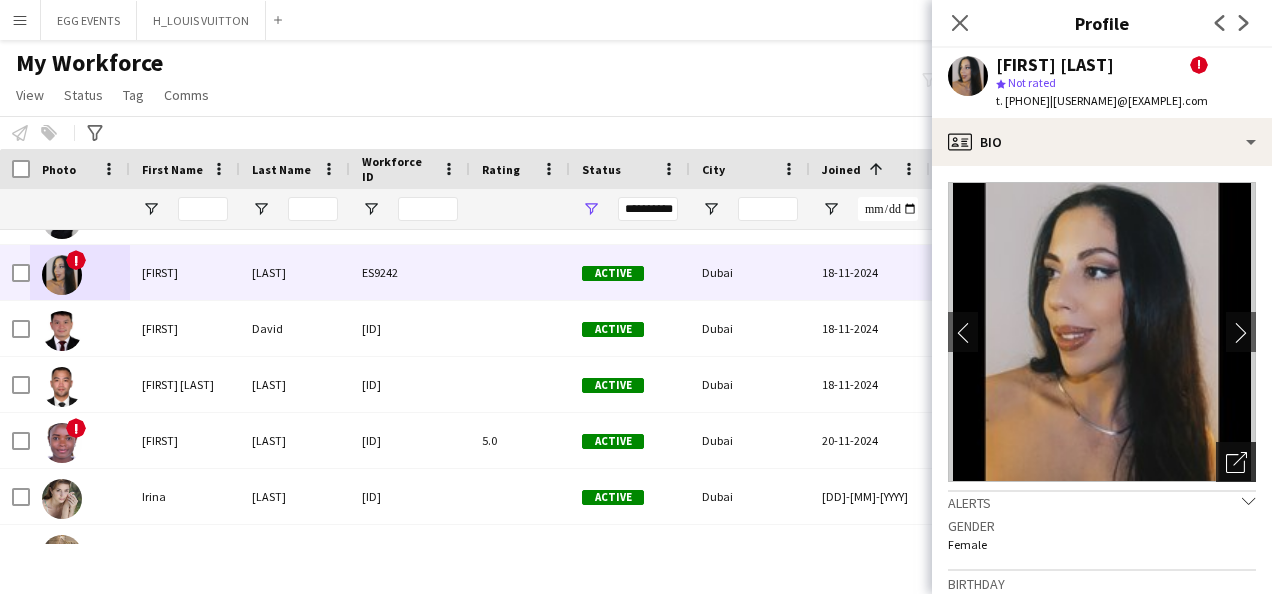 click 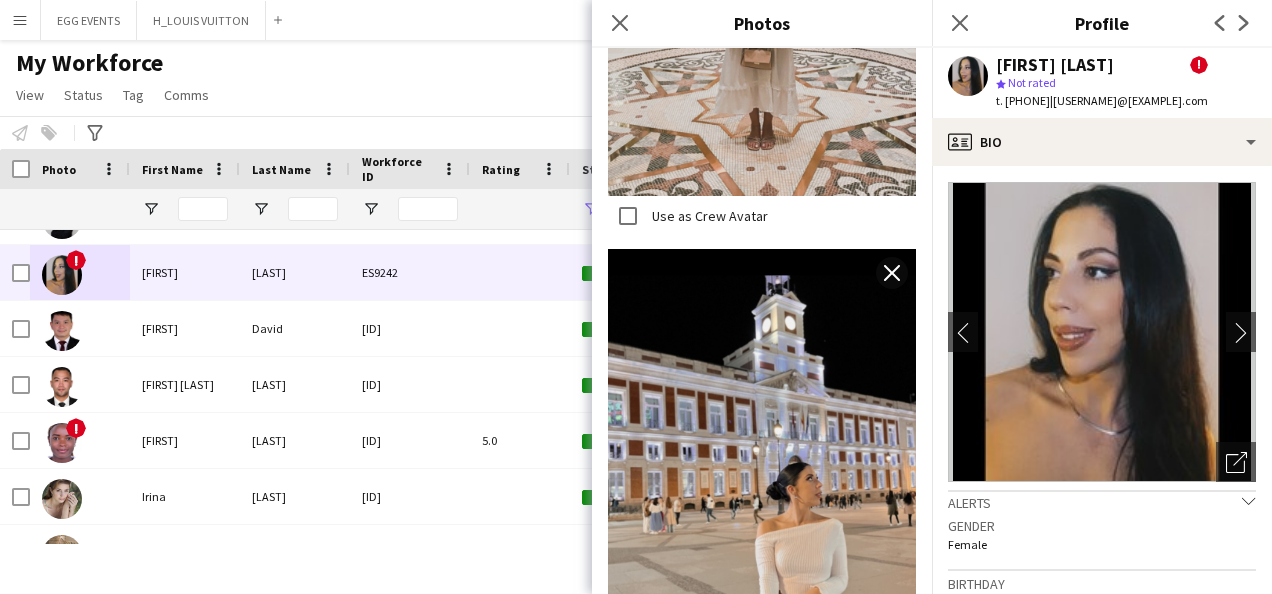 scroll, scrollTop: 2020, scrollLeft: 0, axis: vertical 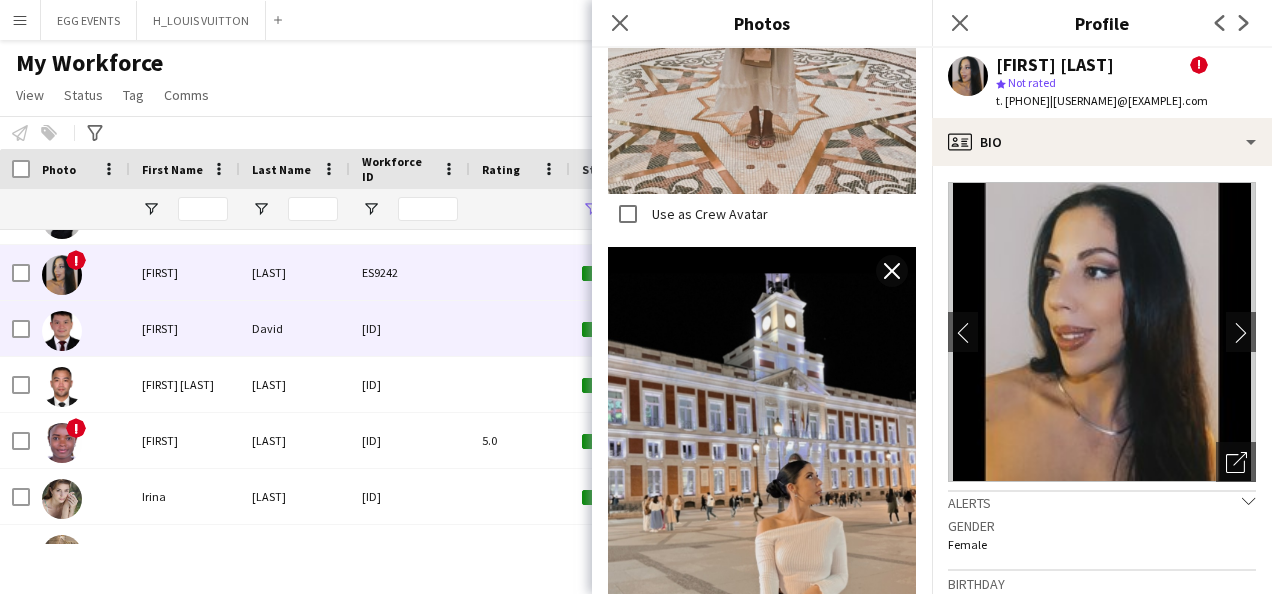 click at bounding box center [520, 328] 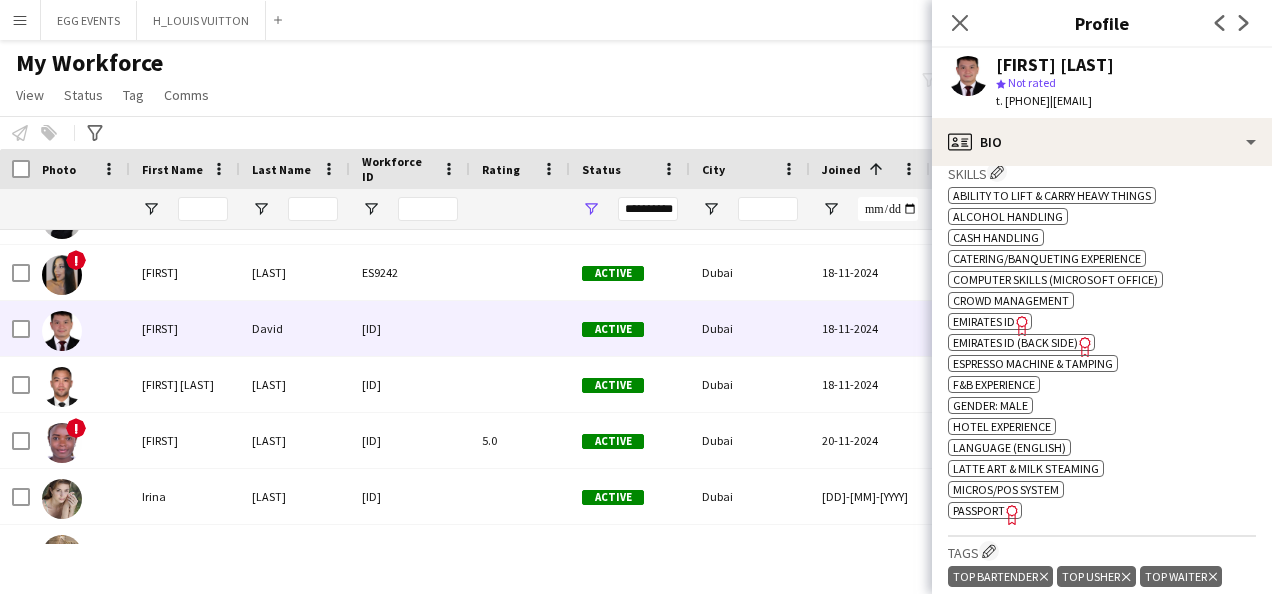 scroll, scrollTop: 729, scrollLeft: 0, axis: vertical 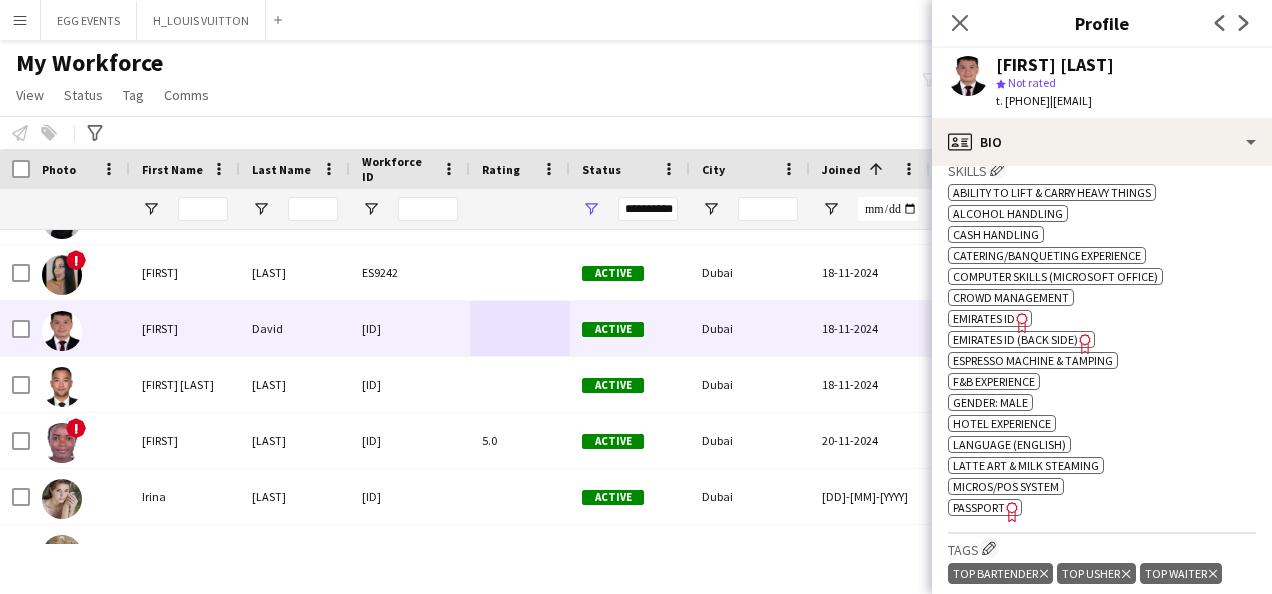 click on "Emirates ID" 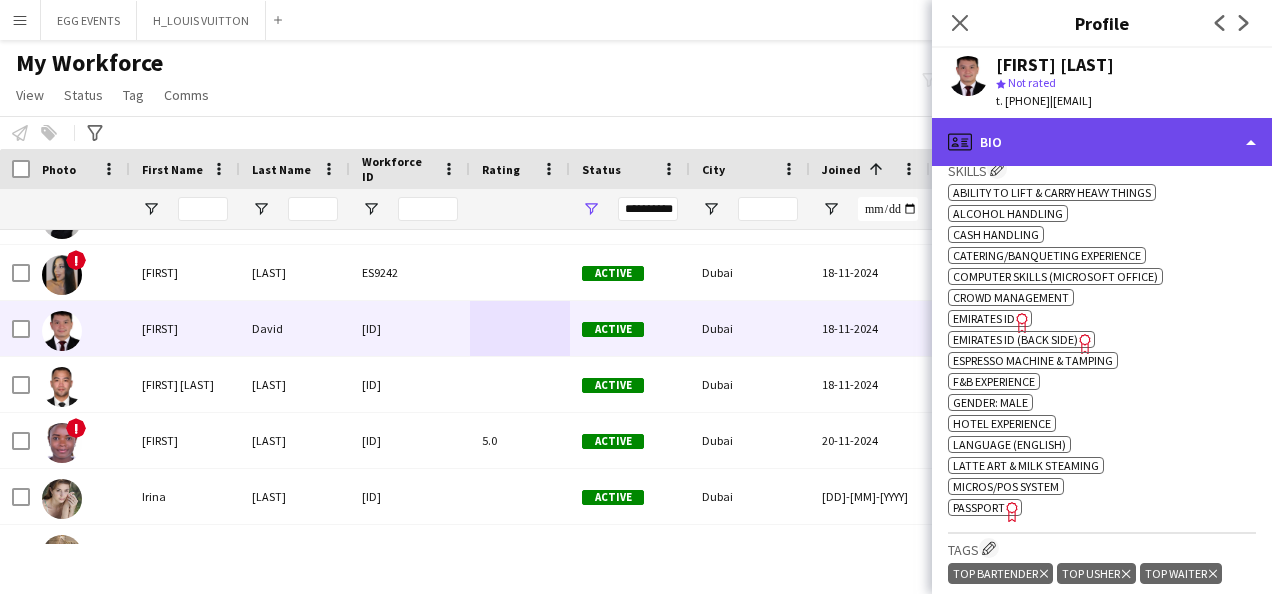 click on "profile
Bio" 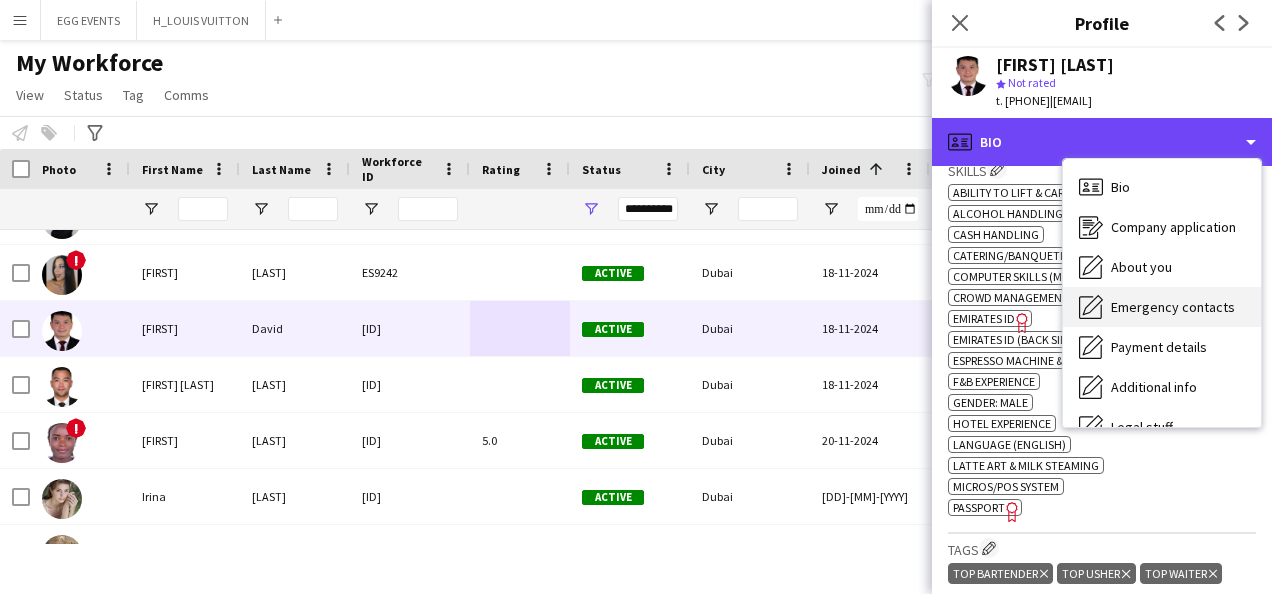 scroll, scrollTop: 108, scrollLeft: 0, axis: vertical 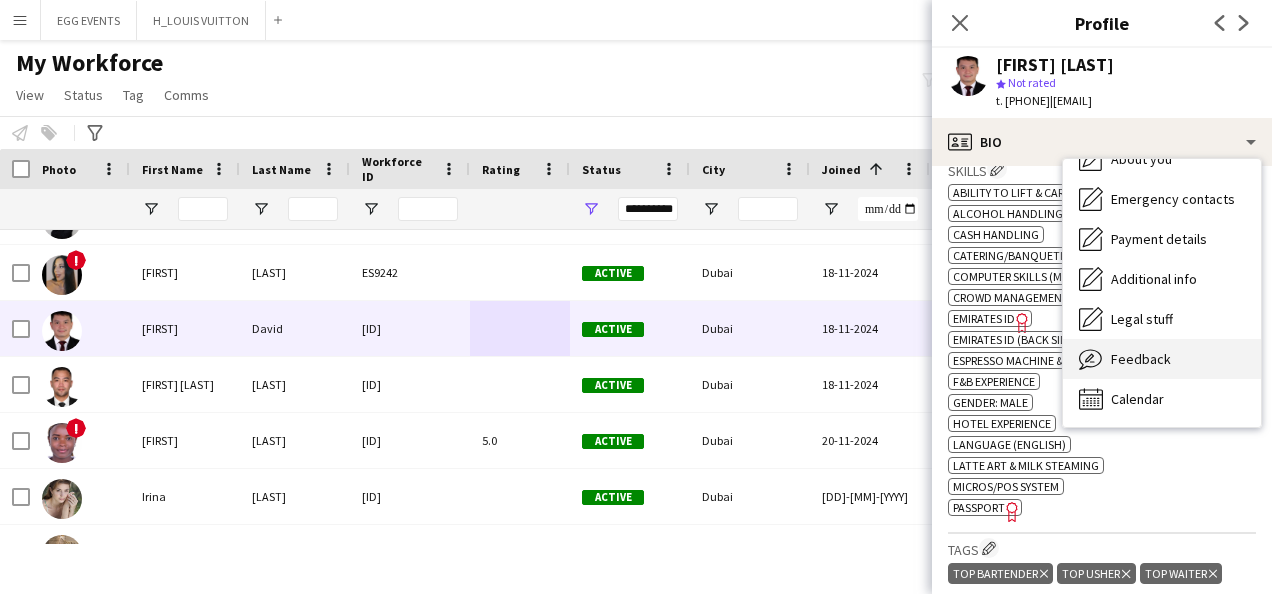 click on "Feedback" at bounding box center [1141, 359] 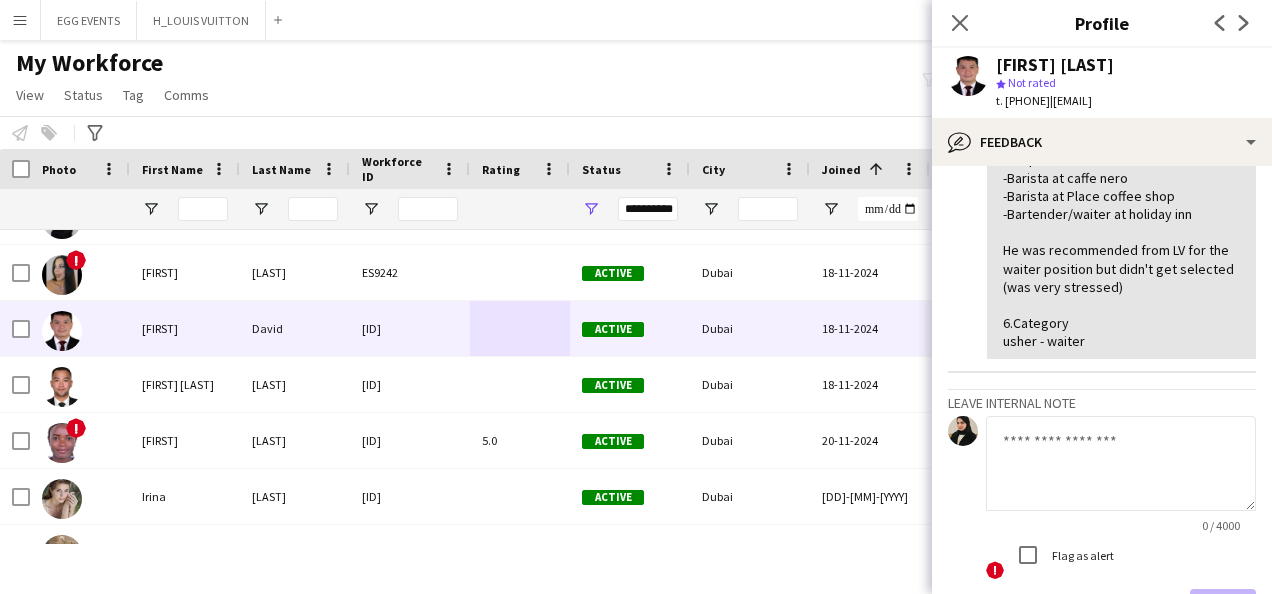 scroll, scrollTop: 336, scrollLeft: 0, axis: vertical 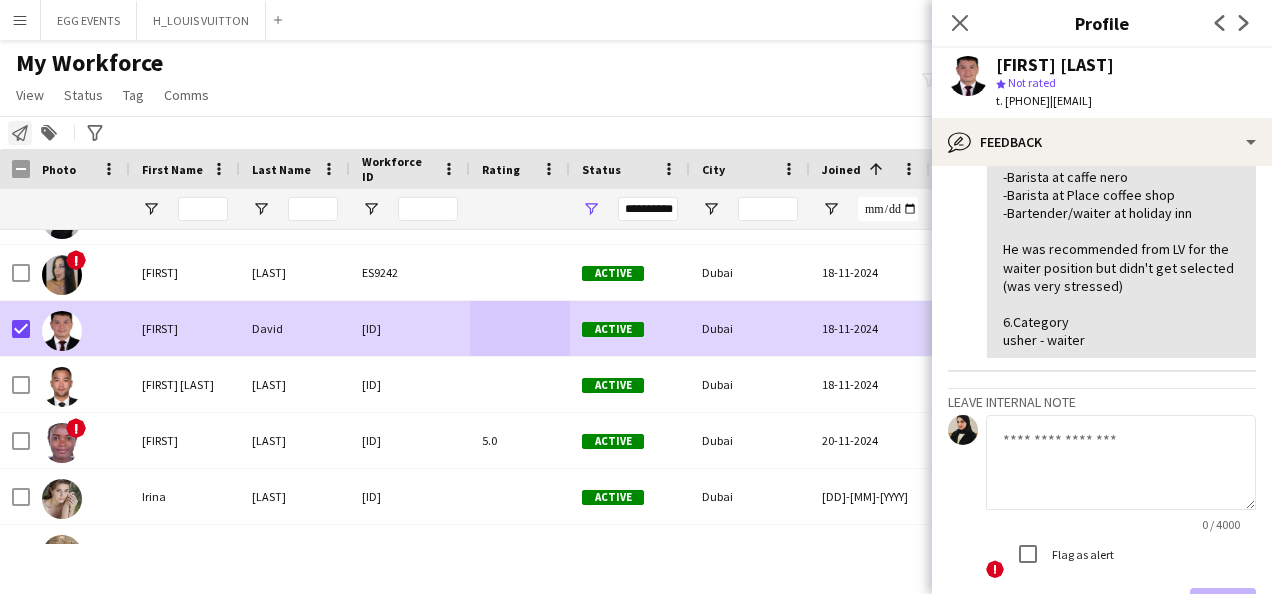 click on "Notify workforce" 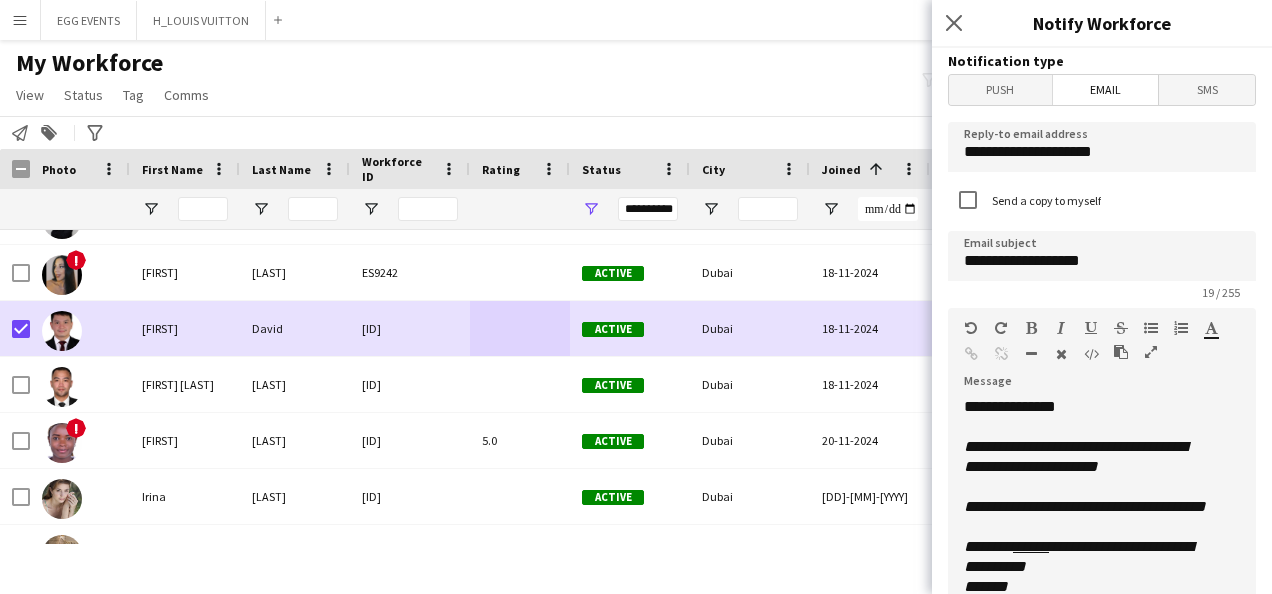 scroll, scrollTop: 216, scrollLeft: 0, axis: vertical 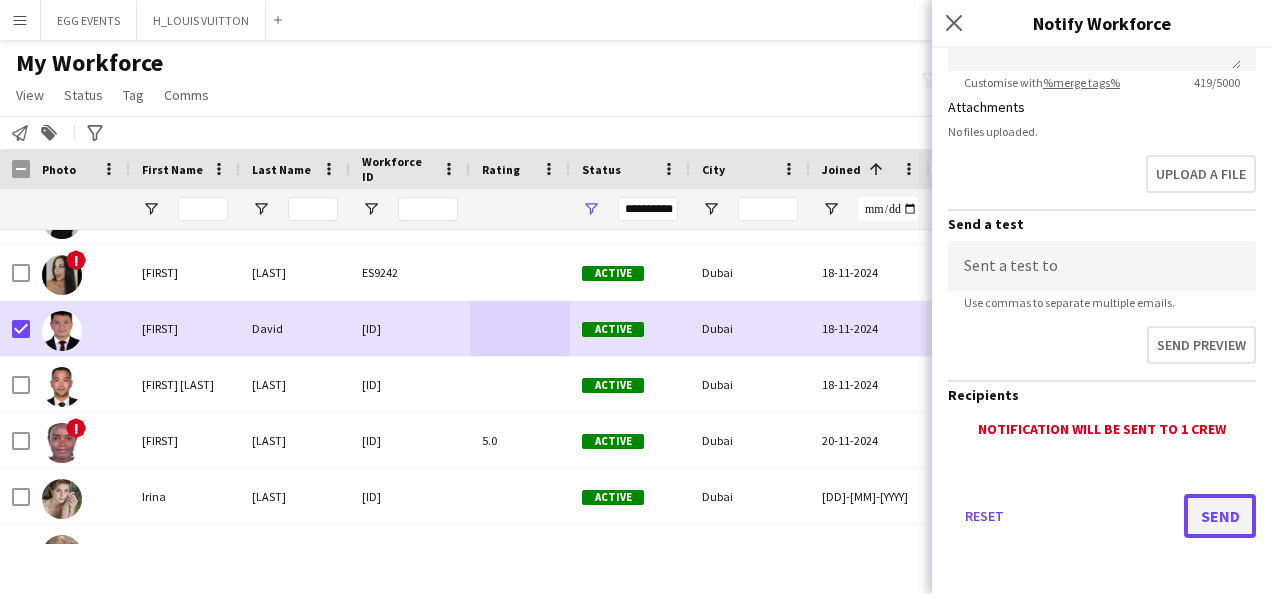 click on "Send" 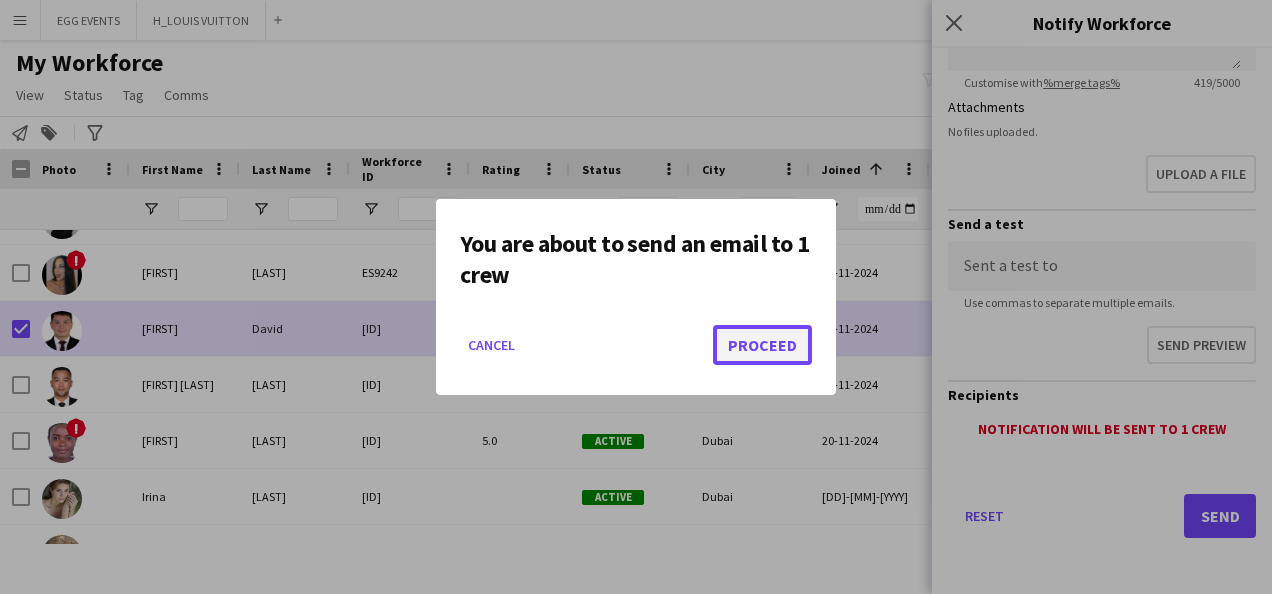 click on "Proceed" 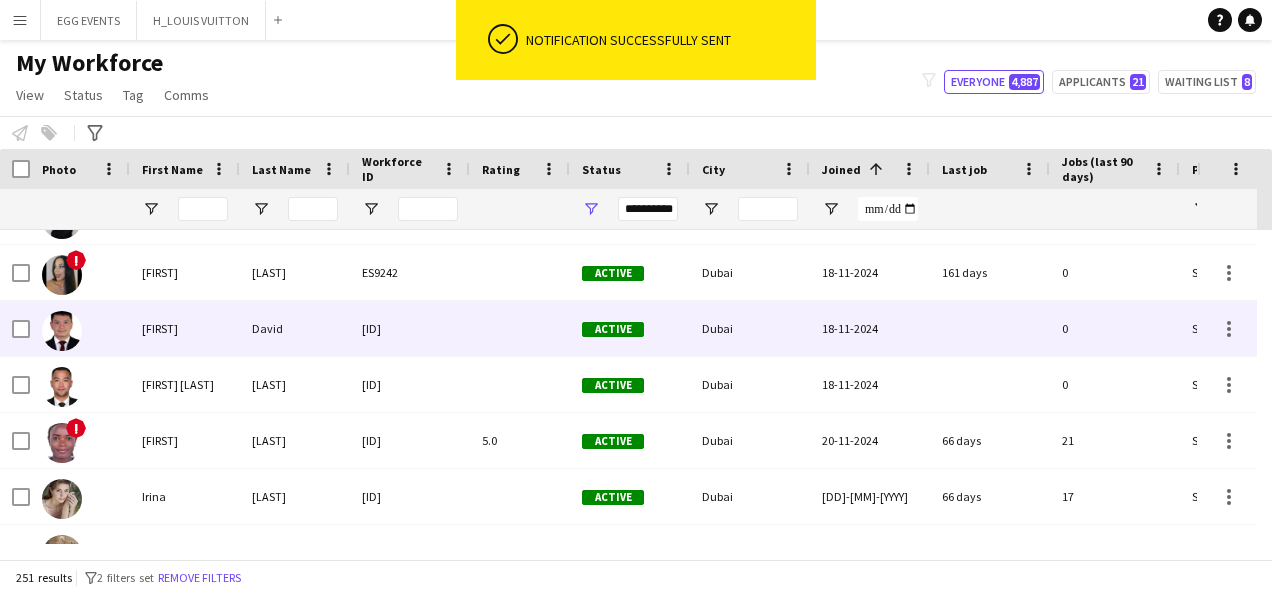 click on "[LAST]" at bounding box center [185, 328] 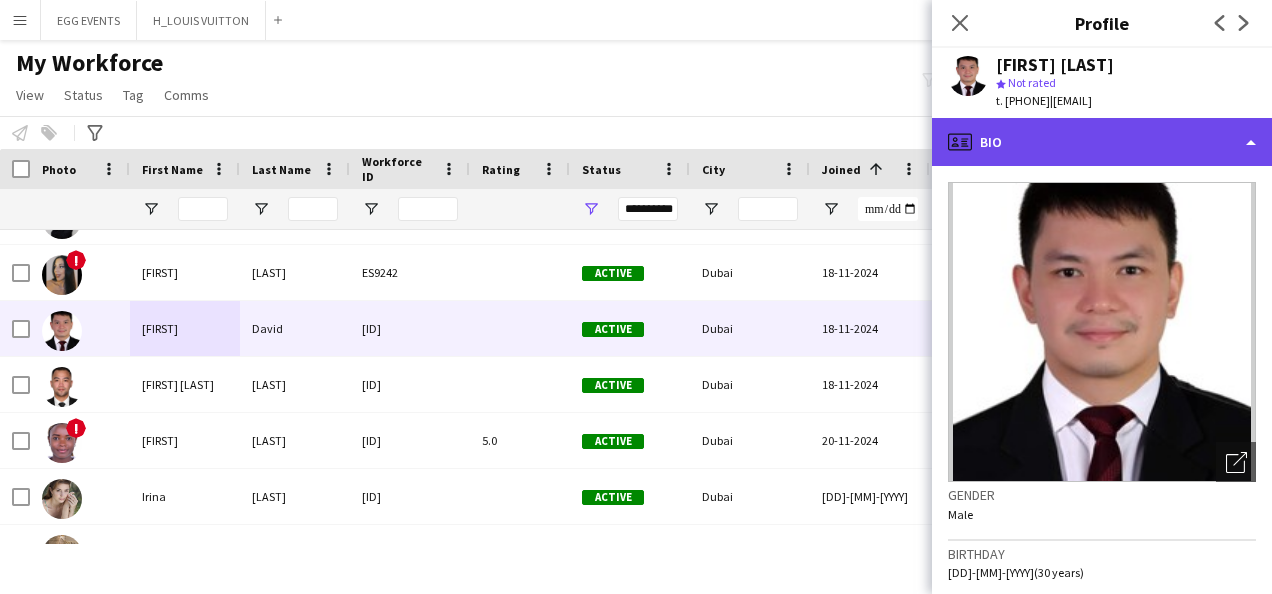 click on "profile
Bio" 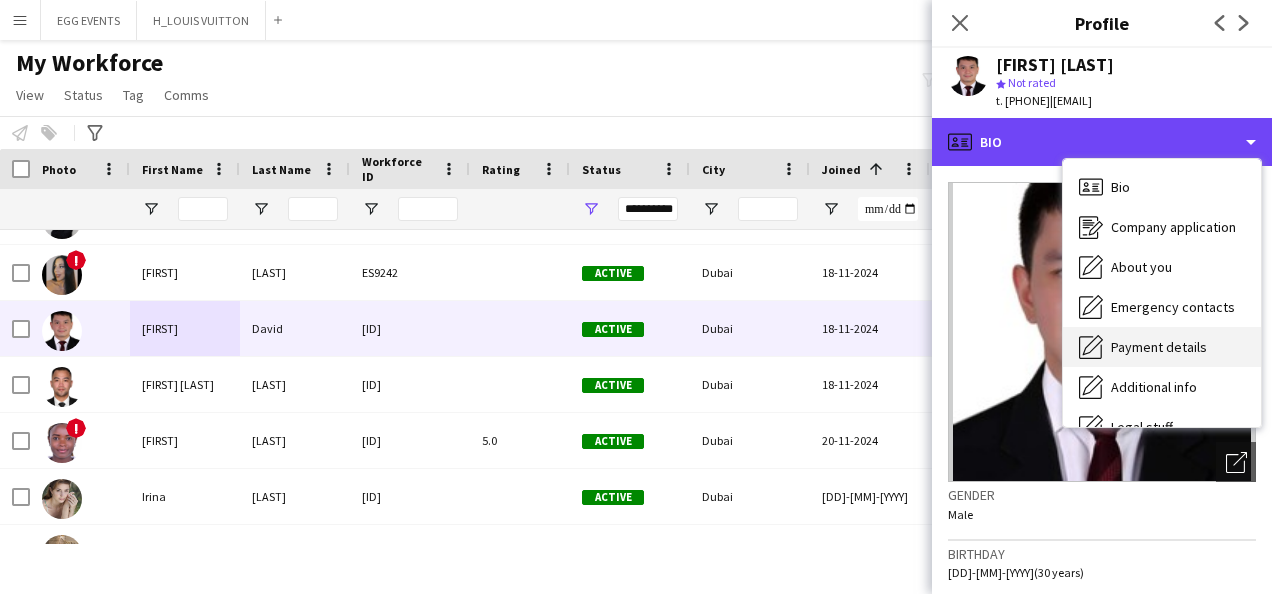 scroll, scrollTop: 108, scrollLeft: 0, axis: vertical 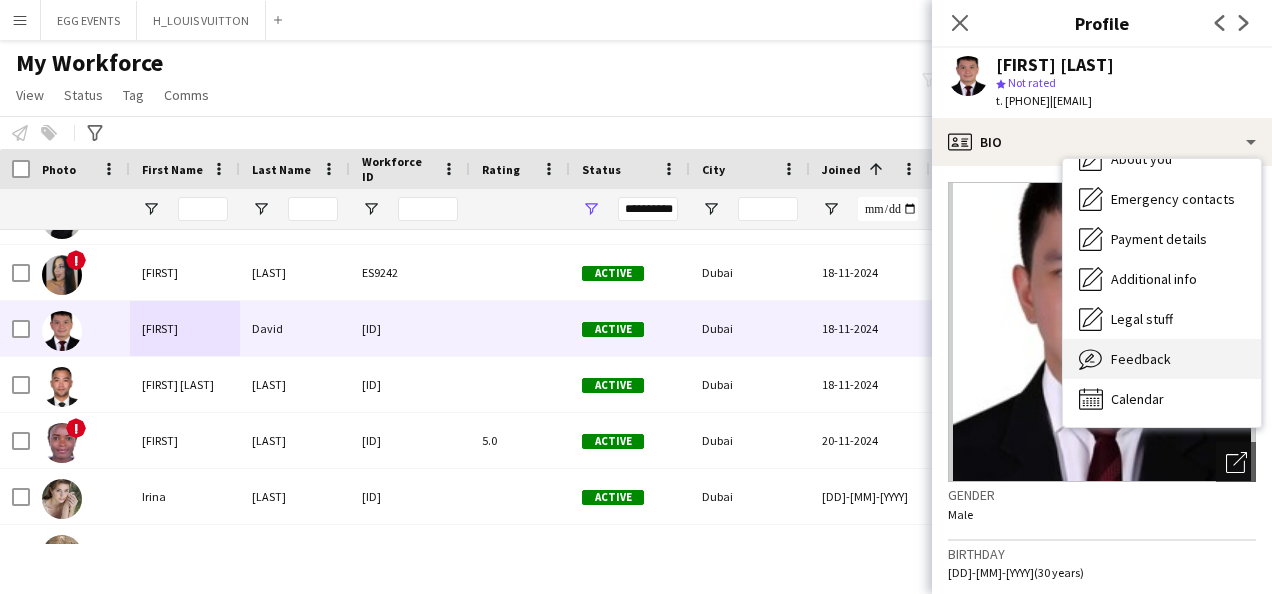 click on "Feedback" at bounding box center (1141, 359) 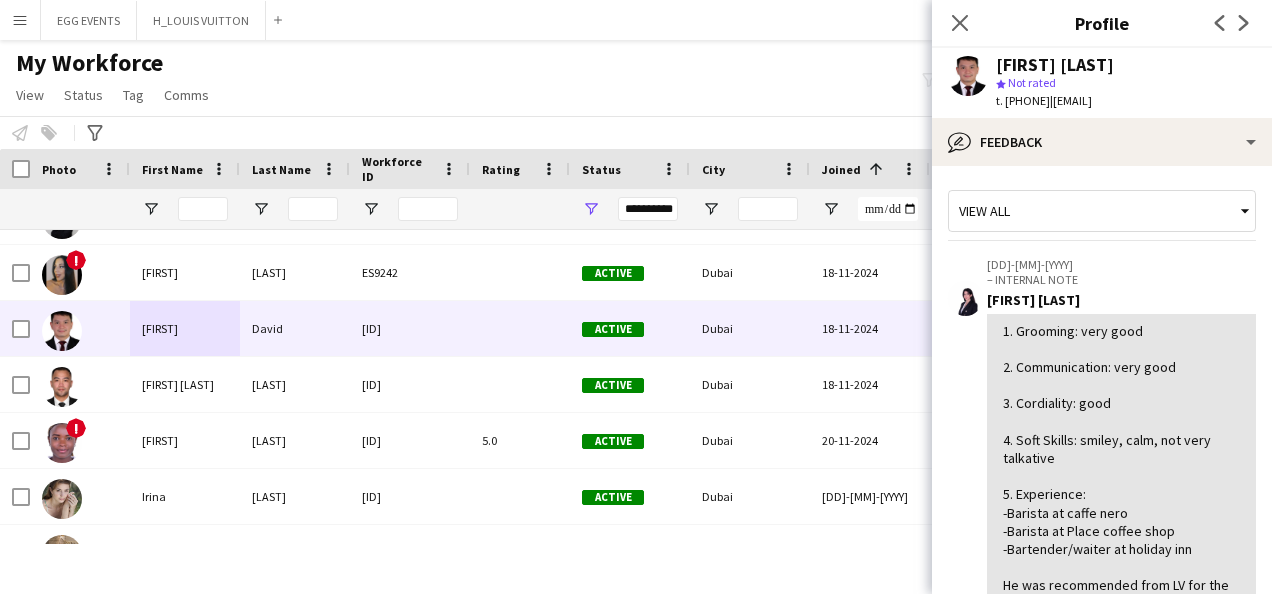 scroll, scrollTop: 482, scrollLeft: 0, axis: vertical 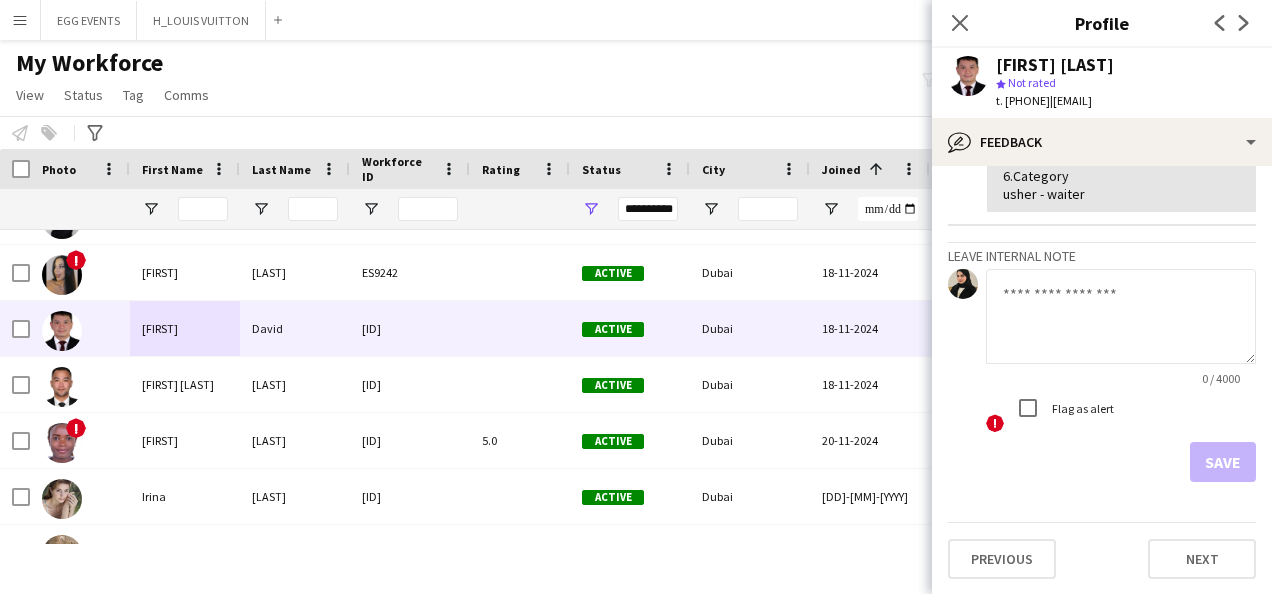 click 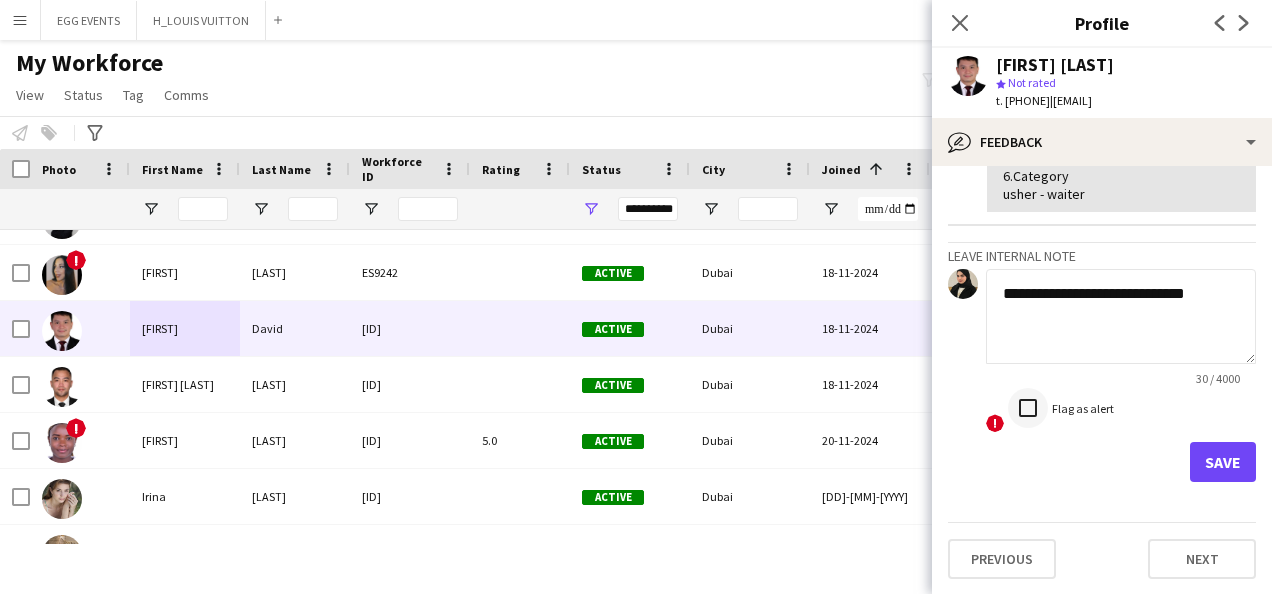 type on "**********" 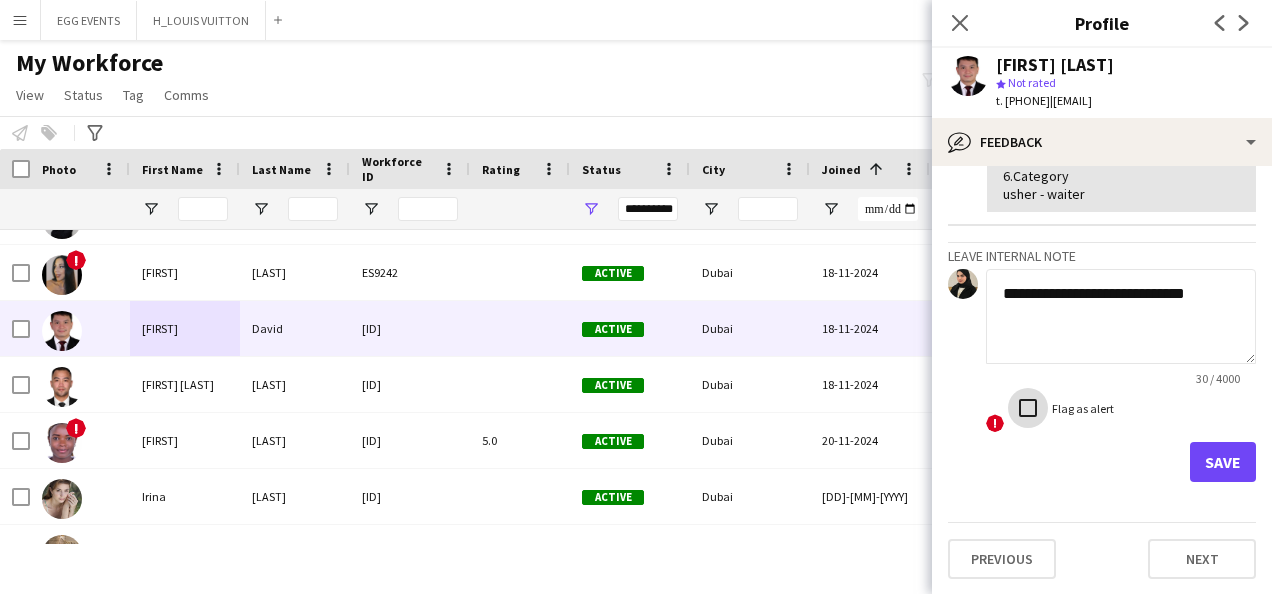 click at bounding box center (1028, 408) 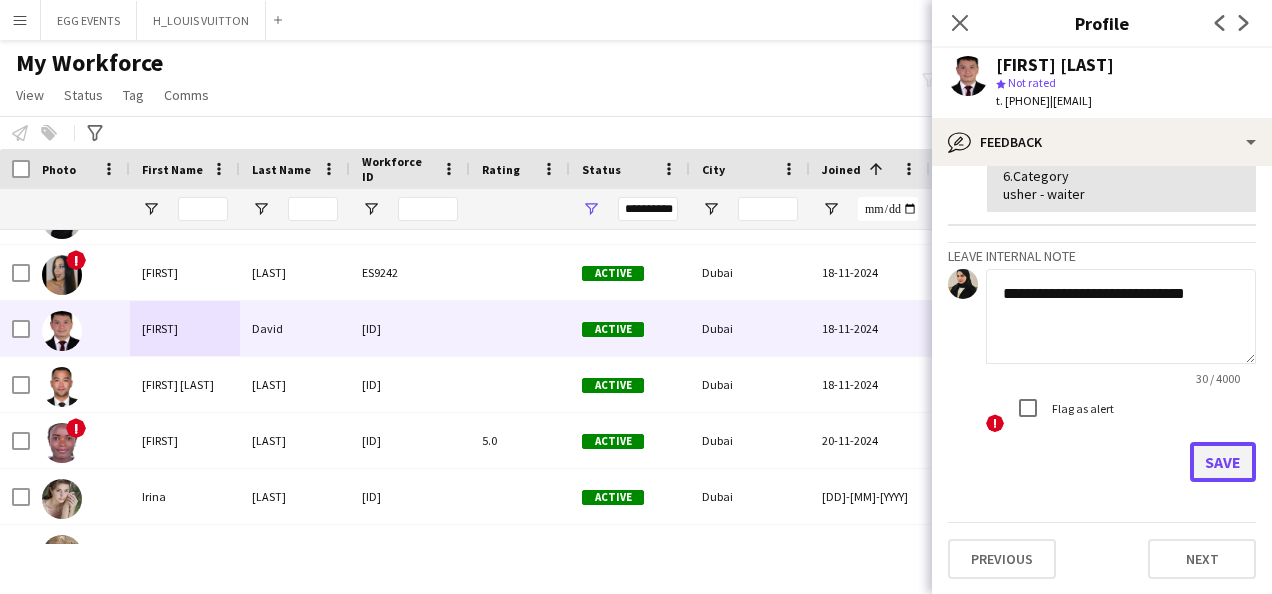 click on "Save" 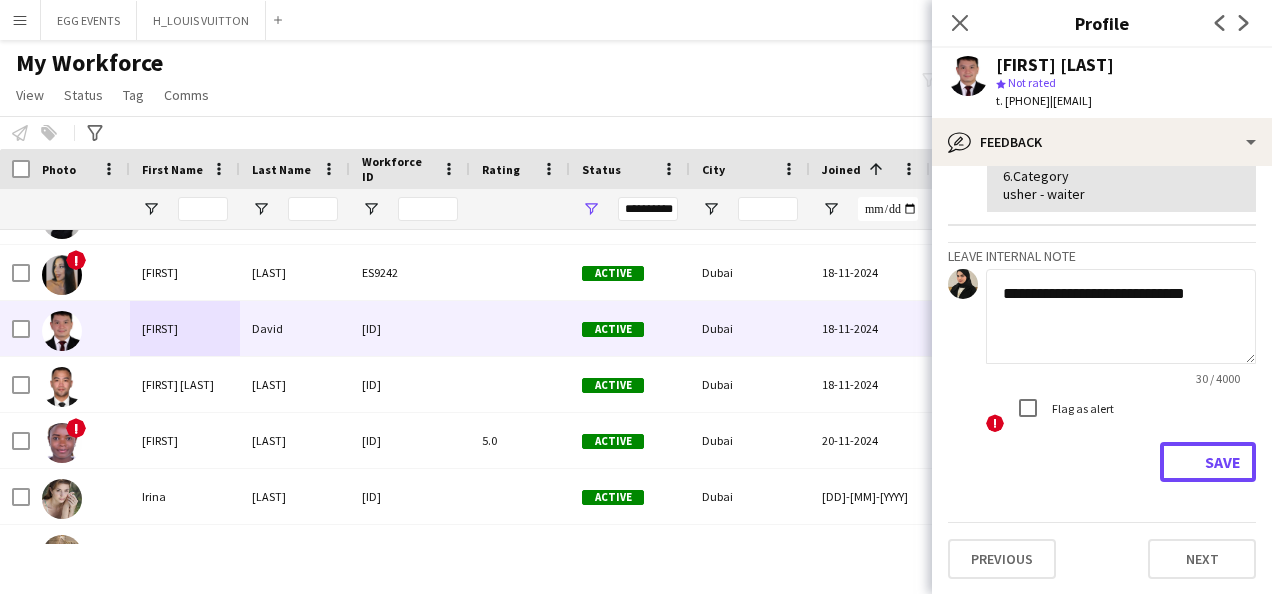 type 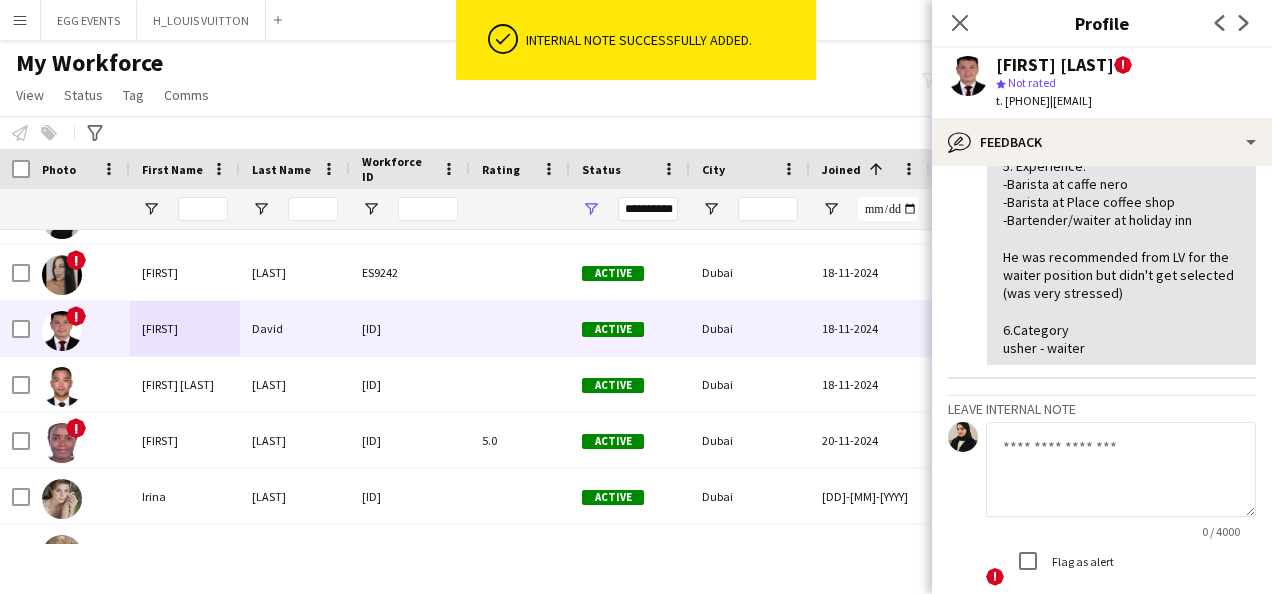 scroll, scrollTop: 635, scrollLeft: 0, axis: vertical 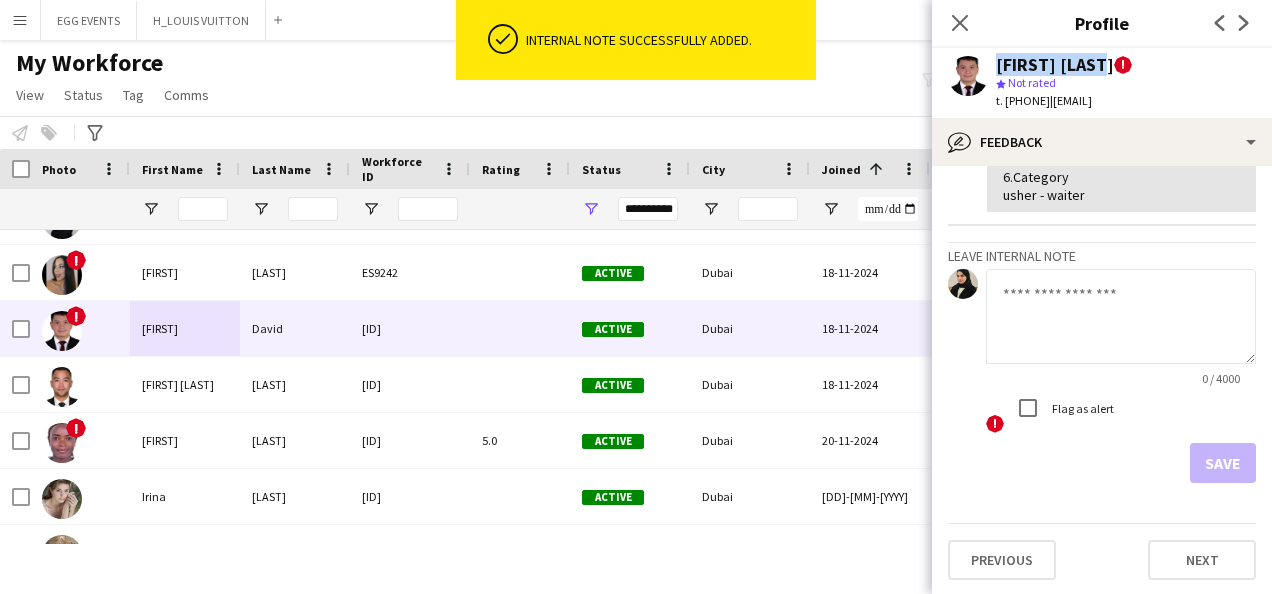 drag, startPoint x: 1150, startPoint y: 55, endPoint x: 981, endPoint y: 64, distance: 169.23947 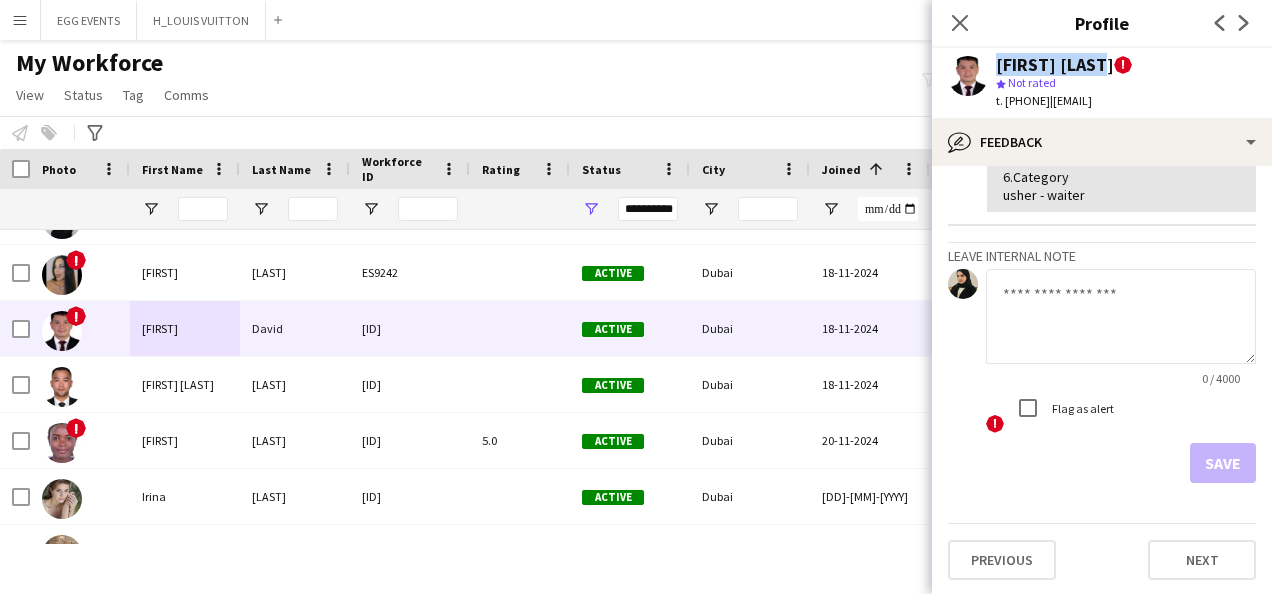copy on "Jomhar David" 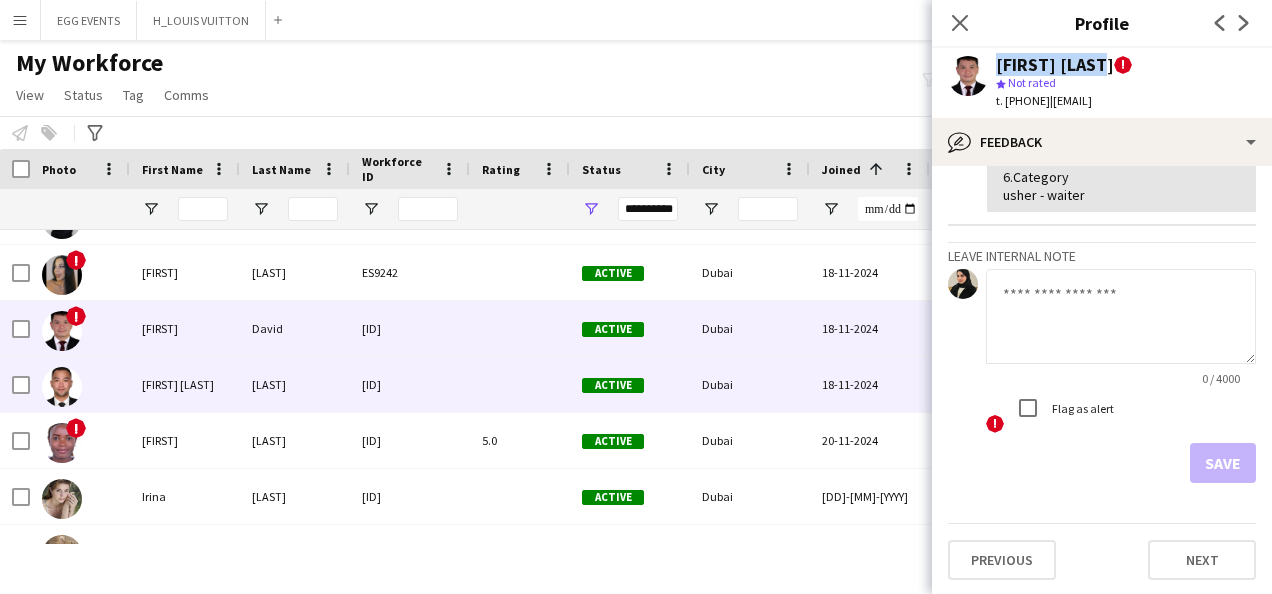 click on "Dubai" at bounding box center (750, 384) 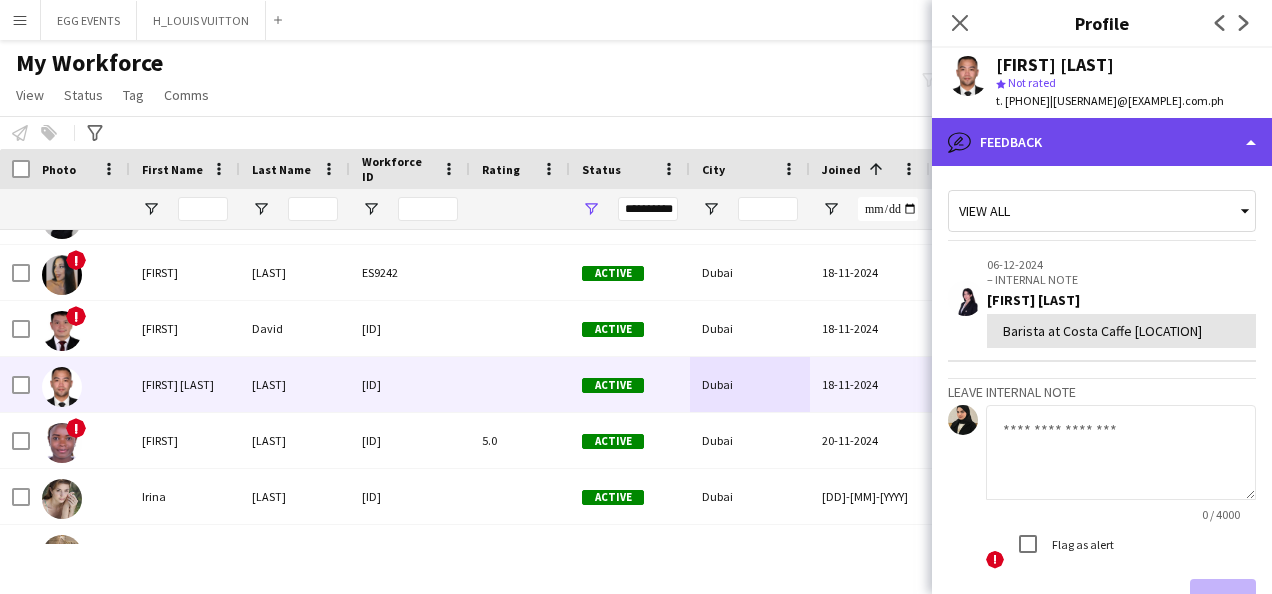 click on "bubble-pencil
Feedback" 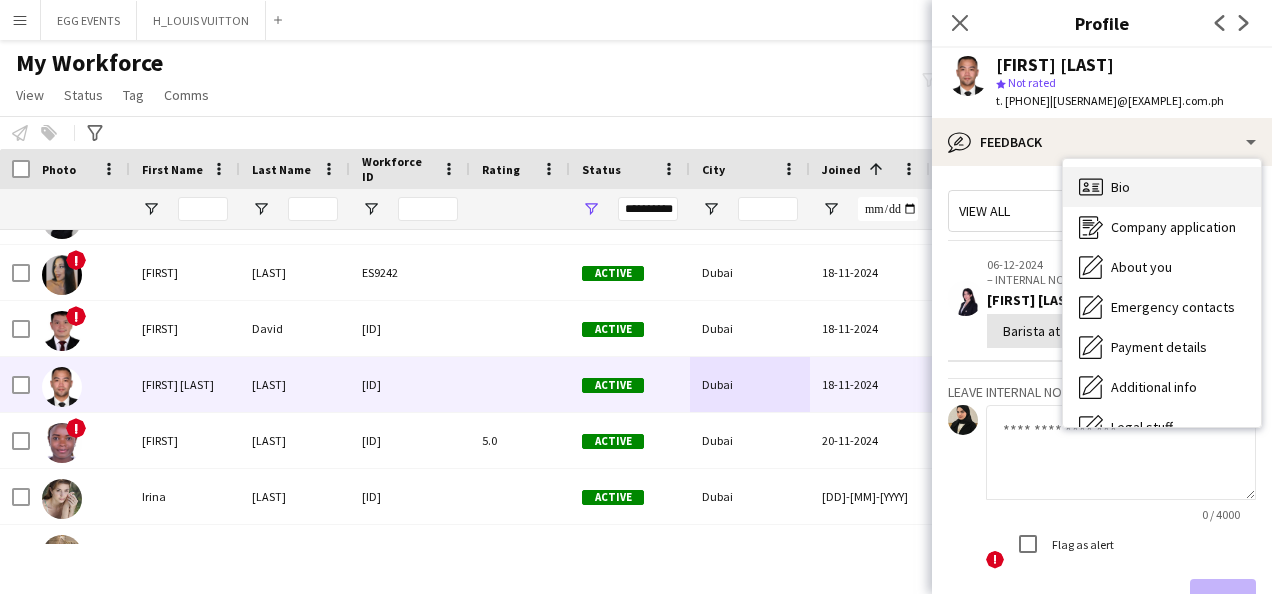 click on "Bio" at bounding box center [1120, 187] 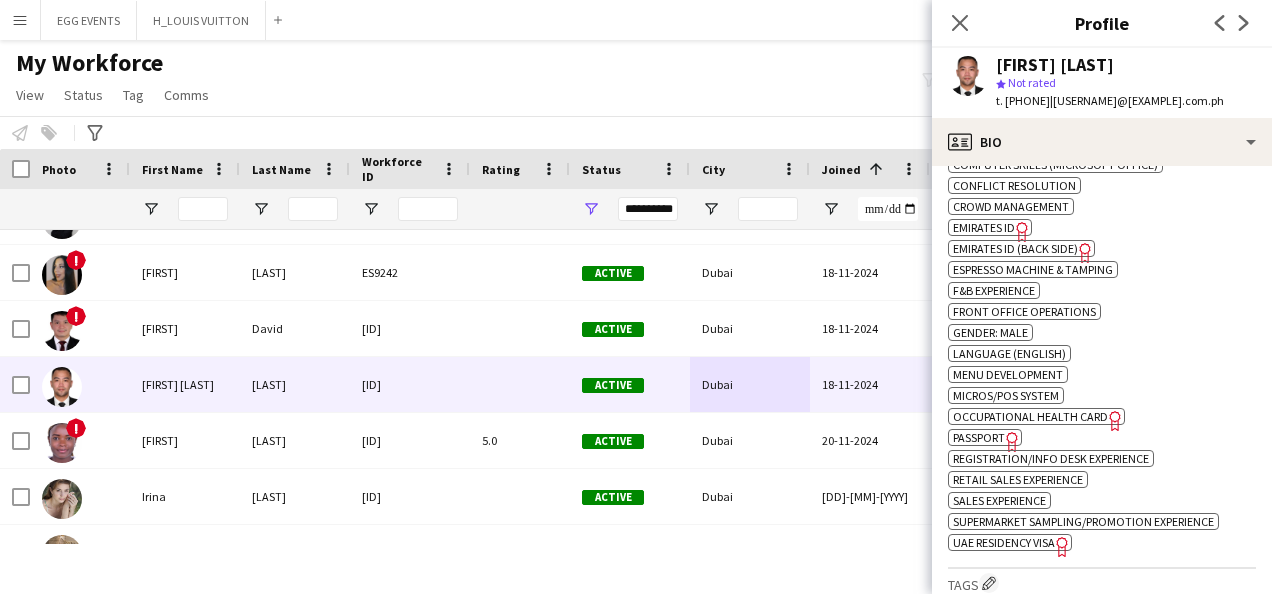 scroll, scrollTop: 797, scrollLeft: 0, axis: vertical 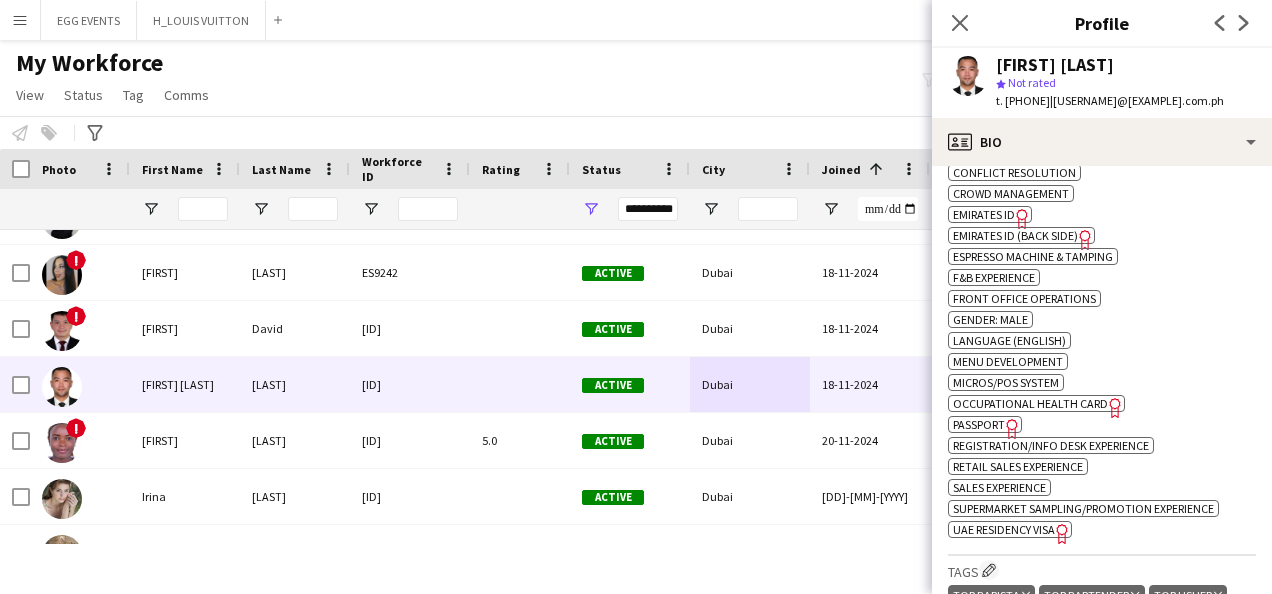click on "Emirates ID" 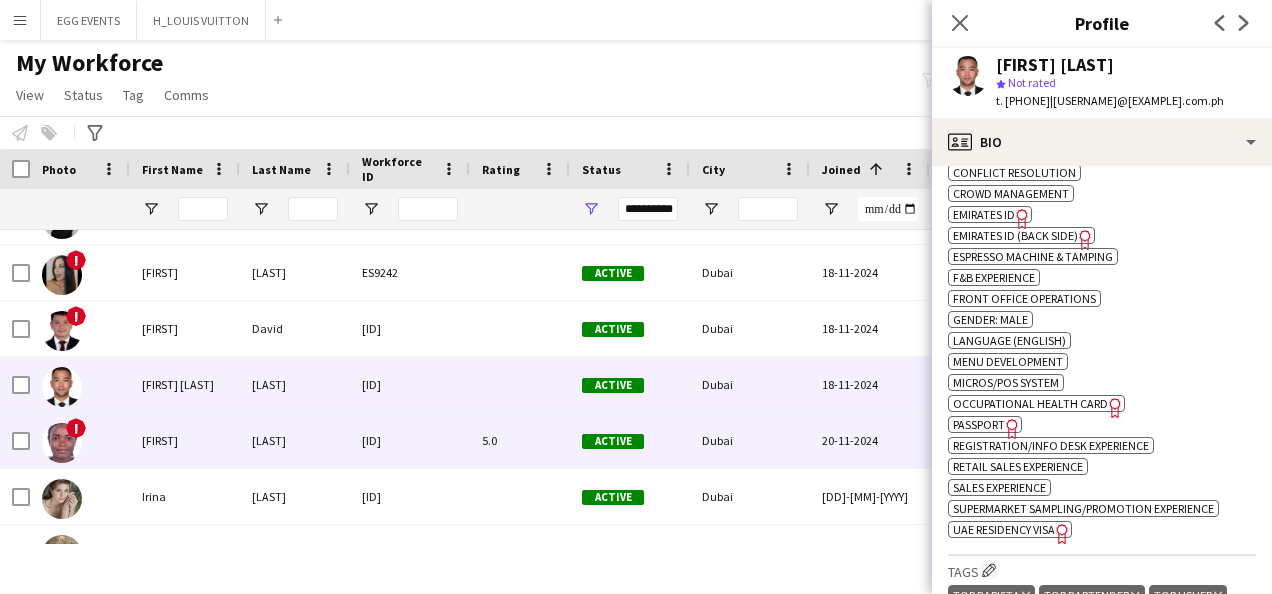 click on "Dubai" at bounding box center (750, 440) 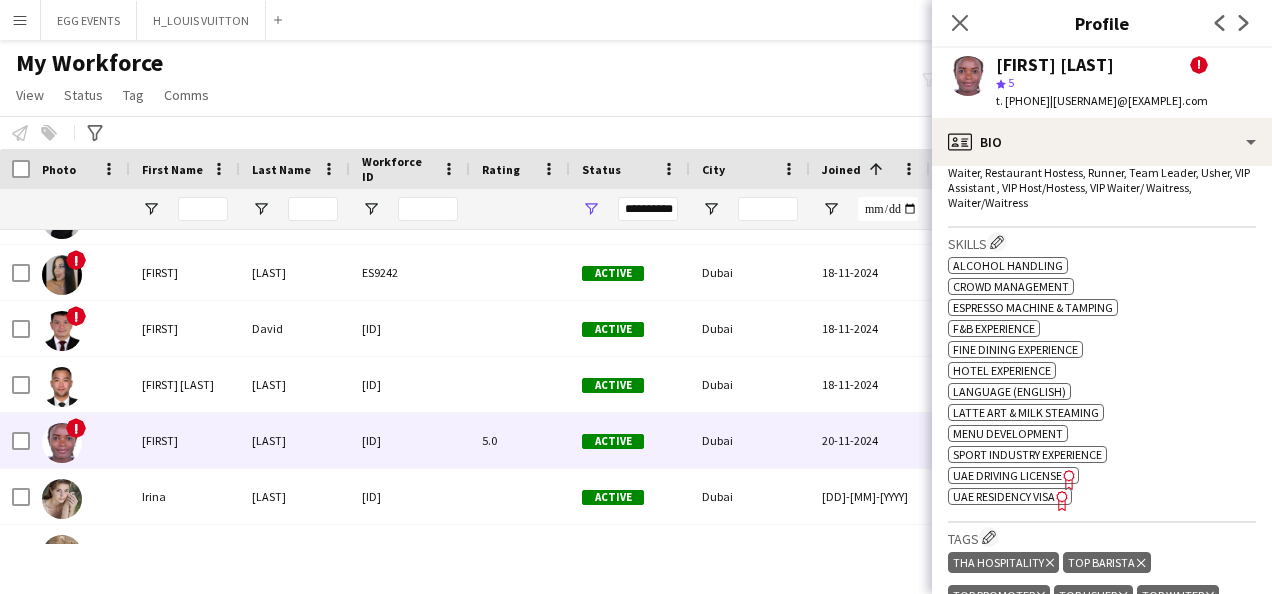 scroll, scrollTop: 933, scrollLeft: 0, axis: vertical 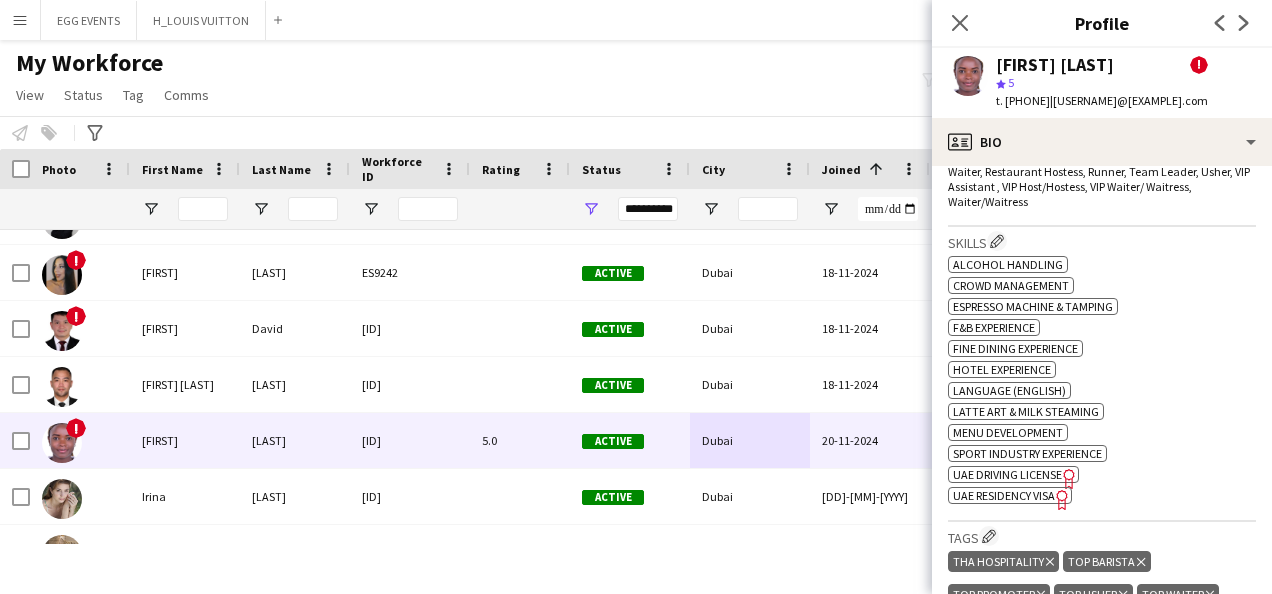 click on "UAE Residency Visa" 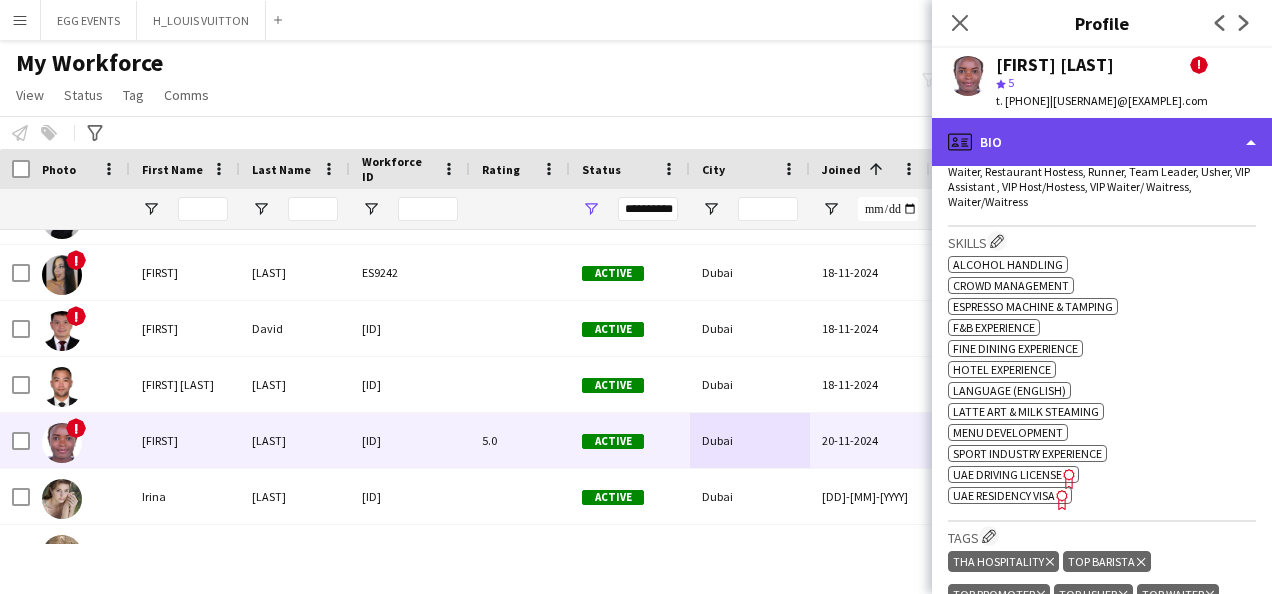 click on "profile
Bio" 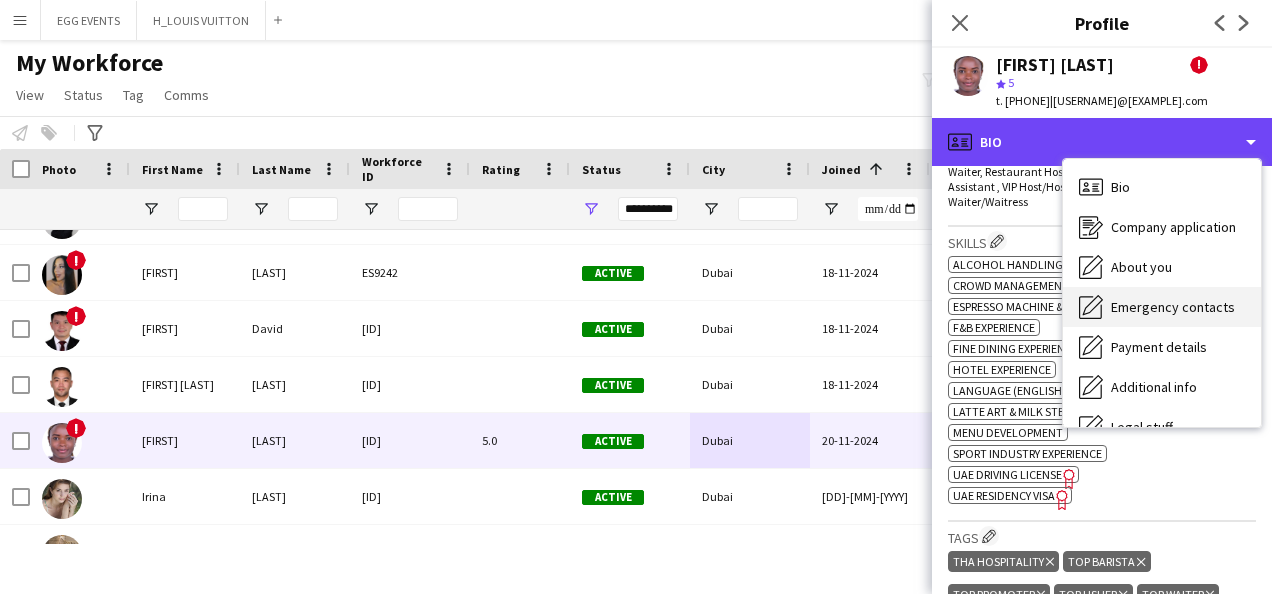 scroll, scrollTop: 108, scrollLeft: 0, axis: vertical 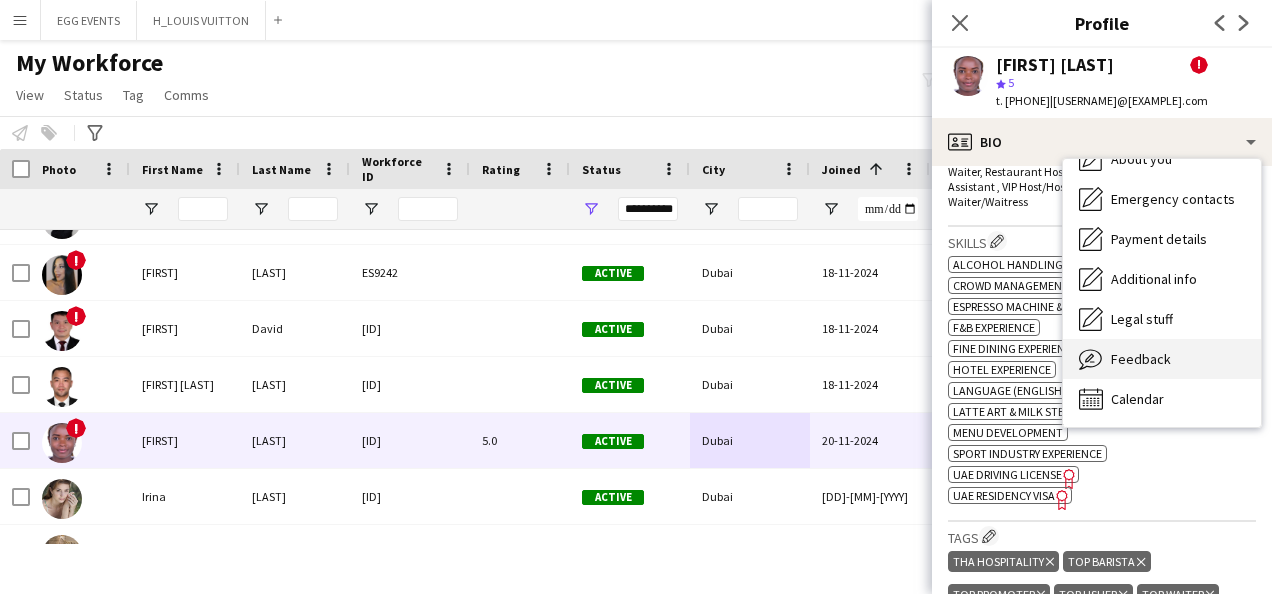 click on "Feedback
Feedback" at bounding box center [1162, 359] 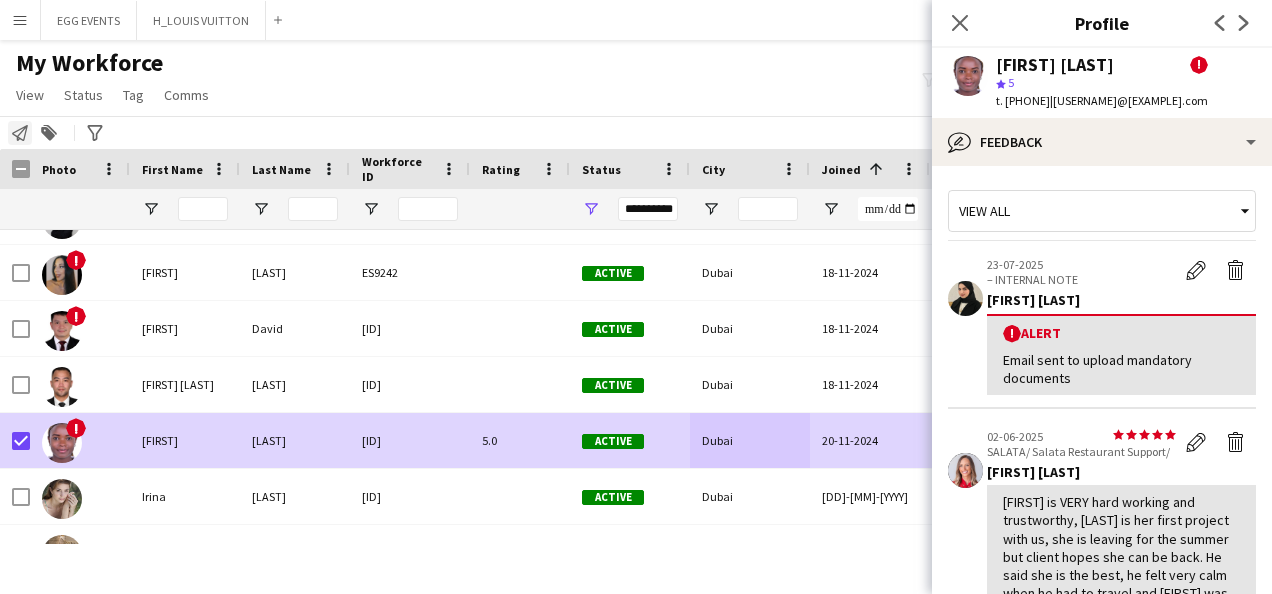 click on "Notify workforce" 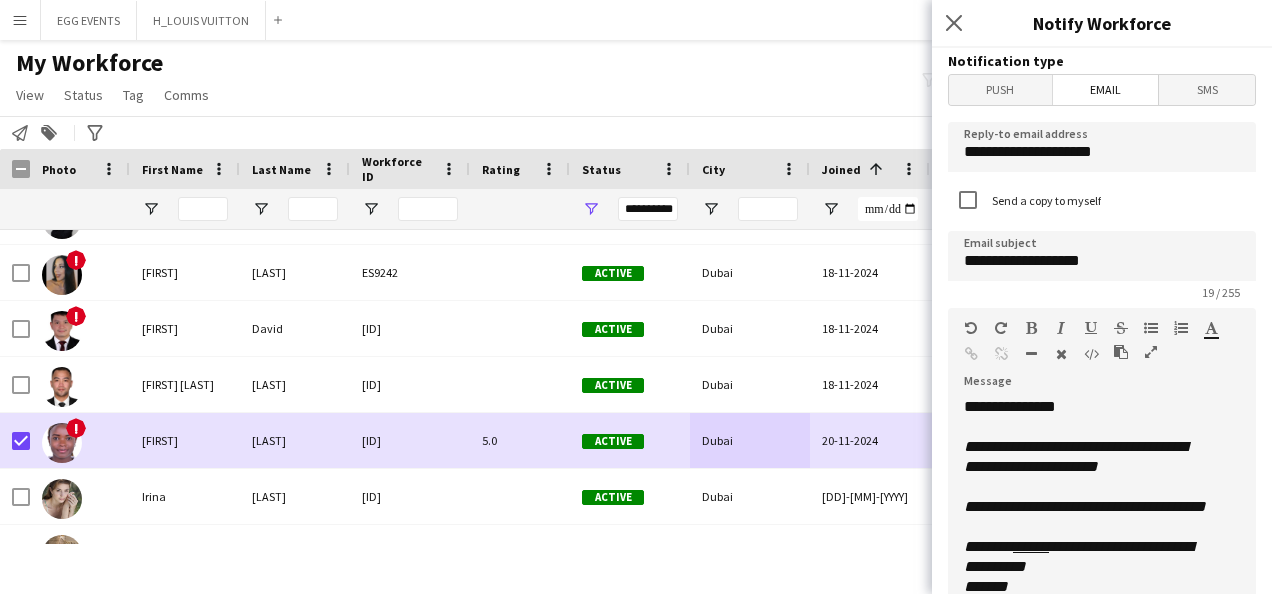 scroll, scrollTop: 216, scrollLeft: 0, axis: vertical 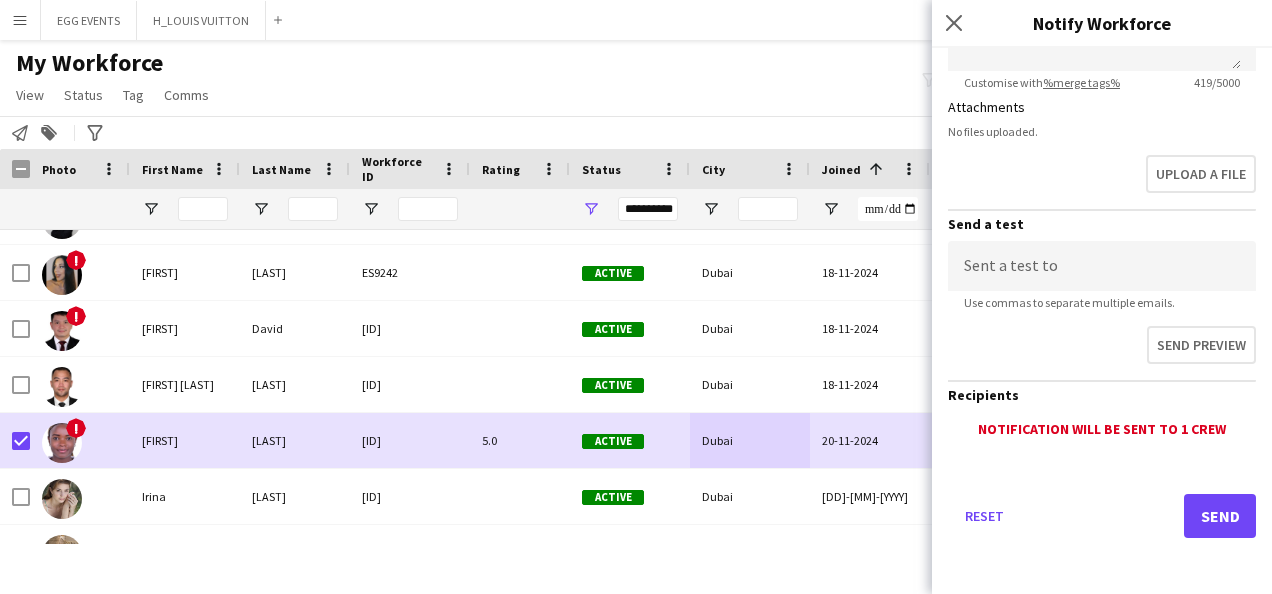 click on "Reset   Send" 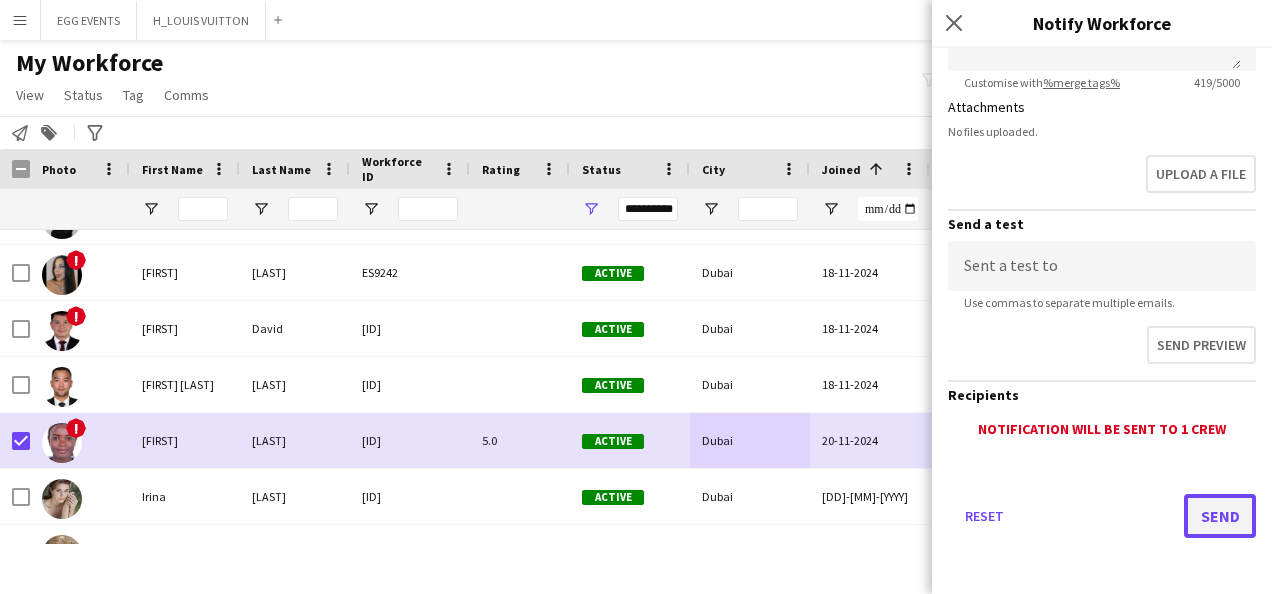 click on "Send" 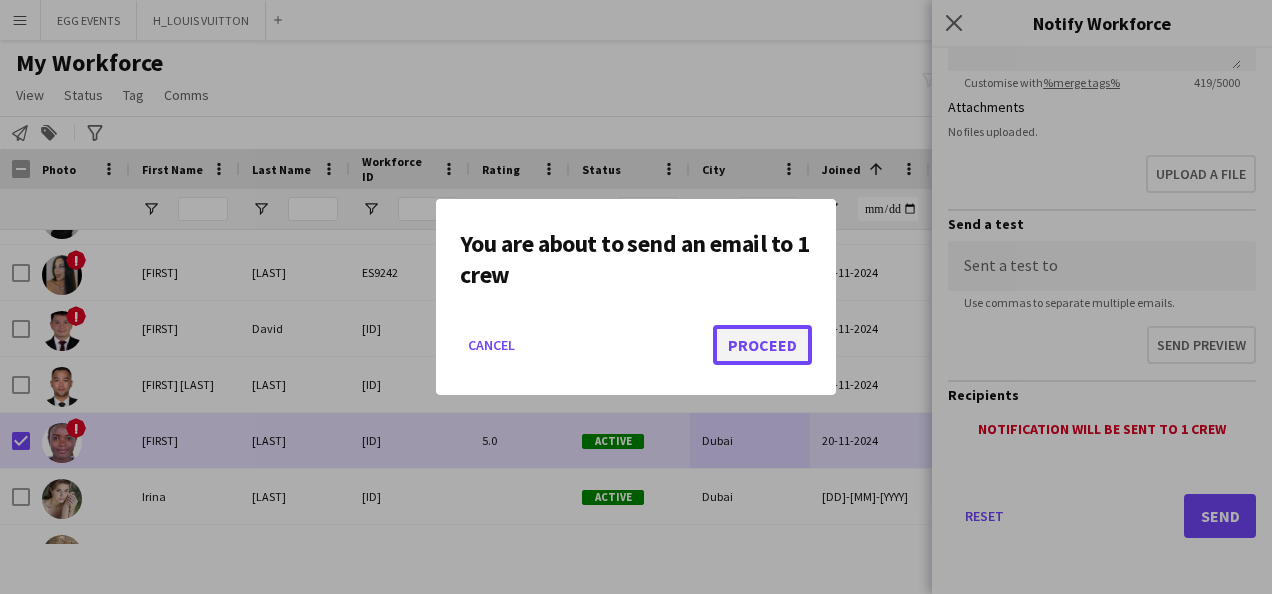 click on "Proceed" 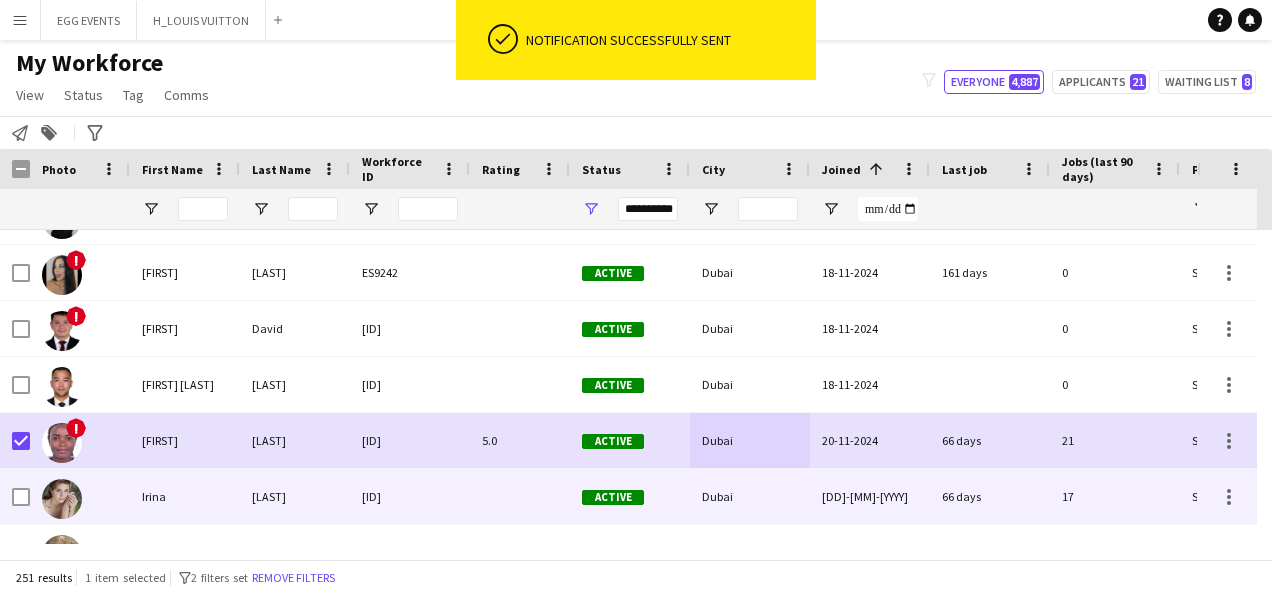 scroll, scrollTop: 12164, scrollLeft: 0, axis: vertical 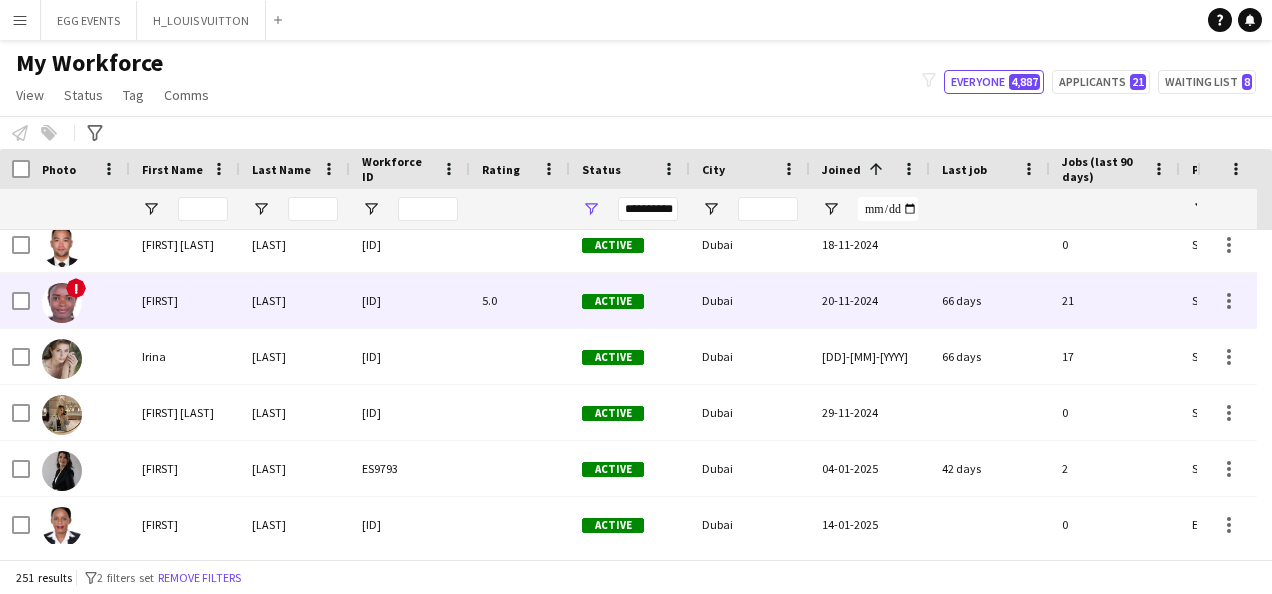 click on "!" at bounding box center (80, 300) 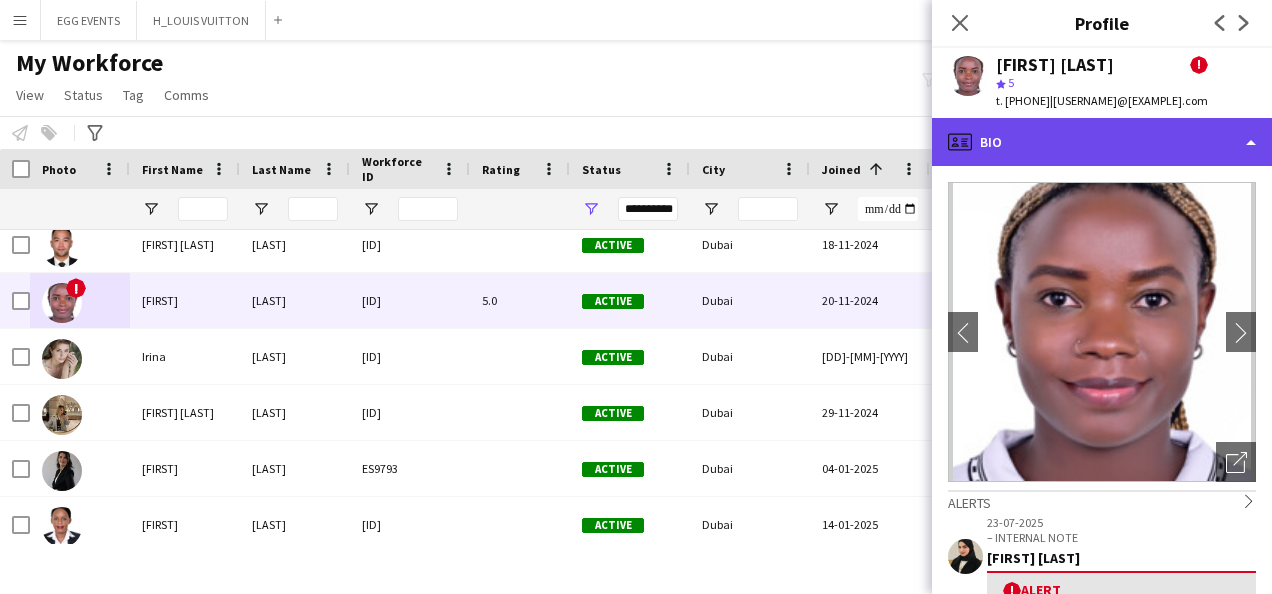 click on "profile
Bio" 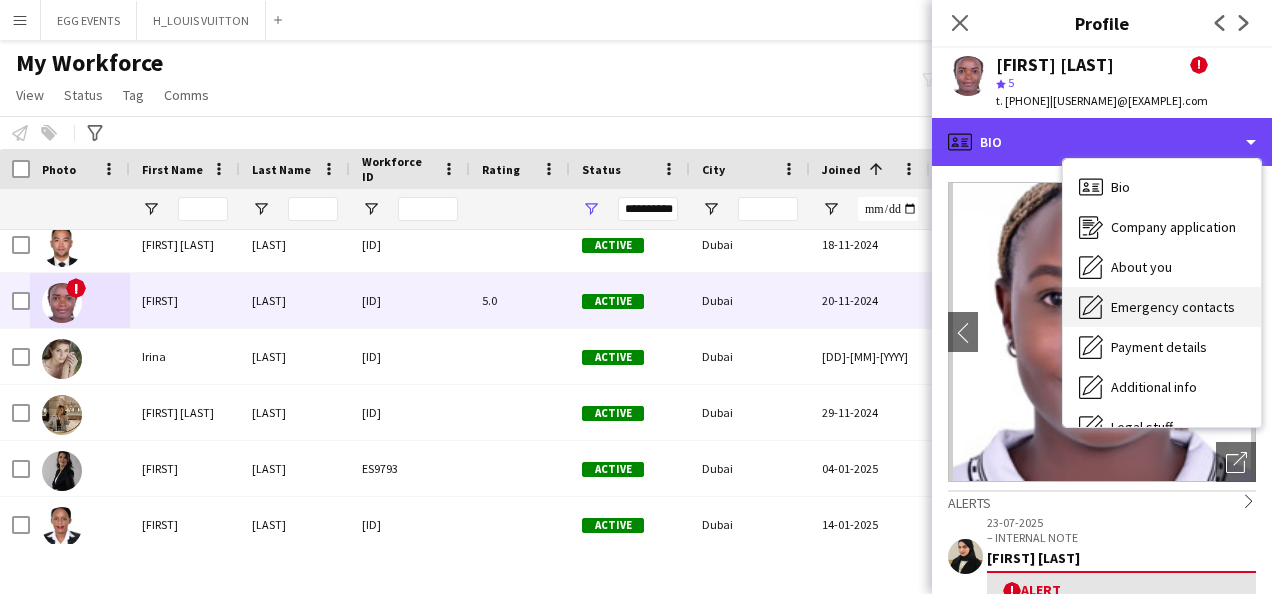 scroll, scrollTop: 108, scrollLeft: 0, axis: vertical 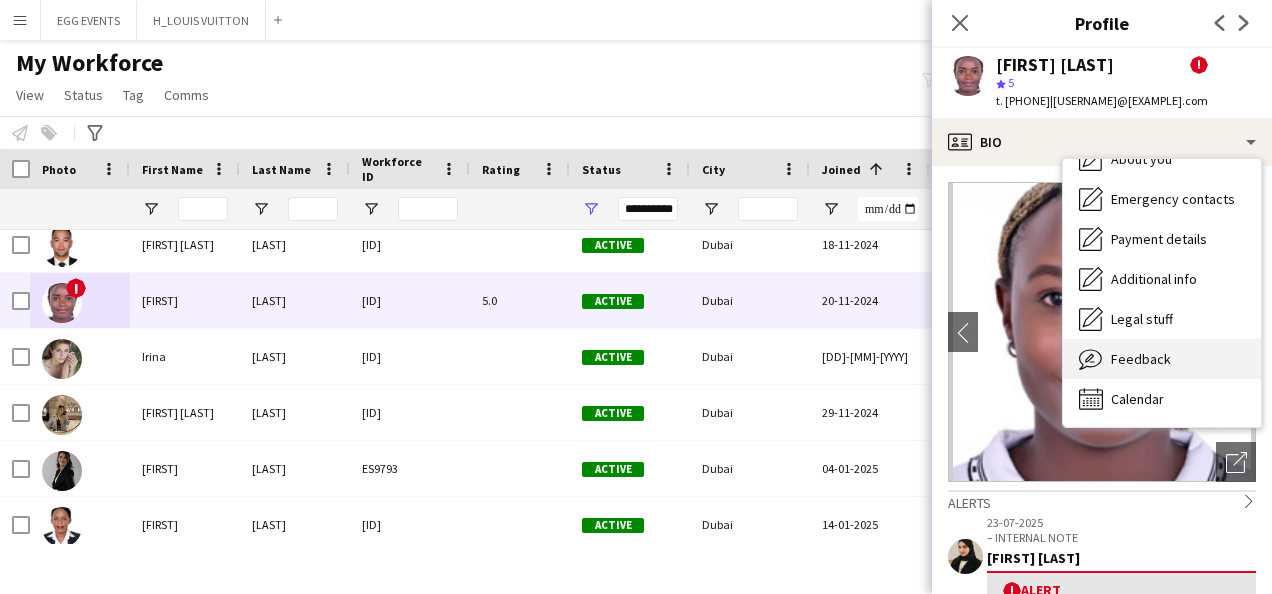 click on "Feedback
Feedback" at bounding box center [1162, 359] 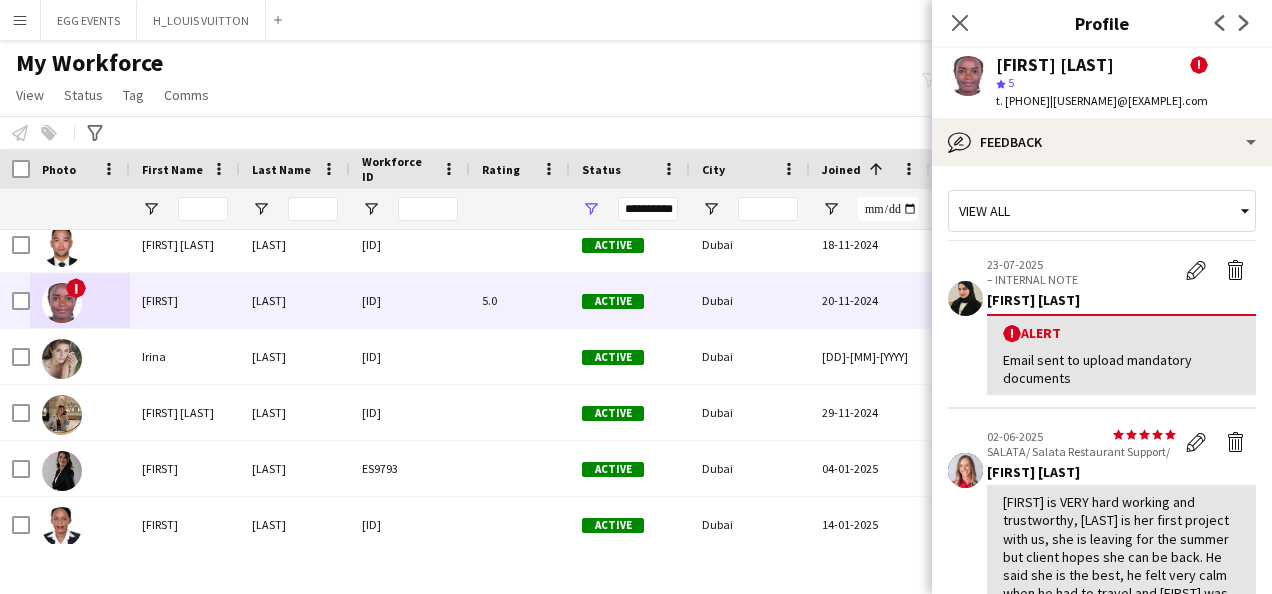 scroll, scrollTop: 272, scrollLeft: 0, axis: vertical 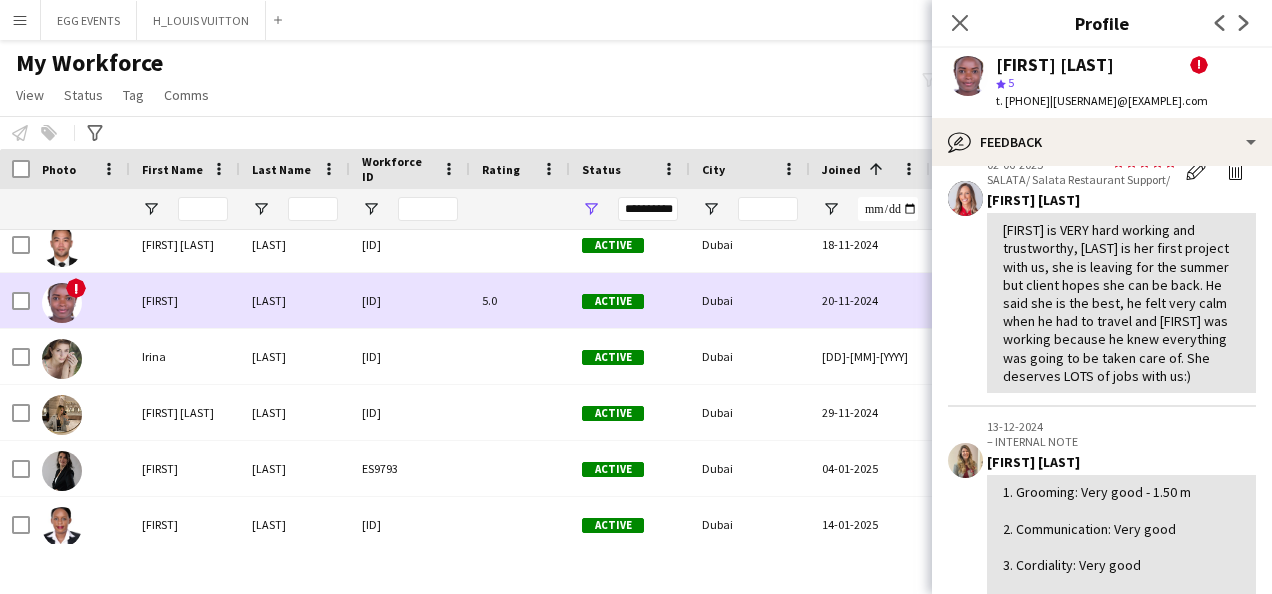 click on "20-11-2024" at bounding box center (870, 300) 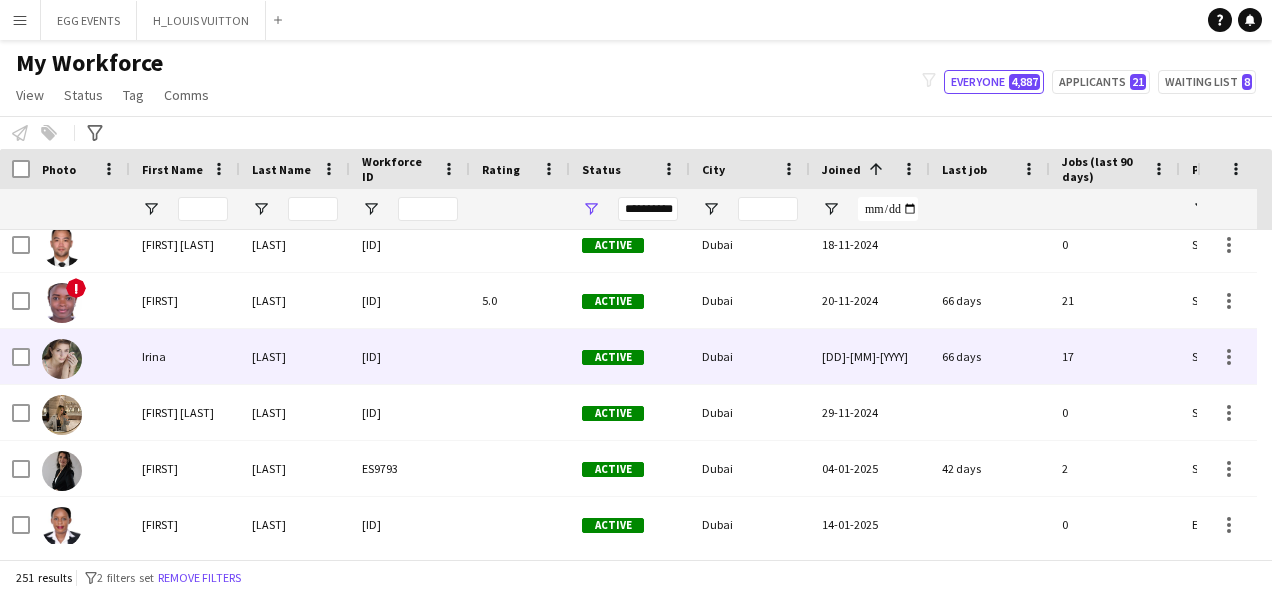 click on "Dubai" at bounding box center (750, 356) 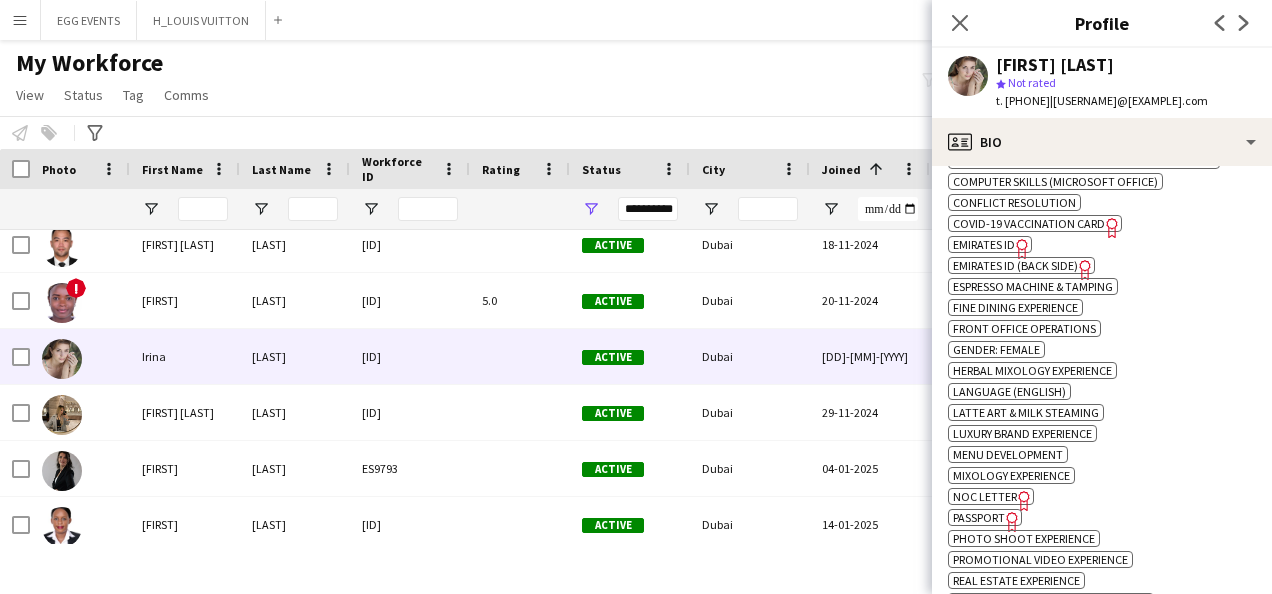 scroll, scrollTop: 999, scrollLeft: 0, axis: vertical 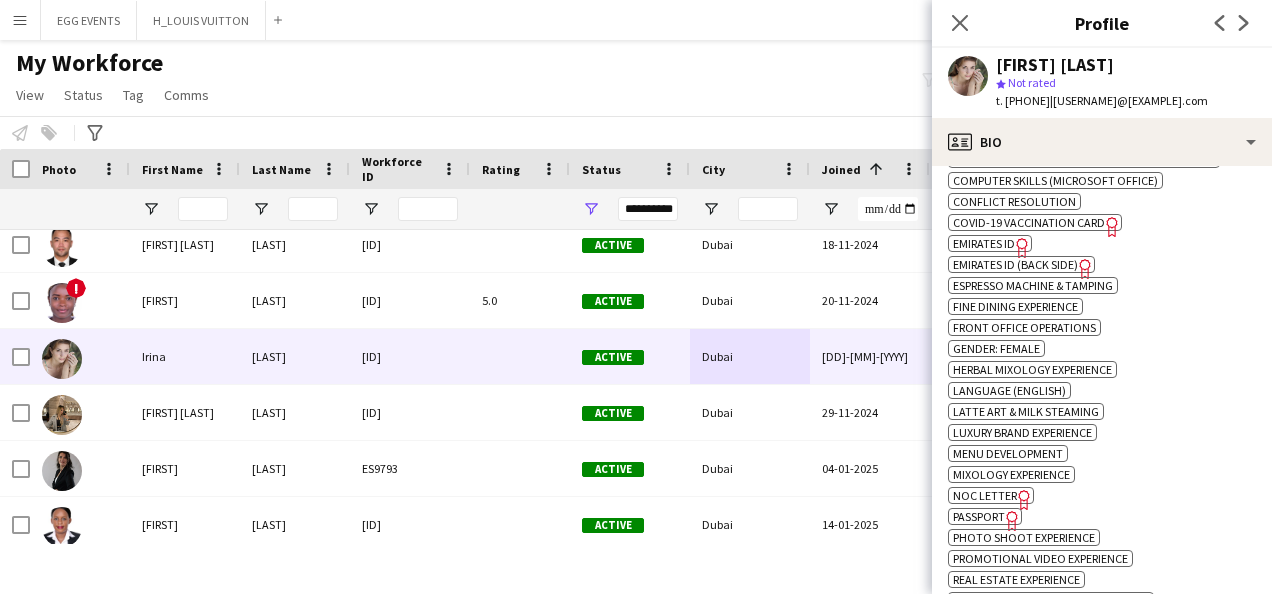 click on "ok-circled2
background
Layer 1
cross-circle-red
background
Layer 1
Alcohol Handling
Freelancer has uploaded a photo validation of skill. Click to see
ok-circled2
background
Layer 1
cross-circle-red
background
Layer 1
Beauty/Perfume promotion experience
Freelancer has uploaded a photo validation of skill. Click to see
ok-circled2
background
Layer 1
cross-circle-red
background
Layer 1
Car industry experience
Freelancer has uploaded a photo validation of skill. Click to see
ok-circled2
background
Layer 1
cross-circle-red
background" 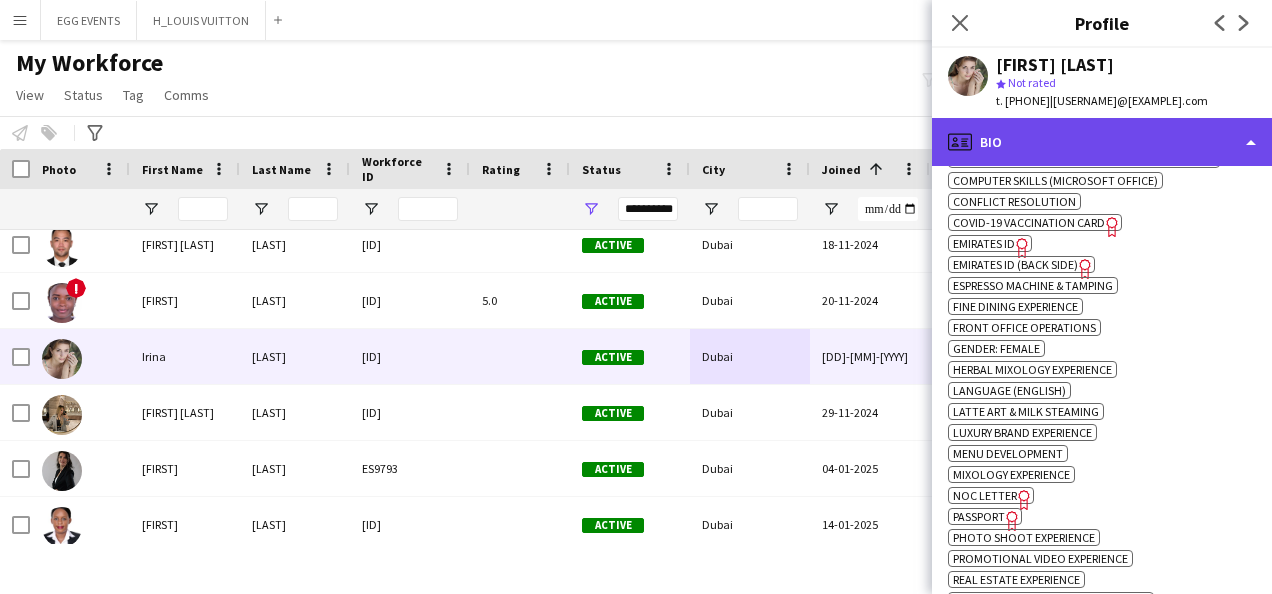 click on "profile
Bio" 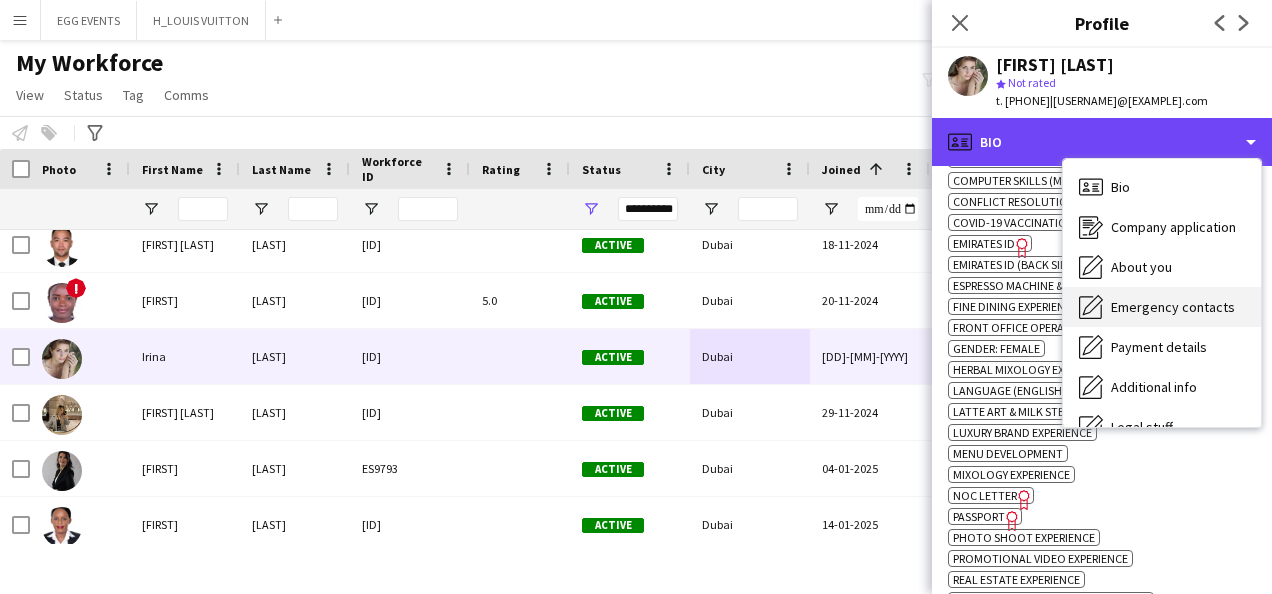 scroll, scrollTop: 108, scrollLeft: 0, axis: vertical 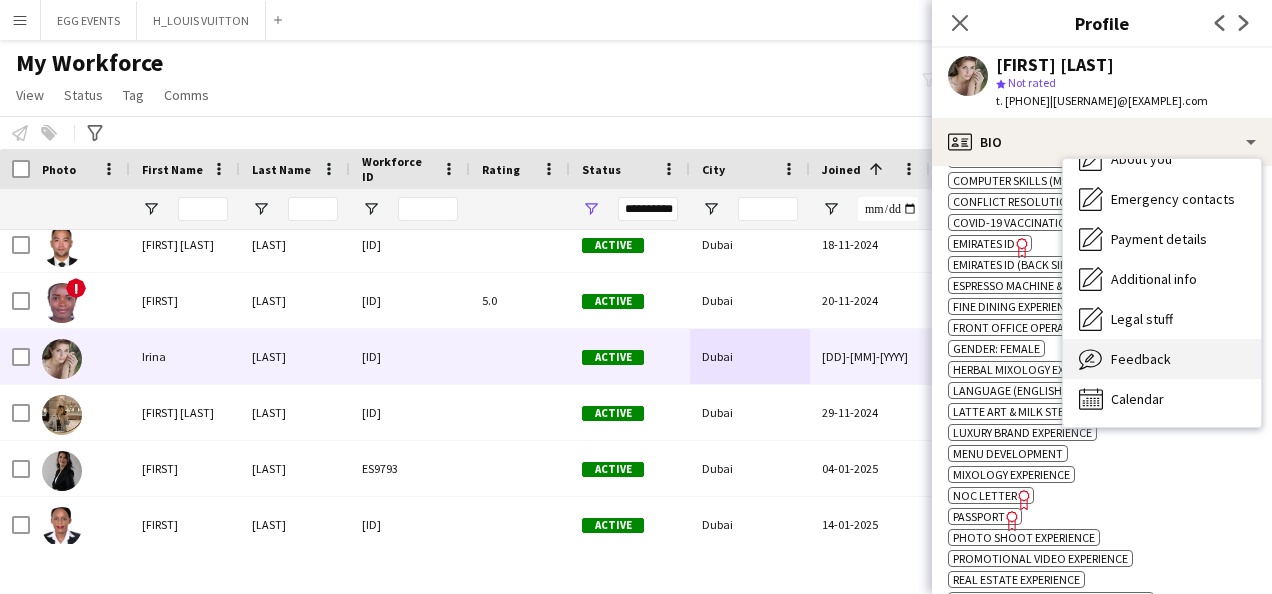 click on "Feedback
Feedback" at bounding box center (1162, 359) 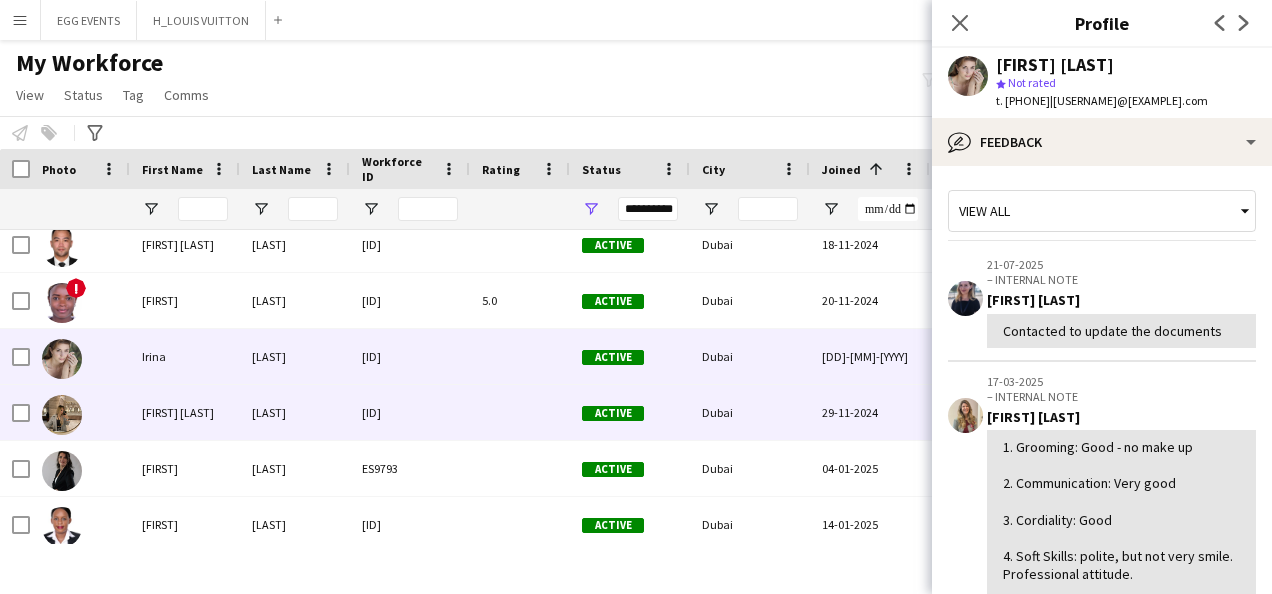 click on "29-11-2024" at bounding box center (870, 412) 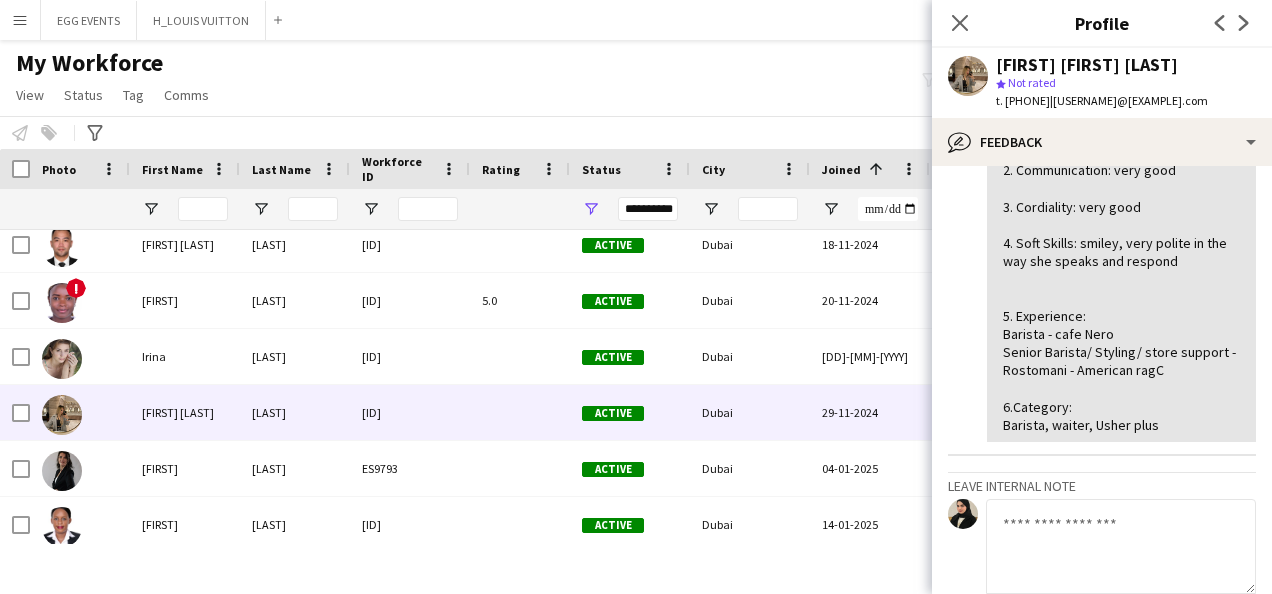 scroll, scrollTop: 0, scrollLeft: 0, axis: both 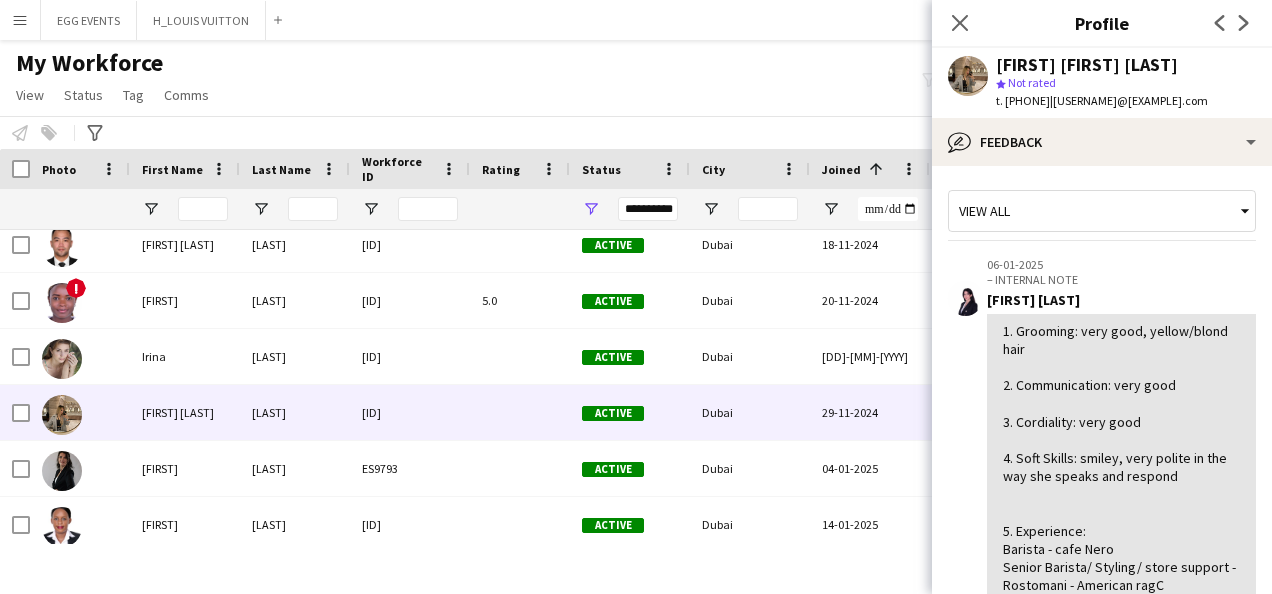 click on "View all  06-01-2025  – INTERNAL NOTE  Sarah Wannous   1. Grooming: very good, yellow/blond hair
2. Communication: very good
3. Cordiality: very good
4. Soft Skills: smiley, very polite in the way she speaks and respond
5. Experience:
Barista - cafe Nero
Senior Barista/ Styling/ store support - Rostomani - American ragC
6.Category:
Barista, waiter, Usher plus   Leave internal note
0 / 4000  !  Flag as alert   Save   Previous   Next" 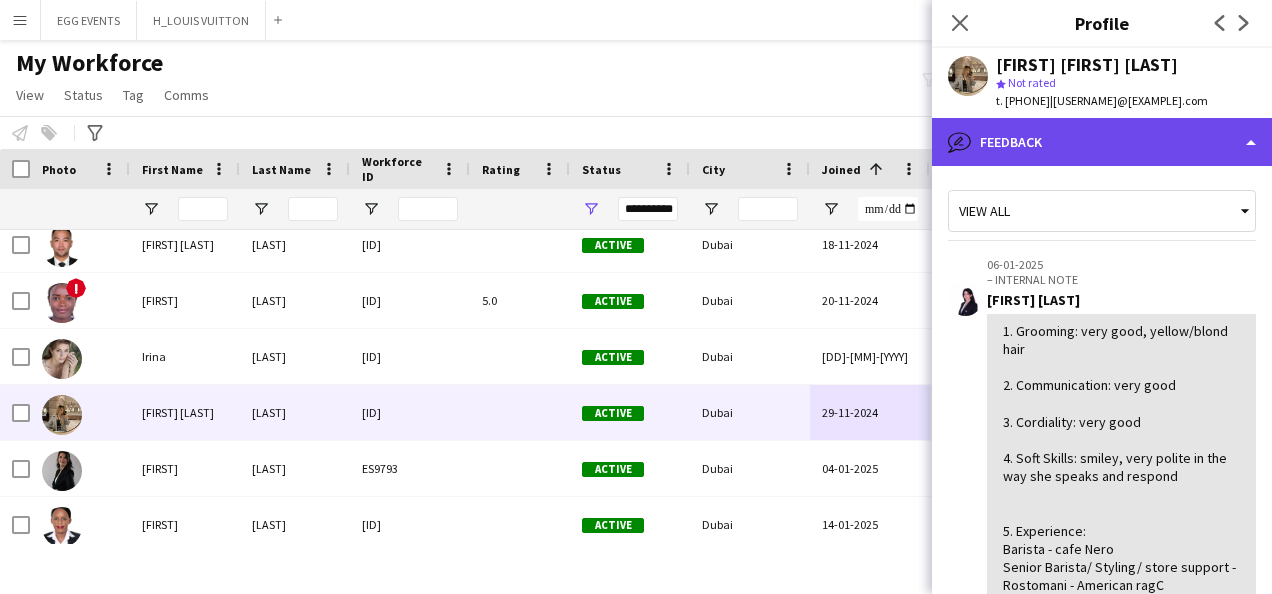 click on "bubble-pencil
Feedback" 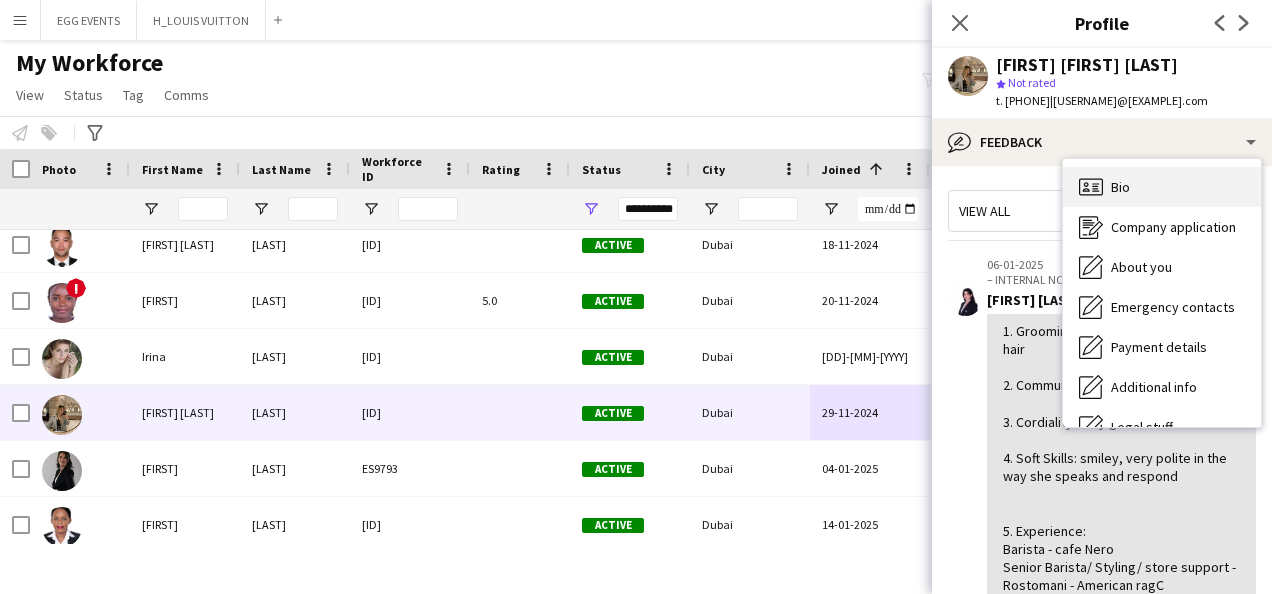click on "Bio
Bio" at bounding box center [1162, 187] 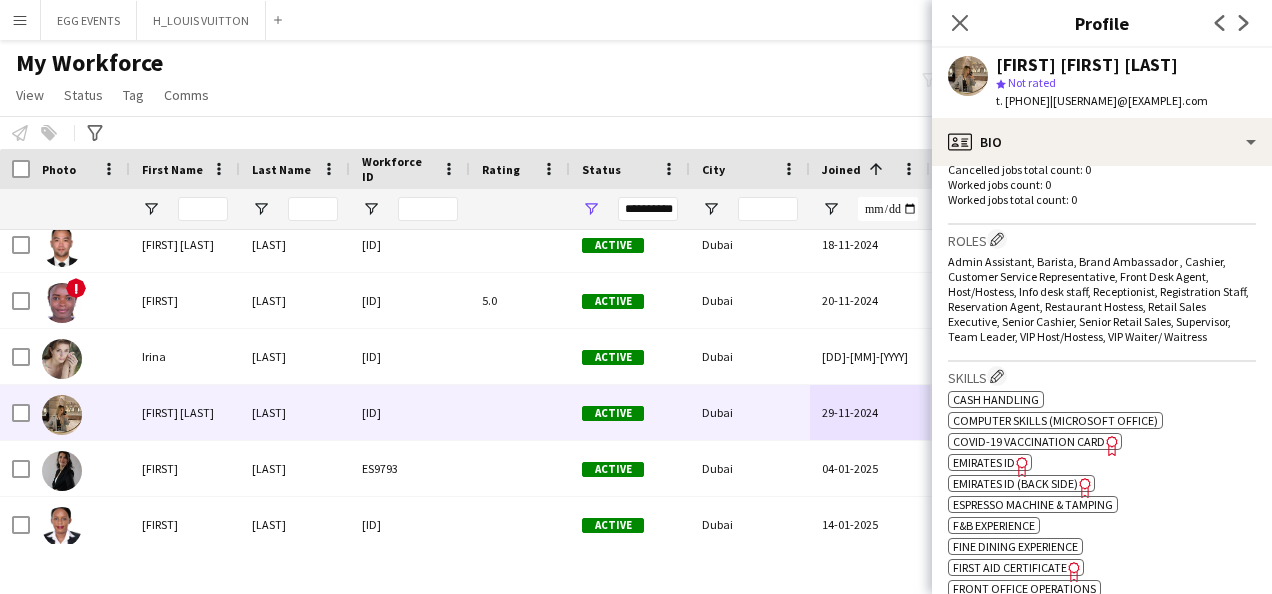 scroll, scrollTop: 768, scrollLeft: 0, axis: vertical 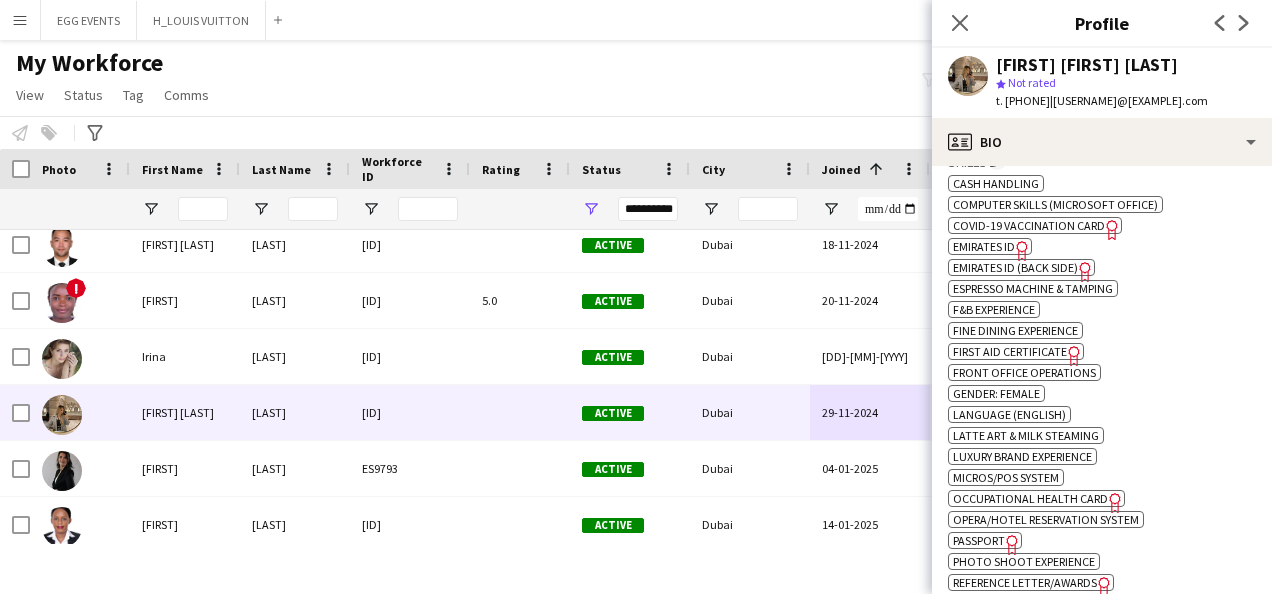 click on "Emirates ID" 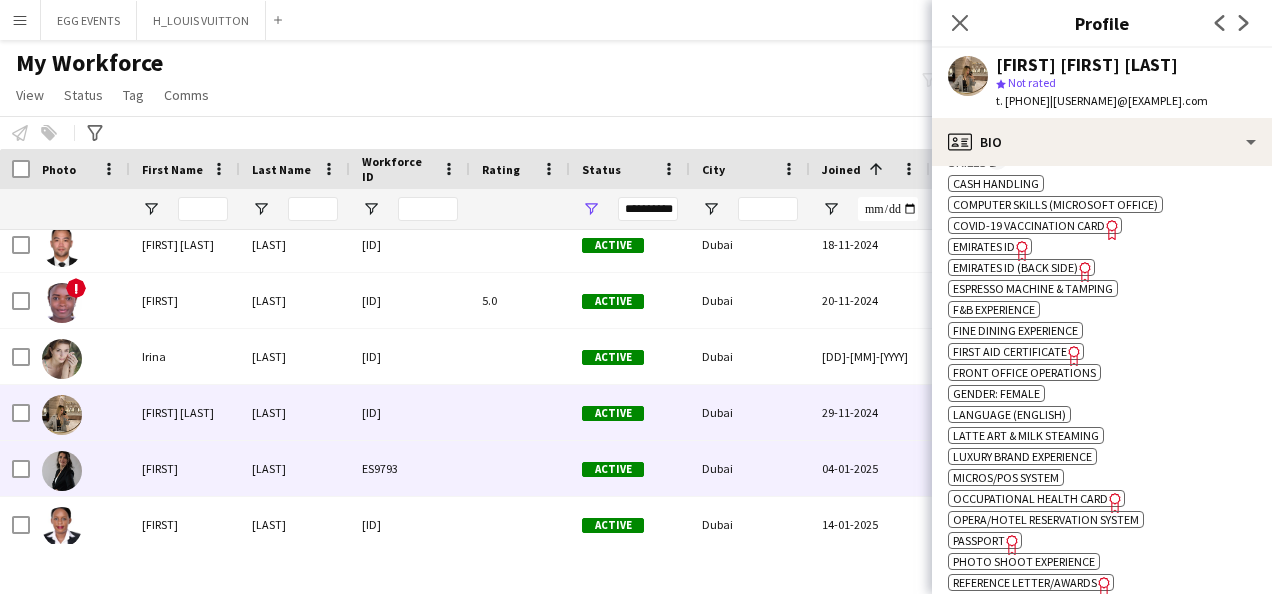 click on "Dubai" at bounding box center (750, 468) 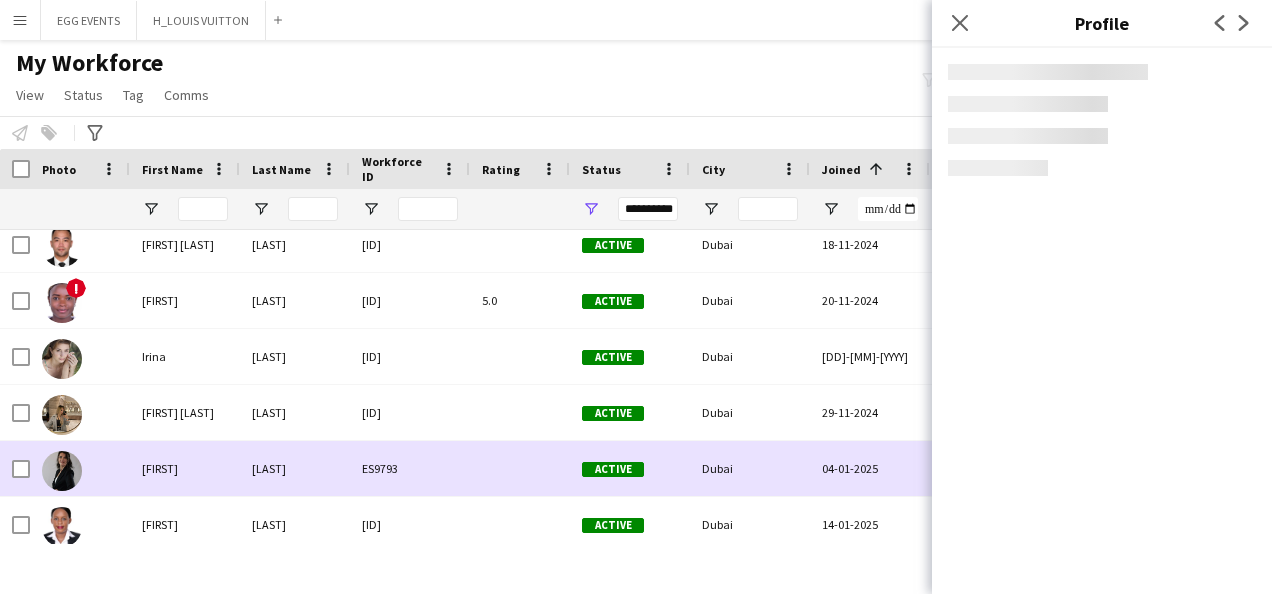 scroll, scrollTop: 12257, scrollLeft: 0, axis: vertical 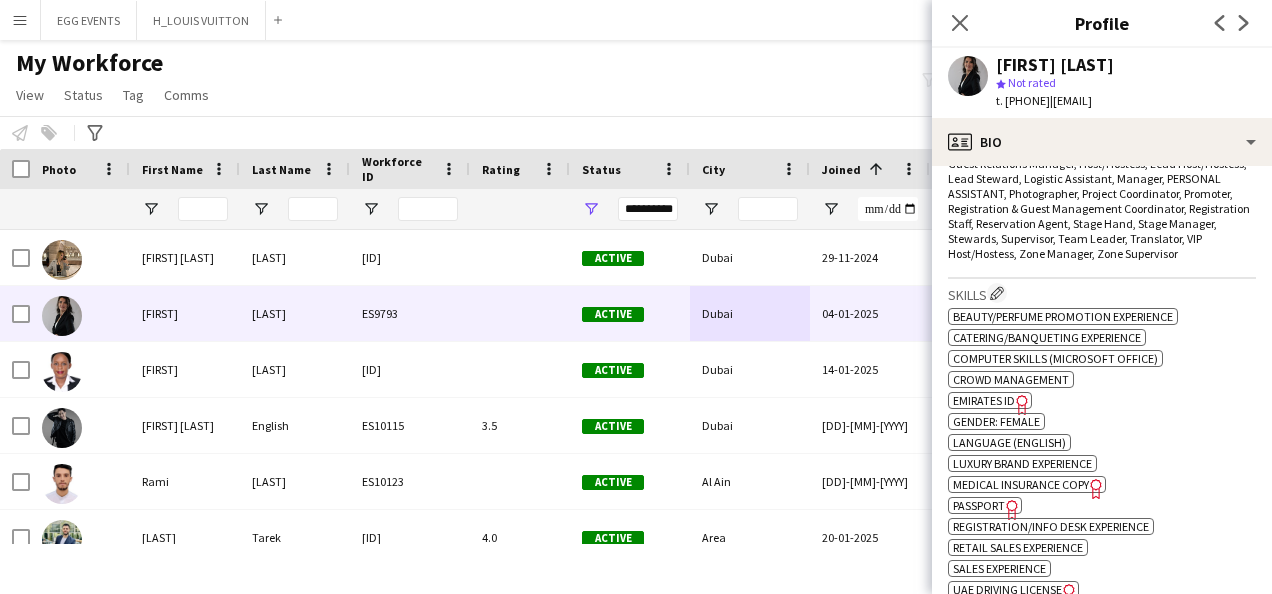 click on "Emirates ID" 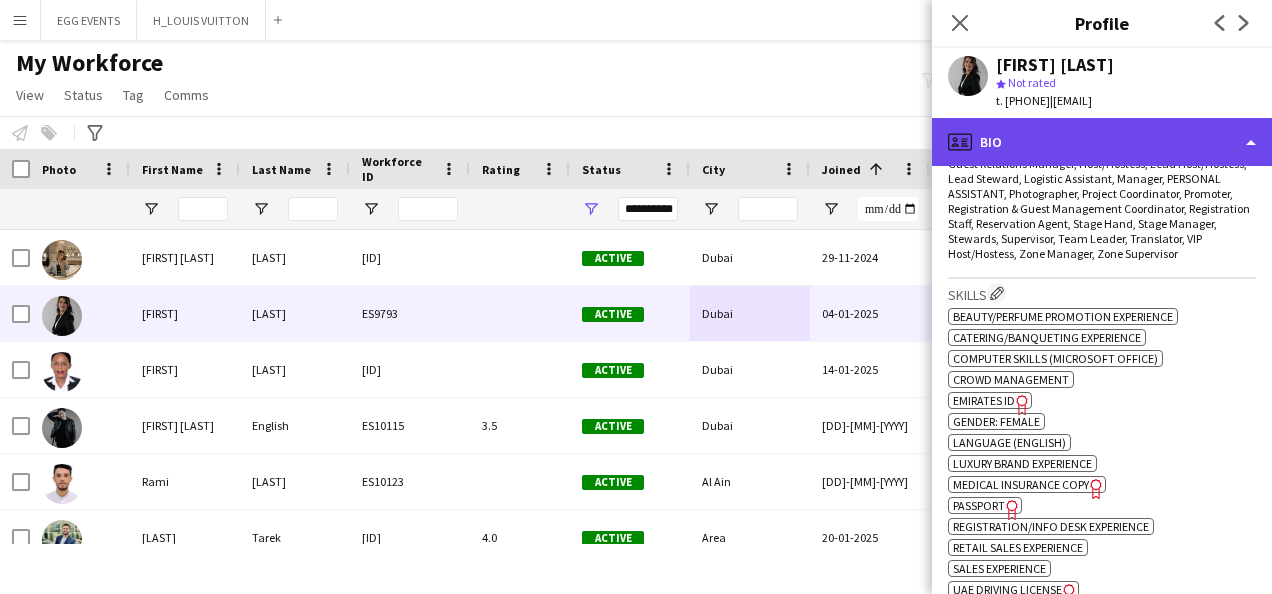 click on "profile
Bio" 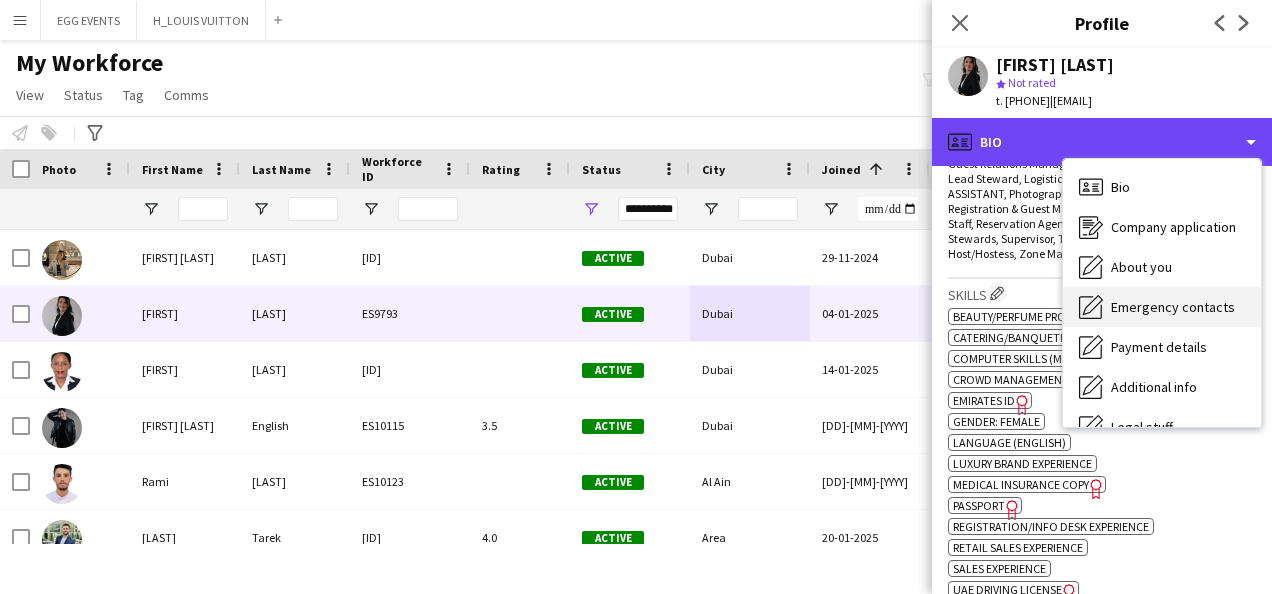 scroll, scrollTop: 108, scrollLeft: 0, axis: vertical 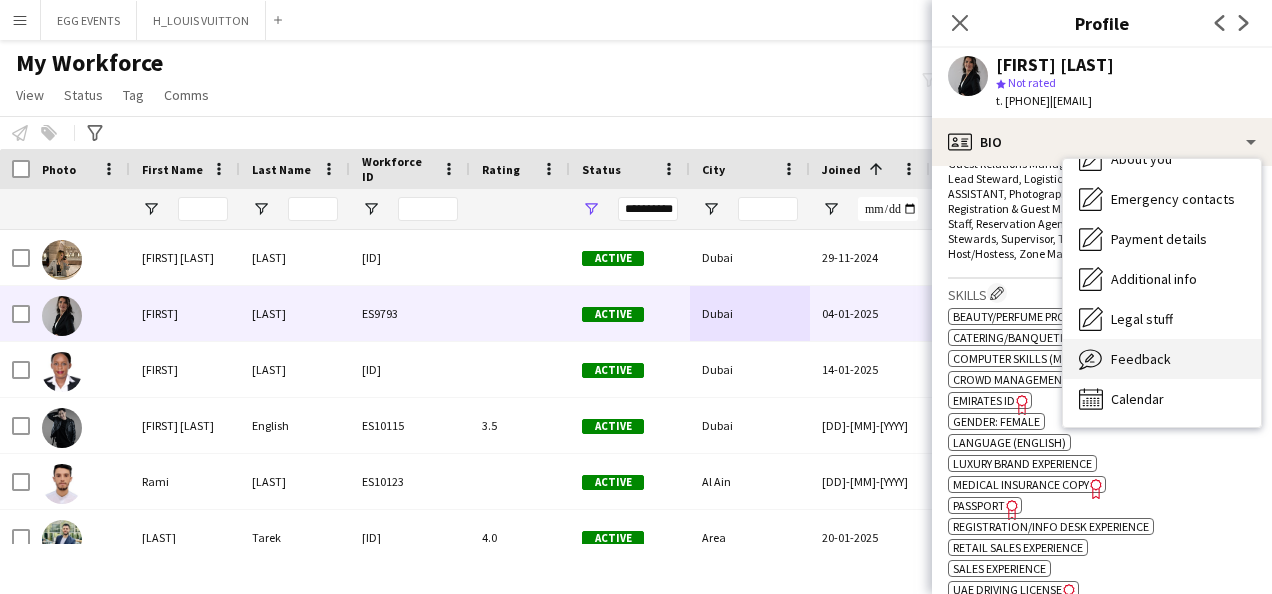 click on "Feedback
Feedback" at bounding box center [1162, 359] 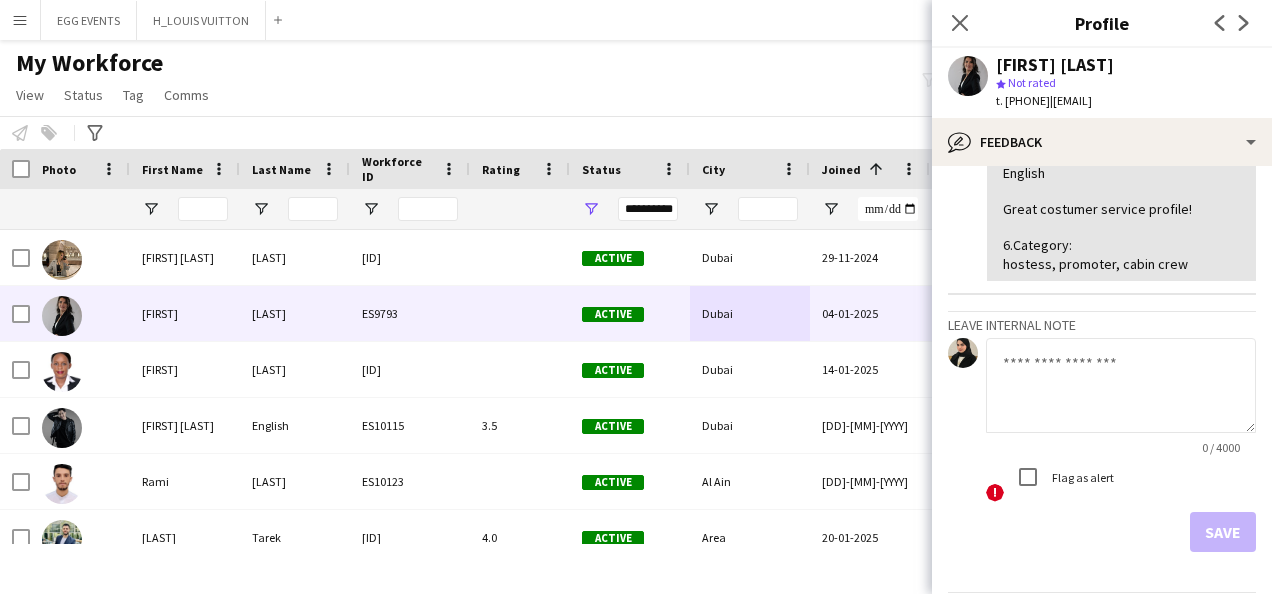 scroll, scrollTop: 432, scrollLeft: 0, axis: vertical 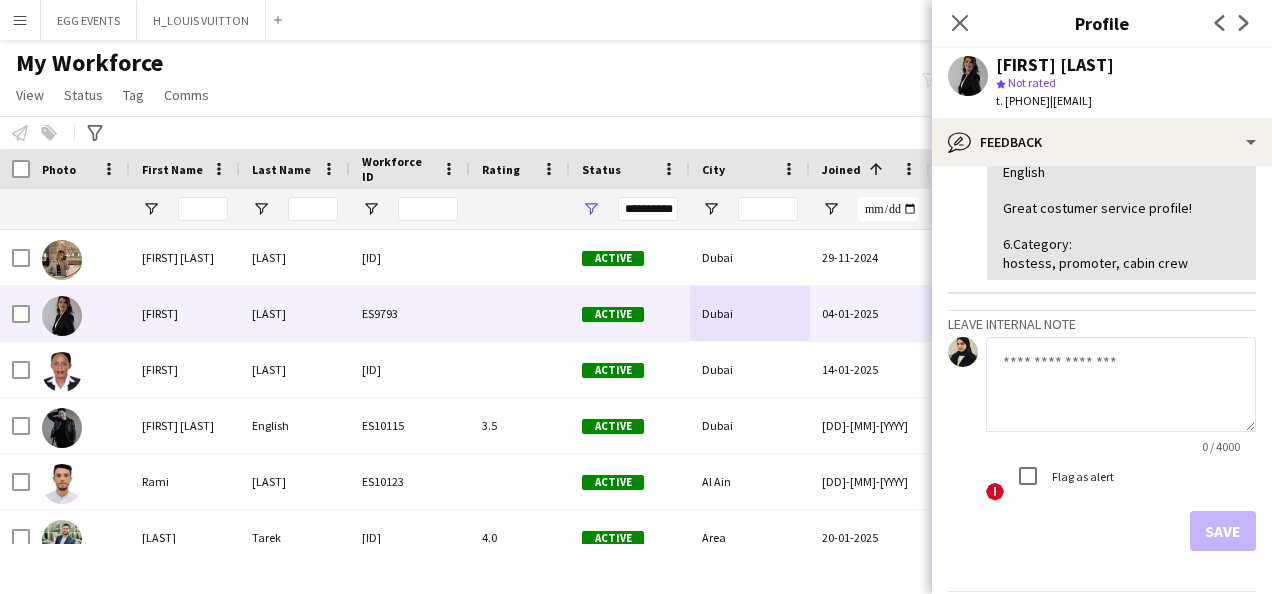 click 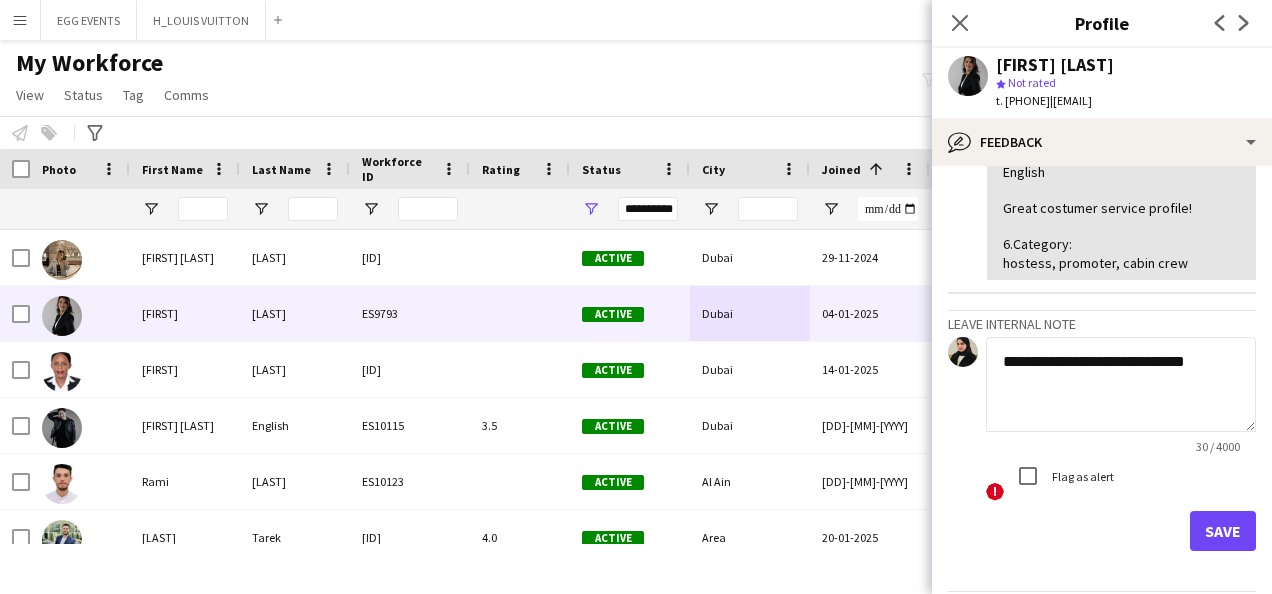 type on "**********" 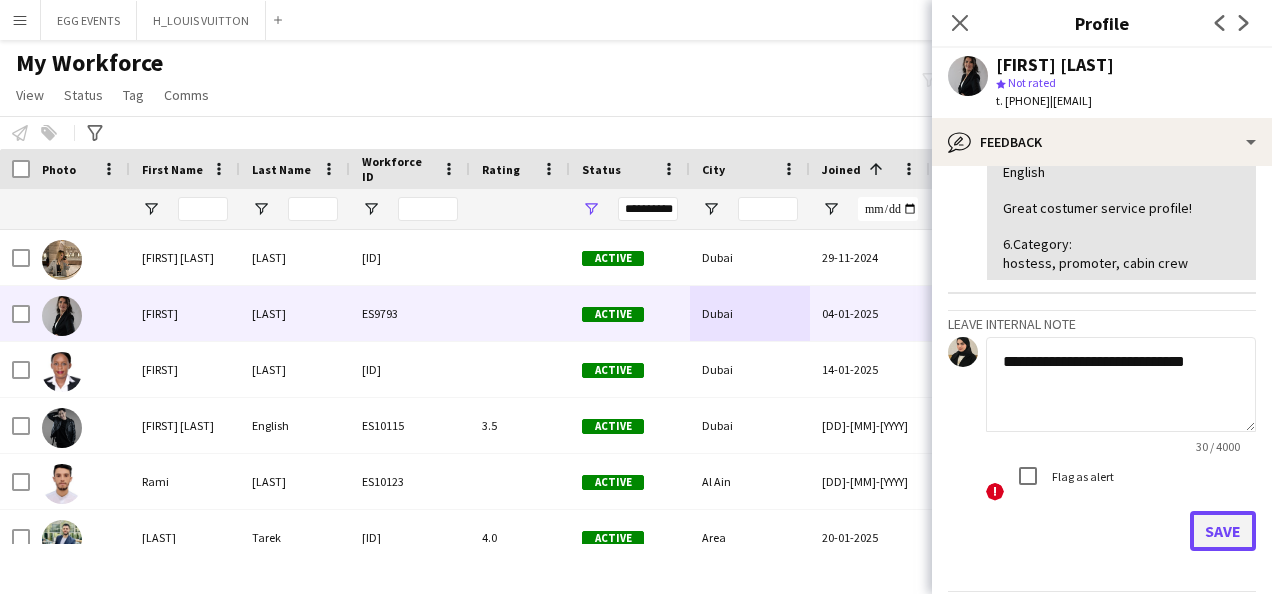 click on "Save" 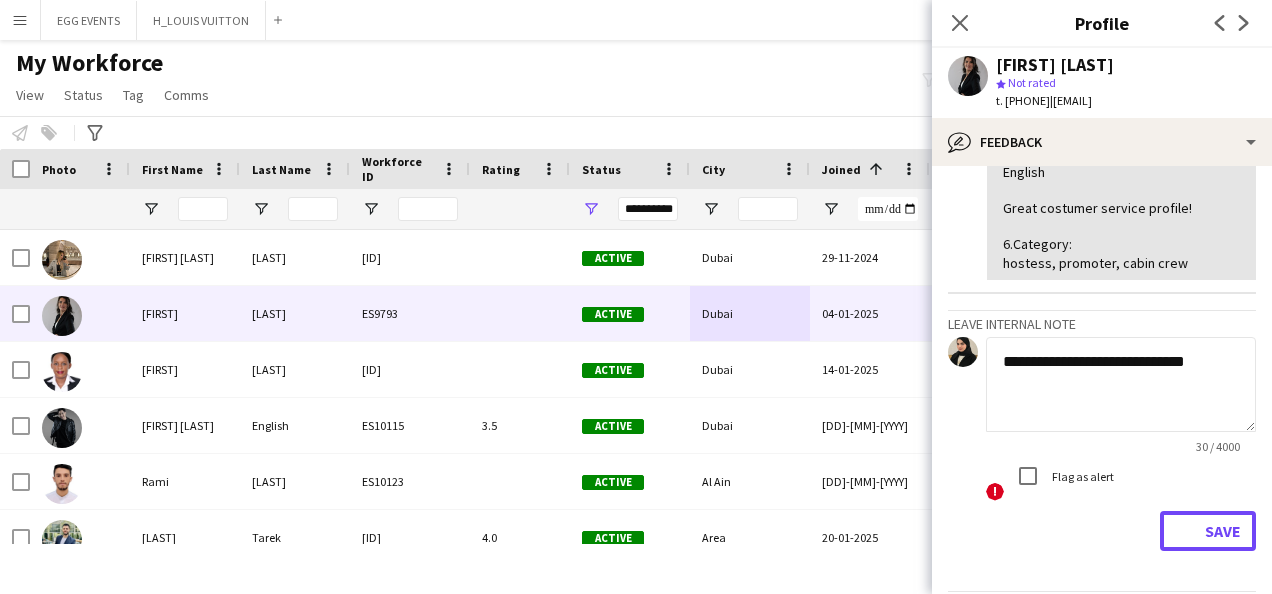 type 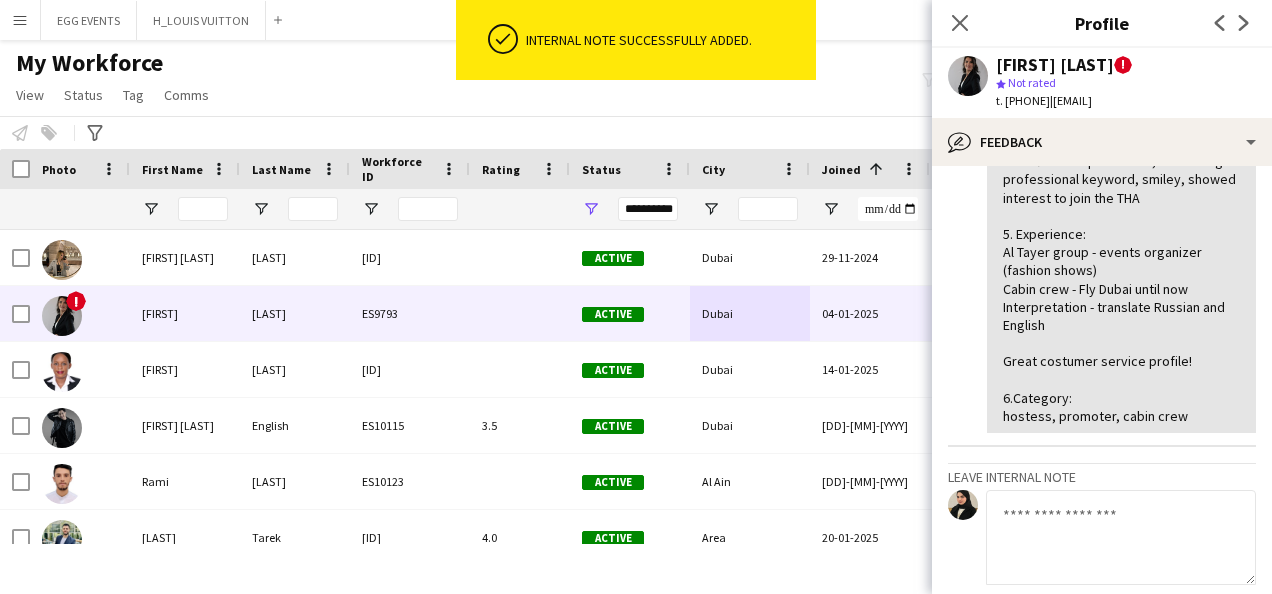 scroll, scrollTop: 585, scrollLeft: 0, axis: vertical 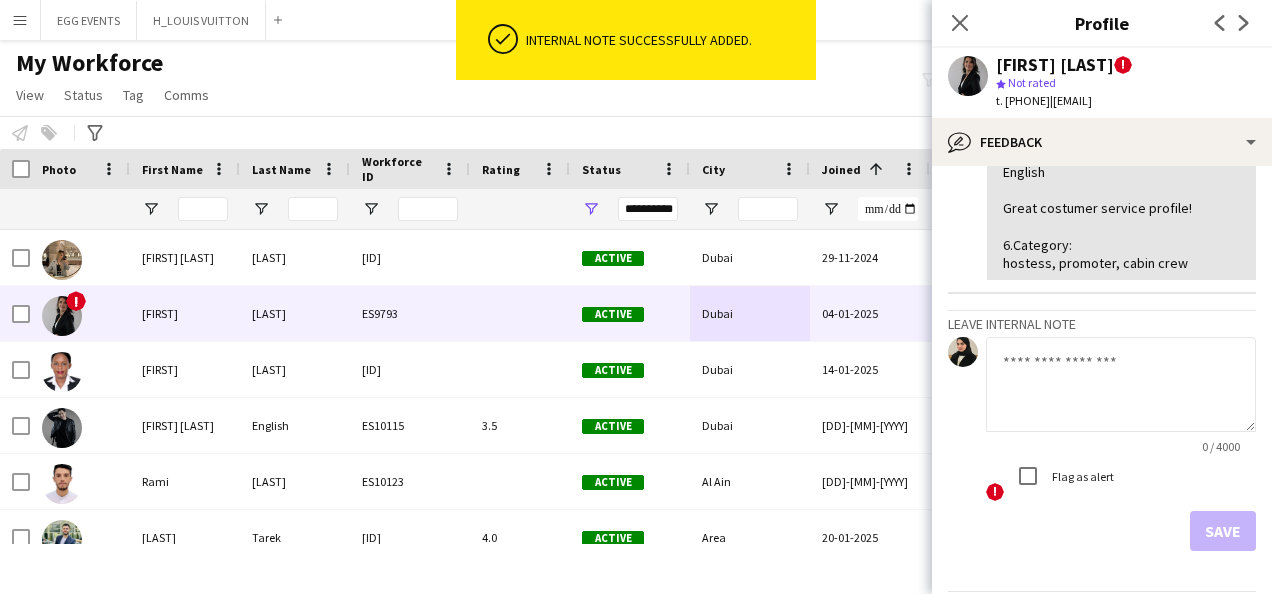 drag, startPoint x: 1112, startPoint y: 53, endPoint x: 994, endPoint y: 73, distance: 119.682915 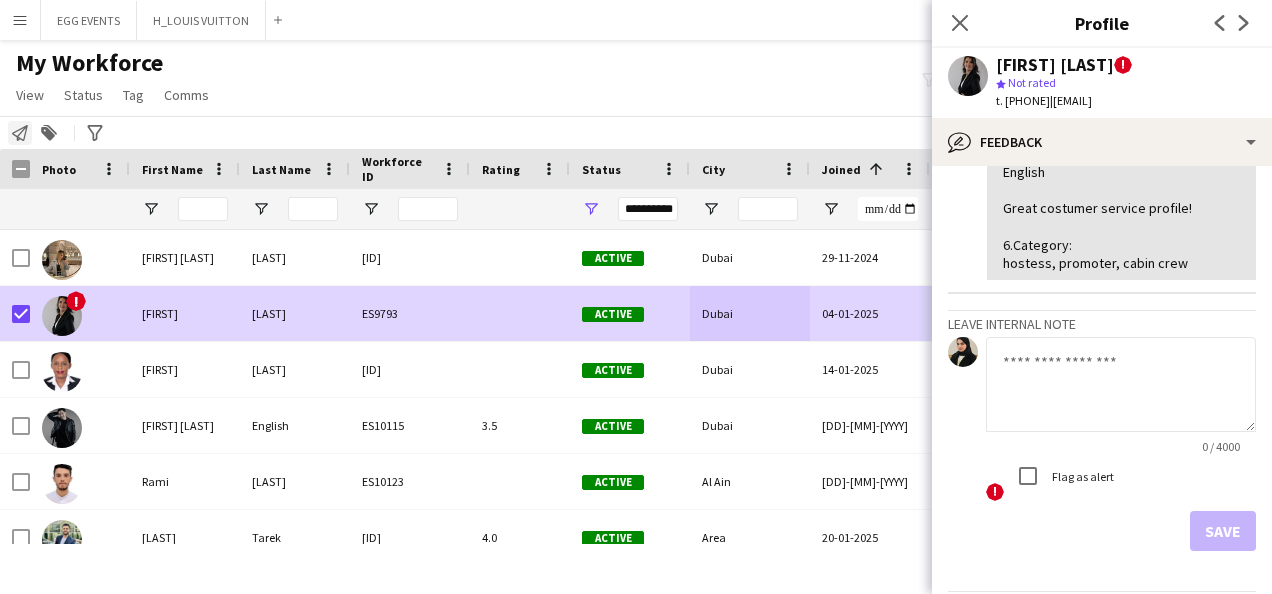 click 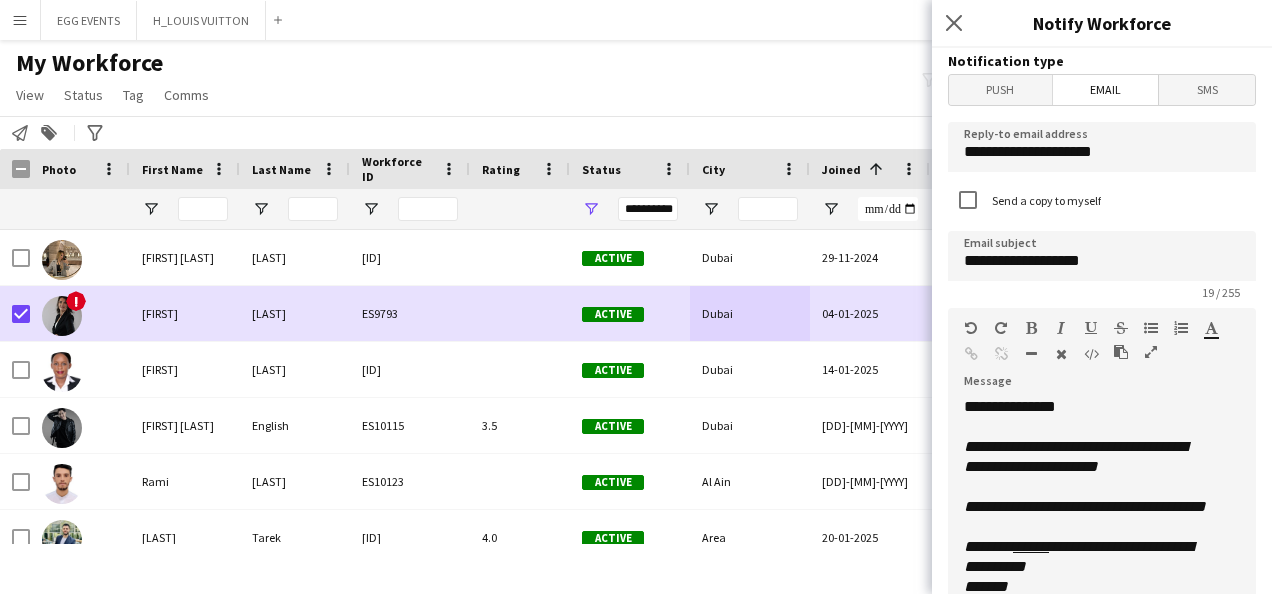scroll, scrollTop: 216, scrollLeft: 0, axis: vertical 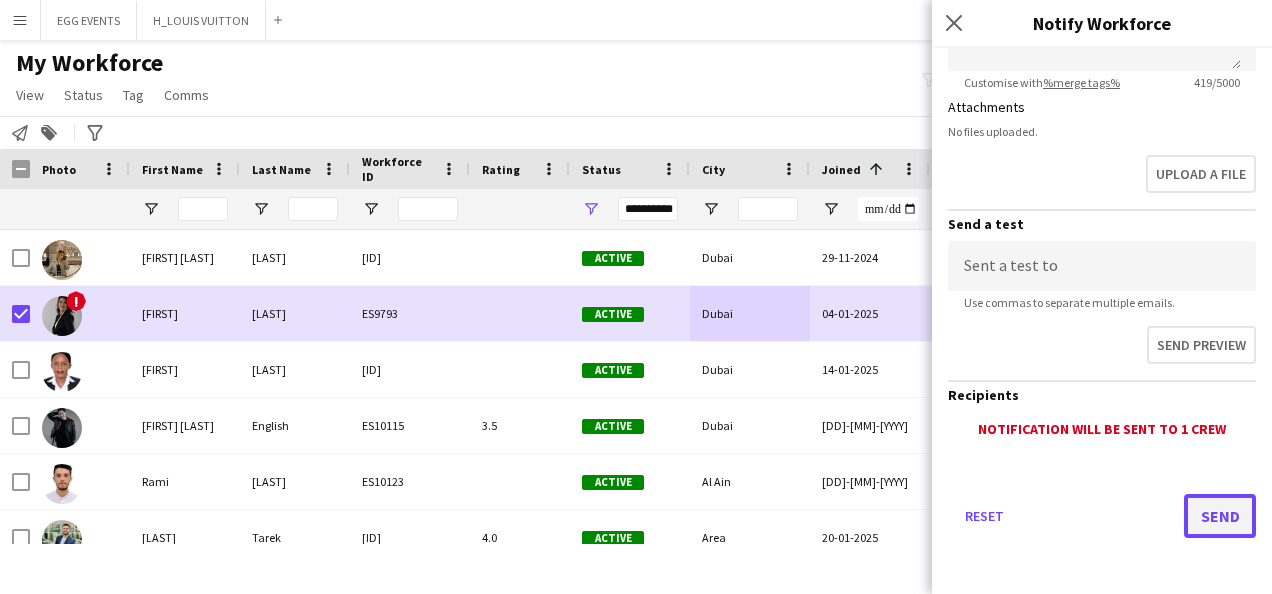 click on "Send" 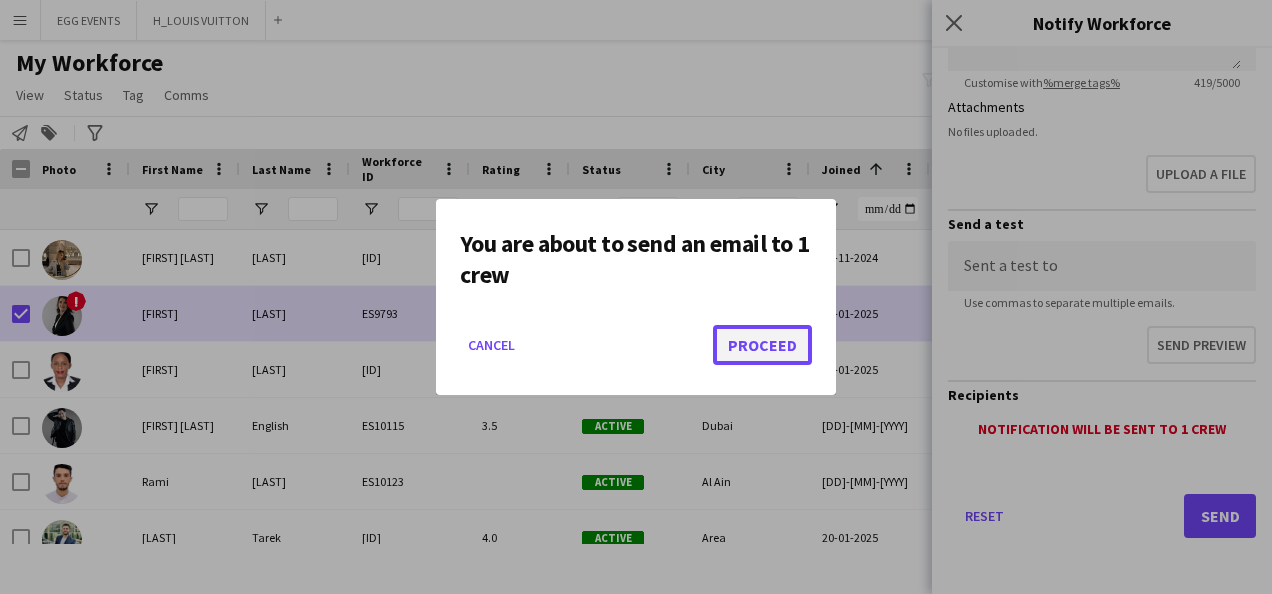 click on "Proceed" 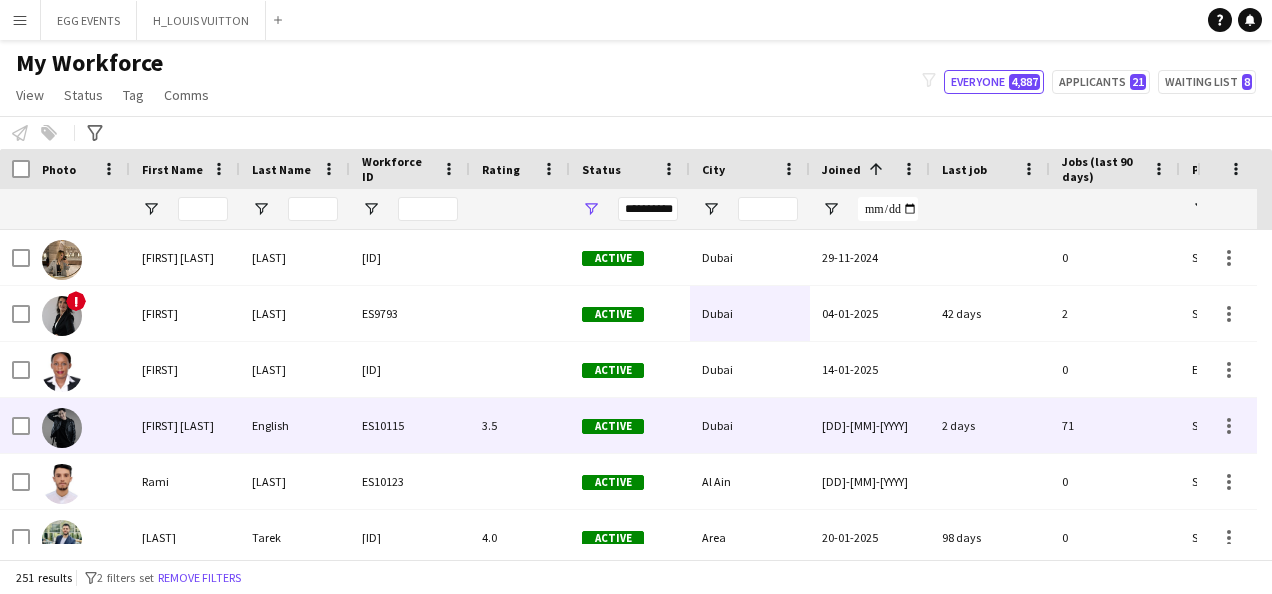 scroll, scrollTop: 12599, scrollLeft: 0, axis: vertical 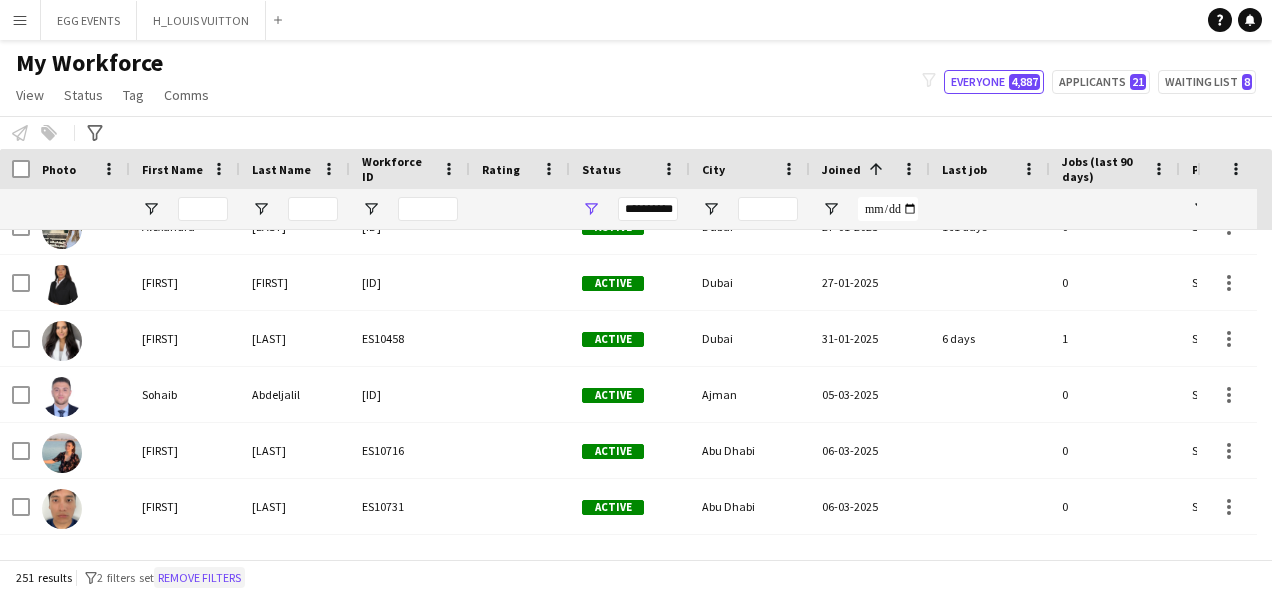 click on "Remove filters" 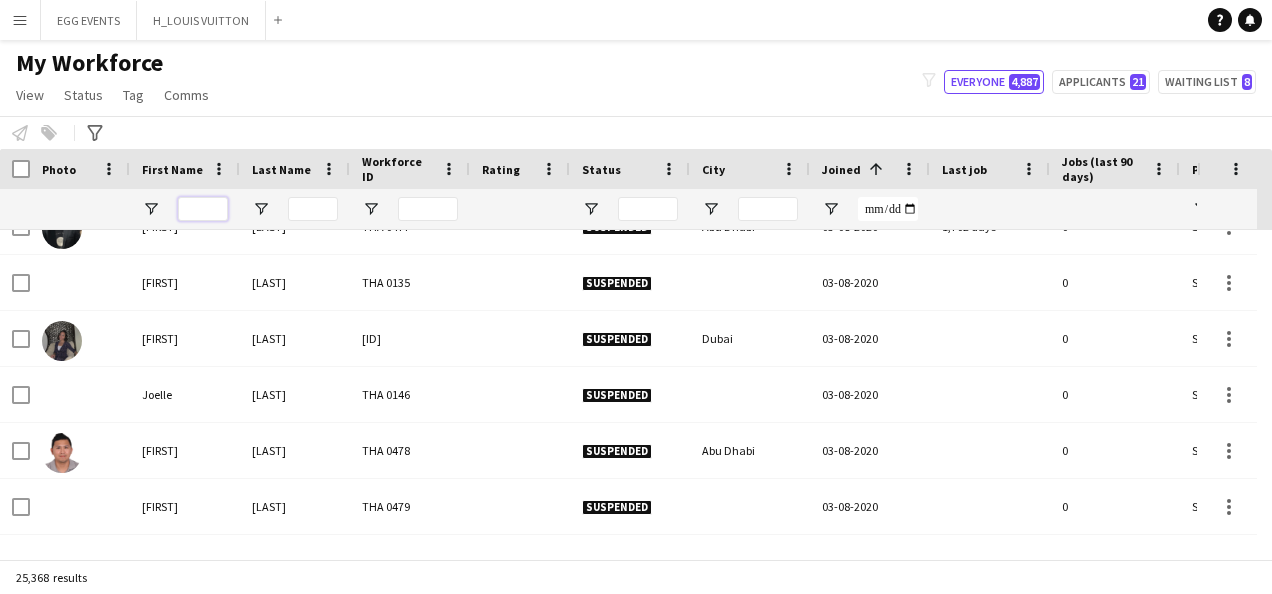 click at bounding box center [203, 209] 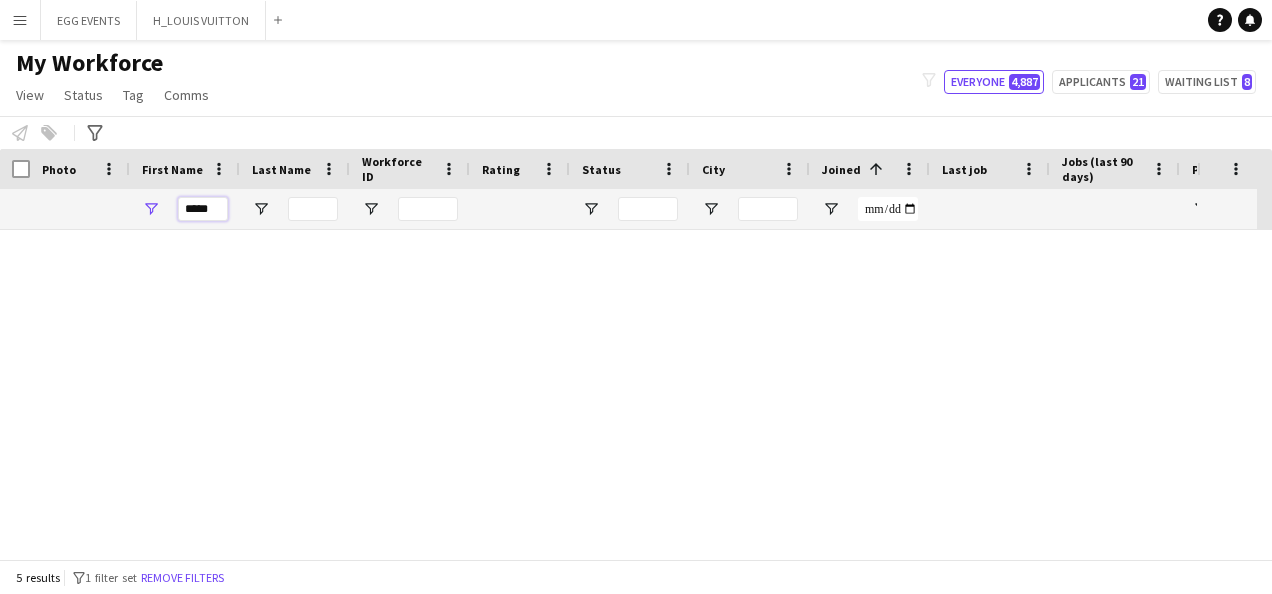 scroll, scrollTop: 0, scrollLeft: 0, axis: both 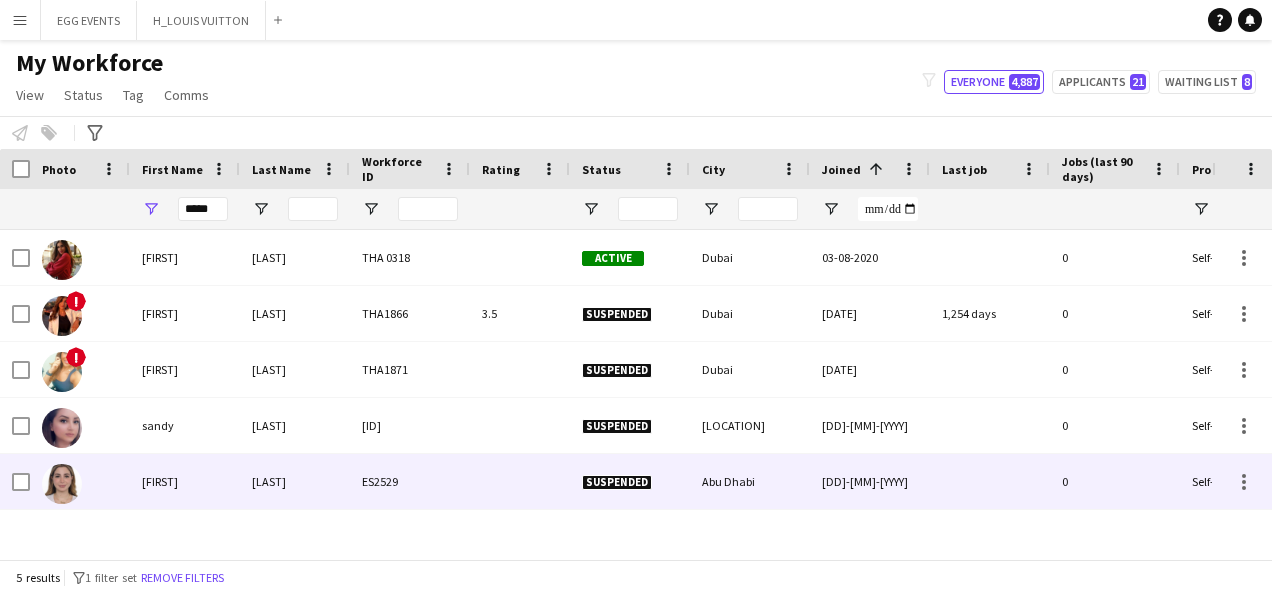 click on "Halloun" at bounding box center [295, 481] 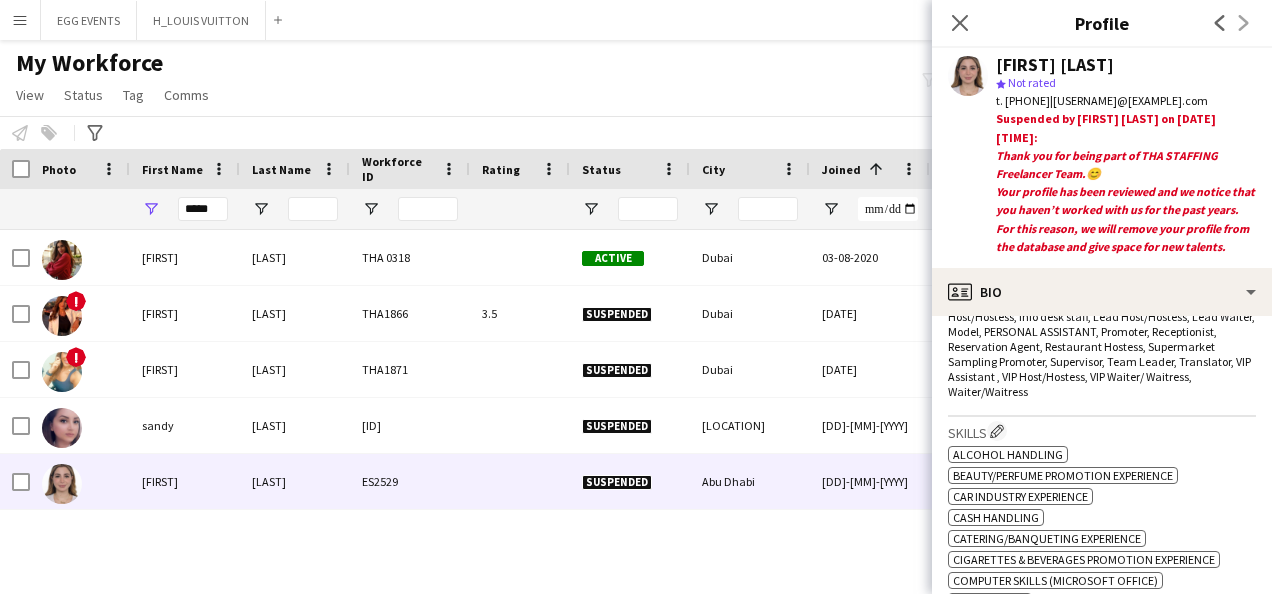 scroll, scrollTop: 967, scrollLeft: 0, axis: vertical 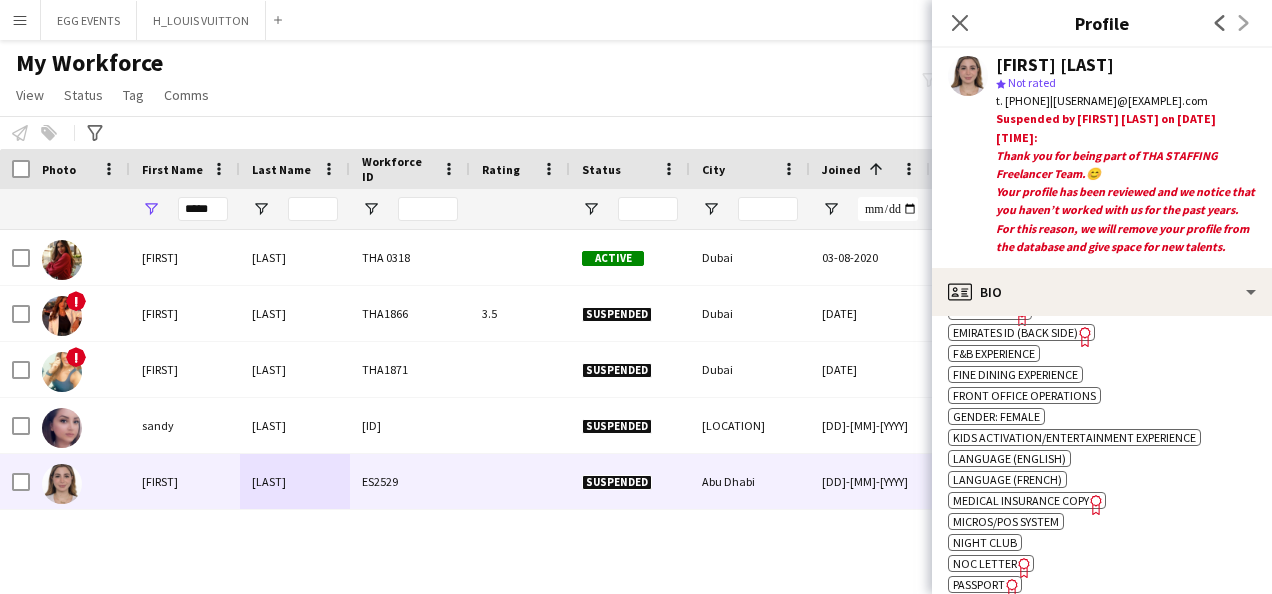 click on "ok-circled2
background
Layer 1
cross-circle-red
background
Layer 1
Alcohol Handling
Freelancer has uploaded a photo validation of skill. Click to see
ok-circled2
background
Layer 1
cross-circle-red
background
Layer 1
Beauty/Perfume promotion experience
Freelancer has uploaded a photo validation of skill. Click to see
ok-circled2
background
Layer 1
cross-circle-red
background
Layer 1
Car industry experience
Freelancer has uploaded a photo validation of skill. Click to see
ok-circled2
background
Layer 1
cross-circle-red
background" 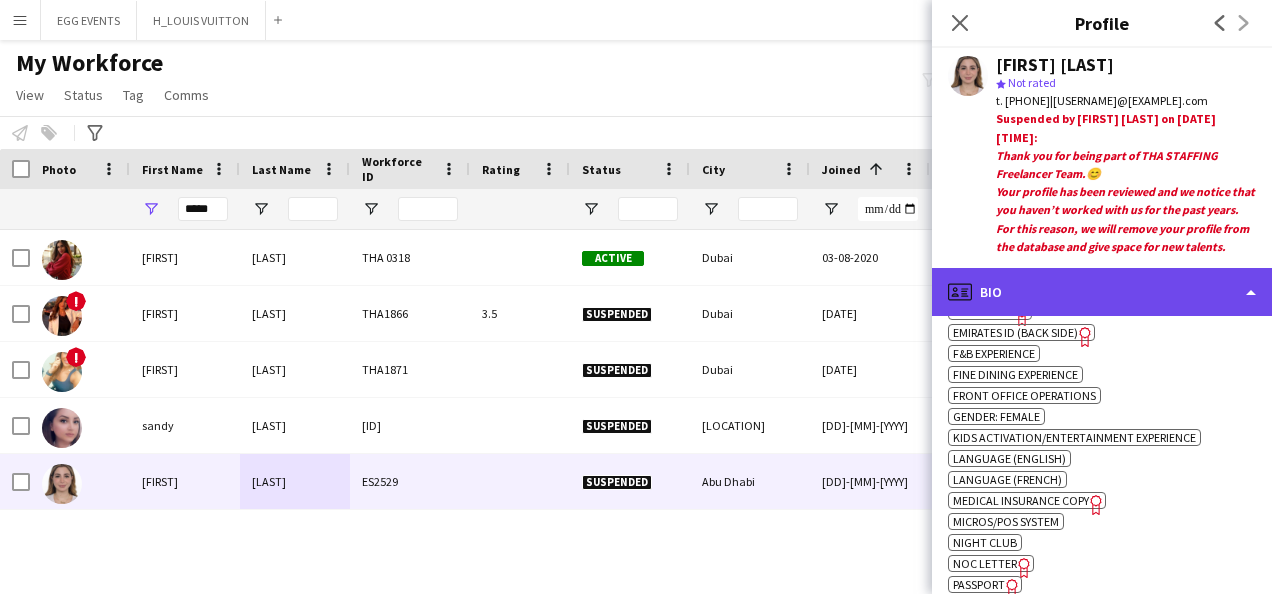 click on "profile
Bio" 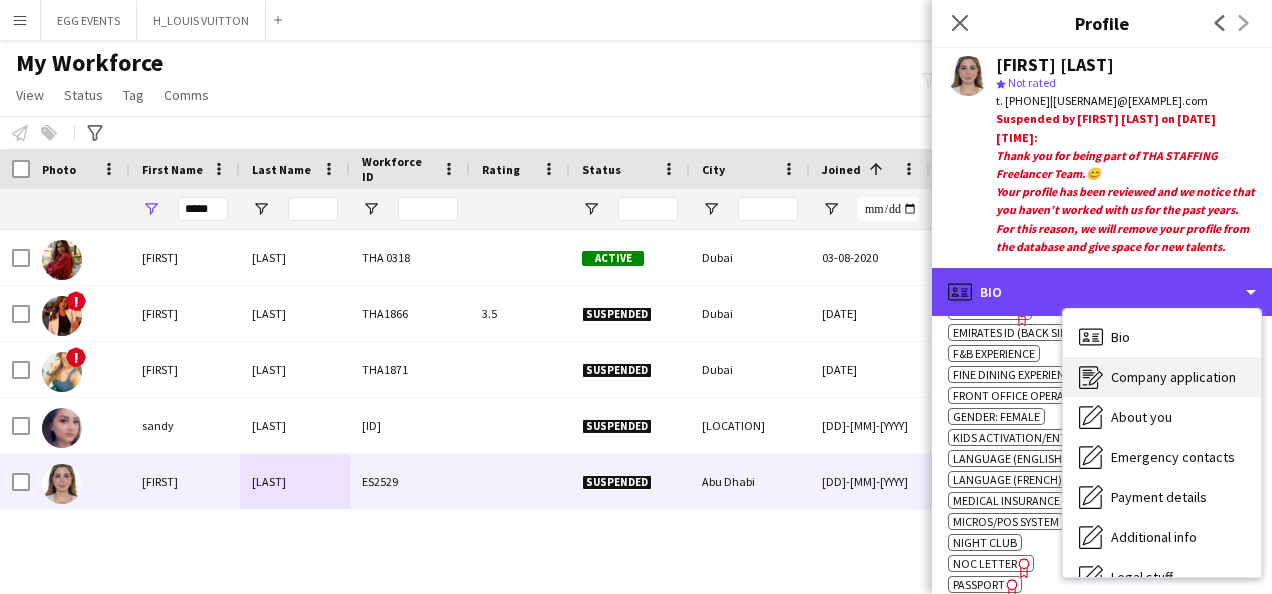 scroll, scrollTop: 108, scrollLeft: 0, axis: vertical 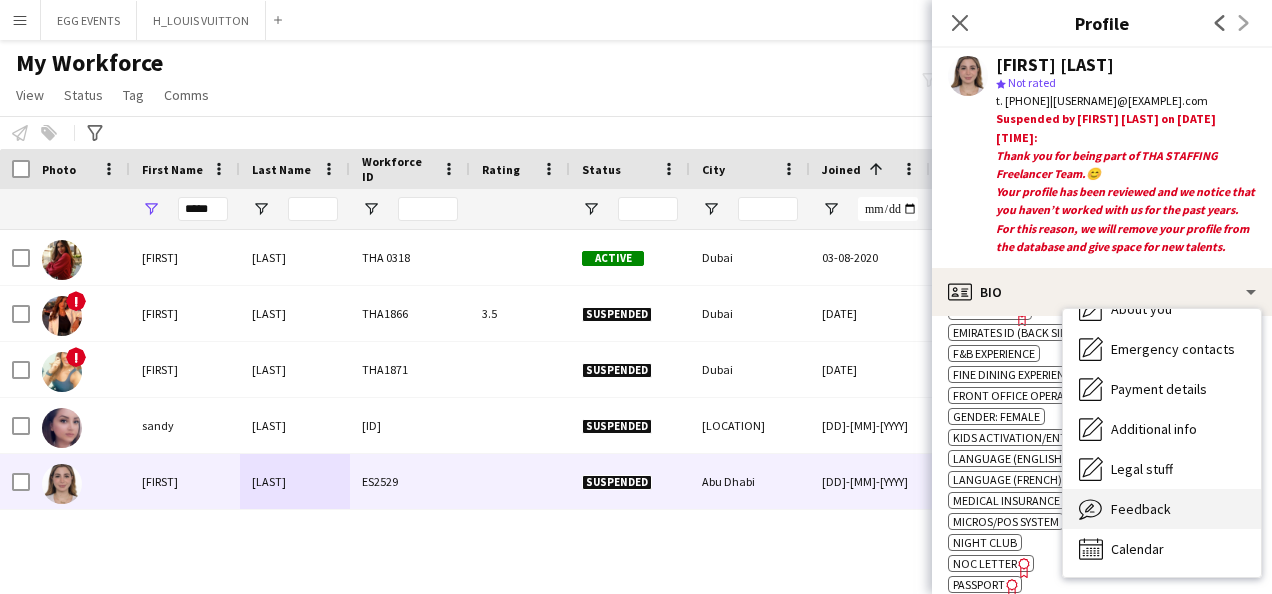 click on "Feedback" at bounding box center (1141, 509) 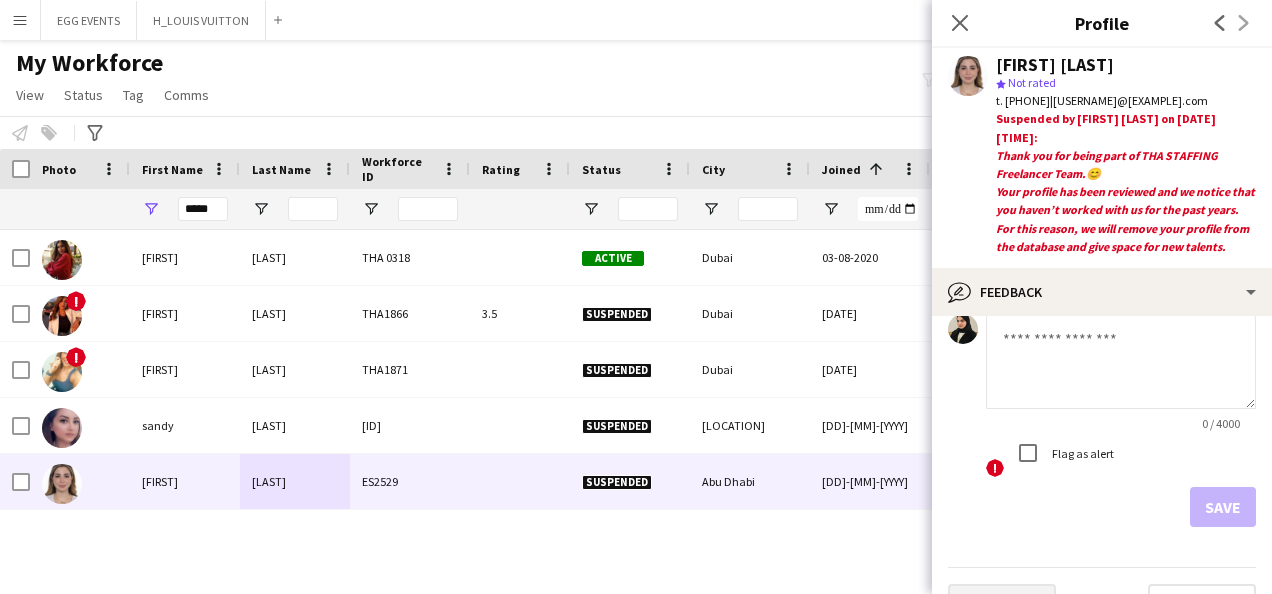 scroll, scrollTop: 1021, scrollLeft: 0, axis: vertical 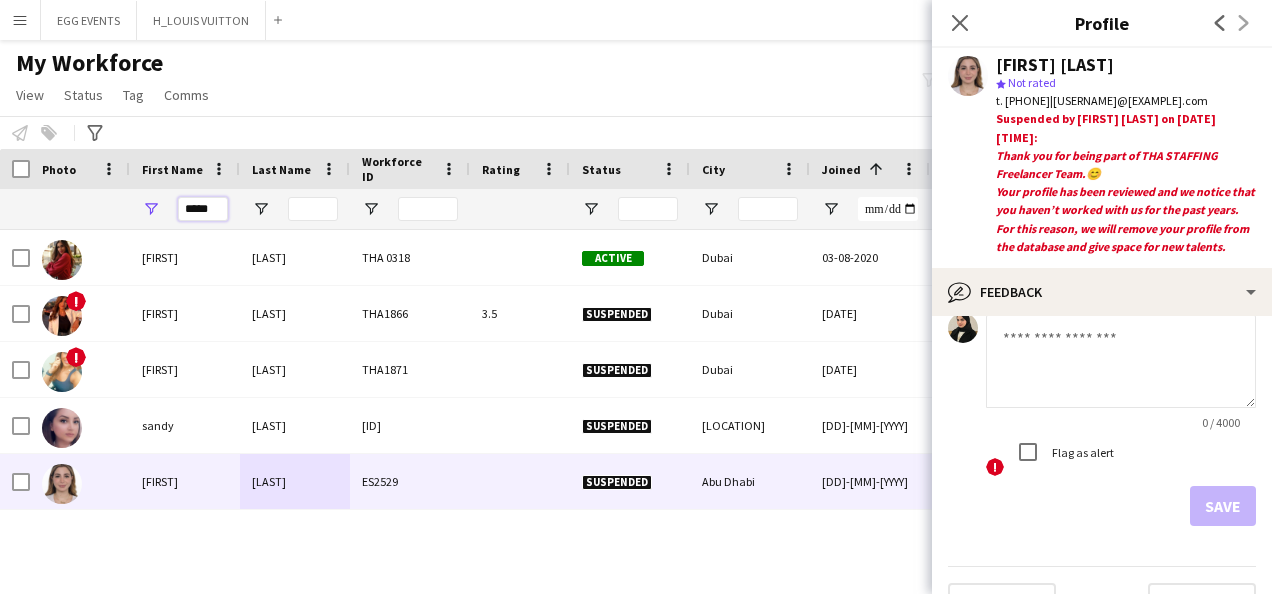 click on "*****" at bounding box center (203, 209) 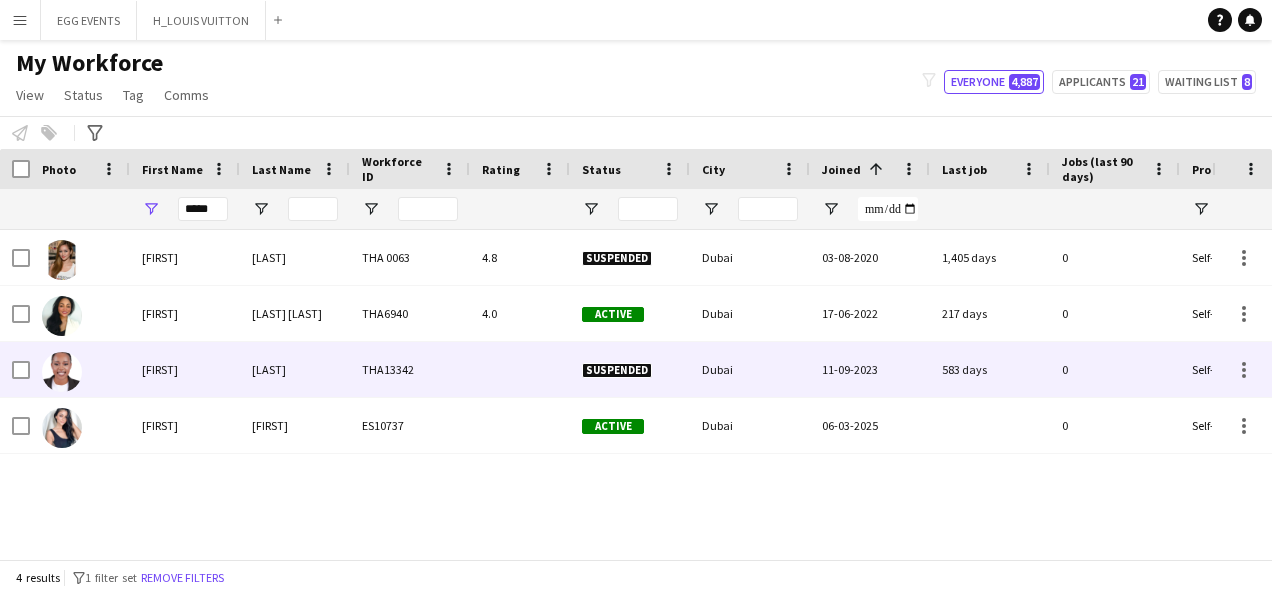 click on "THA13342" at bounding box center [410, 369] 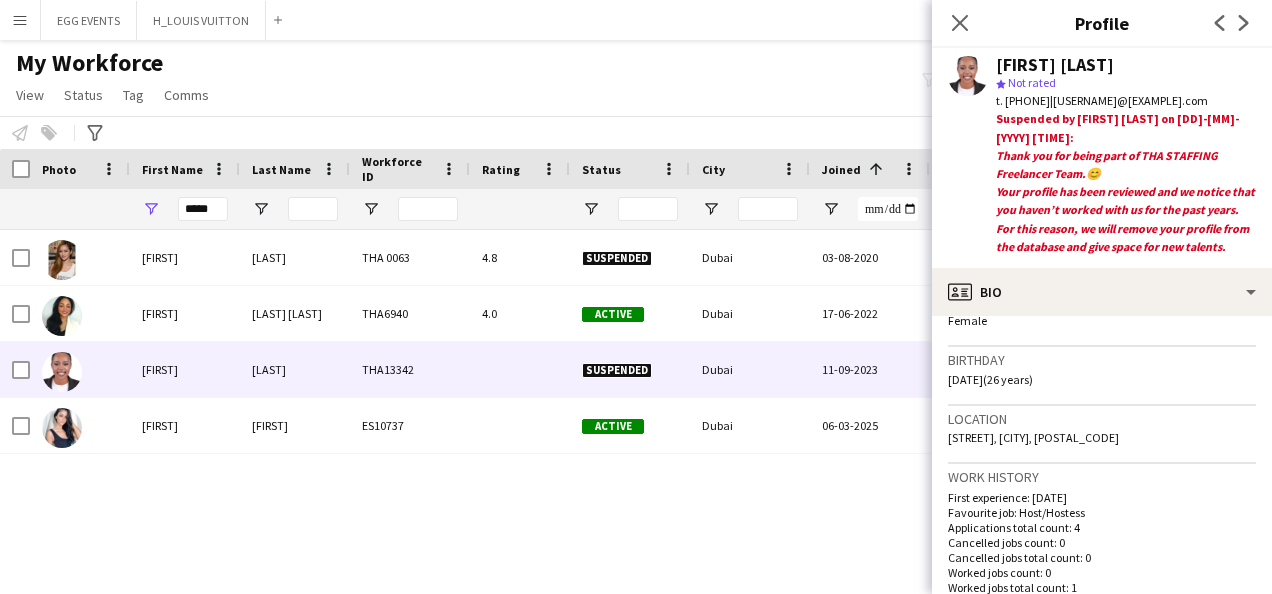 scroll, scrollTop: 344, scrollLeft: 0, axis: vertical 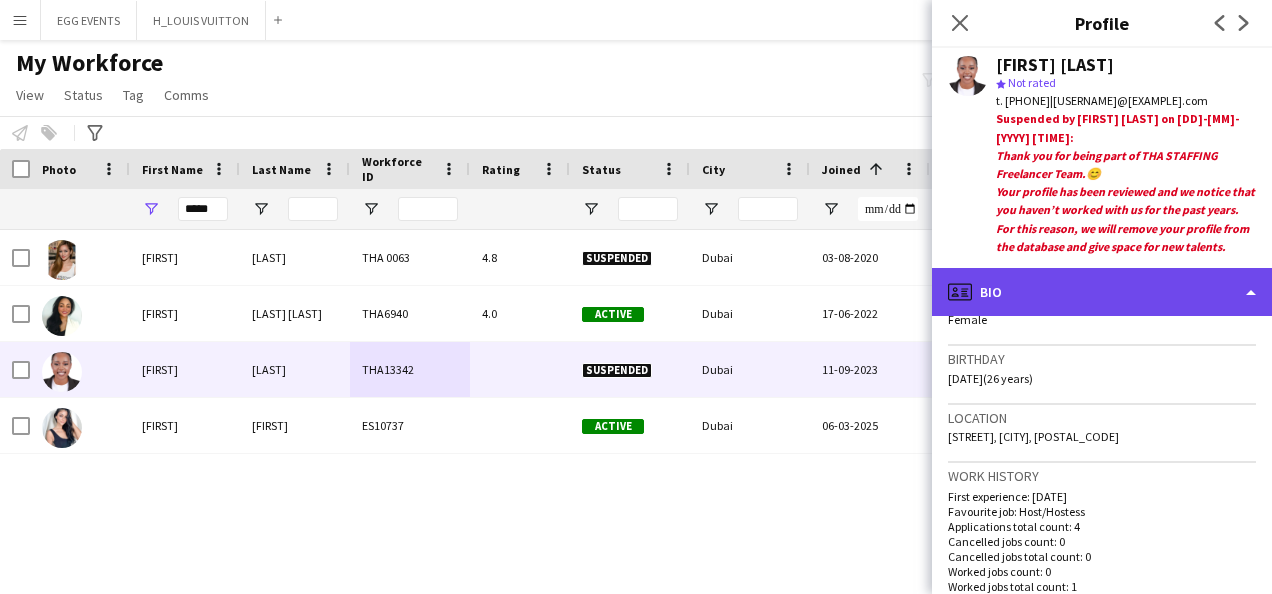 click on "profile
Bio" 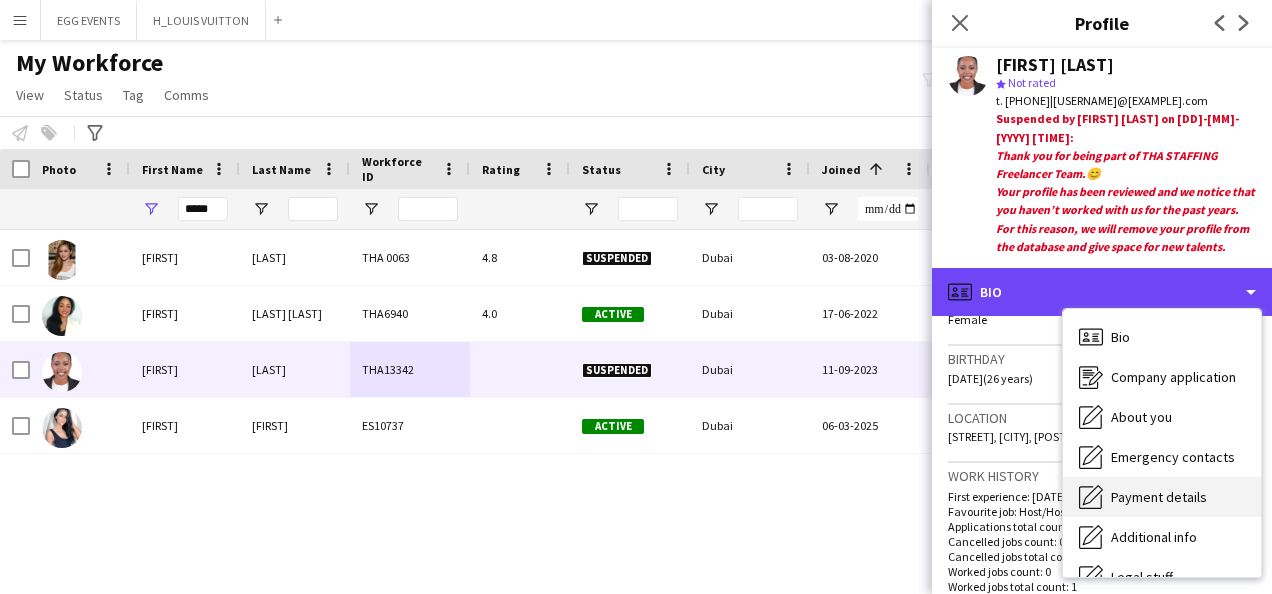 scroll, scrollTop: 108, scrollLeft: 0, axis: vertical 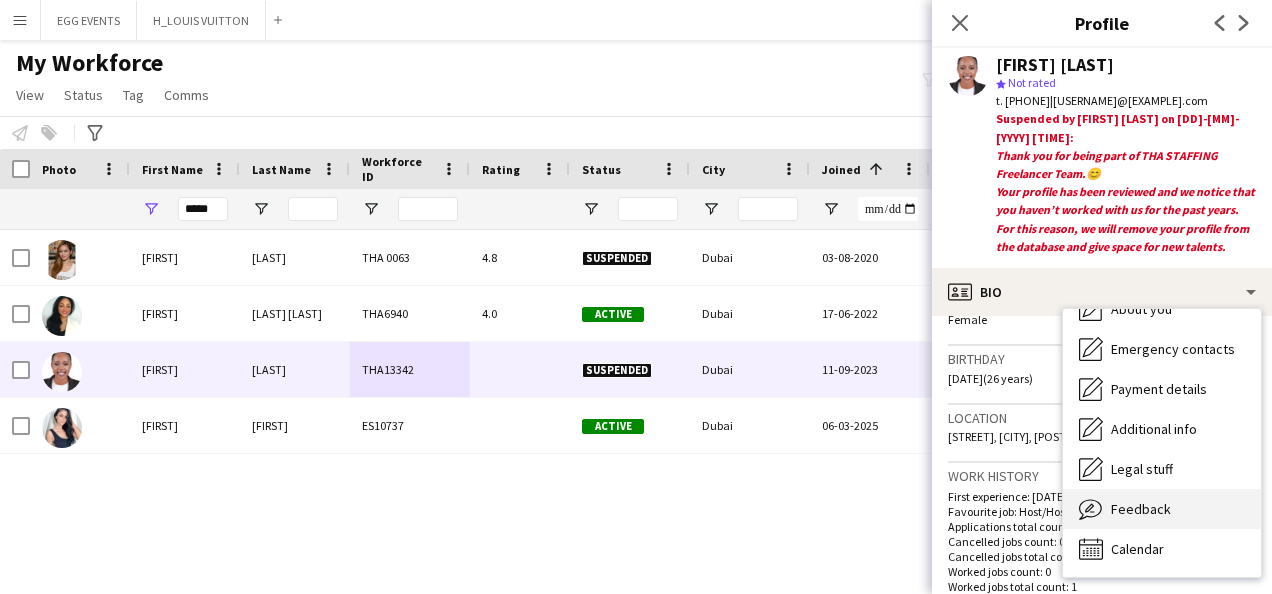 click on "Feedback
Feedback" at bounding box center [1162, 509] 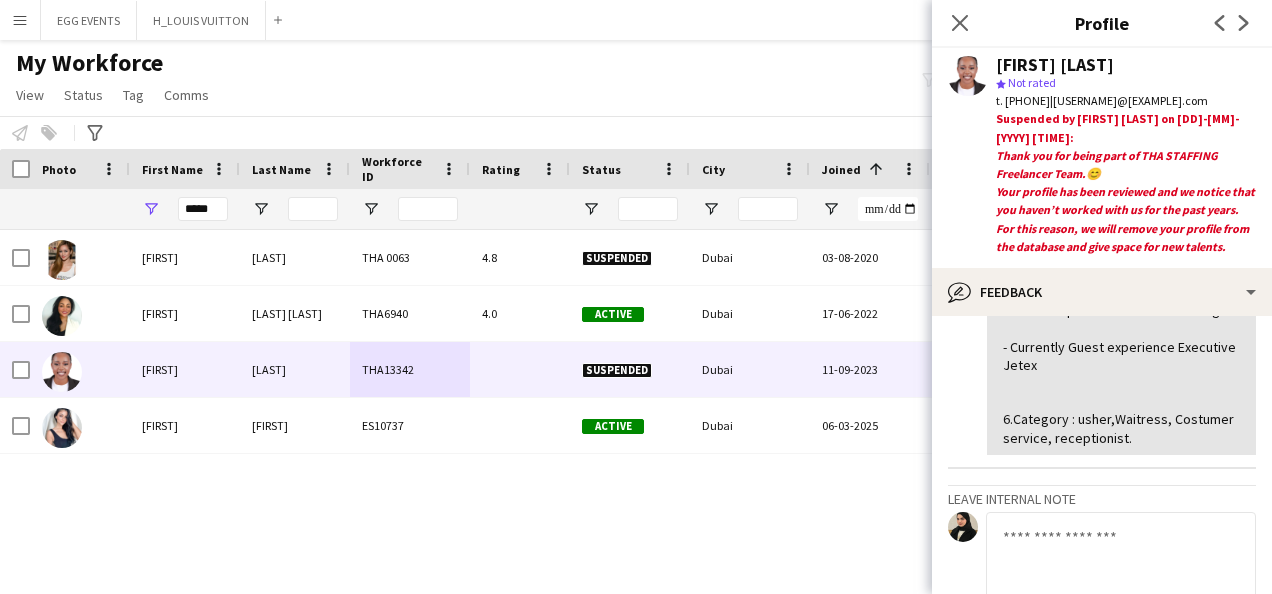scroll, scrollTop: 571, scrollLeft: 0, axis: vertical 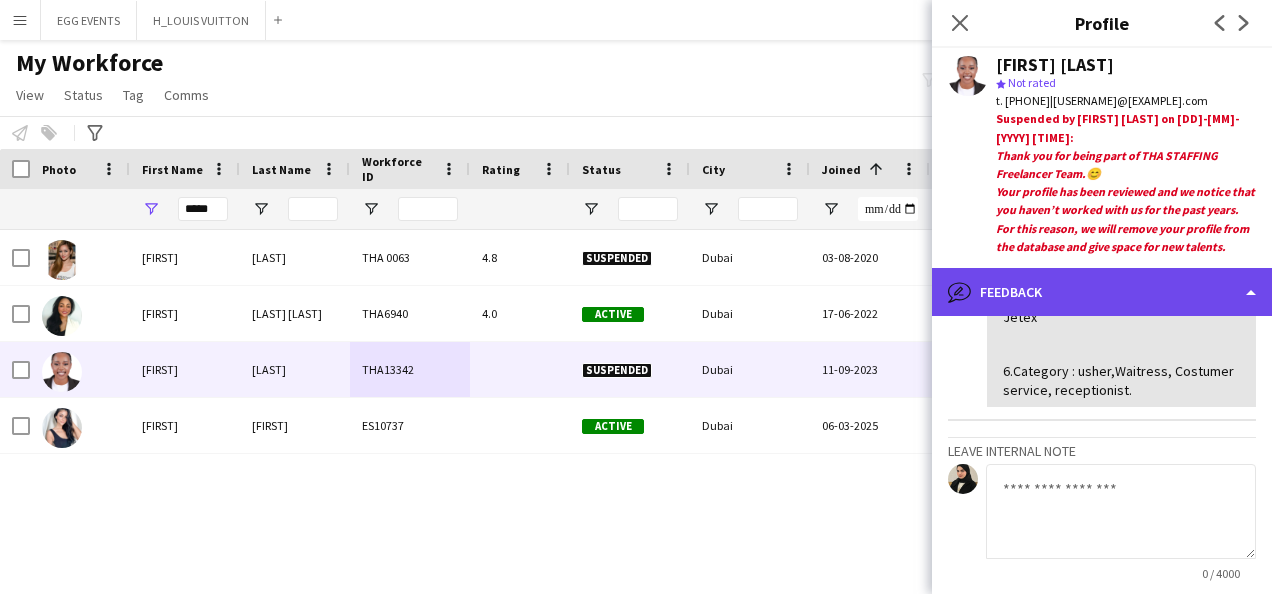 click on "bubble-pencil
Feedback" 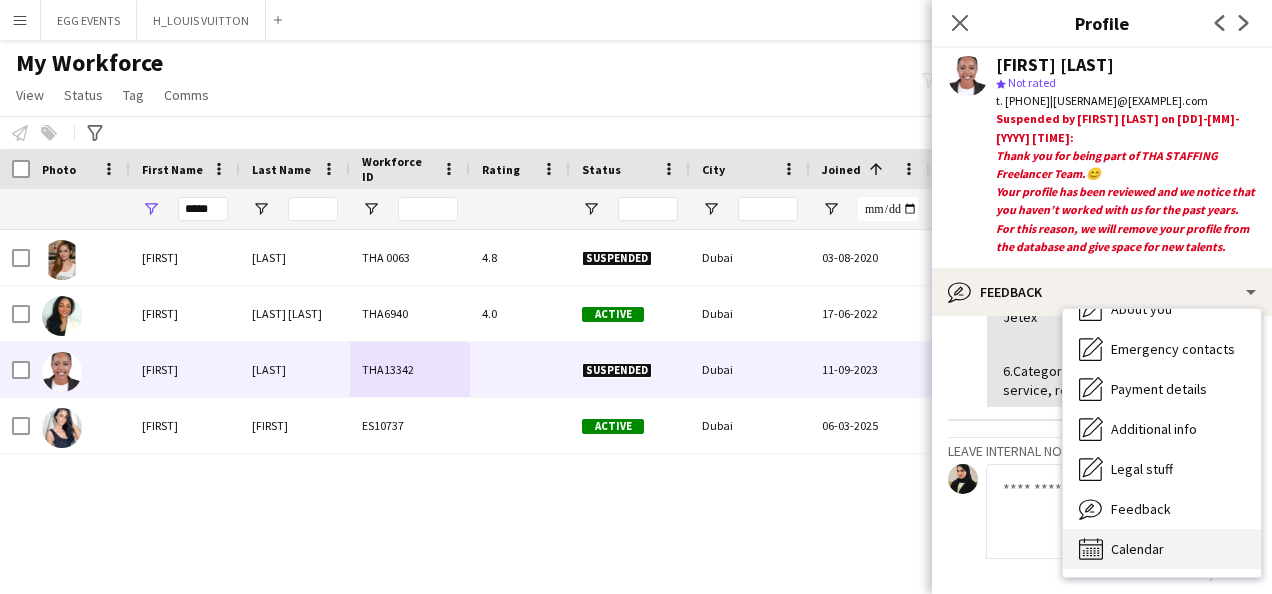 click on "Calendar" at bounding box center (1137, 549) 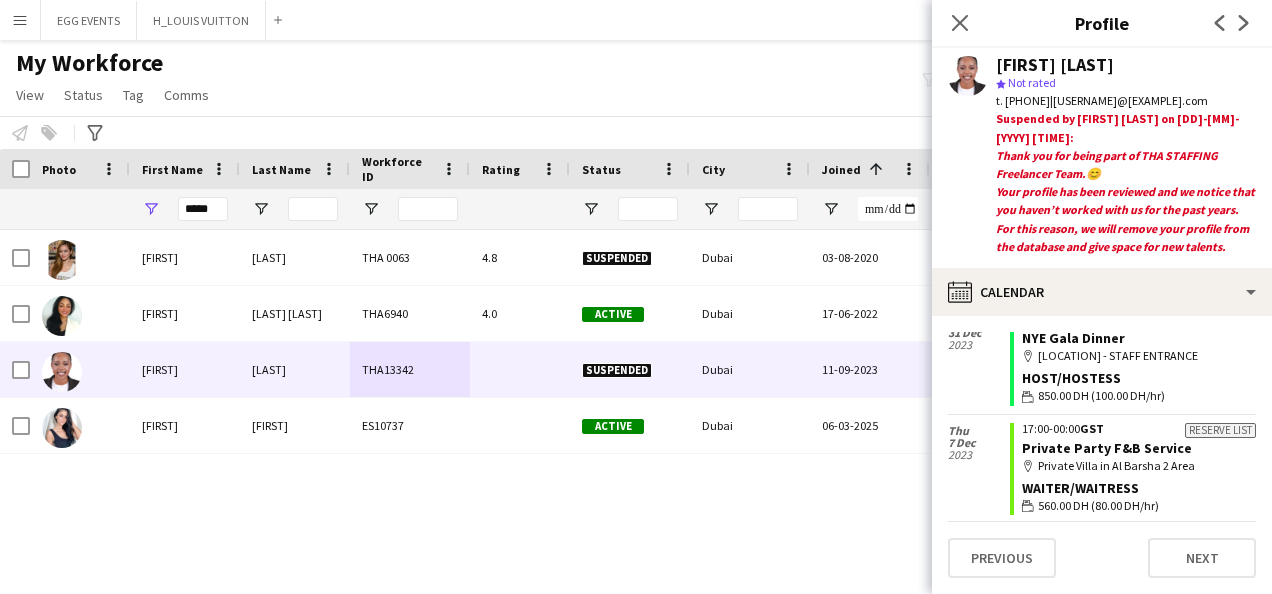 scroll, scrollTop: 302, scrollLeft: 0, axis: vertical 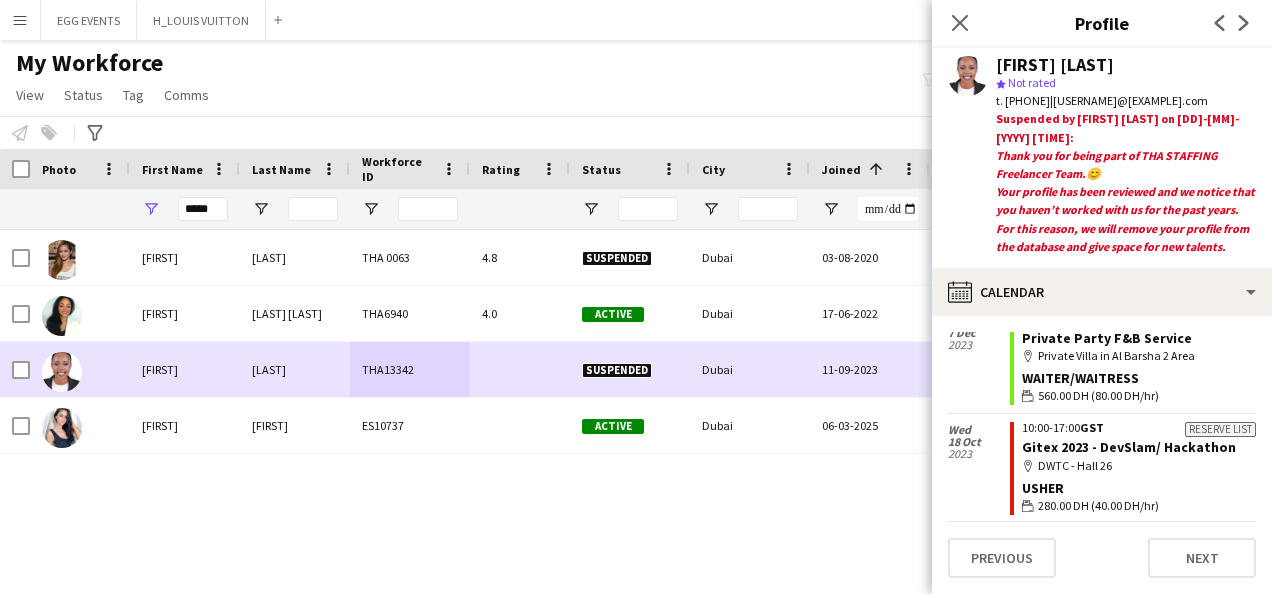 click on "Dubai" at bounding box center [750, 369] 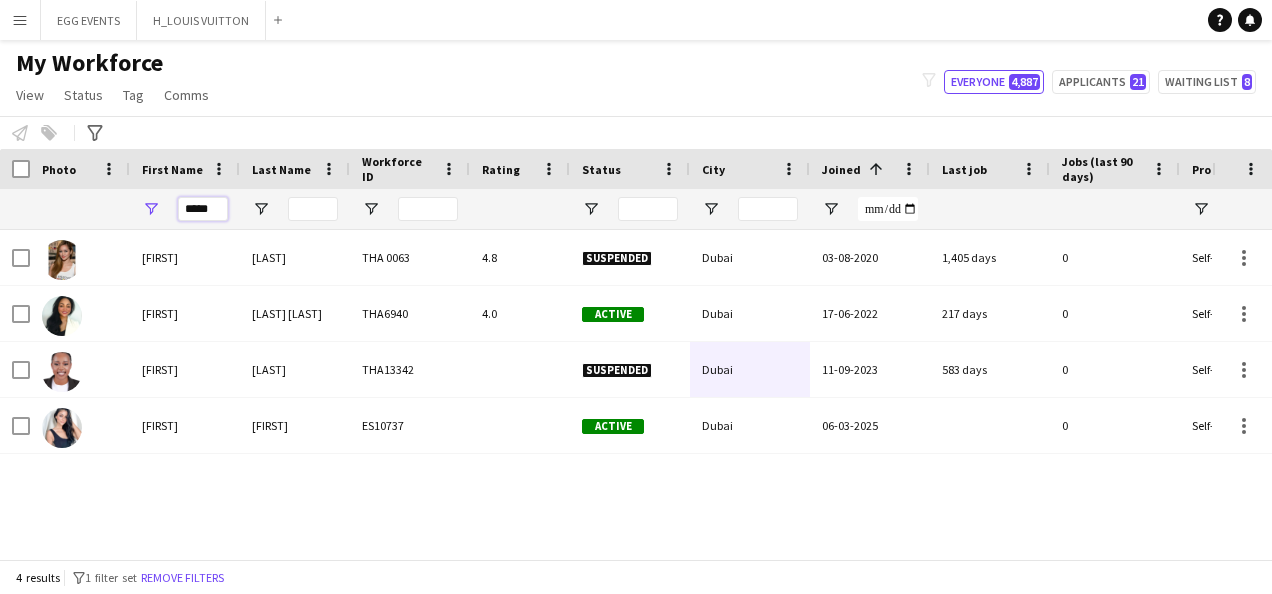 click on "*****" at bounding box center [203, 209] 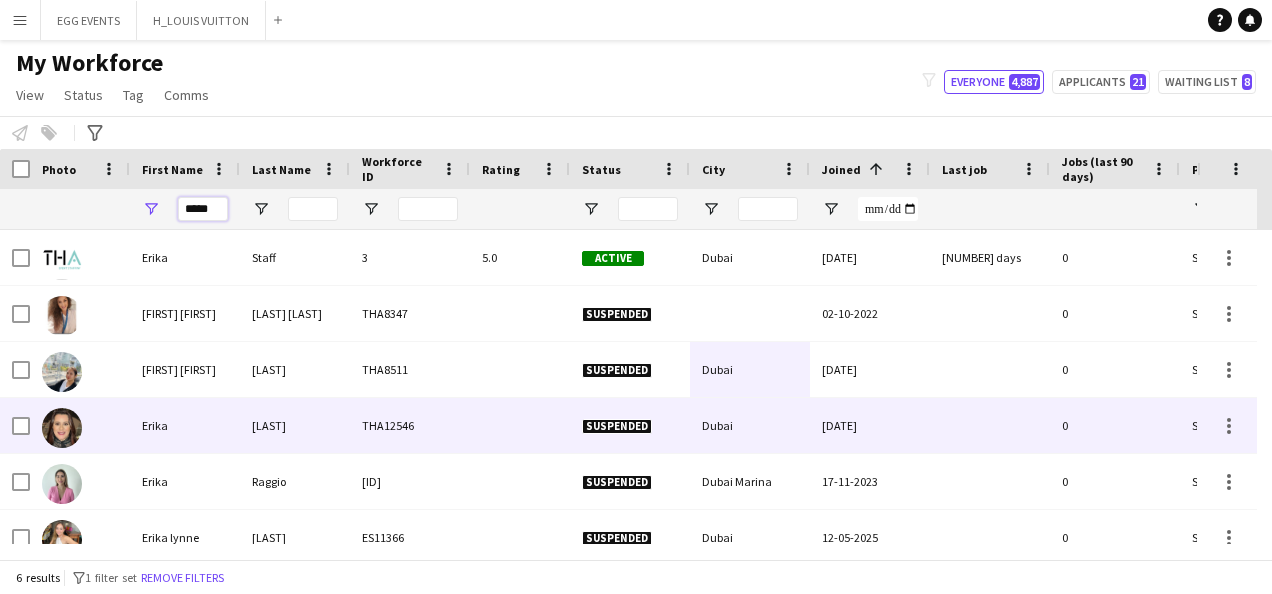 scroll, scrollTop: 22, scrollLeft: 0, axis: vertical 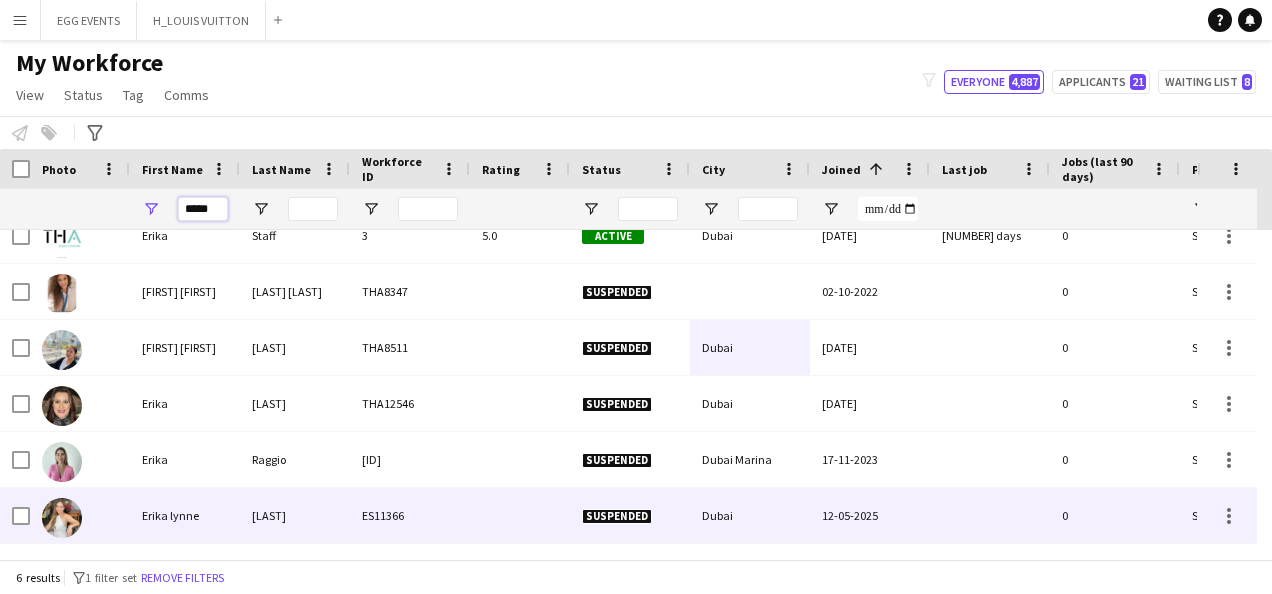 type on "*****" 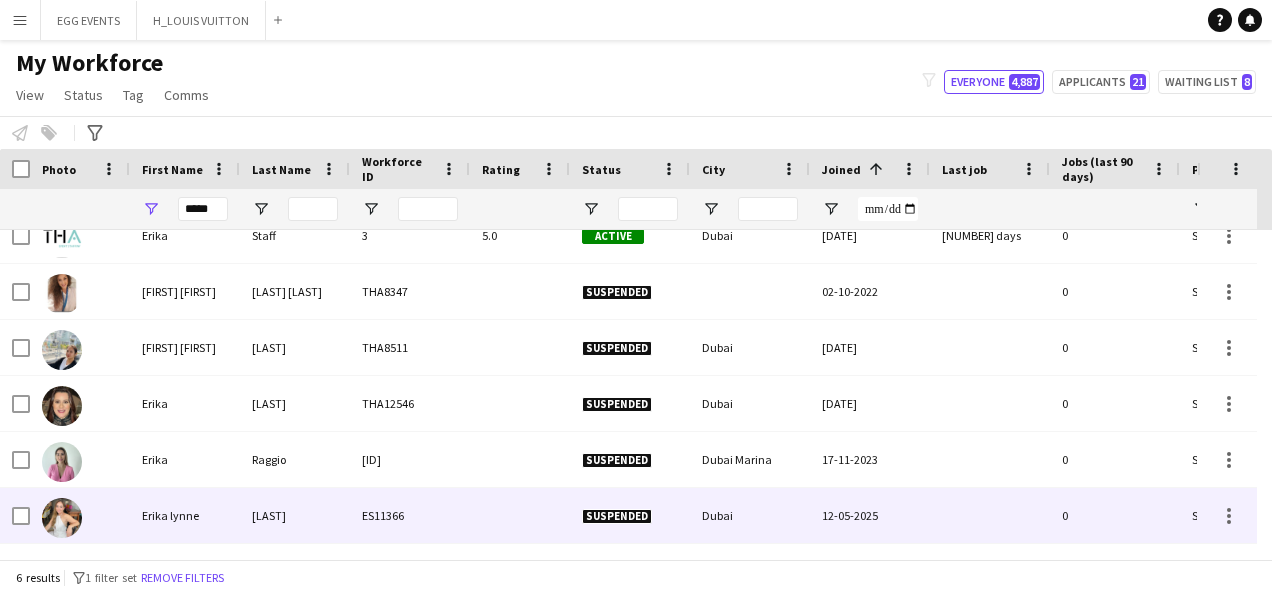 click on "Erika lynne" at bounding box center [185, 515] 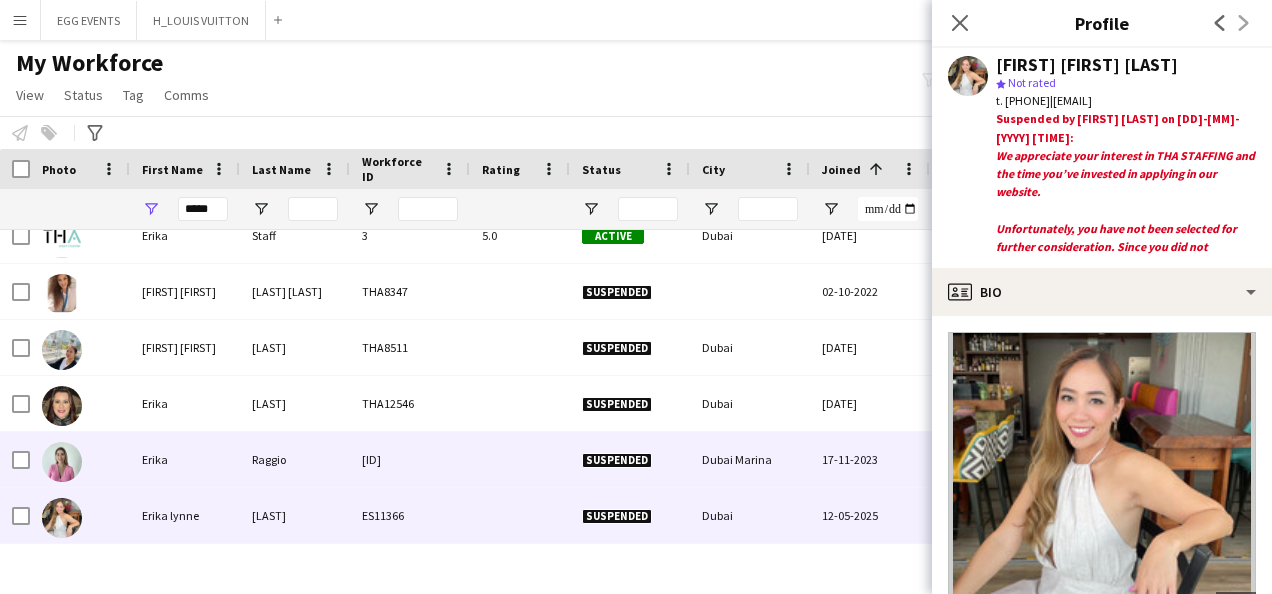 click on "Raggio" at bounding box center (295, 459) 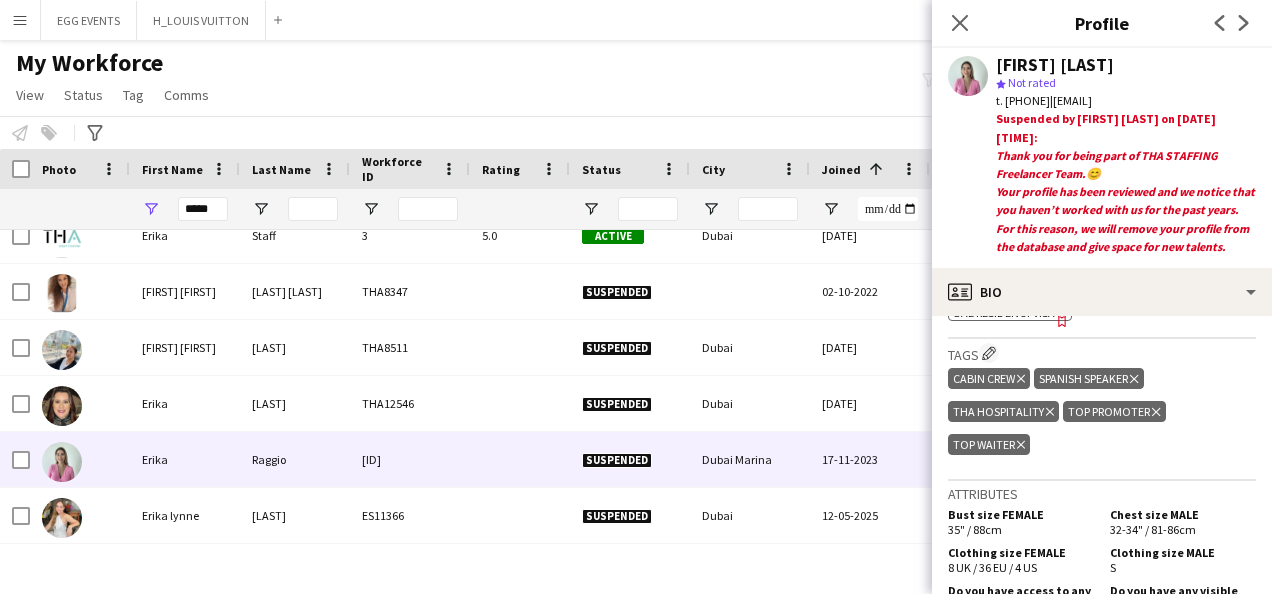 scroll, scrollTop: 1057, scrollLeft: 0, axis: vertical 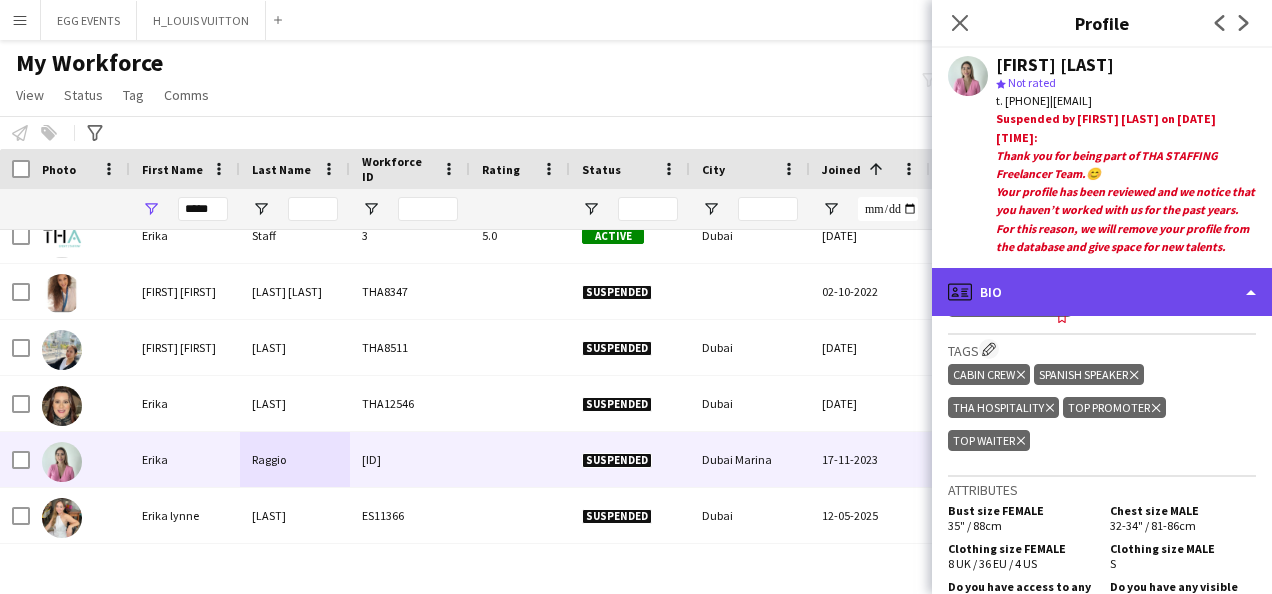 click on "profile
Bio" 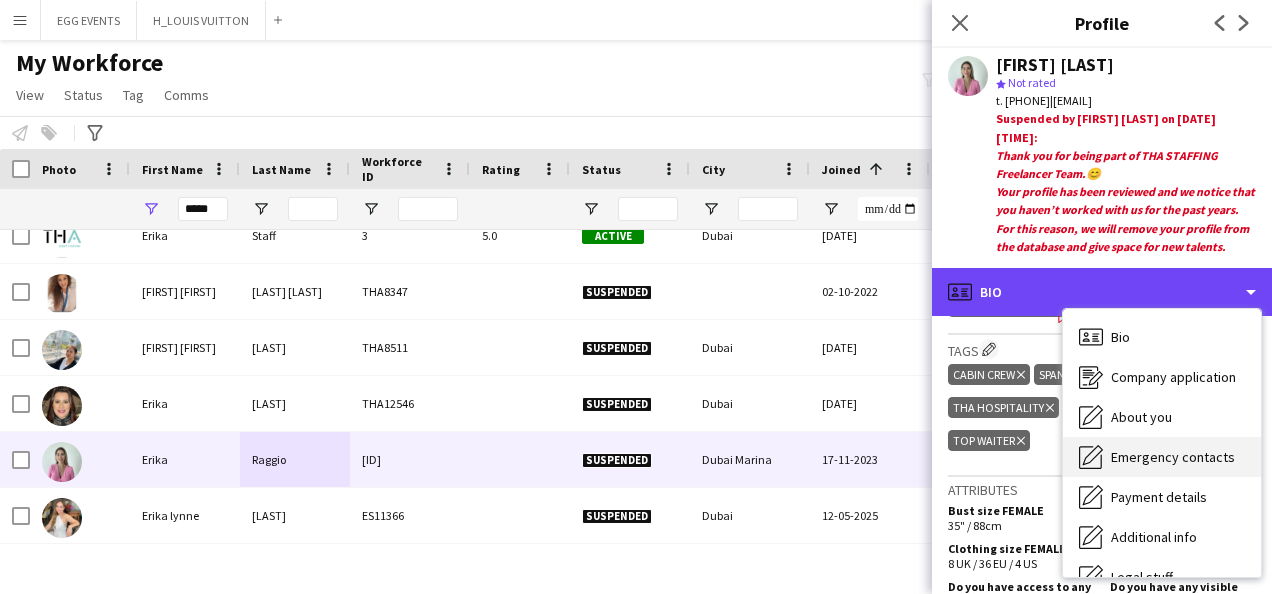 scroll, scrollTop: 108, scrollLeft: 0, axis: vertical 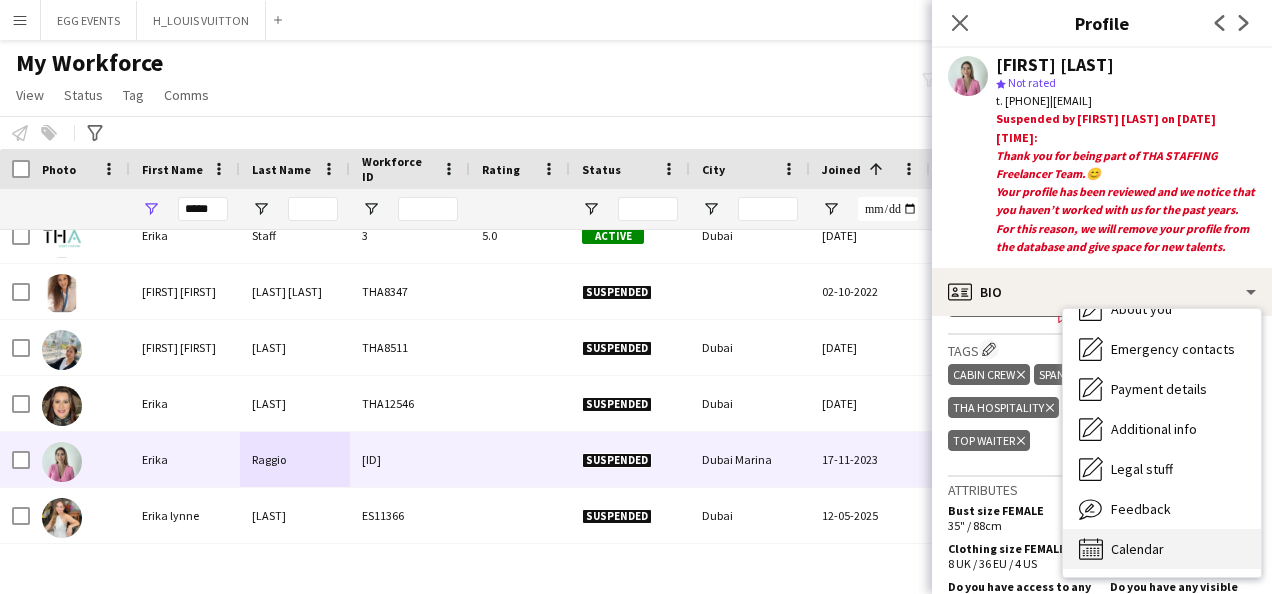 click on "Calendar" at bounding box center (1137, 549) 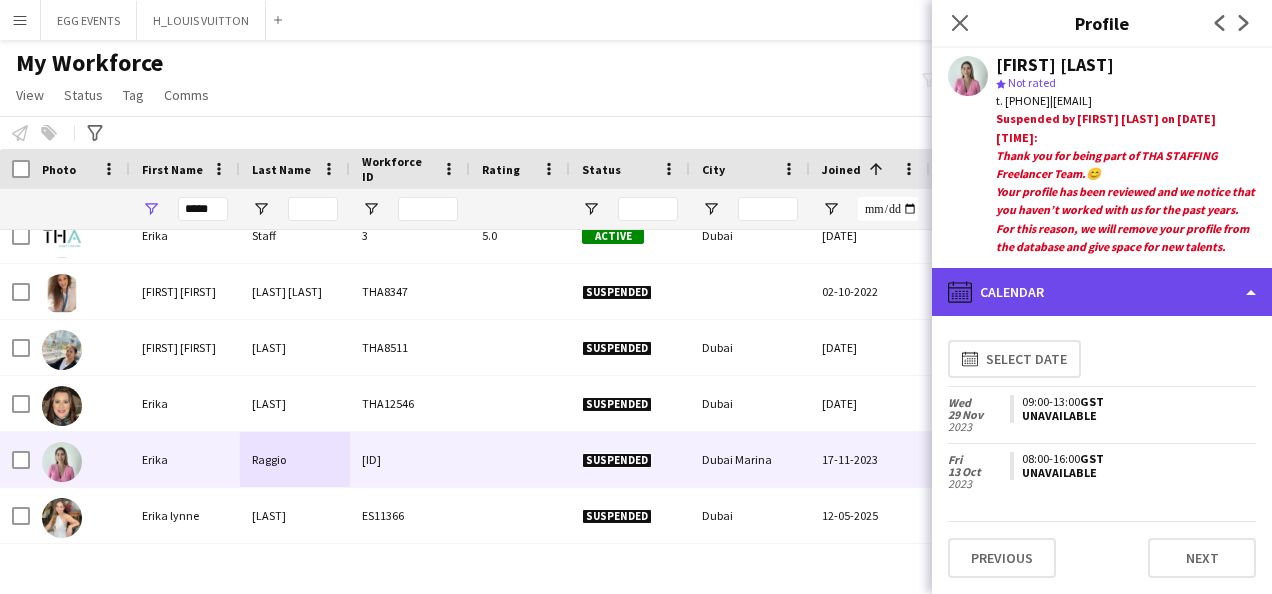 click on "calendar-full
Calendar" 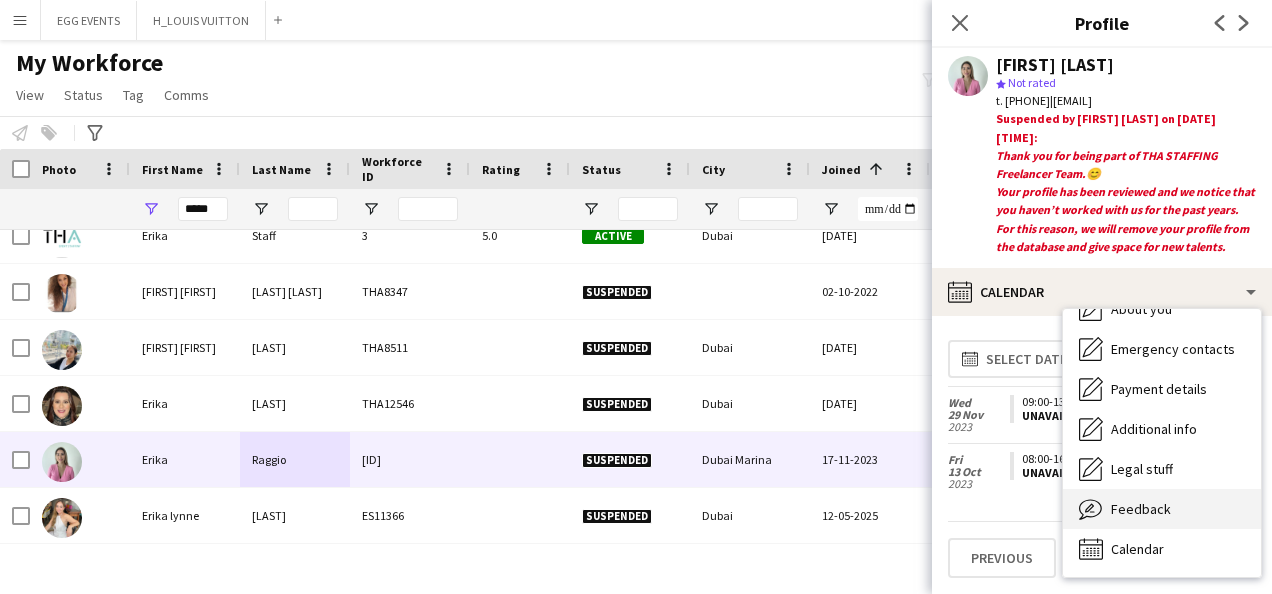 click on "Feedback" at bounding box center (1141, 509) 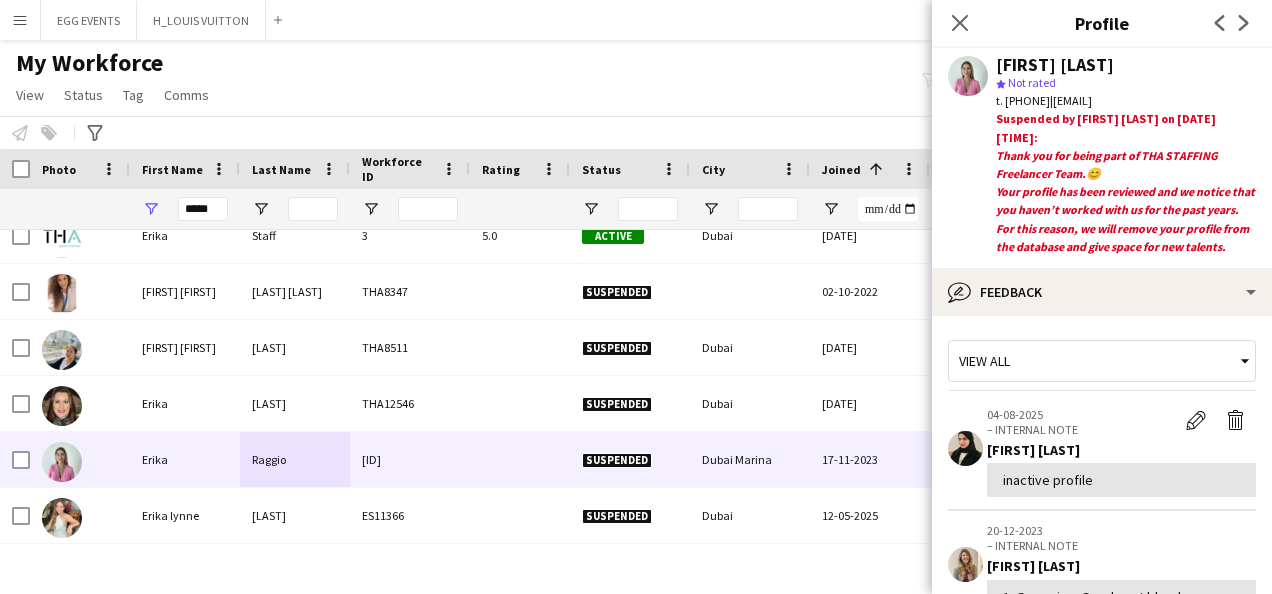 scroll, scrollTop: 248, scrollLeft: 0, axis: vertical 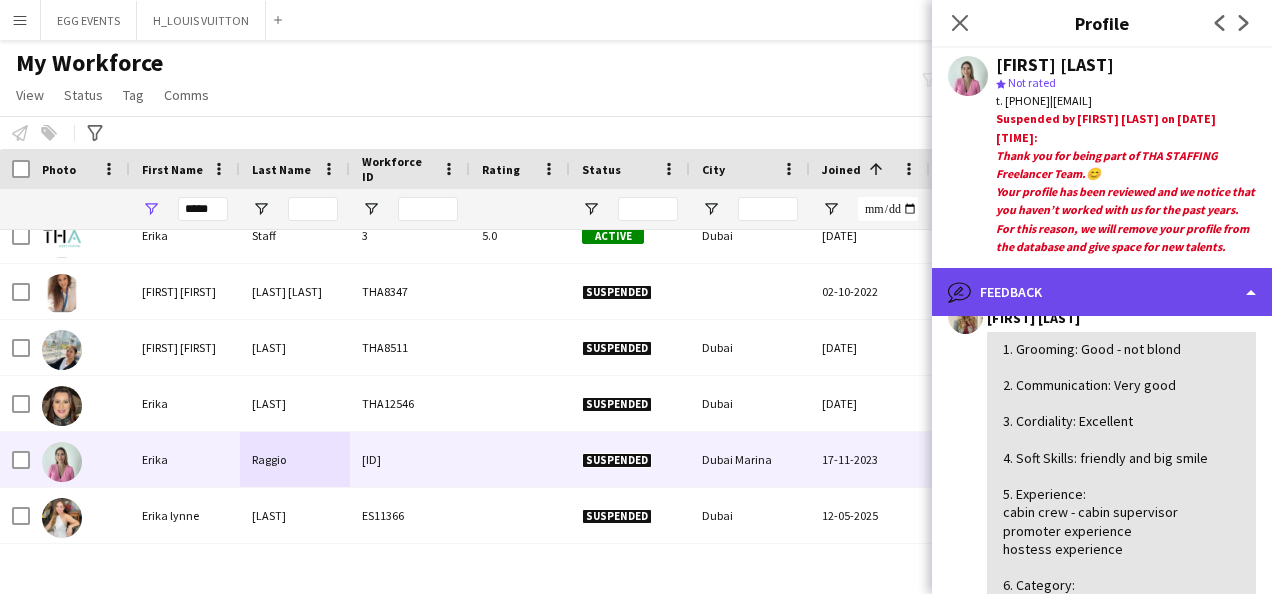 click on "bubble-pencil
Feedback" 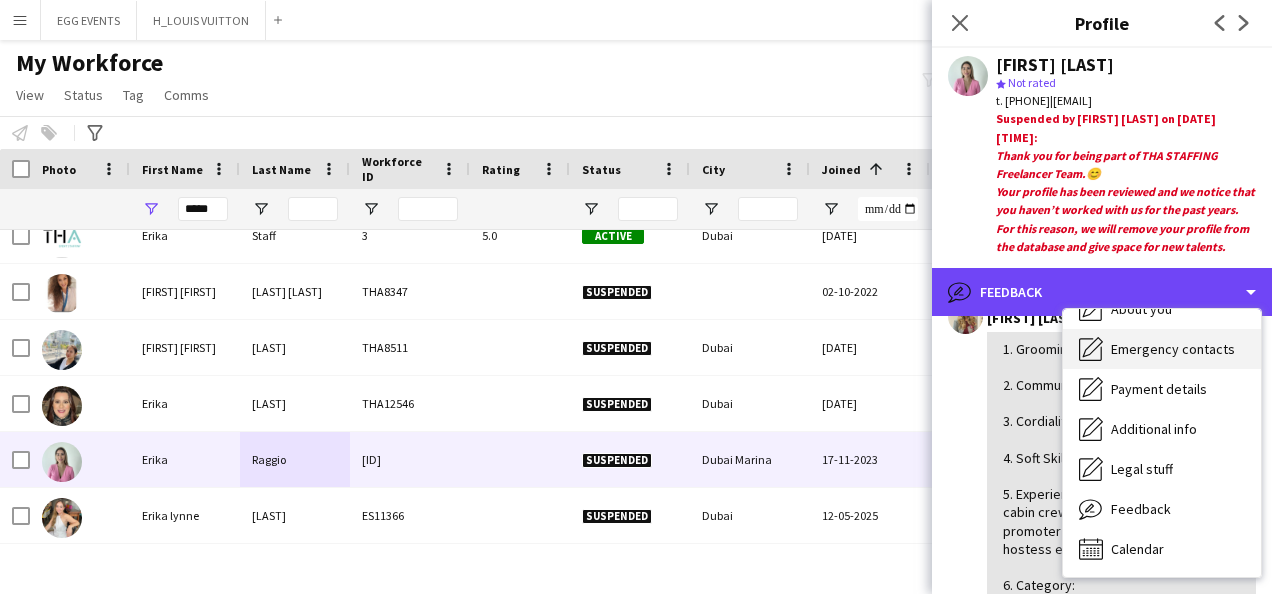 scroll, scrollTop: 0, scrollLeft: 0, axis: both 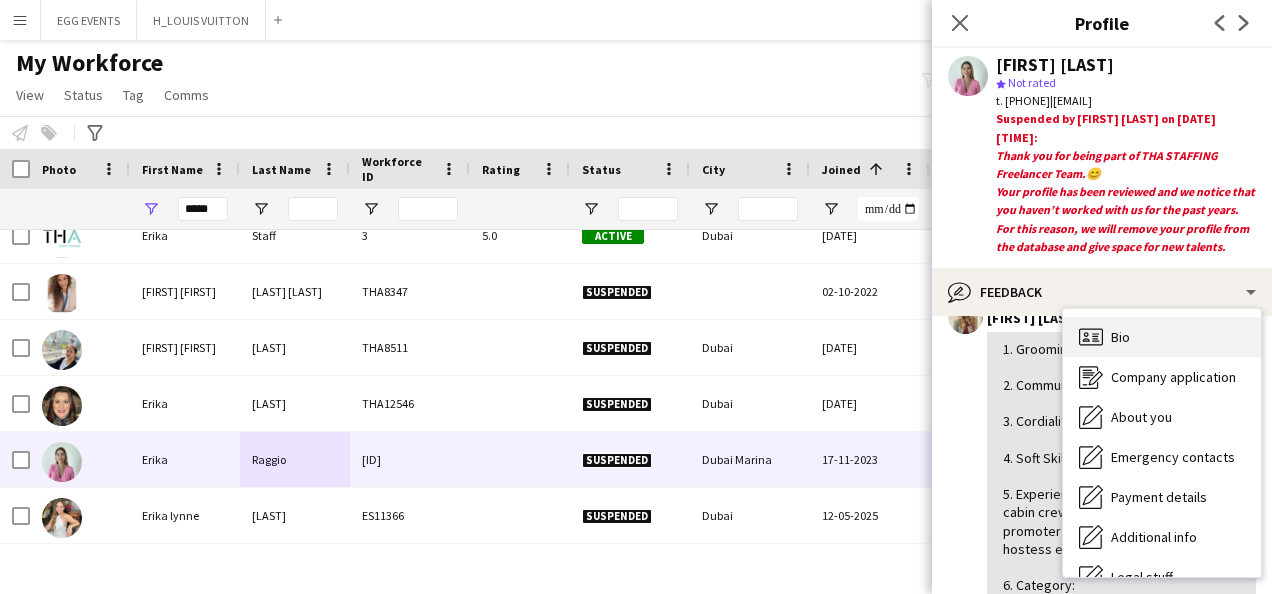 click on "Bio
Bio" at bounding box center [1162, 337] 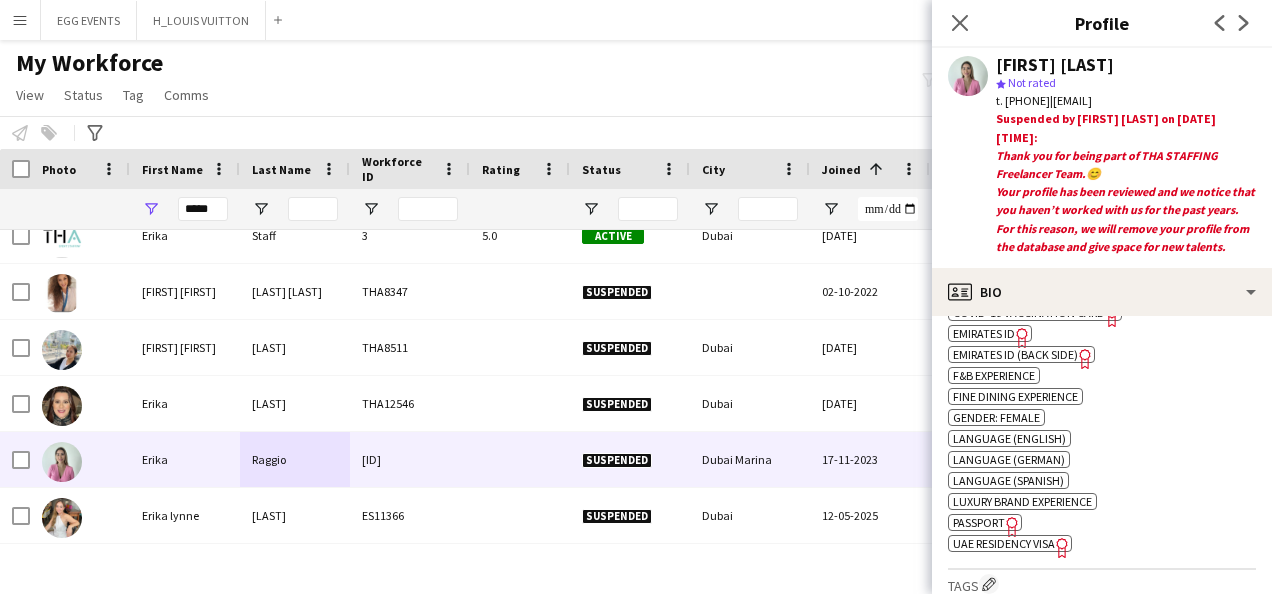 scroll, scrollTop: 772, scrollLeft: 0, axis: vertical 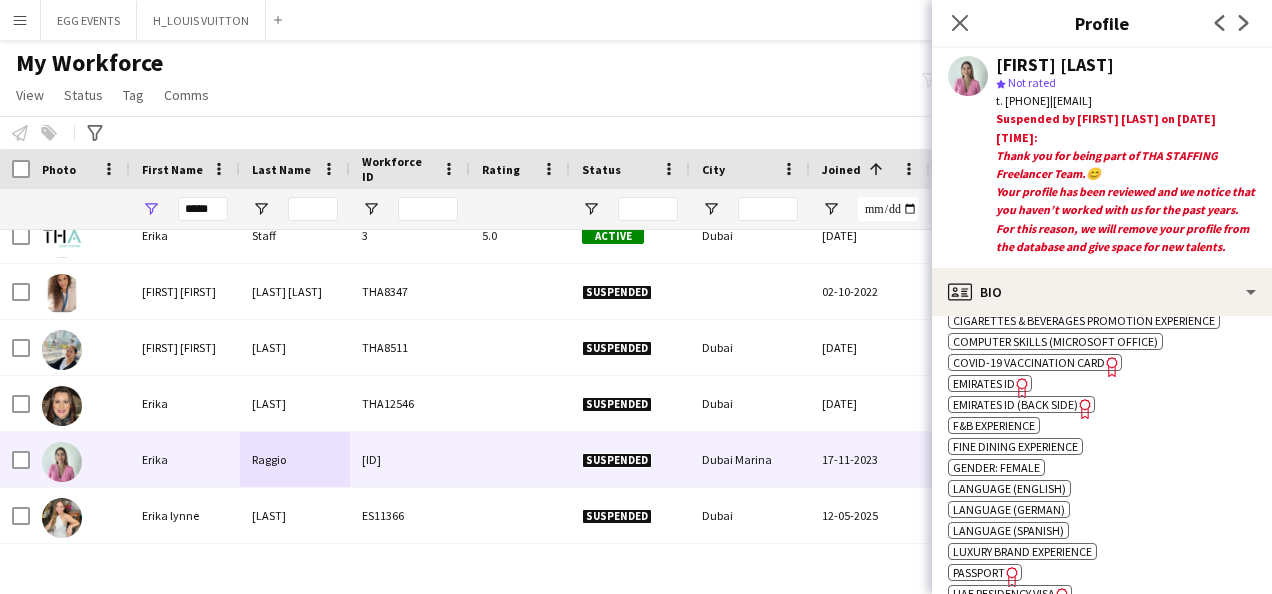 click on "Emirates ID" 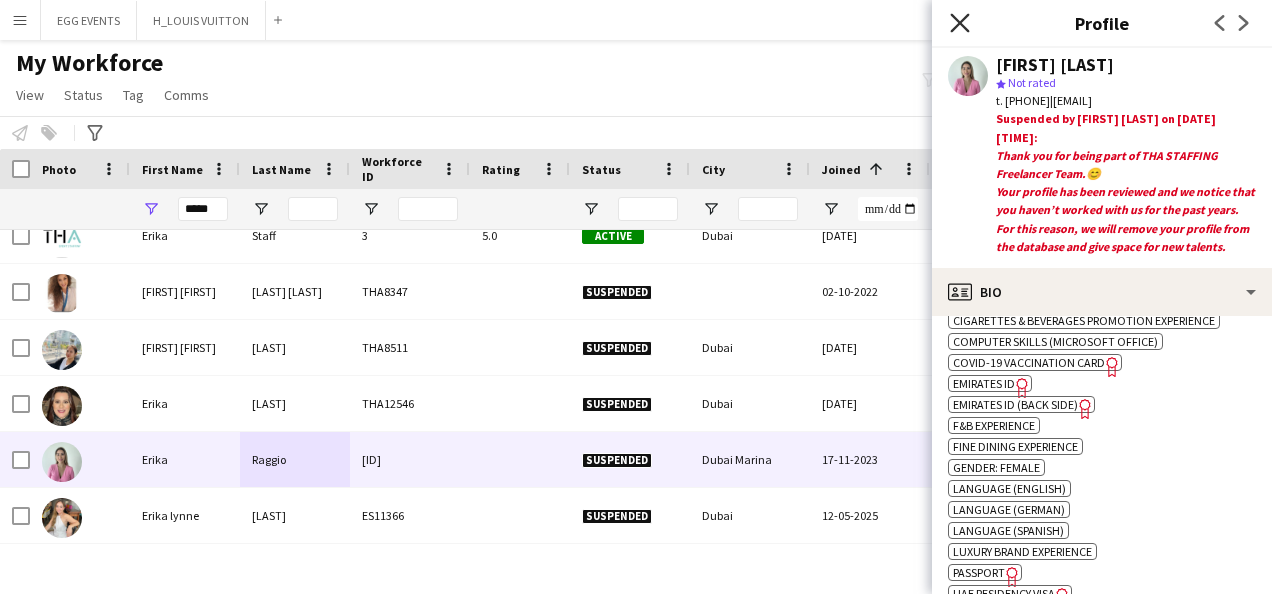 click on "Close pop-in" 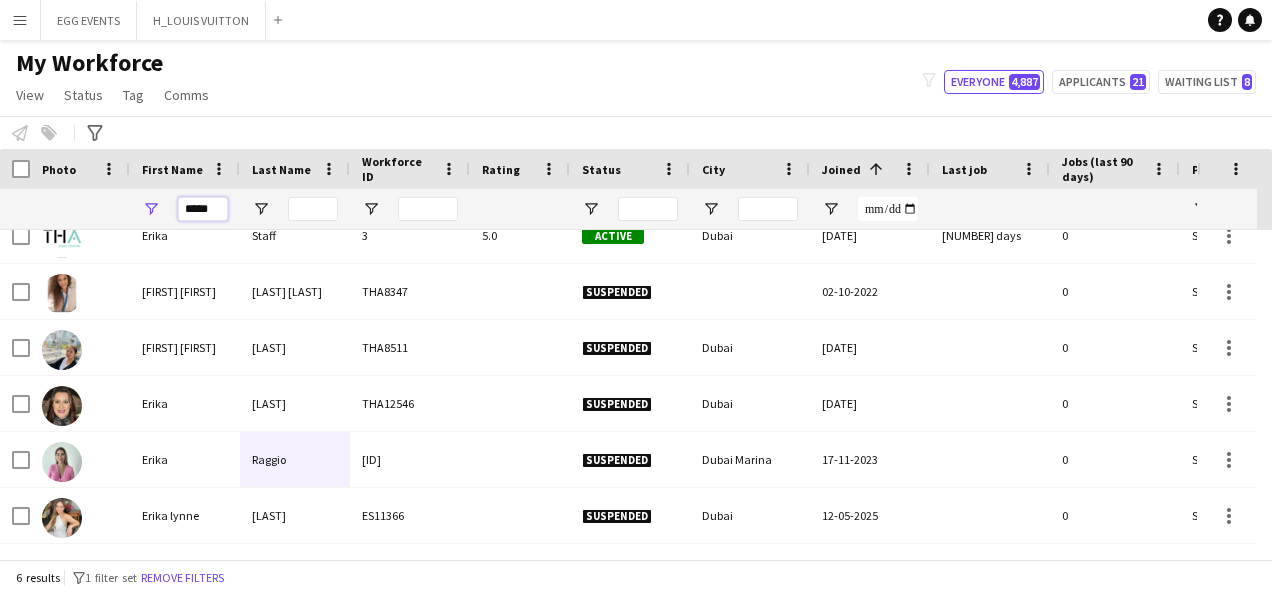 click on "*****" at bounding box center [203, 209] 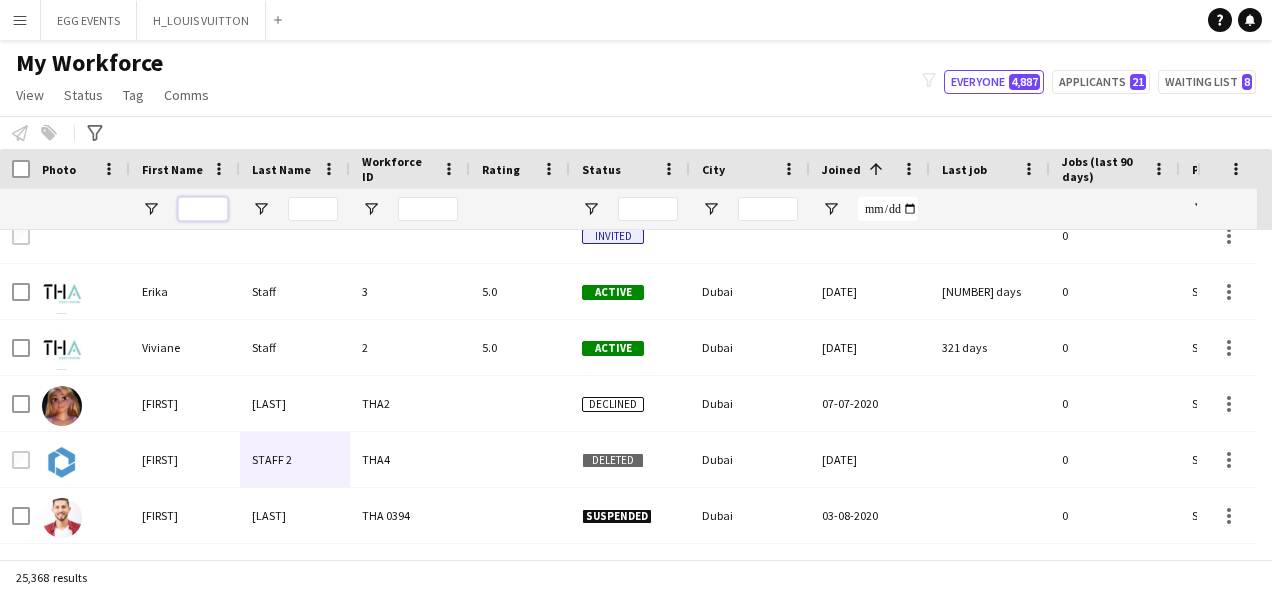 type 